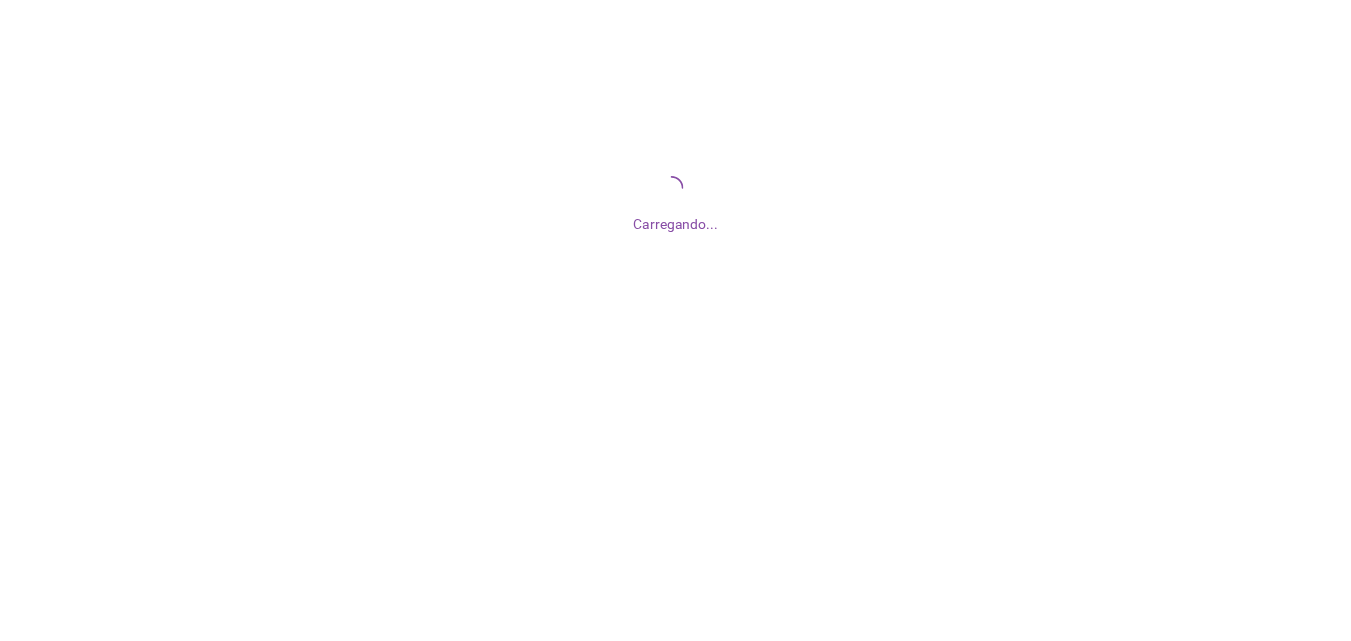 scroll, scrollTop: 0, scrollLeft: 0, axis: both 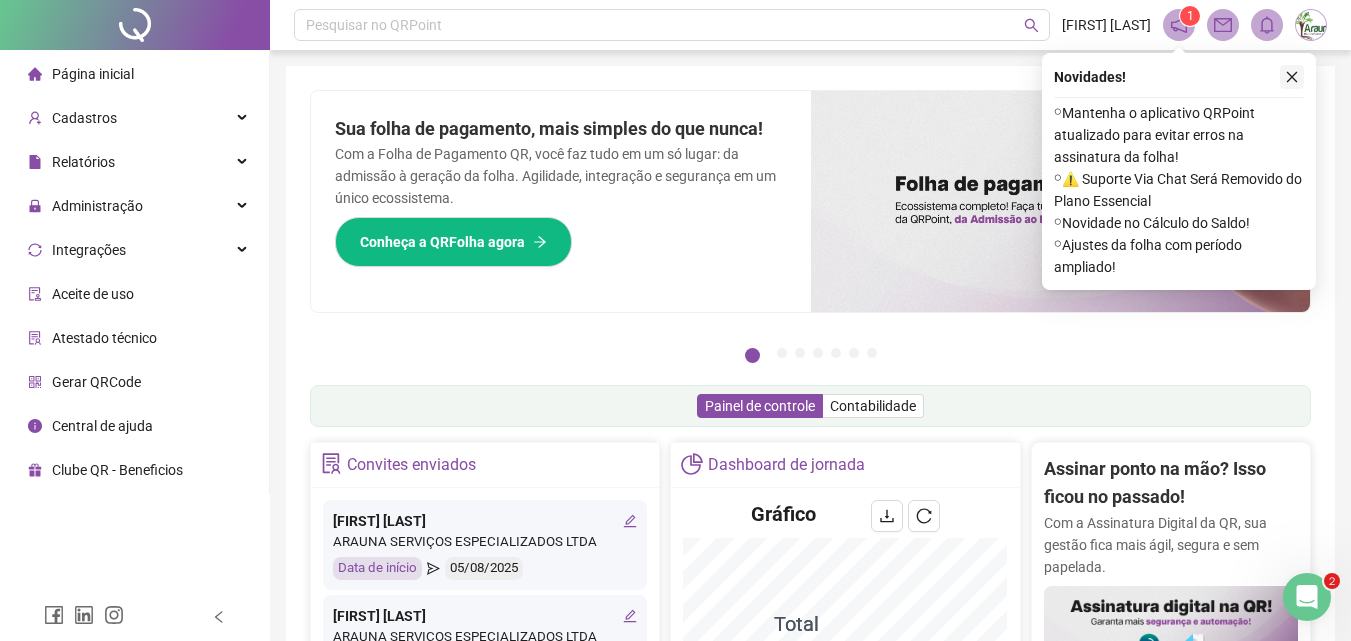 click 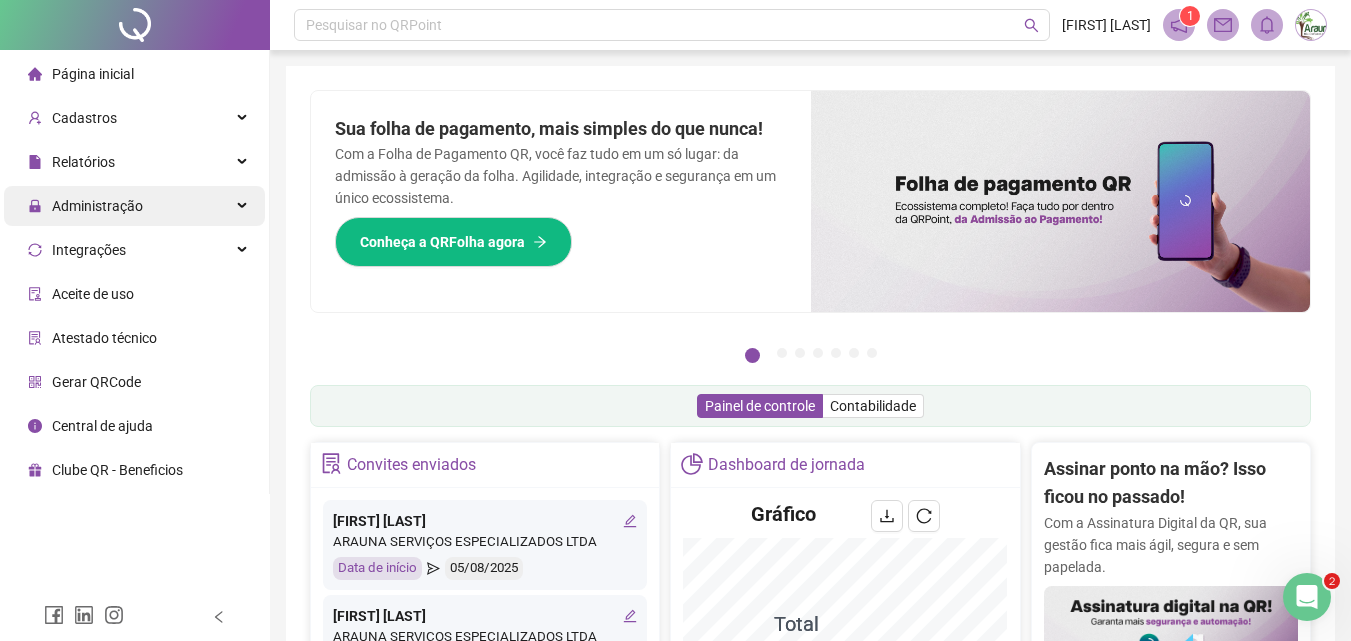 click on "Administração" at bounding box center [97, 206] 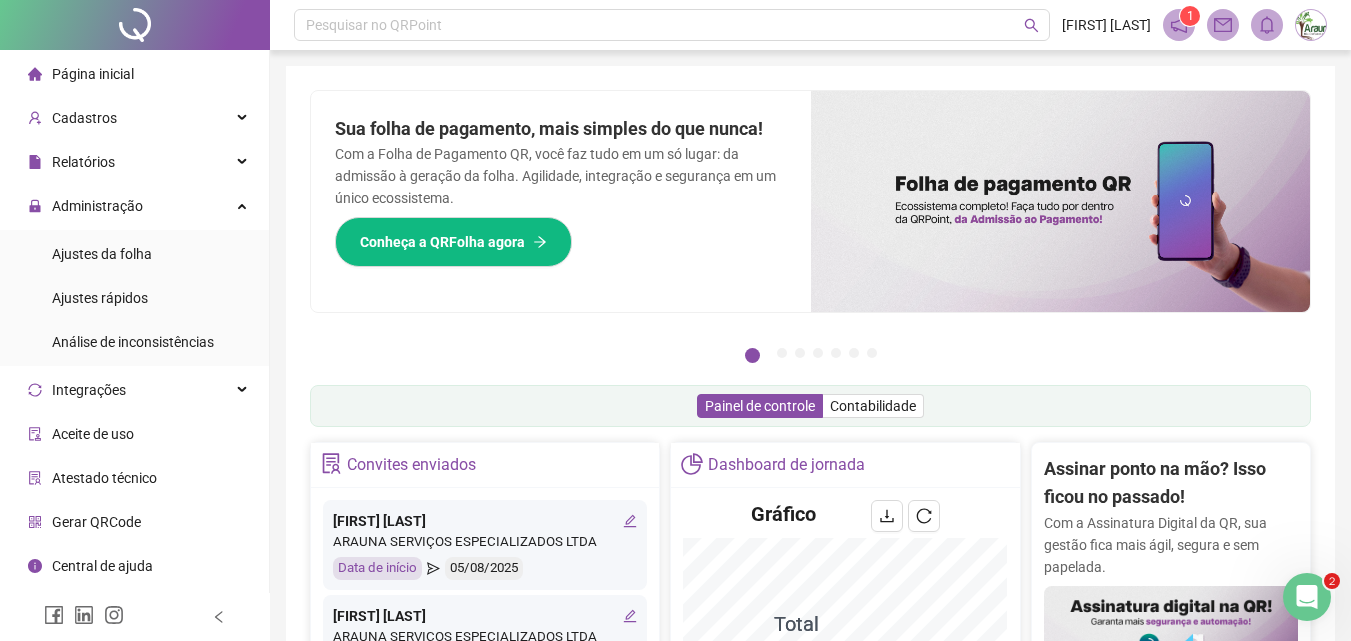 click on "Ajustes da folha" at bounding box center [102, 254] 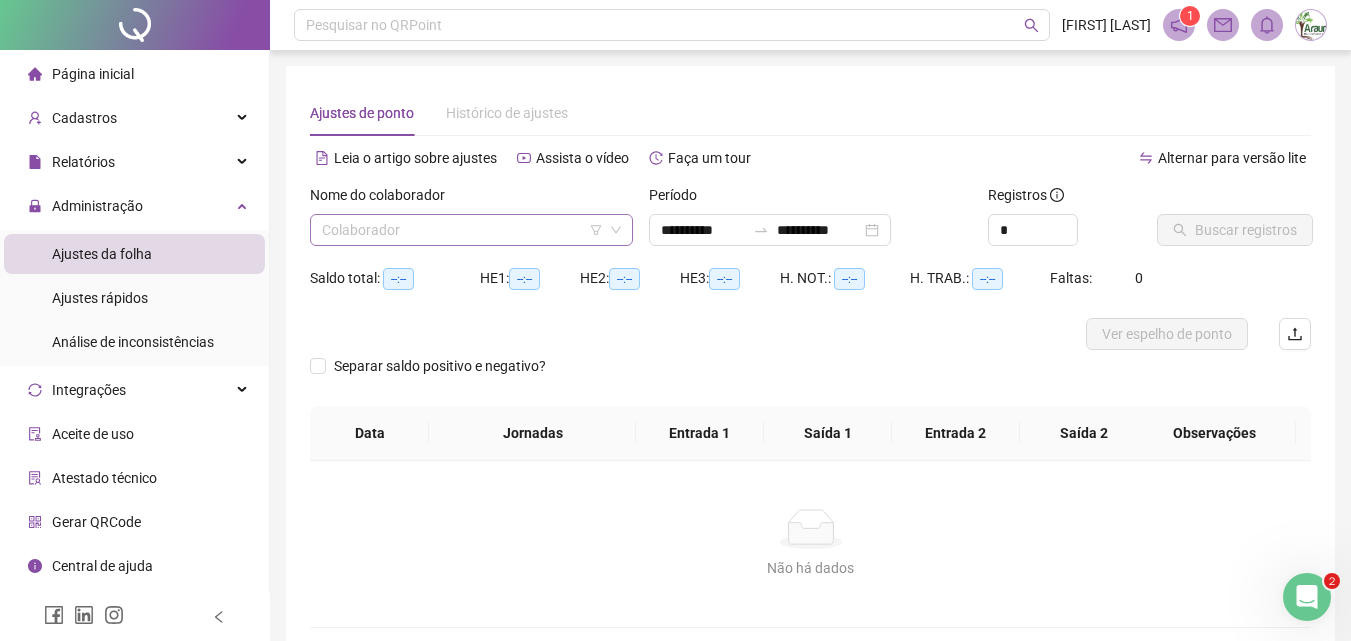click at bounding box center (462, 230) 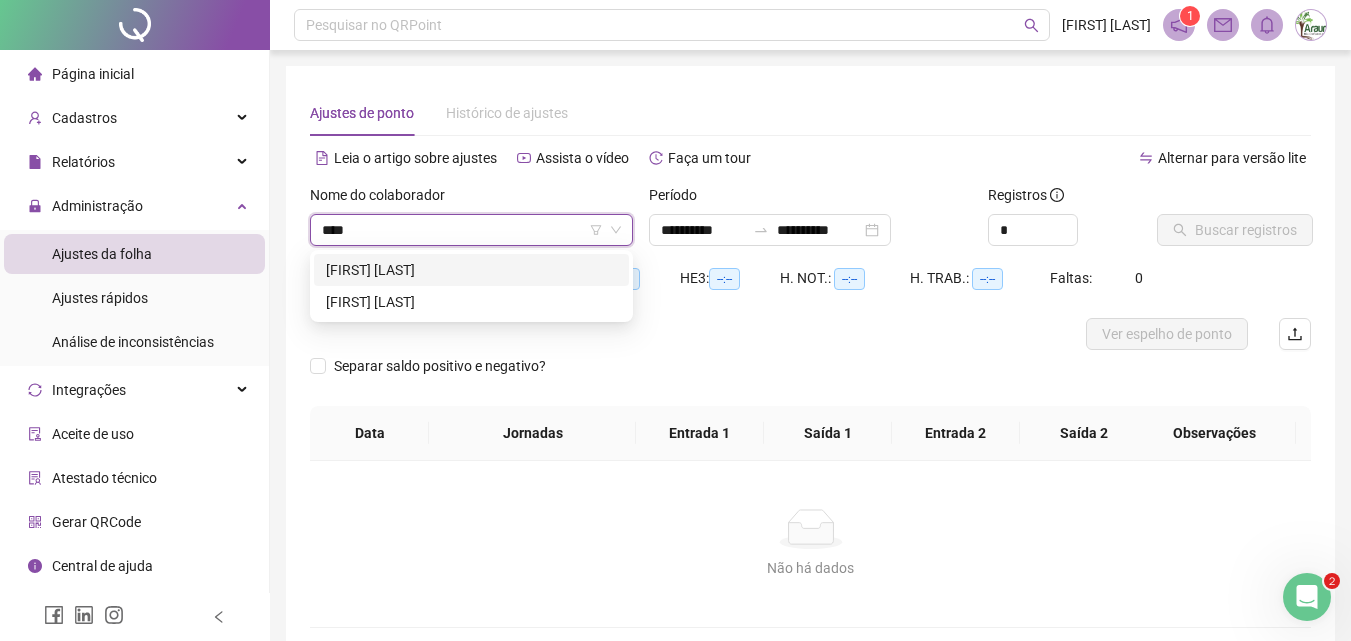 type on "*****" 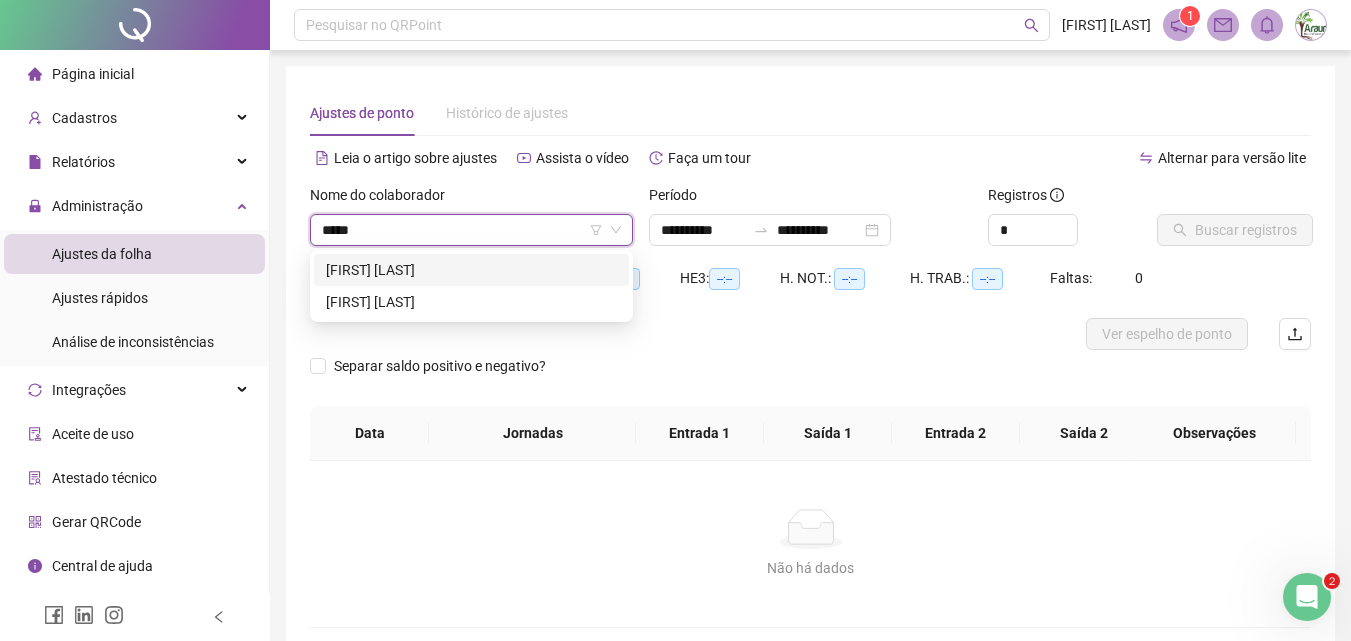 click on "[FIRST] [LAST]" at bounding box center (471, 270) 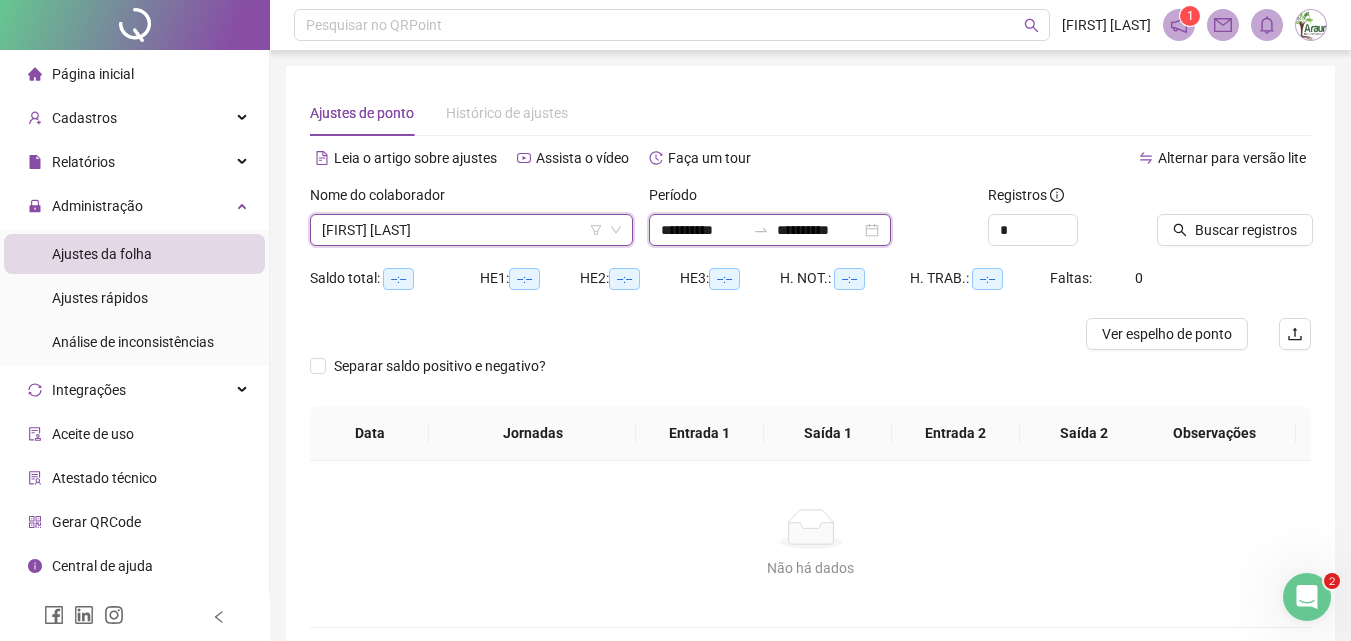 click on "**********" at bounding box center (703, 230) 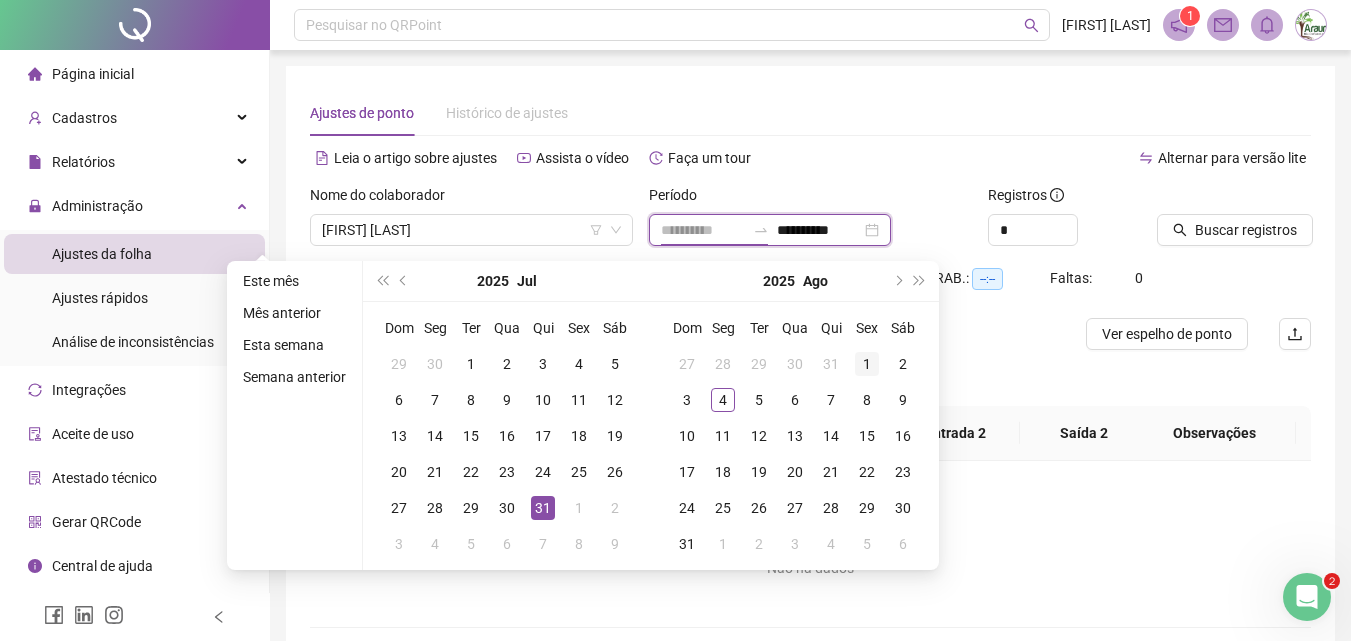 type on "**********" 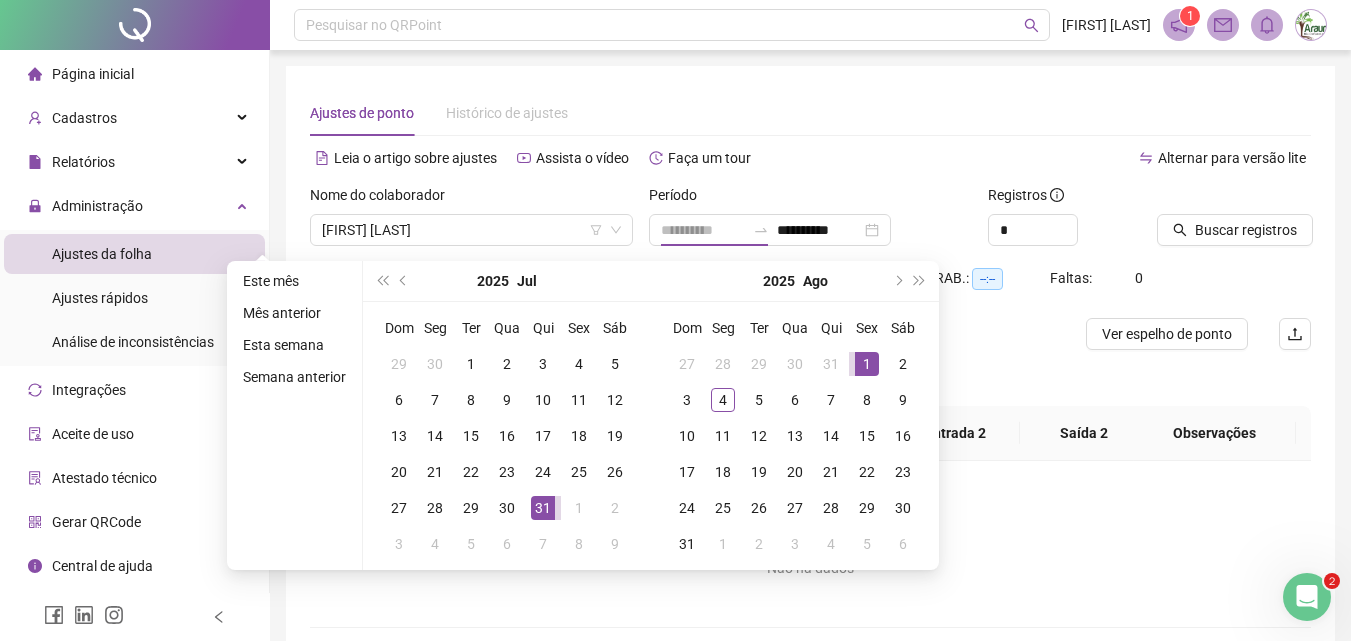 click on "1" at bounding box center [867, 364] 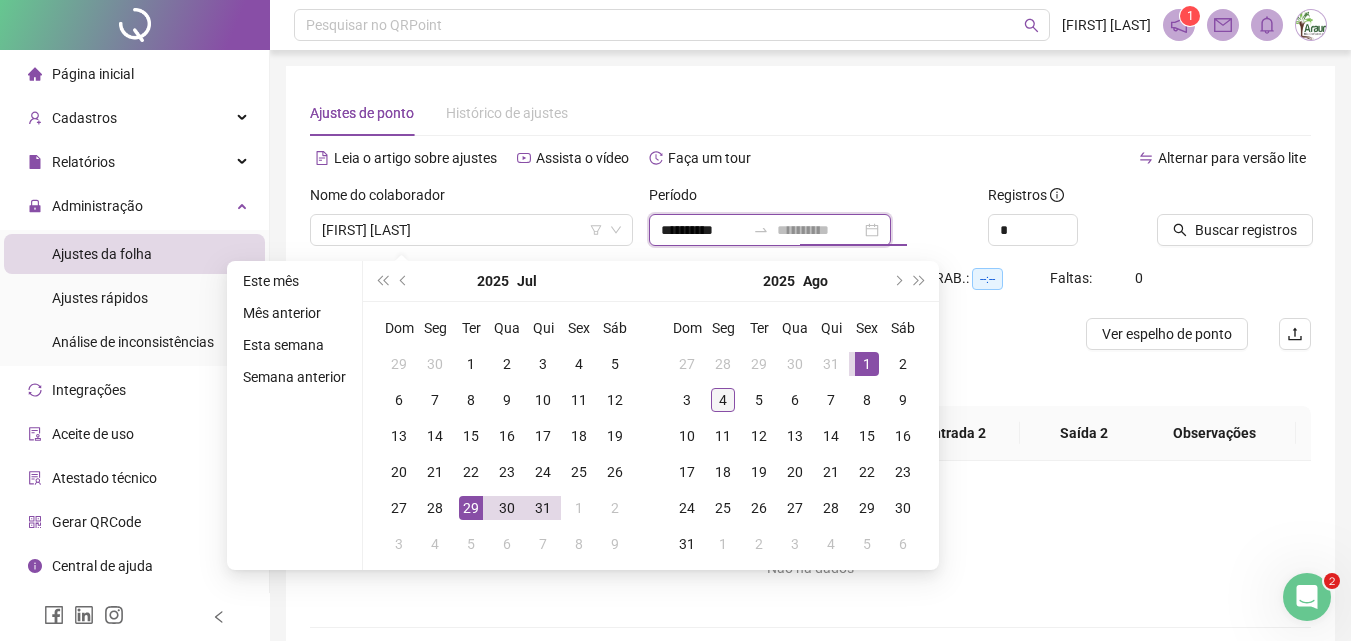type on "**********" 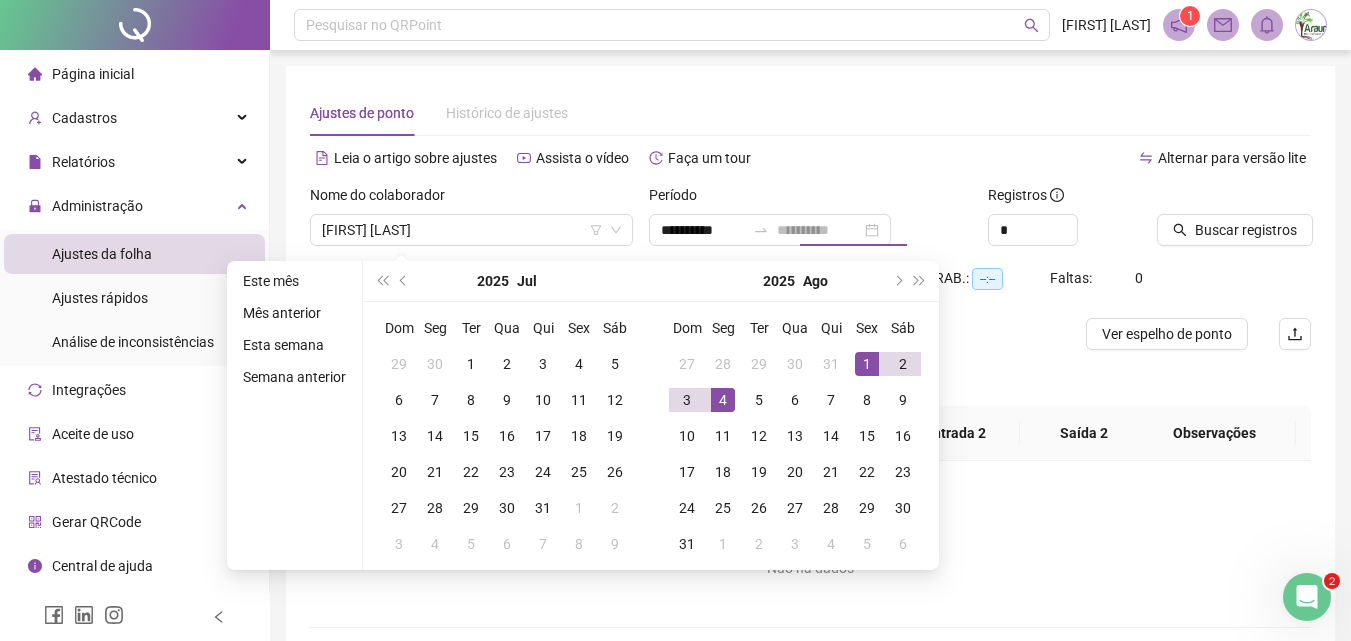 drag, startPoint x: 725, startPoint y: 399, endPoint x: 792, endPoint y: 355, distance: 80.1561 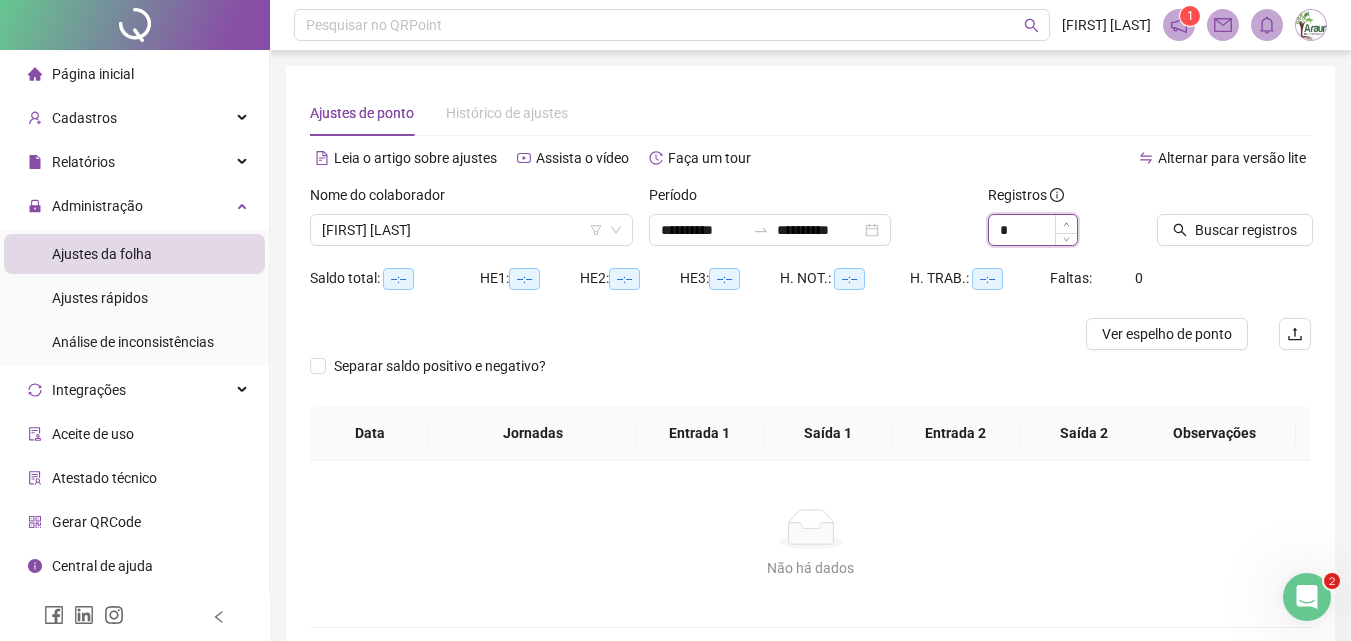 type on "*" 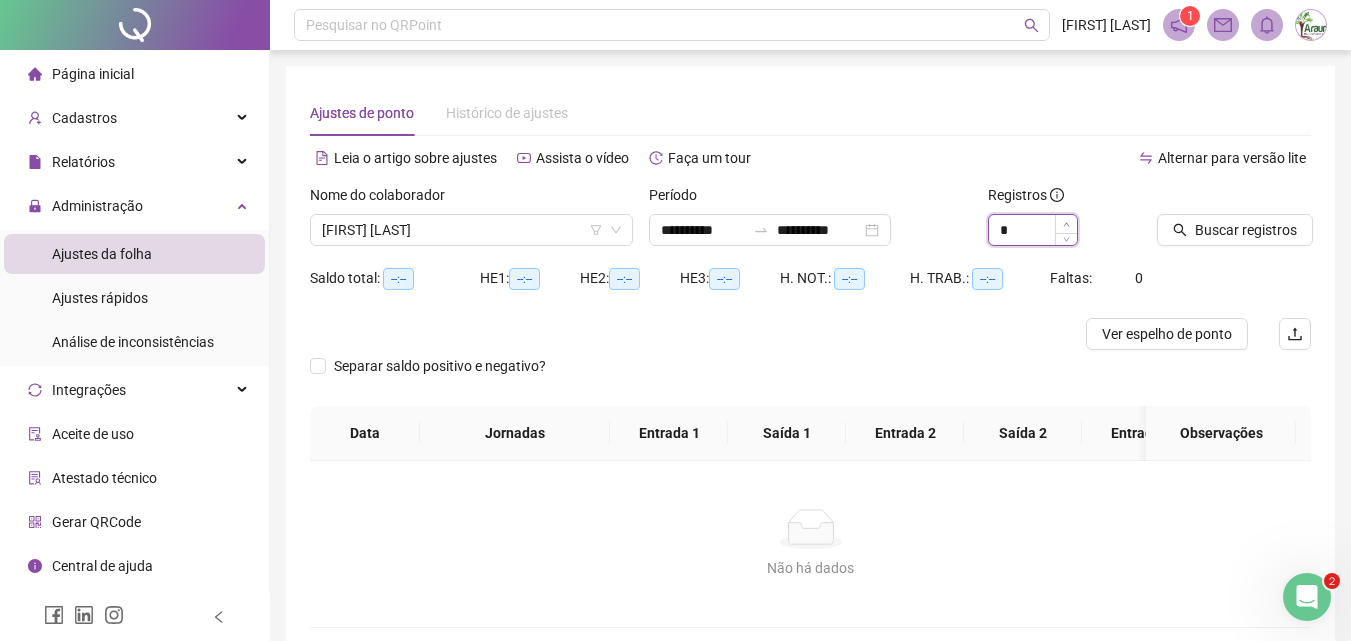 click at bounding box center (1066, 224) 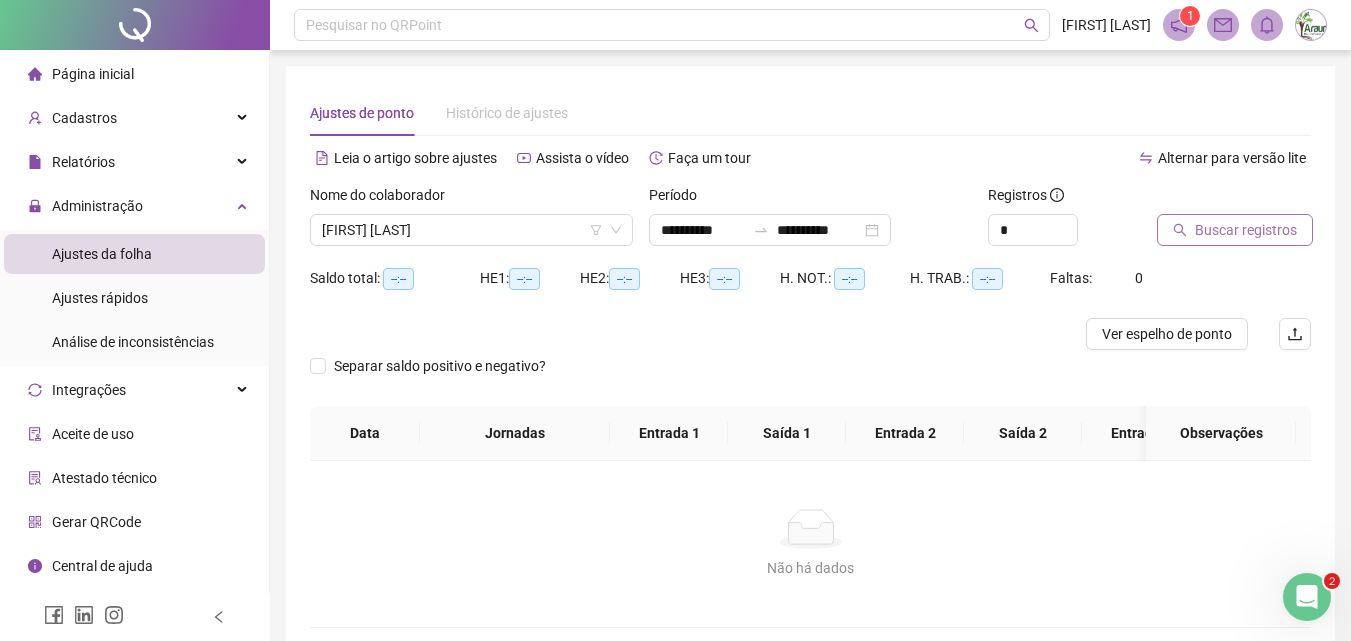 click on "Buscar registros" at bounding box center (1246, 230) 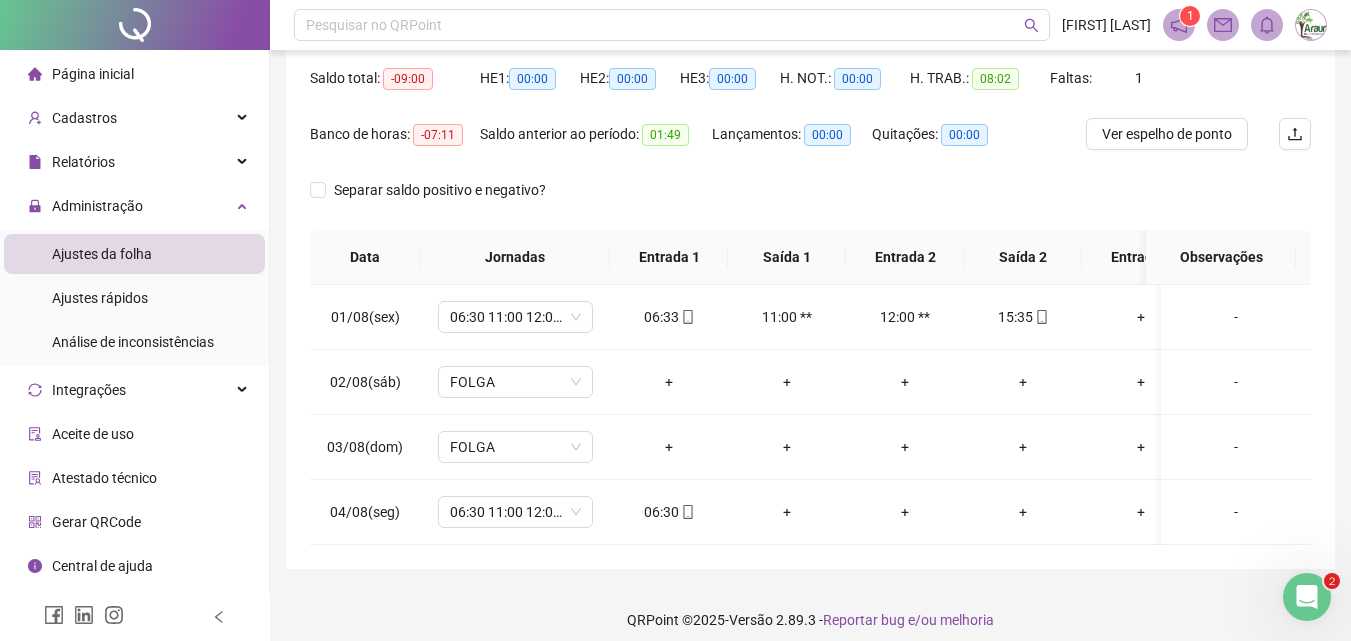 scroll, scrollTop: 229, scrollLeft: 0, axis: vertical 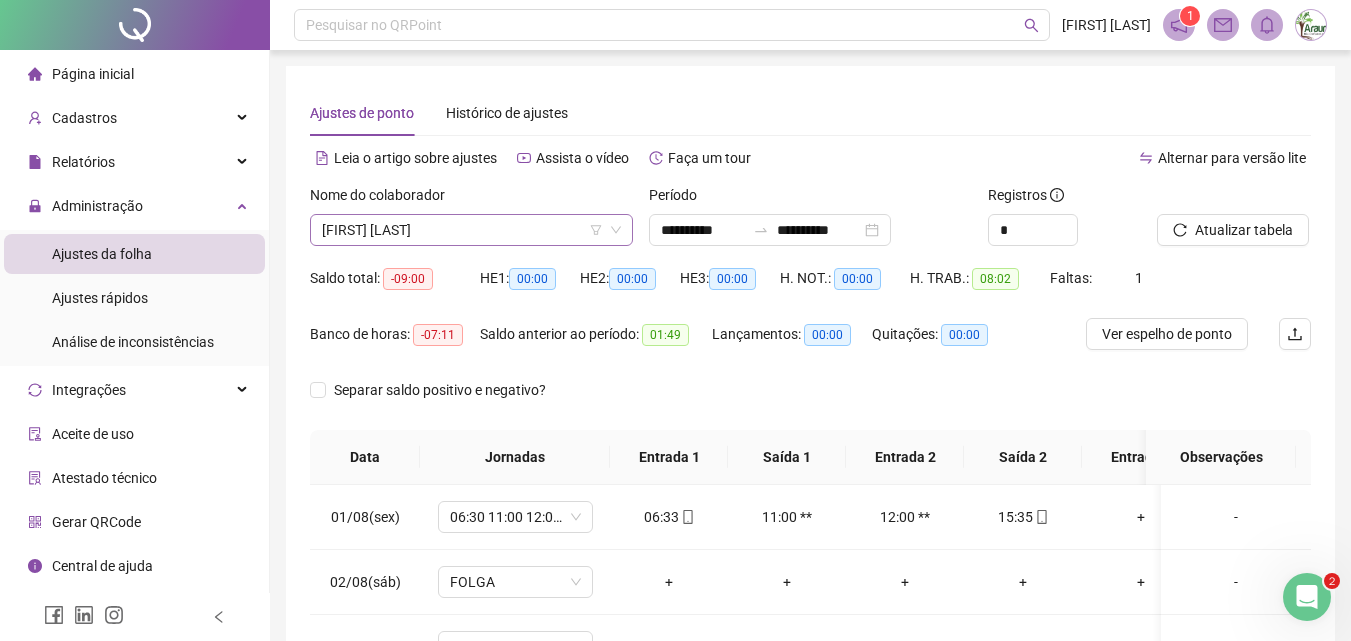 click on "[FIRST] [LAST]" at bounding box center (471, 230) 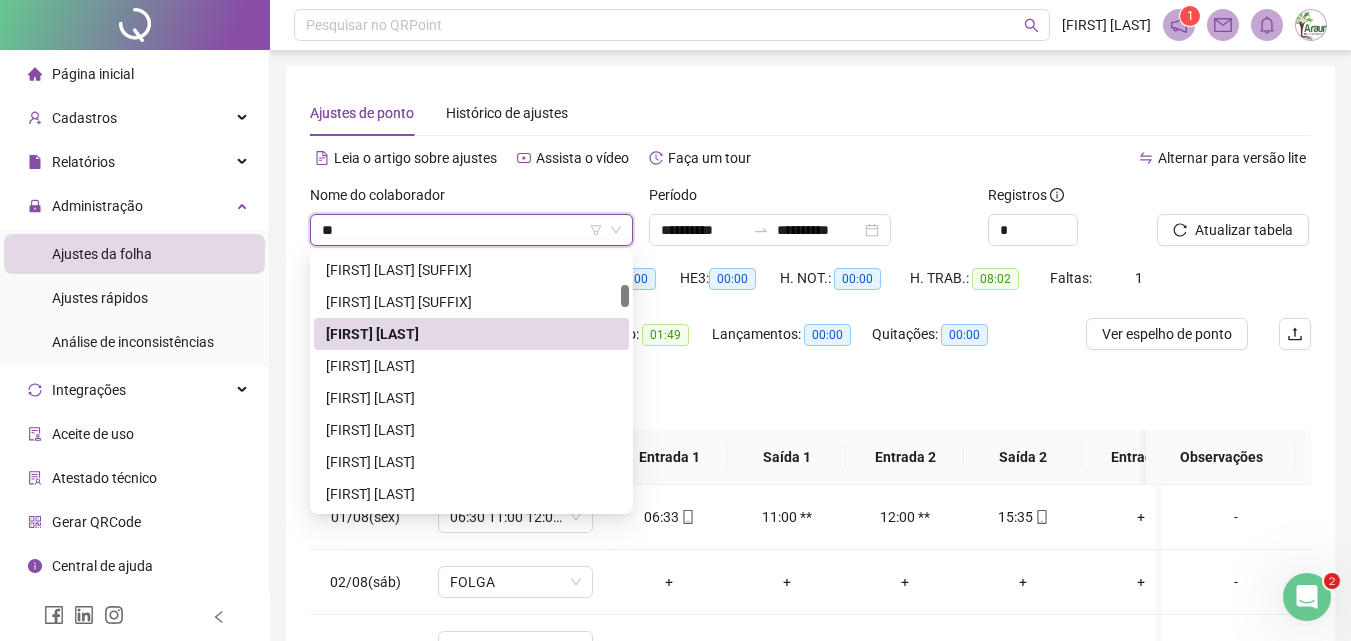 scroll, scrollTop: 0, scrollLeft: 0, axis: both 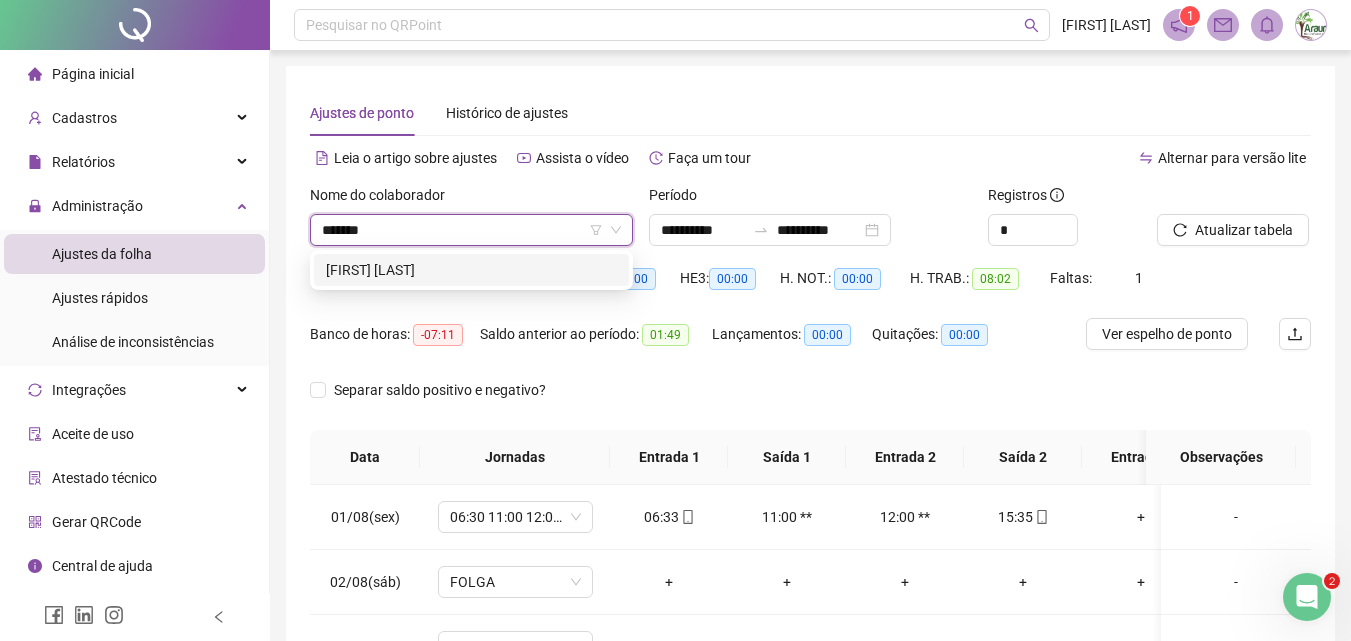 type on "********" 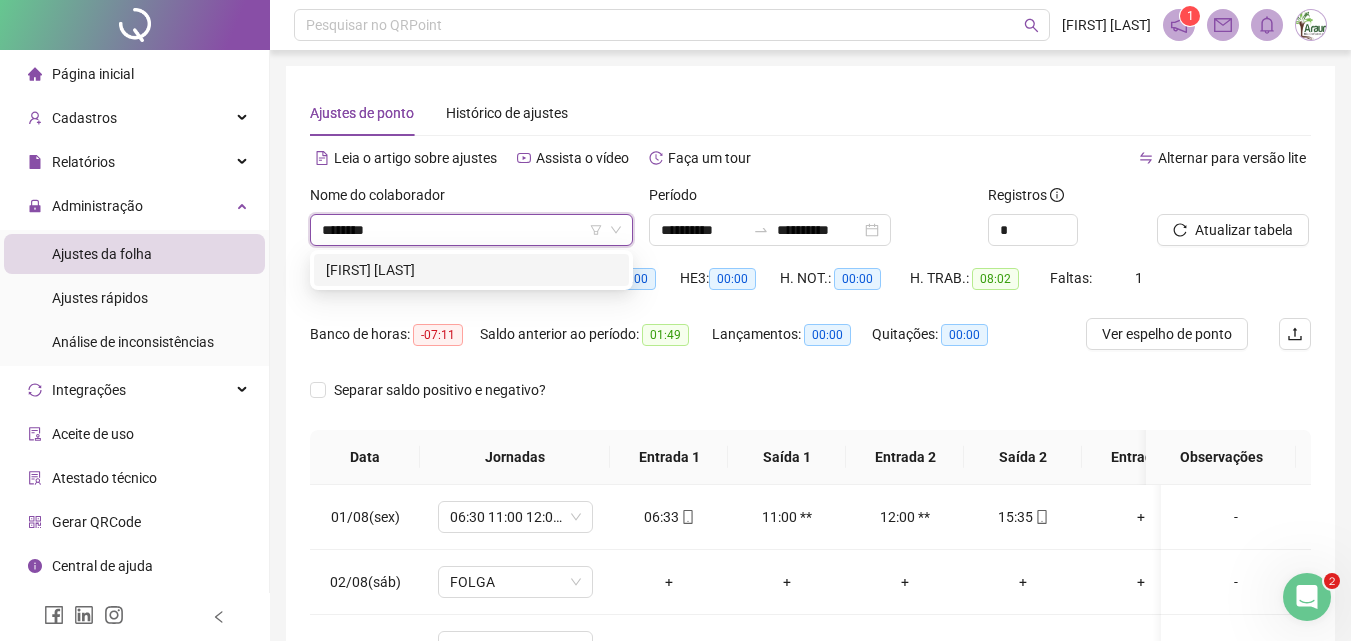 click on "[FIRST] [LAST]" at bounding box center (471, 270) 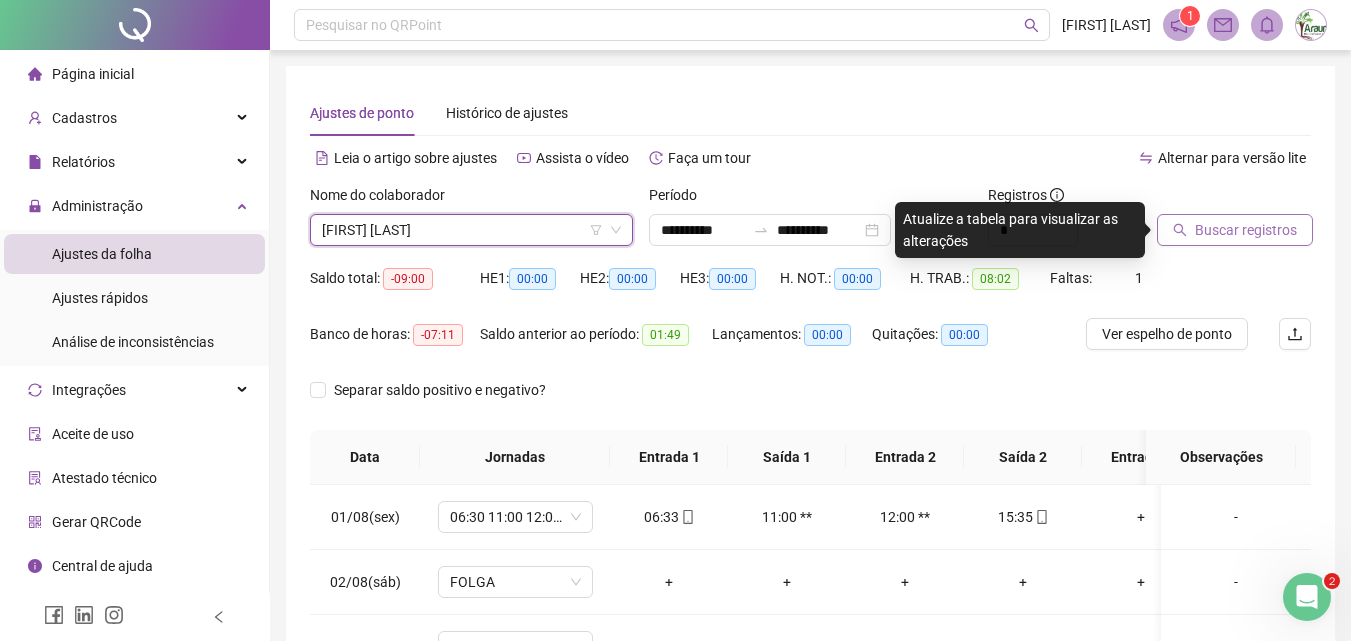 click on "Buscar registros" at bounding box center [1246, 230] 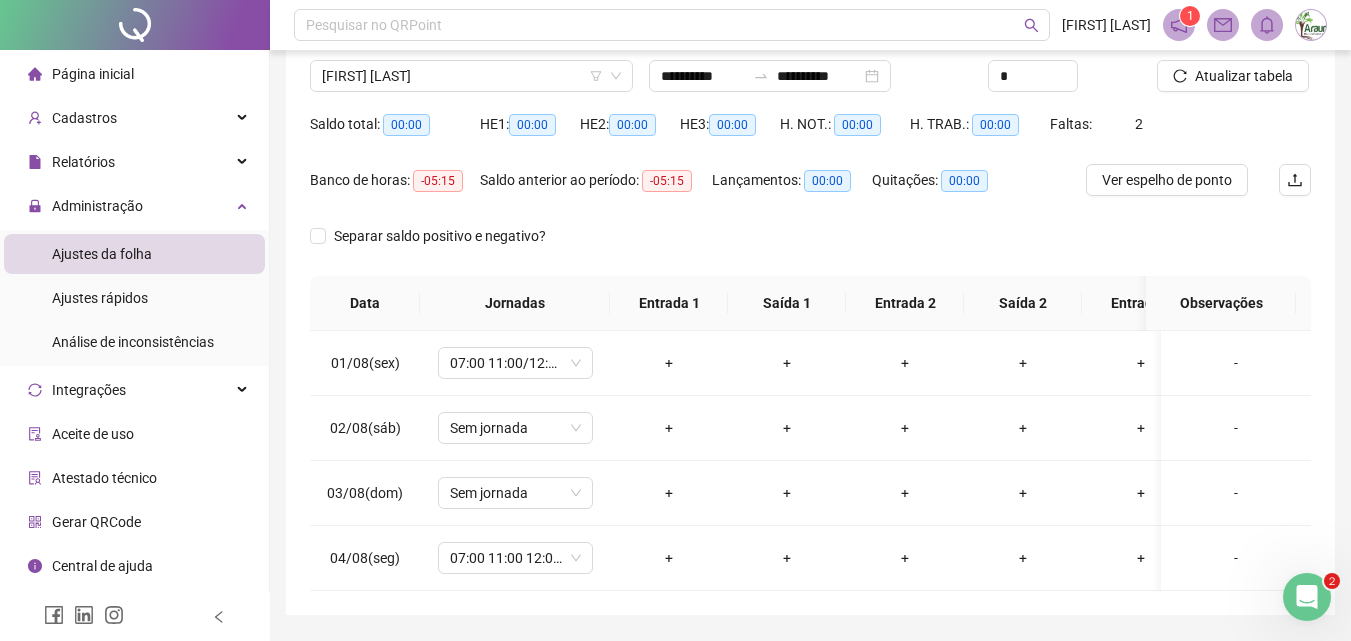 scroll, scrollTop: 0, scrollLeft: 0, axis: both 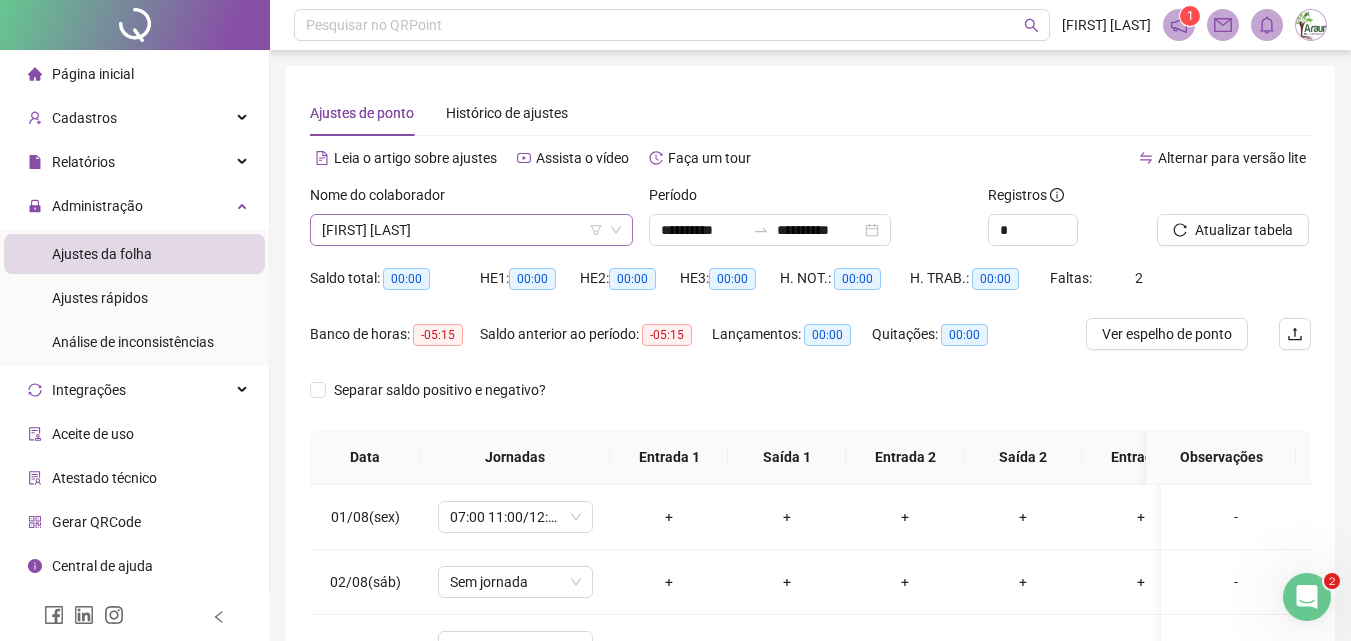 click on "[FIRST] [LAST]" at bounding box center [471, 230] 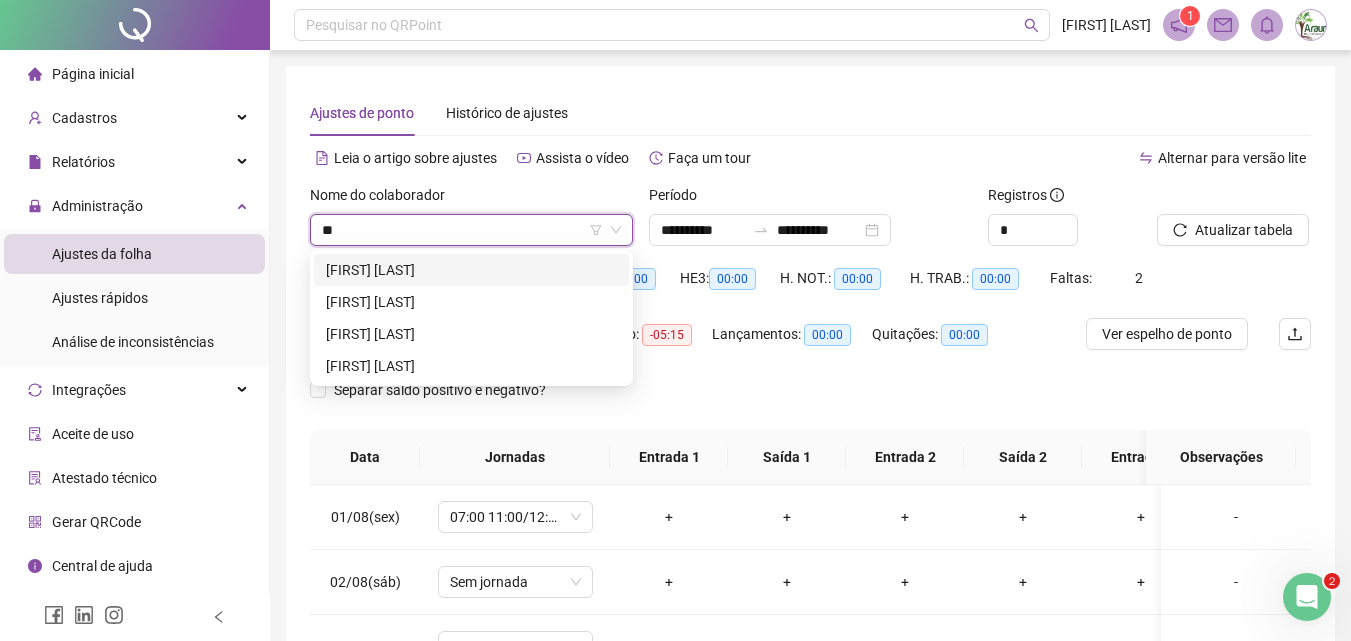 scroll, scrollTop: 0, scrollLeft: 0, axis: both 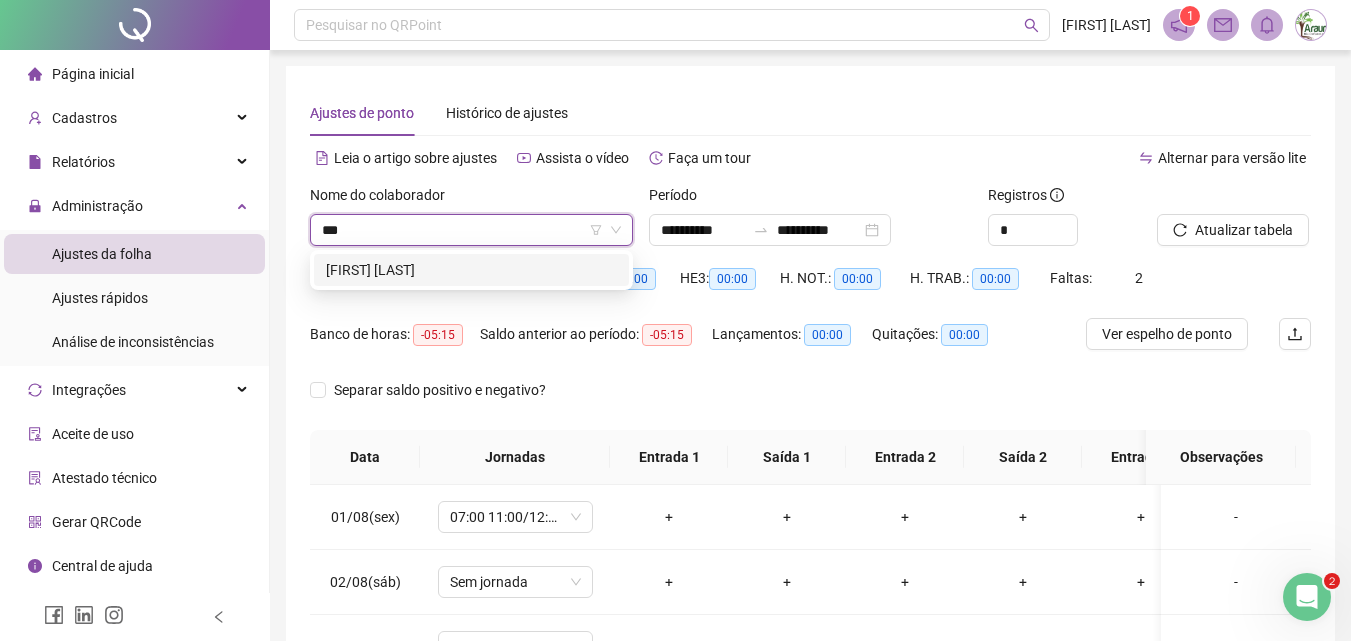 click on "[FIRST] [LAST]" at bounding box center [471, 270] 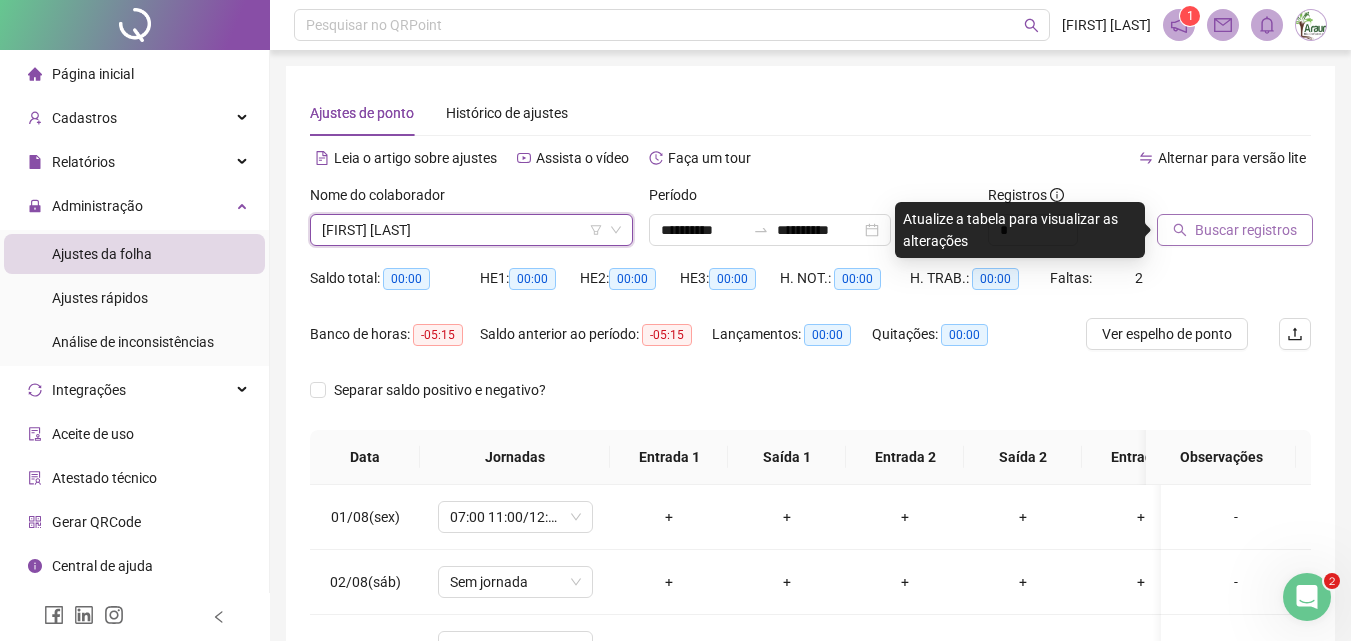 click on "Buscar registros" at bounding box center (1246, 230) 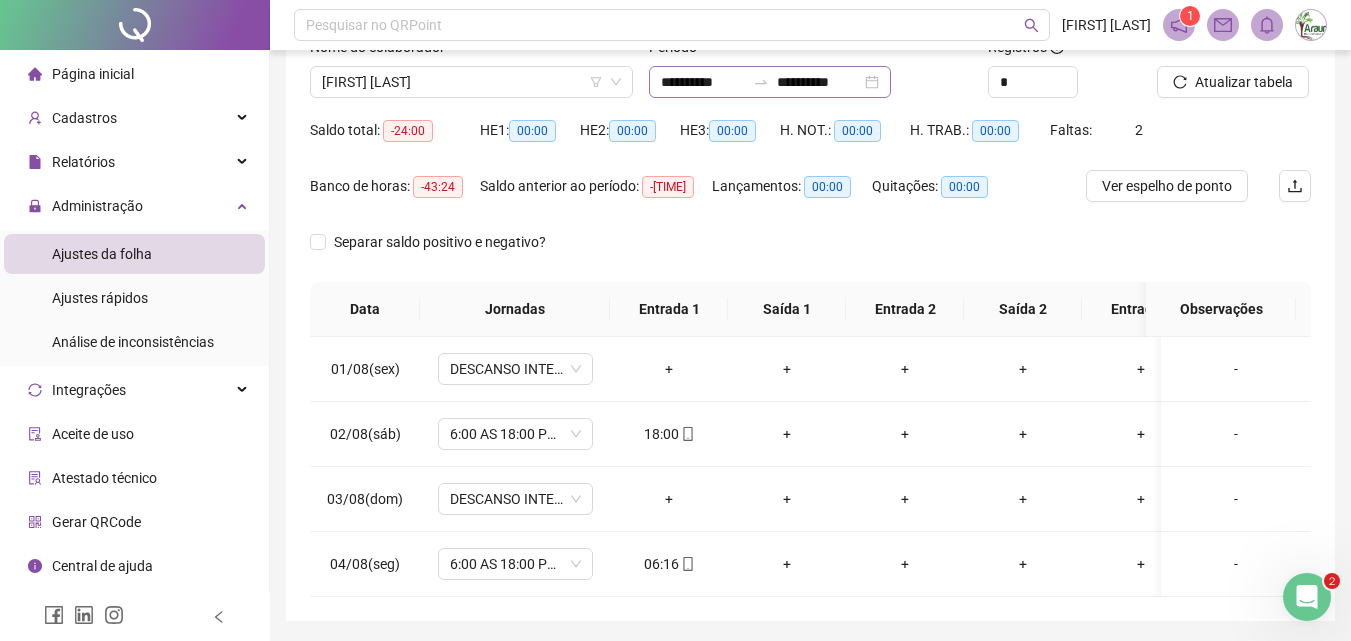 scroll, scrollTop: 0, scrollLeft: 0, axis: both 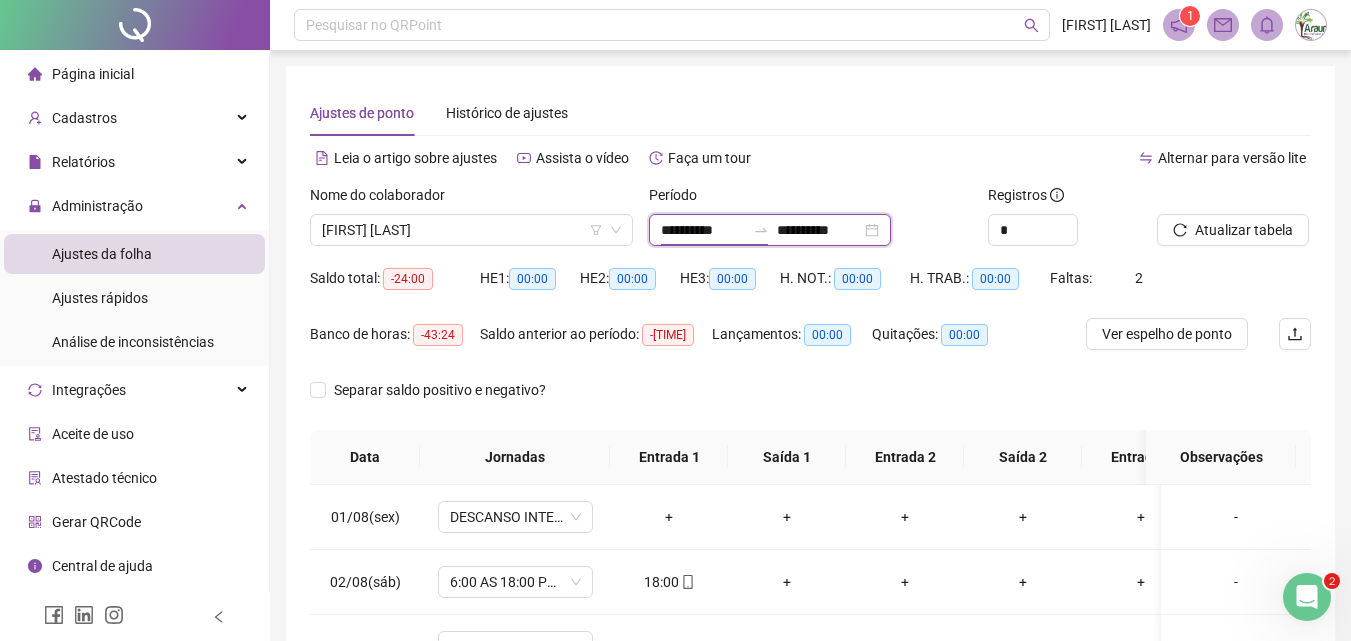 click on "**********" at bounding box center [703, 230] 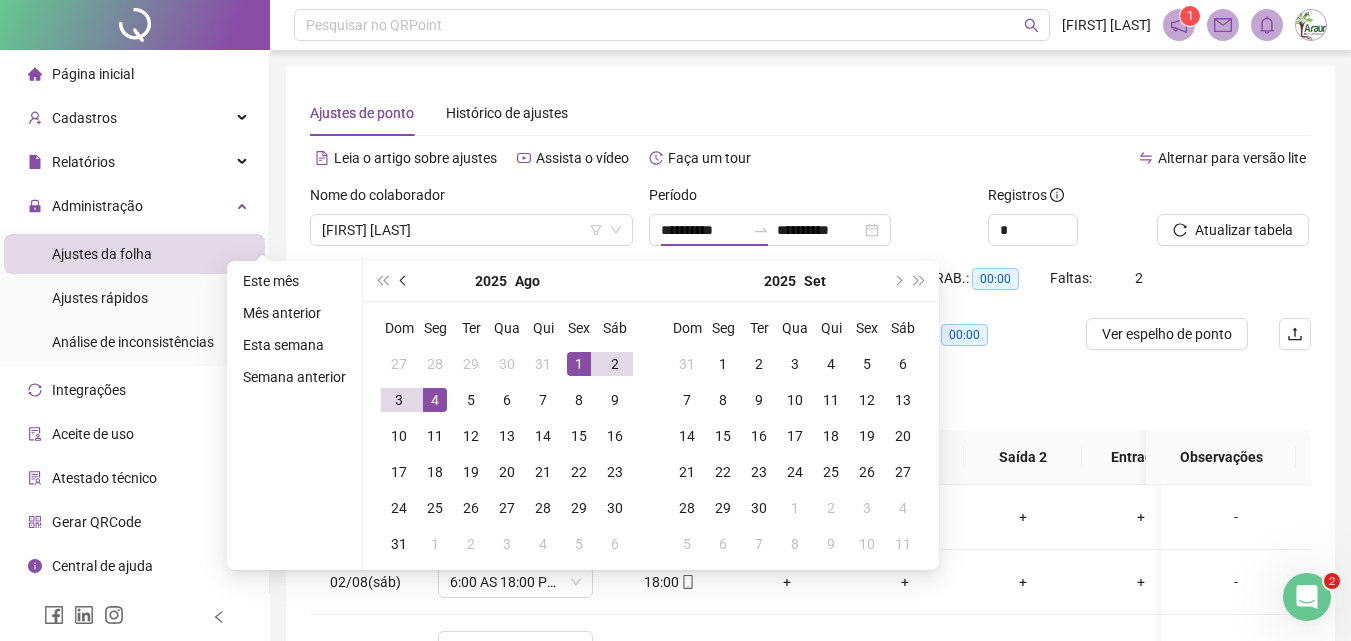 click at bounding box center (405, 281) 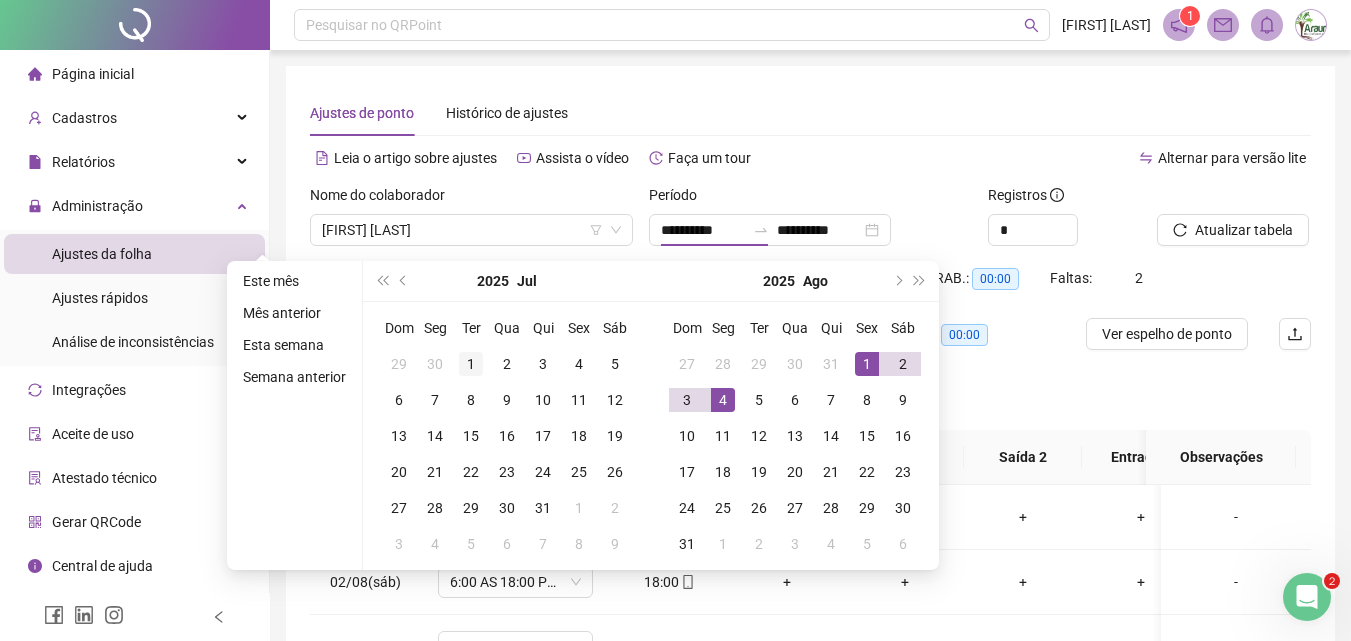 type on "**********" 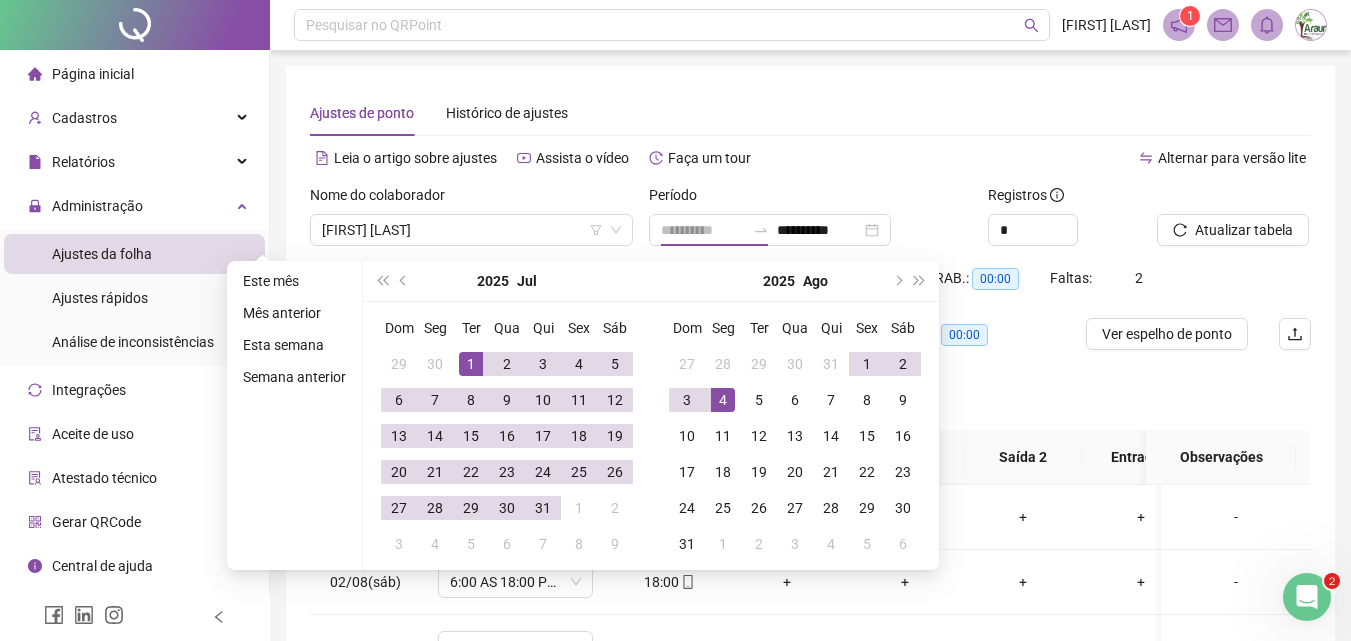 click on "1" at bounding box center [471, 364] 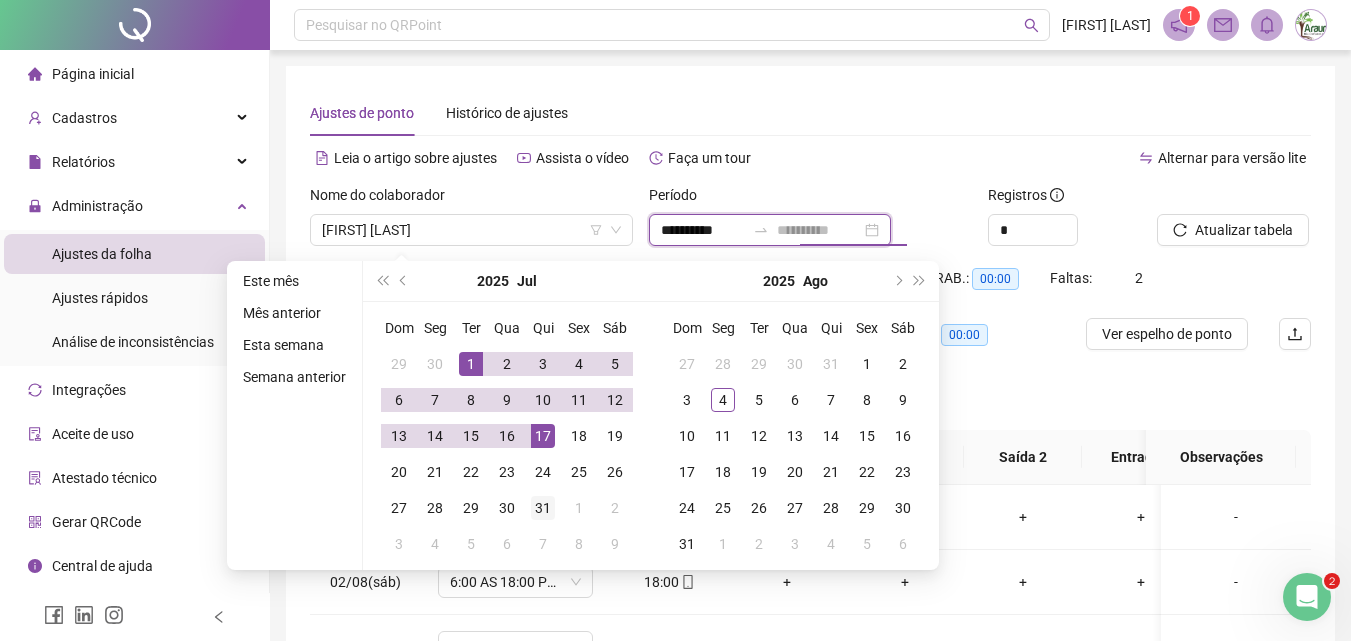 type on "**********" 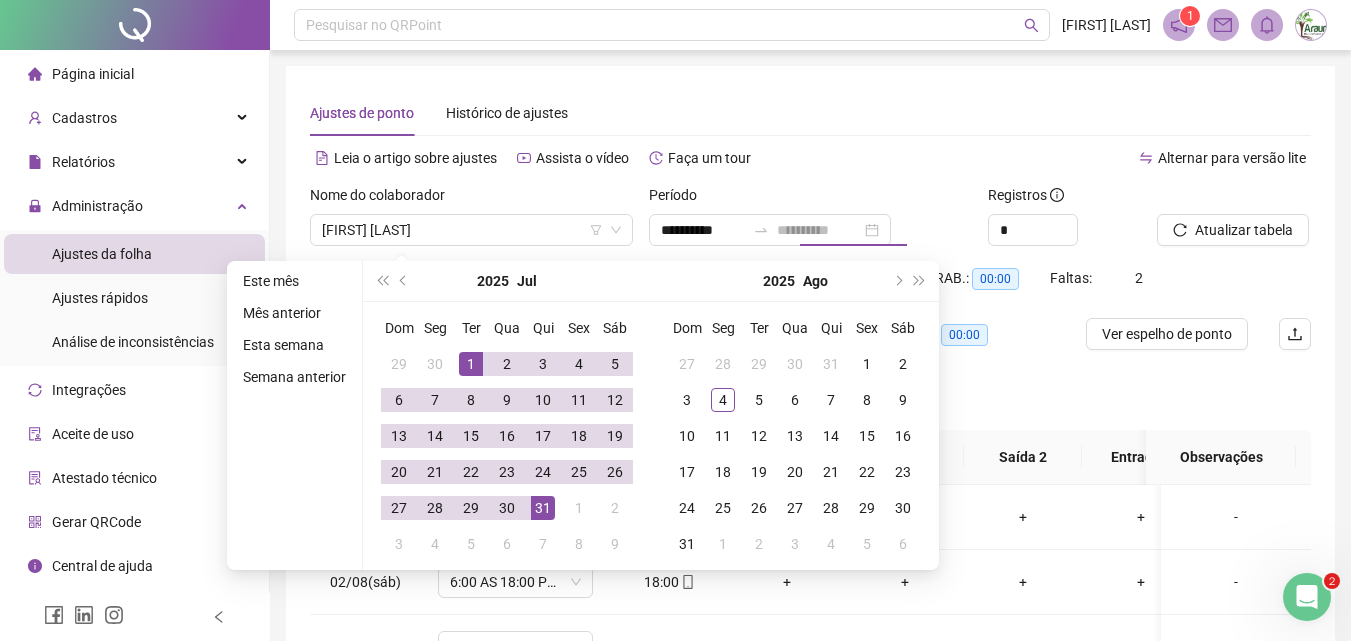 click on "31" at bounding box center (543, 508) 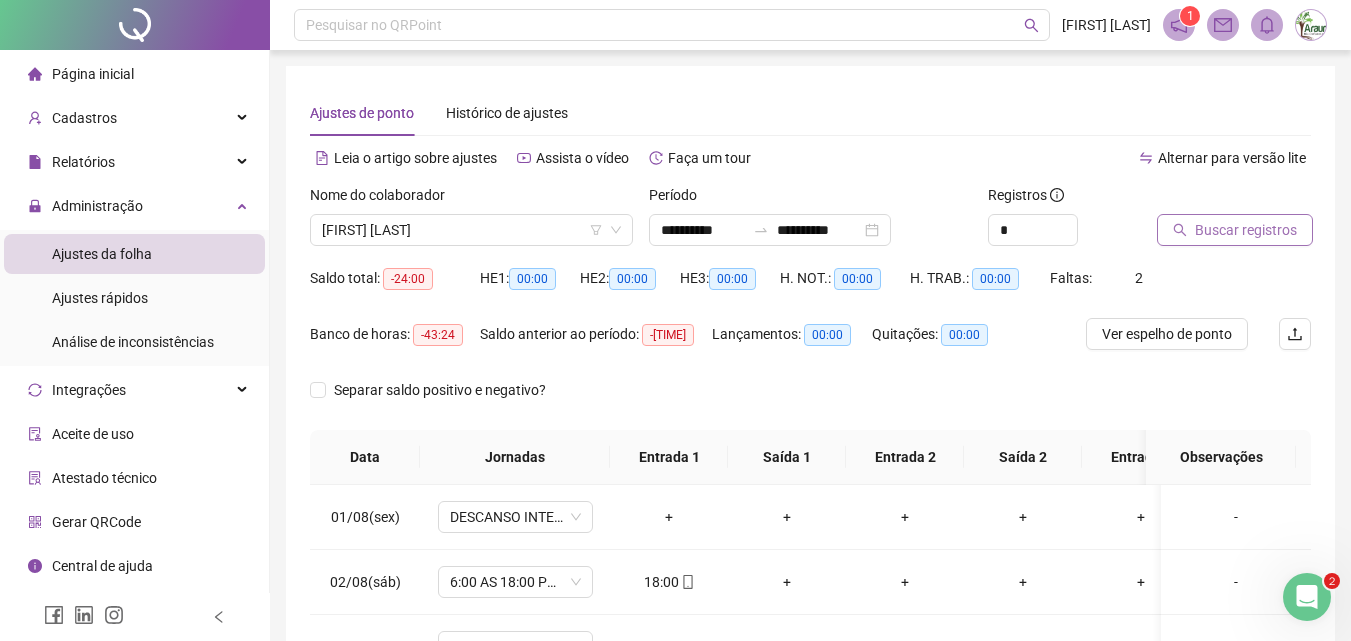 click on "Buscar registros" at bounding box center [1246, 230] 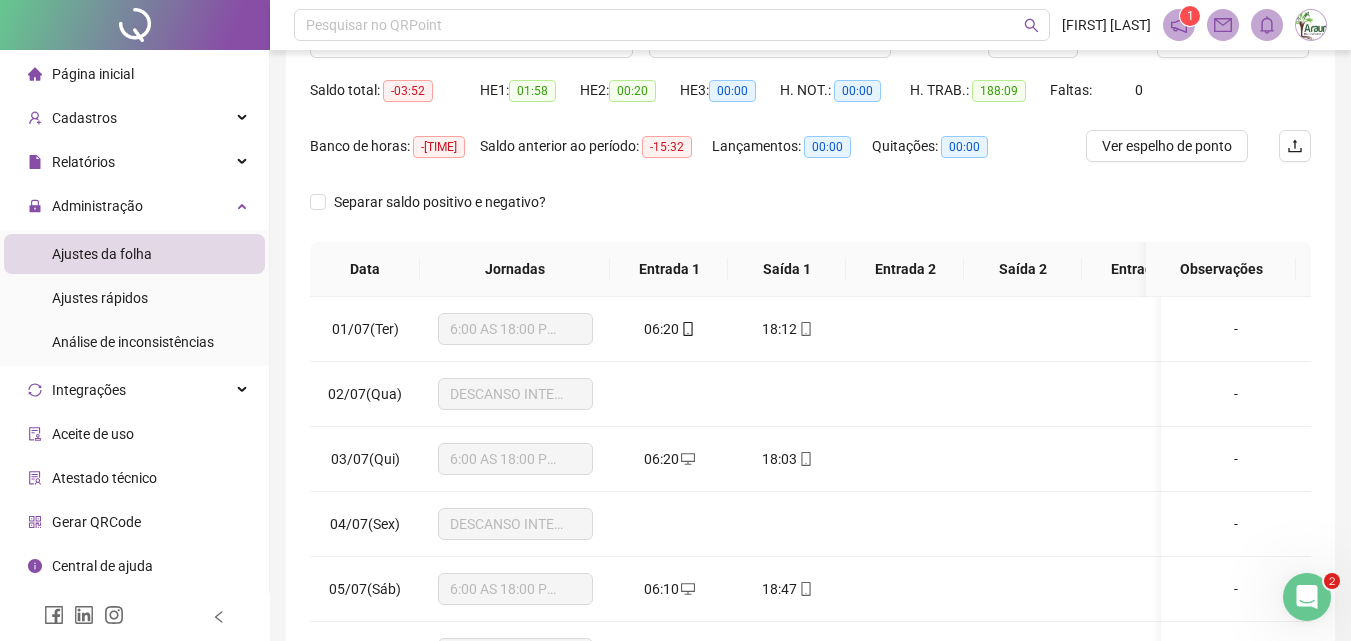 scroll, scrollTop: 300, scrollLeft: 0, axis: vertical 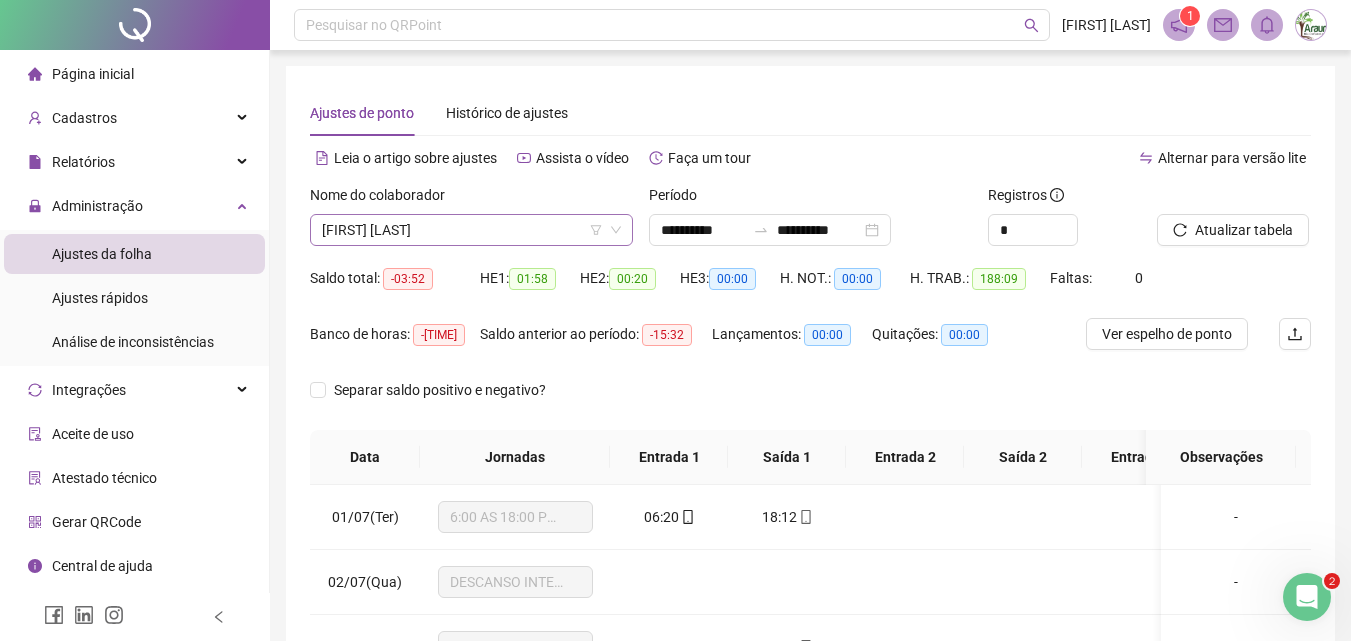 click on "[FIRST] [LAST]" at bounding box center [471, 230] 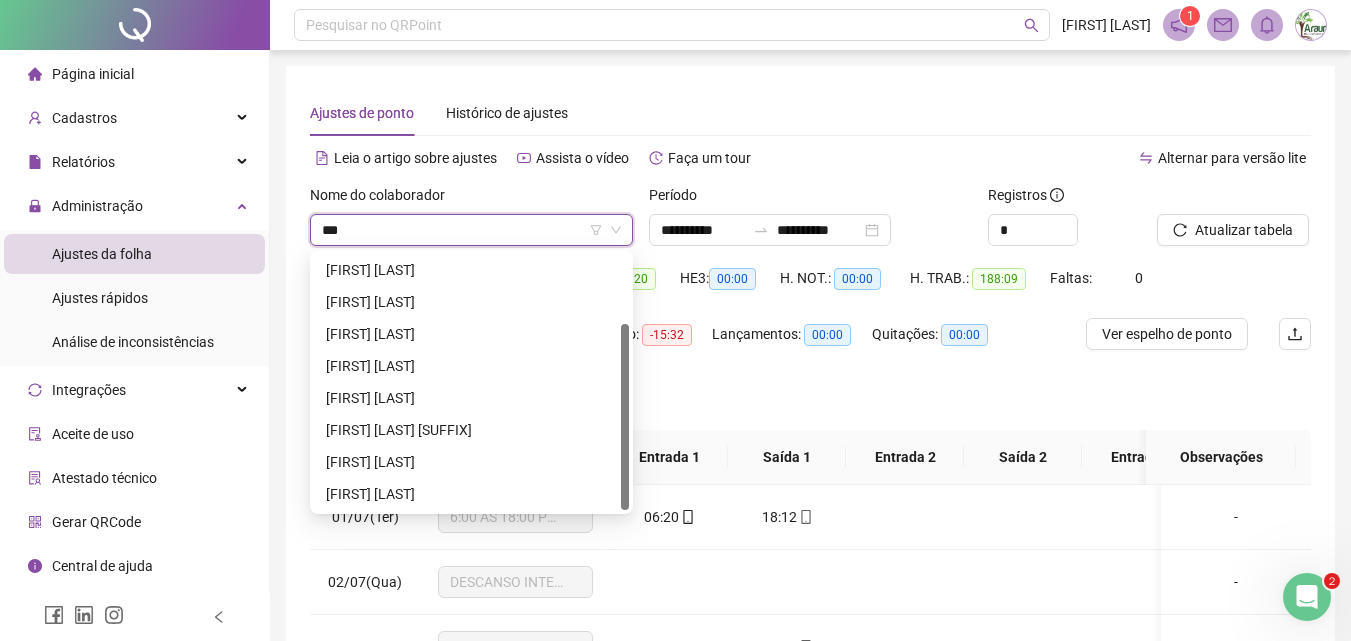scroll, scrollTop: 0, scrollLeft: 0, axis: both 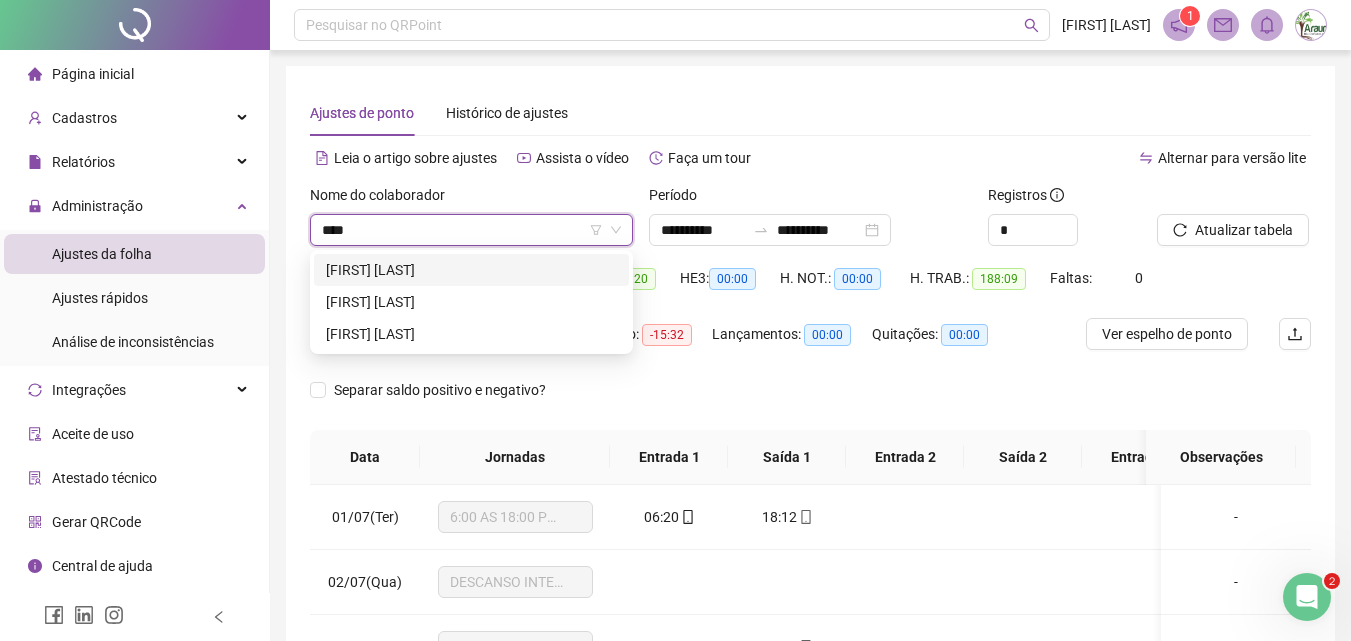 type on "*****" 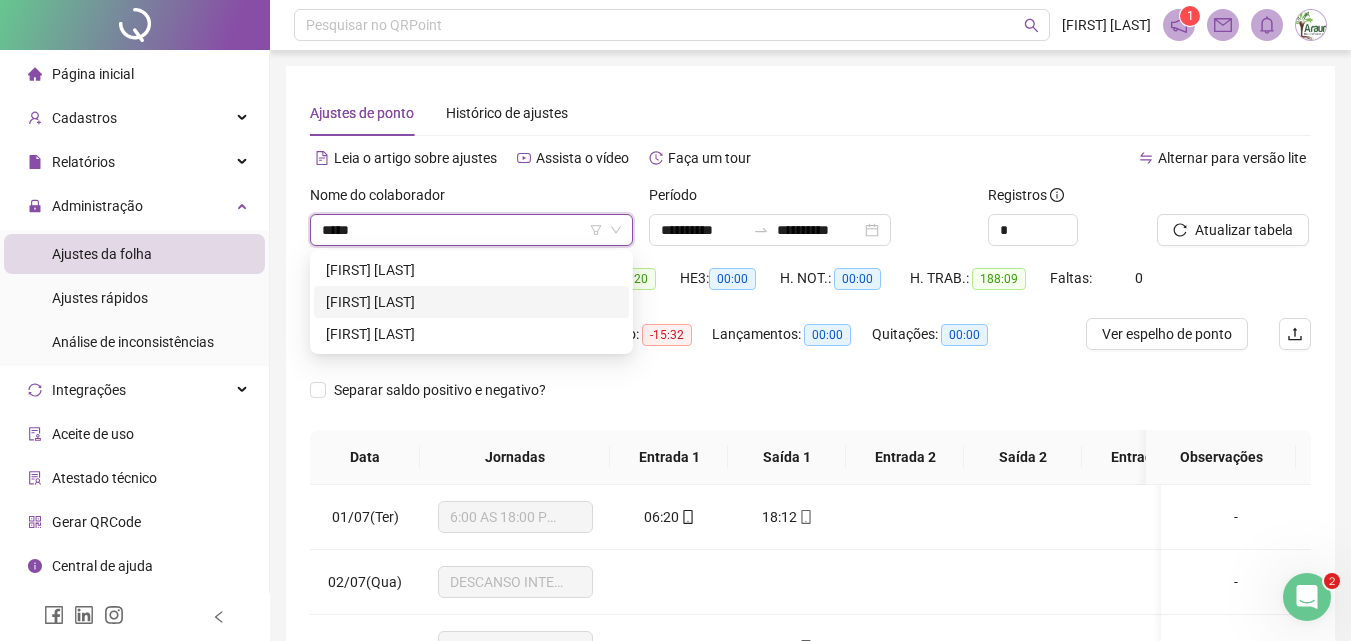click on "[FIRST] [LAST]" at bounding box center (471, 302) 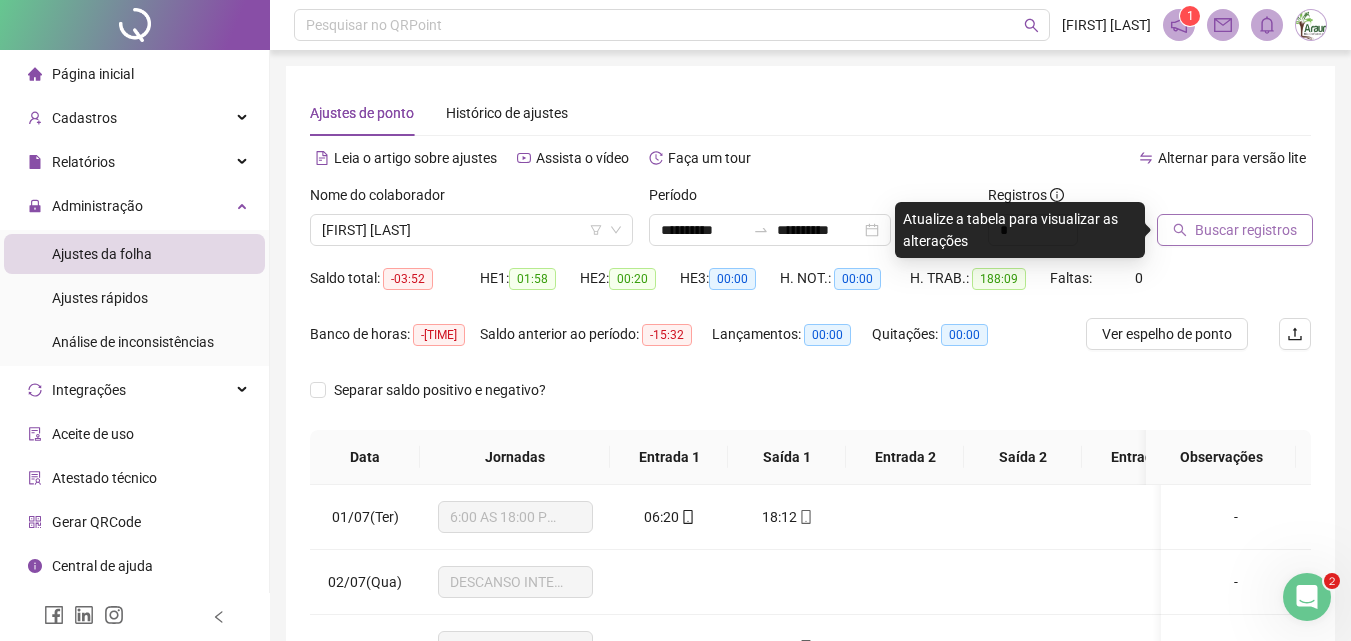 click on "Buscar registros" at bounding box center (1246, 230) 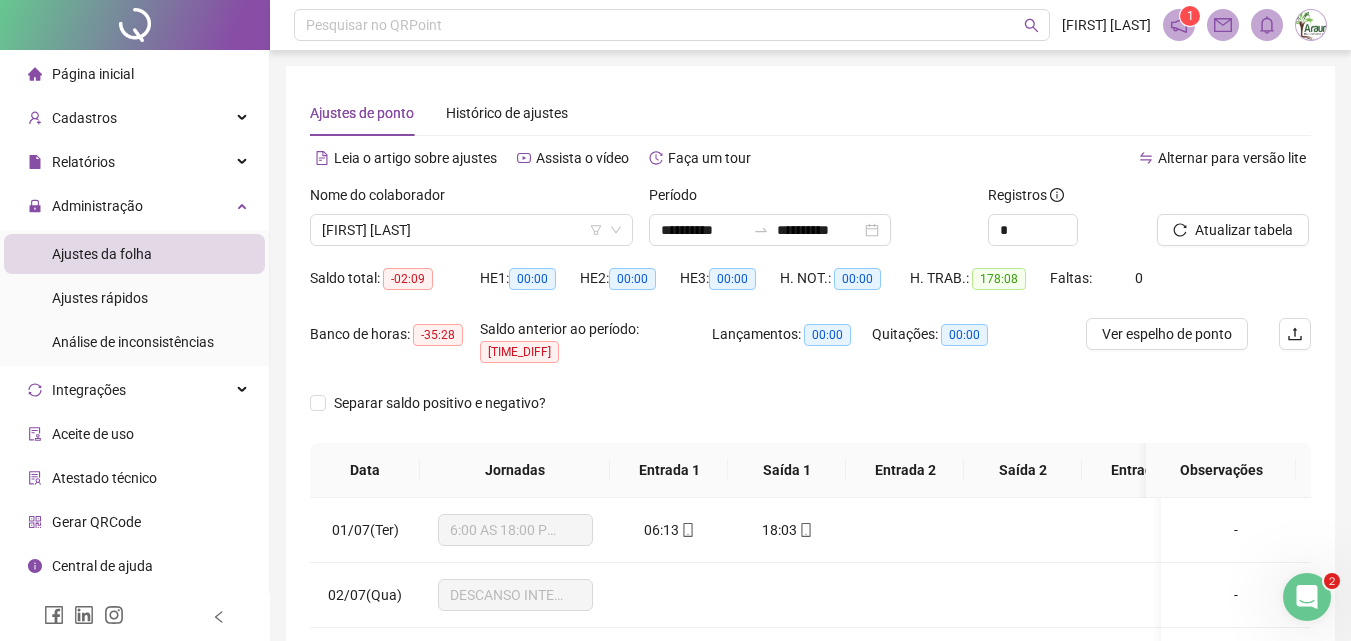 scroll, scrollTop: 300, scrollLeft: 0, axis: vertical 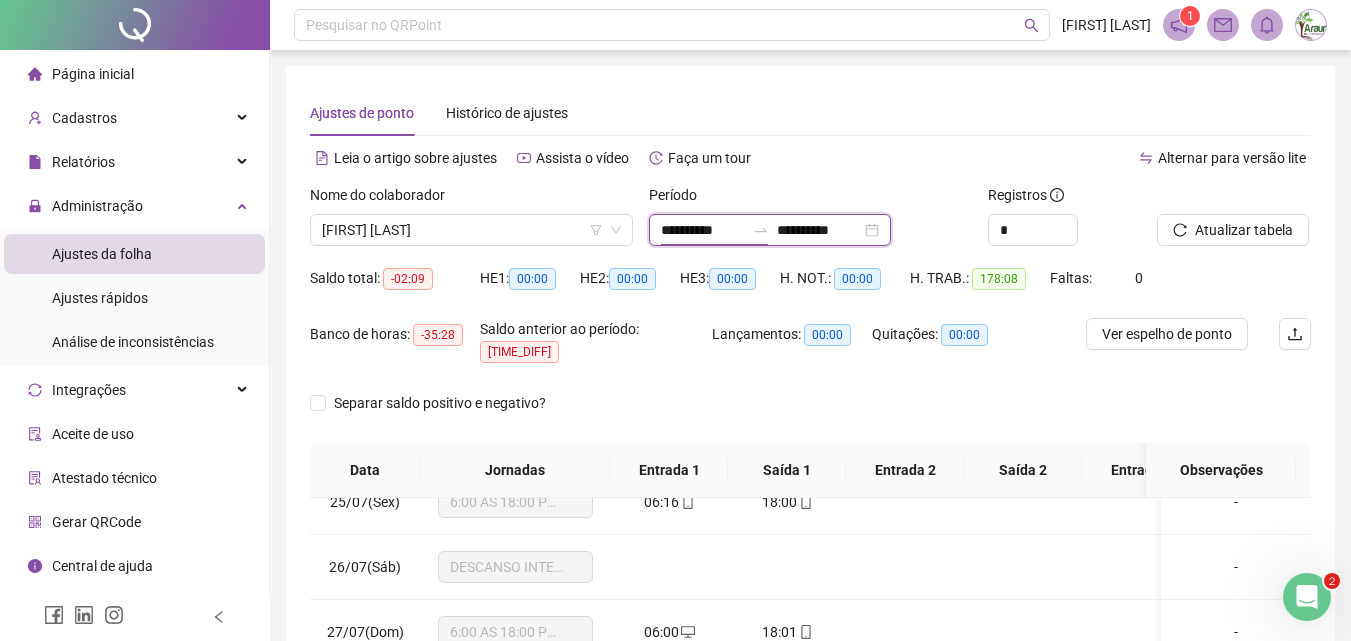 click on "**********" at bounding box center [703, 230] 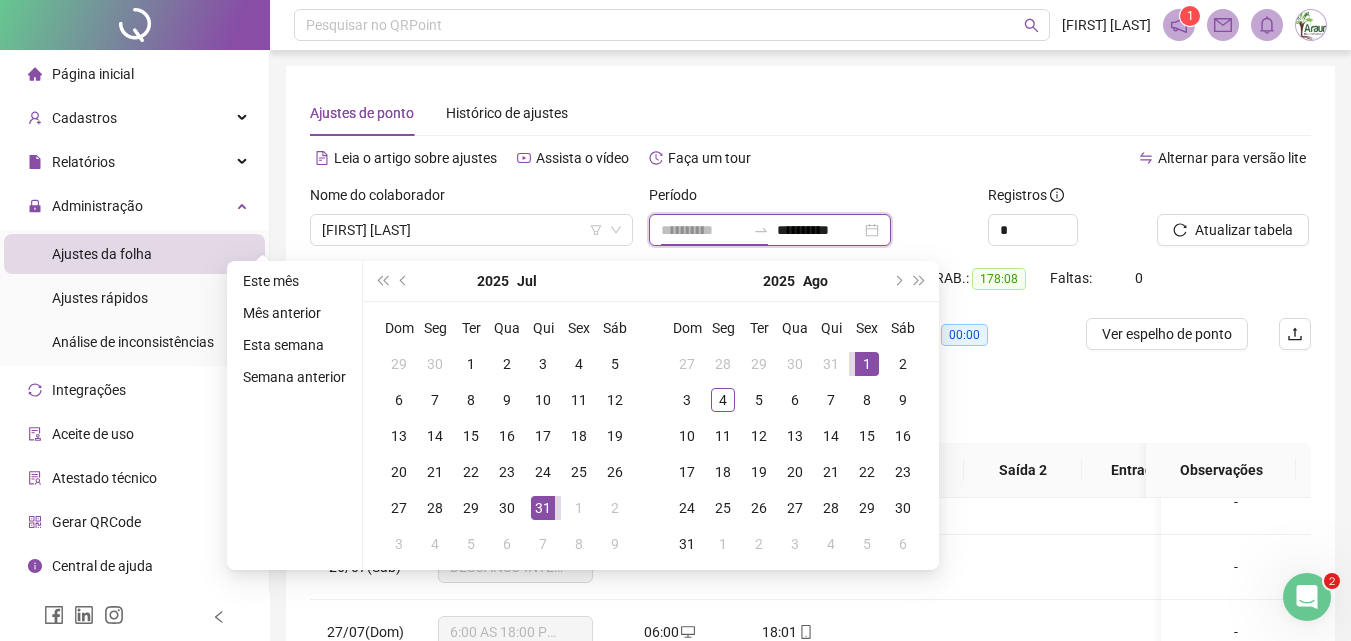 type on "**********" 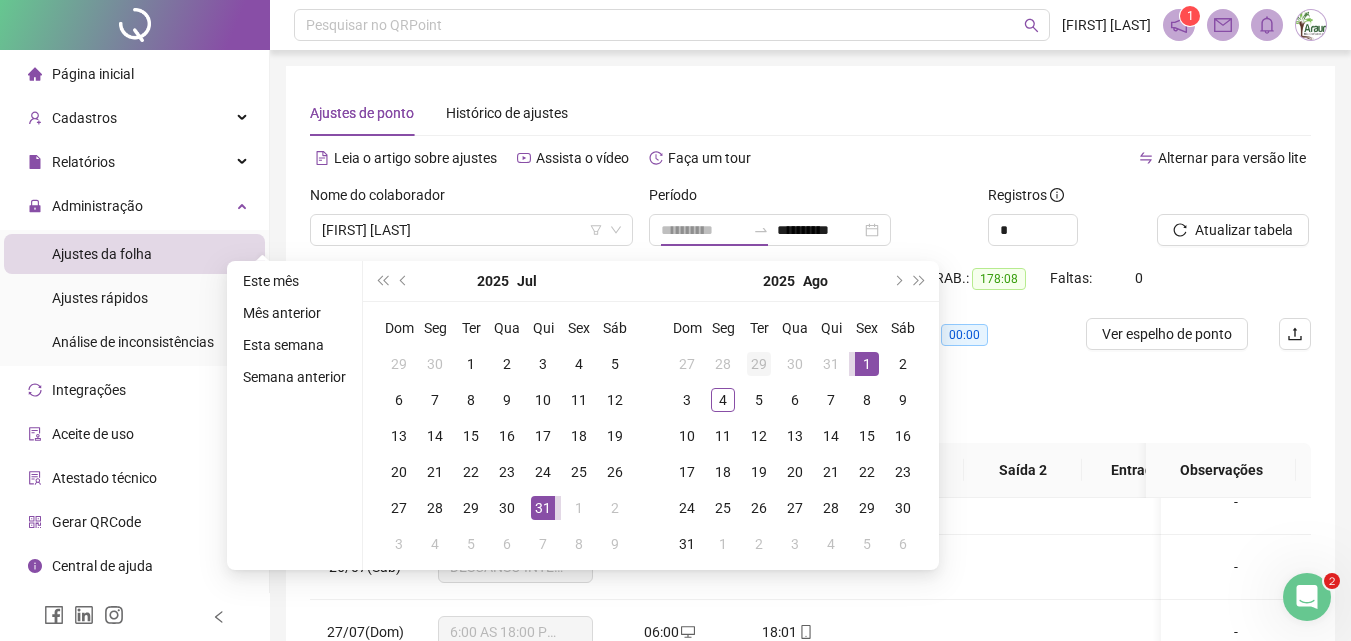 drag, startPoint x: 852, startPoint y: 354, endPoint x: 770, endPoint y: 380, distance: 86.023254 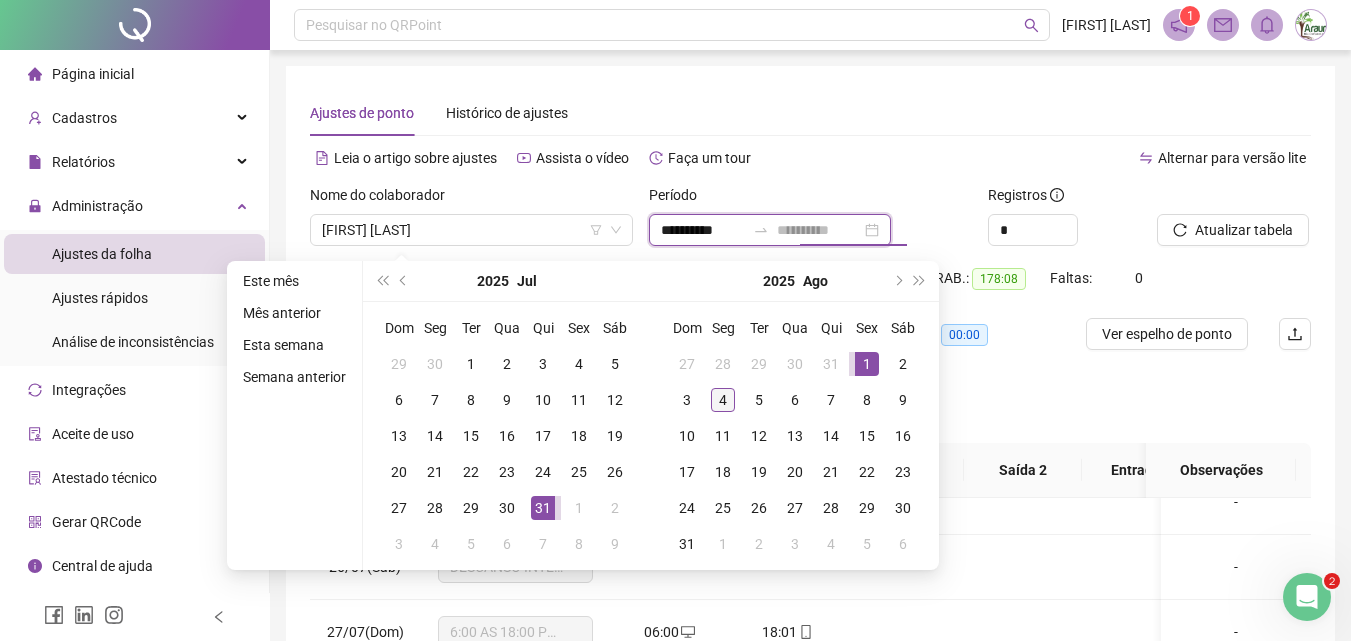 type on "**********" 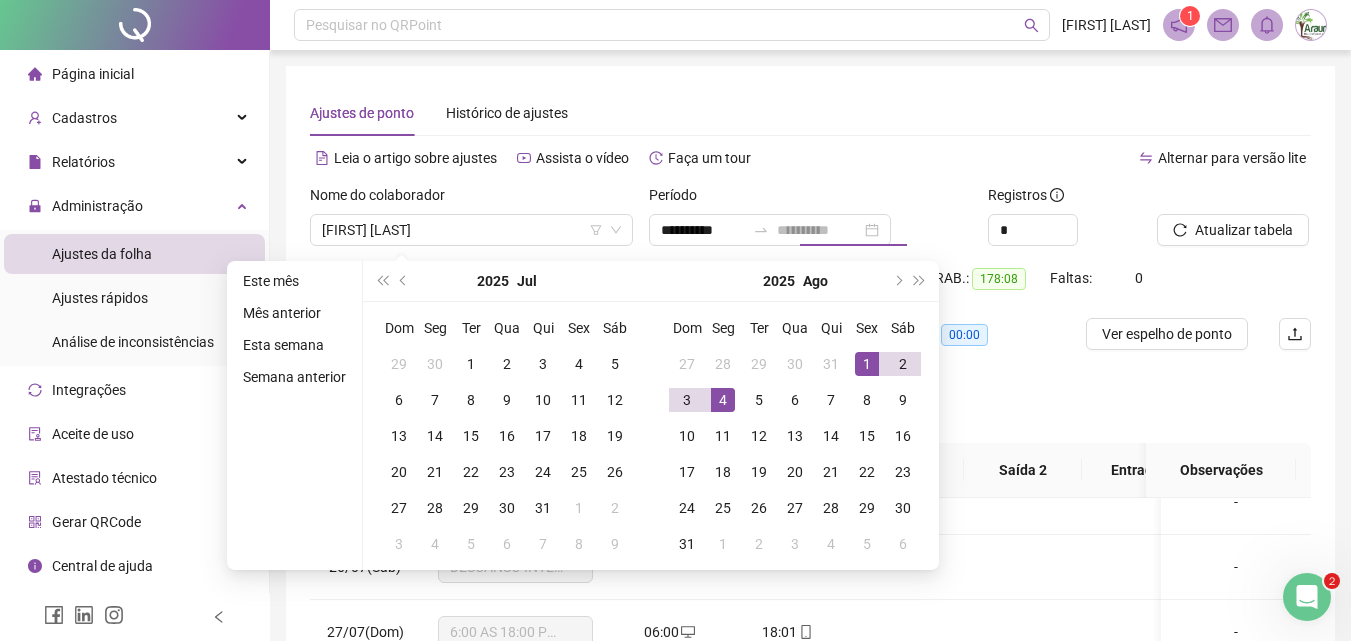 click on "4" at bounding box center (723, 400) 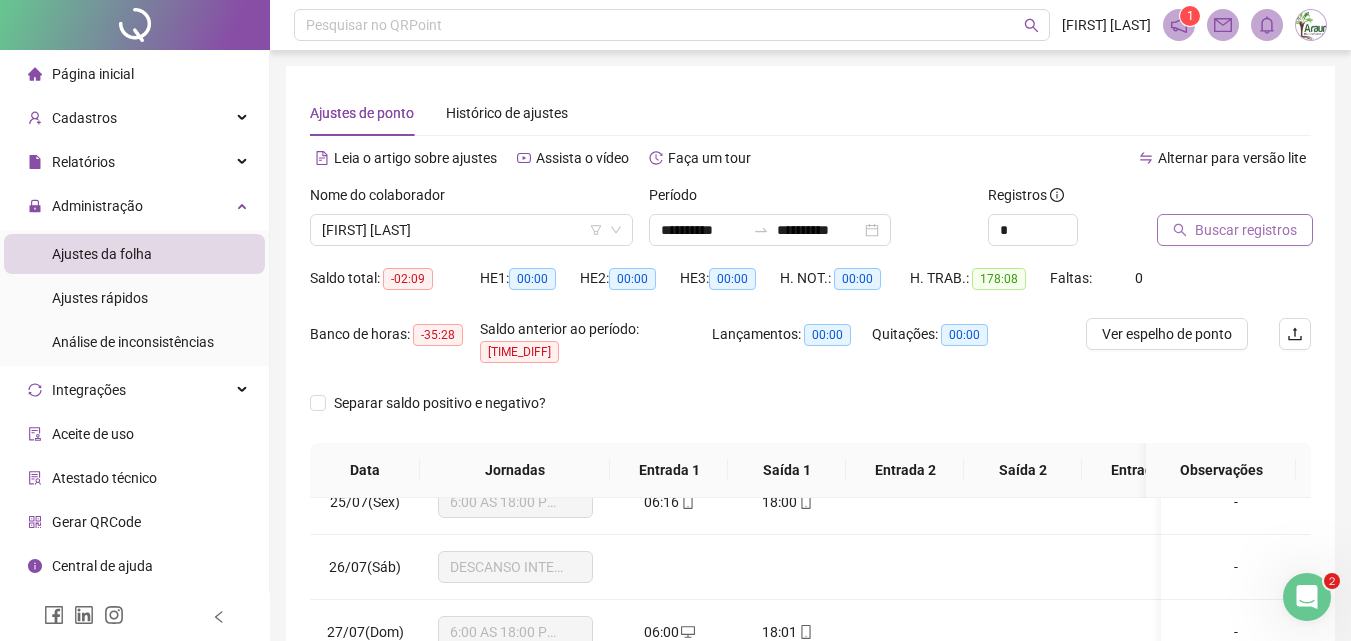 click on "Buscar registros" at bounding box center [1246, 230] 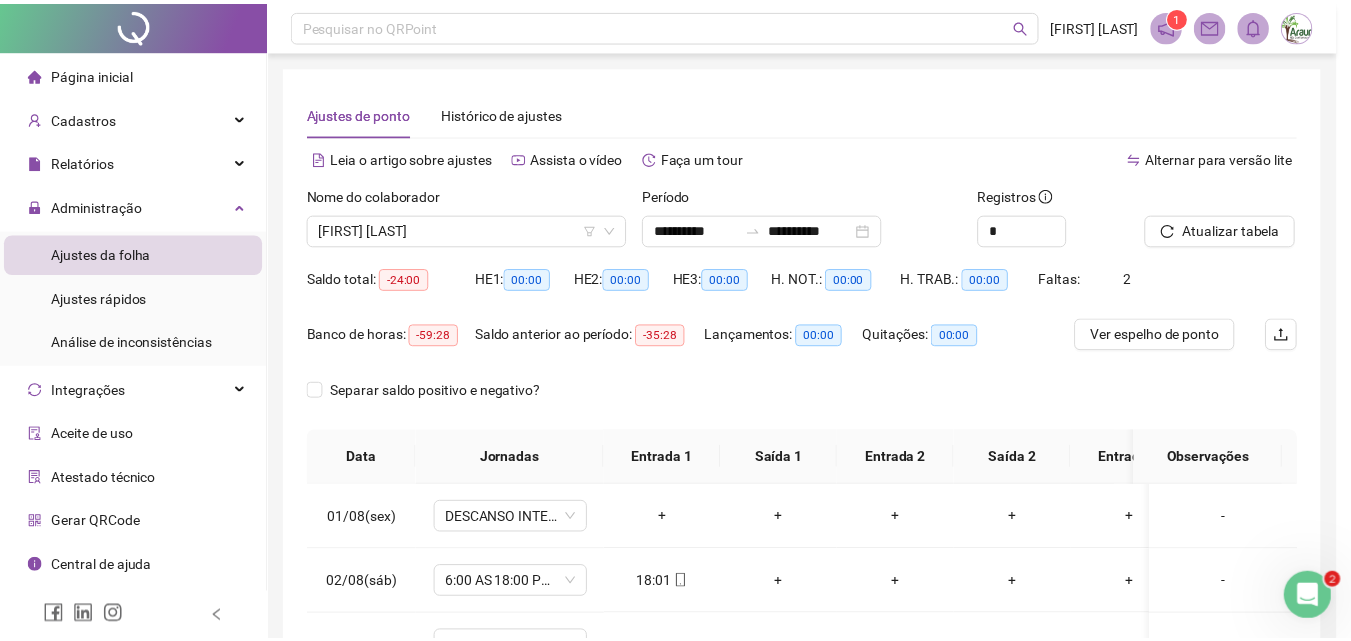scroll, scrollTop: 0, scrollLeft: 0, axis: both 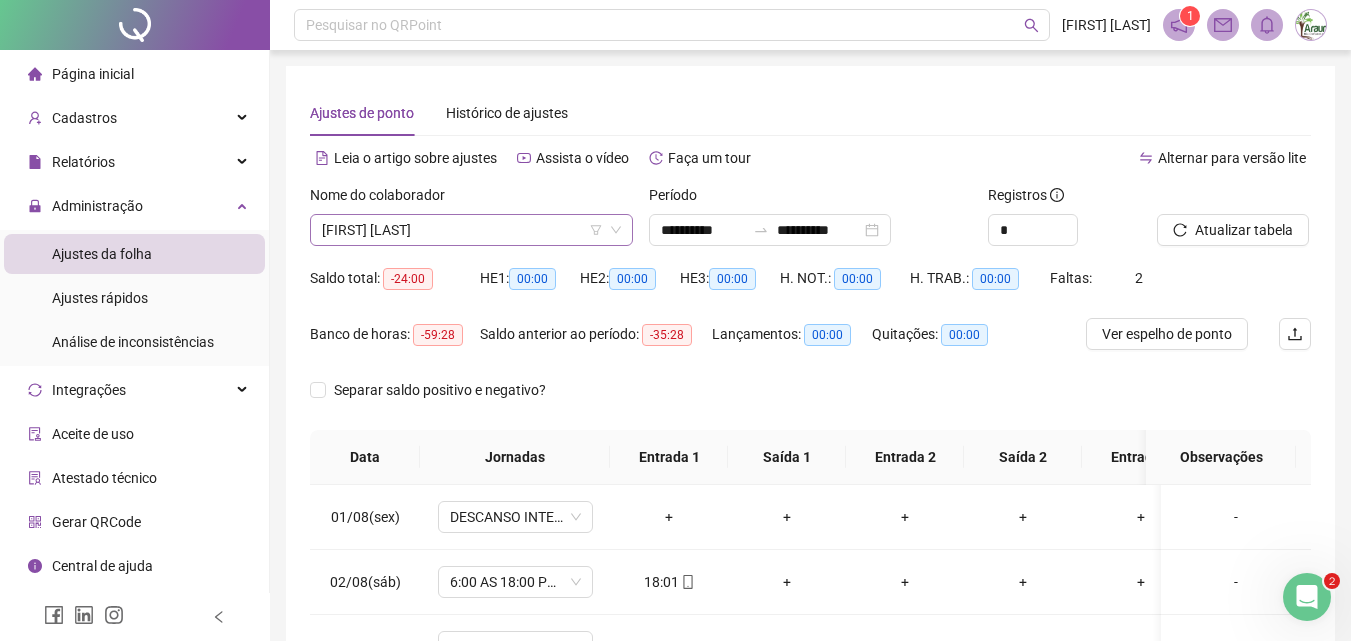 click on "[FIRST] [LAST]" at bounding box center [471, 230] 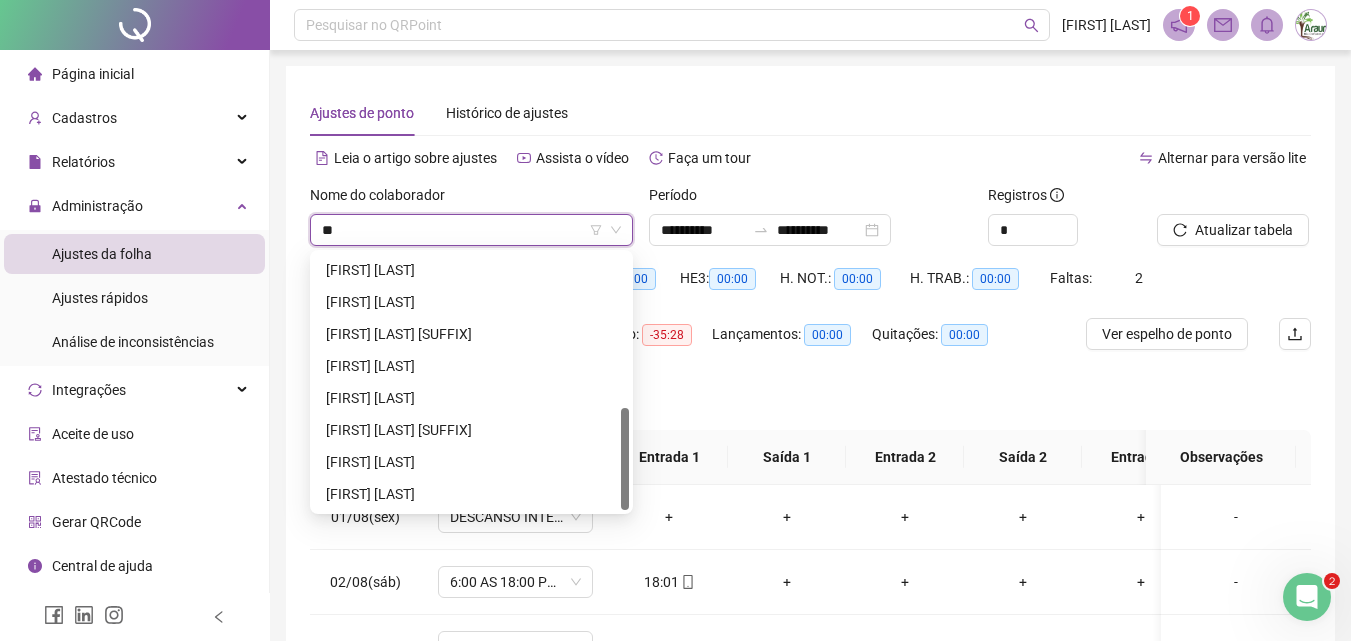 scroll, scrollTop: 384, scrollLeft: 0, axis: vertical 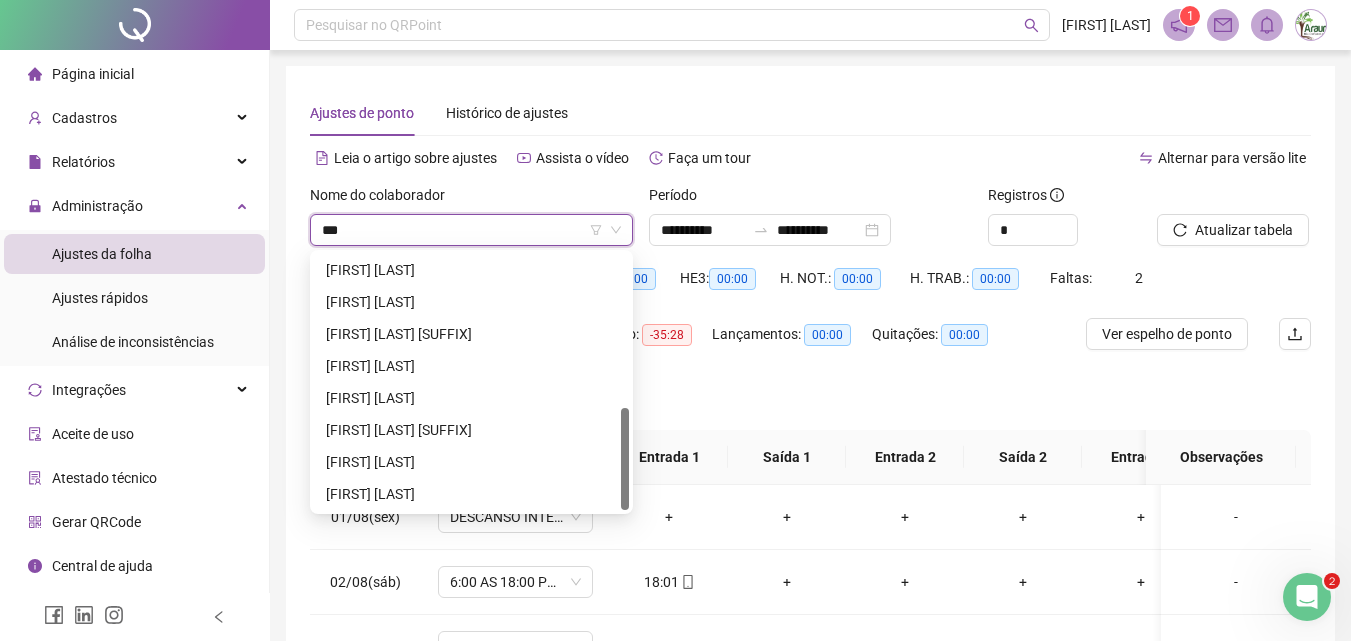 type on "****" 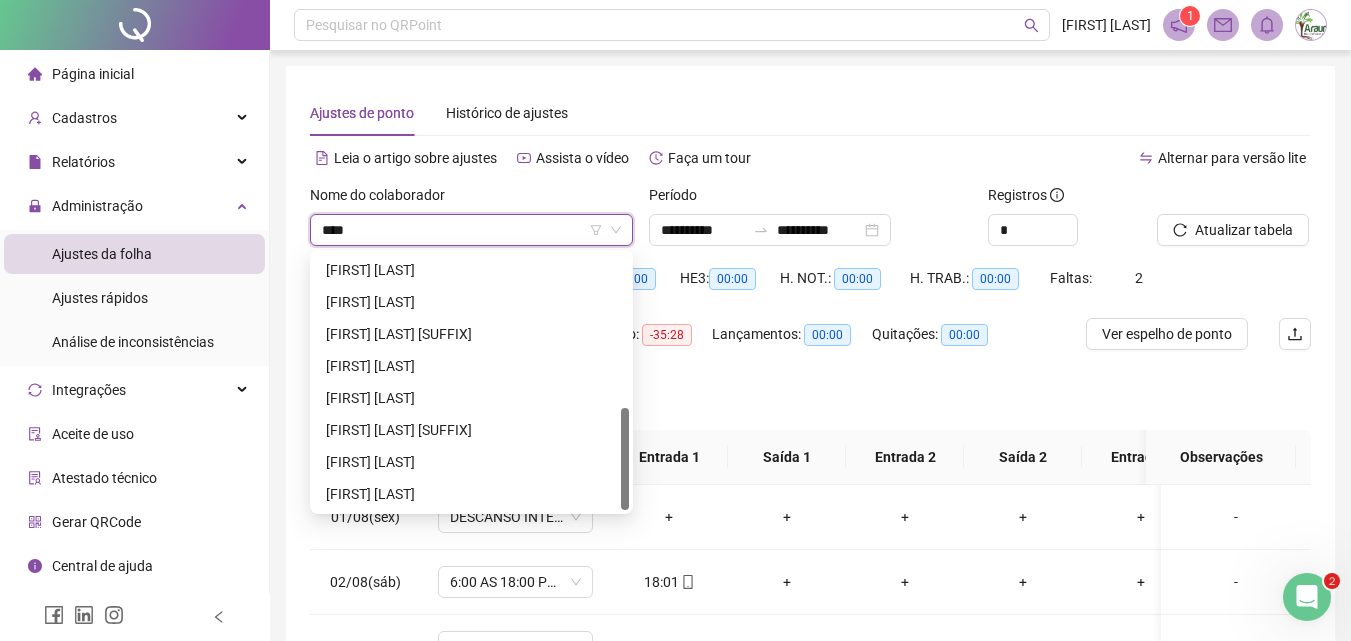 scroll, scrollTop: 0, scrollLeft: 0, axis: both 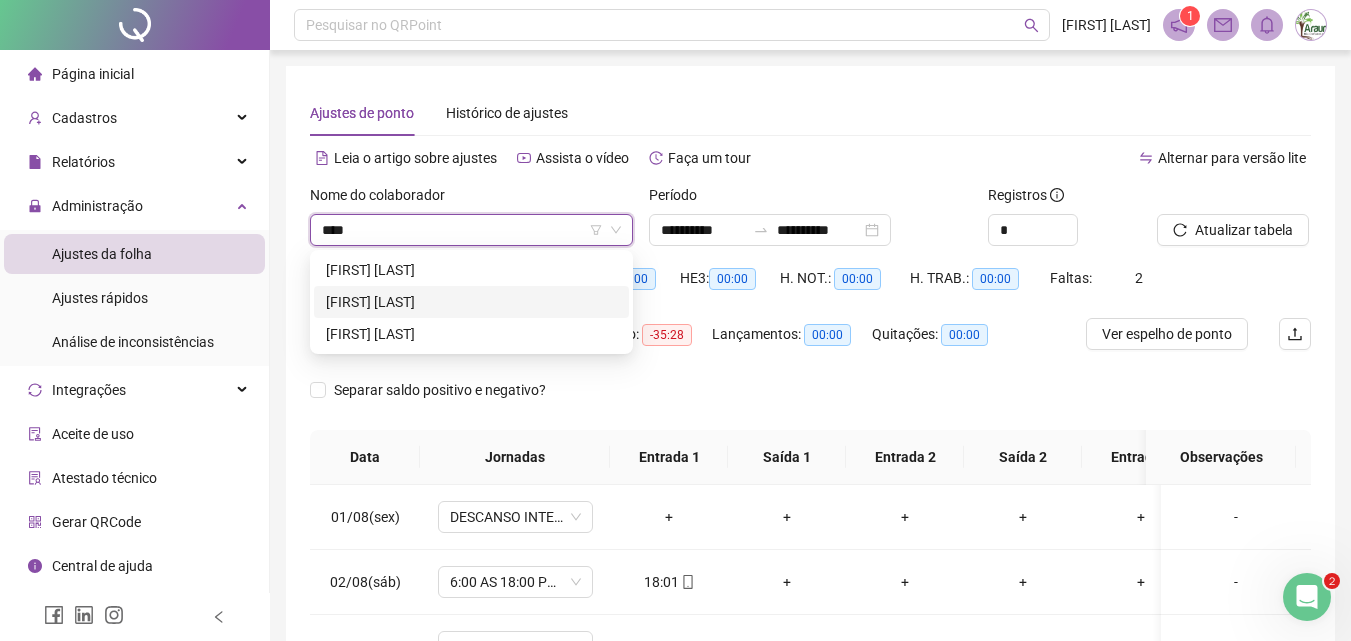 click on "[FIRST] [LAST]" at bounding box center [471, 302] 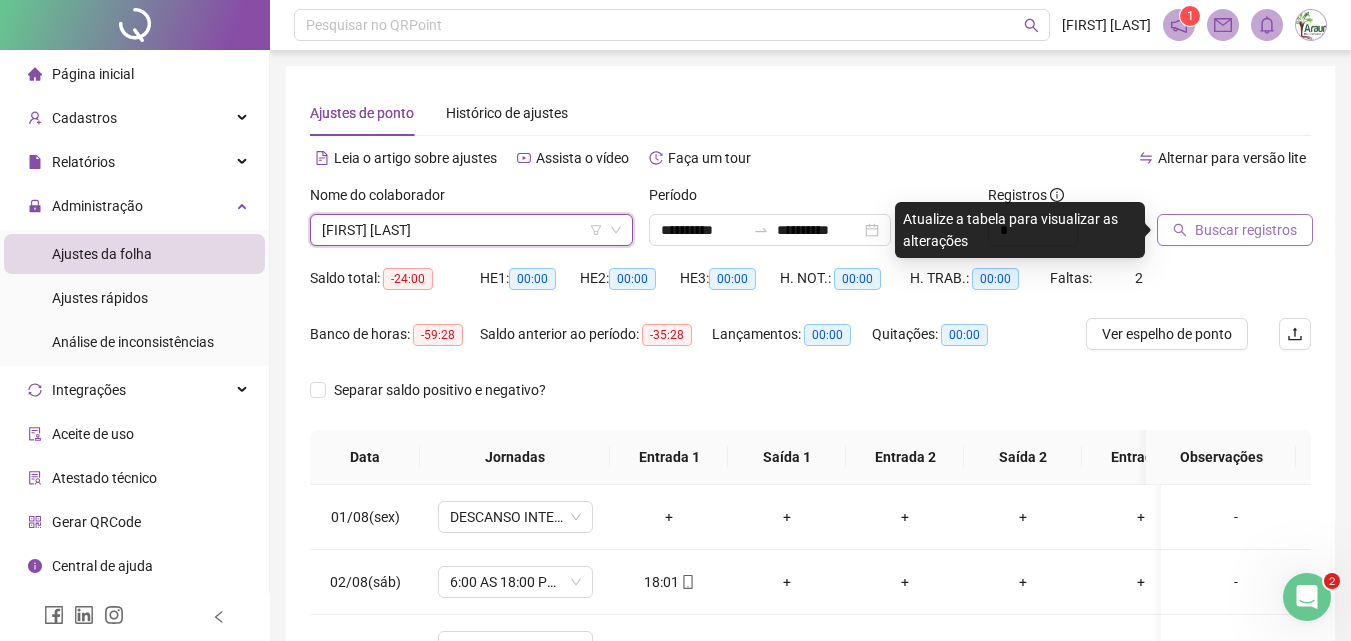 click on "Buscar registros" at bounding box center [1235, 230] 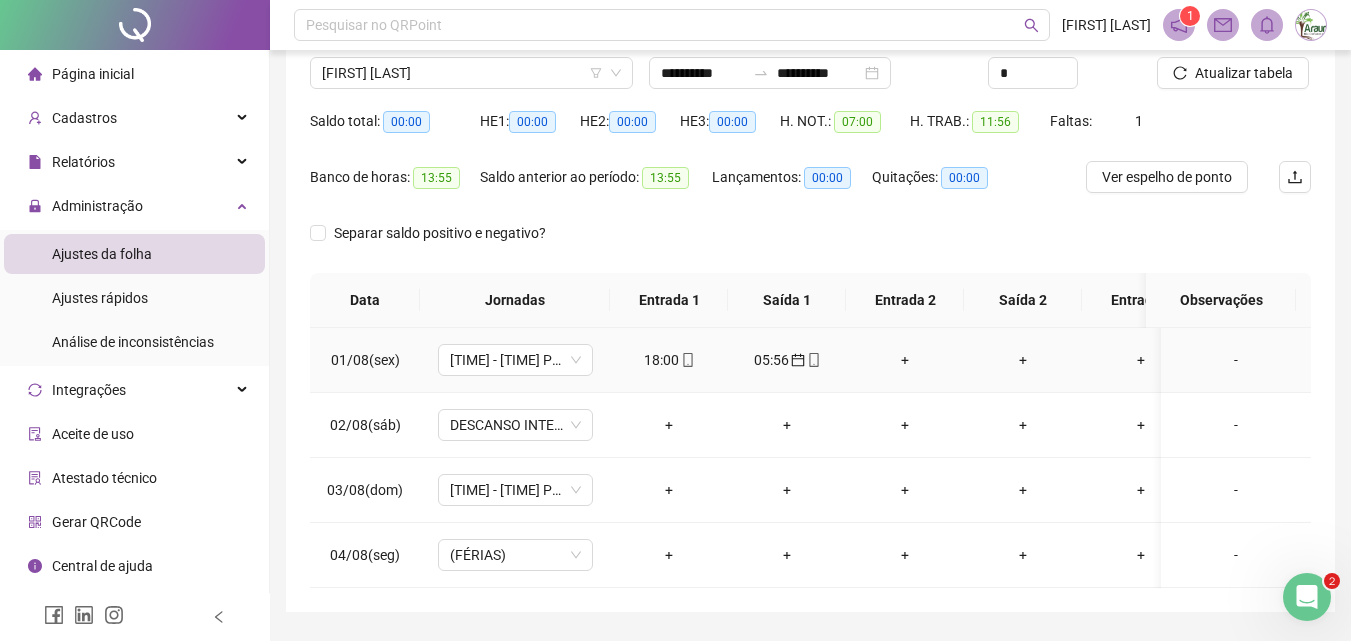 scroll, scrollTop: 229, scrollLeft: 0, axis: vertical 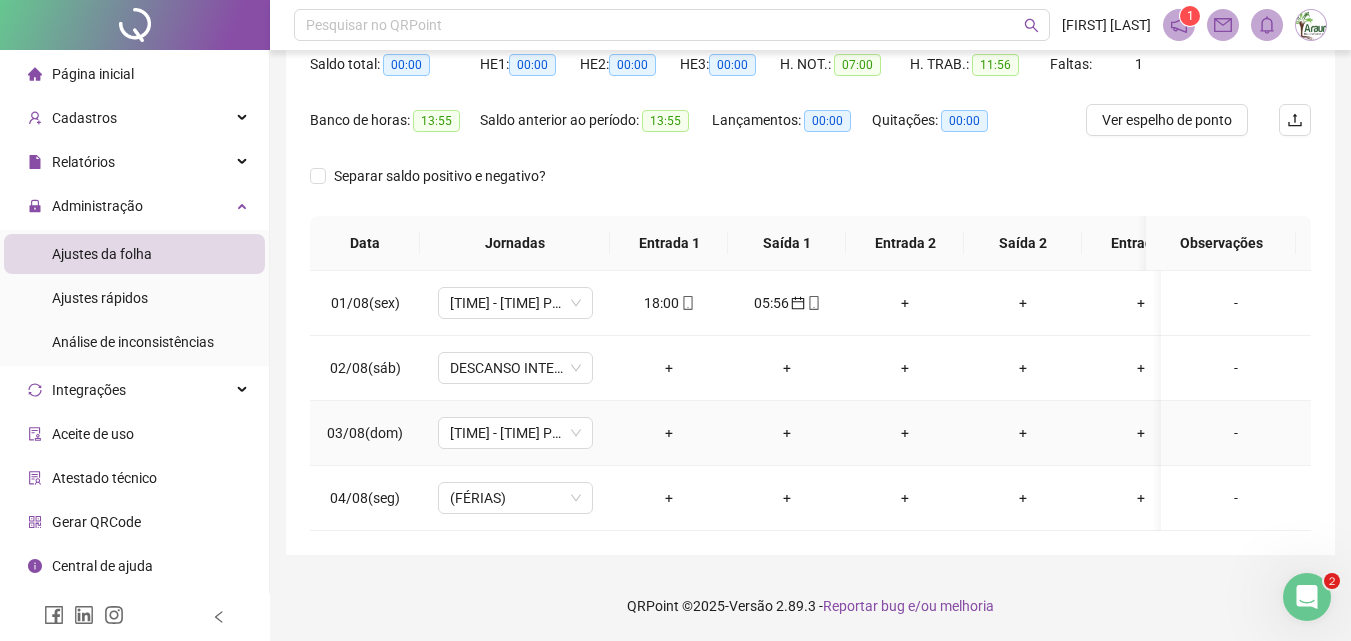 click on "+" at bounding box center [669, 433] 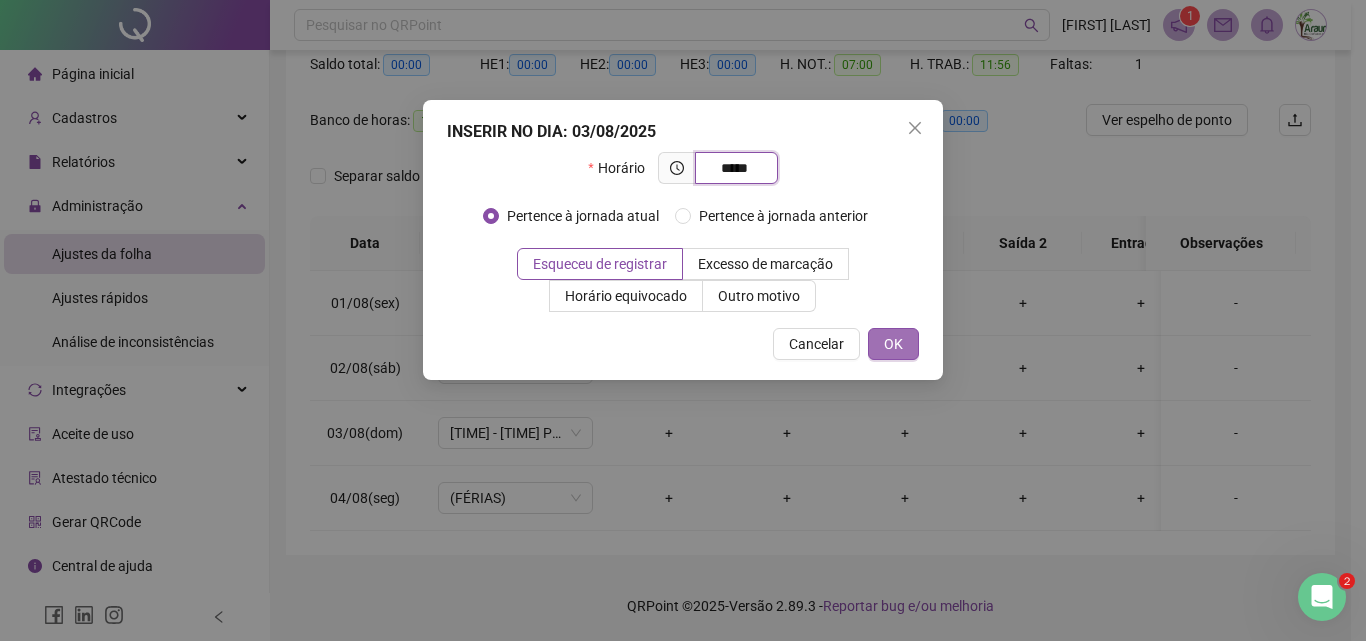 type on "*****" 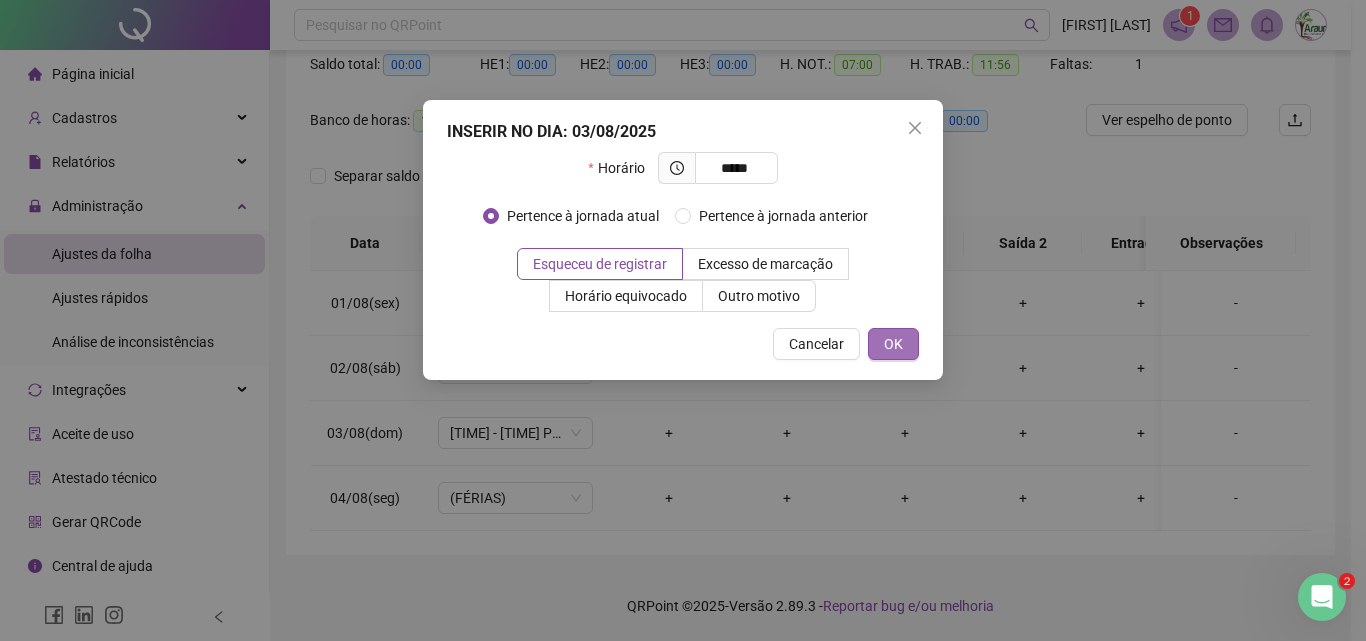 click on "OK" at bounding box center [893, 344] 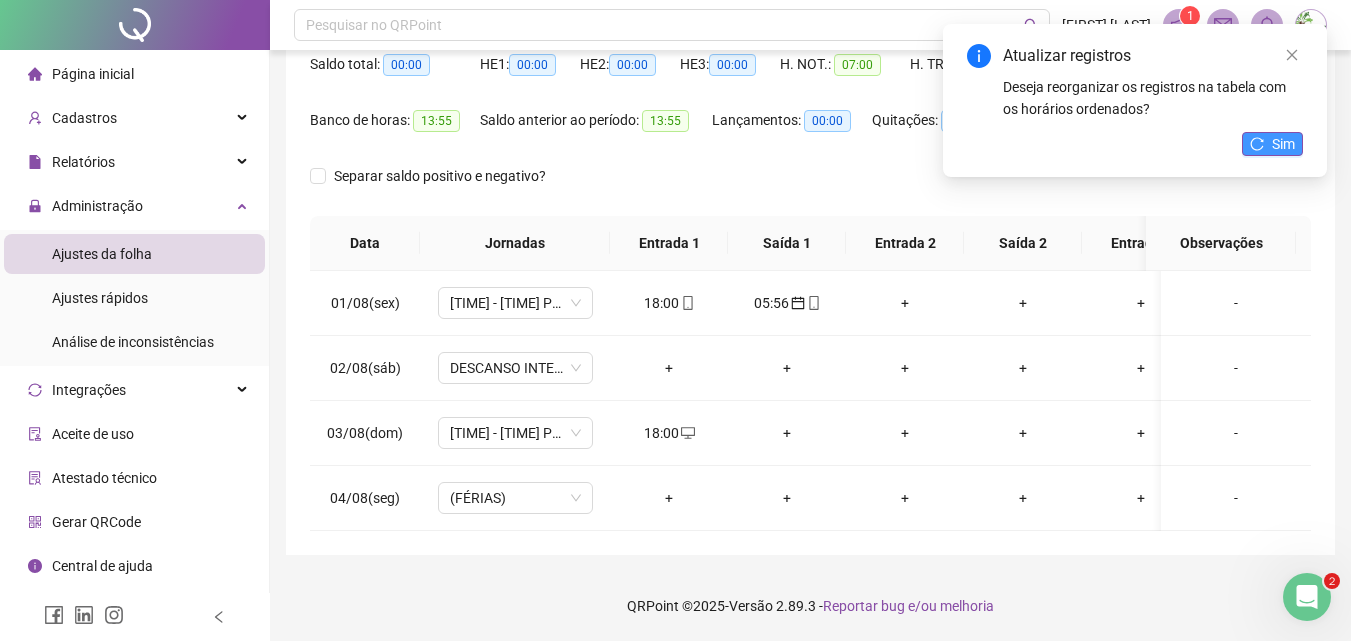 click on "Sim" at bounding box center [1272, 144] 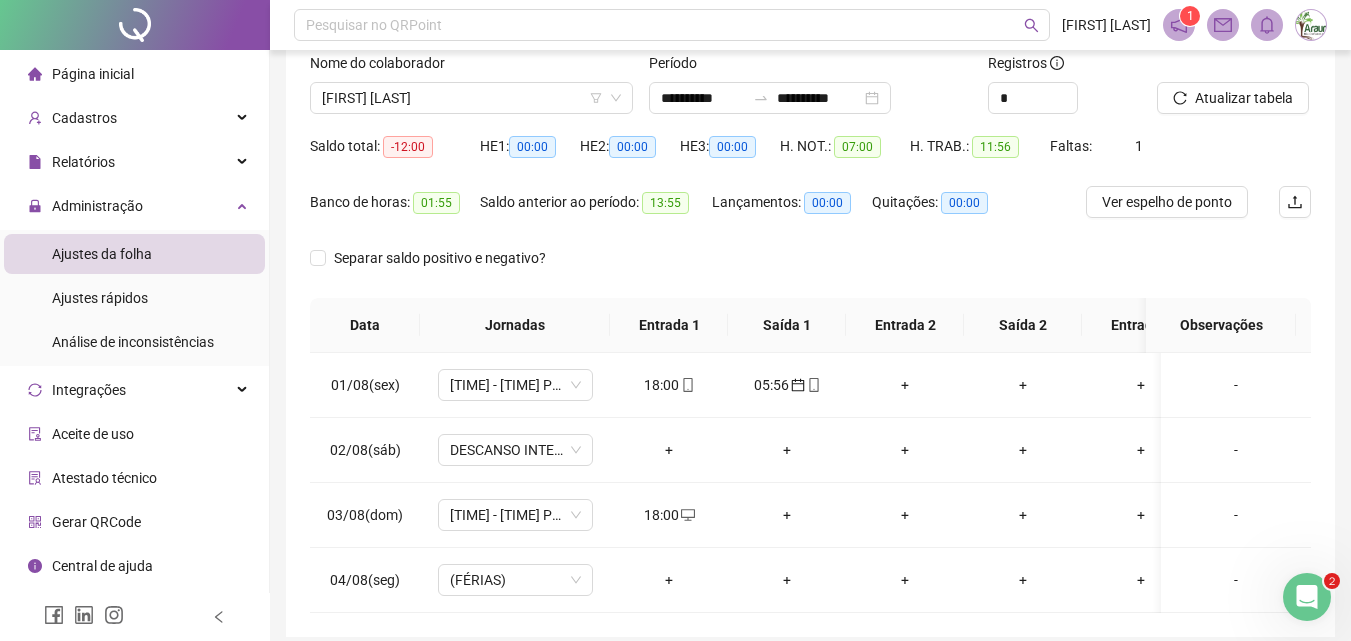 scroll, scrollTop: 0, scrollLeft: 0, axis: both 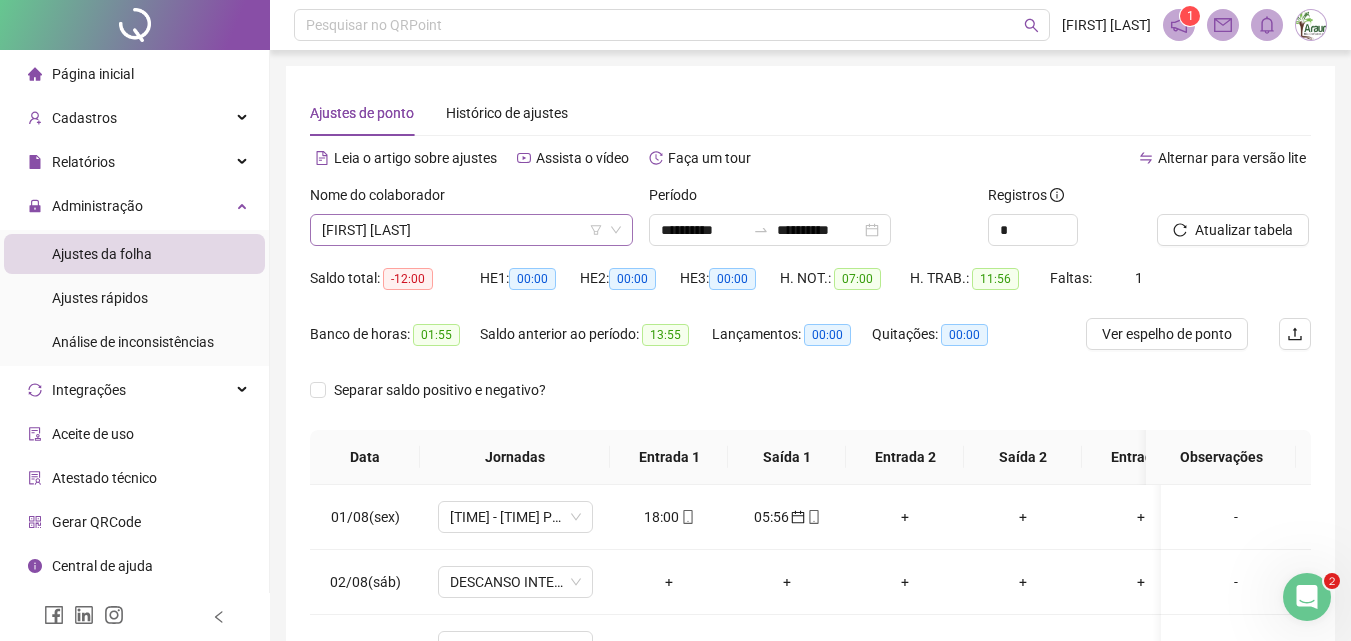 click on "[FIRST] [LAST]" at bounding box center [471, 230] 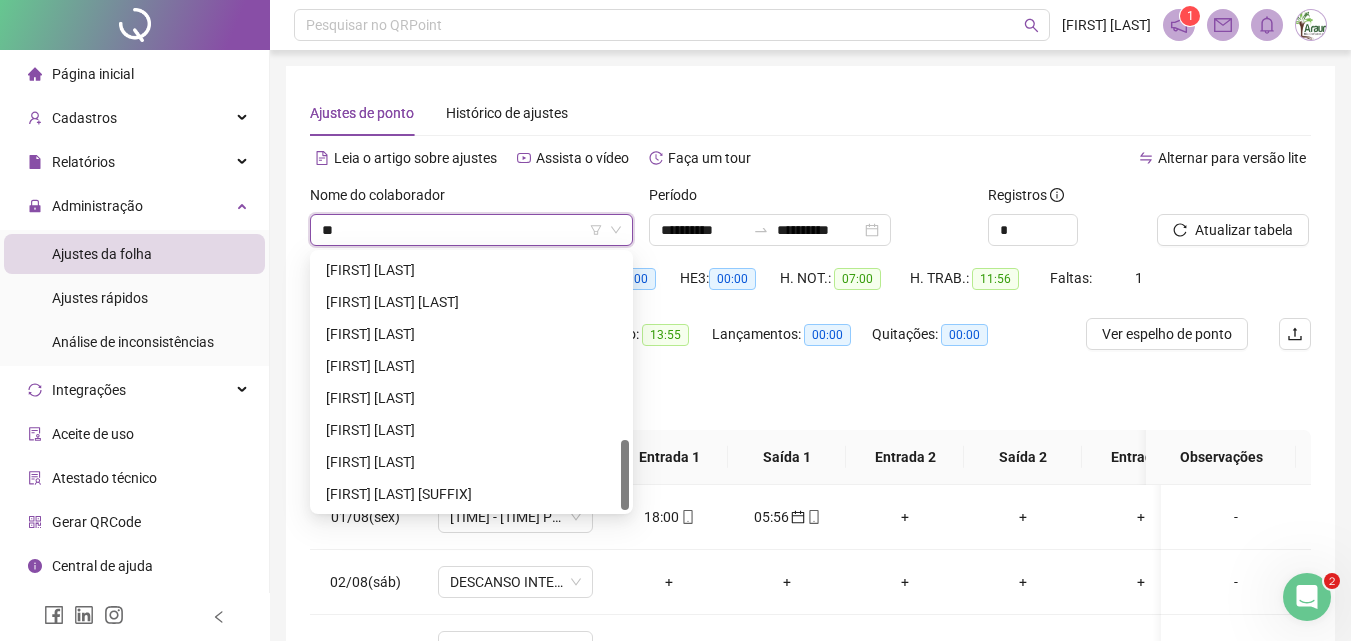 scroll, scrollTop: 0, scrollLeft: 0, axis: both 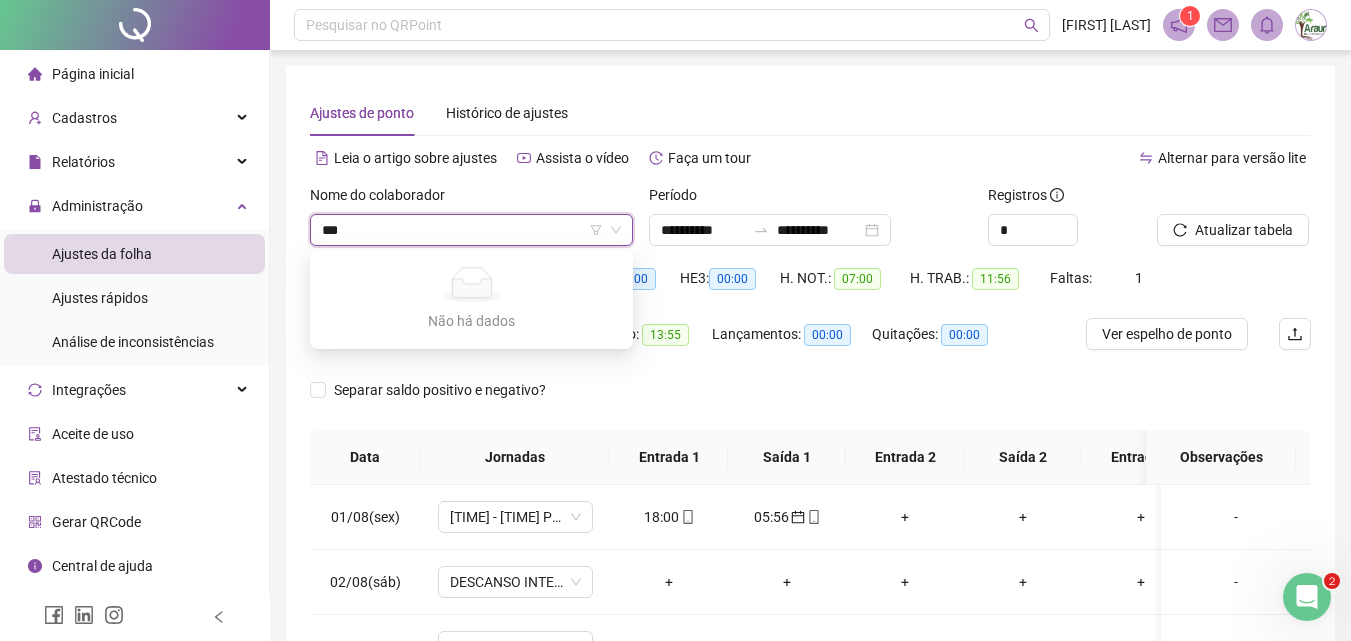 type on "**" 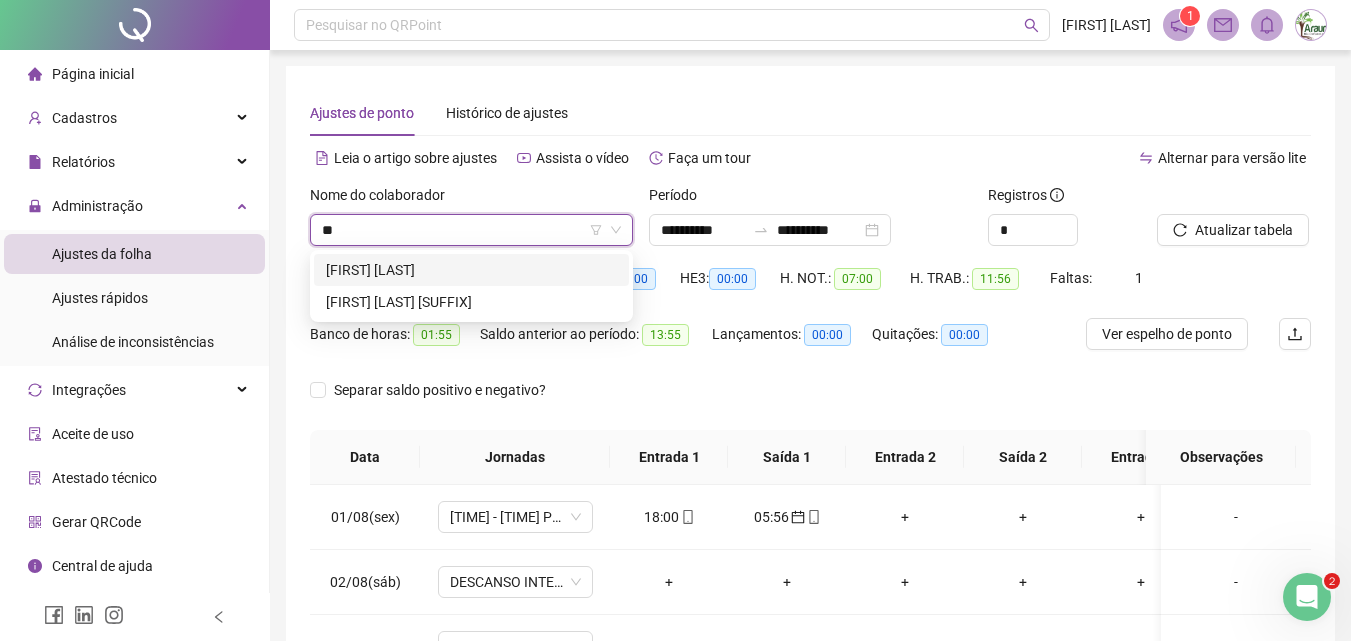 click on "[FIRST] [LAST]" at bounding box center (471, 270) 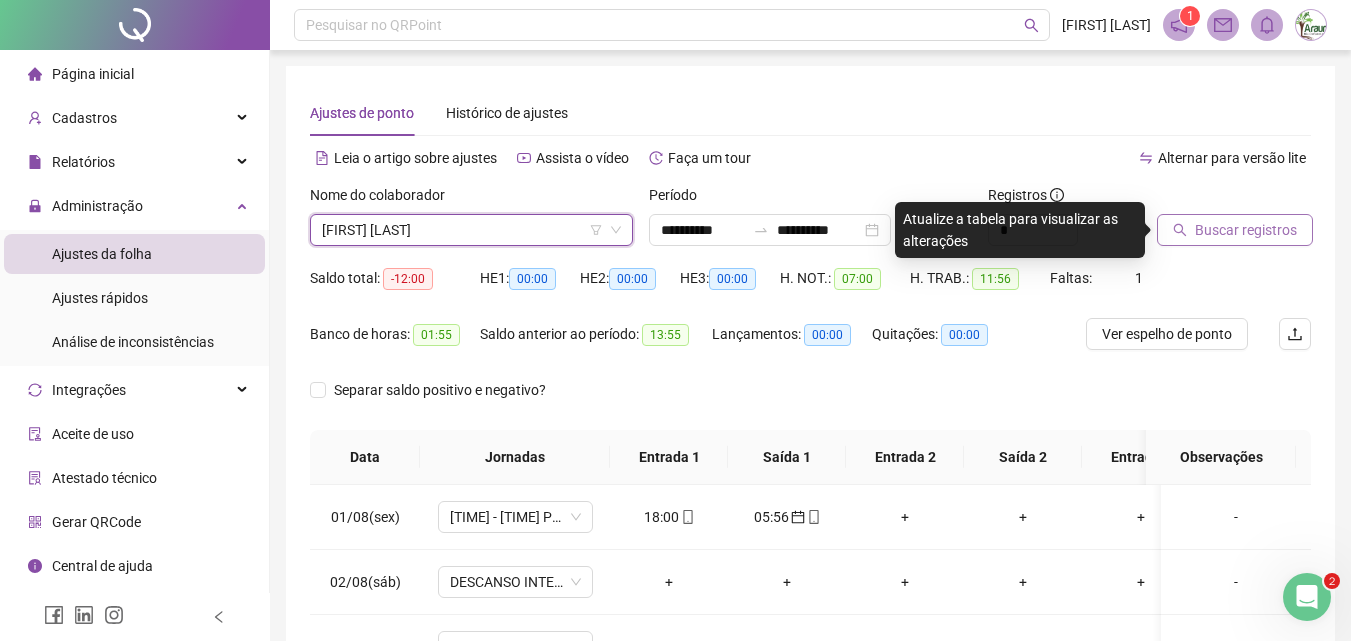 click on "Buscar registros" at bounding box center (1235, 230) 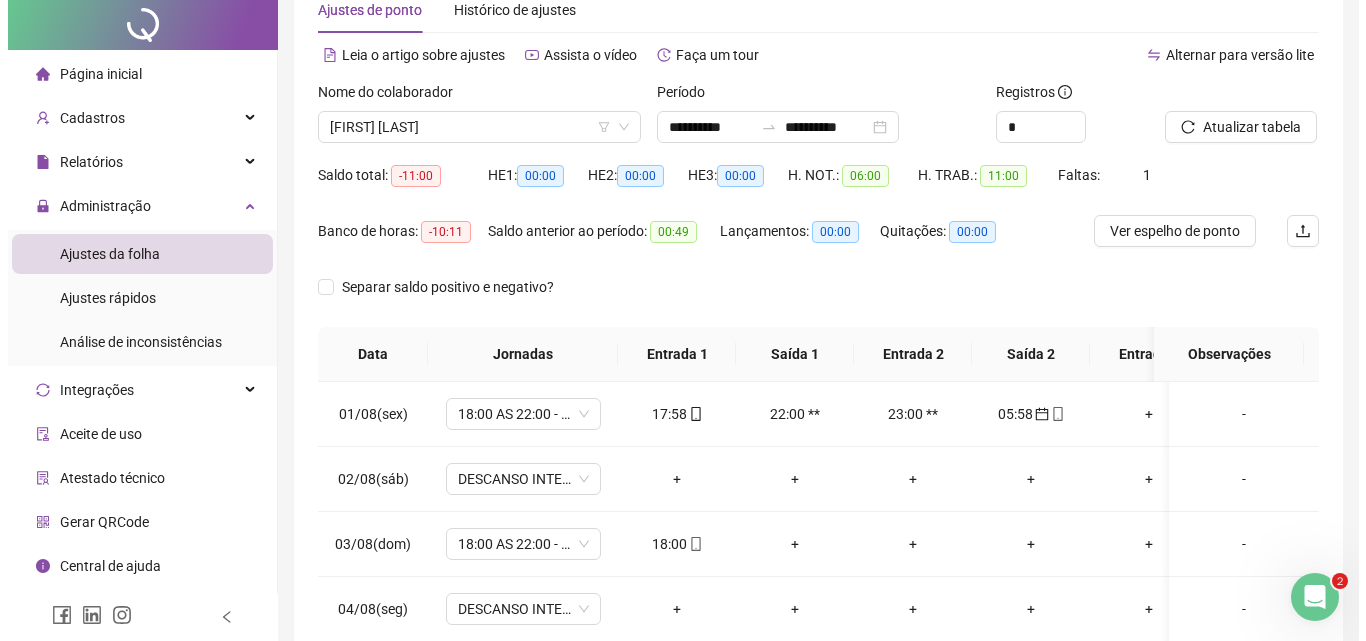 scroll, scrollTop: 229, scrollLeft: 0, axis: vertical 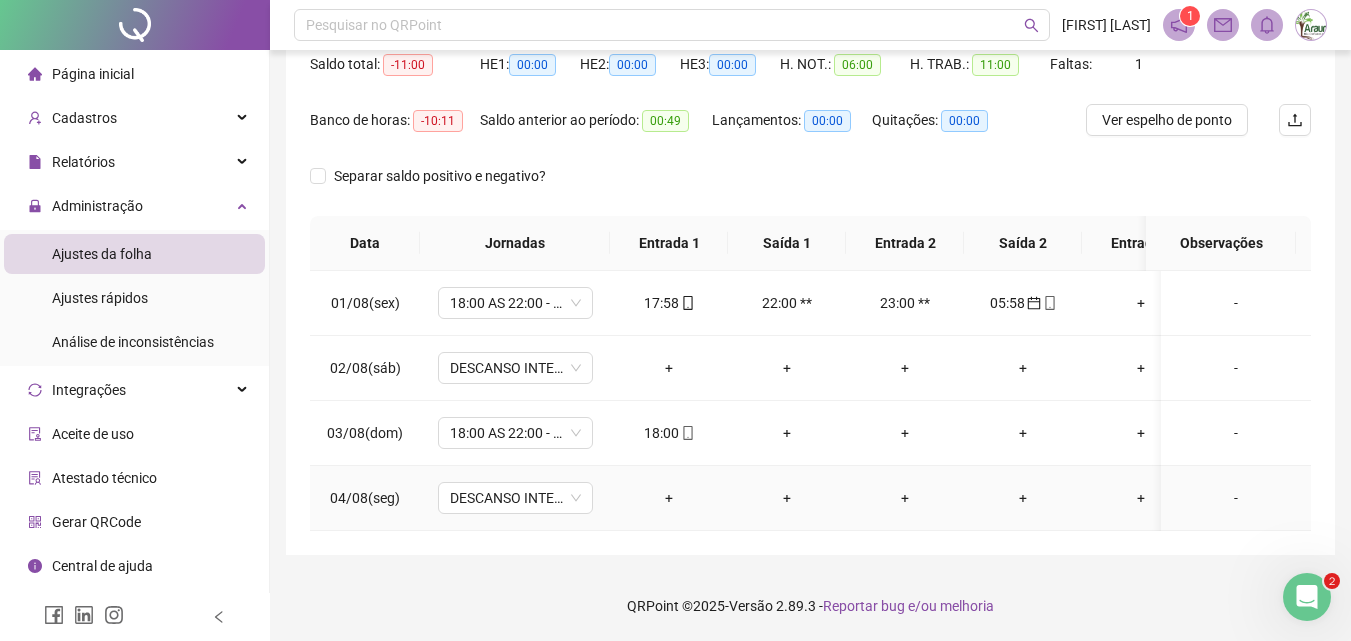 click on "+" at bounding box center [669, 498] 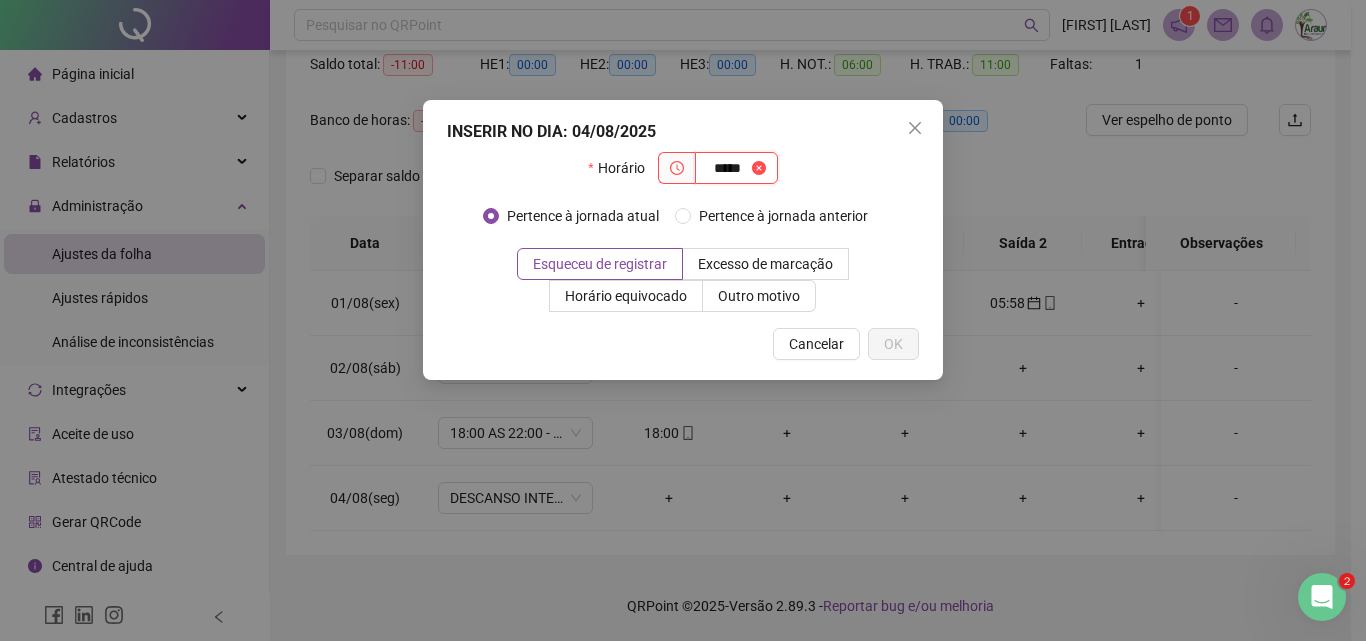 type on "*****" 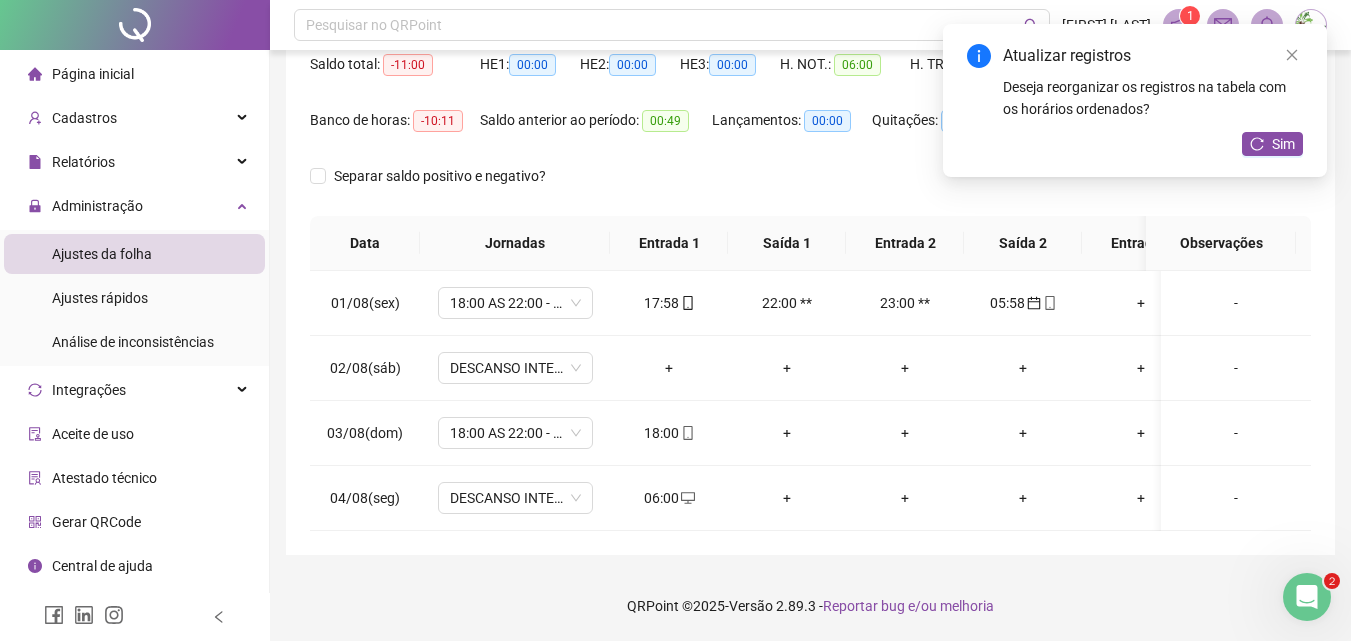 click on "06:00" at bounding box center (669, 498) 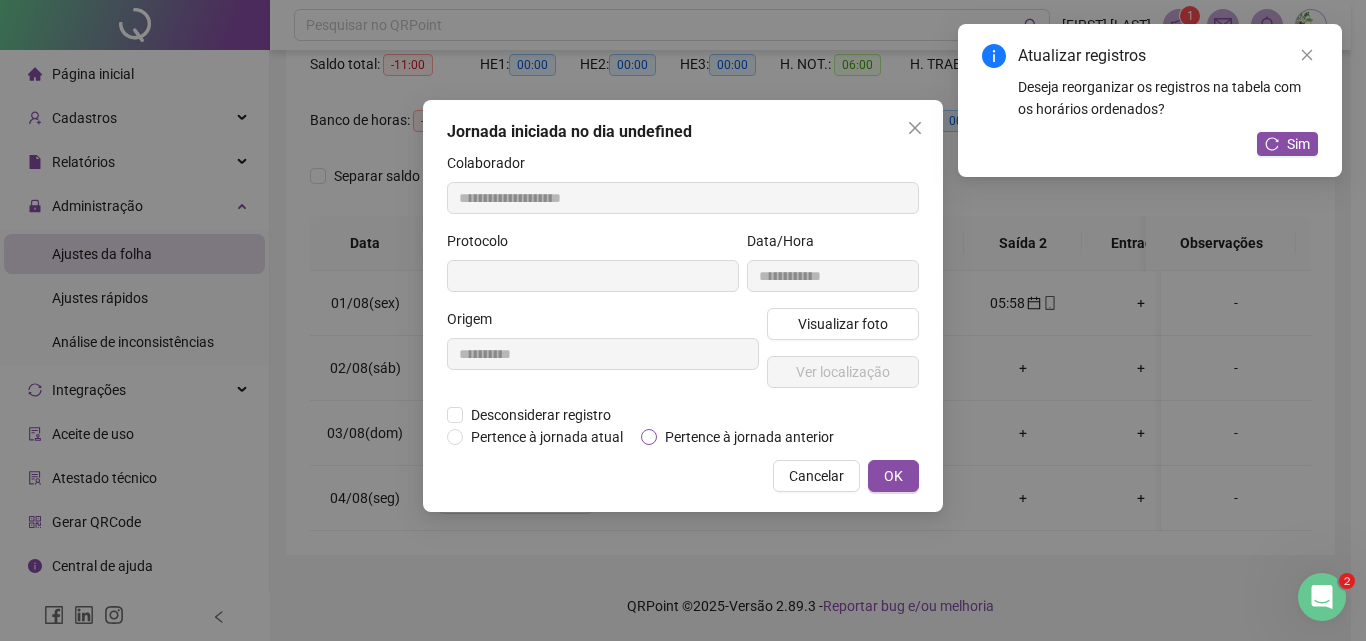 click on "Pertence à jornada anterior" at bounding box center (749, 437) 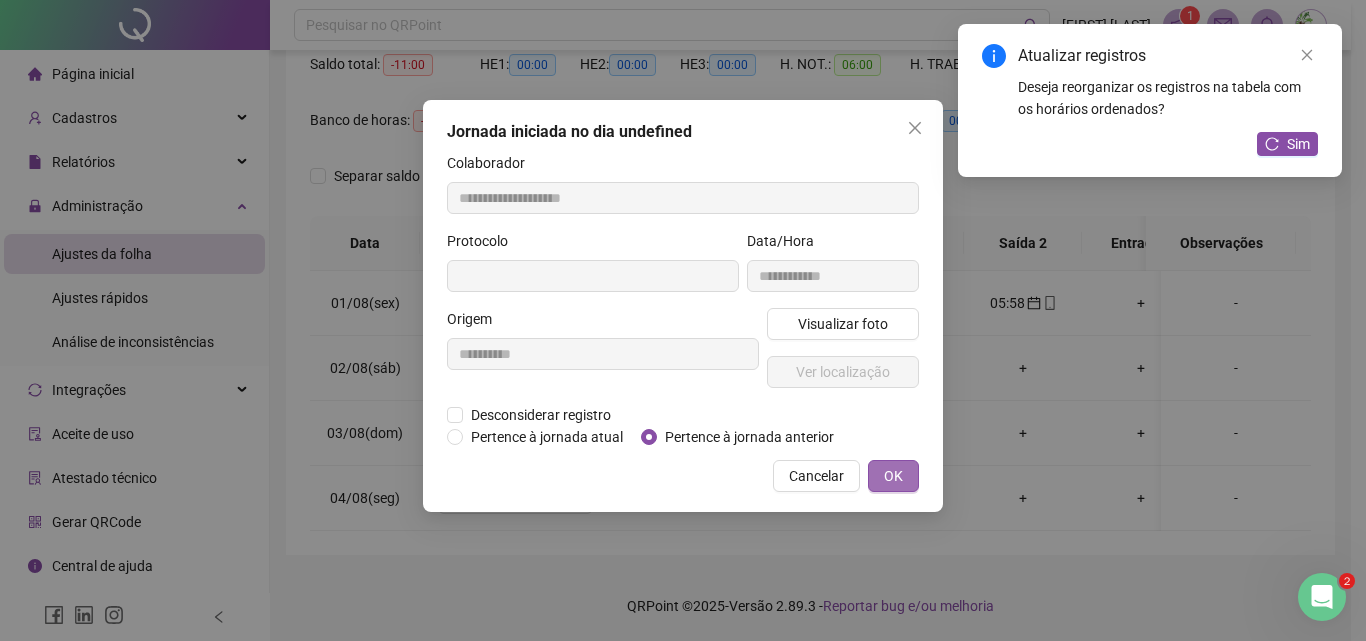 type on "**********" 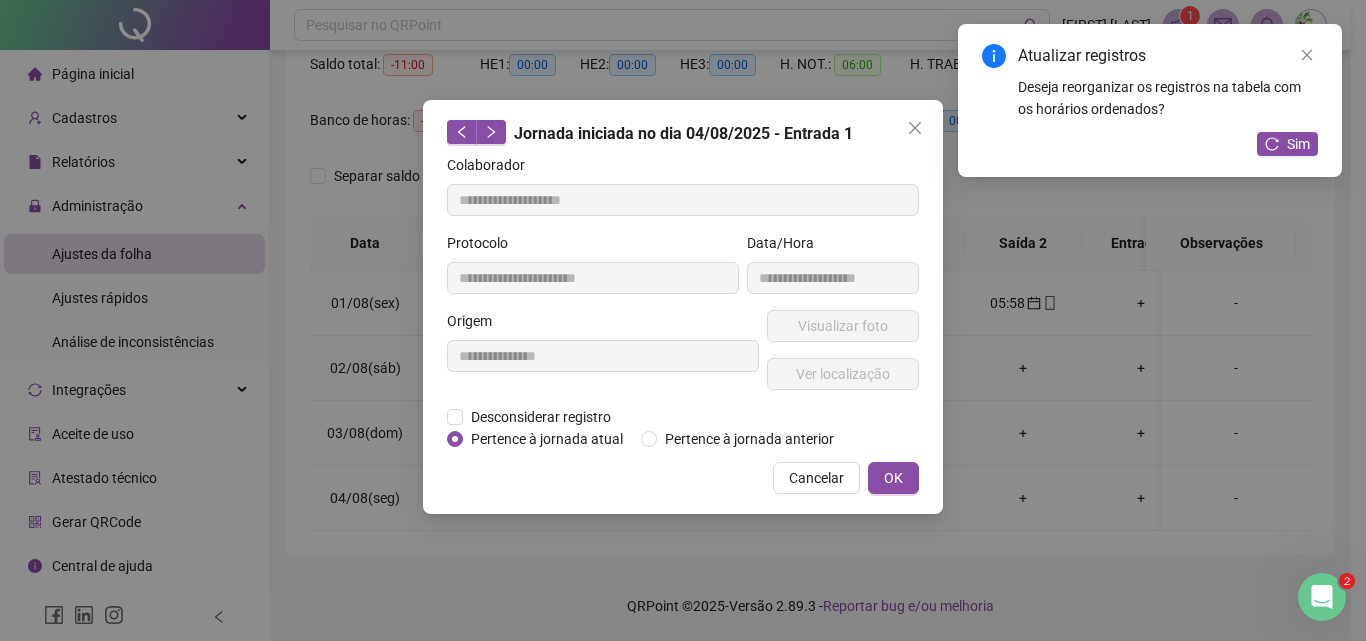 drag, startPoint x: 885, startPoint y: 474, endPoint x: 1006, endPoint y: 367, distance: 161.52399 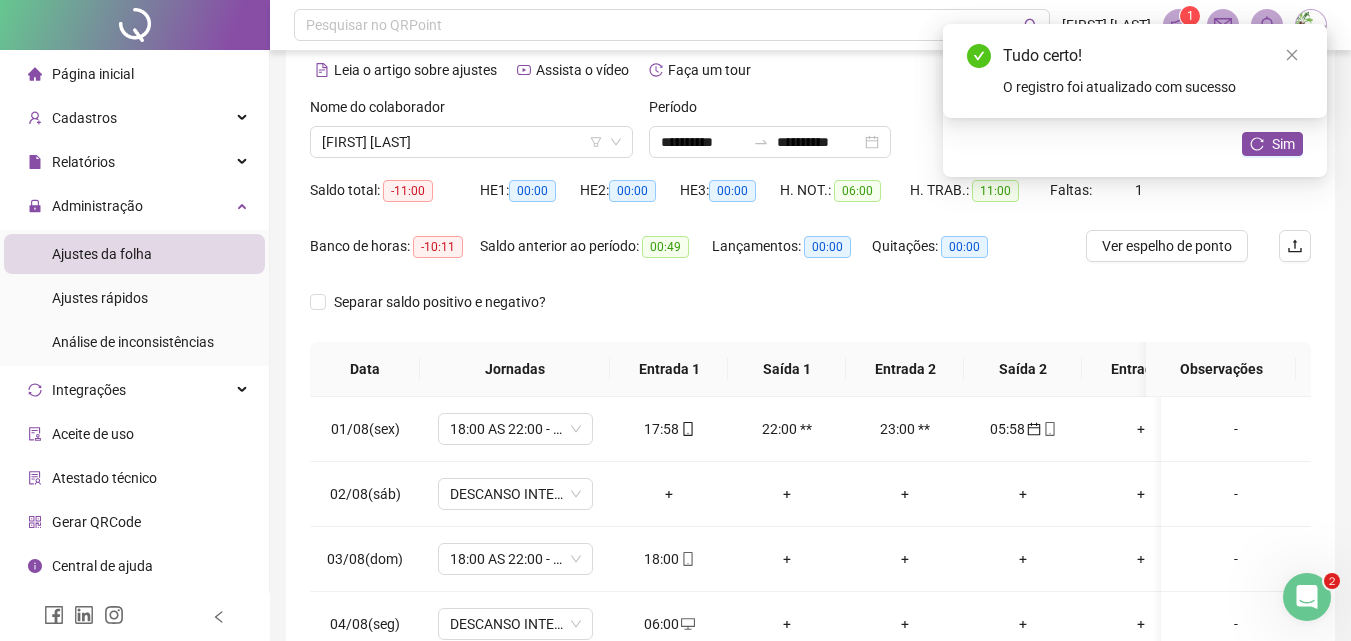 scroll, scrollTop: 0, scrollLeft: 0, axis: both 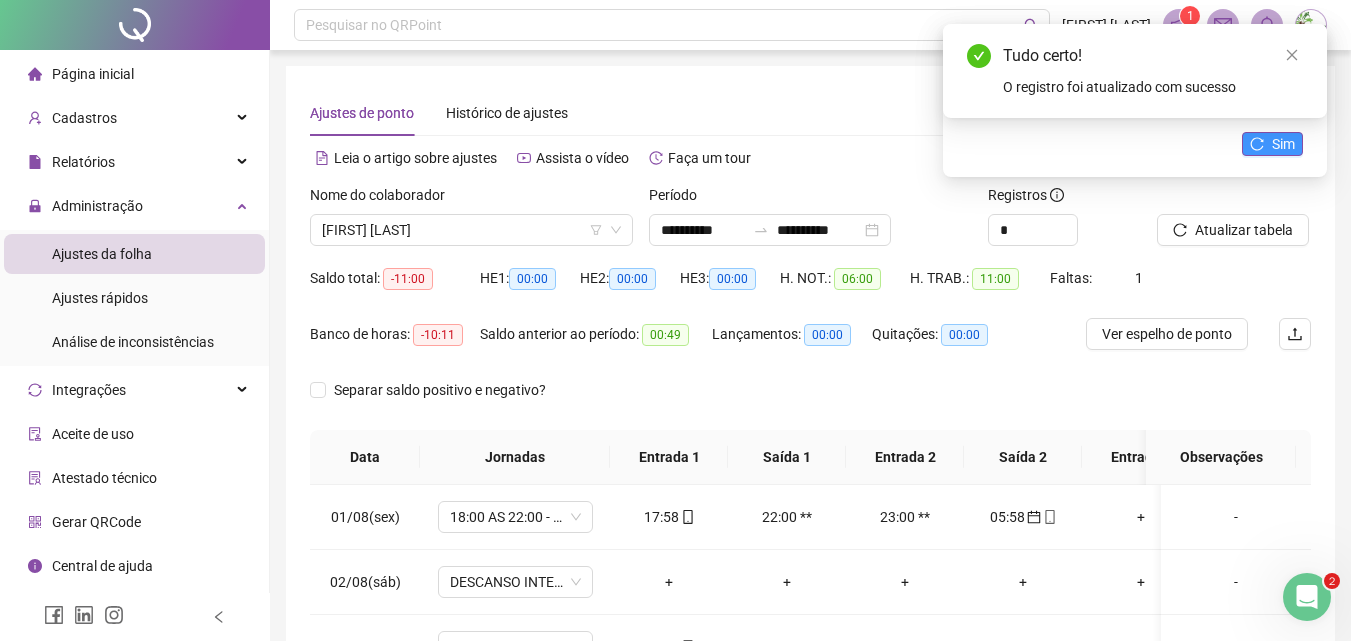 click on "Sim" at bounding box center (1272, 144) 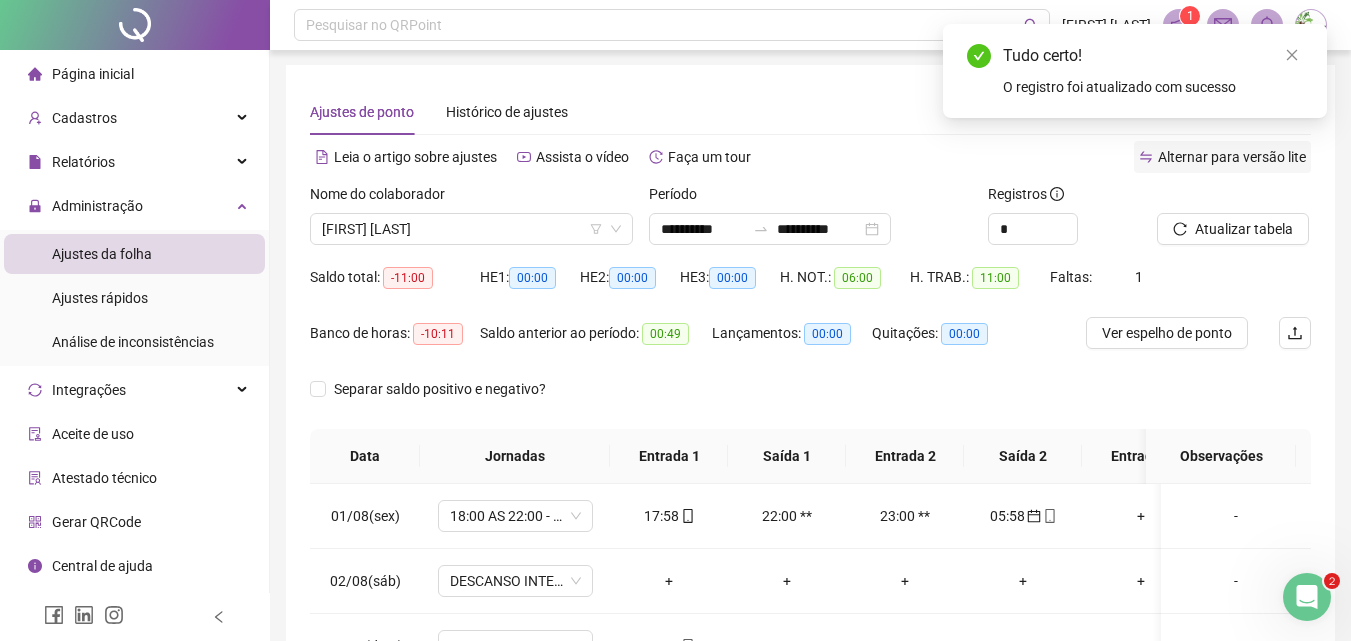 scroll, scrollTop: 0, scrollLeft: 0, axis: both 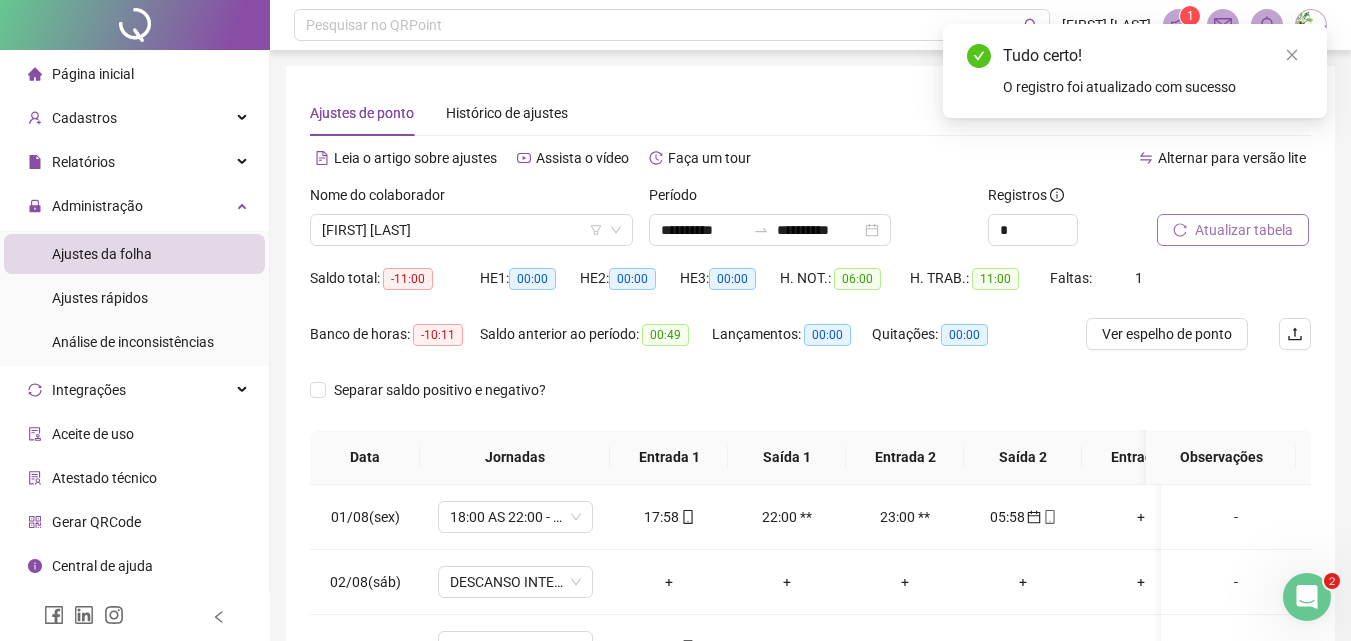 click on "Atualizar tabela" at bounding box center (1233, 230) 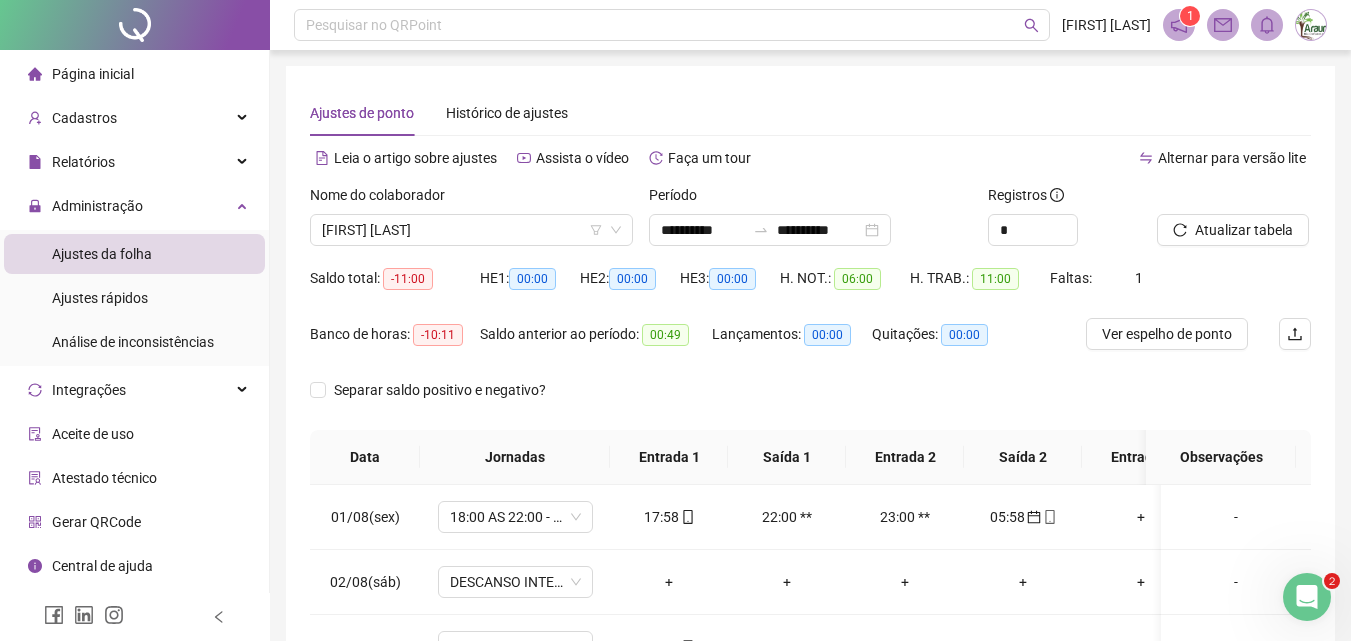 scroll, scrollTop: 229, scrollLeft: 0, axis: vertical 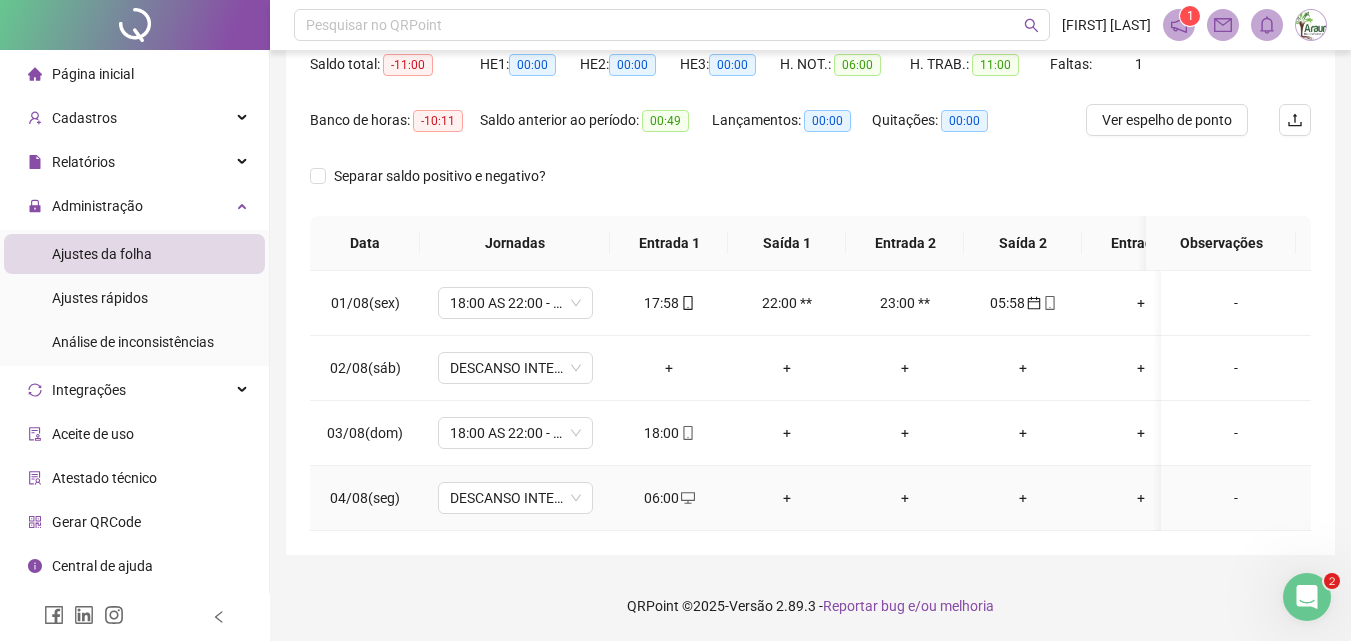 click on "06:00" at bounding box center (669, 498) 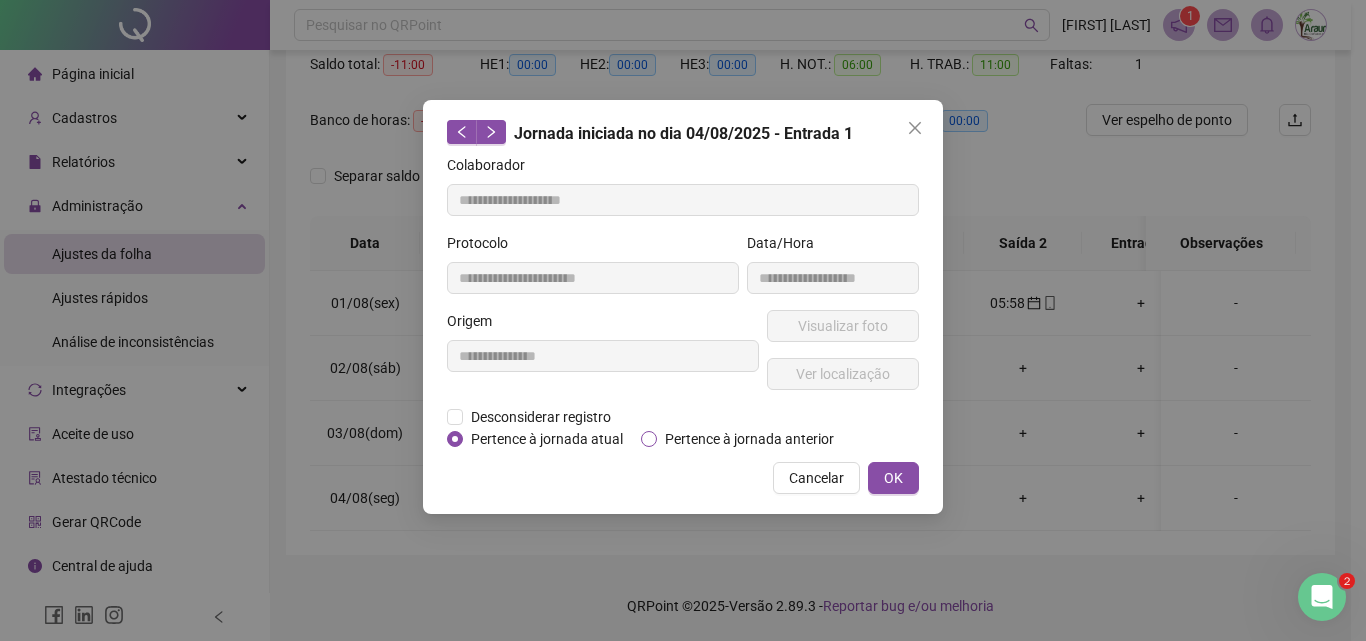 click on "Pertence à jornada anterior" at bounding box center [749, 439] 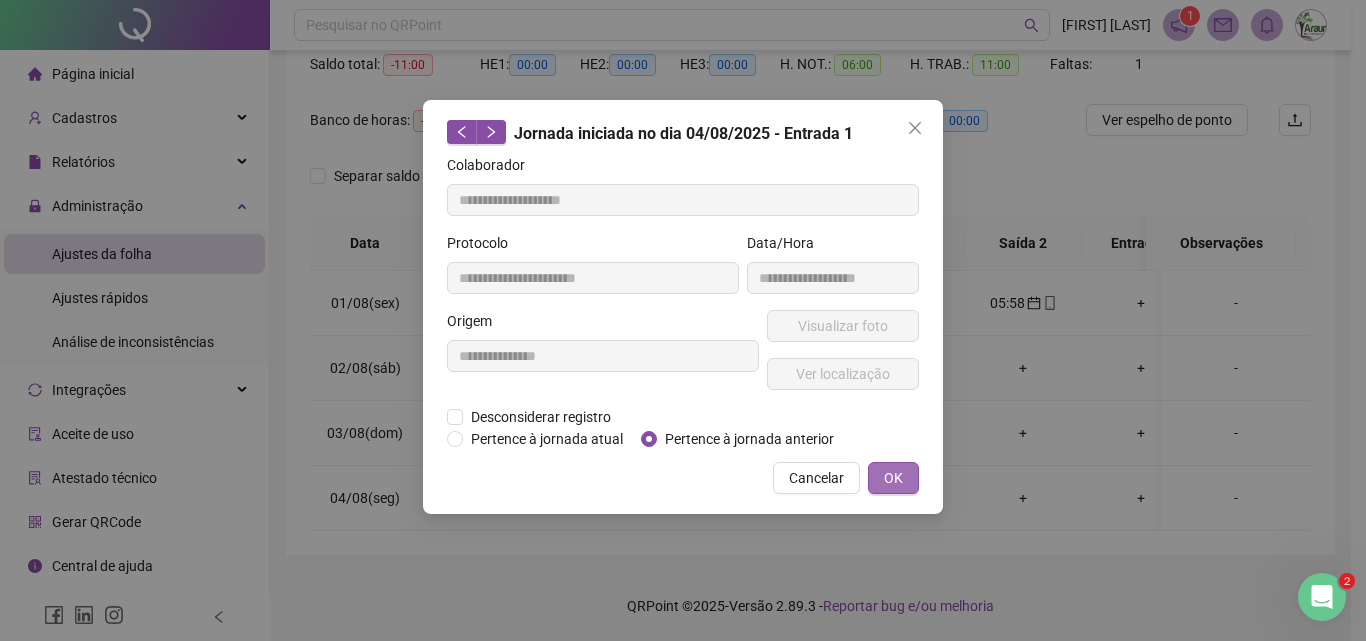 click on "OK" at bounding box center (893, 478) 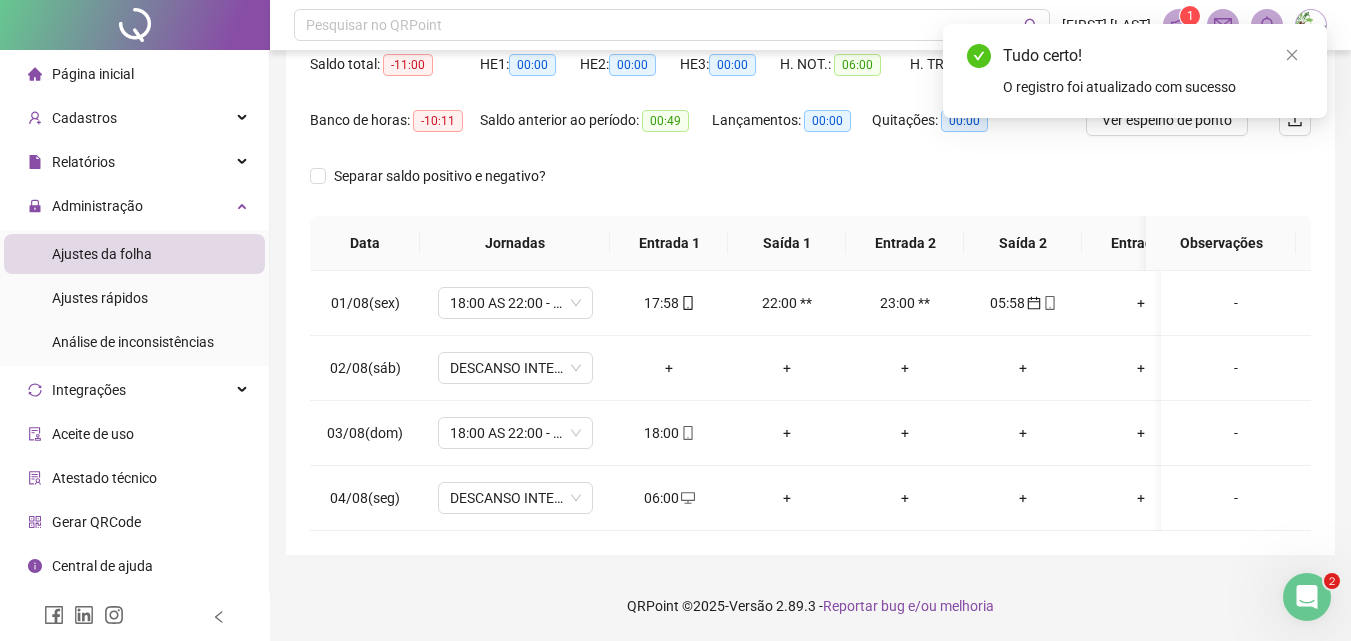 scroll, scrollTop: 0, scrollLeft: 0, axis: both 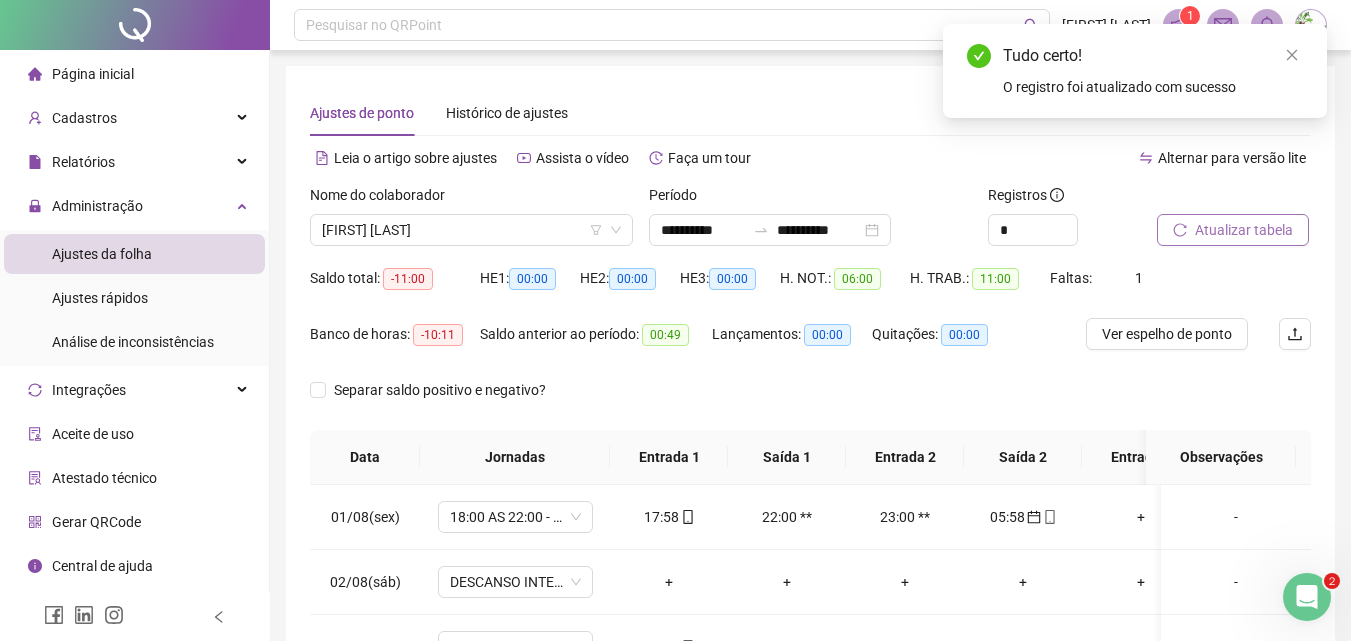 click on "Atualizar tabela" at bounding box center (1244, 230) 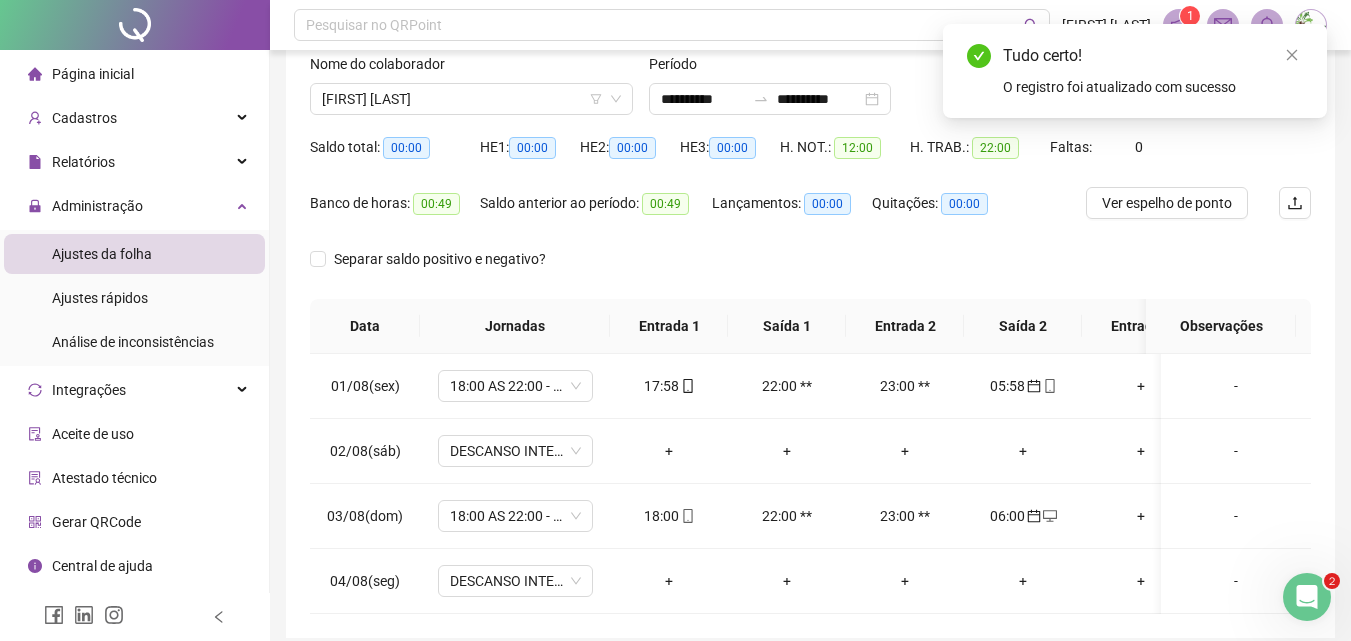 scroll, scrollTop: 229, scrollLeft: 0, axis: vertical 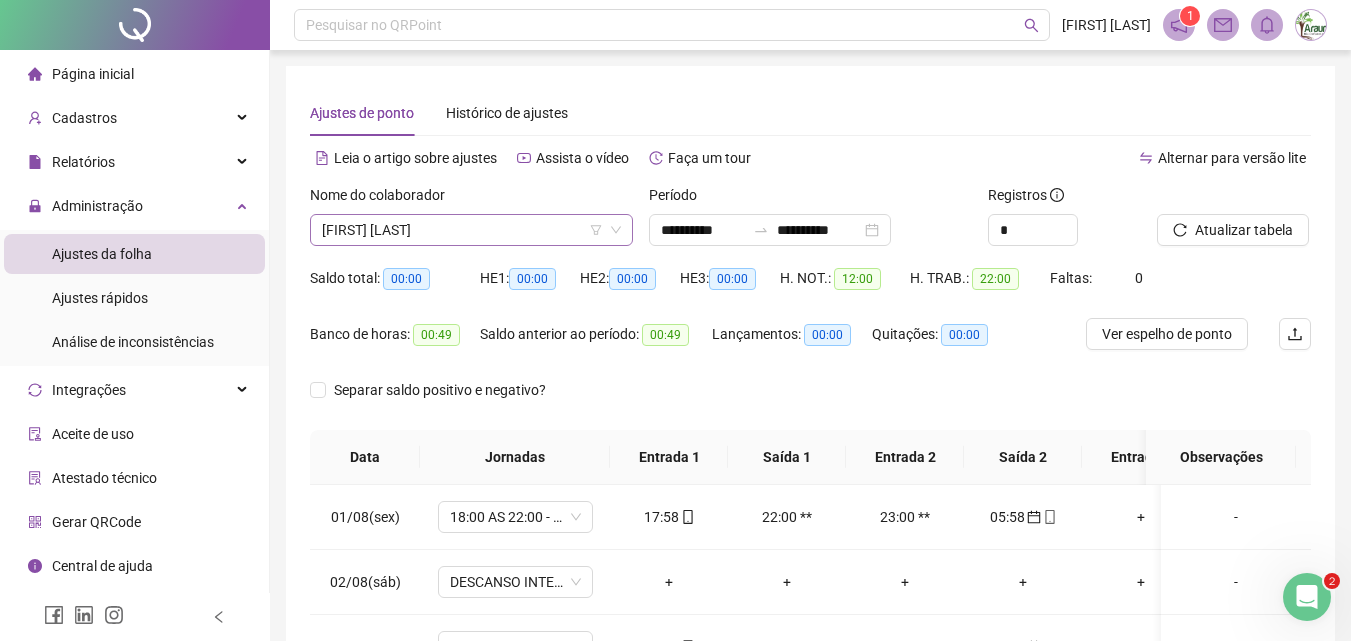 click on "[FIRST] [LAST]" at bounding box center [471, 230] 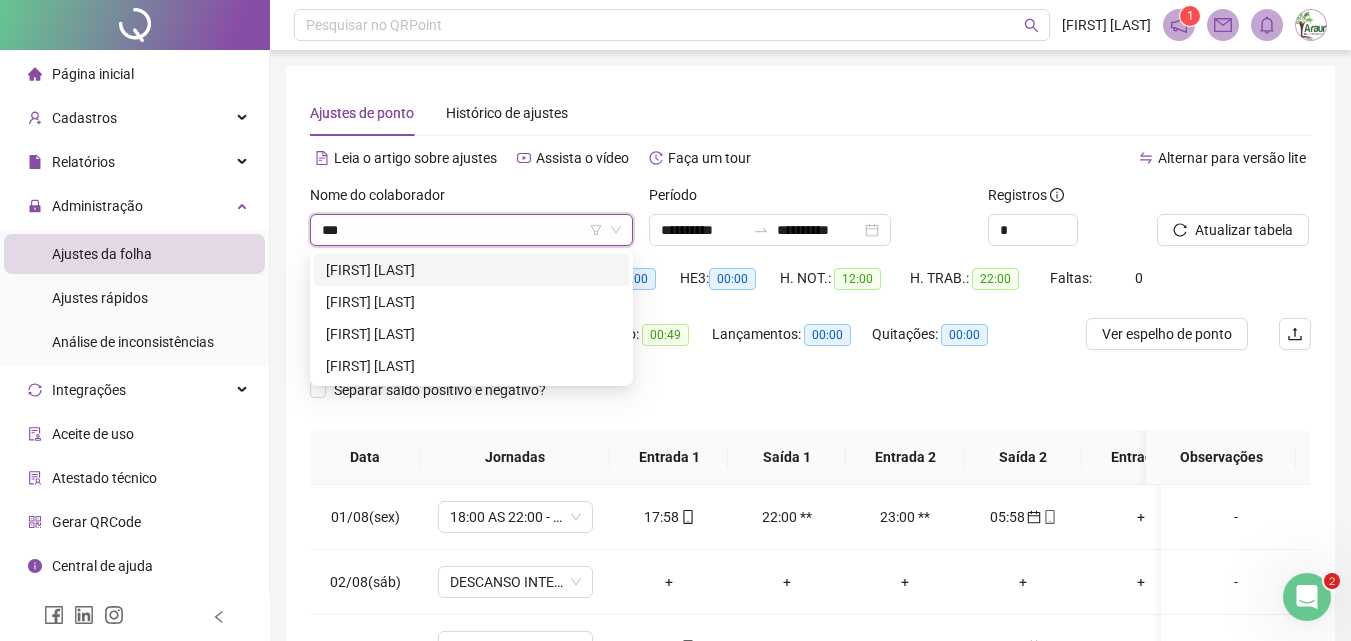 scroll, scrollTop: 0, scrollLeft: 0, axis: both 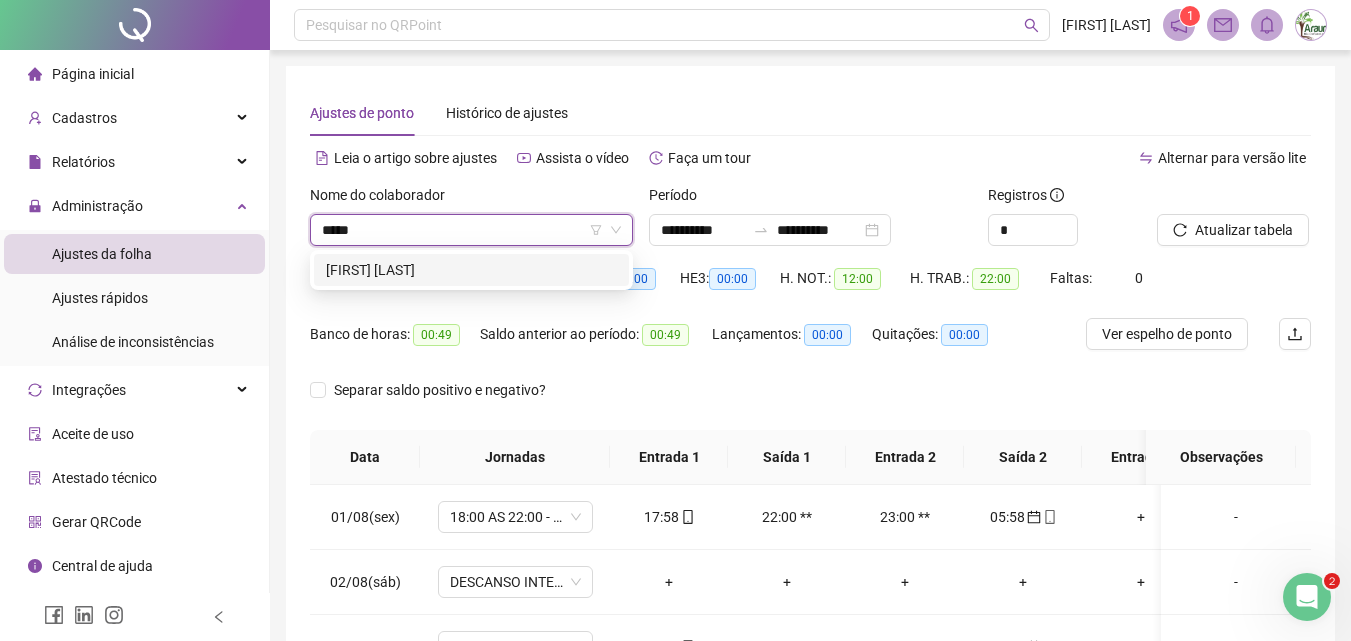 type on "******" 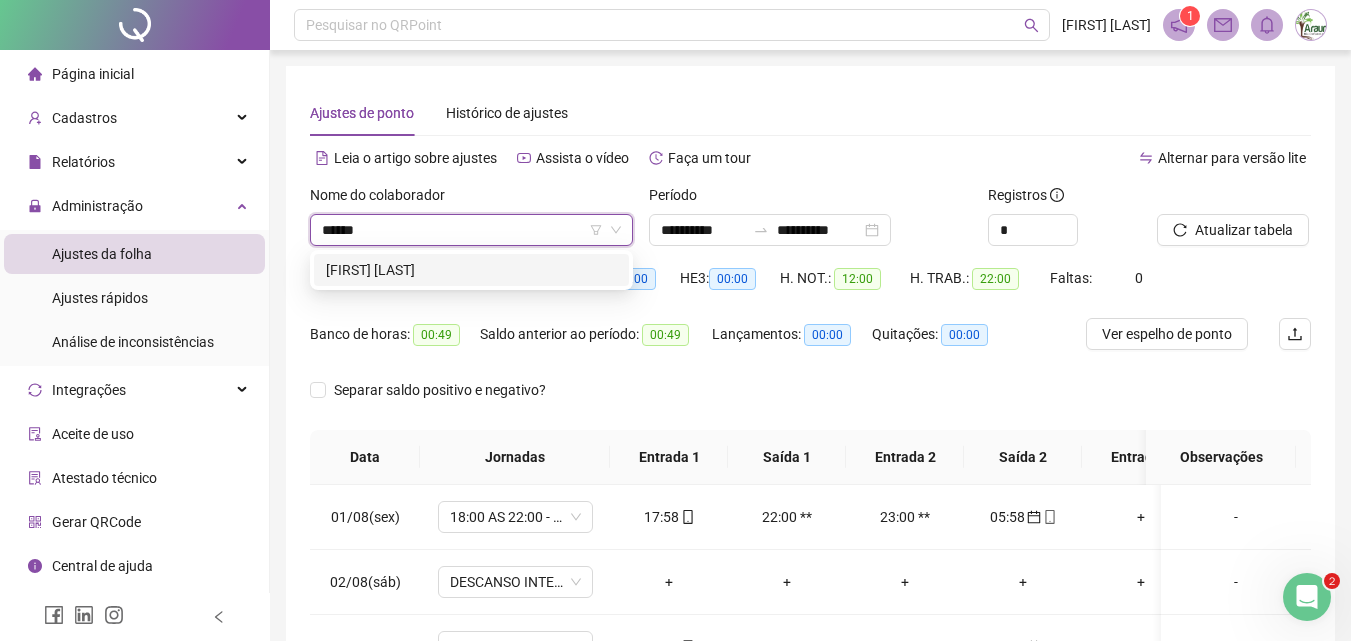 click on "[FIRST] [LAST]" at bounding box center (471, 270) 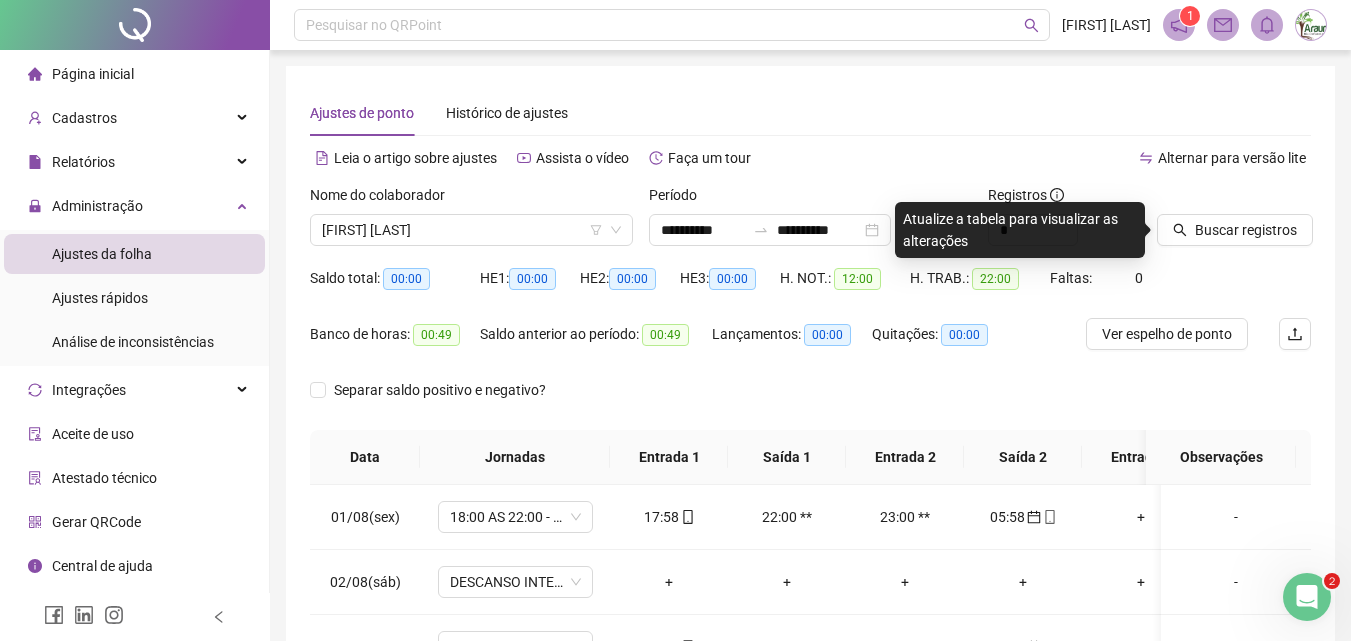 click at bounding box center [1209, 199] 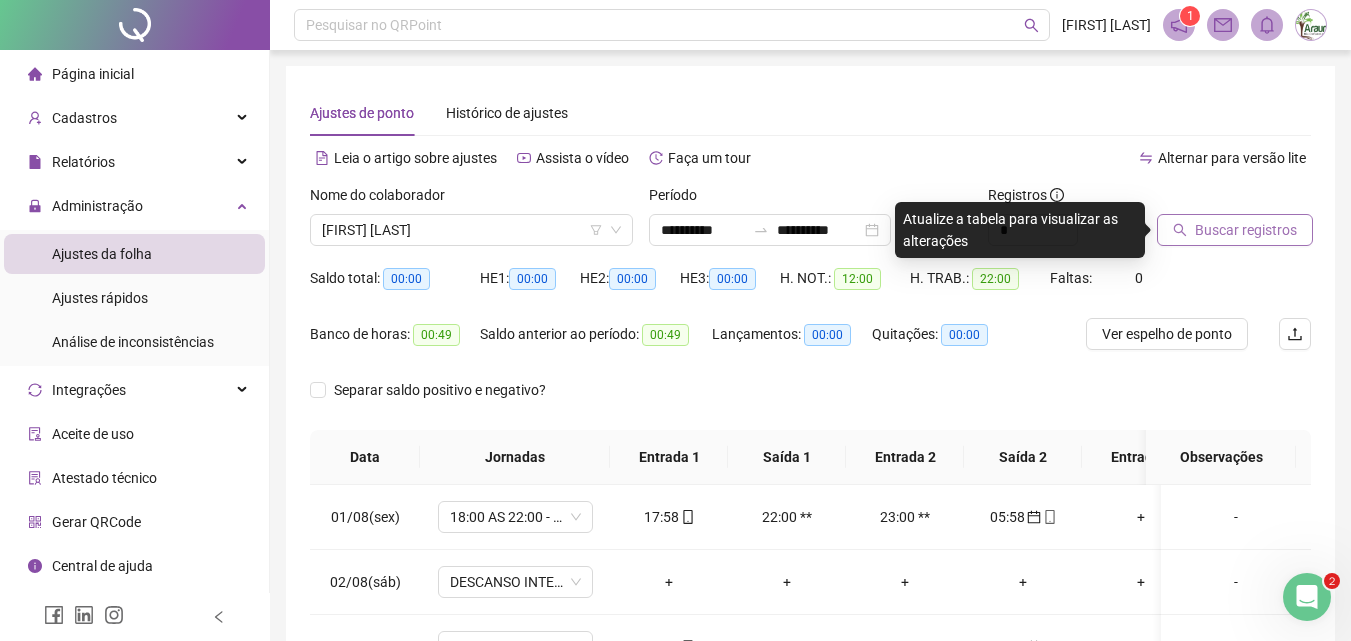 click on "Buscar registros" at bounding box center [1235, 230] 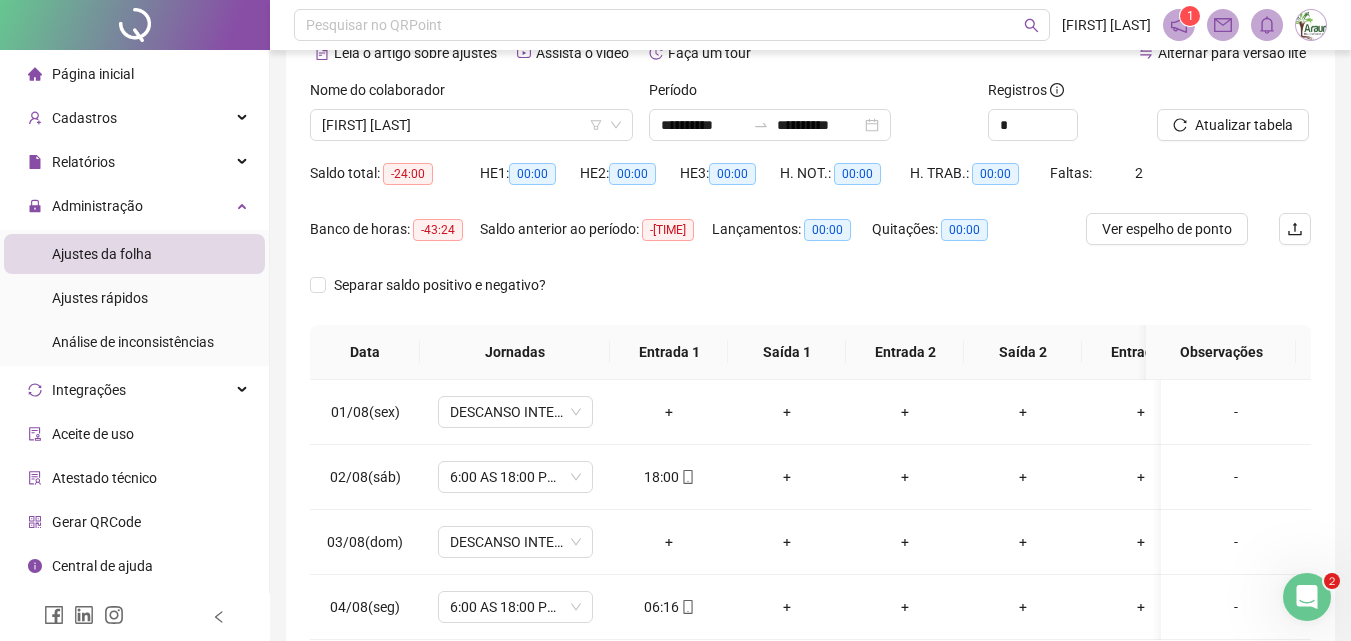 scroll, scrollTop: 0, scrollLeft: 0, axis: both 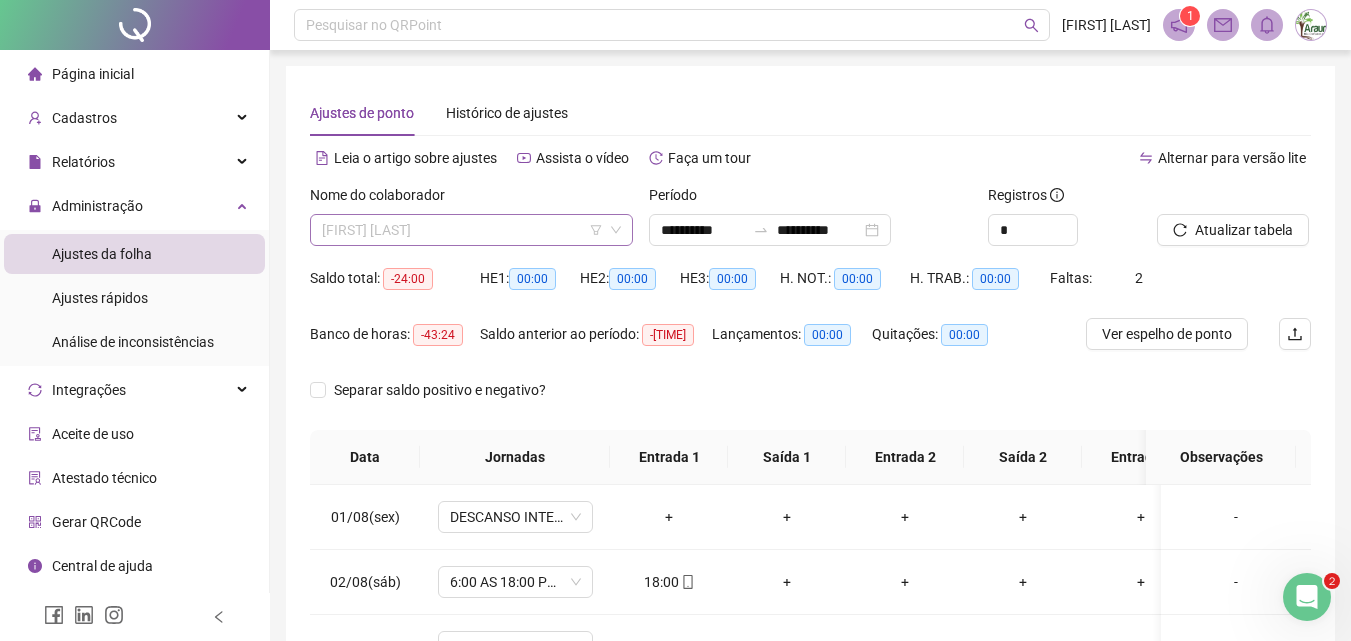 click on "[FIRST] [LAST]" at bounding box center [471, 230] 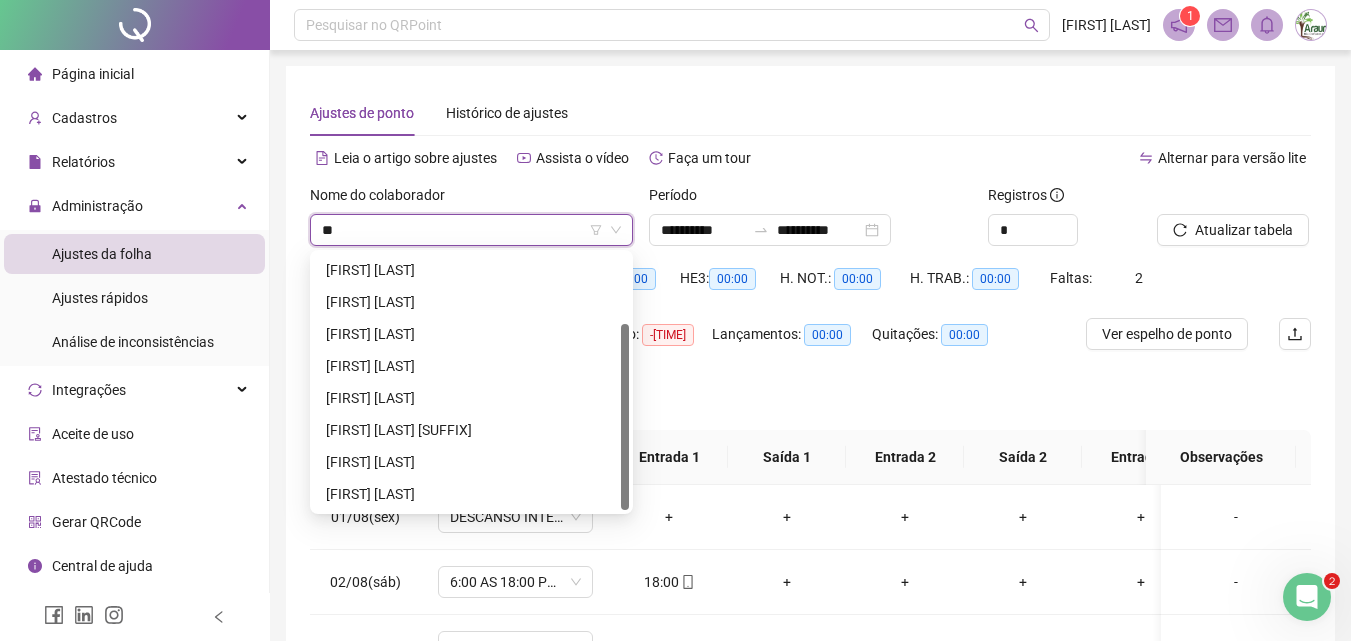 scroll, scrollTop: 0, scrollLeft: 0, axis: both 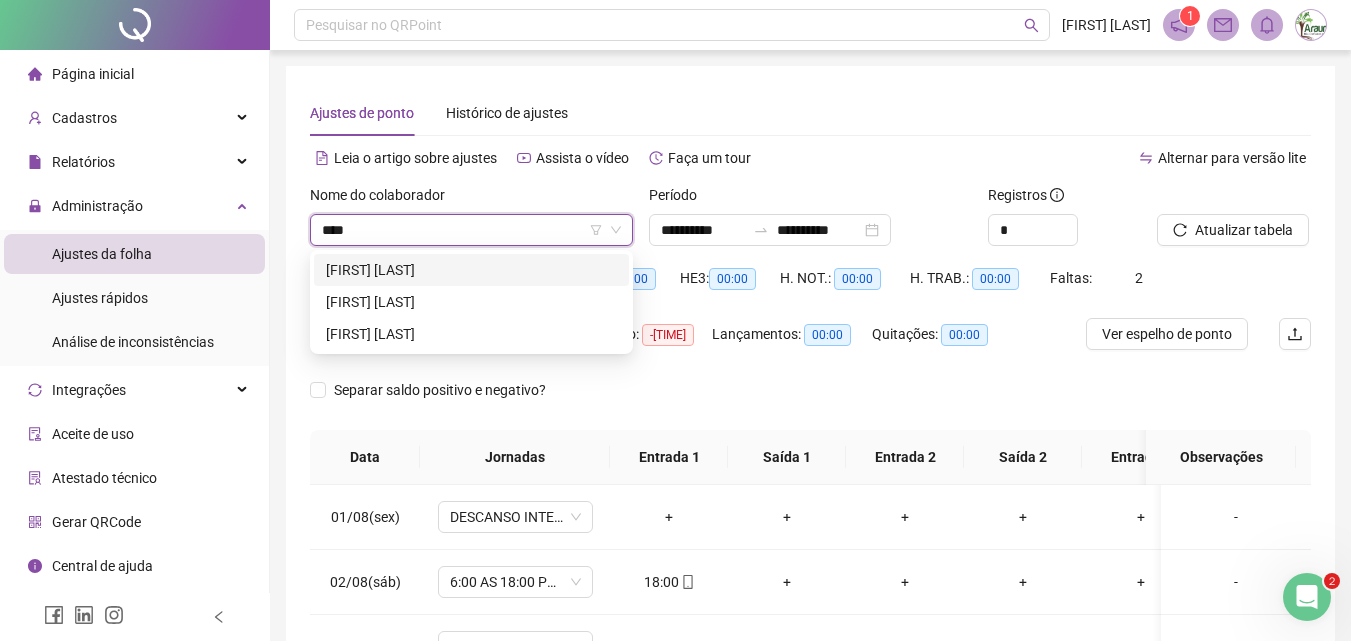 type on "*****" 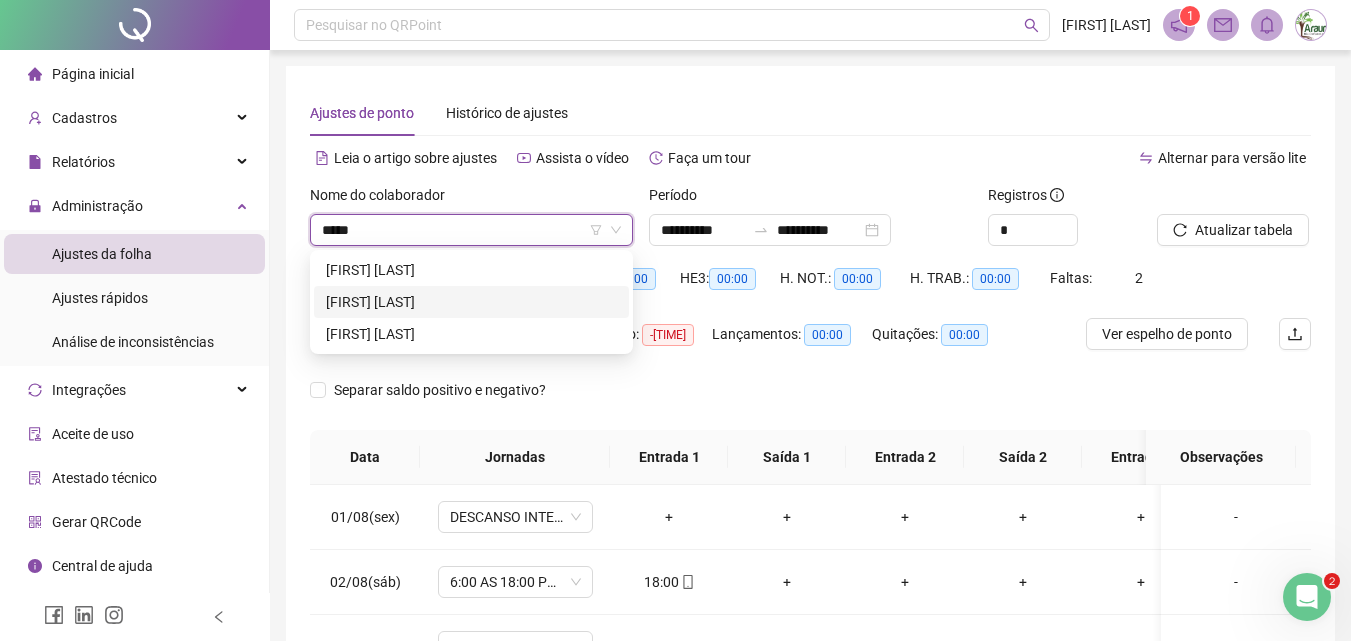 click on "[FIRST] [LAST]" at bounding box center (471, 302) 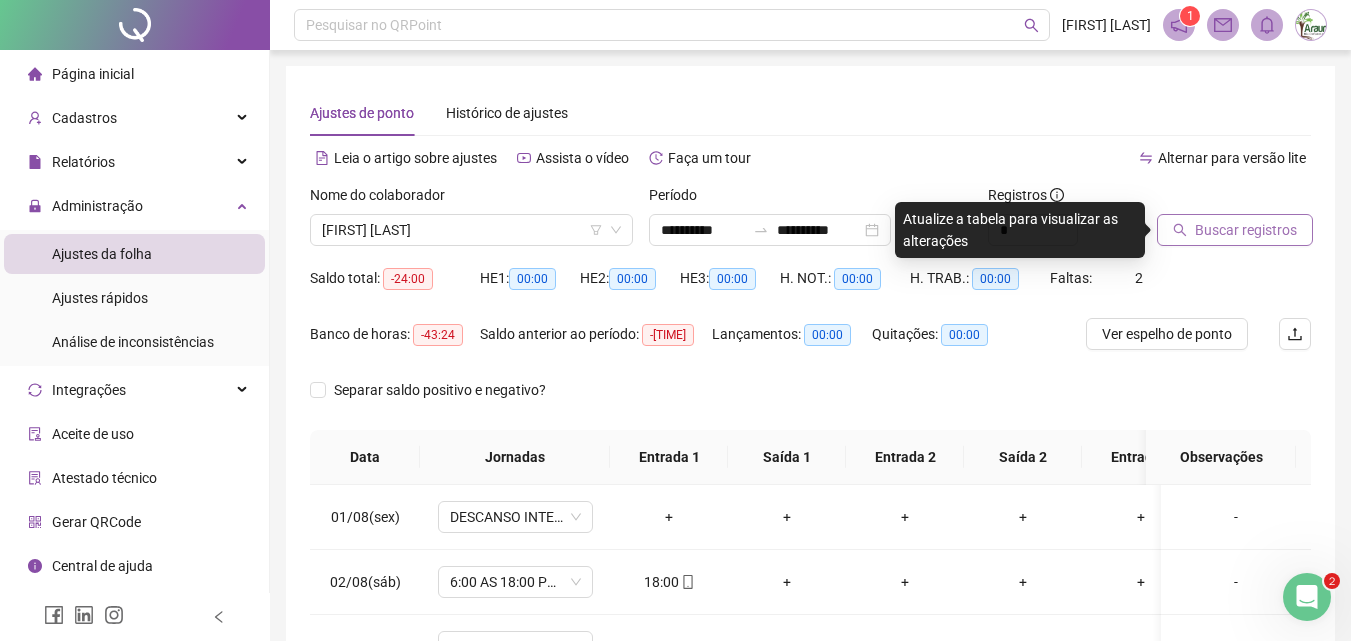 click on "Buscar registros" at bounding box center [1235, 230] 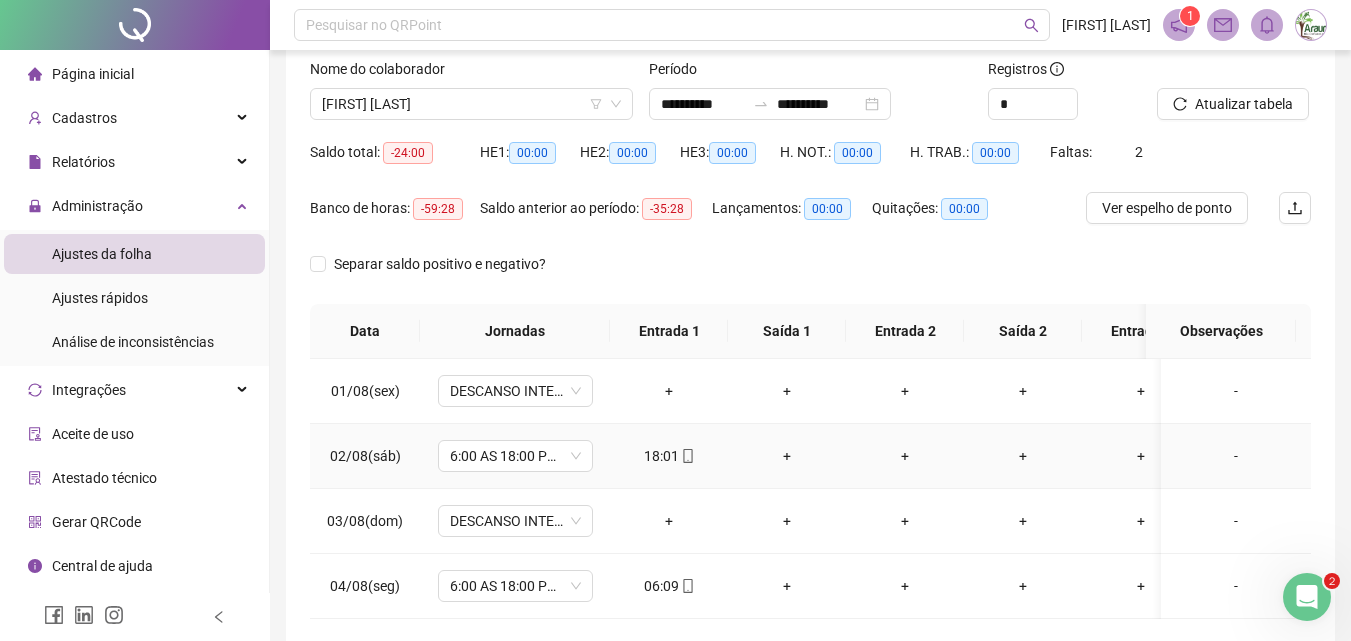 scroll, scrollTop: 0, scrollLeft: 0, axis: both 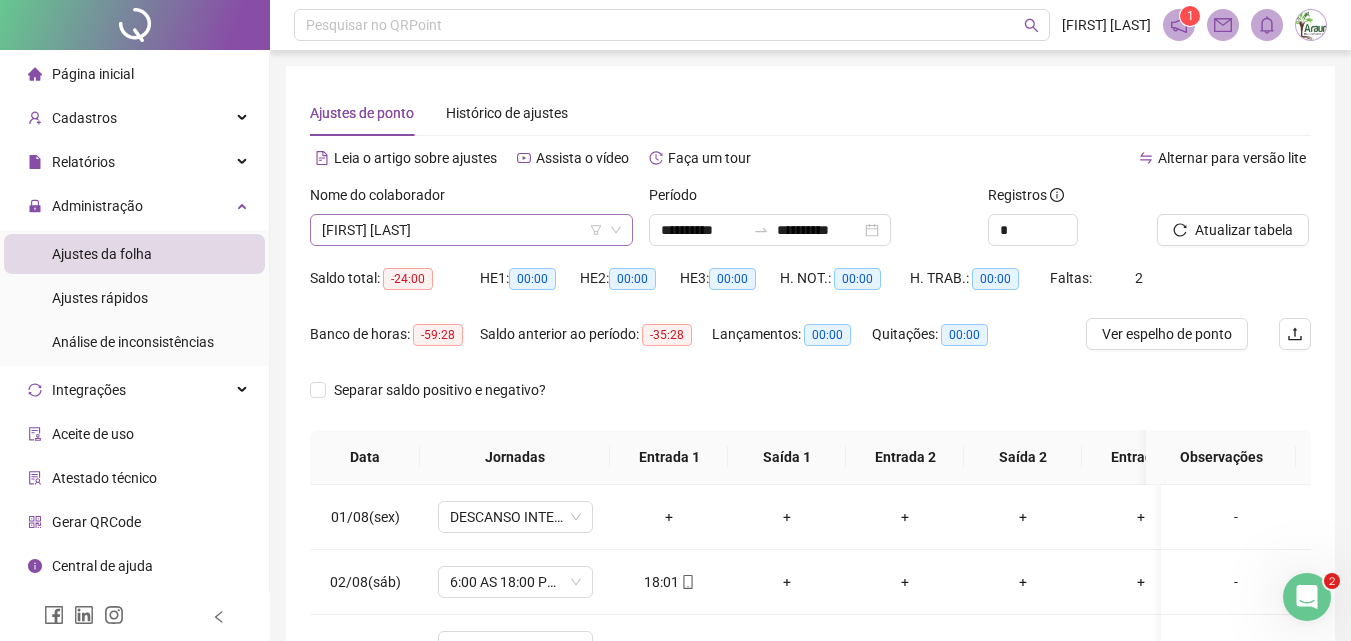 click on "[FIRST] [LAST]" at bounding box center [471, 230] 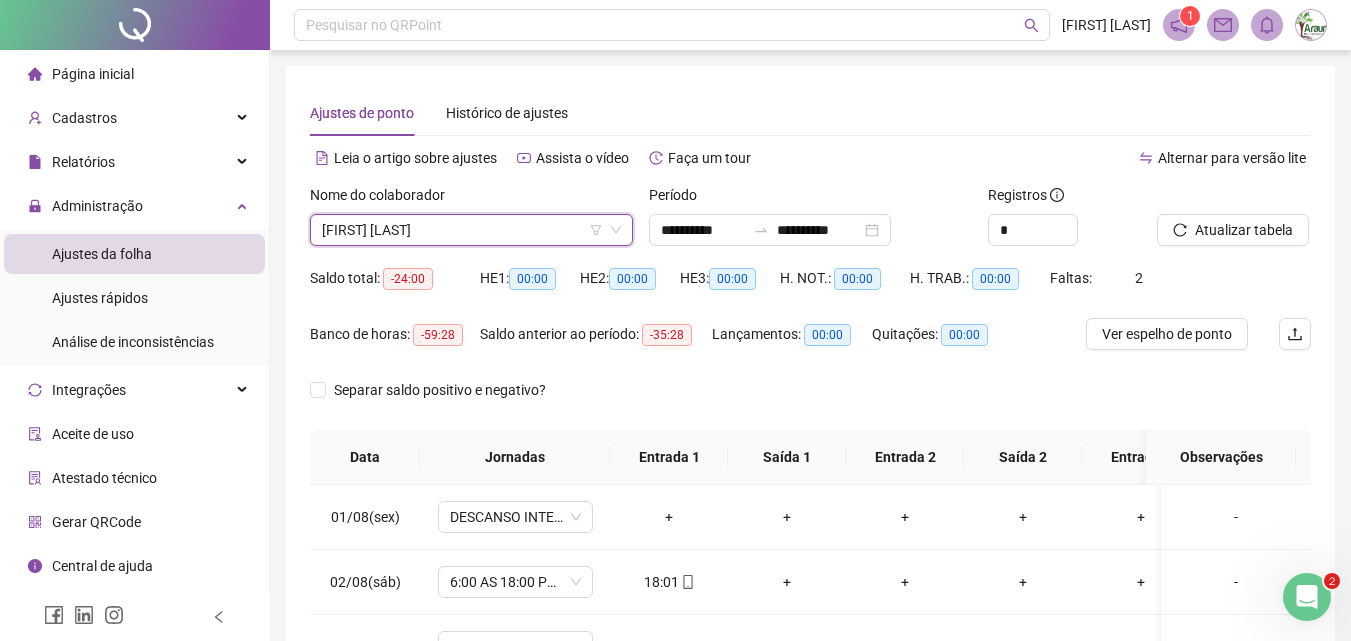 click on "[FIRST] [LAST]" at bounding box center [471, 230] 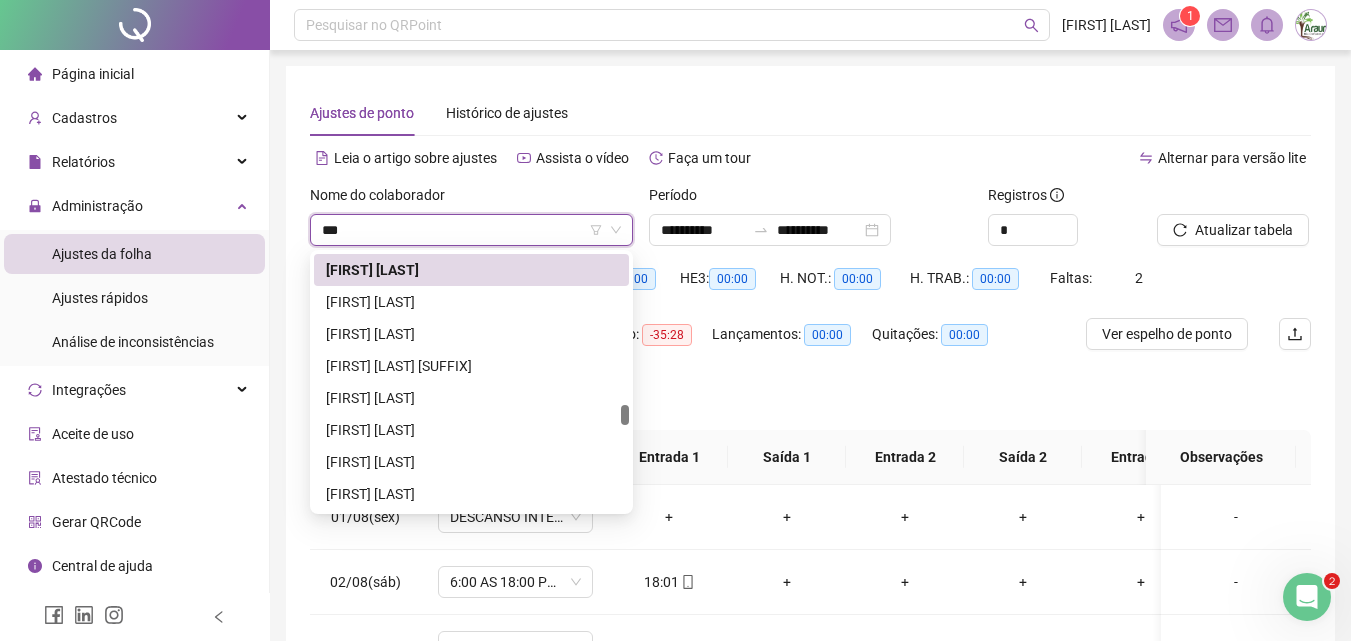 scroll, scrollTop: 0, scrollLeft: 0, axis: both 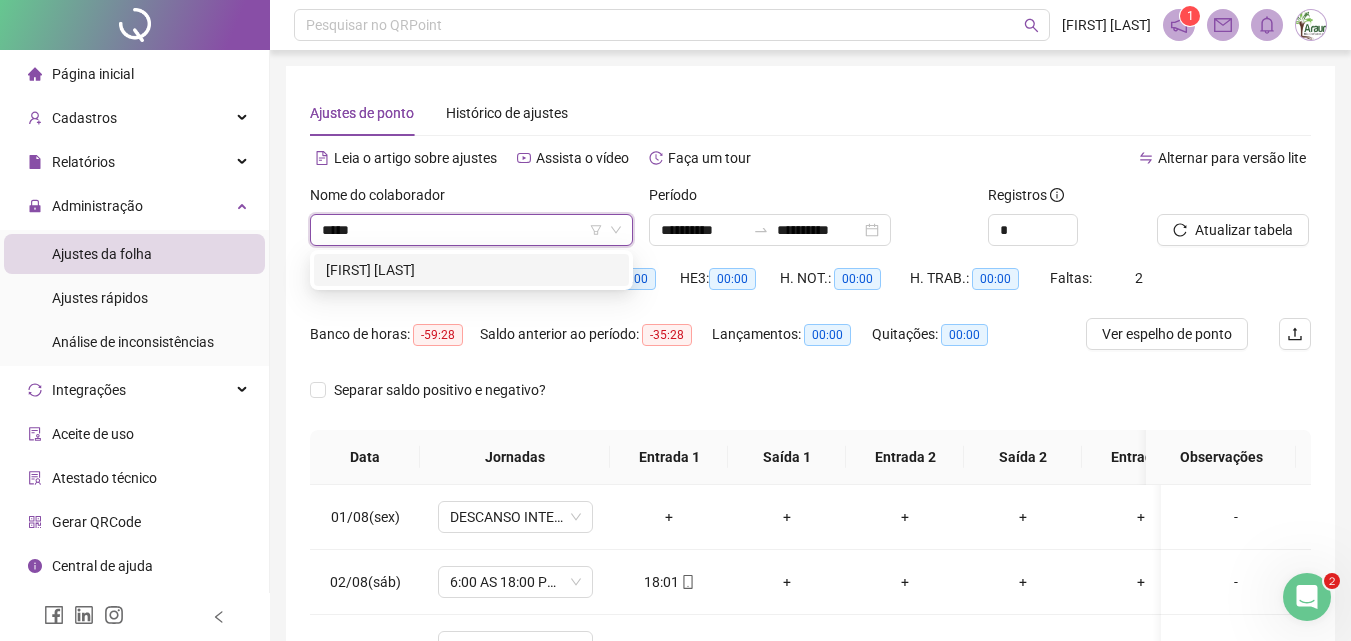 type on "******" 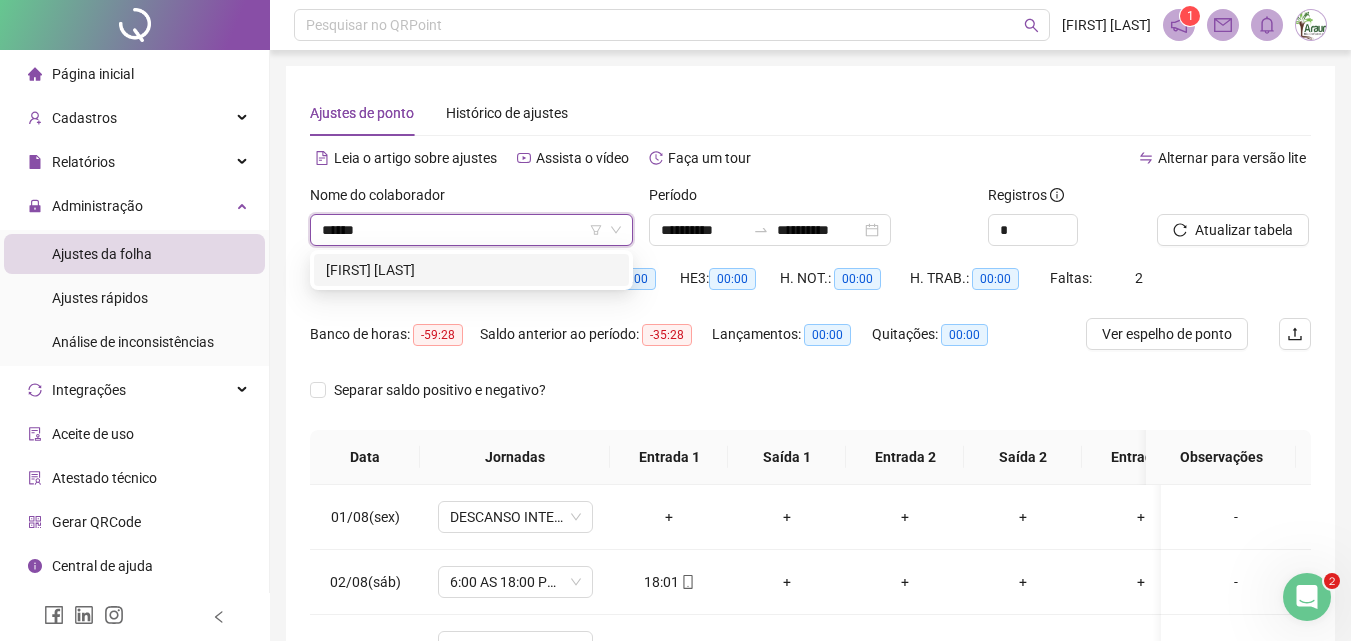 click on "[FIRST] [LAST]" at bounding box center (471, 270) 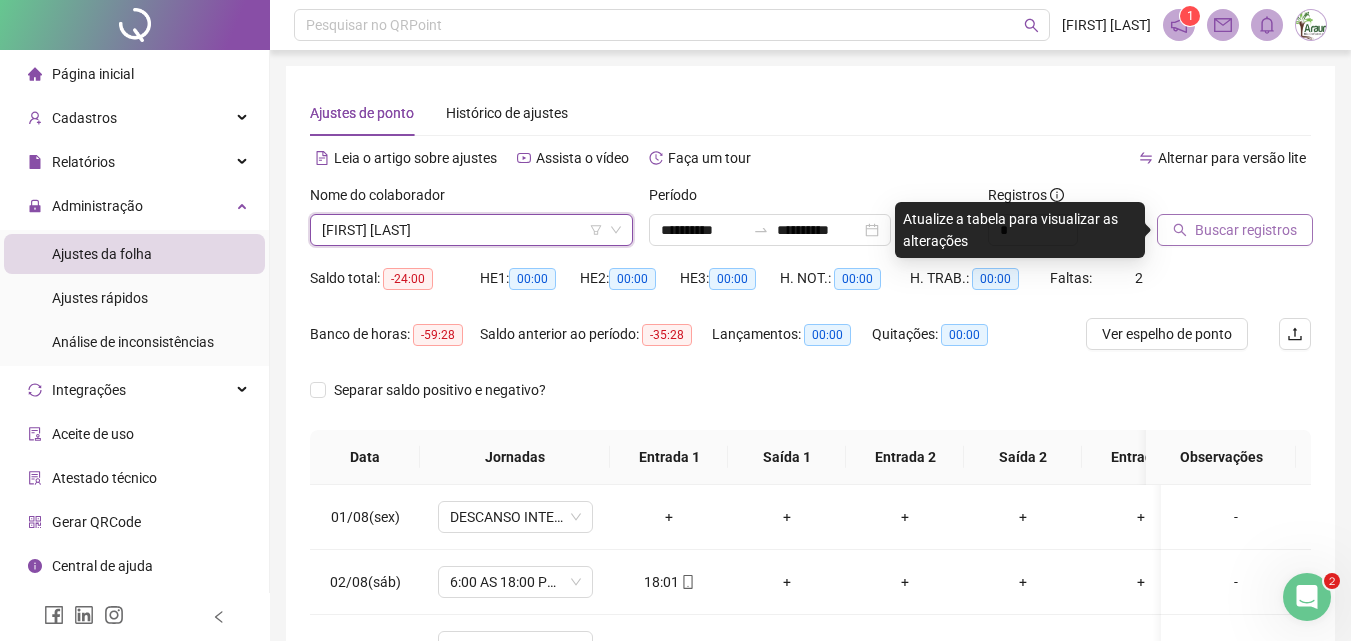 click 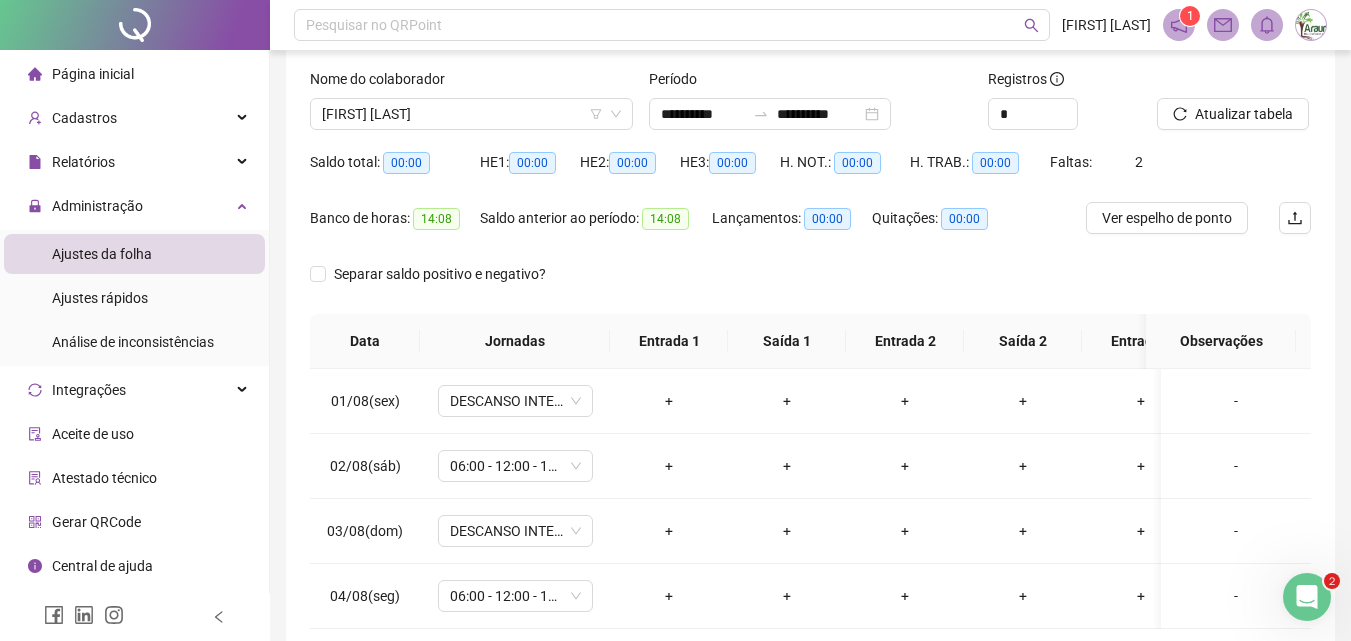 scroll, scrollTop: 229, scrollLeft: 0, axis: vertical 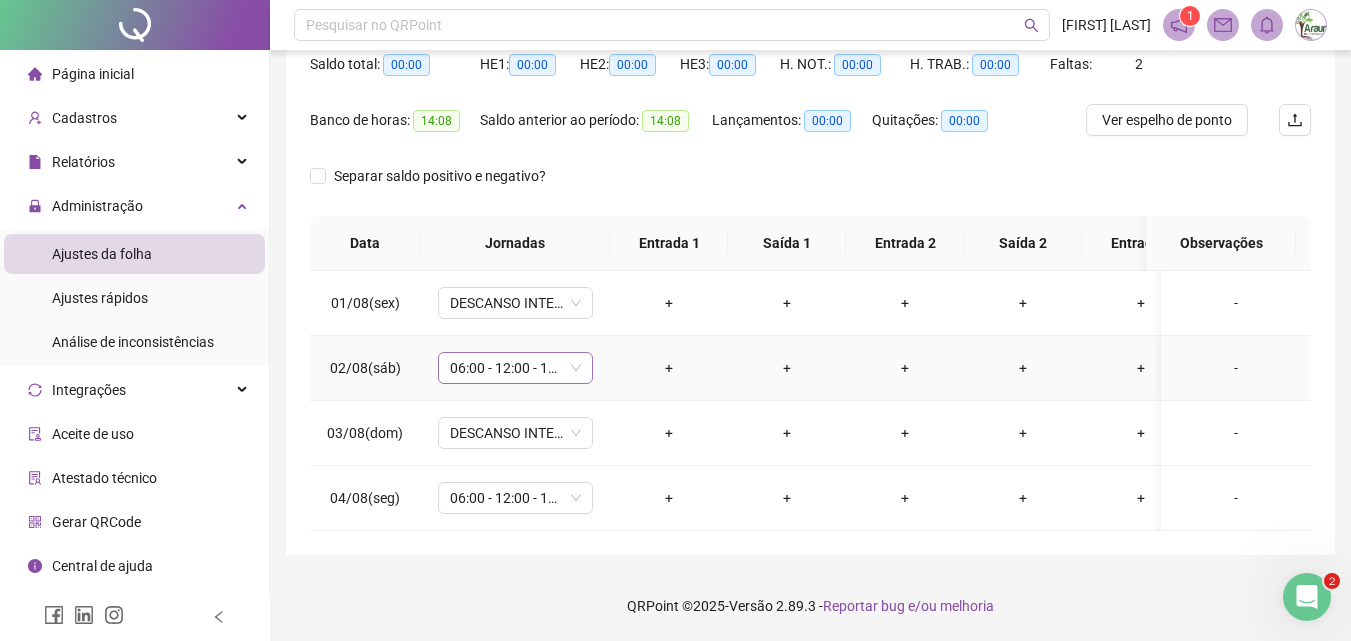 click on "06:00 - 12:00 - 13:00 - 18:00" at bounding box center [515, 368] 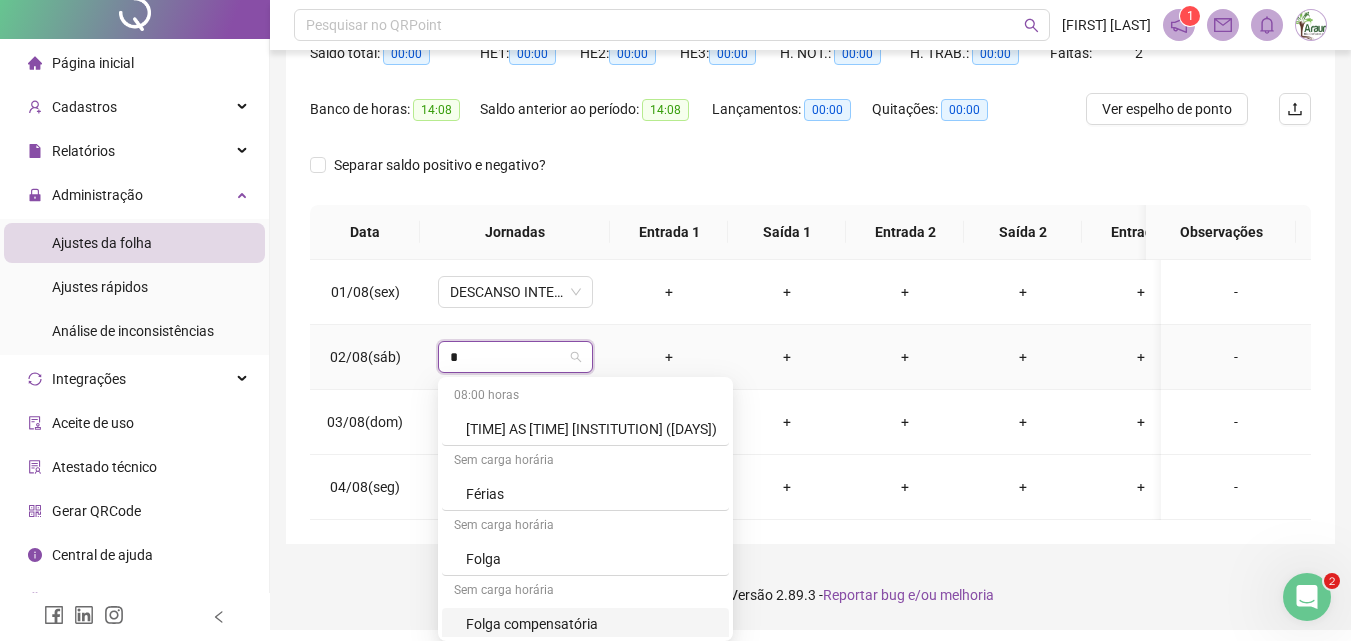 click on "Folga compensatória" at bounding box center [591, 624] 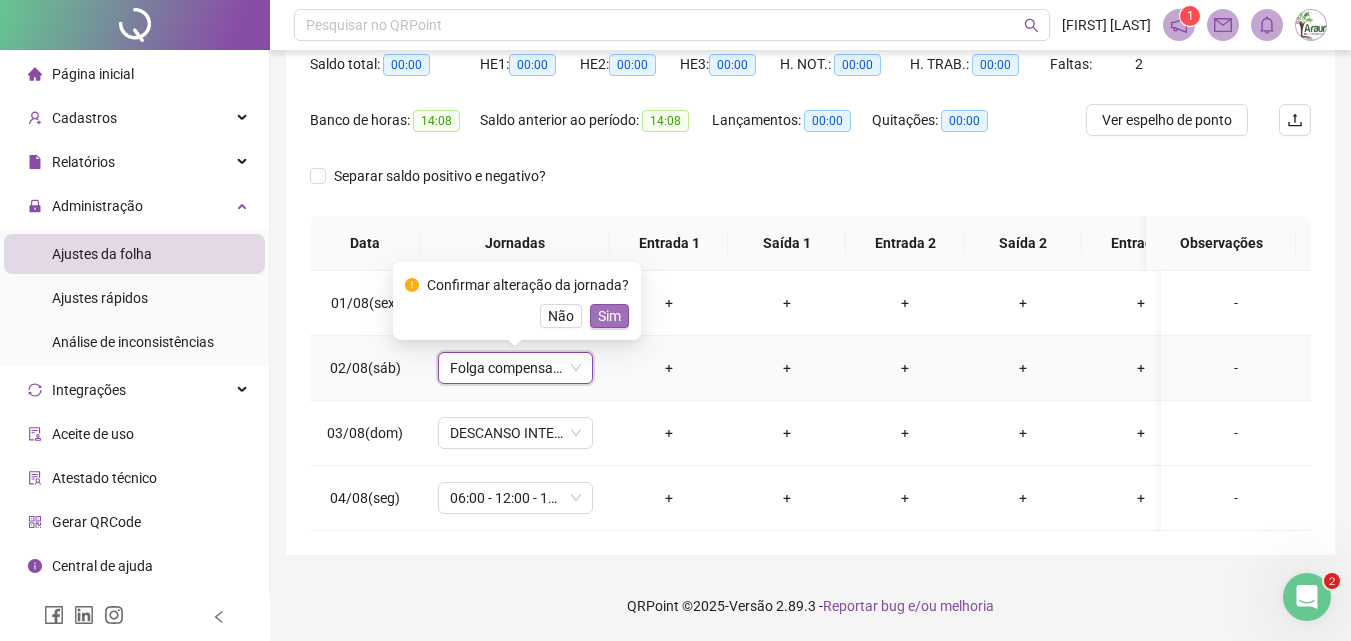 click on "Sim" at bounding box center (609, 316) 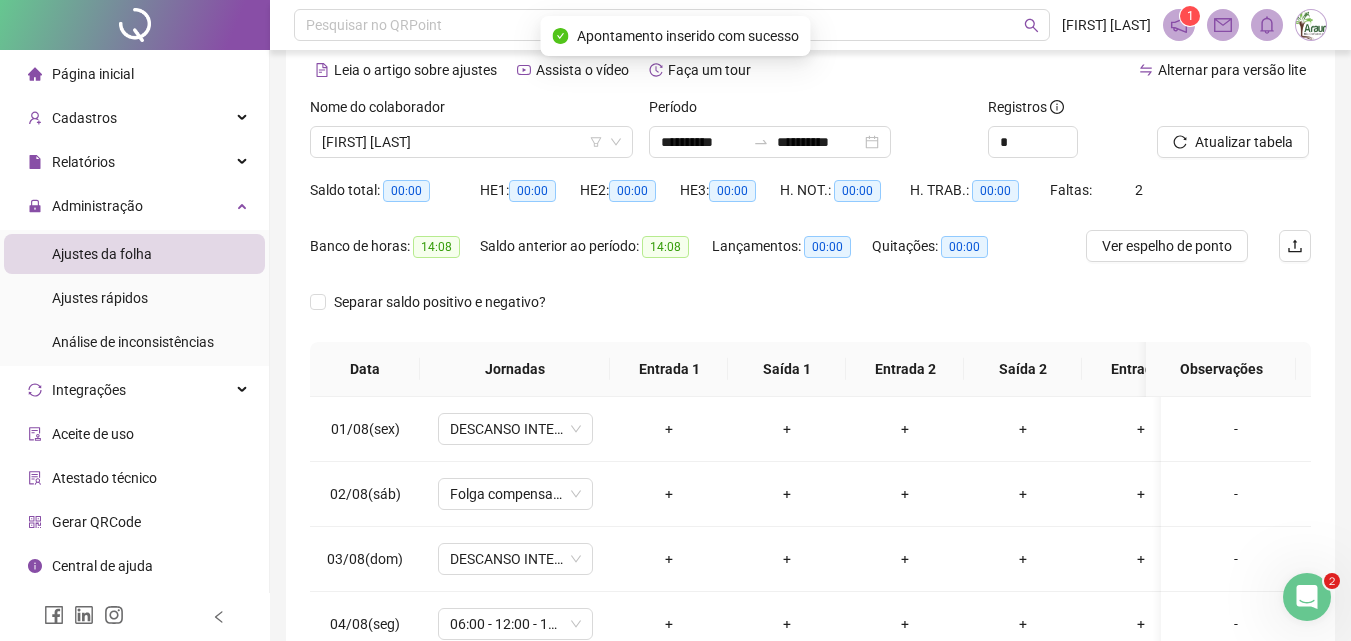 scroll, scrollTop: 0, scrollLeft: 0, axis: both 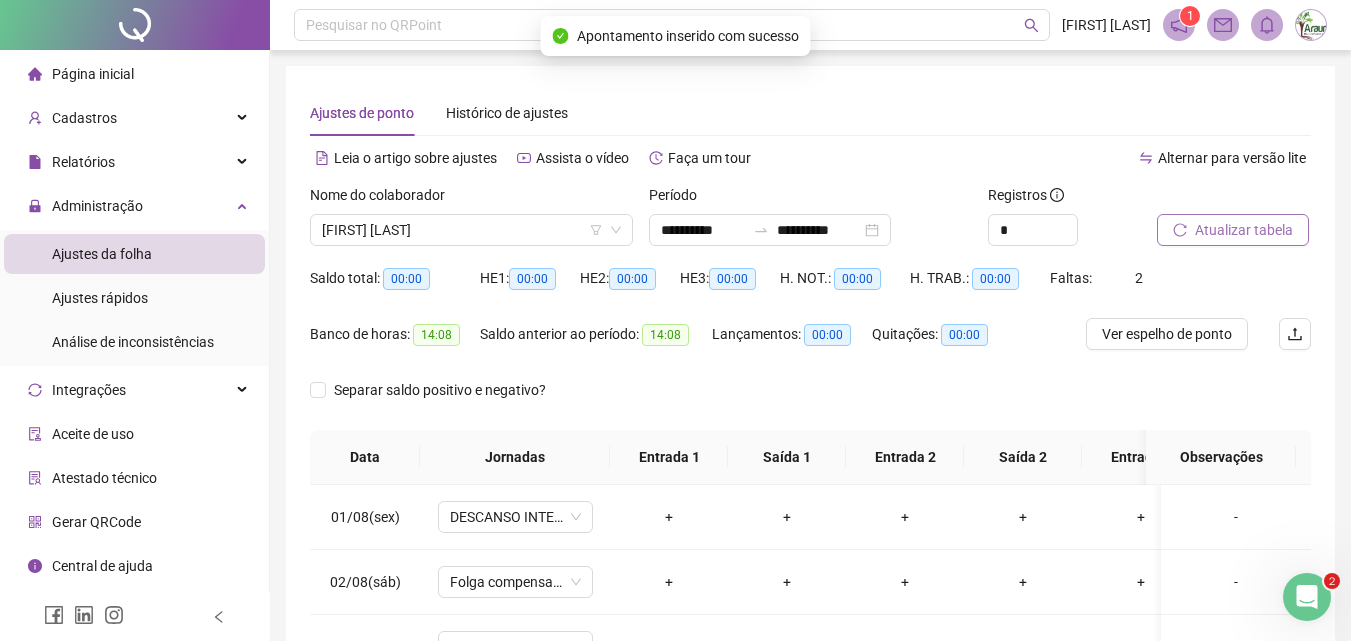 click on "Atualizar tabela" at bounding box center [1244, 230] 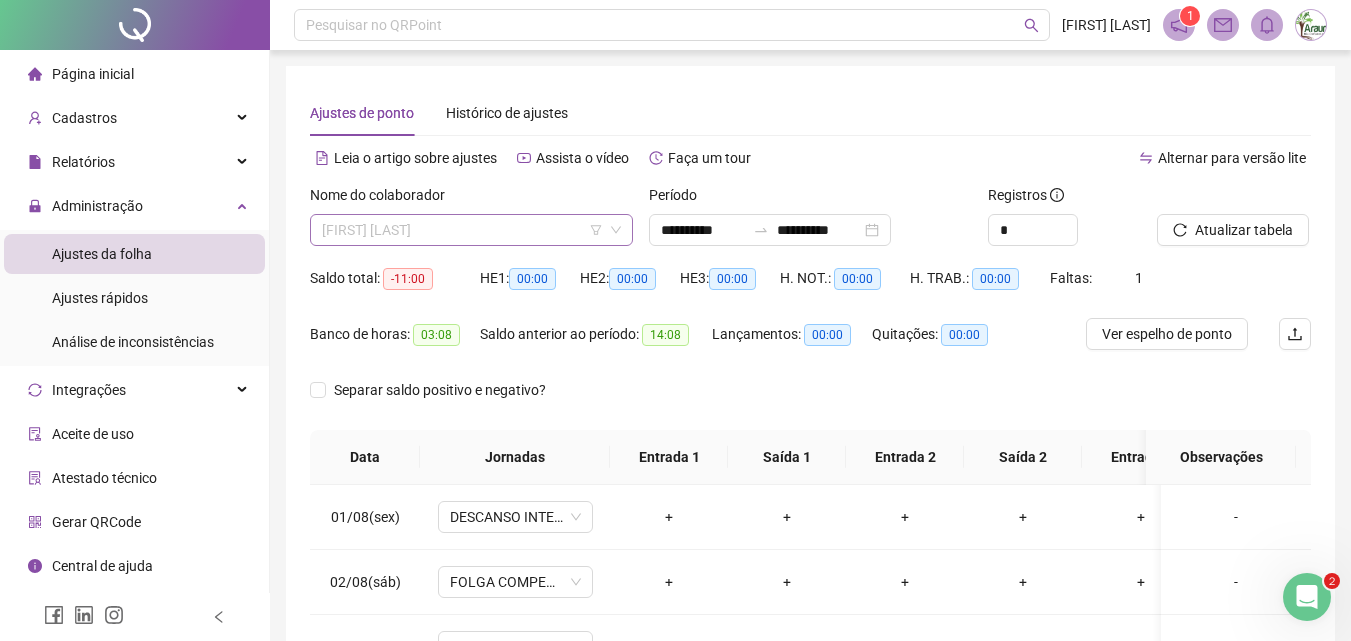 click on "[FIRST] [LAST]" at bounding box center (471, 230) 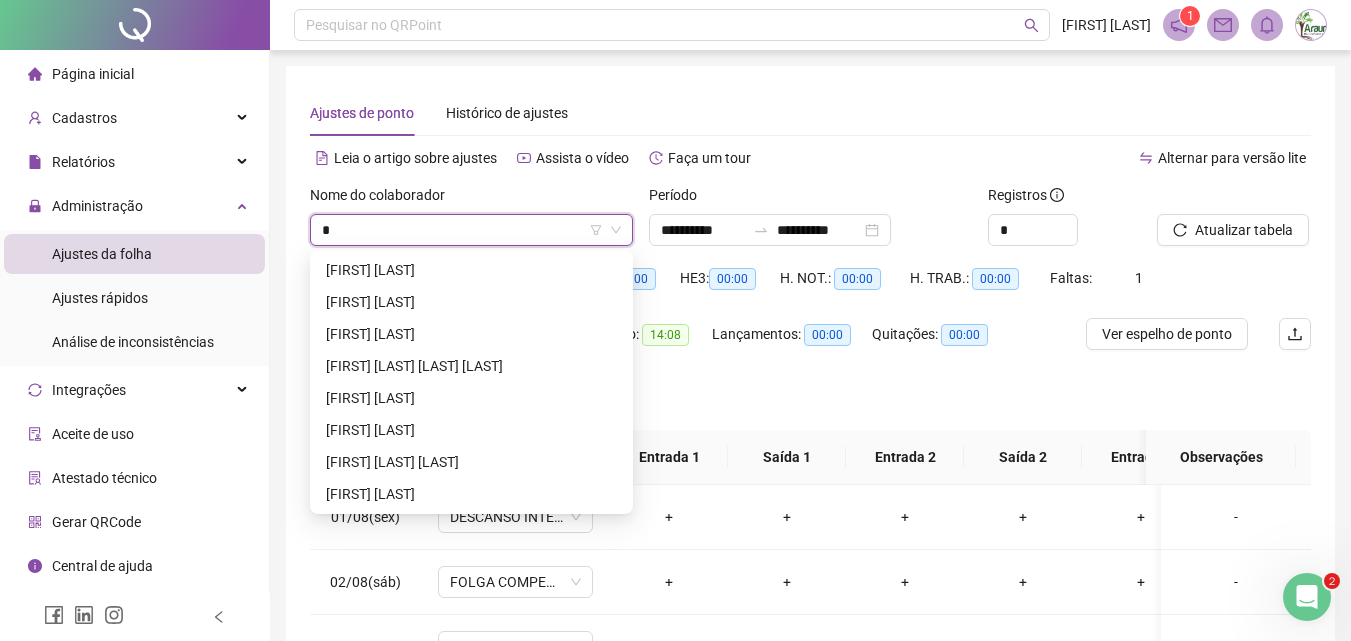 type on "**" 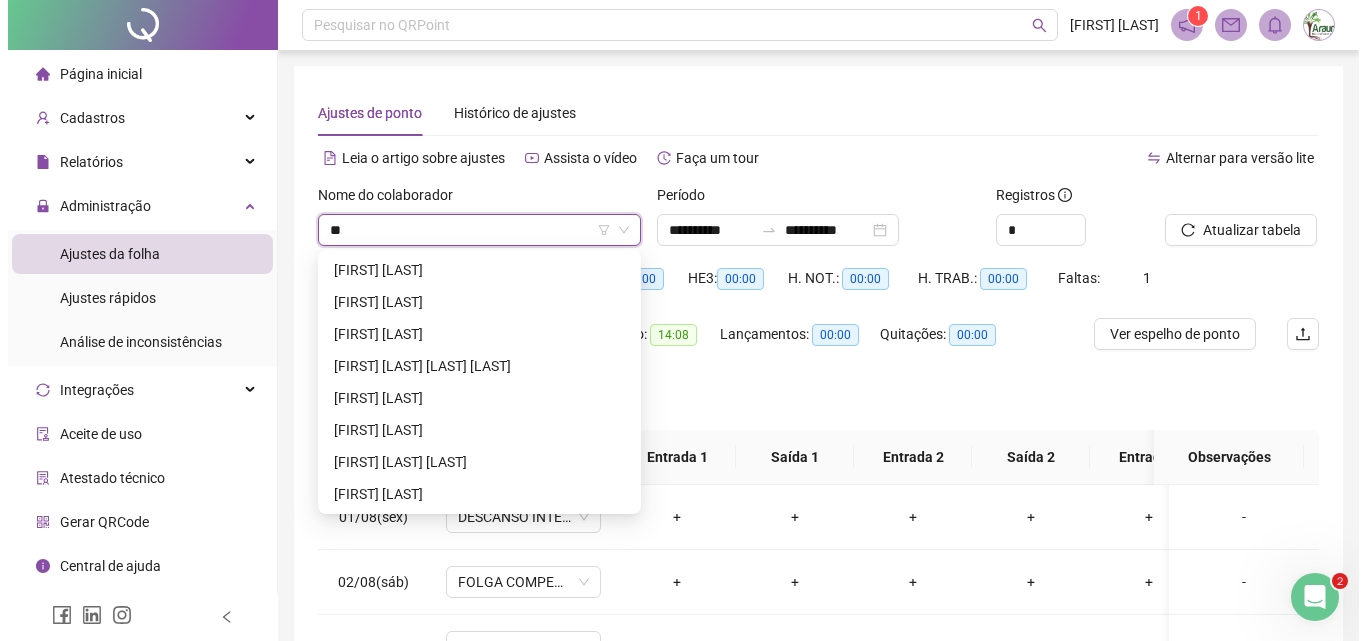 scroll, scrollTop: 0, scrollLeft: 0, axis: both 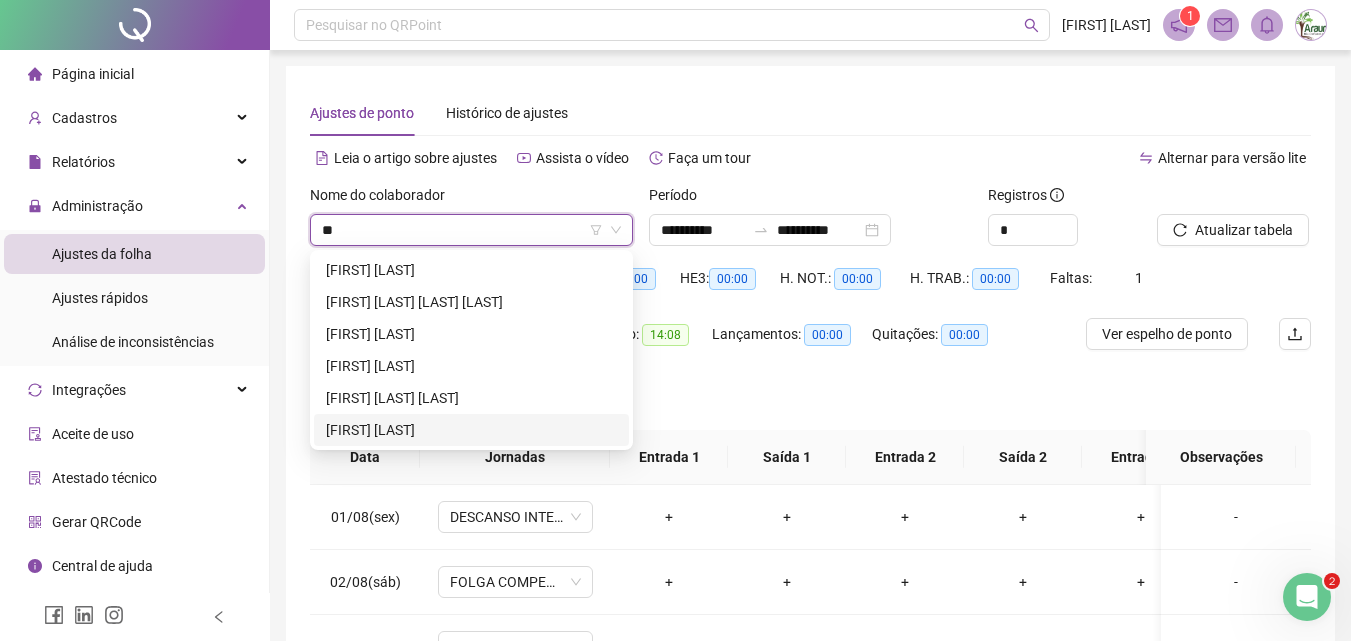 click on "[FIRST] [LAST]" at bounding box center [471, 430] 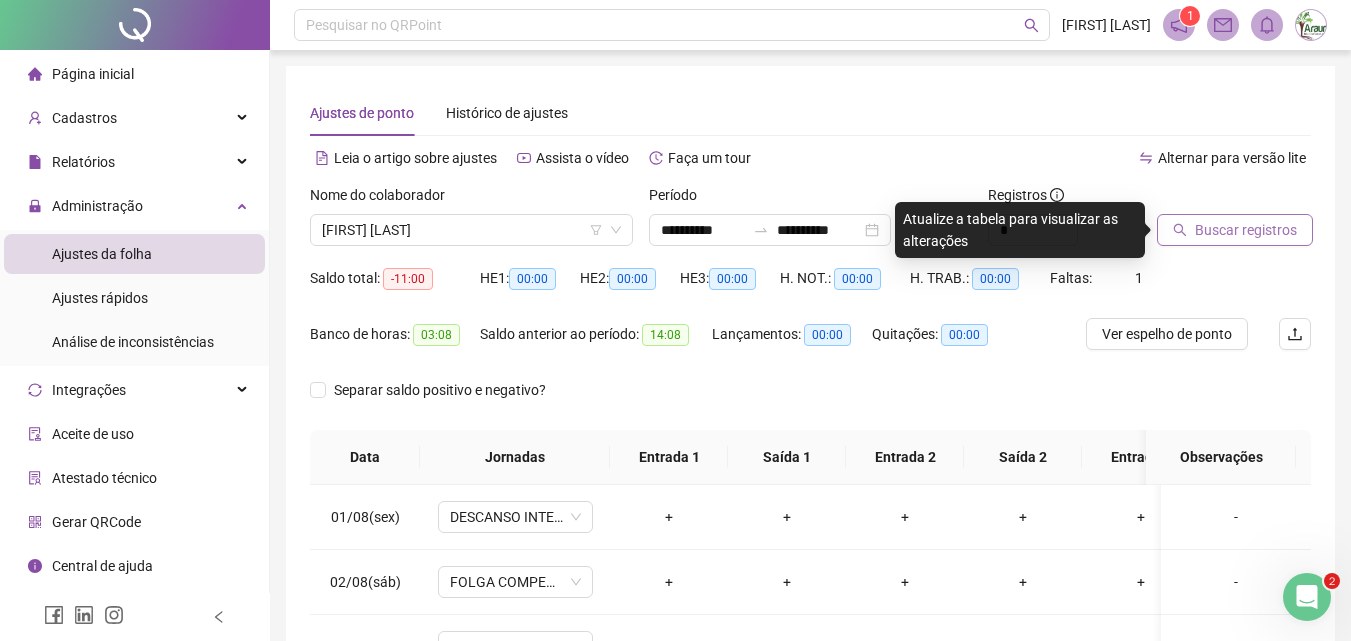 click on "Buscar registros" at bounding box center [1246, 230] 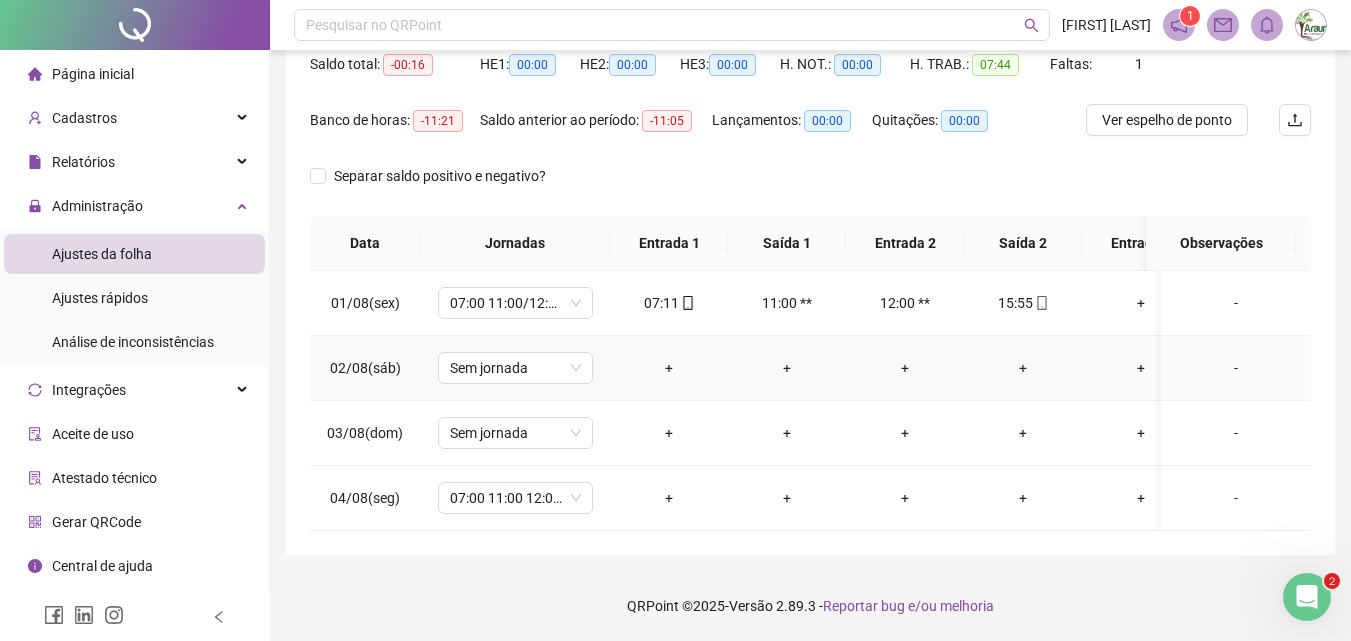 scroll, scrollTop: 0, scrollLeft: 0, axis: both 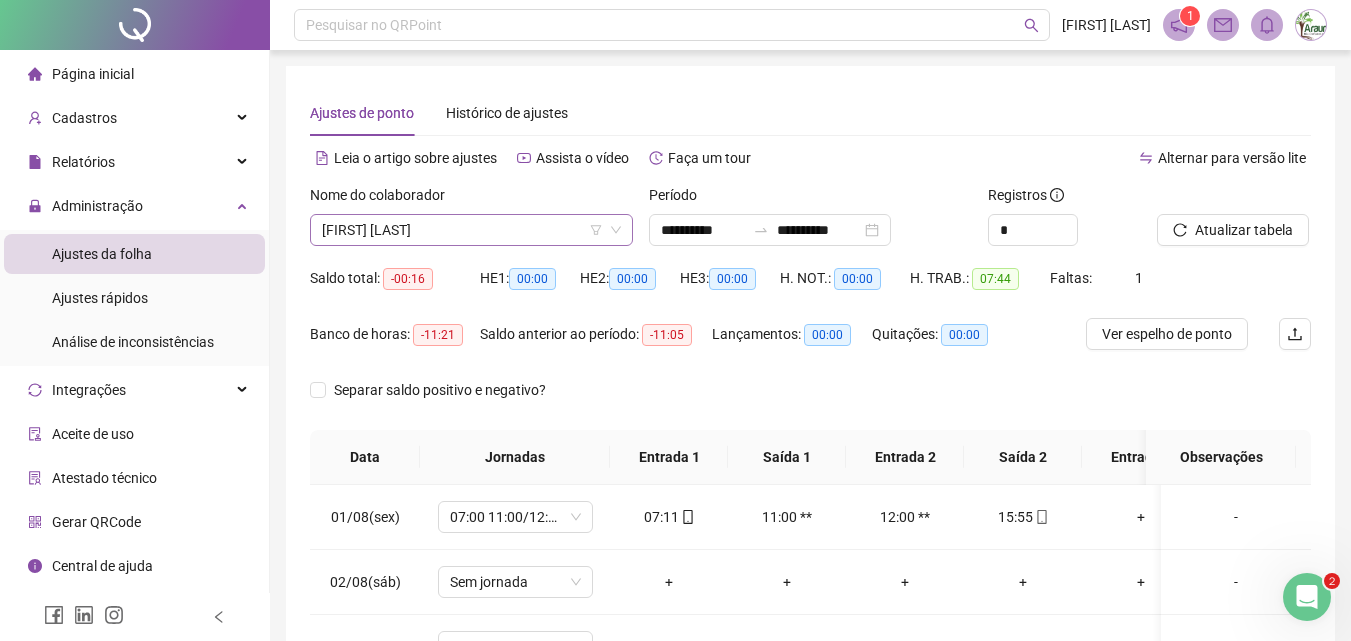 click on "[FIRST] [LAST]" at bounding box center (471, 230) 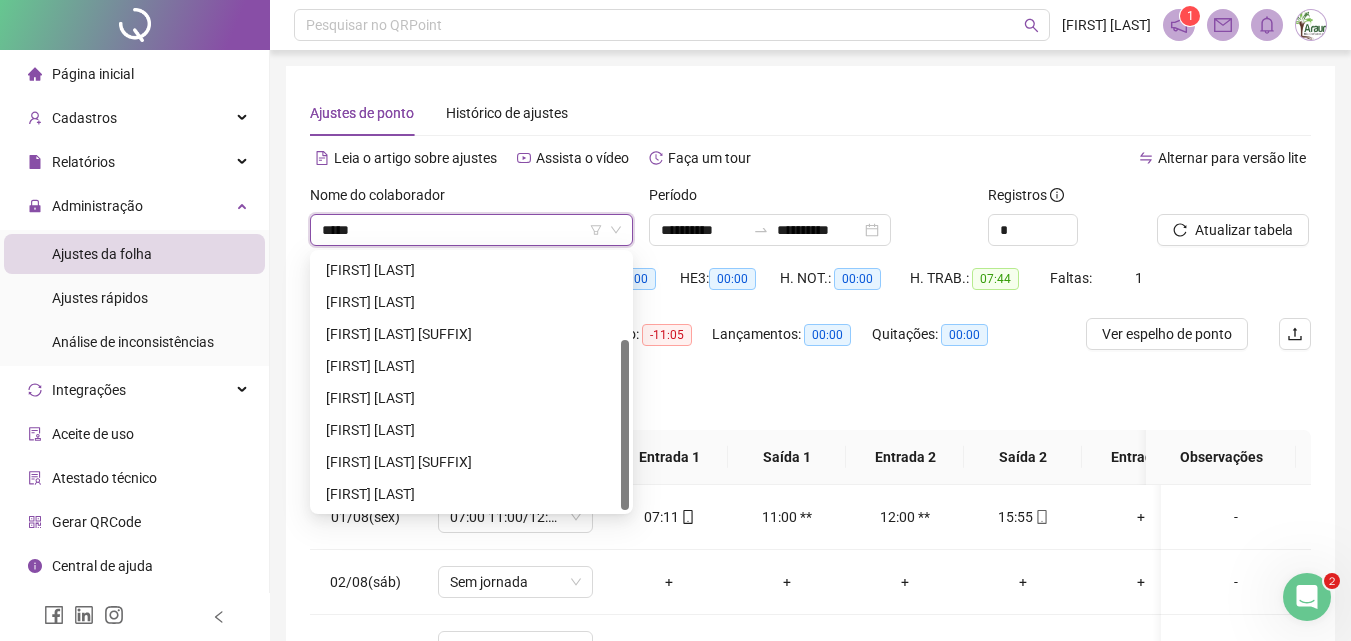 scroll, scrollTop: 0, scrollLeft: 0, axis: both 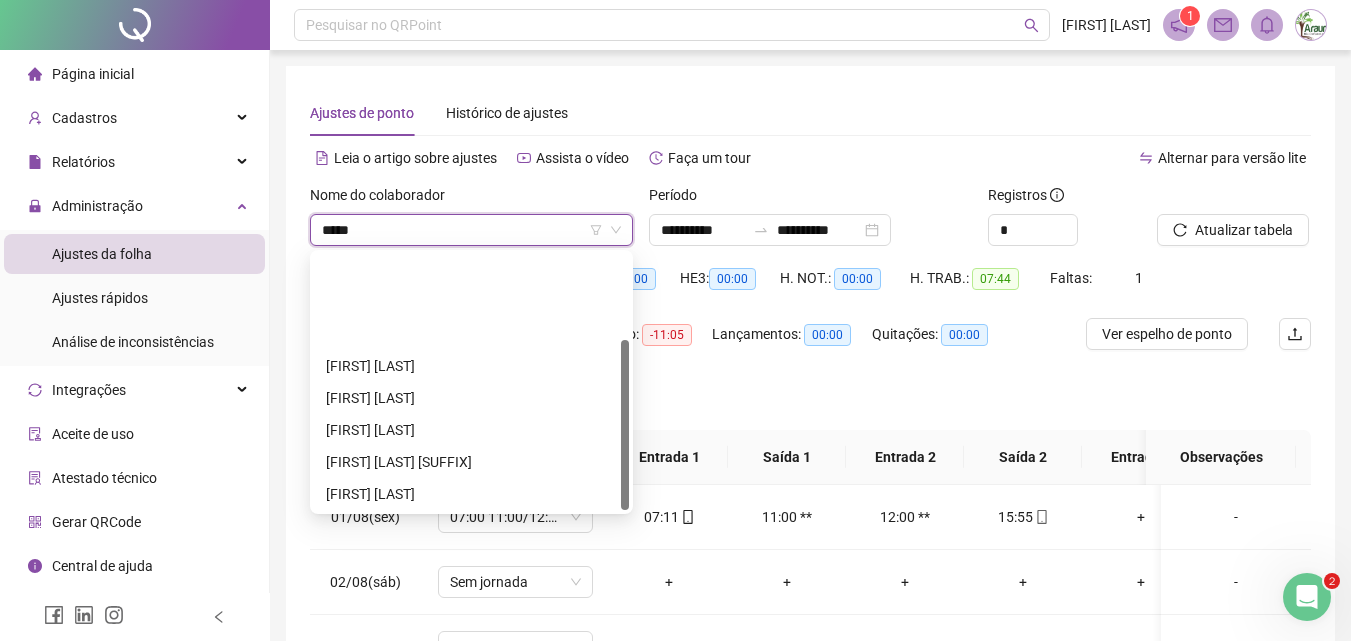 type on "******" 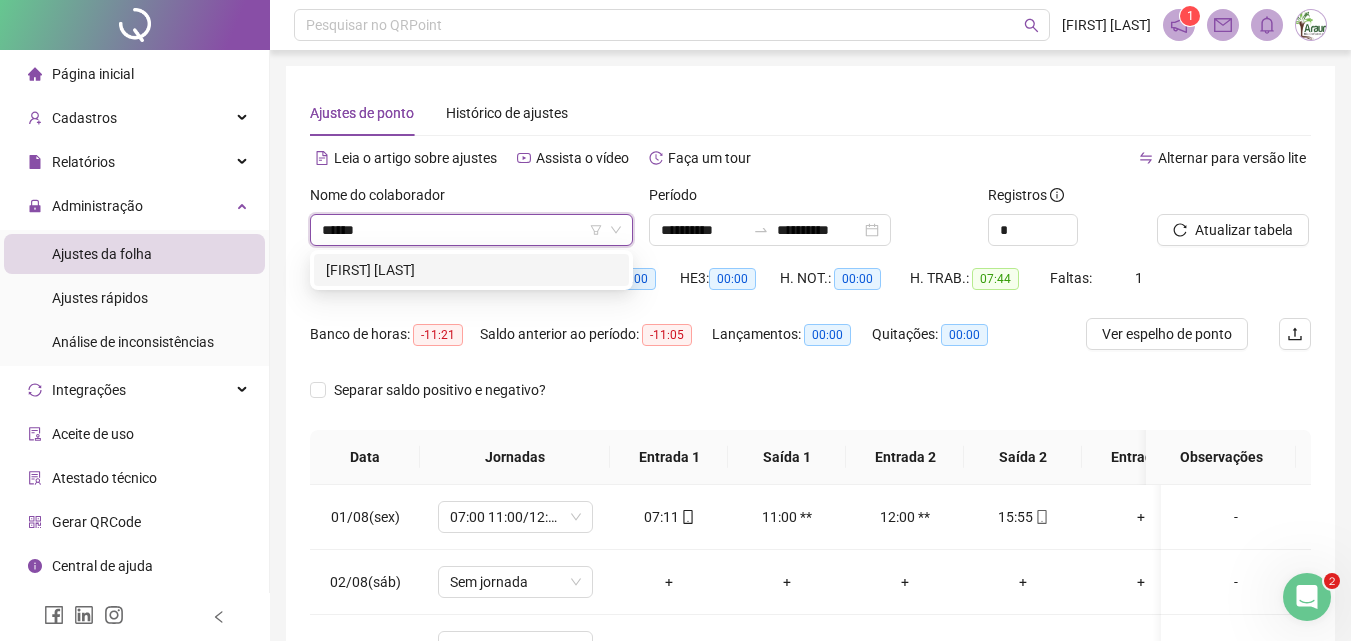 click on "[FIRST] [LAST]" at bounding box center [471, 270] 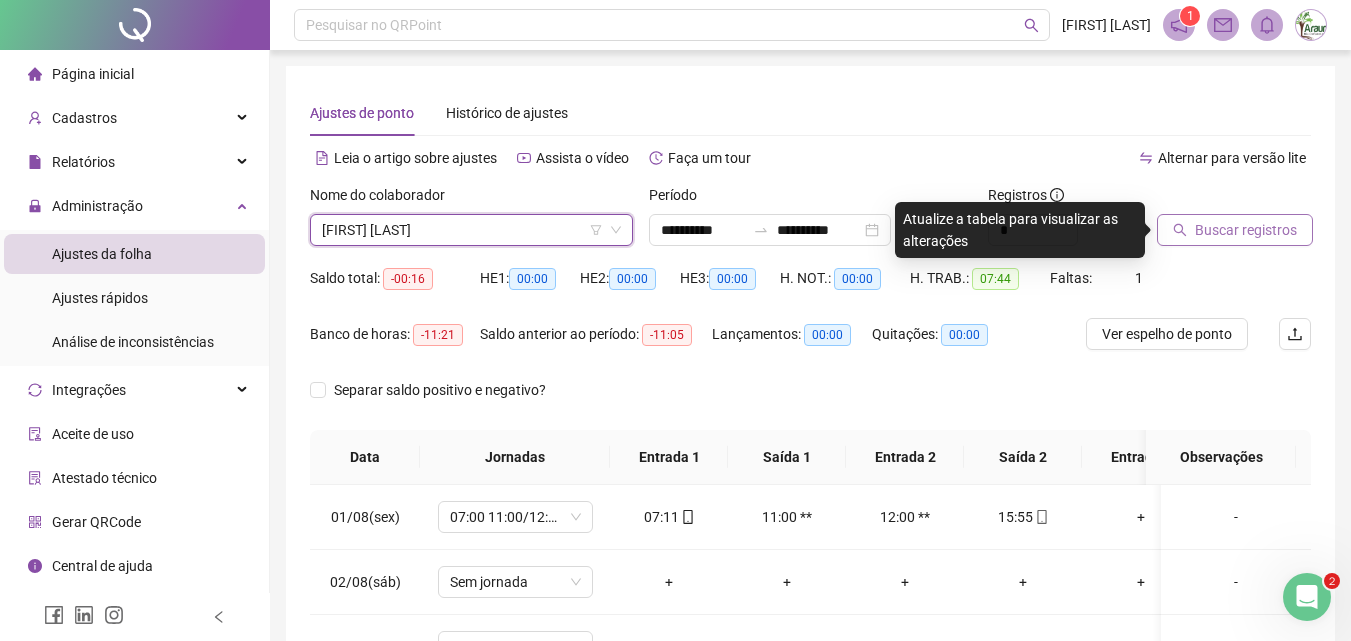 click on "Buscar registros" at bounding box center [1246, 230] 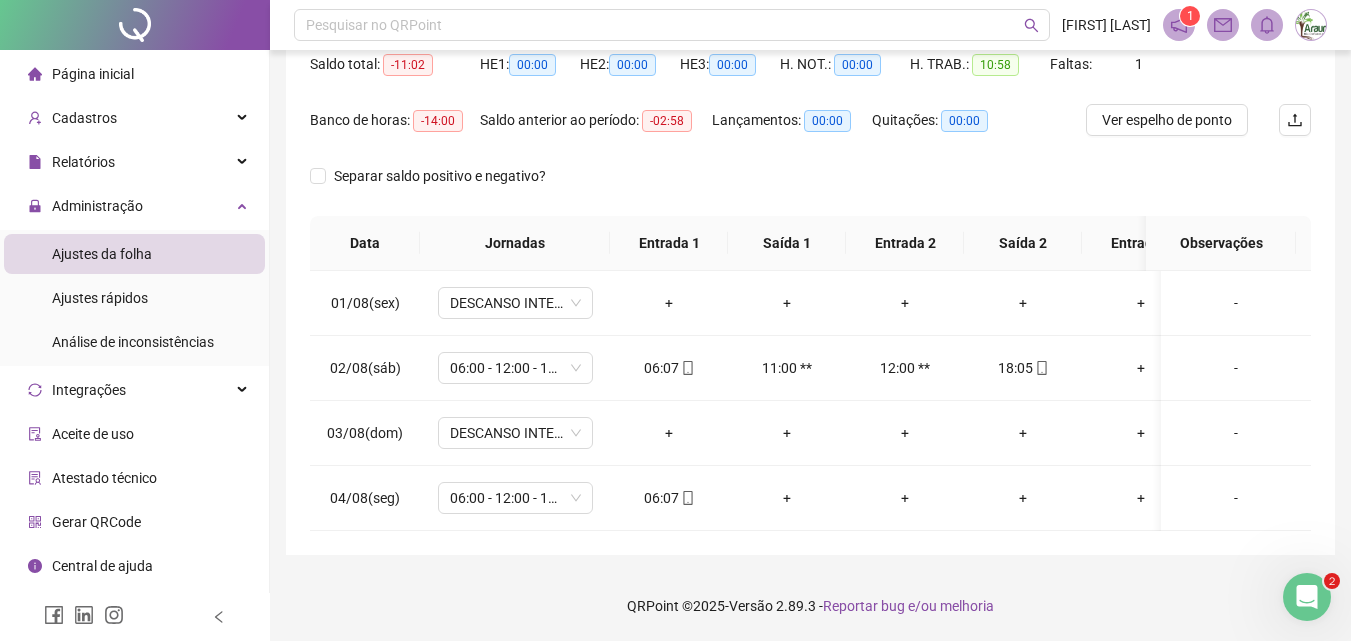 scroll, scrollTop: 229, scrollLeft: 0, axis: vertical 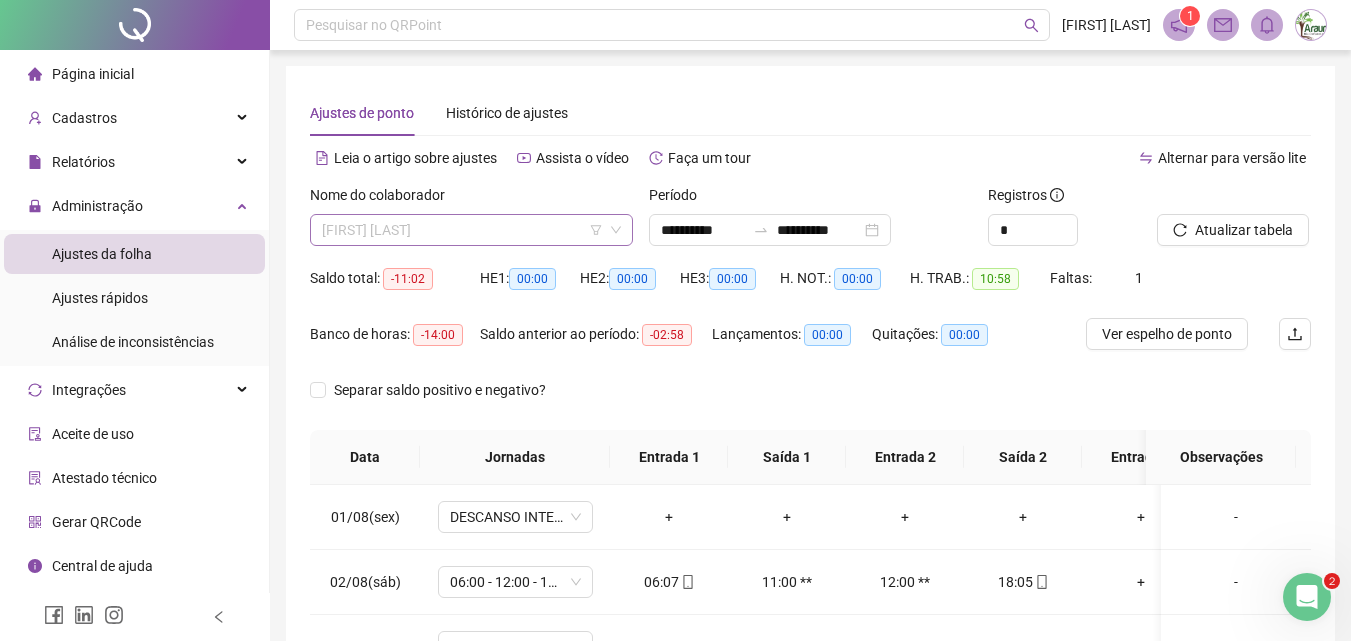 click on "[FIRST] [LAST]" at bounding box center (471, 230) 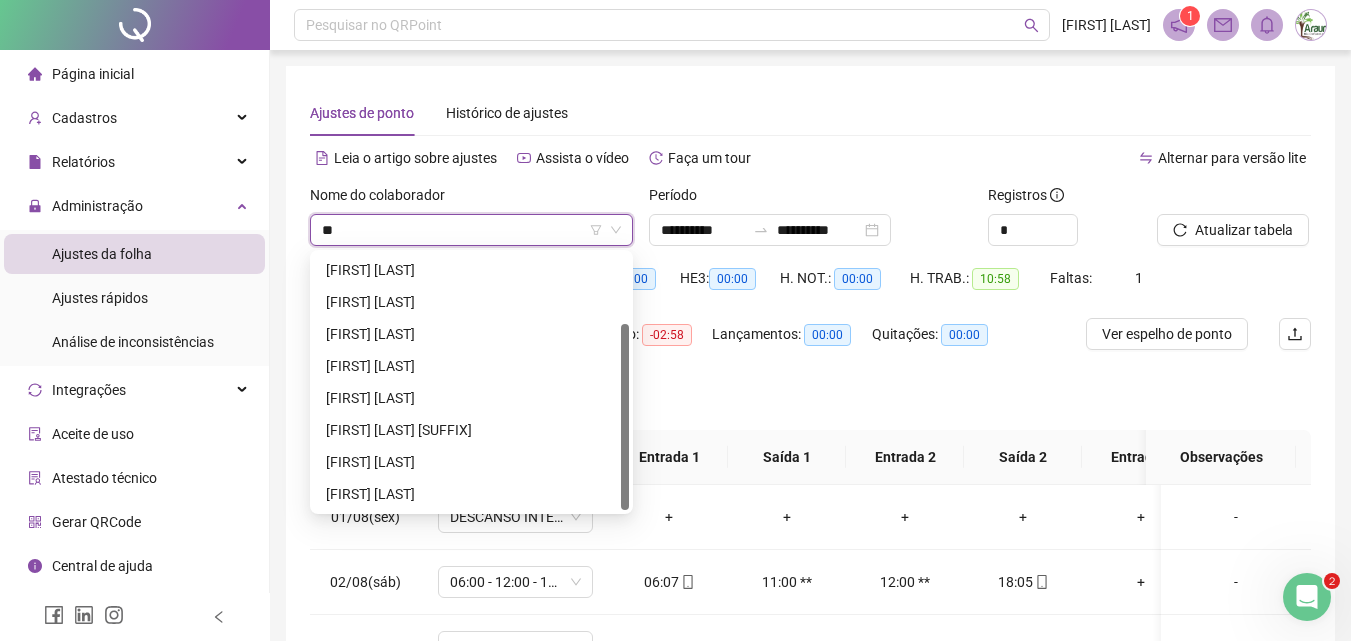 scroll, scrollTop: 0, scrollLeft: 0, axis: both 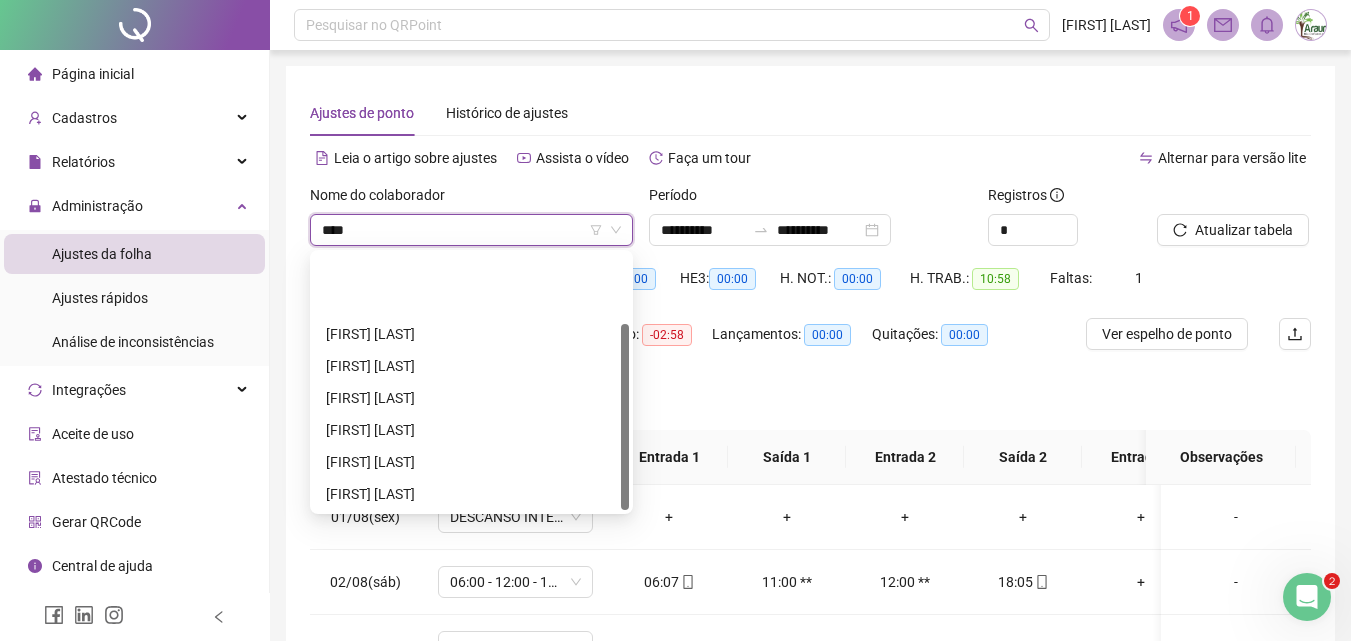 type on "*****" 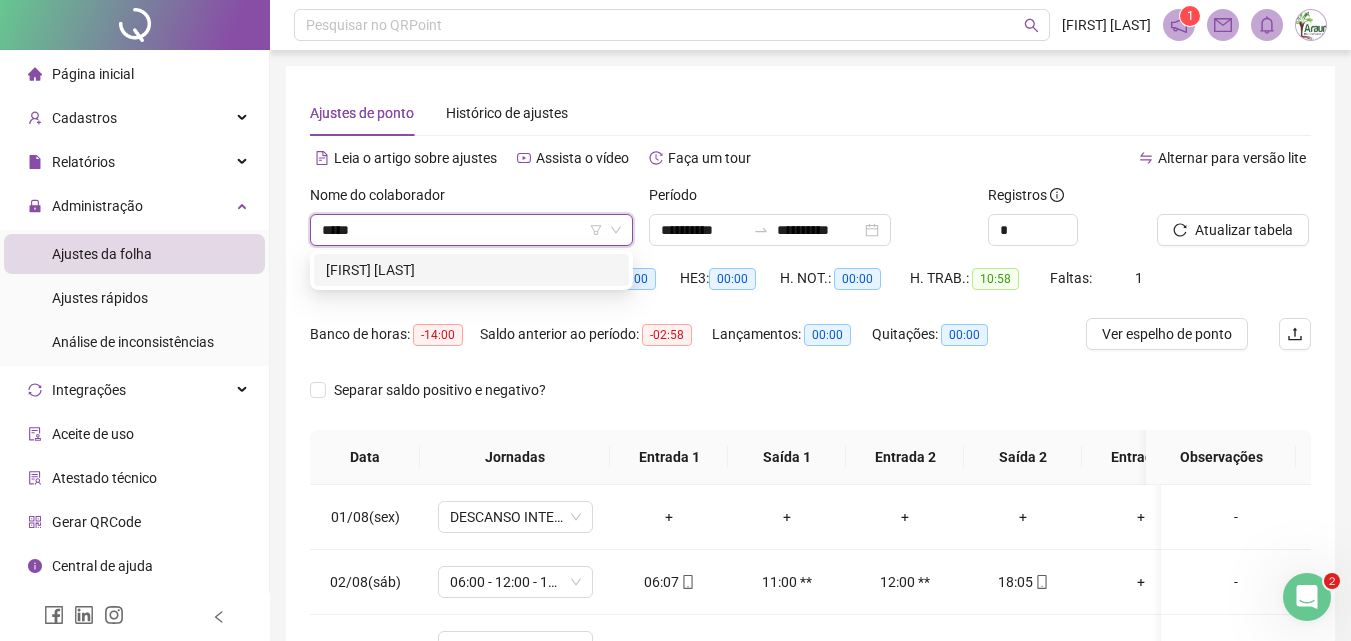 click on "[FIRST] [LAST]" at bounding box center (471, 270) 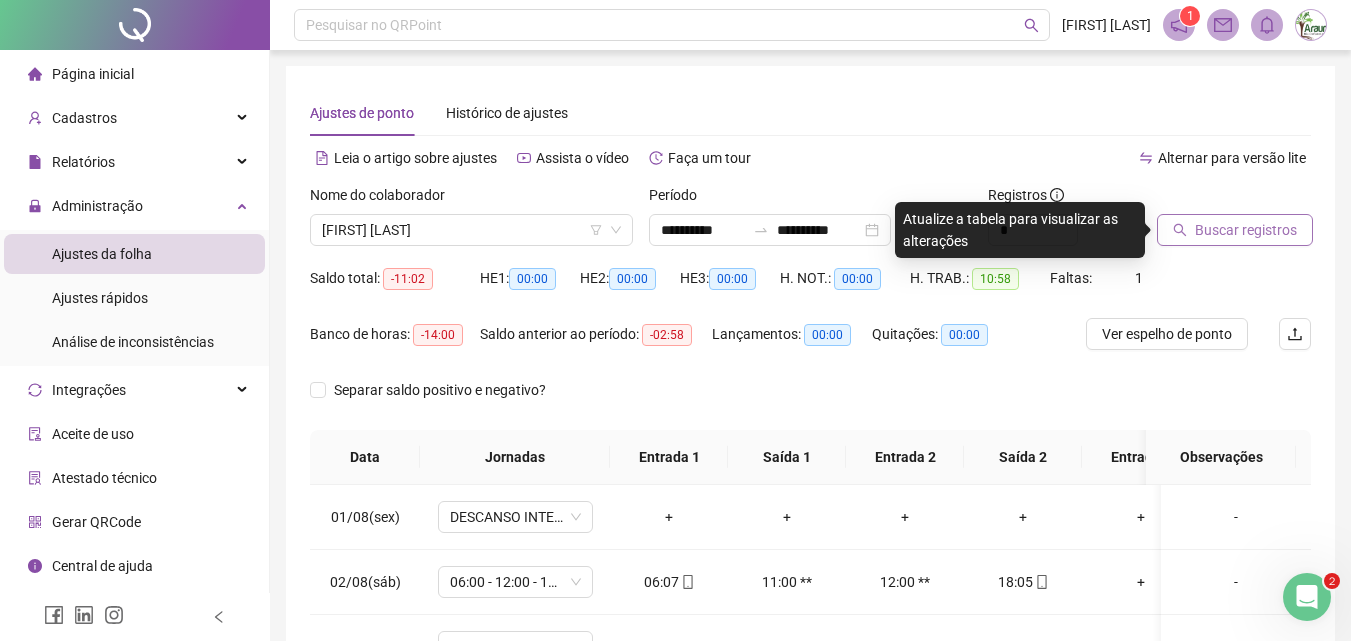 click on "Buscar registros" at bounding box center [1246, 230] 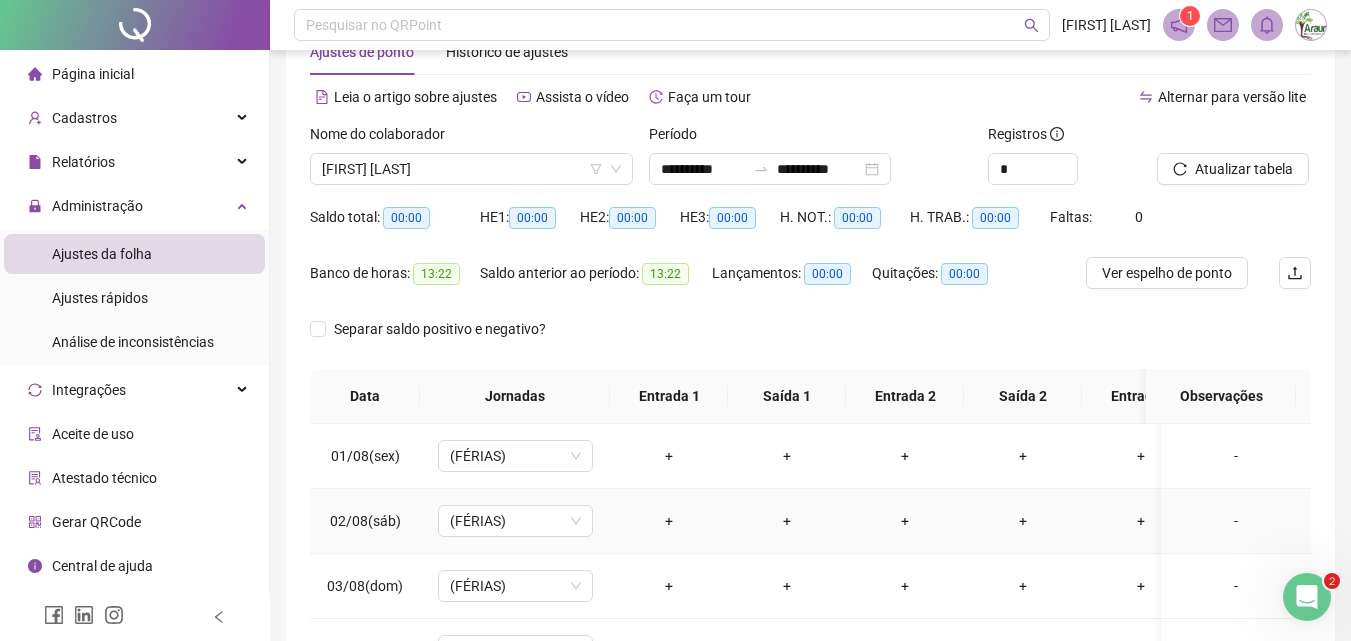 scroll, scrollTop: 0, scrollLeft: 0, axis: both 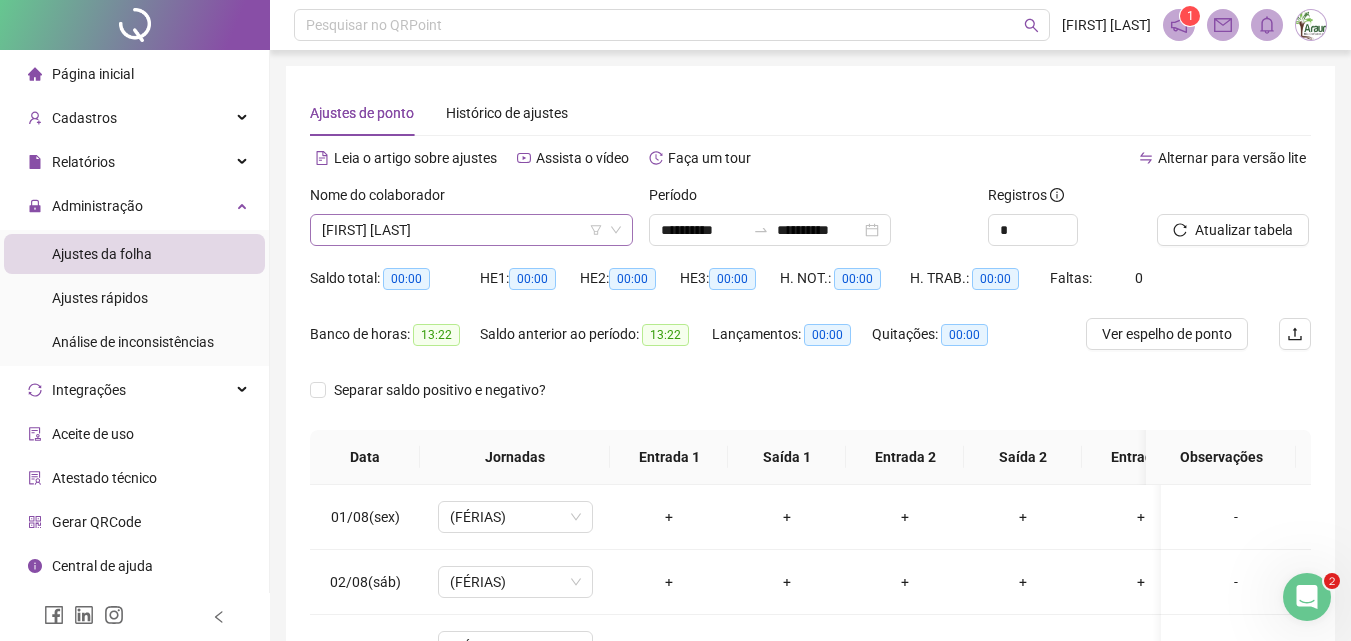 click on "[FIRST] [LAST]" at bounding box center [471, 230] 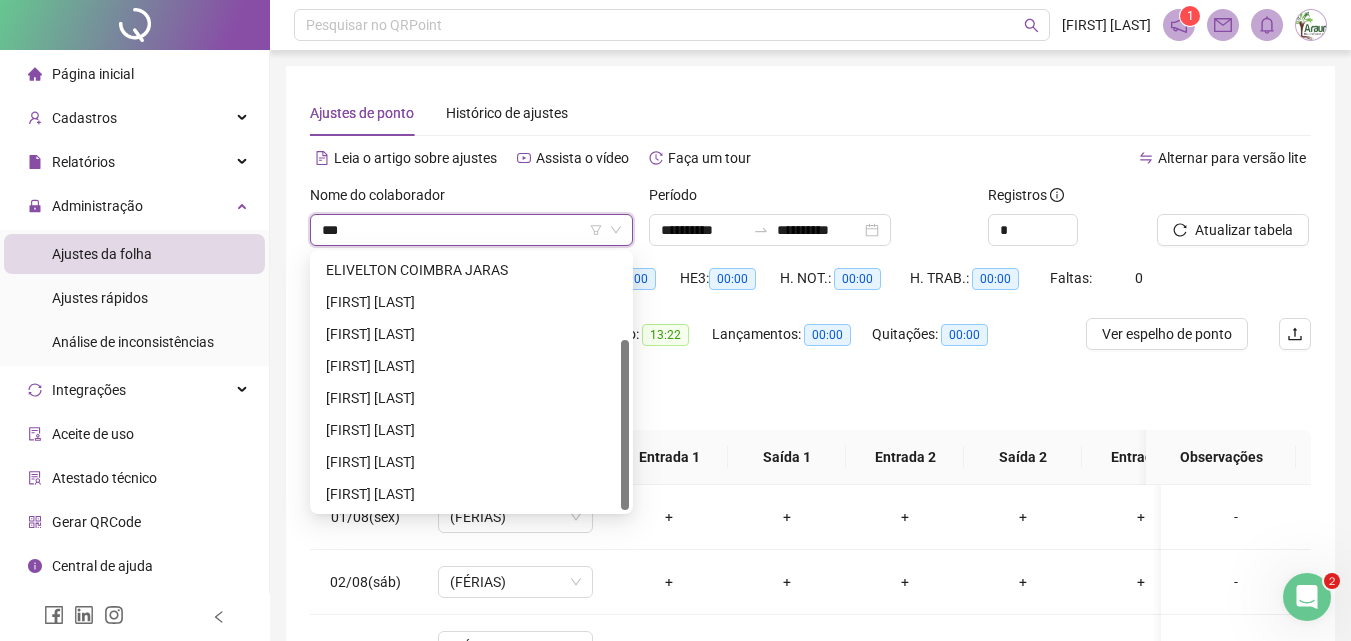 scroll, scrollTop: 128, scrollLeft: 0, axis: vertical 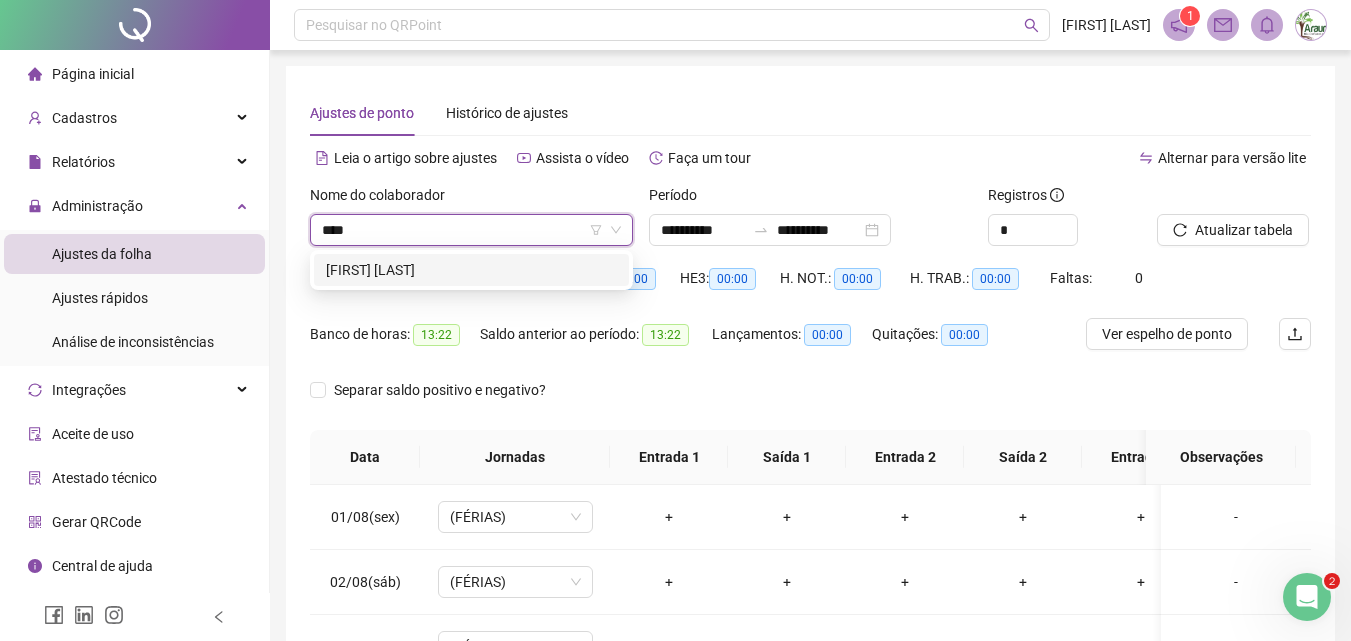click on "[FIRST] [LAST]" at bounding box center (471, 270) 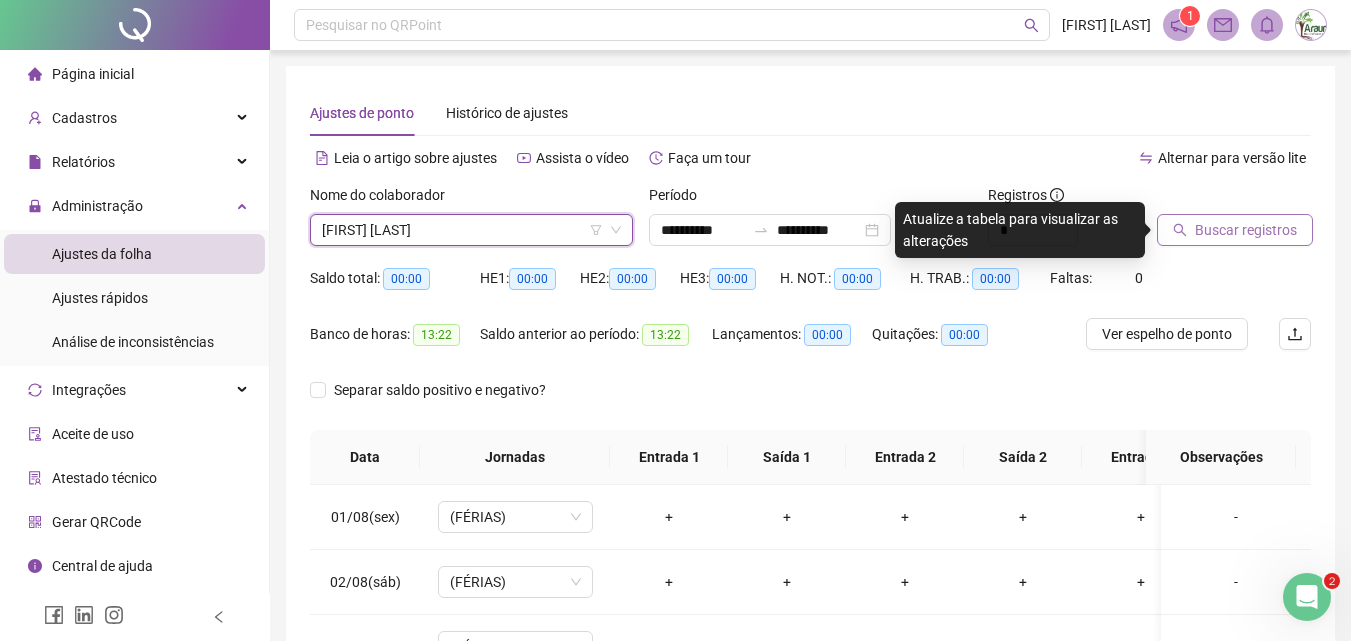 click on "Buscar registros" at bounding box center [1246, 230] 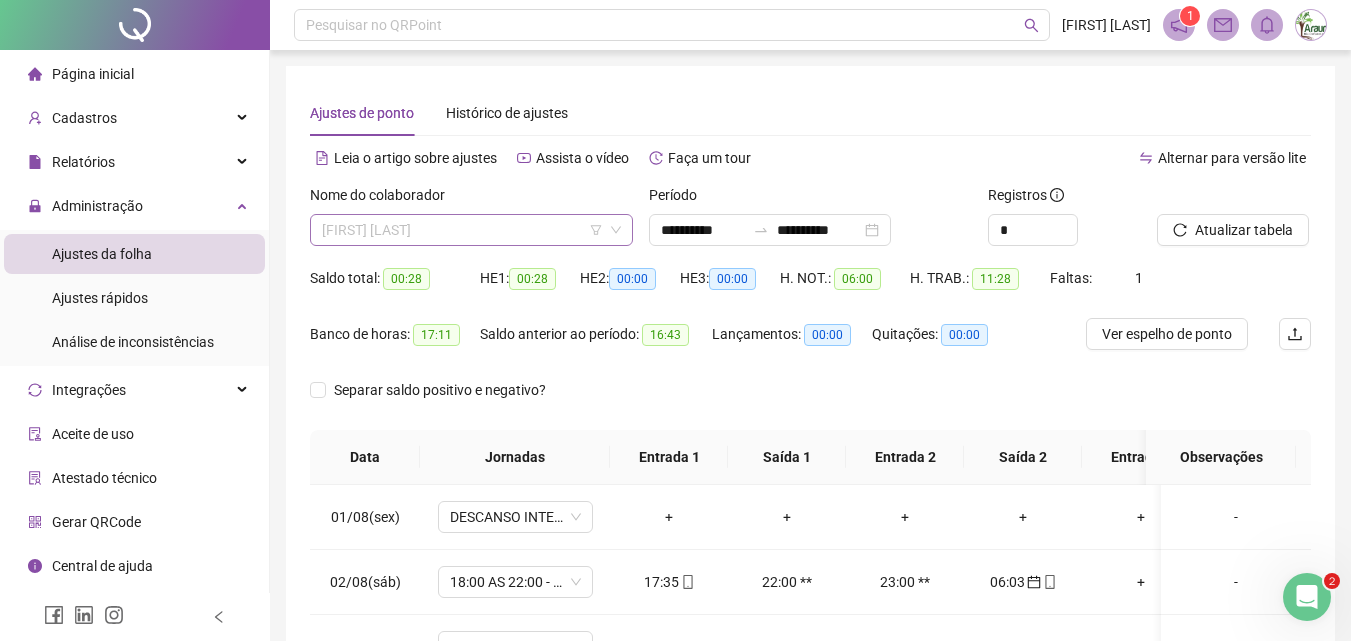 click on "[FIRST] [LAST]" at bounding box center (471, 230) 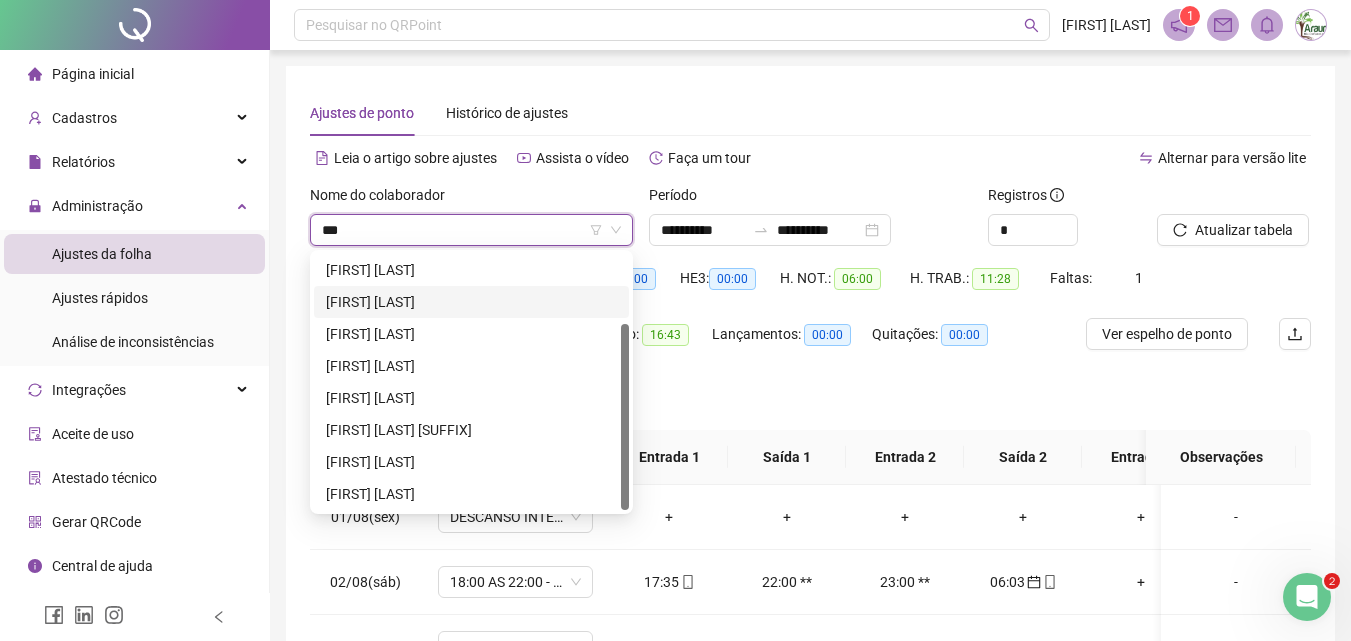 scroll, scrollTop: 0, scrollLeft: 0, axis: both 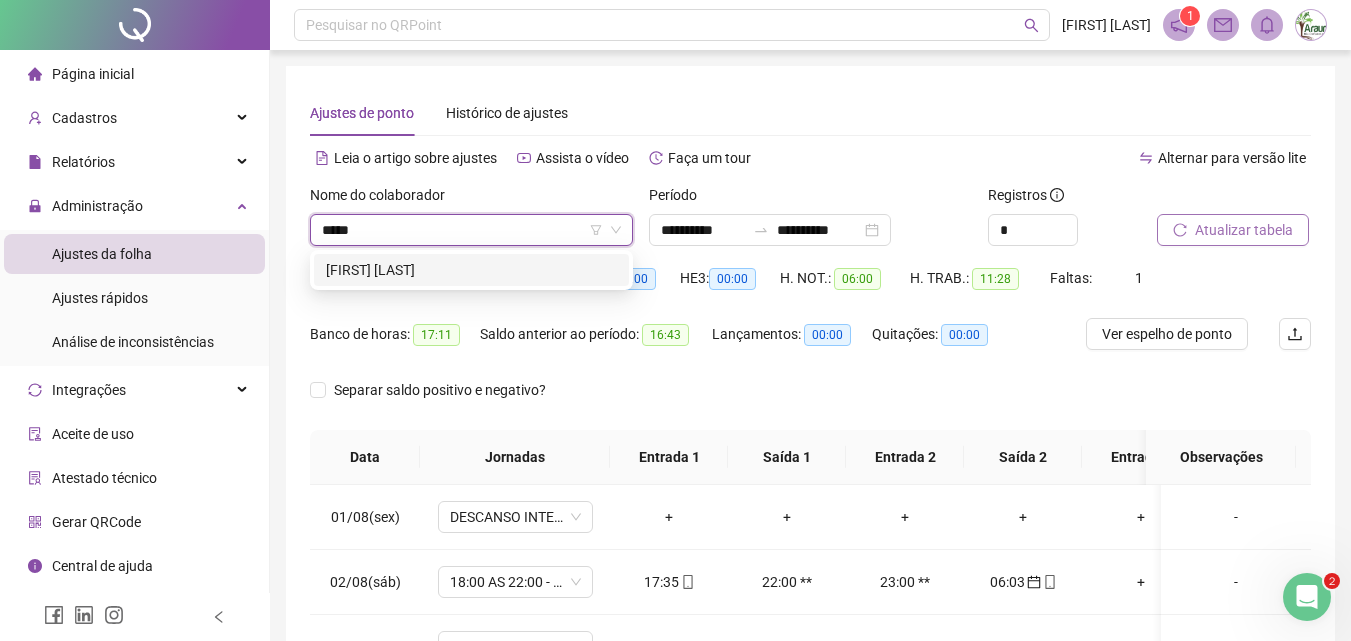 type on "*****" 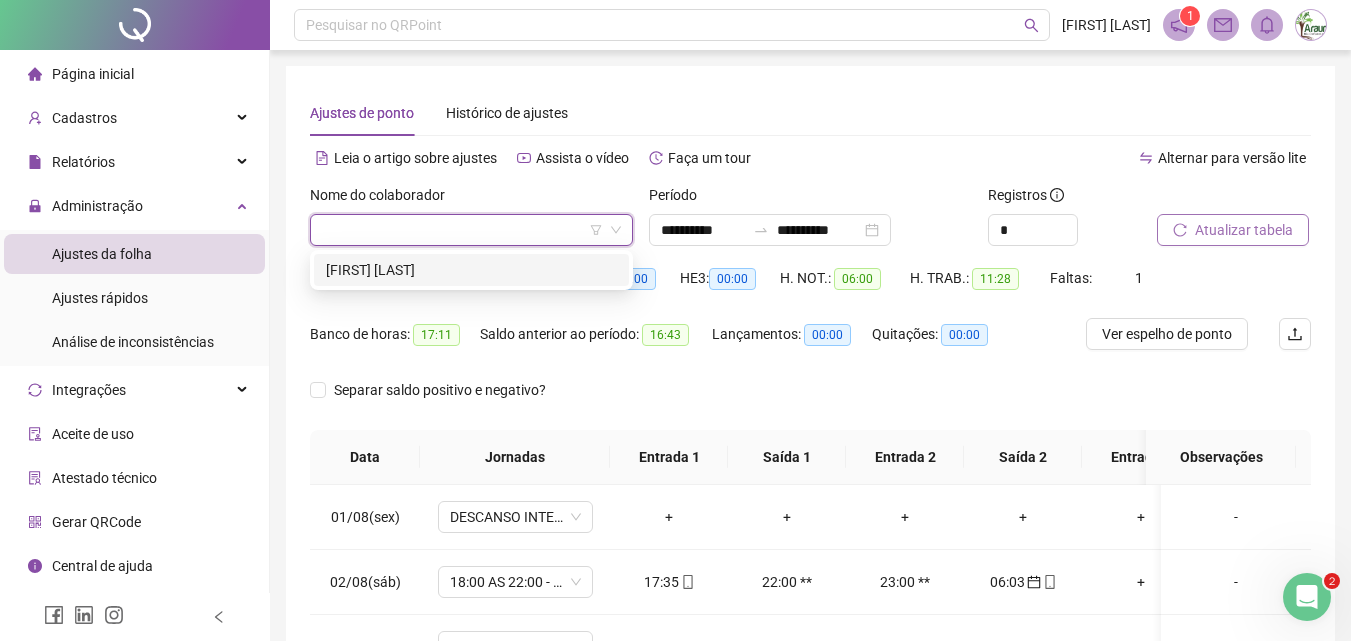 click on "Atualizar tabela" at bounding box center (1244, 230) 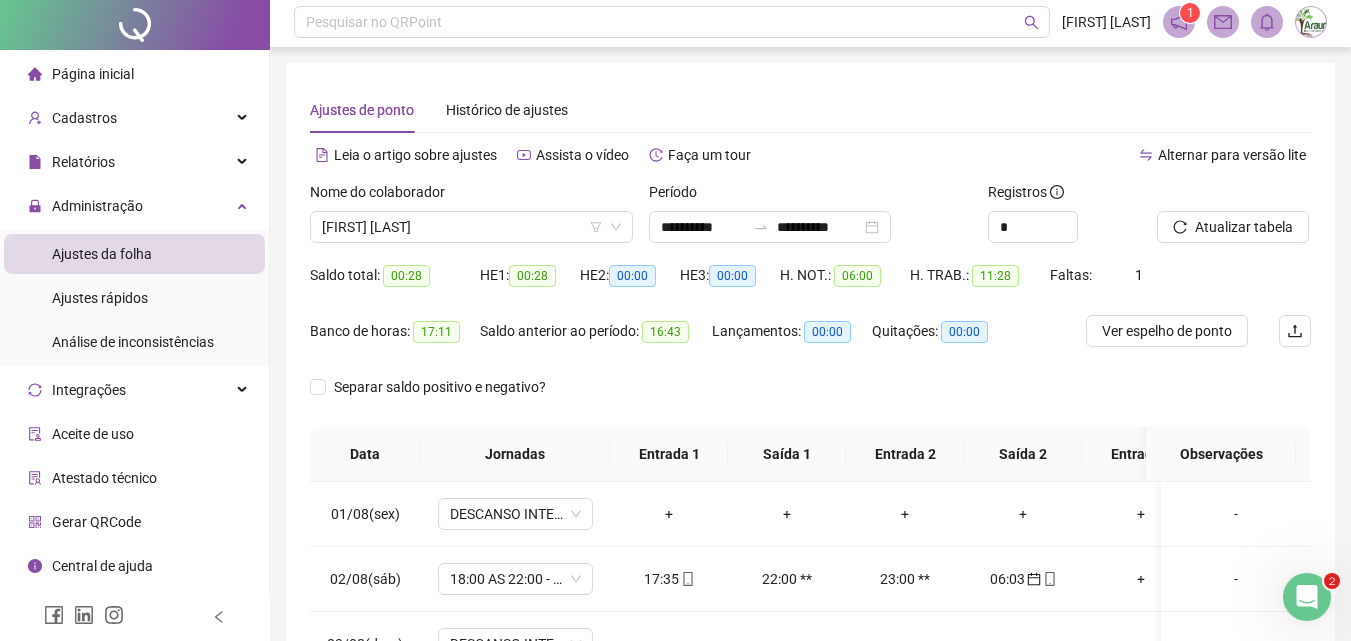 scroll, scrollTop: 0, scrollLeft: 0, axis: both 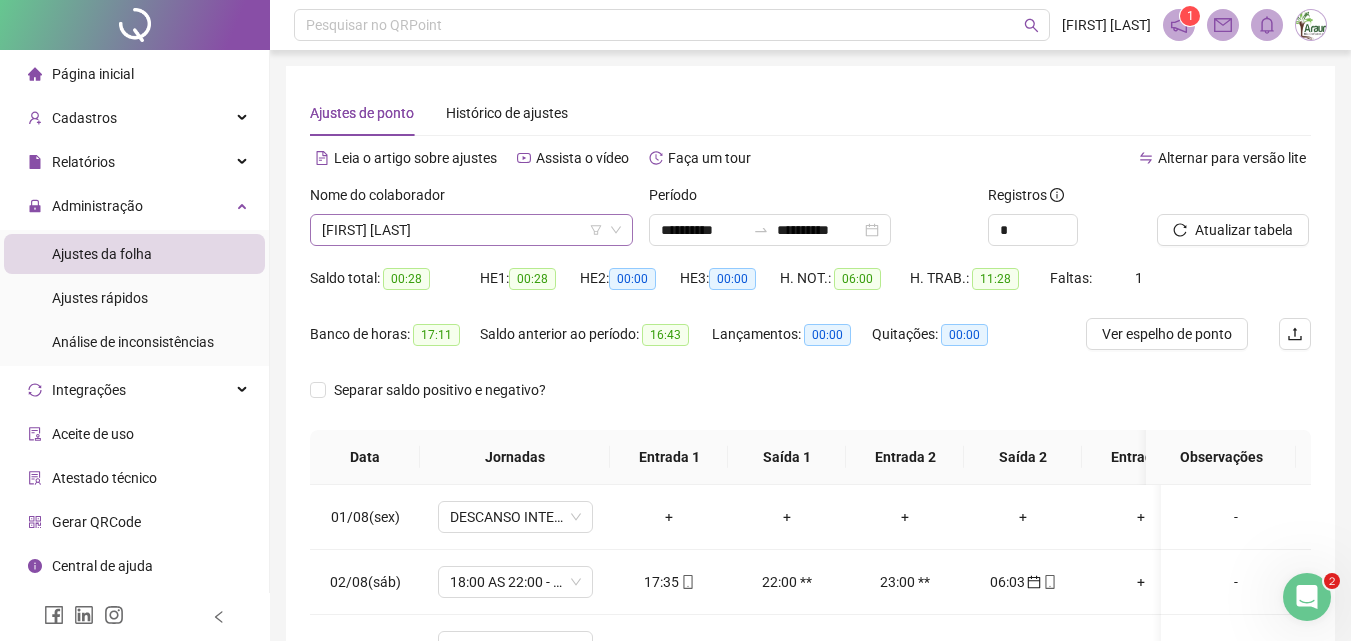 click on "[FIRST] [LAST]" at bounding box center (471, 230) 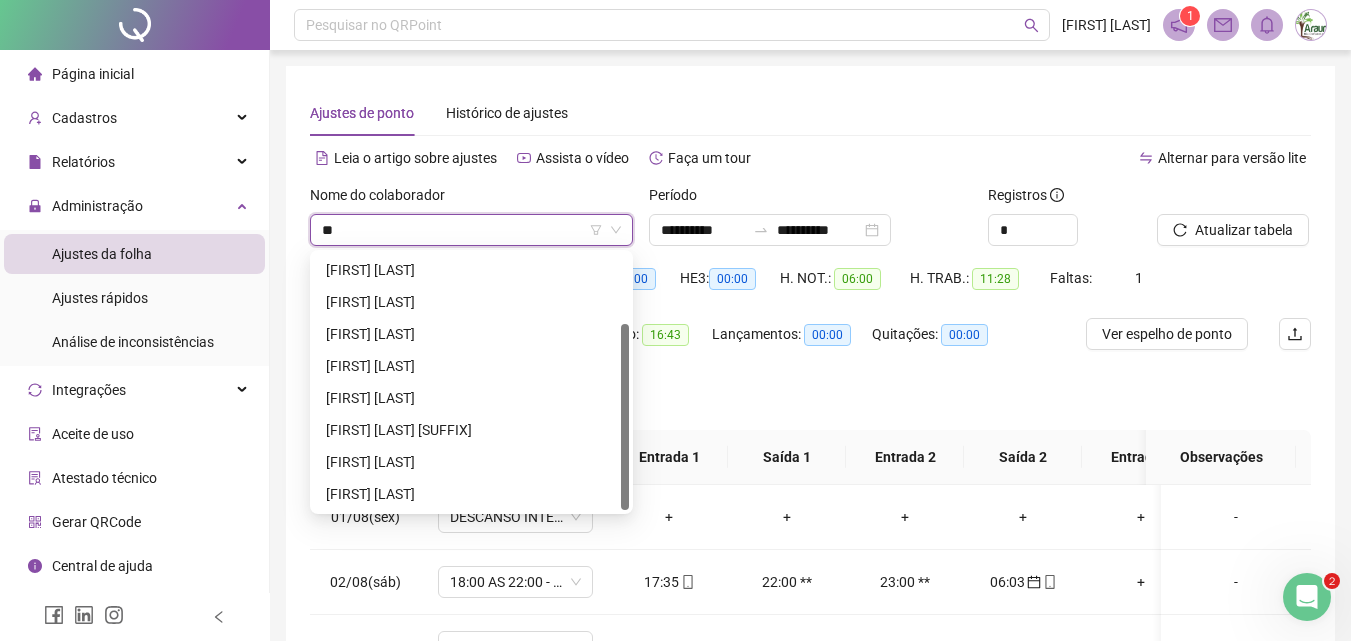 scroll, scrollTop: 0, scrollLeft: 0, axis: both 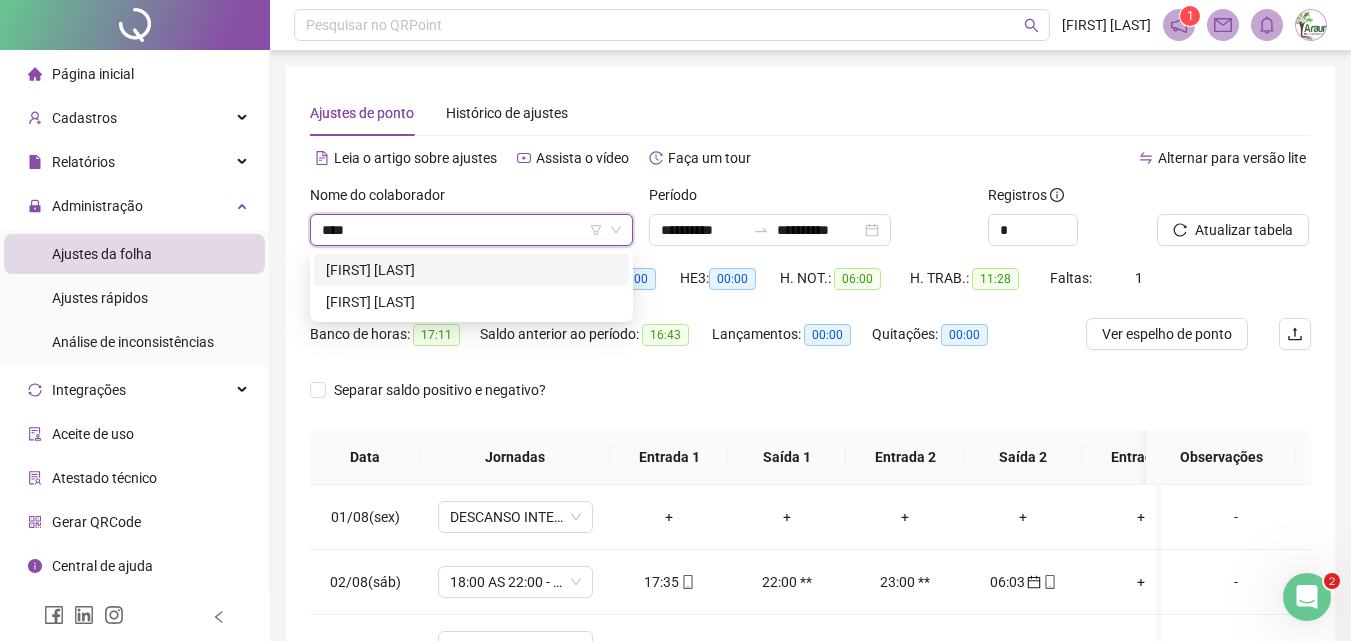 type on "*****" 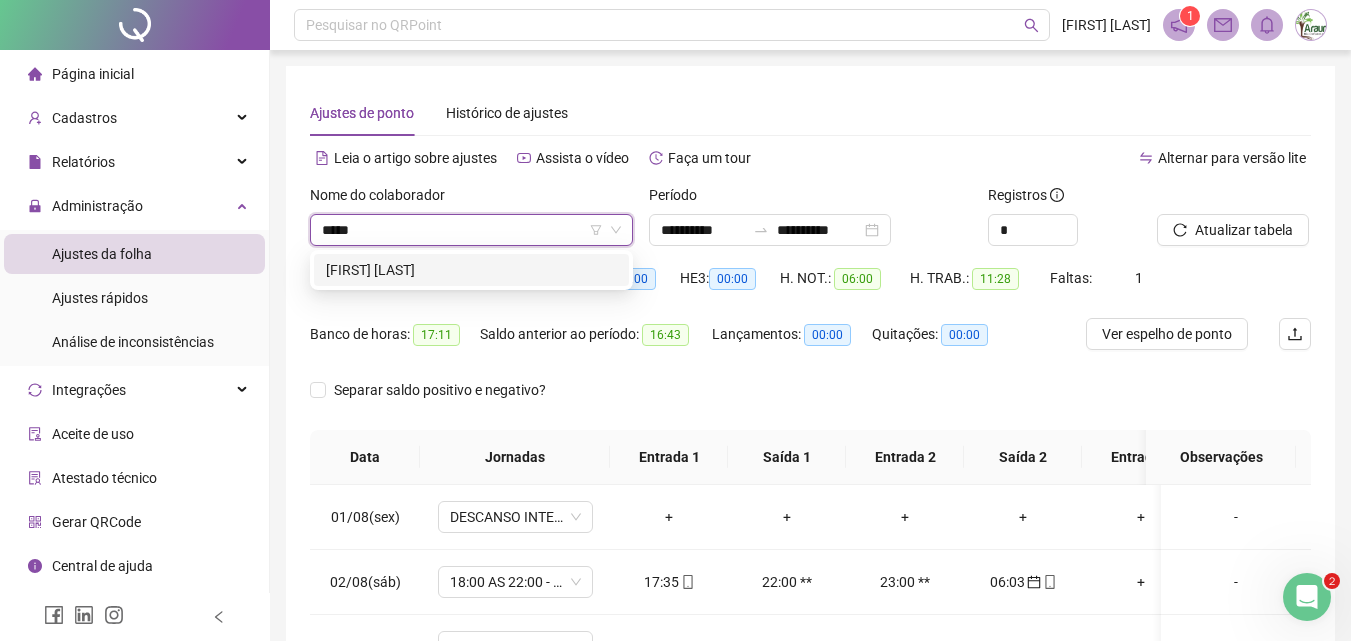 click on "[FIRST] [LAST]" at bounding box center (471, 270) 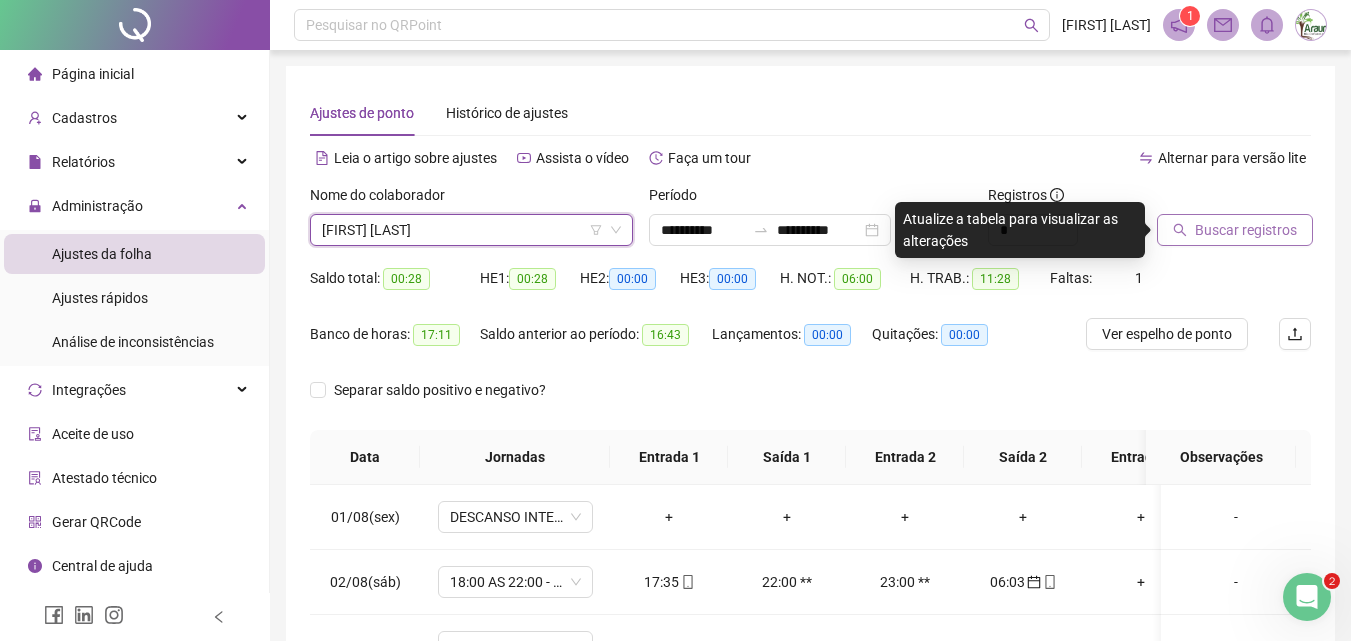 click on "Buscar registros" at bounding box center [1246, 230] 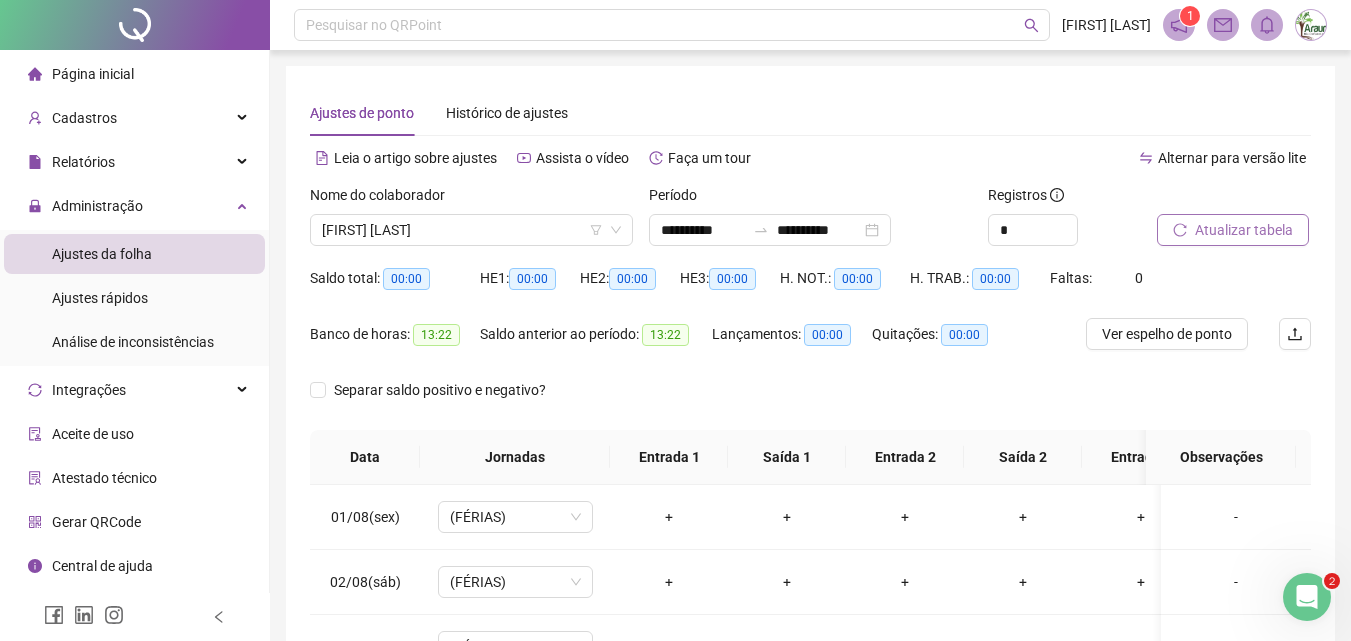 click on "Nome do colaborador" at bounding box center [471, 199] 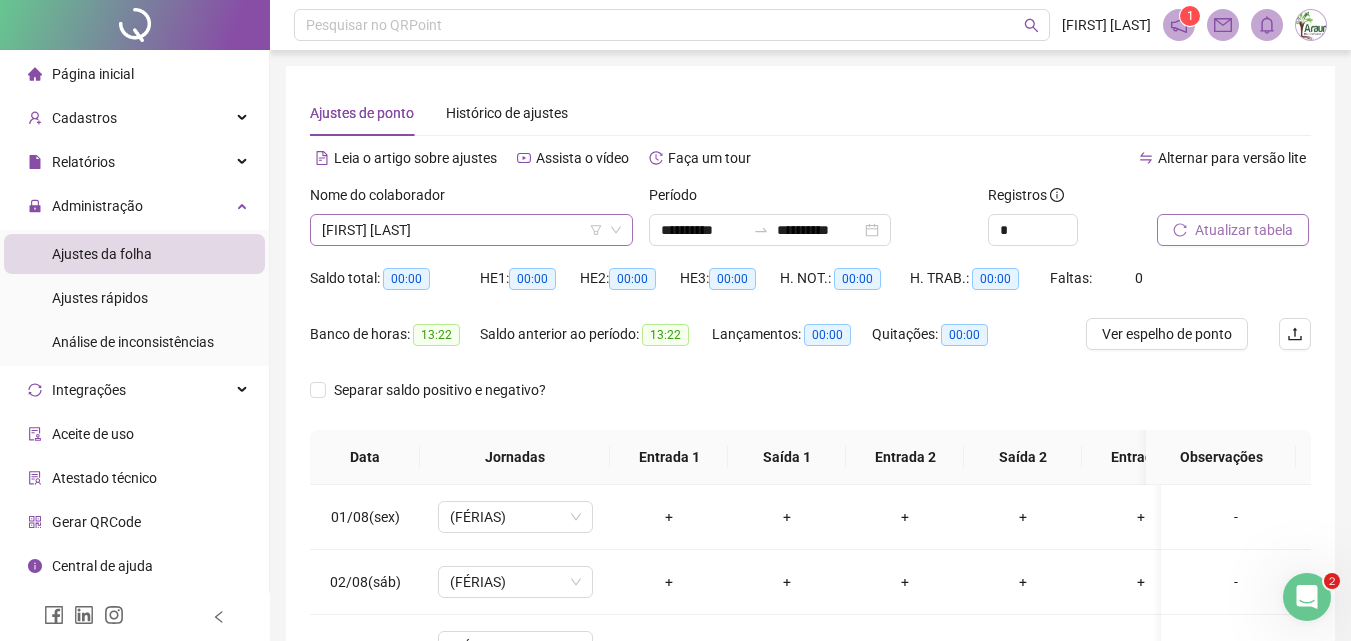 click on "[FIRST] [LAST]" at bounding box center [471, 230] 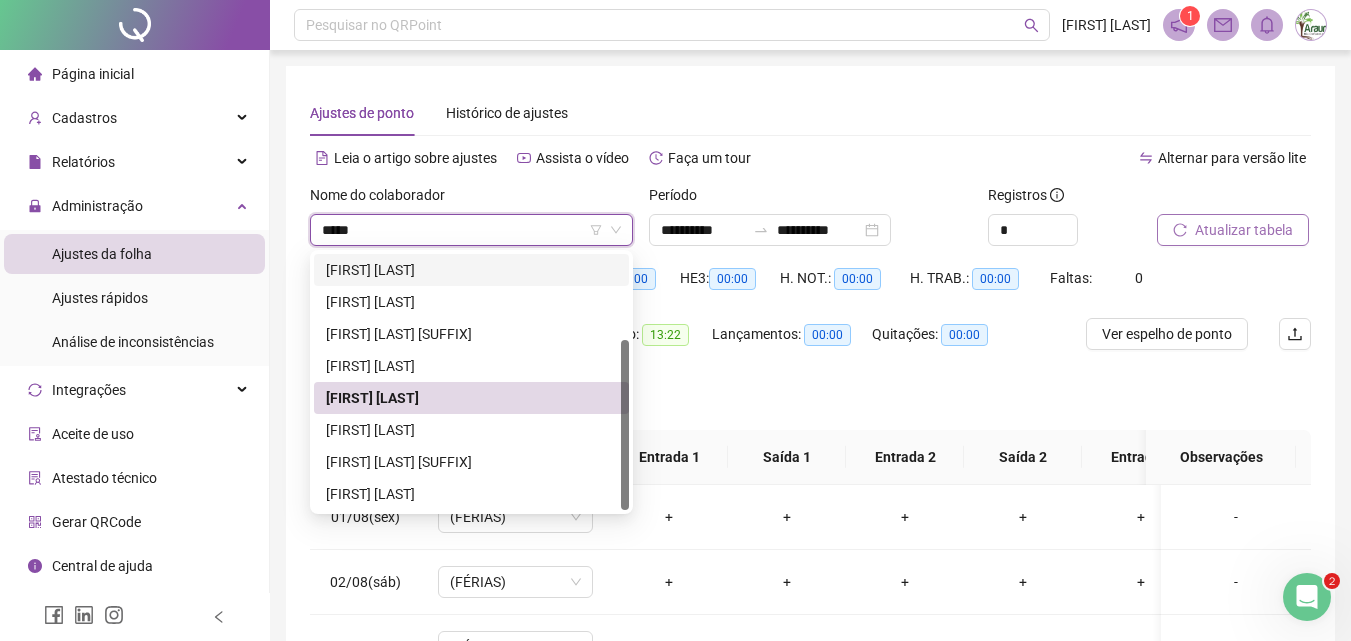 scroll, scrollTop: 0, scrollLeft: 0, axis: both 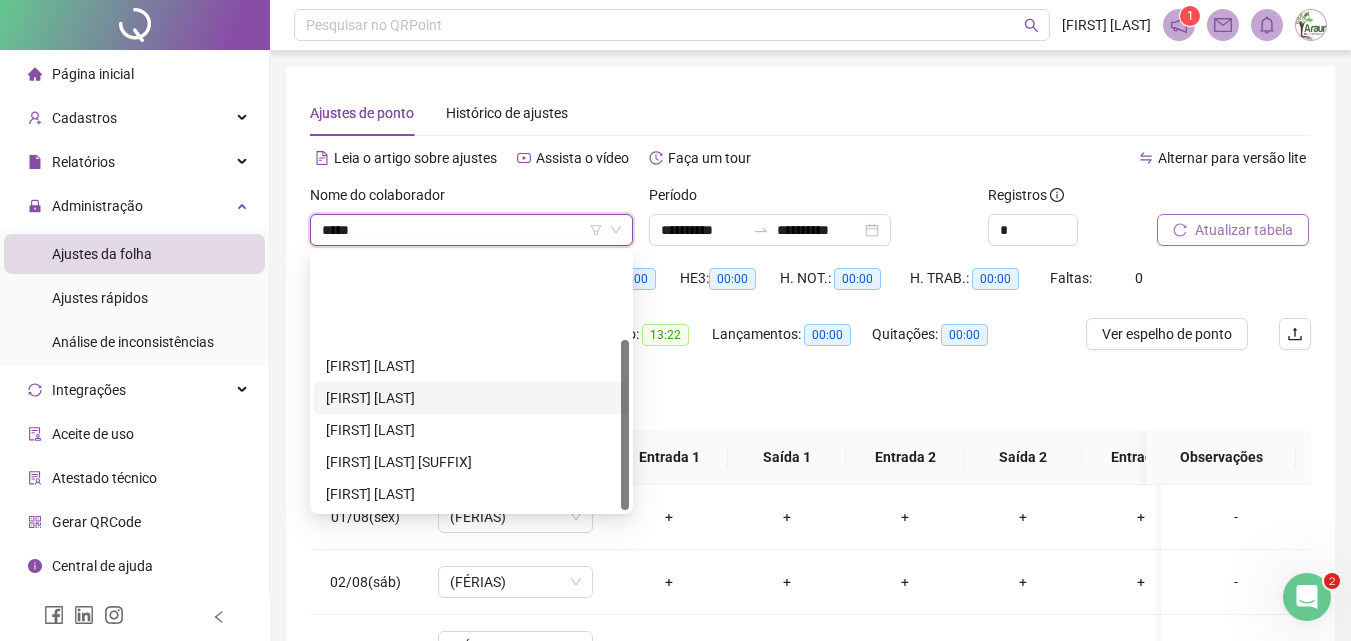 type on "******" 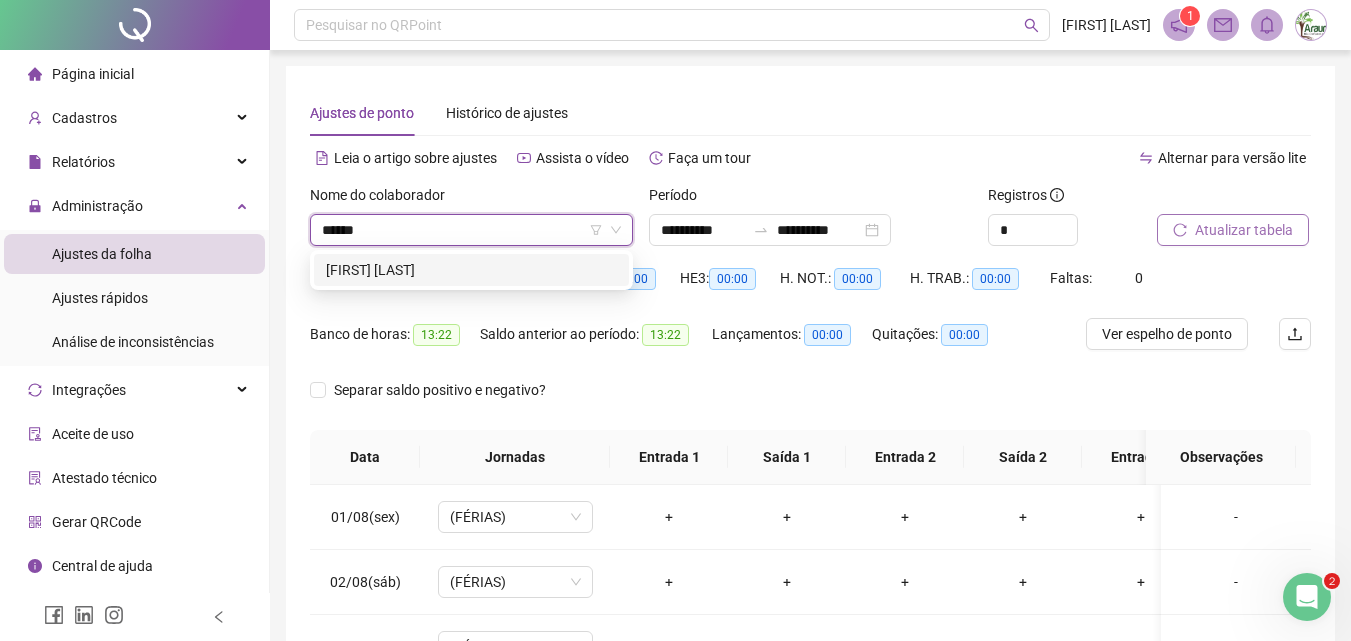 click on "[FIRST] [LAST]" at bounding box center (471, 270) 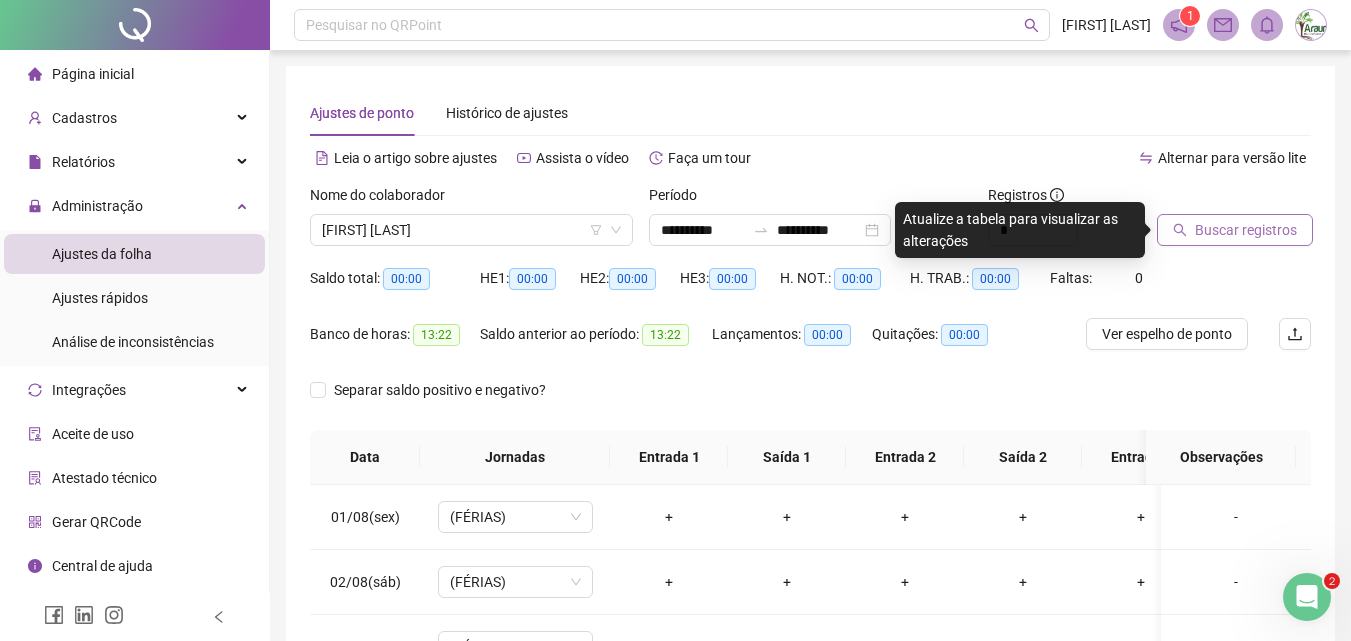 click on "Buscar registros" at bounding box center (1246, 230) 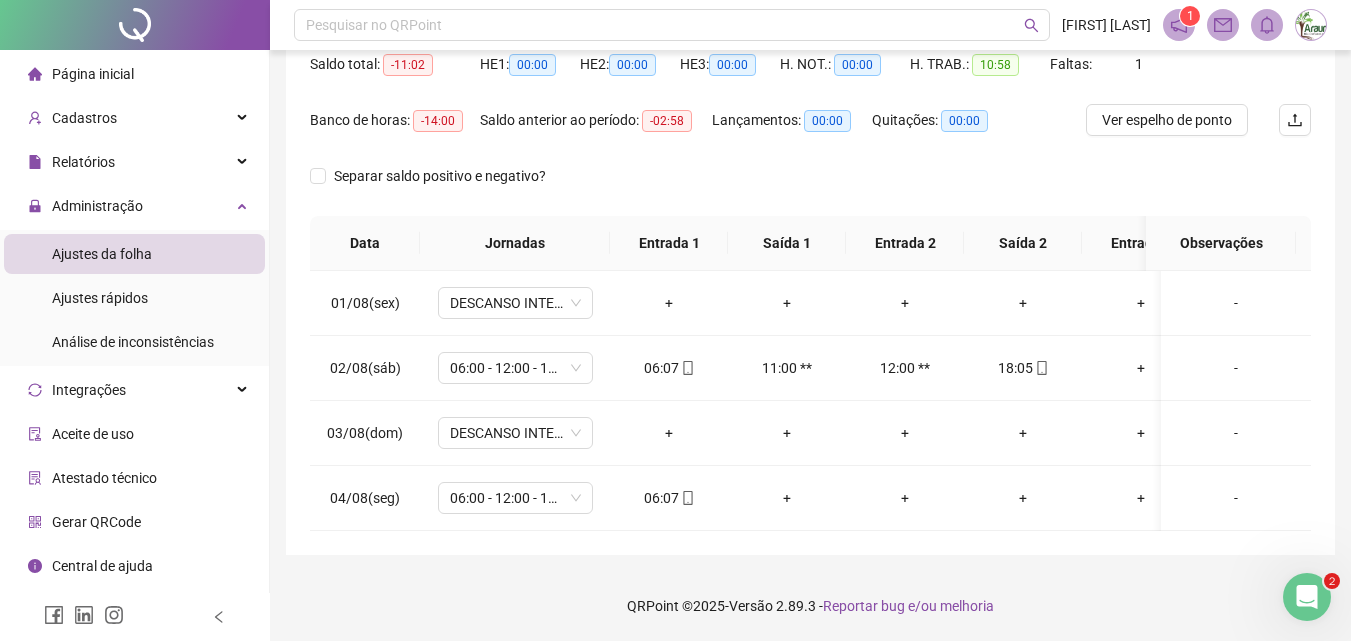 scroll, scrollTop: 29, scrollLeft: 0, axis: vertical 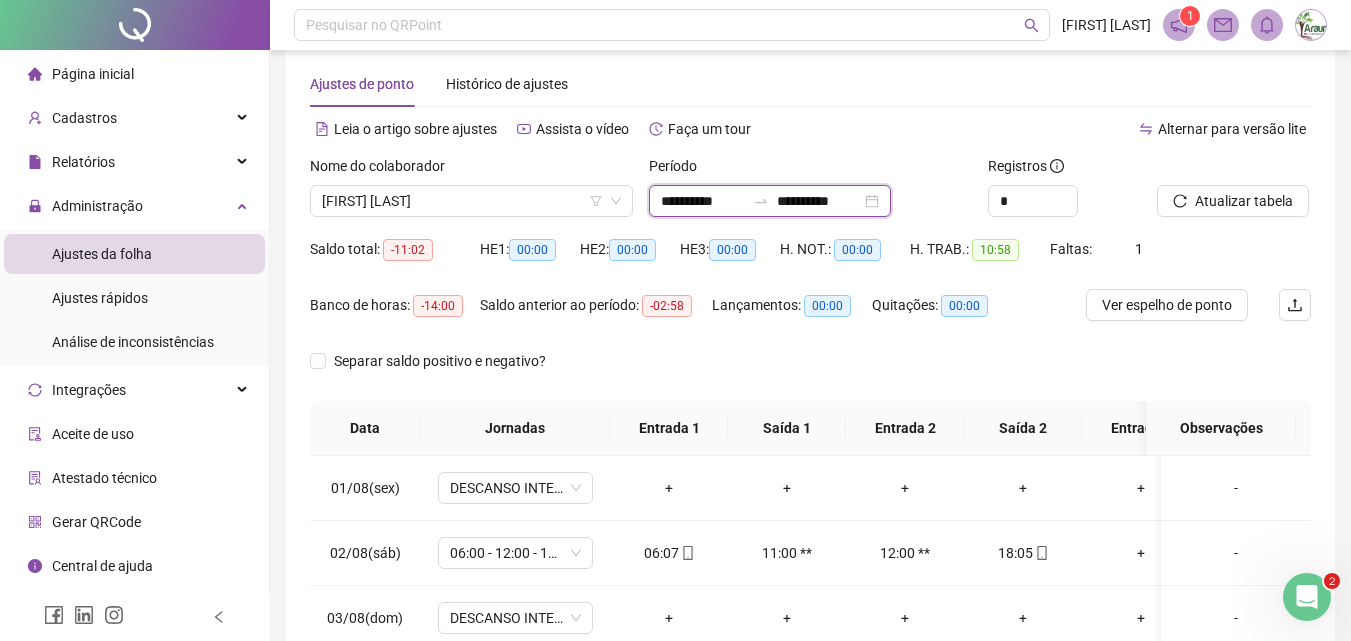 click on "**********" at bounding box center (819, 201) 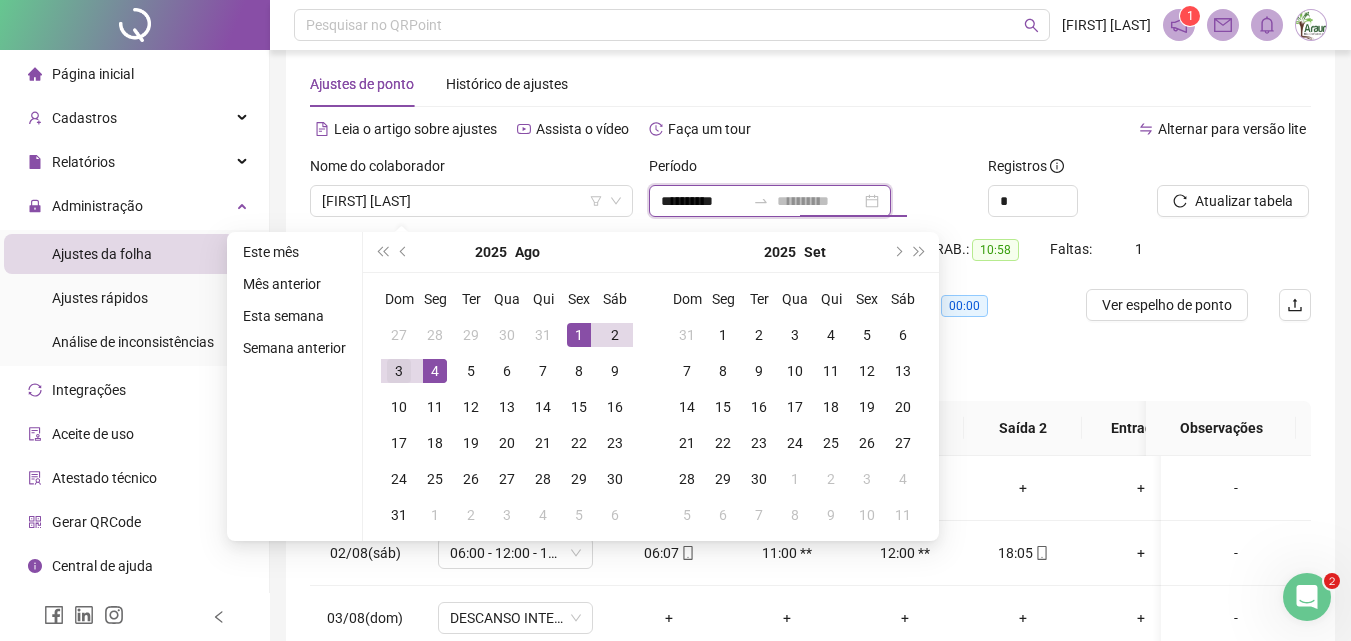 type on "**********" 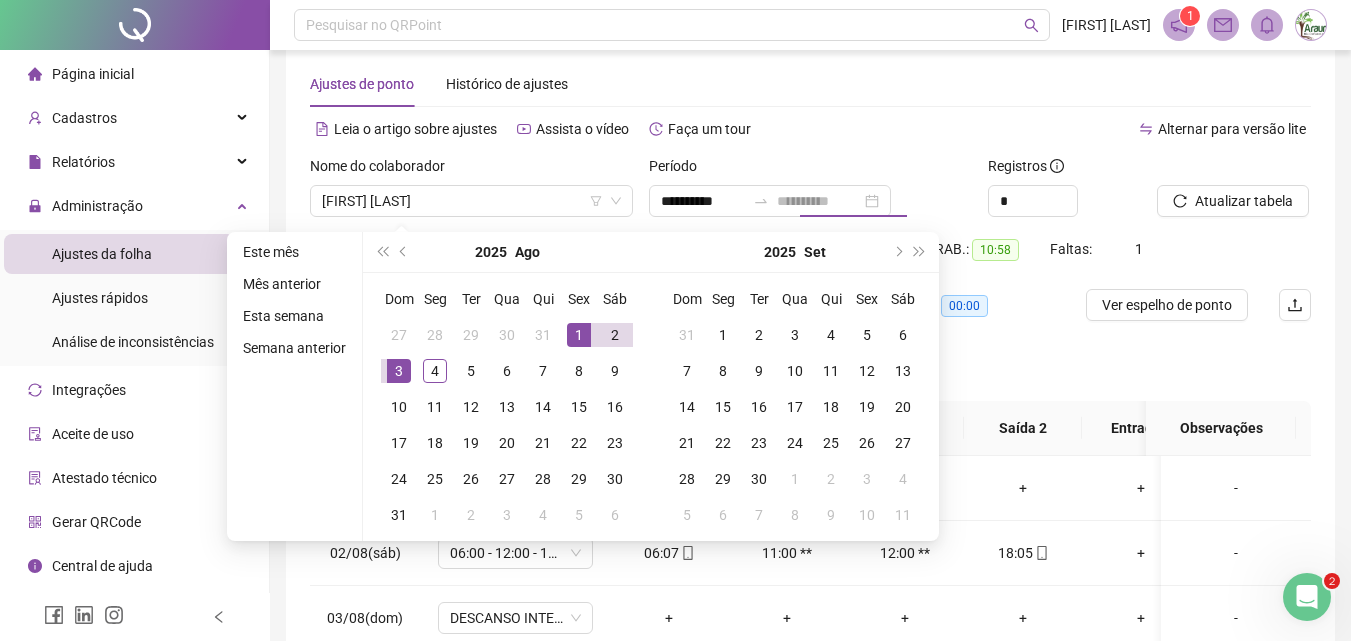 click on "3" at bounding box center (399, 371) 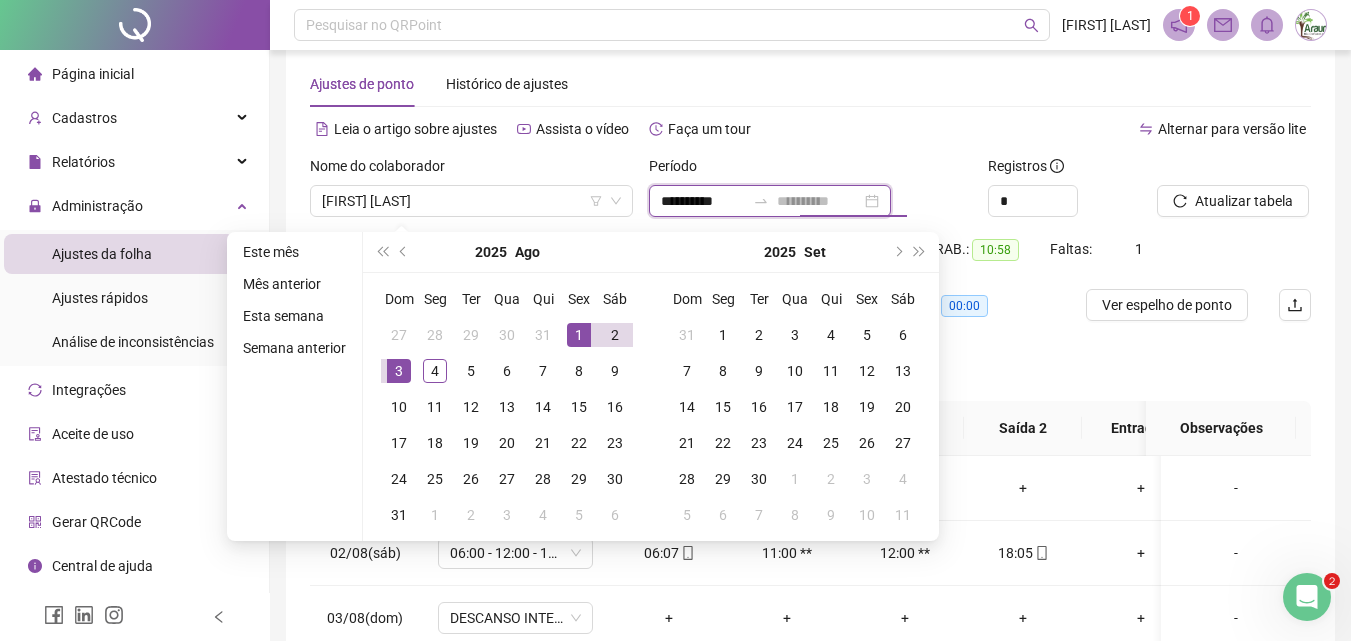 type on "**********" 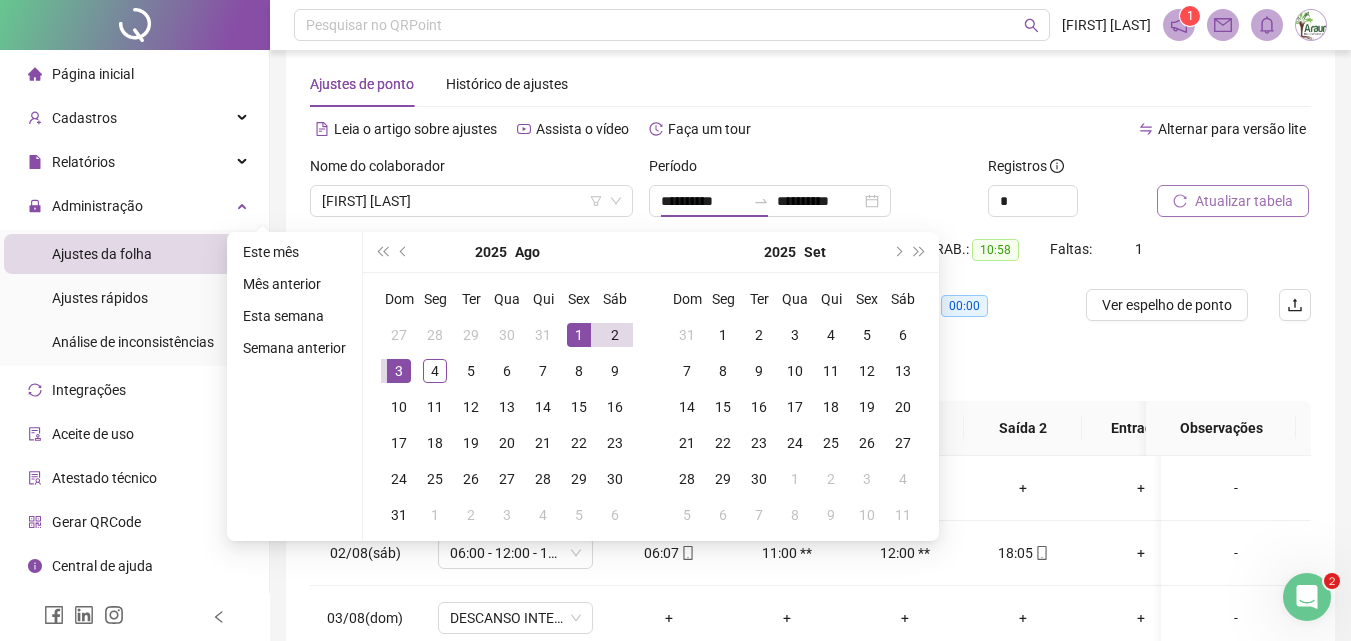 click on "Atualizar tabela" at bounding box center [1233, 201] 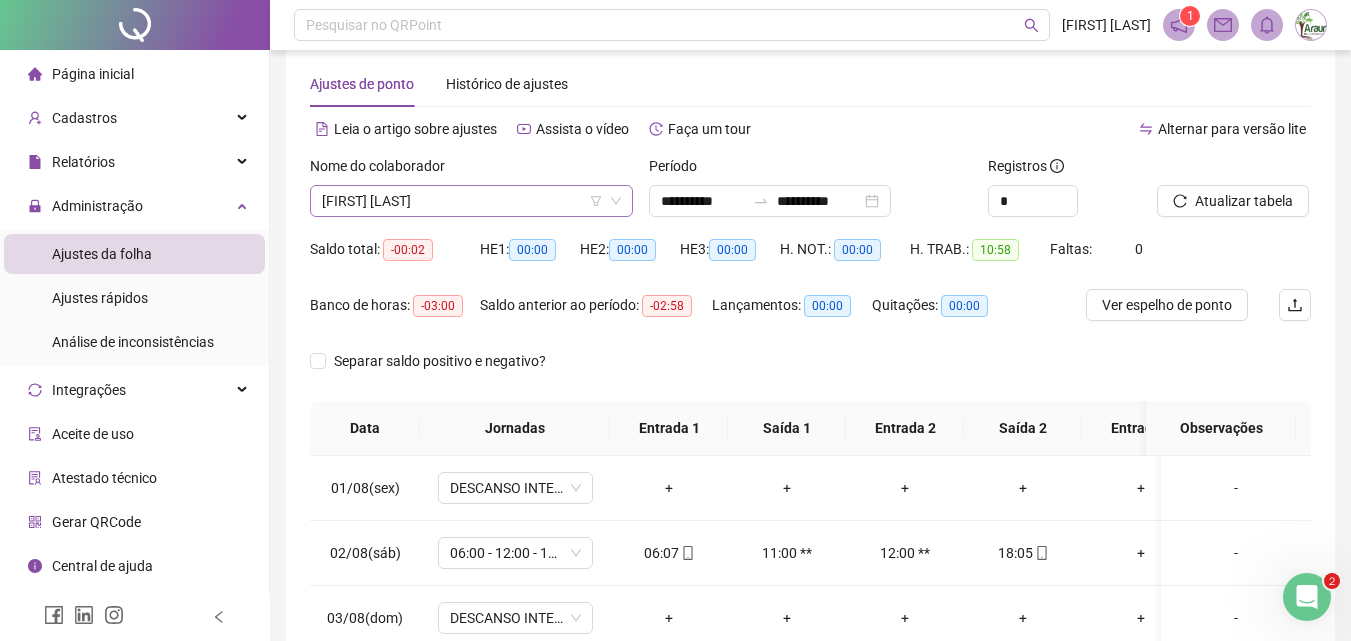 click on "[FIRST] [LAST]" at bounding box center (471, 201) 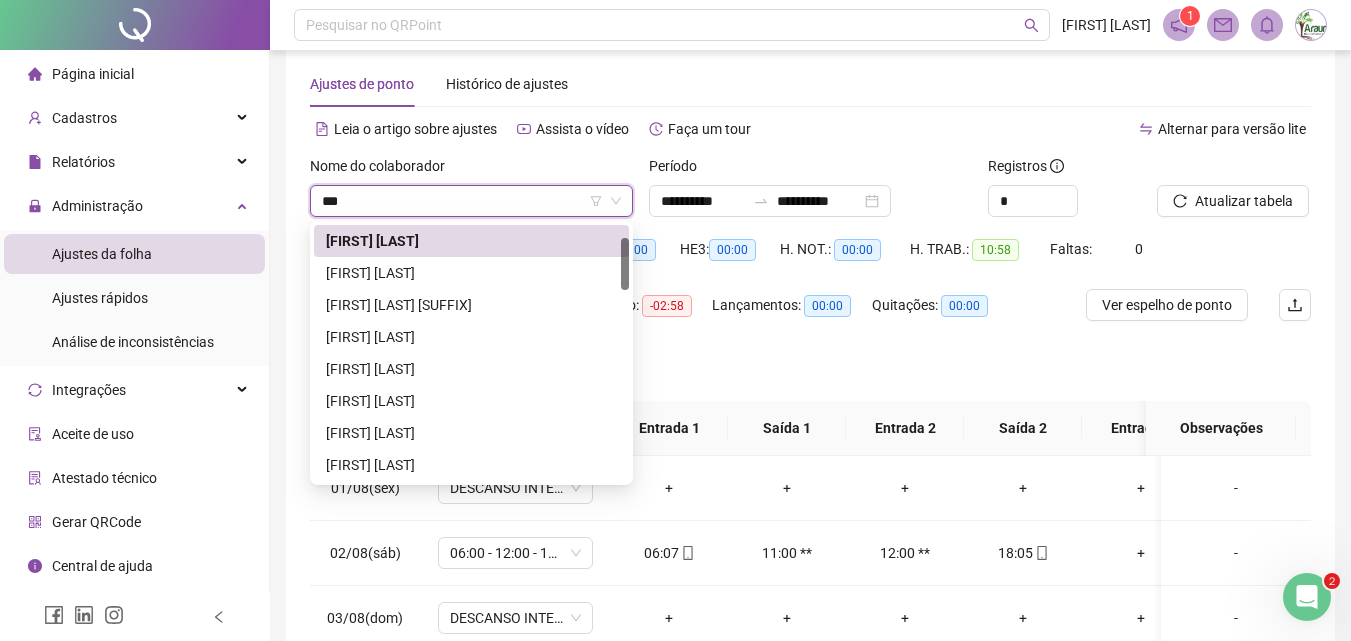scroll, scrollTop: 0, scrollLeft: 0, axis: both 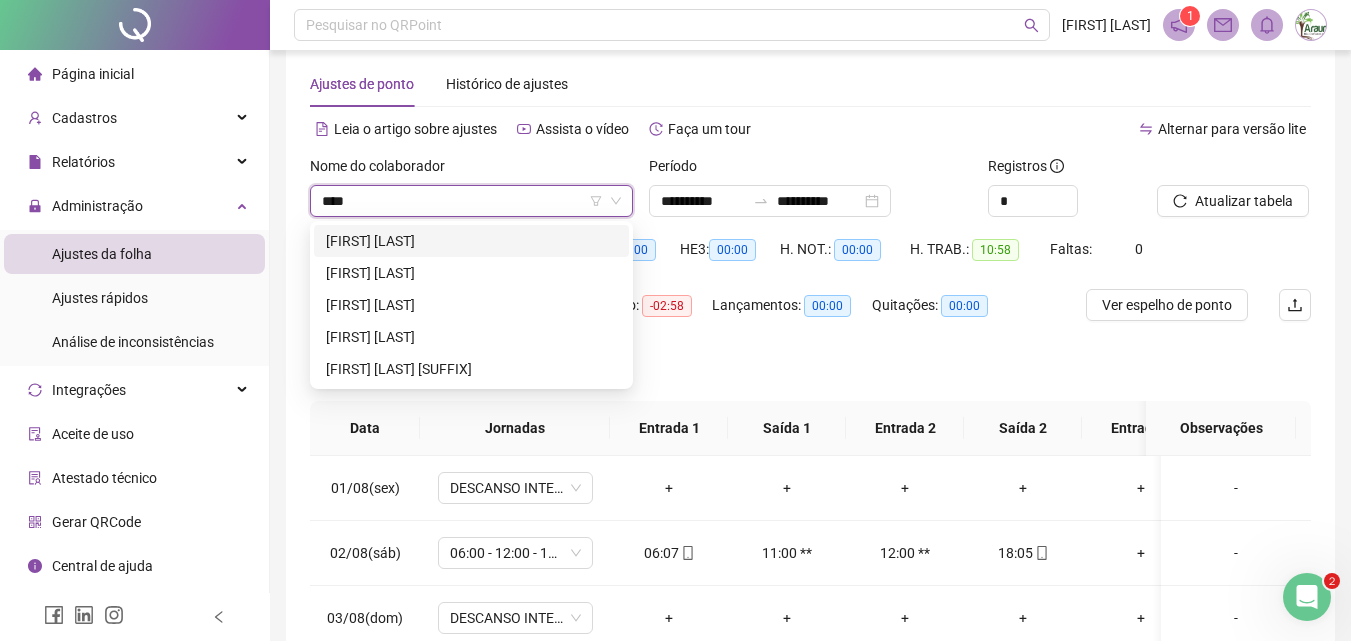 type on "*****" 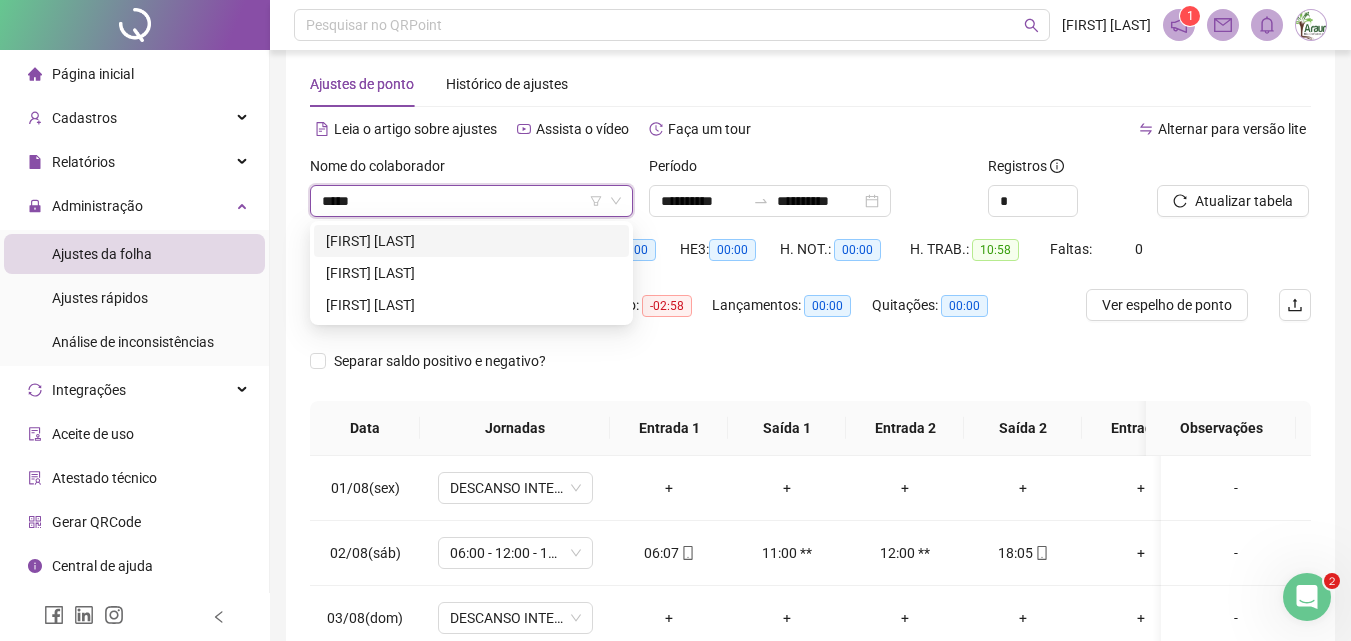 click on "[FIRST] [LAST]" at bounding box center (471, 241) 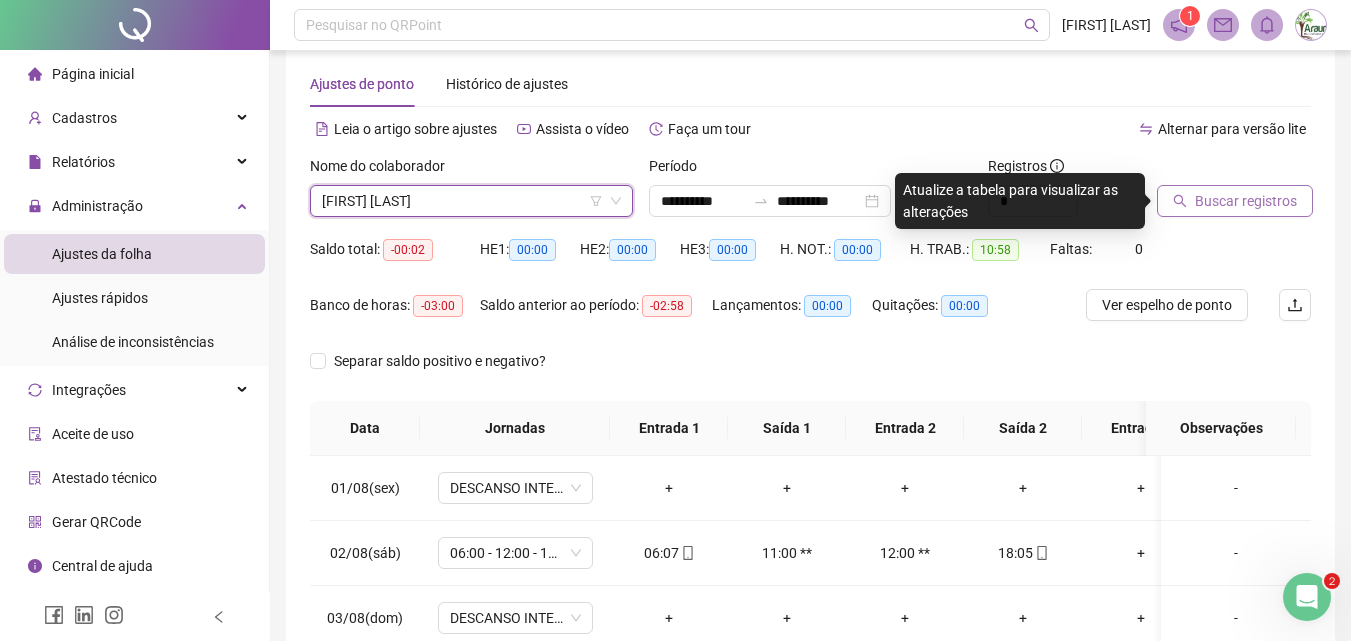 click on "Buscar registros" at bounding box center [1246, 201] 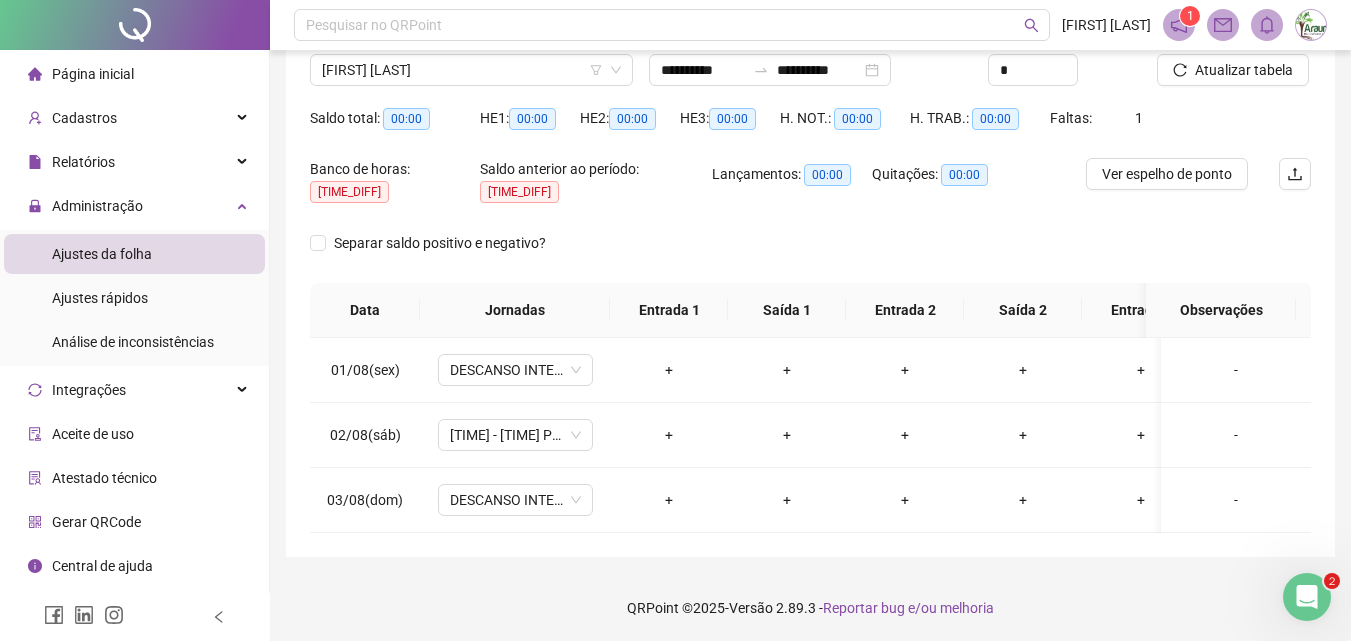 scroll, scrollTop: 164, scrollLeft: 0, axis: vertical 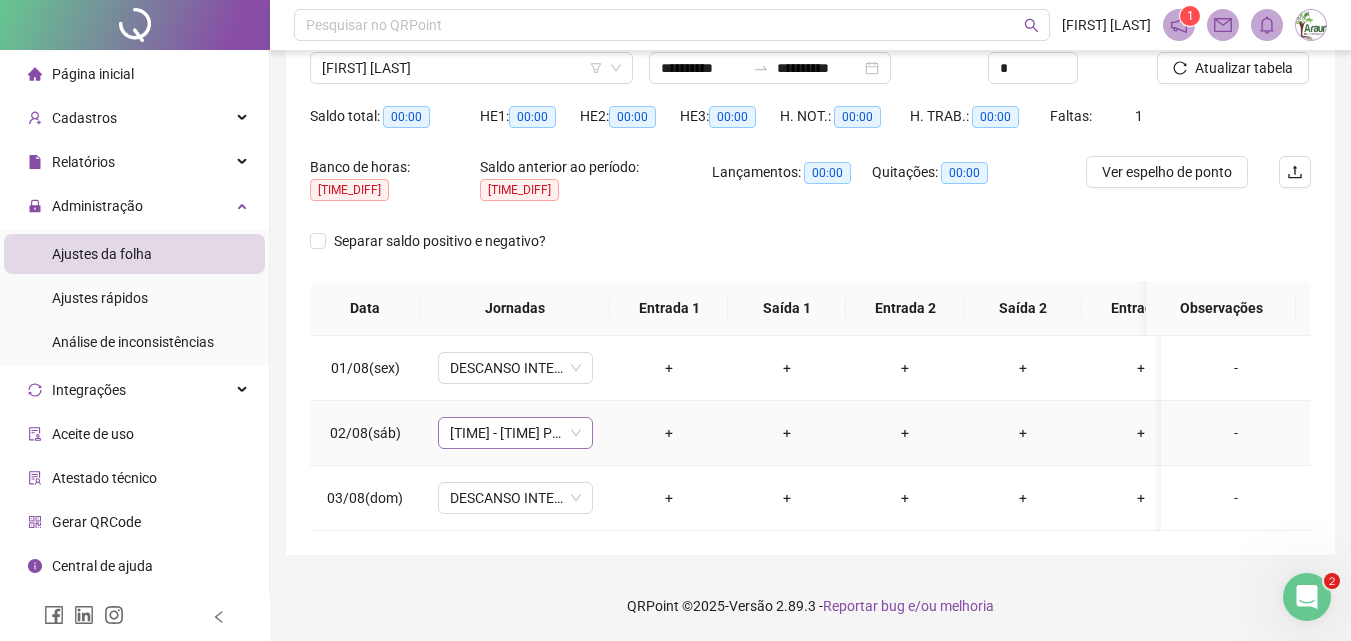drag, startPoint x: 485, startPoint y: 418, endPoint x: 498, endPoint y: 422, distance: 13.601471 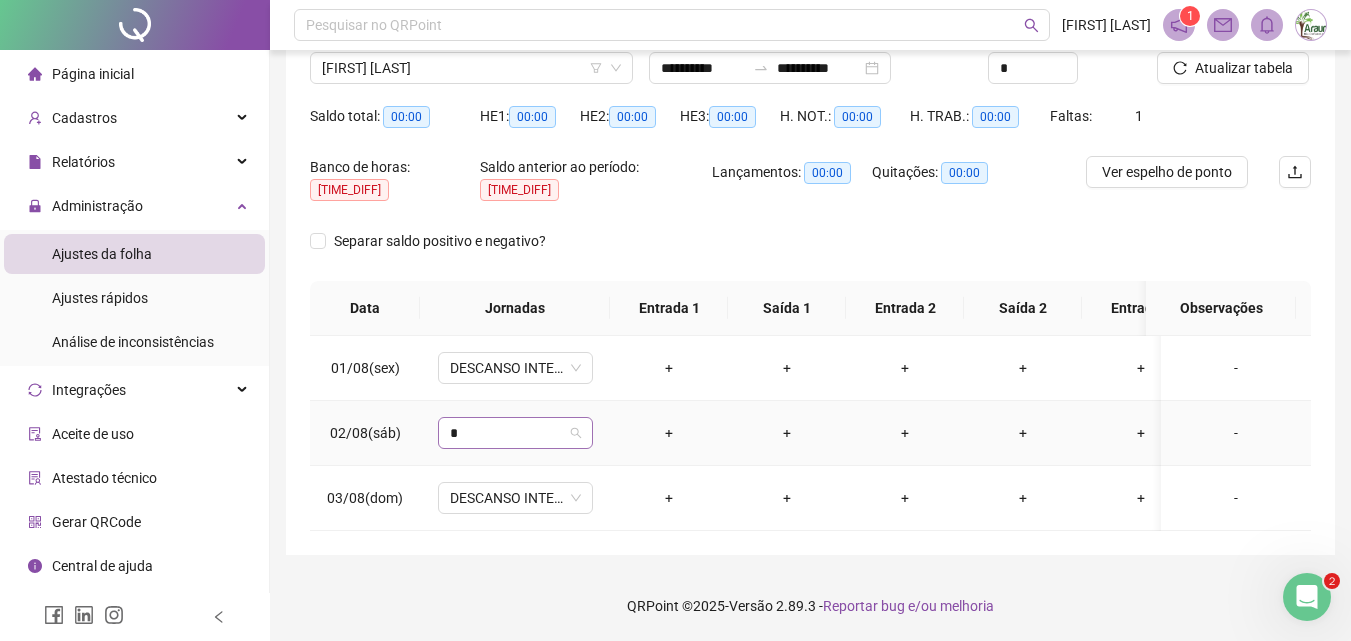 type on "*" 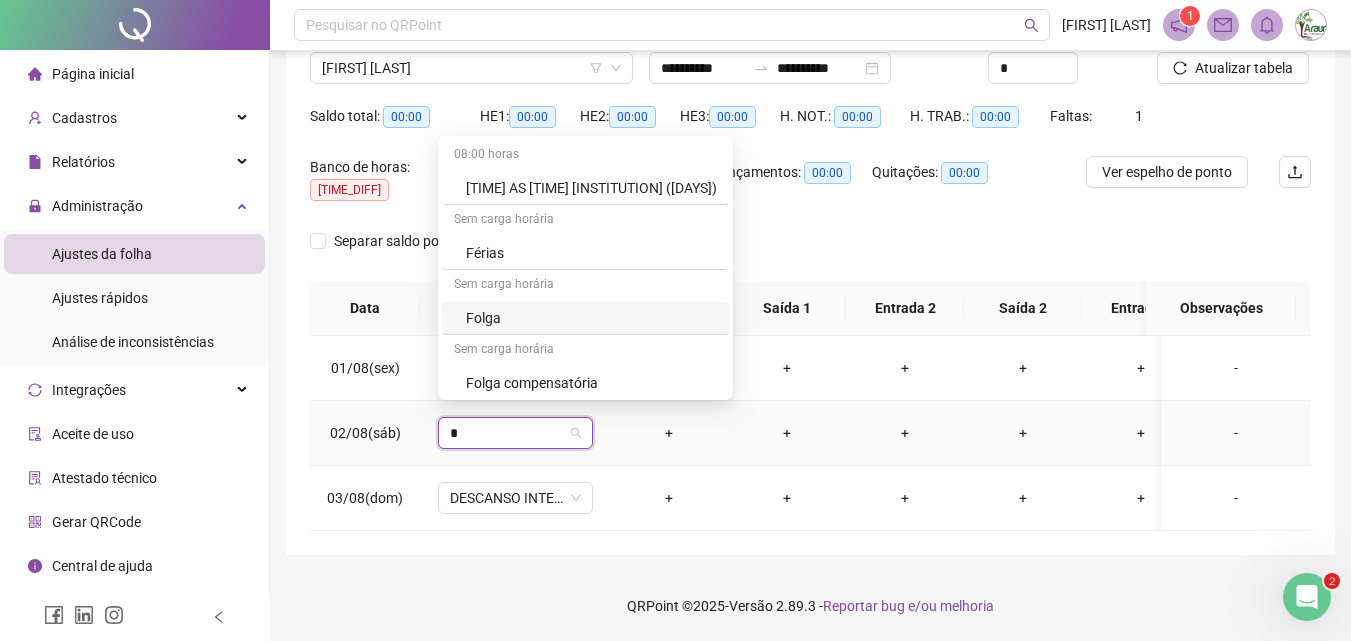 click on "Folga" at bounding box center [591, 318] 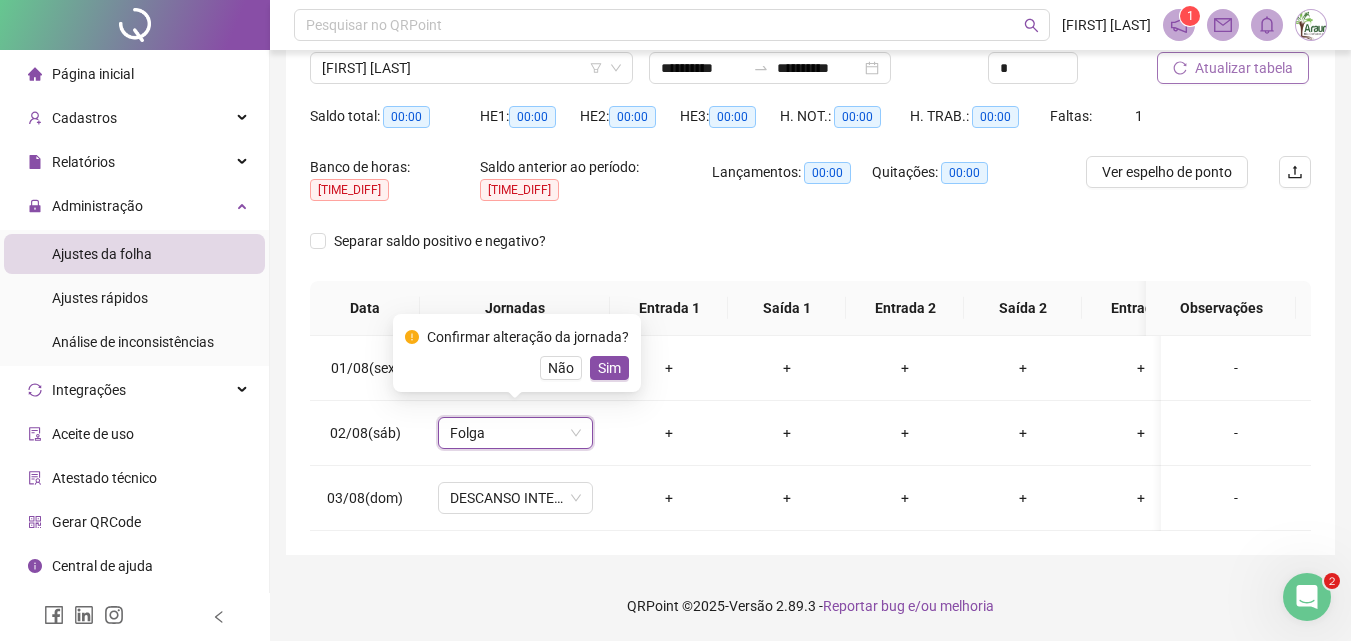 click on "Atualizar tabela" at bounding box center (1244, 68) 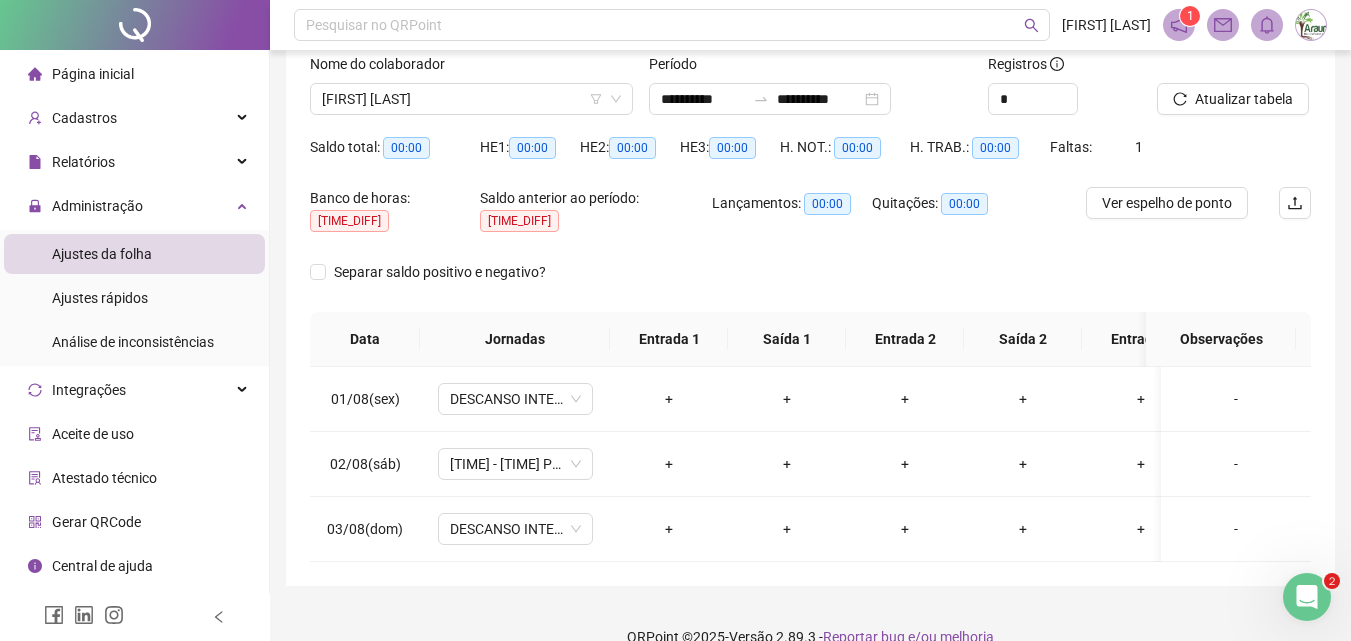 scroll, scrollTop: 164, scrollLeft: 0, axis: vertical 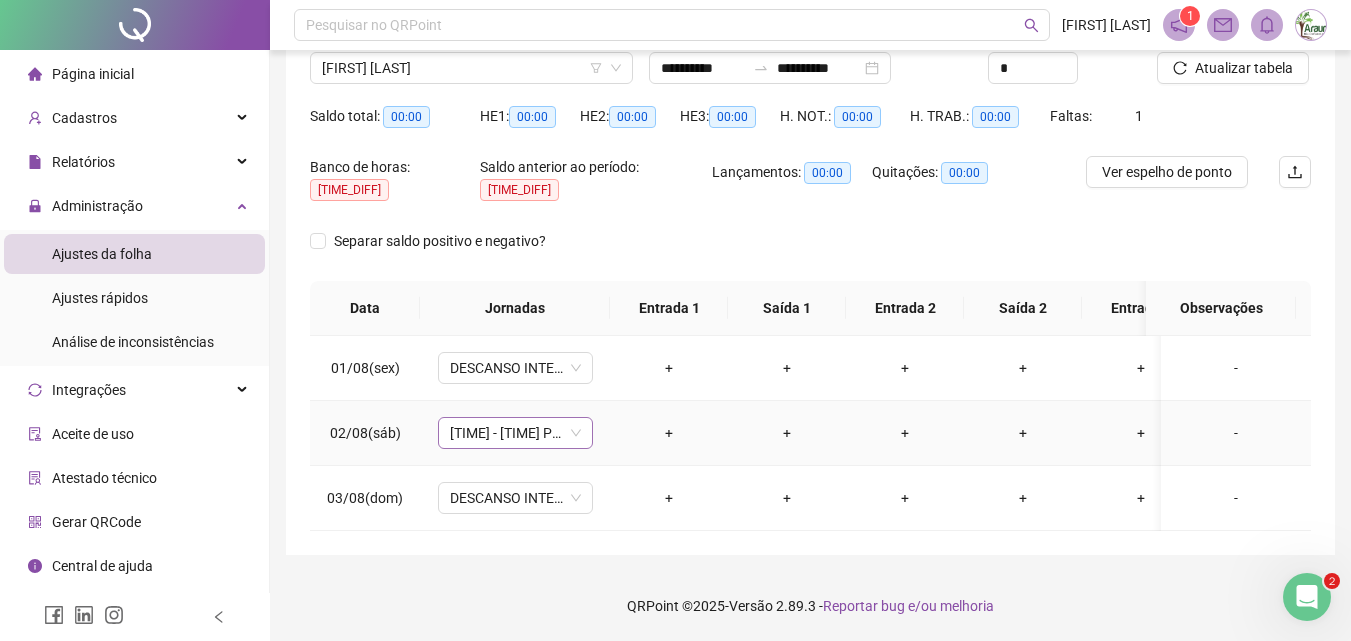 click on "[TIME] - [TIME] PORTEIRO NOITE HUMAP" at bounding box center (515, 433) 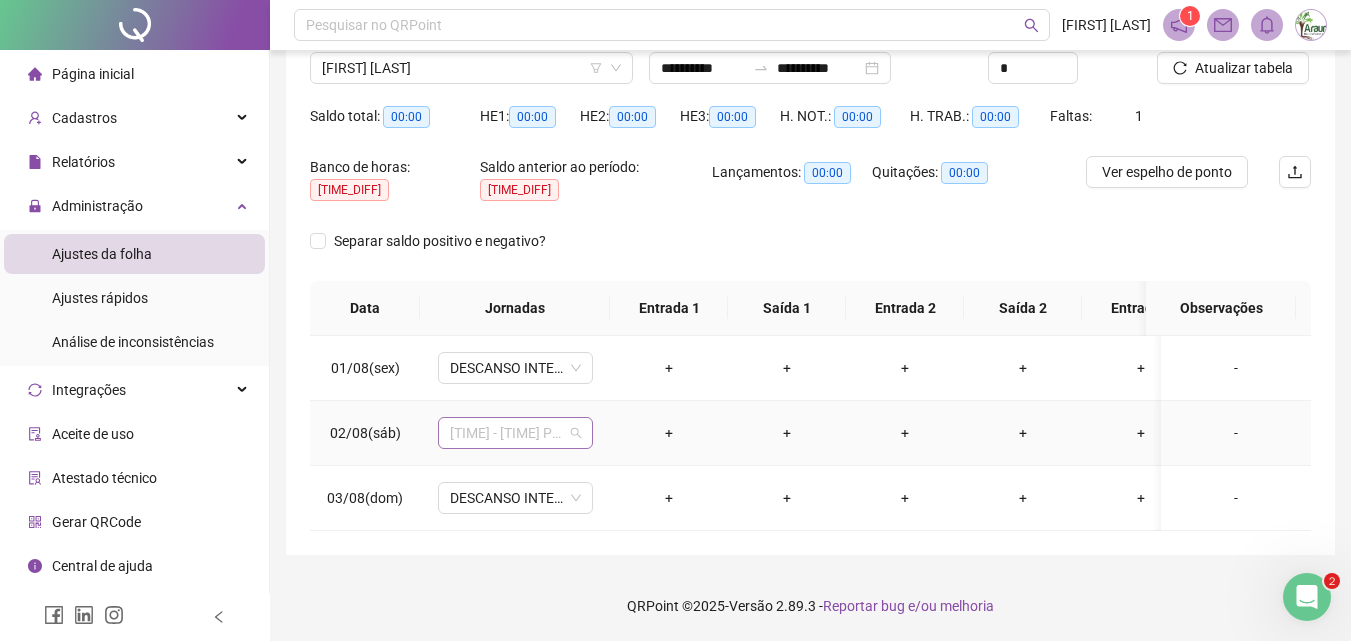type on "*" 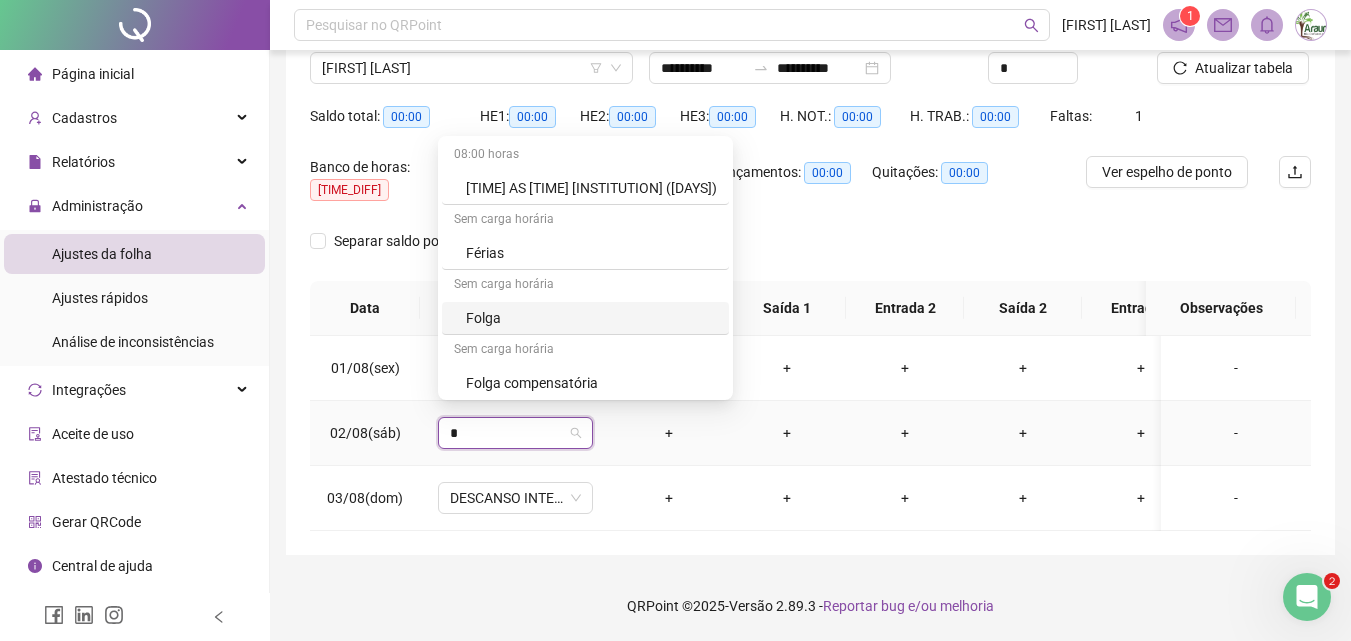 click on "Folga" at bounding box center (591, 318) 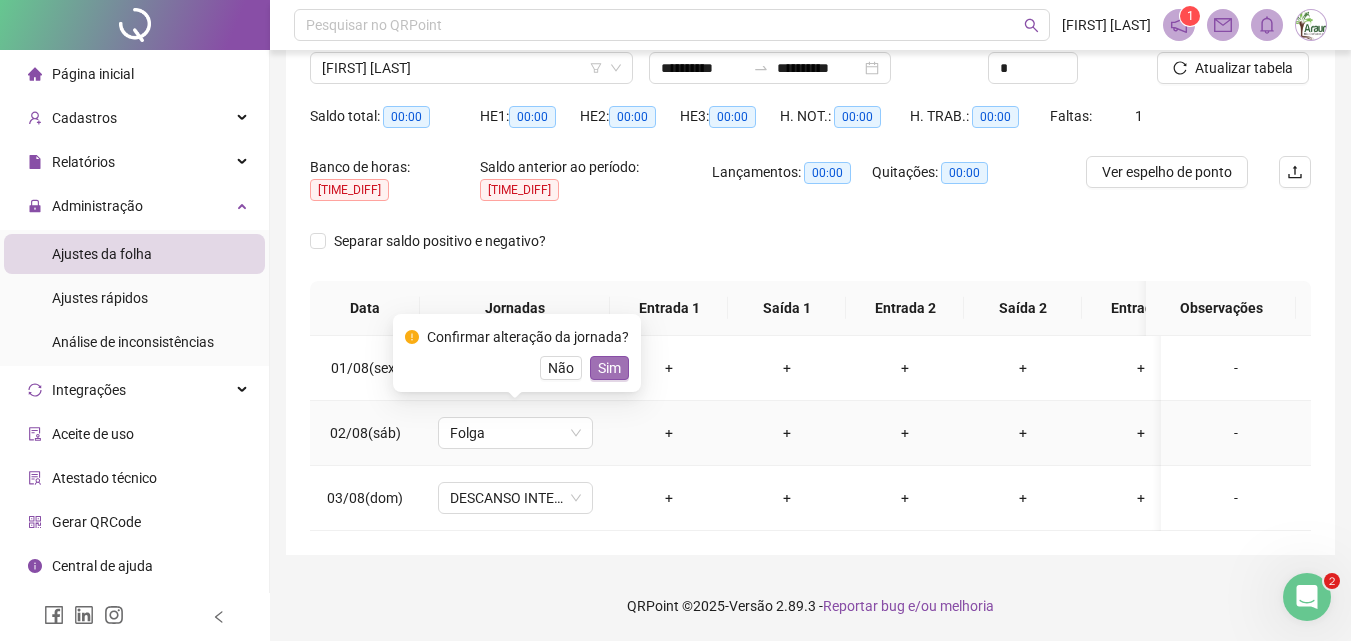 click on "Sim" at bounding box center (609, 368) 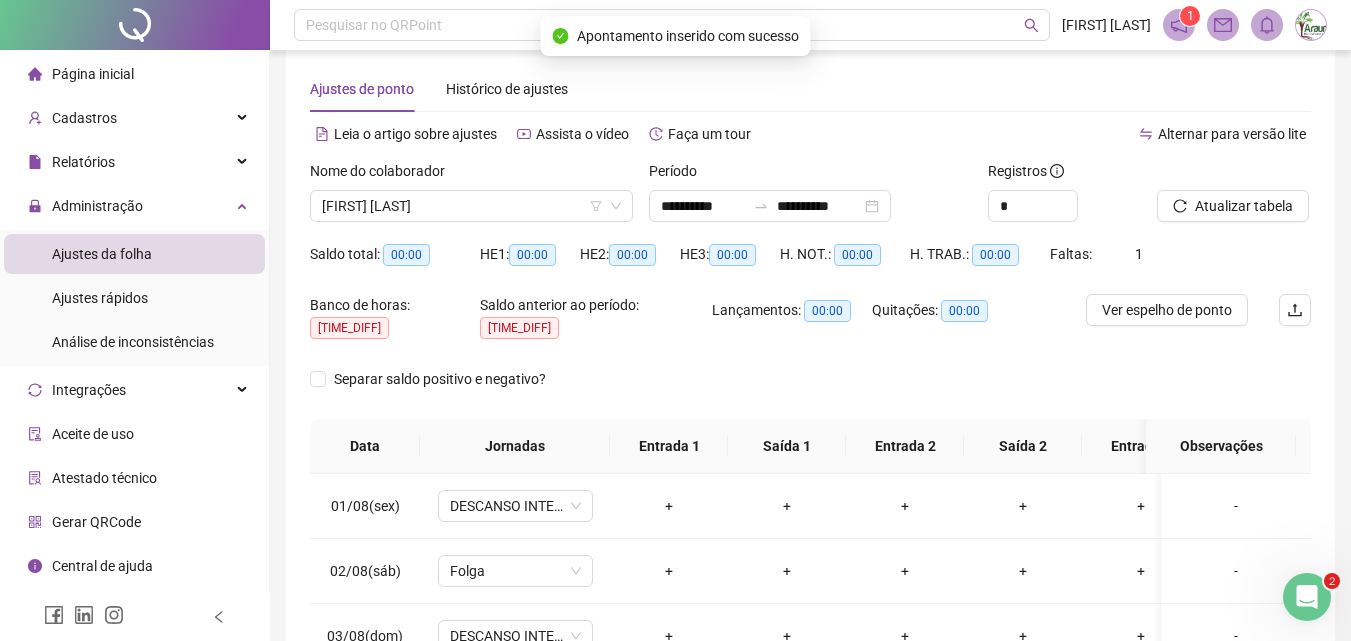 scroll, scrollTop: 0, scrollLeft: 0, axis: both 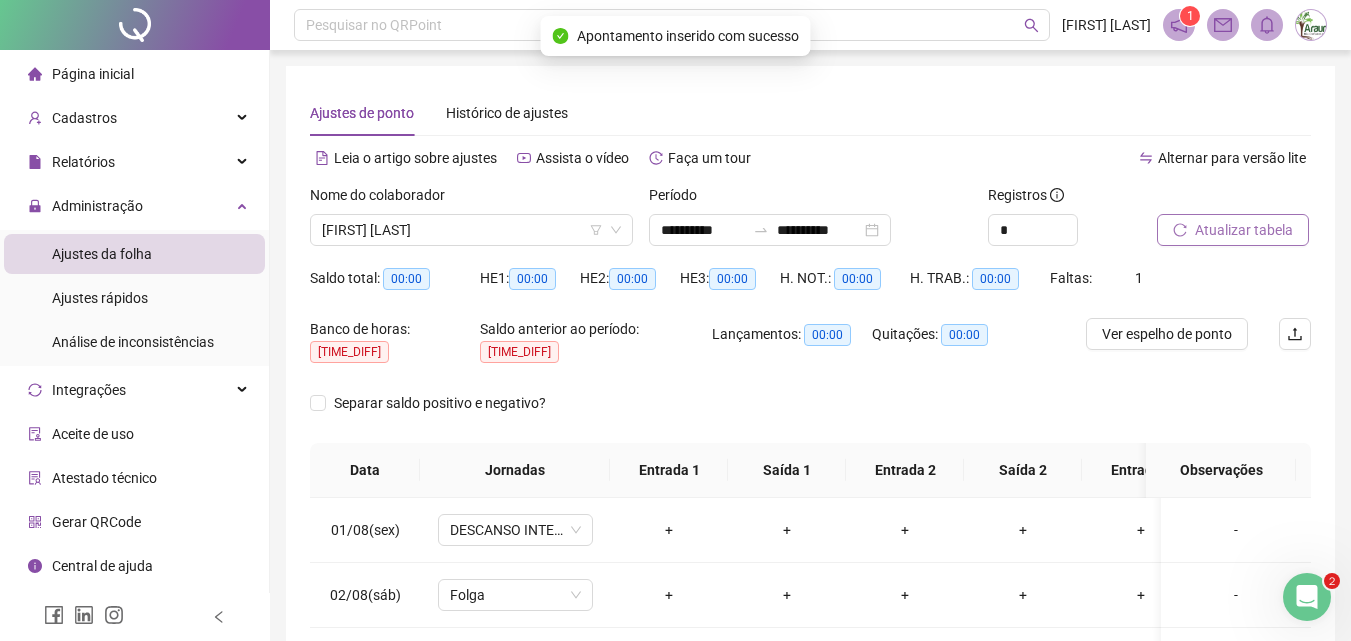 click on "Atualizar tabela" at bounding box center [1244, 230] 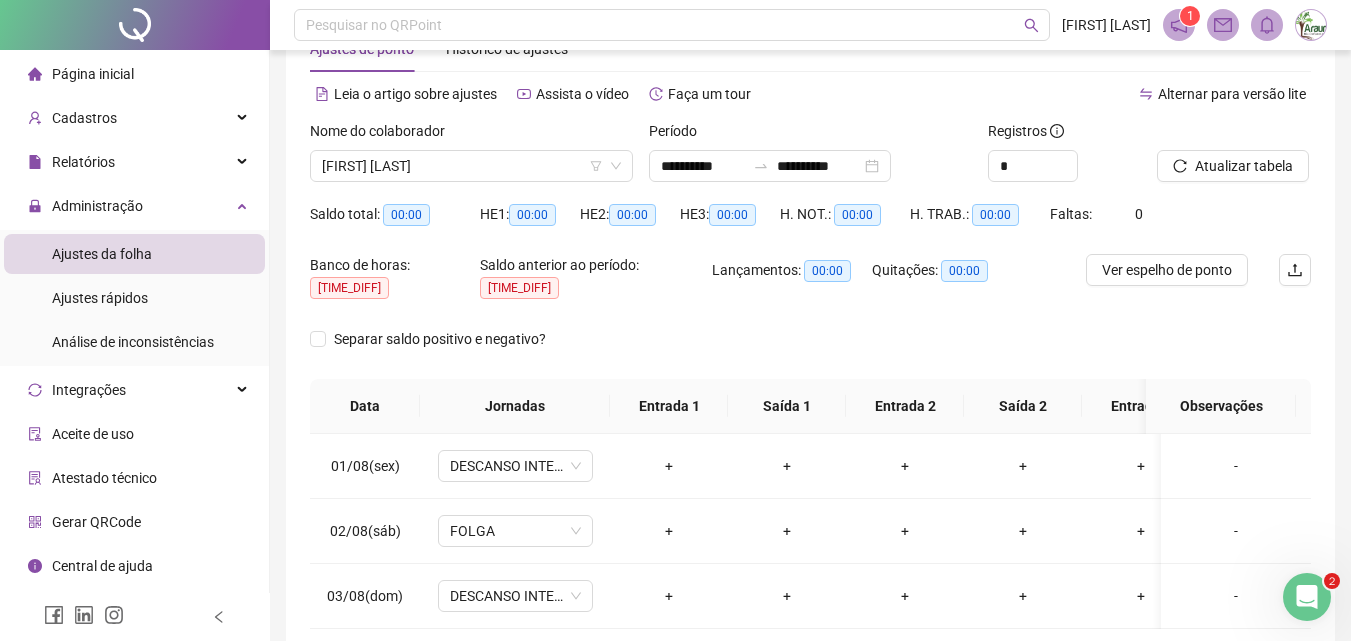 scroll, scrollTop: 0, scrollLeft: 0, axis: both 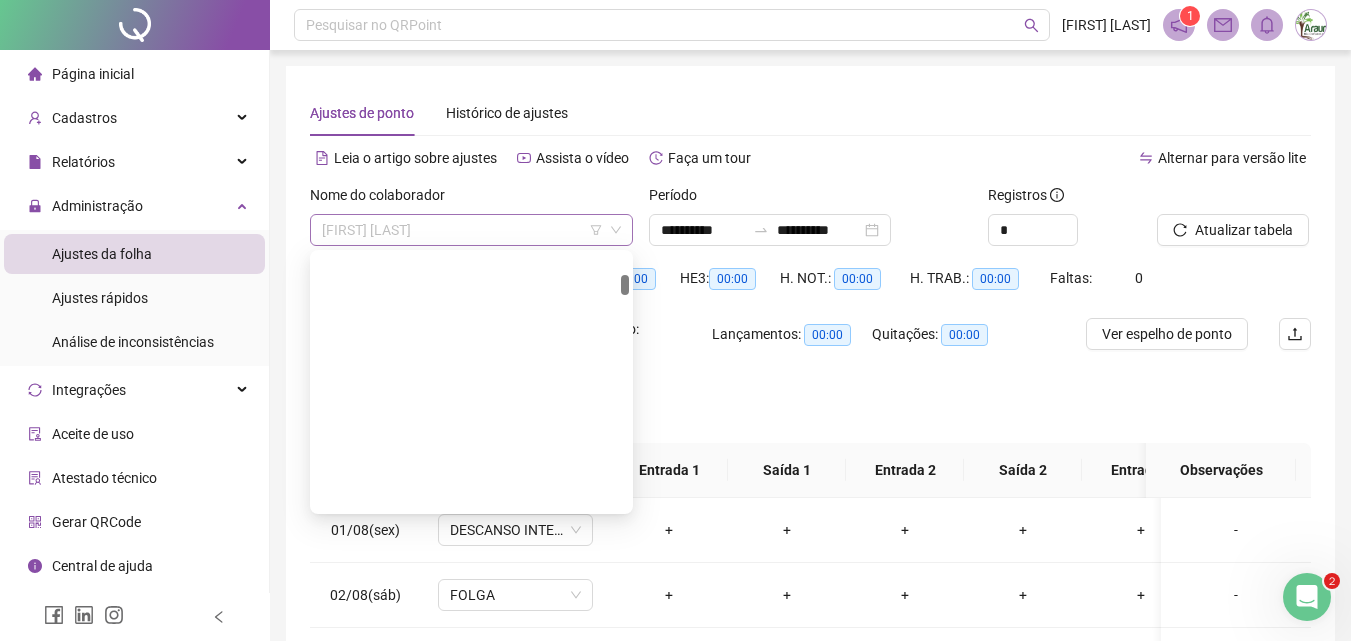 click on "[FIRST] [LAST]" at bounding box center [471, 230] 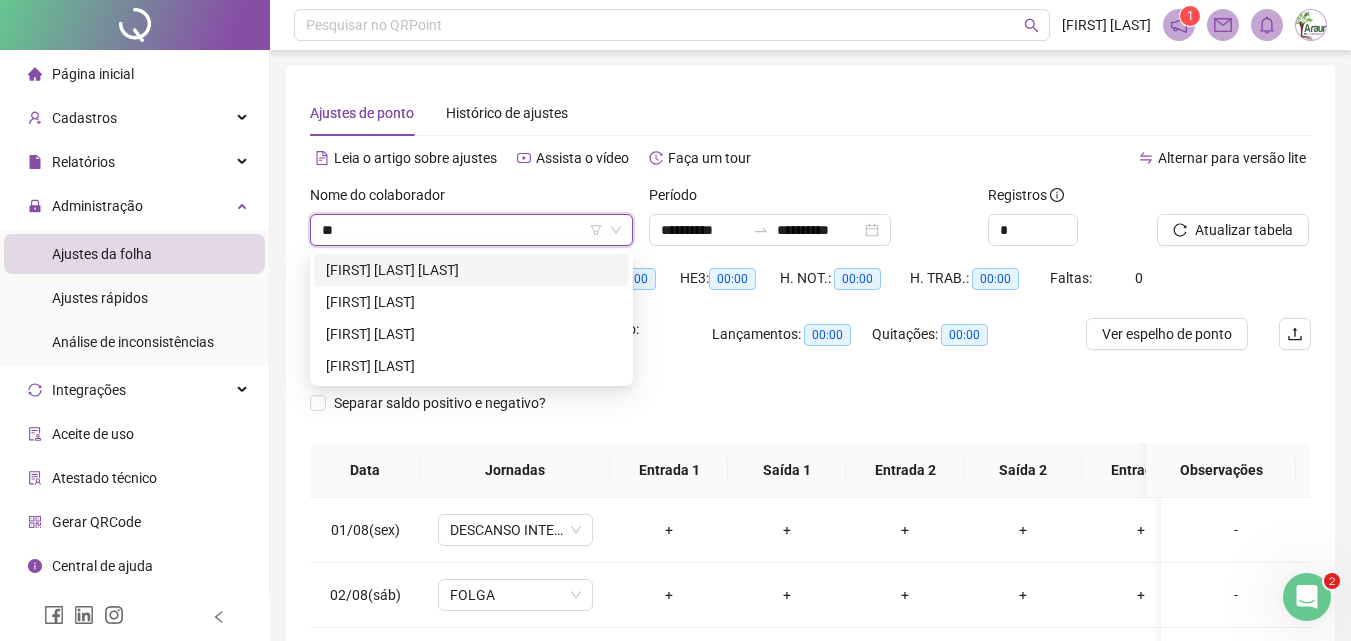 scroll, scrollTop: 0, scrollLeft: 0, axis: both 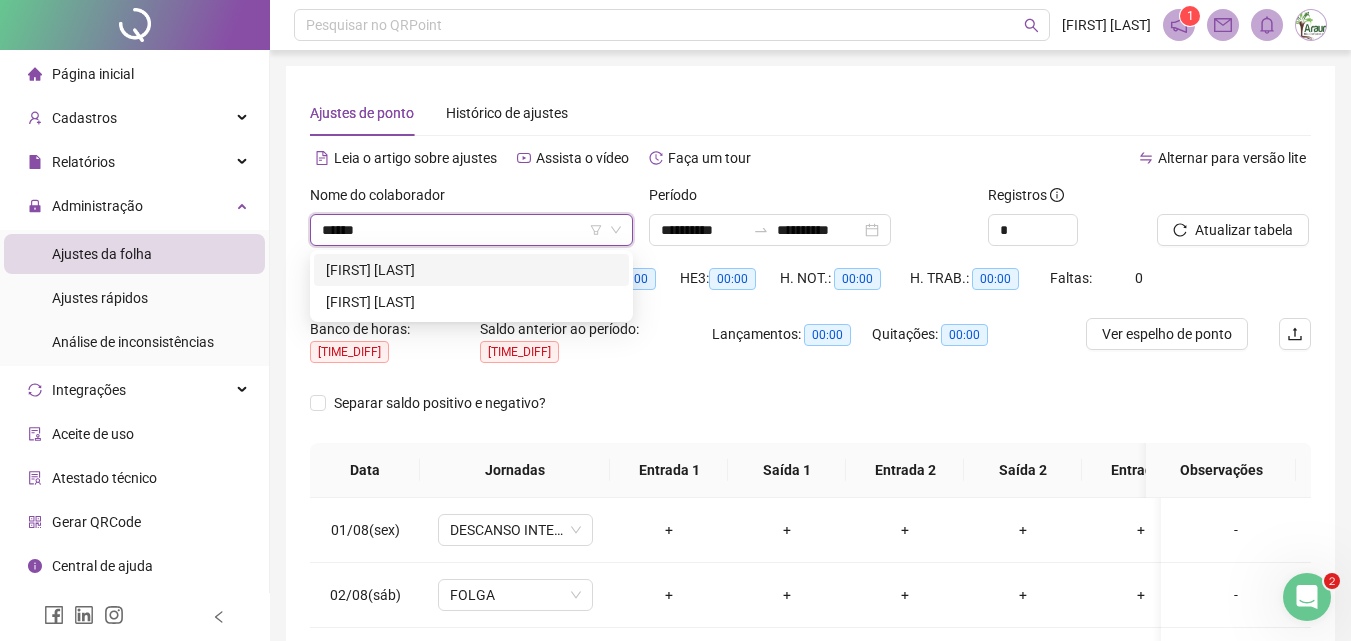 type on "*******" 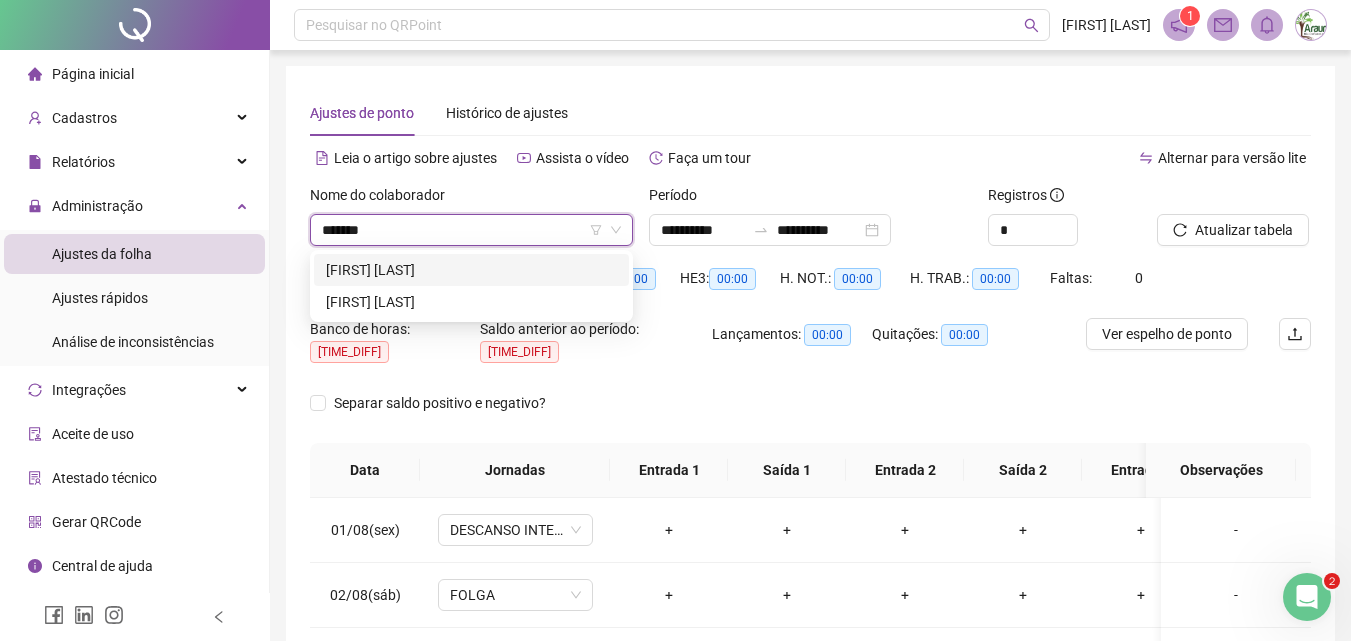click on "[FIRST] [LAST]" at bounding box center (471, 270) 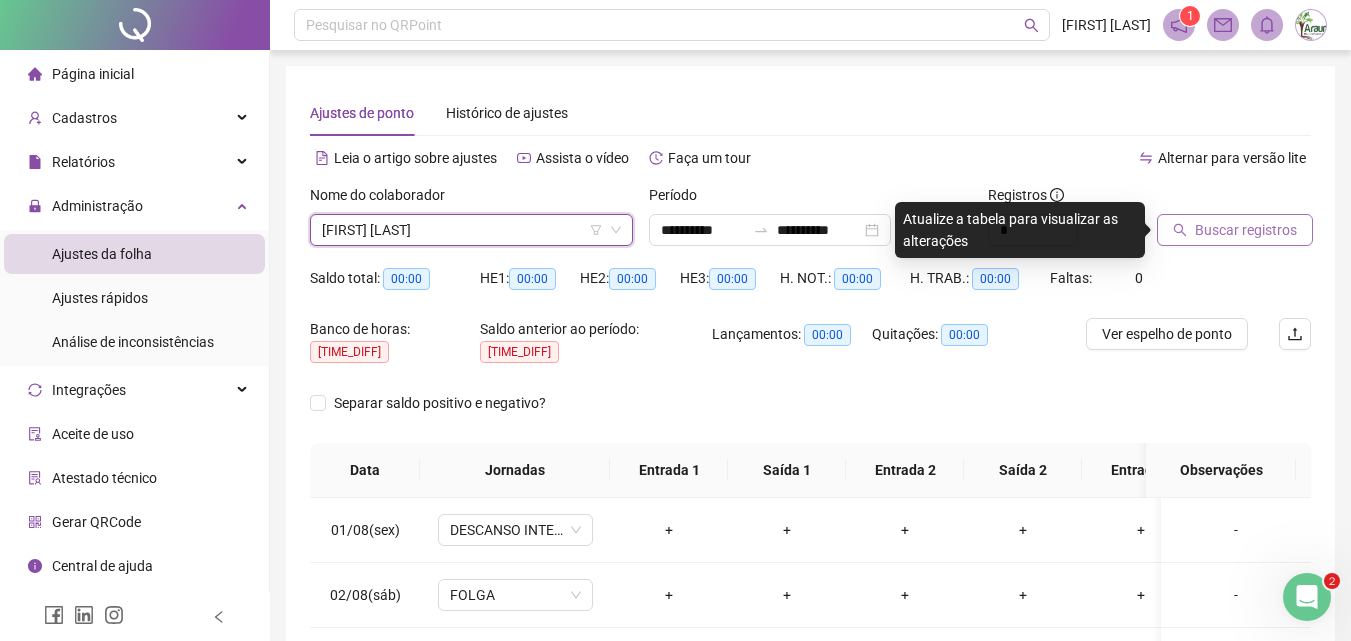 click on "Buscar registros" at bounding box center [1246, 230] 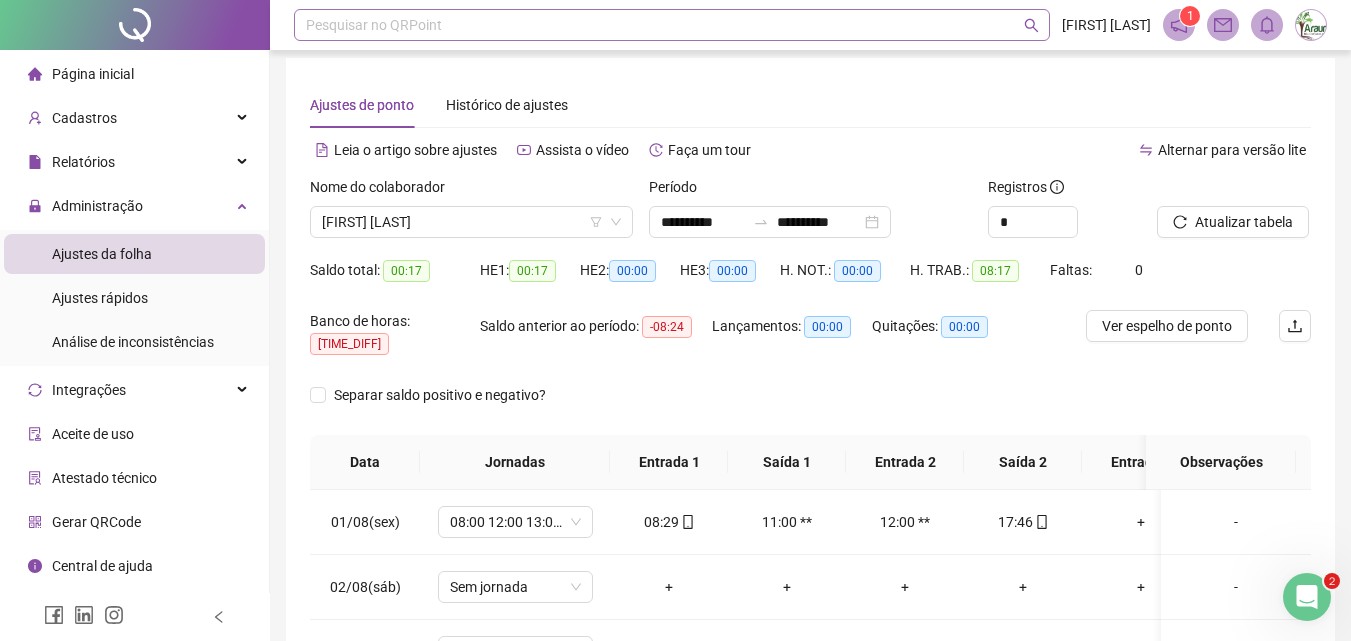 scroll, scrollTop: 0, scrollLeft: 0, axis: both 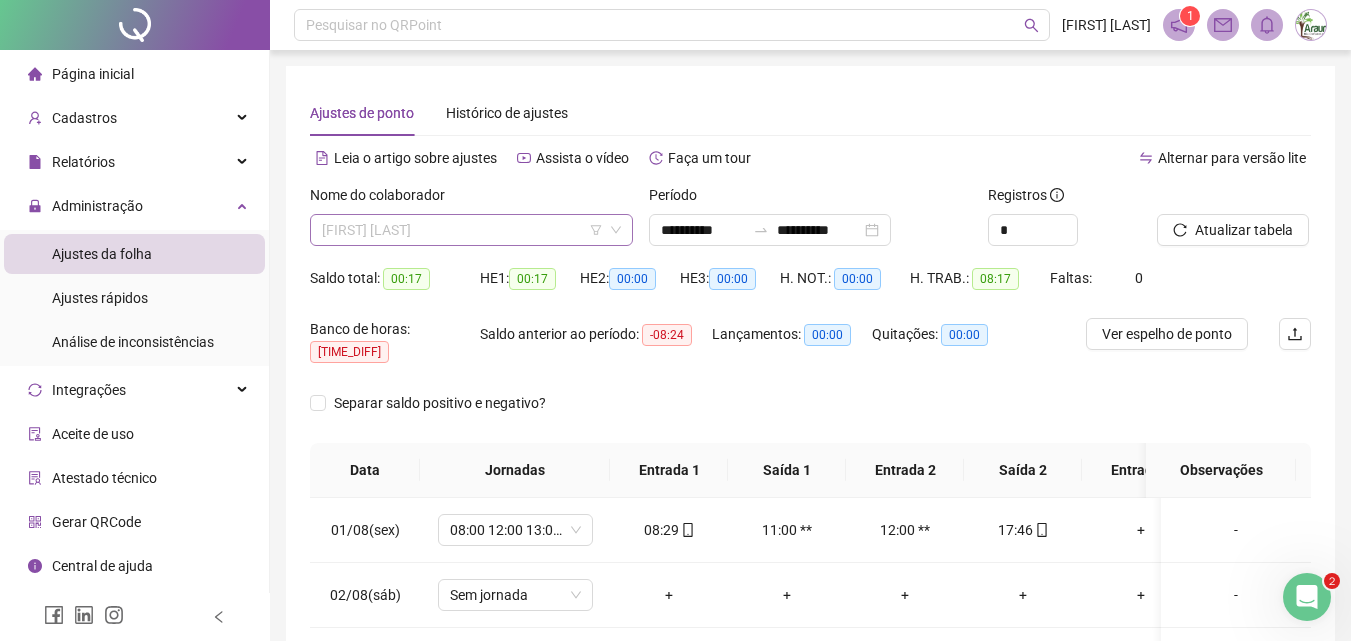 click on "[FIRST] [LAST]" at bounding box center [471, 230] 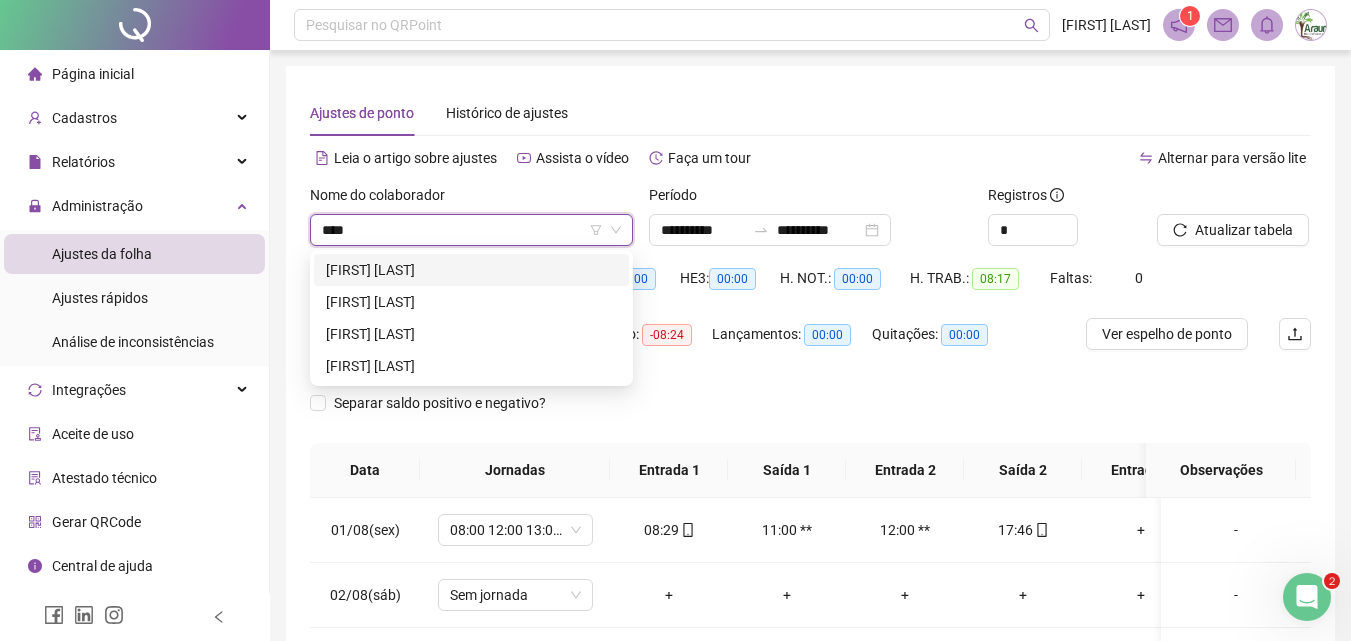 scroll, scrollTop: 0, scrollLeft: 0, axis: both 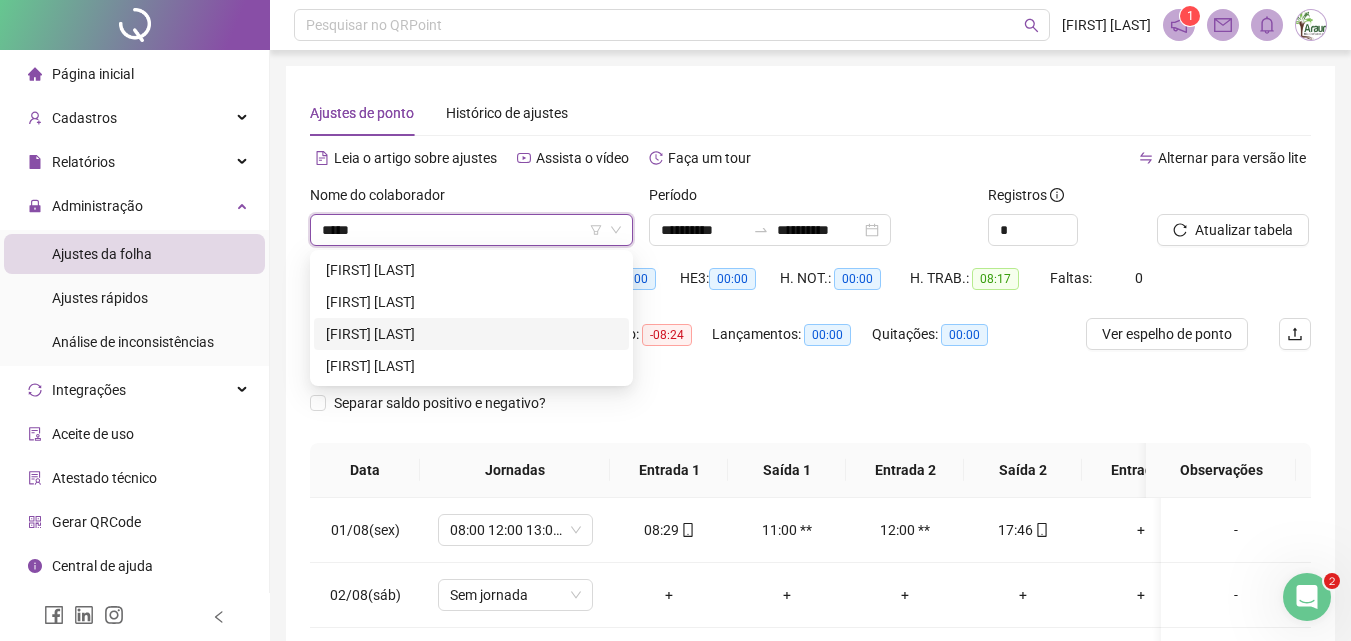 click on "[FIRST] [LAST]" at bounding box center (471, 334) 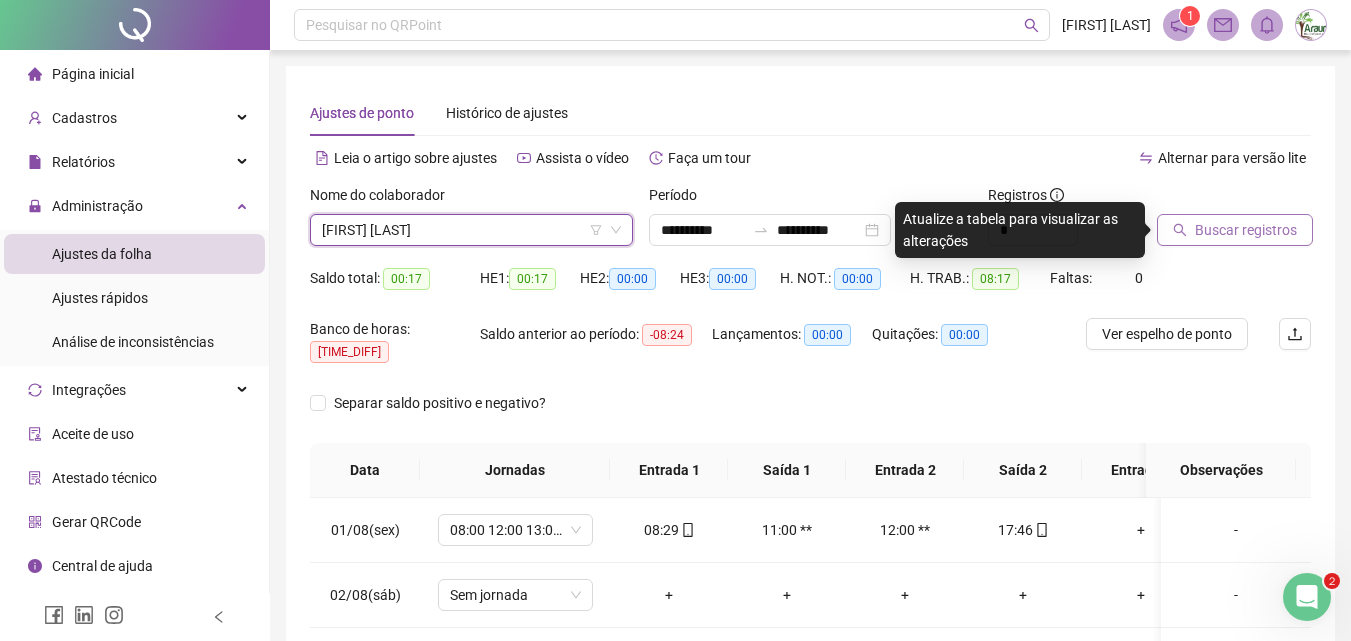 click on "Buscar registros" at bounding box center [1246, 230] 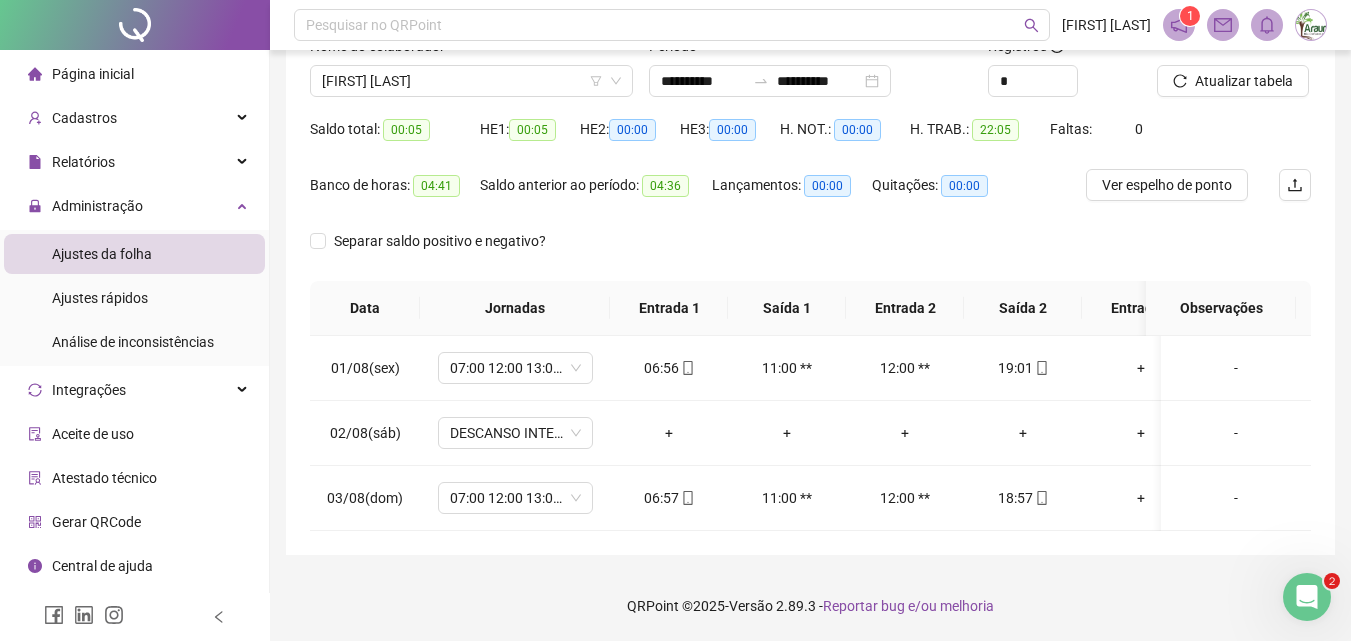 scroll, scrollTop: 0, scrollLeft: 0, axis: both 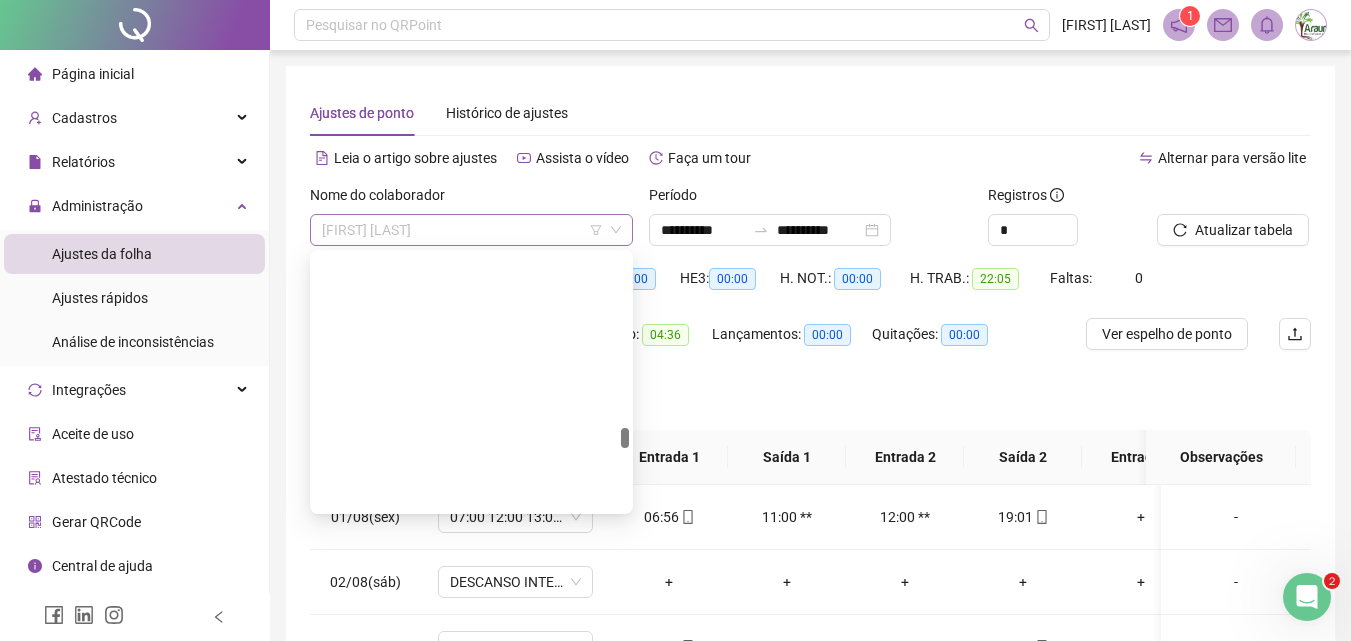 click on "[FIRST] [LAST]" at bounding box center [471, 230] 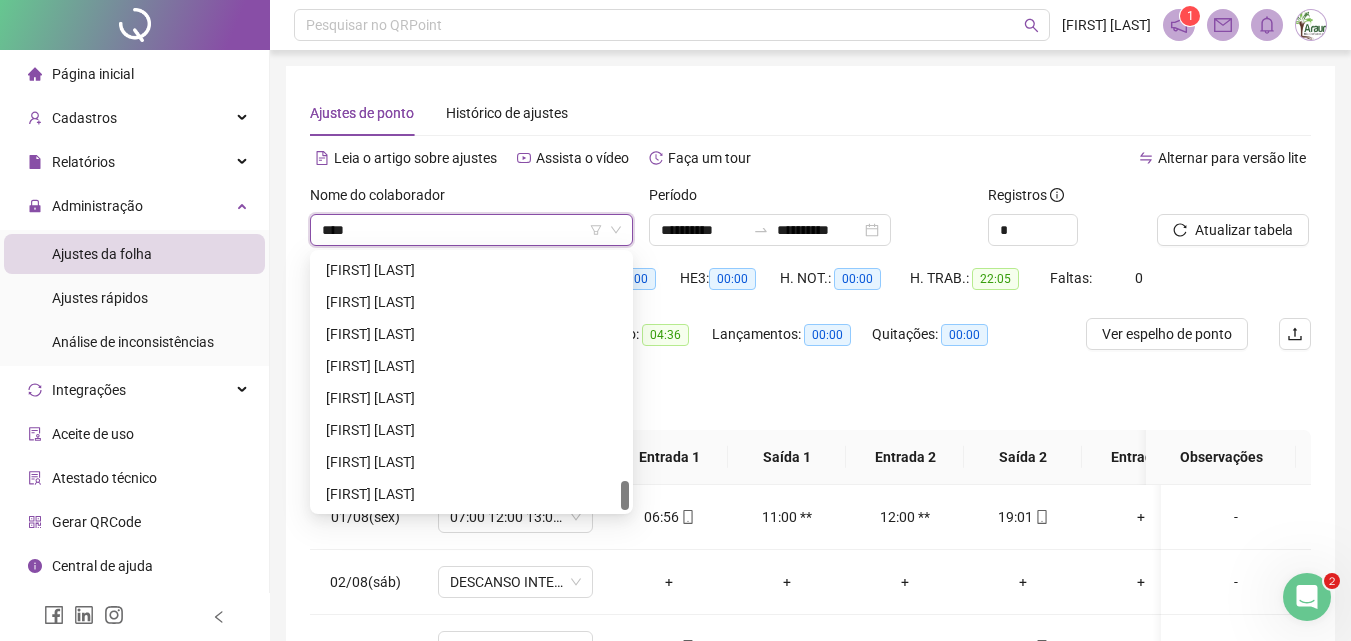 scroll, scrollTop: 0, scrollLeft: 0, axis: both 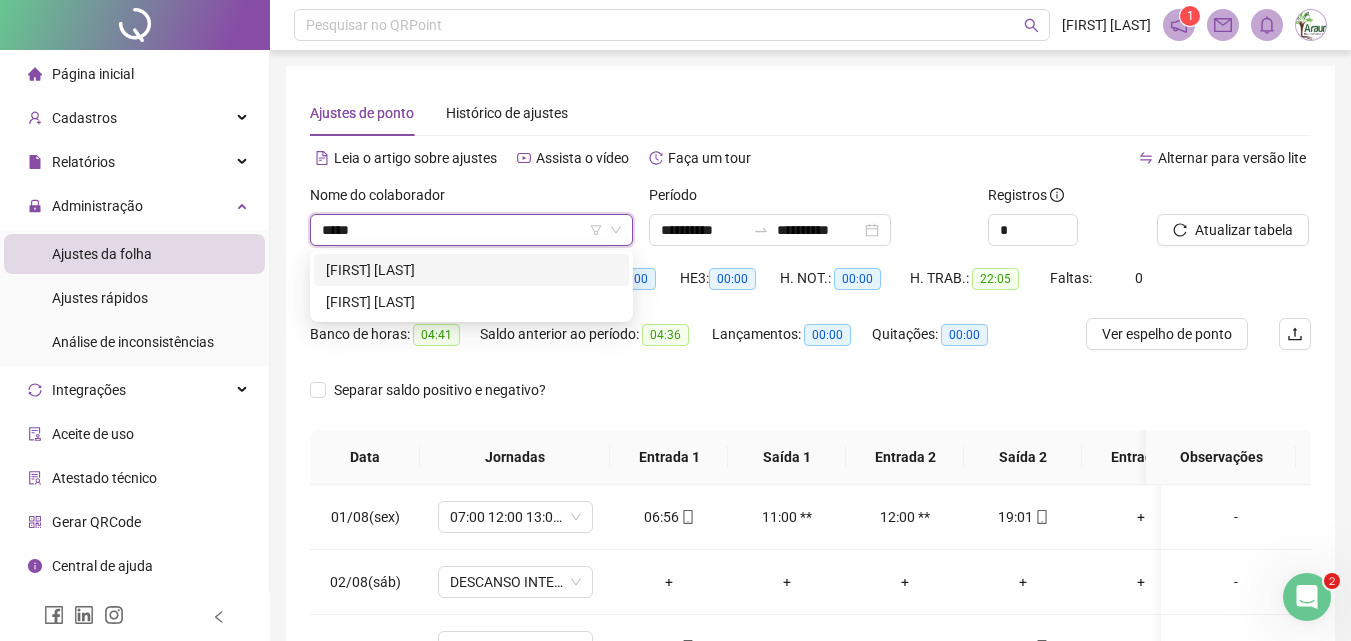 type on "*****" 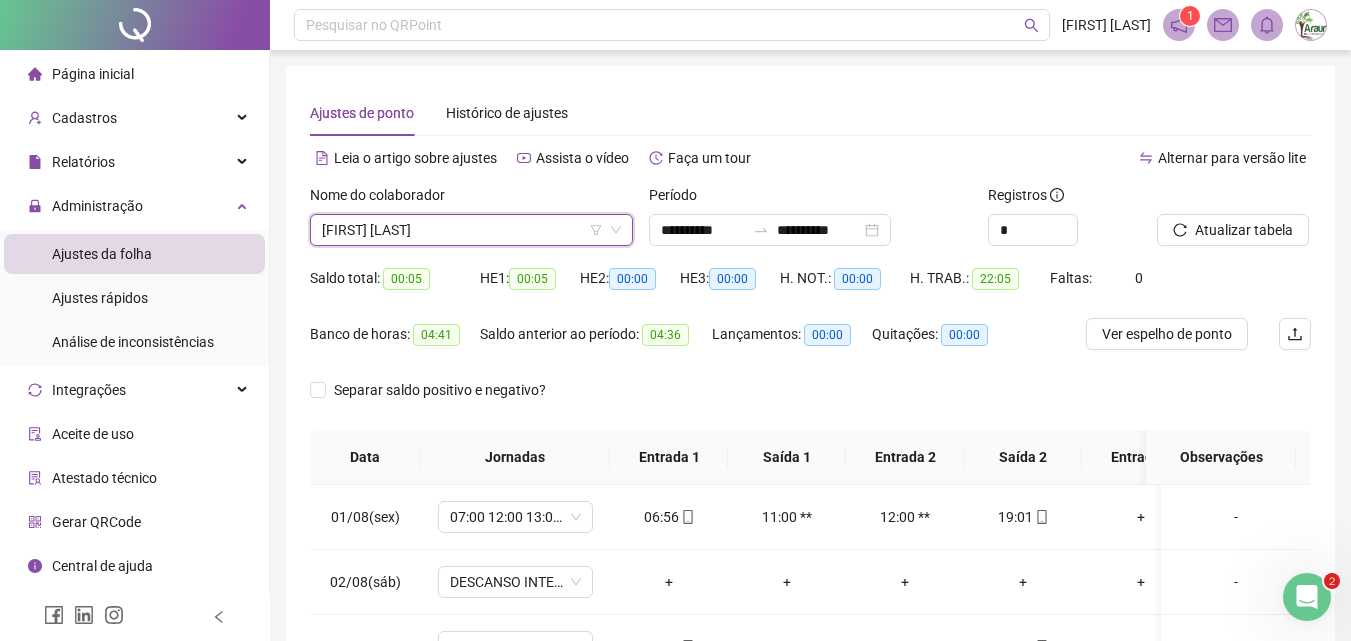 click on "[FIRST] [LAST]" at bounding box center [471, 230] 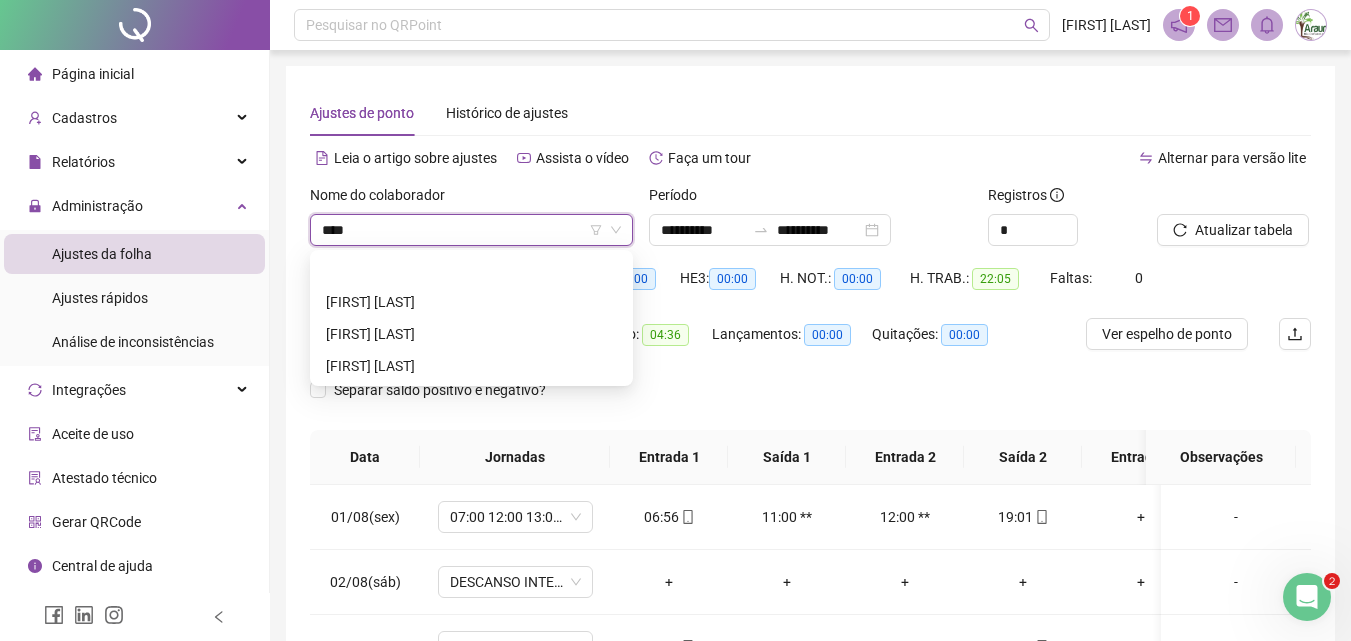 scroll, scrollTop: 0, scrollLeft: 0, axis: both 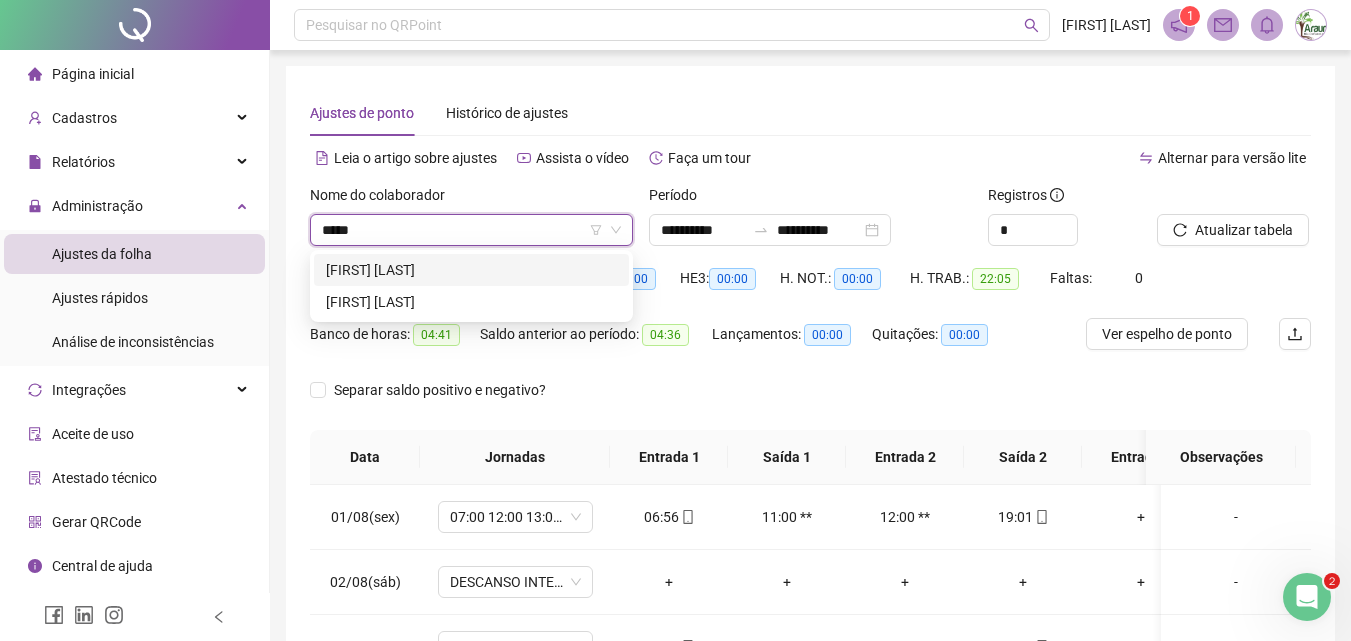 click on "[FIRST] [LAST]" at bounding box center [471, 270] 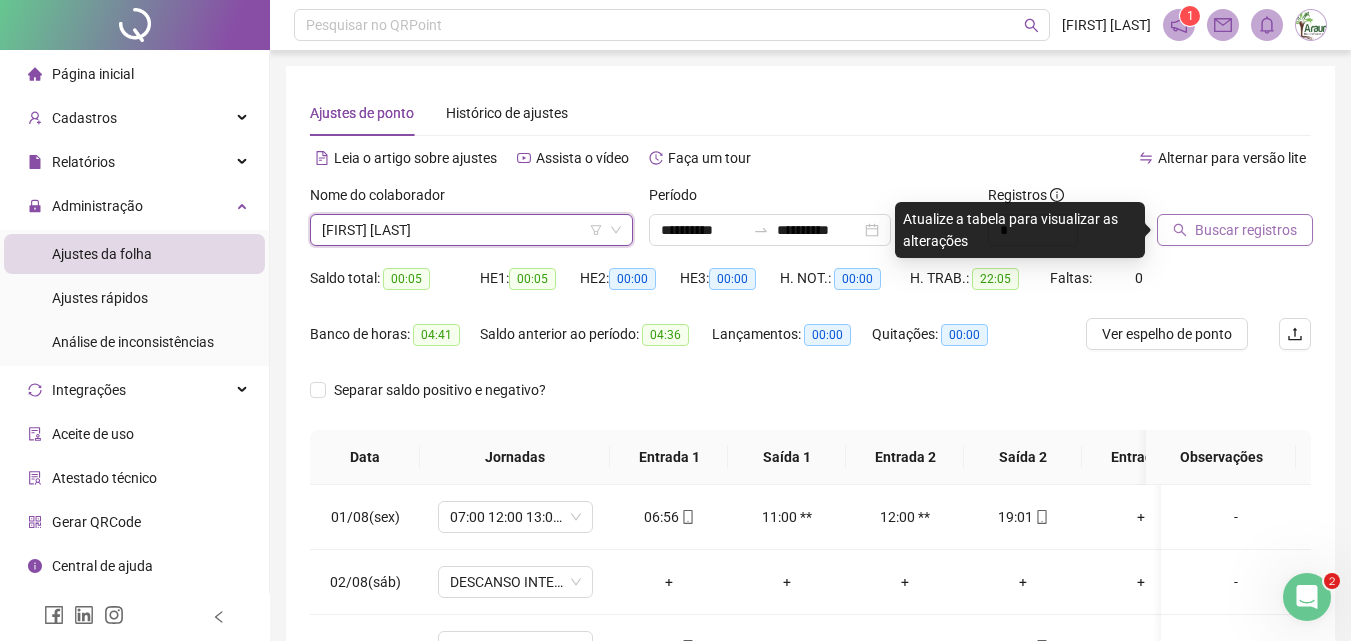 click on "Buscar registros" at bounding box center (1246, 230) 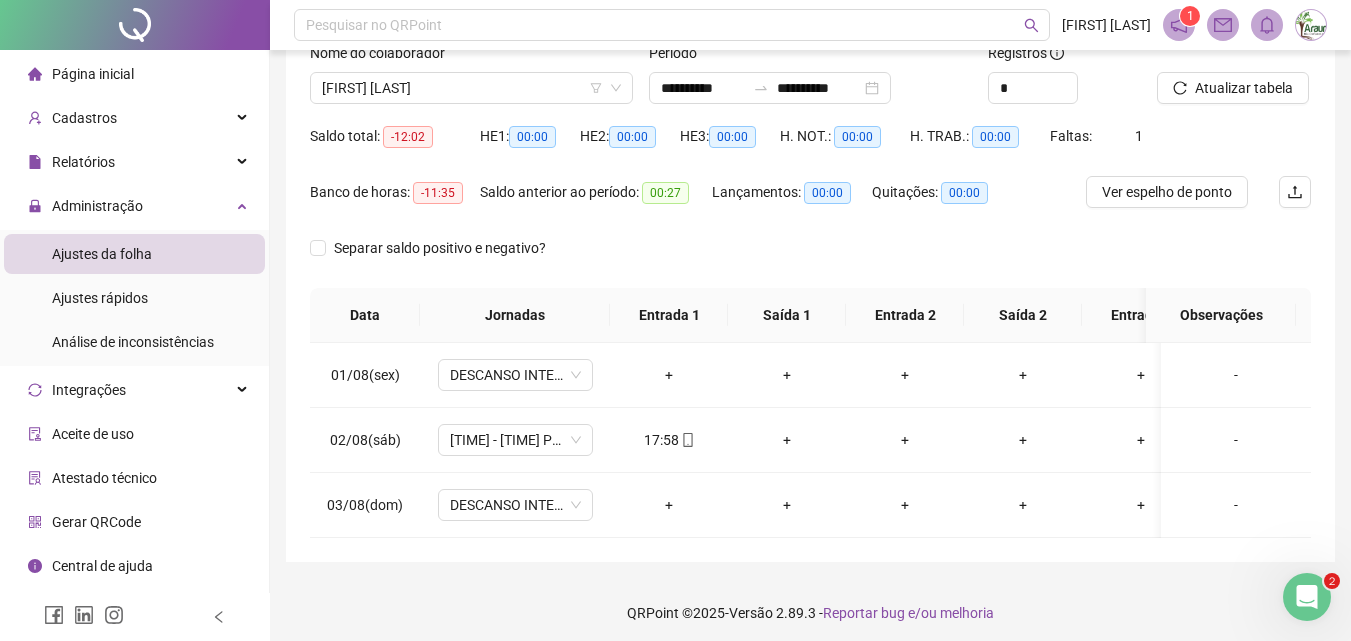 scroll, scrollTop: 164, scrollLeft: 0, axis: vertical 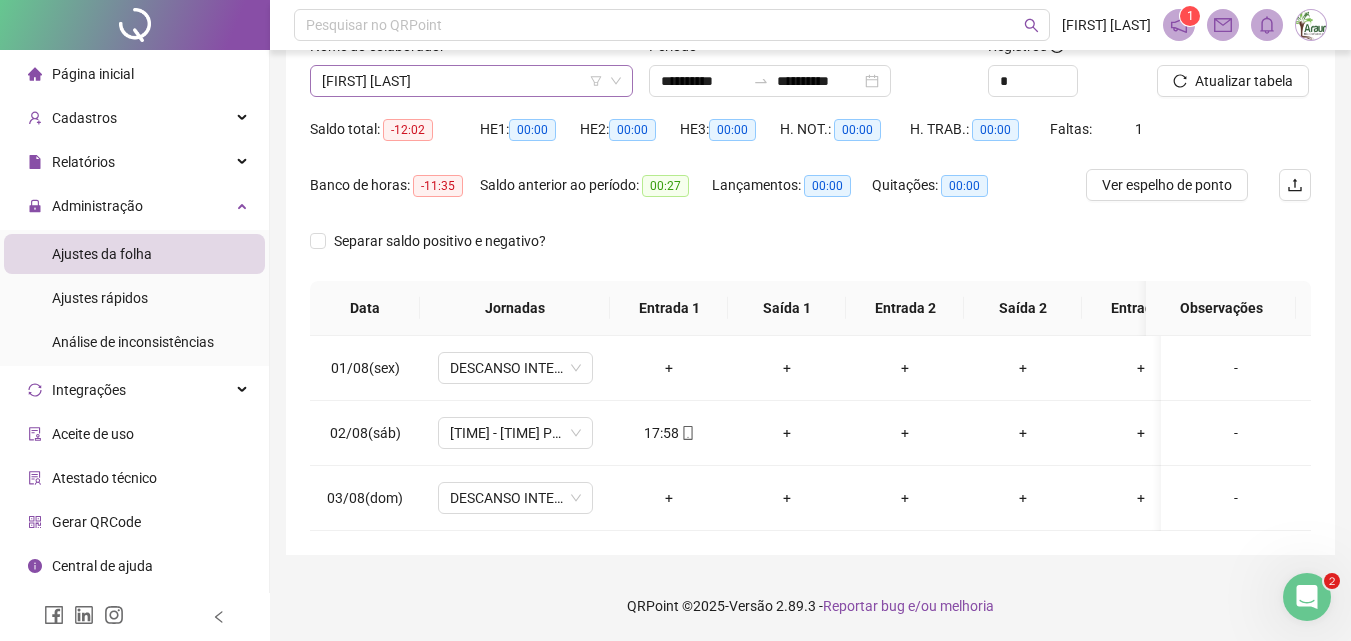 click on "[FIRST] [LAST]" at bounding box center [471, 81] 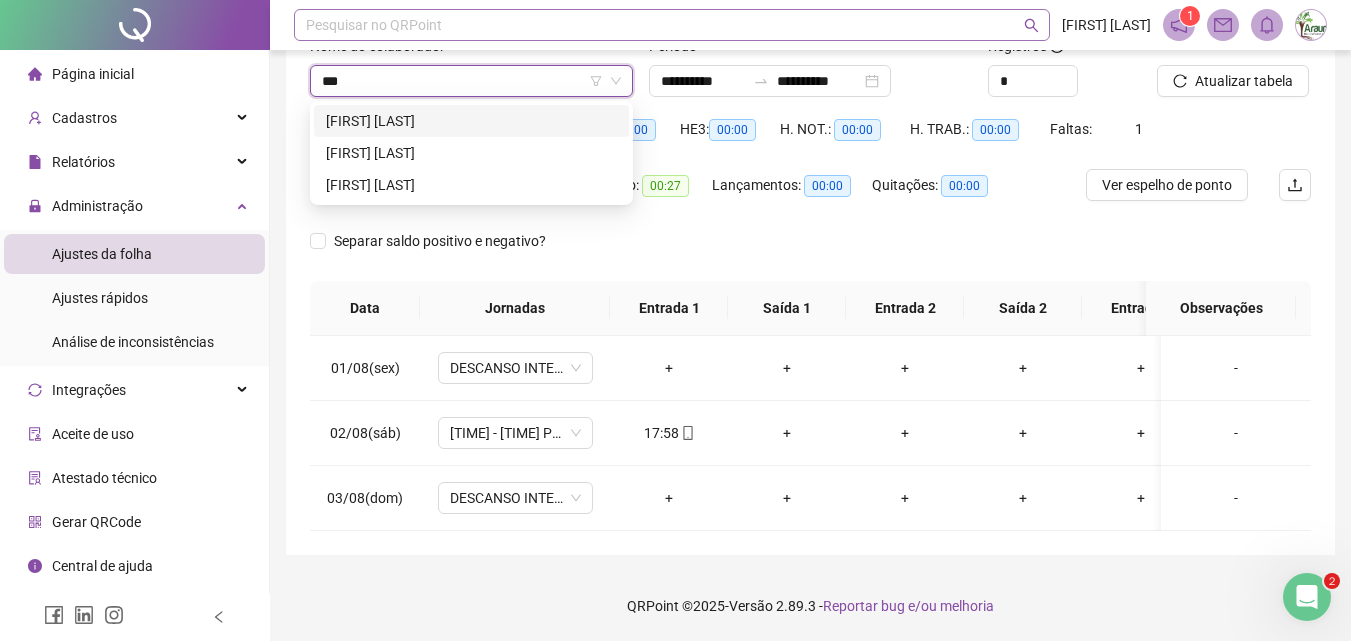 type on "****" 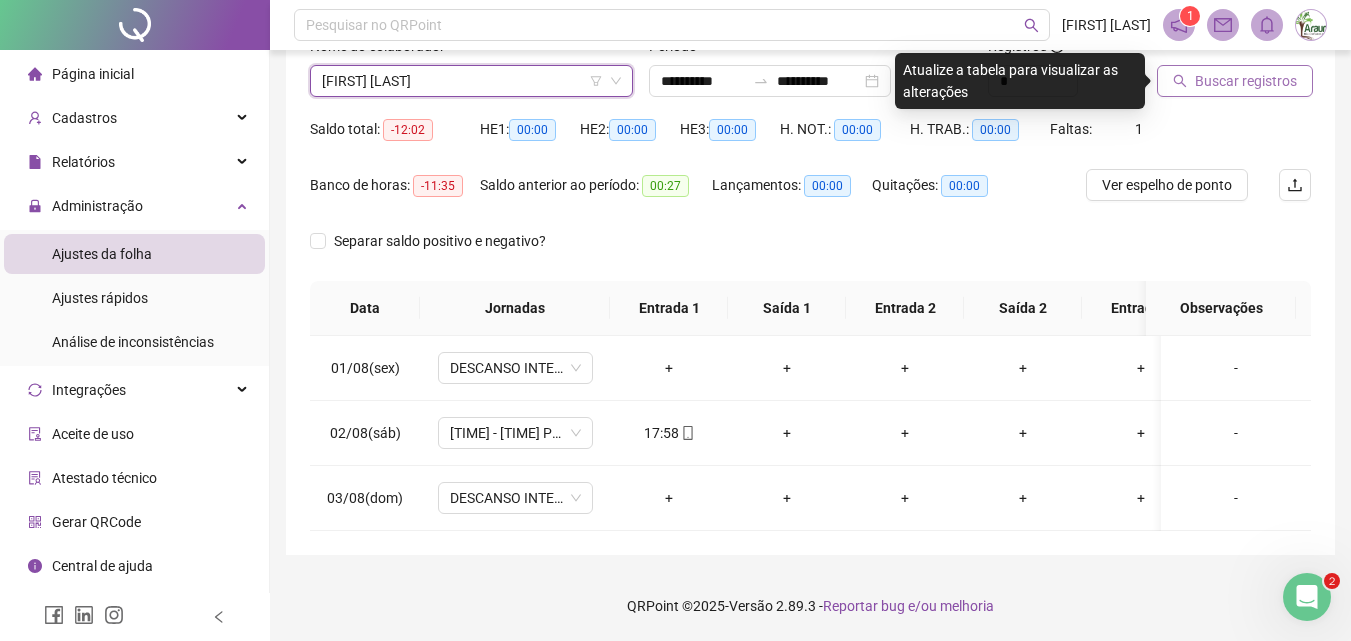 click on "Buscar registros" at bounding box center (1246, 81) 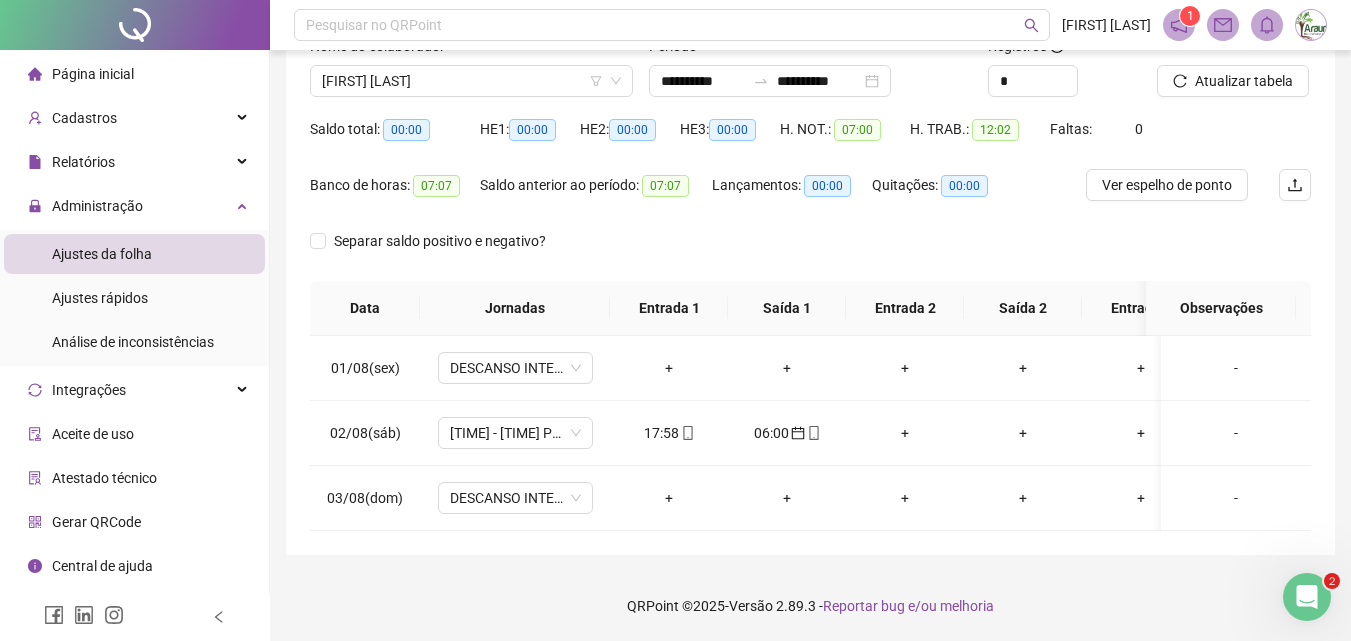 scroll, scrollTop: 0, scrollLeft: 0, axis: both 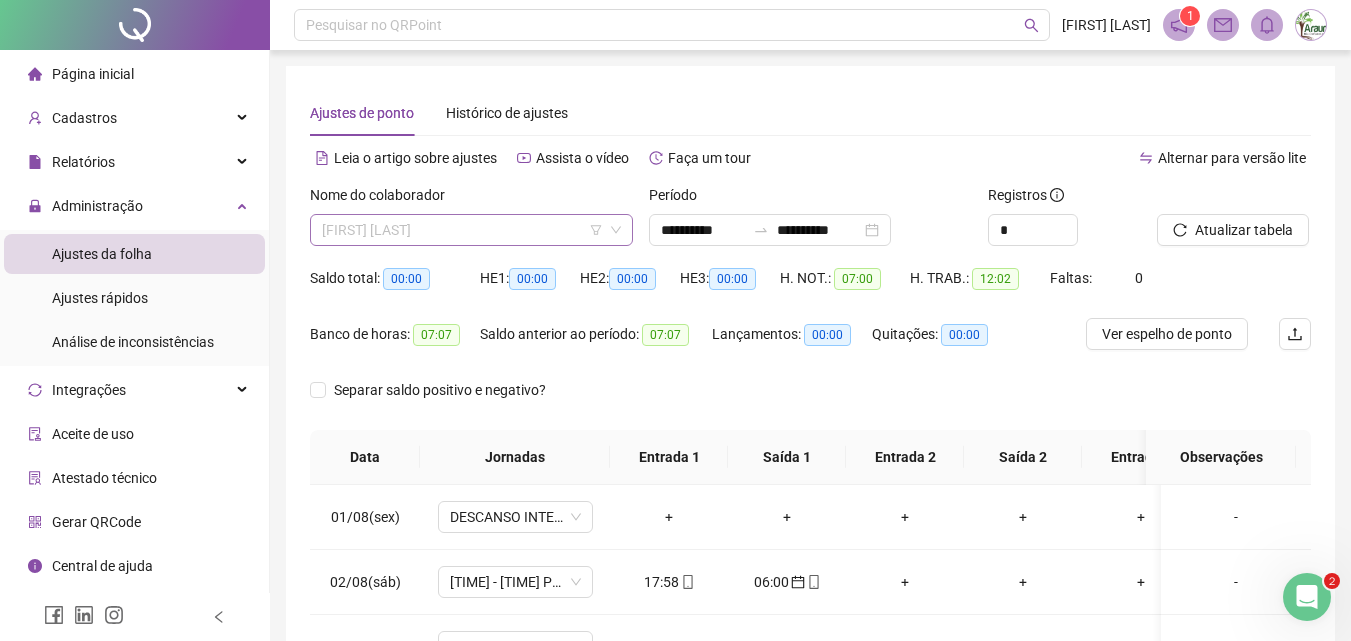 click on "[FIRST] [LAST]" at bounding box center (471, 230) 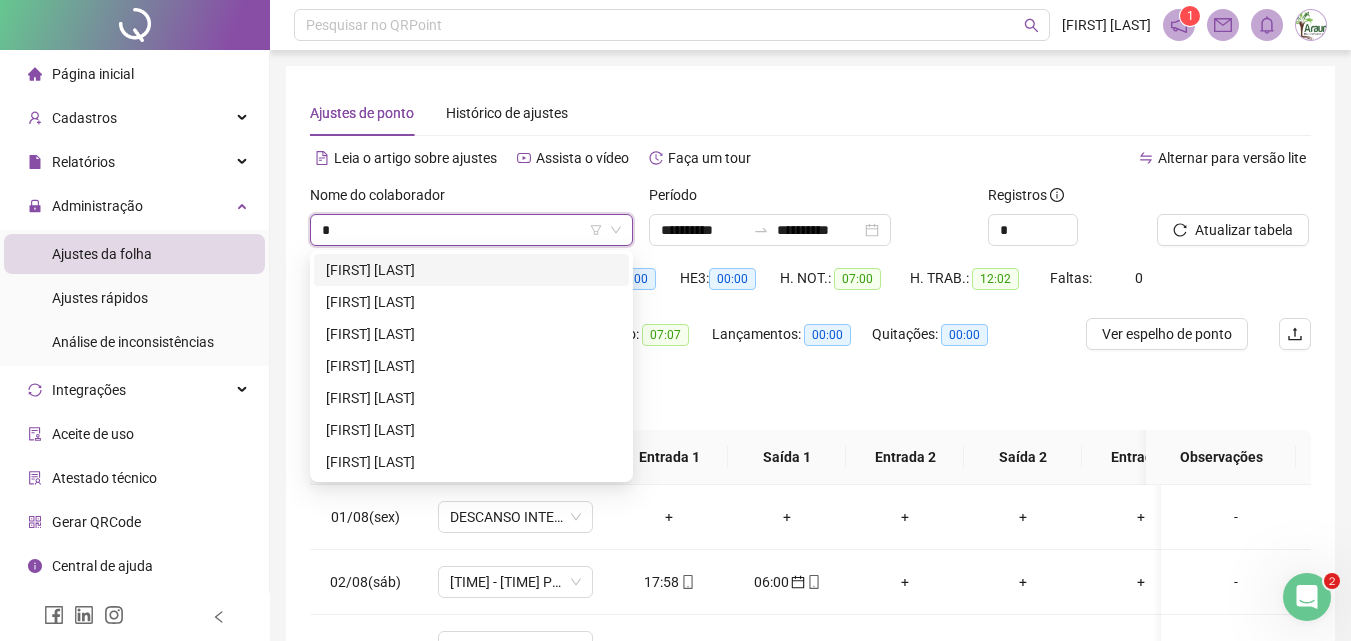scroll, scrollTop: 0, scrollLeft: 0, axis: both 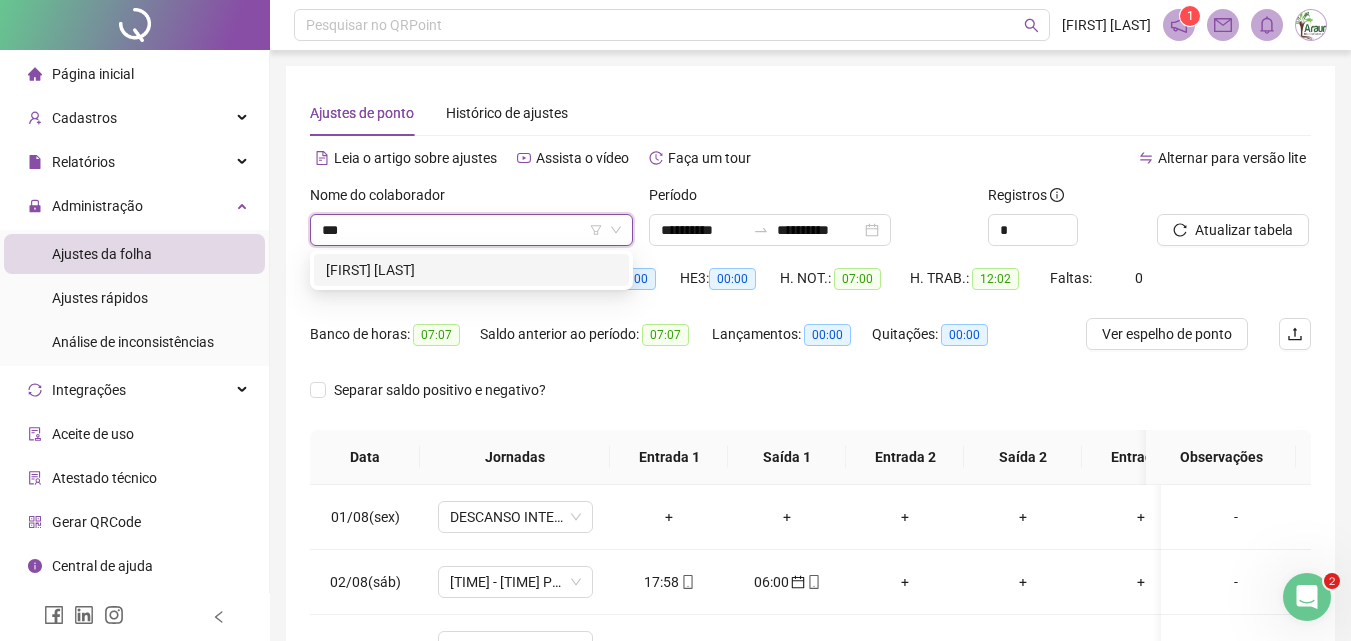 type on "****" 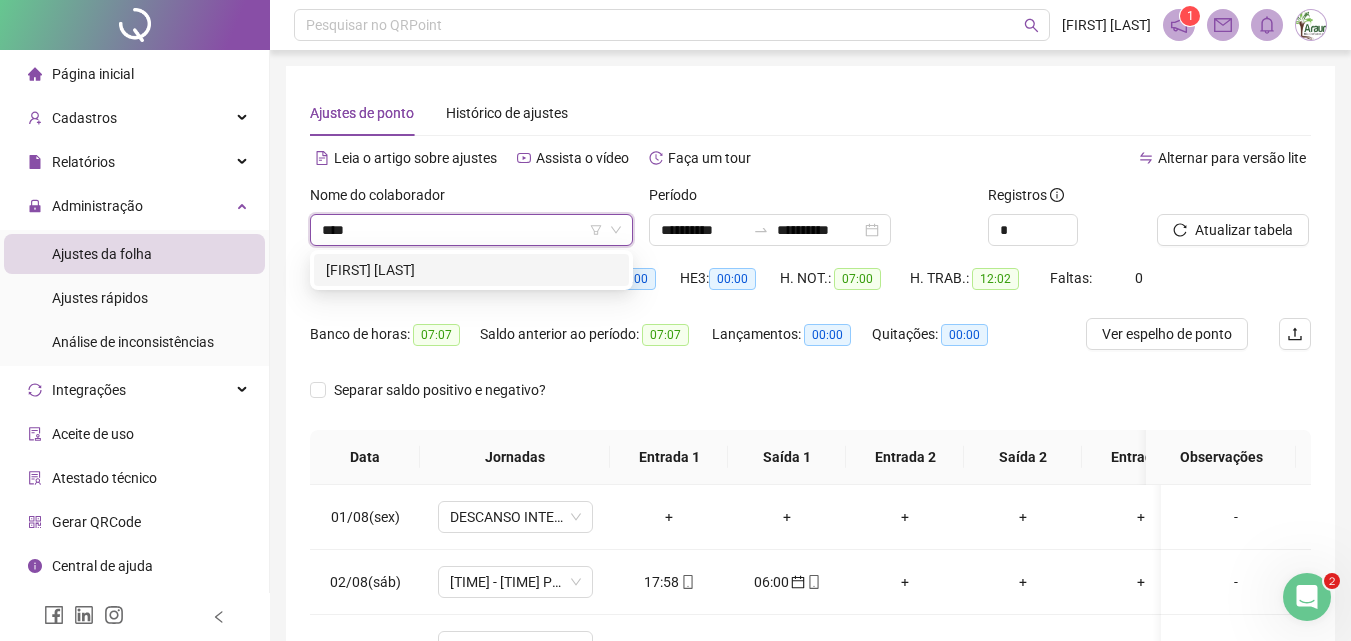 type 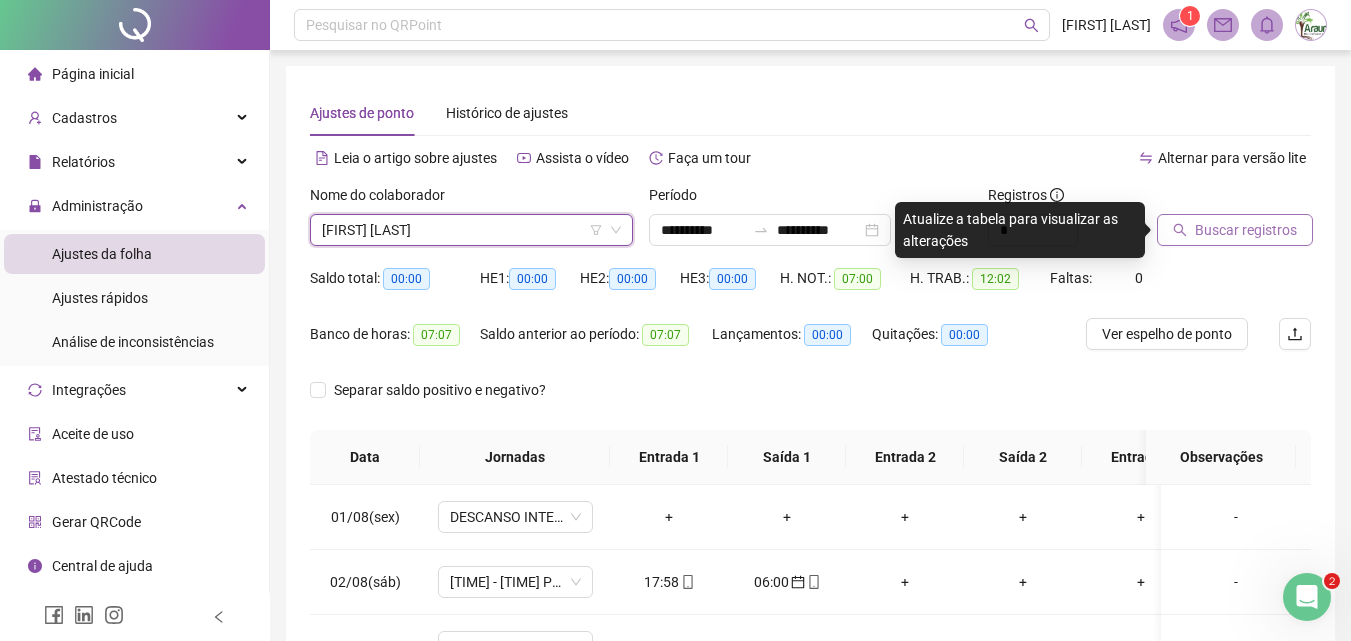 click on "Buscar registros" at bounding box center (1246, 230) 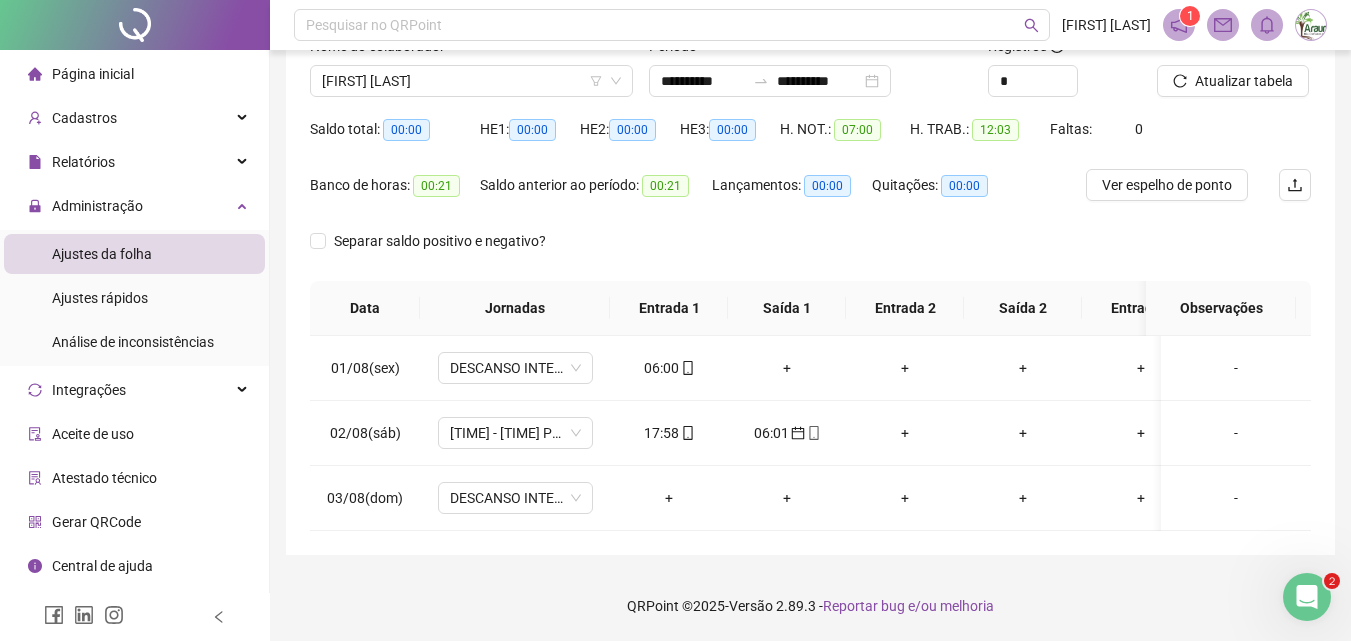 scroll, scrollTop: 164, scrollLeft: 0, axis: vertical 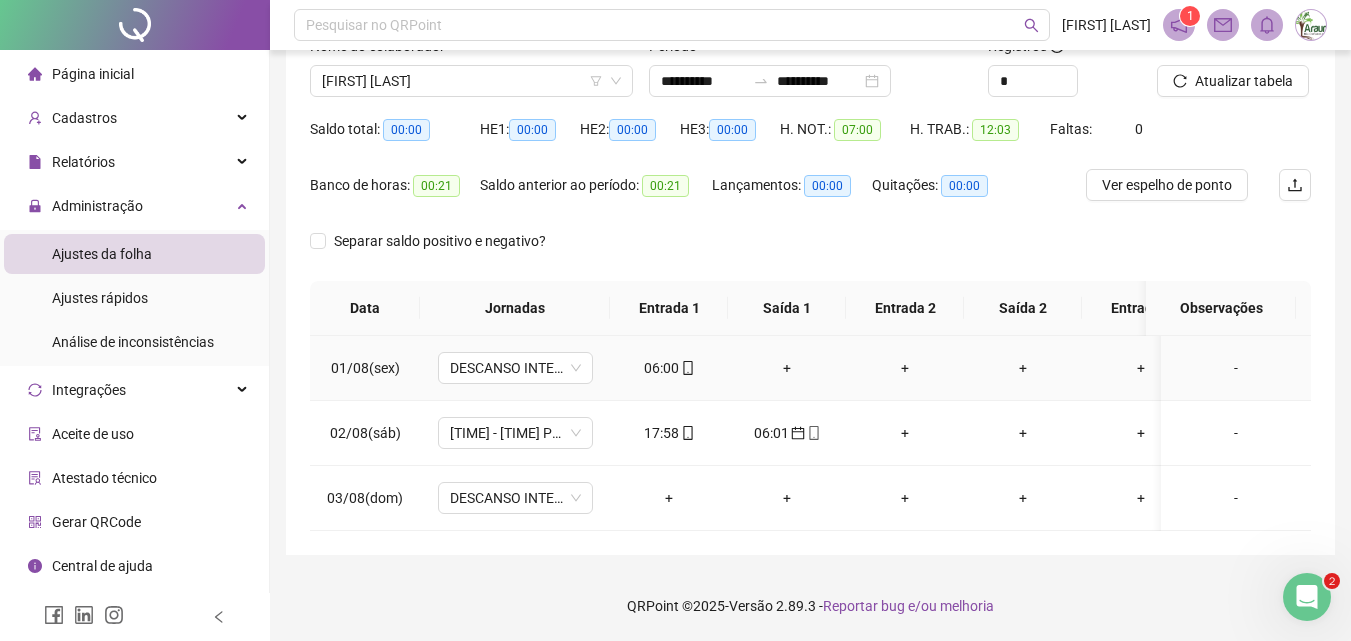 type 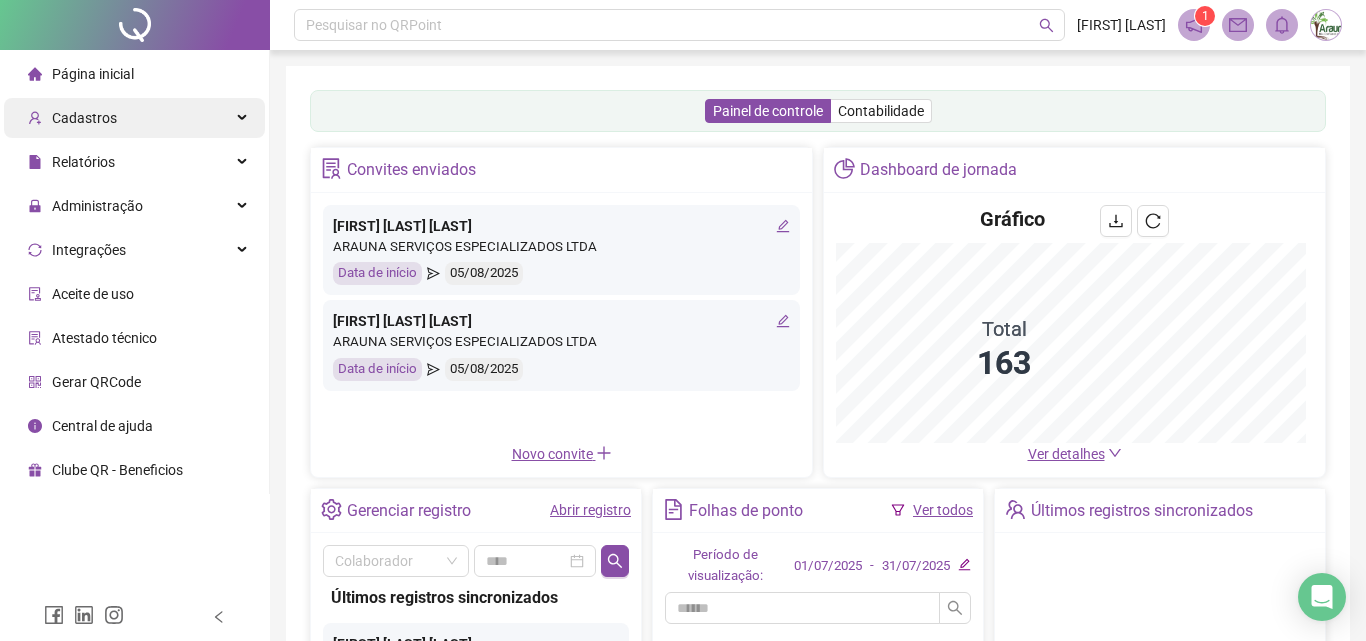 scroll, scrollTop: 0, scrollLeft: 0, axis: both 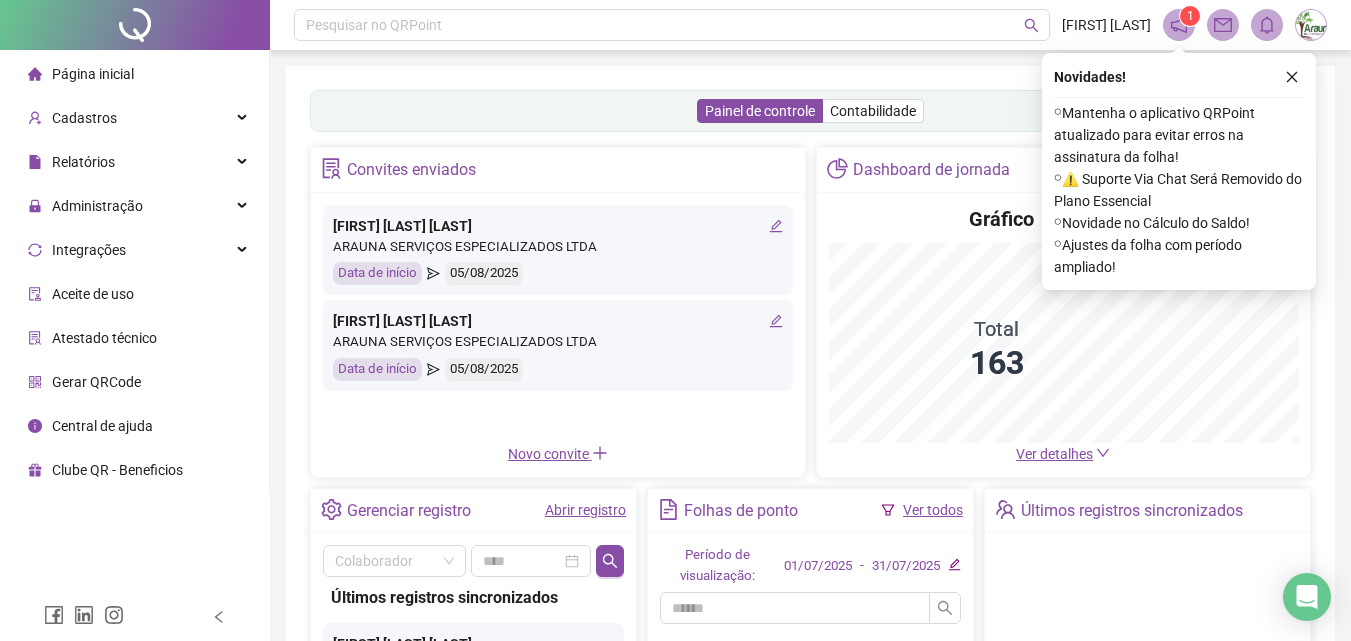 click on "Cadastros" at bounding box center [134, 118] 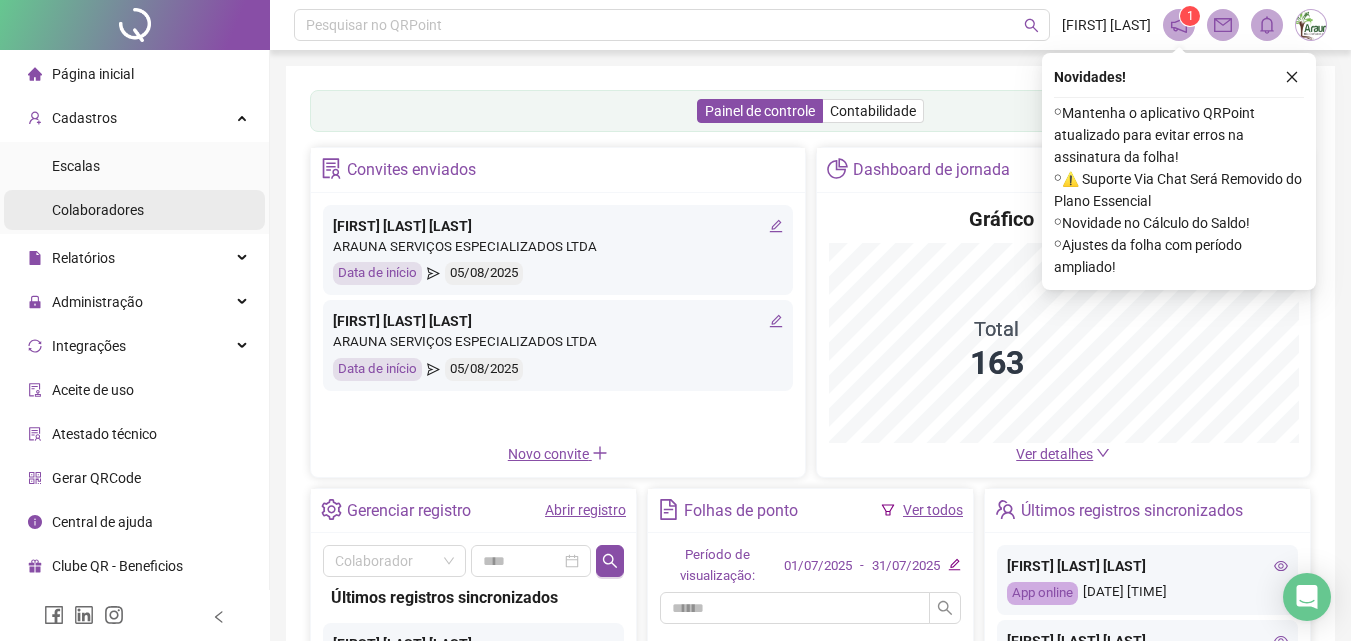 click on "Colaboradores" at bounding box center [98, 210] 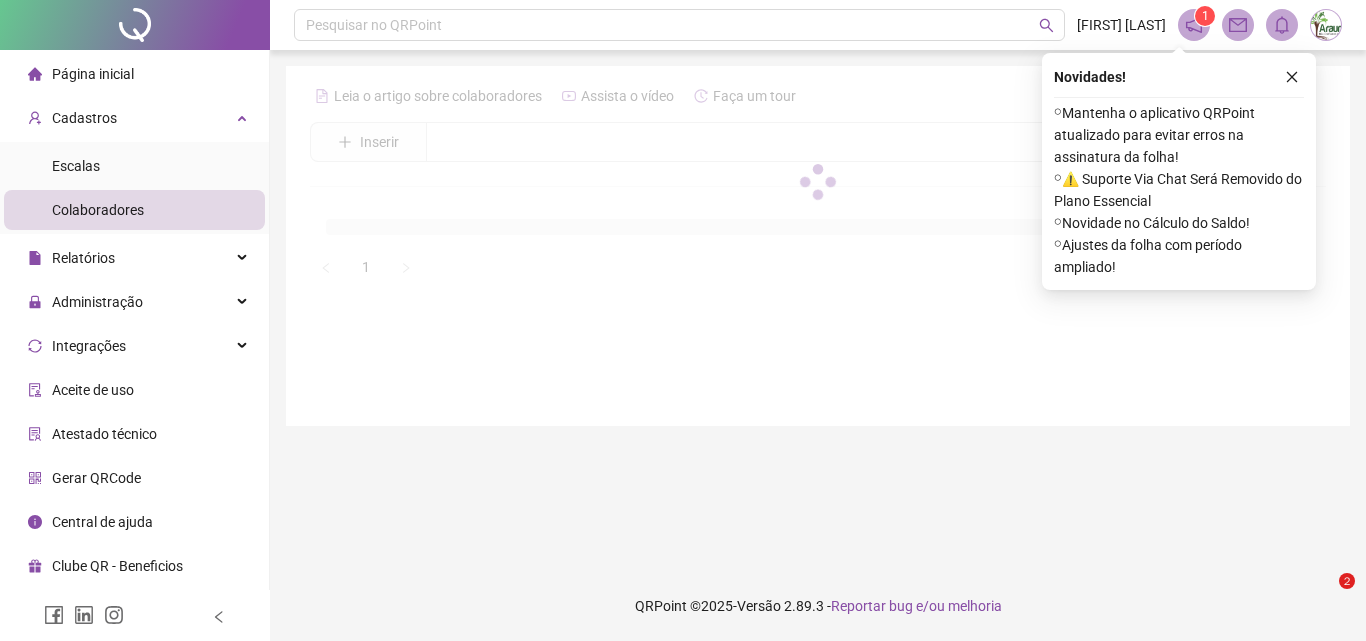 click at bounding box center (1292, 77) 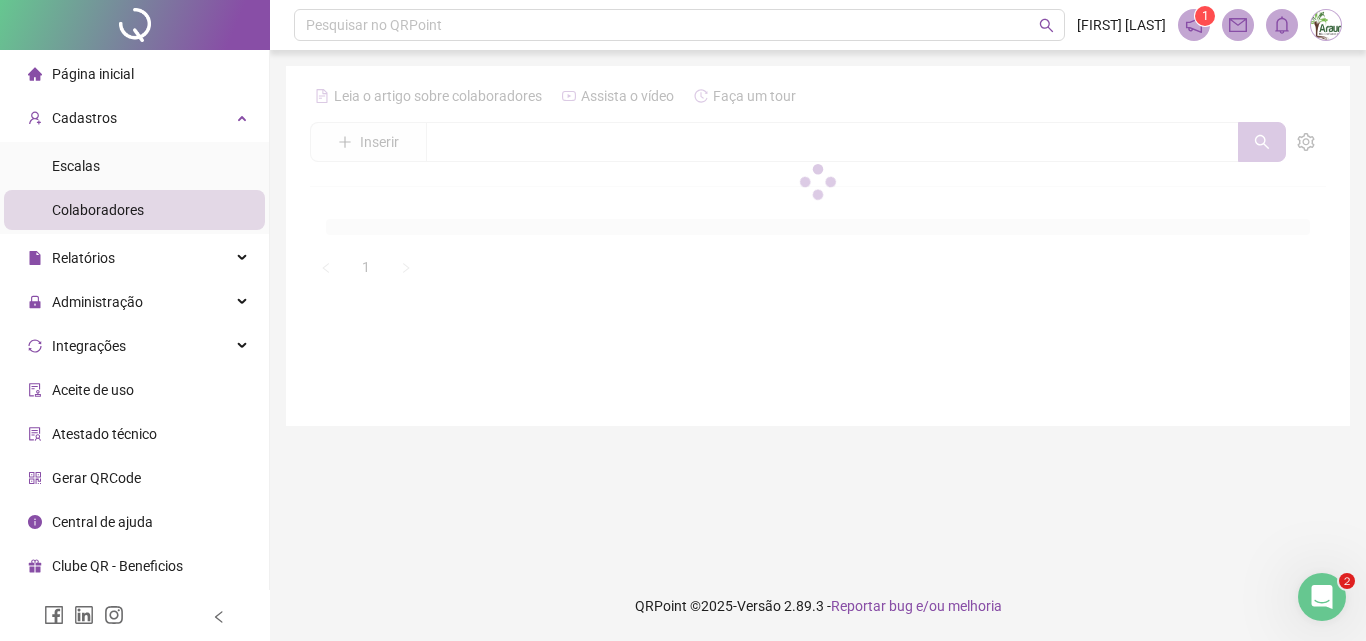 scroll, scrollTop: 0, scrollLeft: 0, axis: both 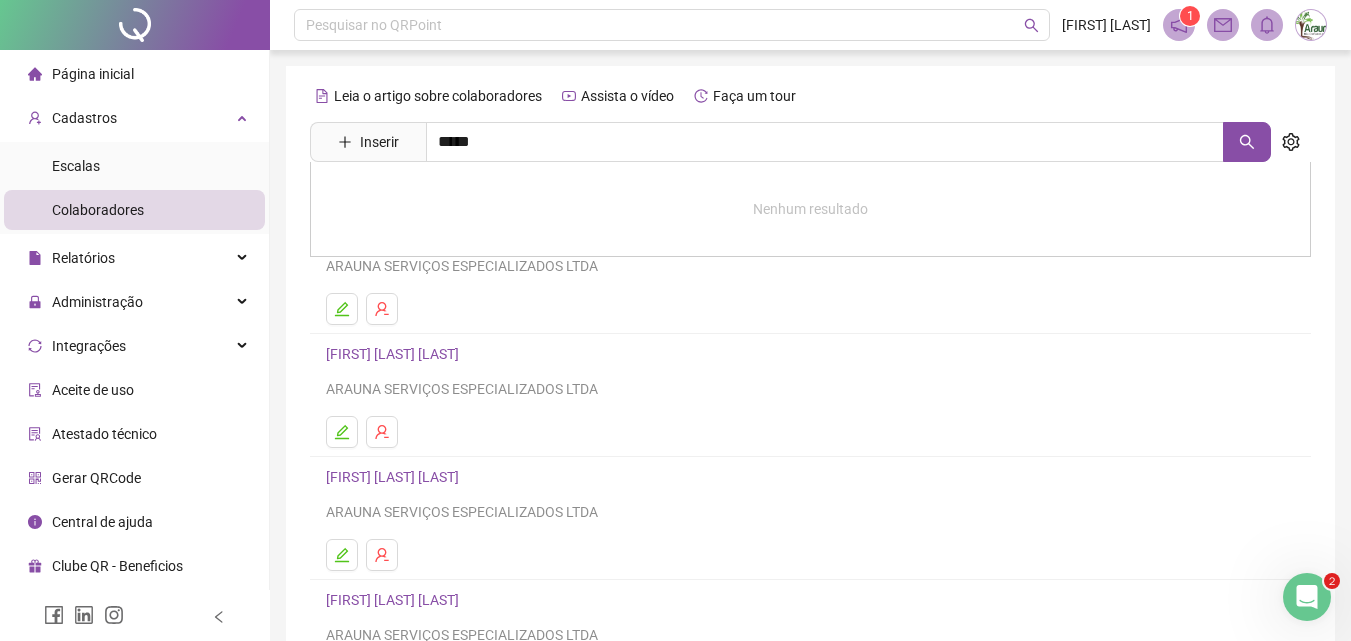 type on "*****" 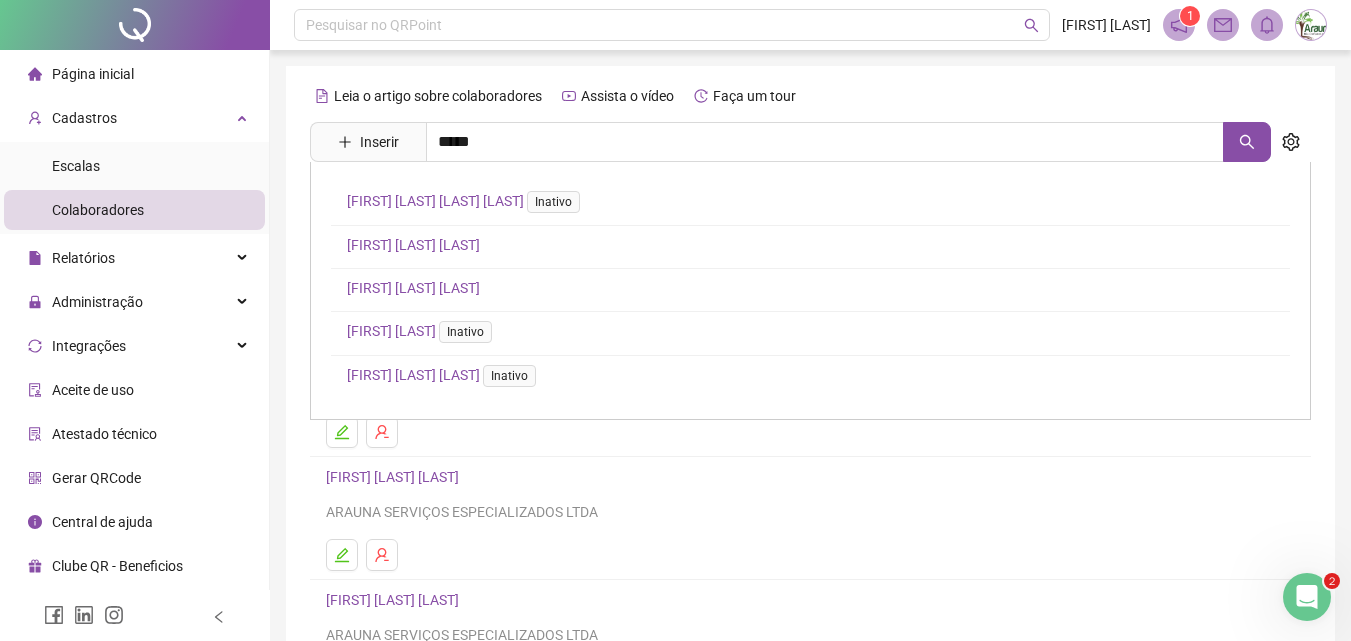 click on "[FIRST] [LAST] [LAST]" at bounding box center [413, 288] 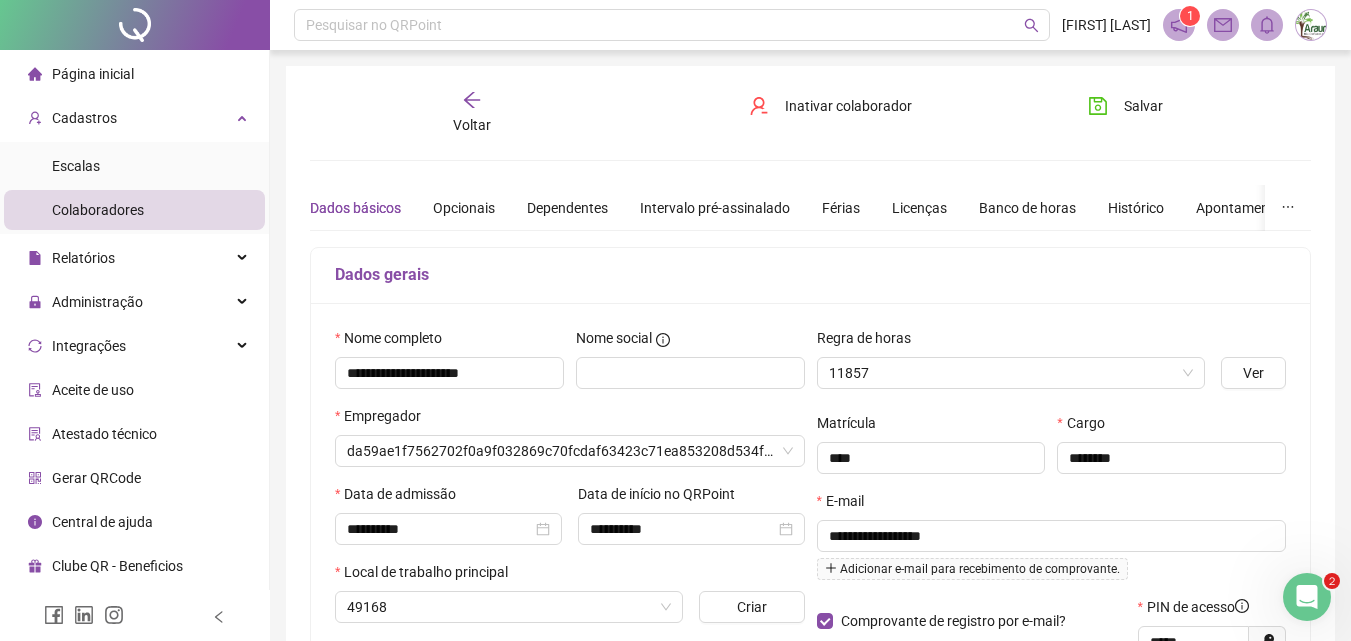 type on "**********" 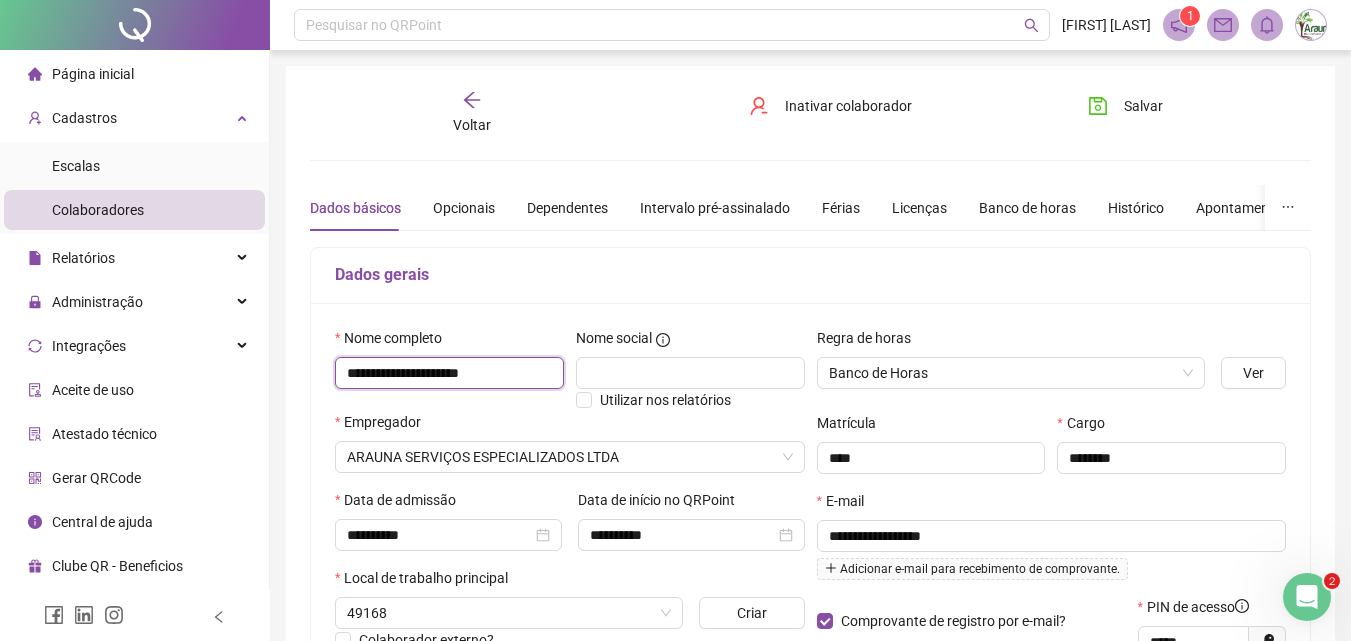 drag, startPoint x: 519, startPoint y: 379, endPoint x: 253, endPoint y: 398, distance: 266.6777 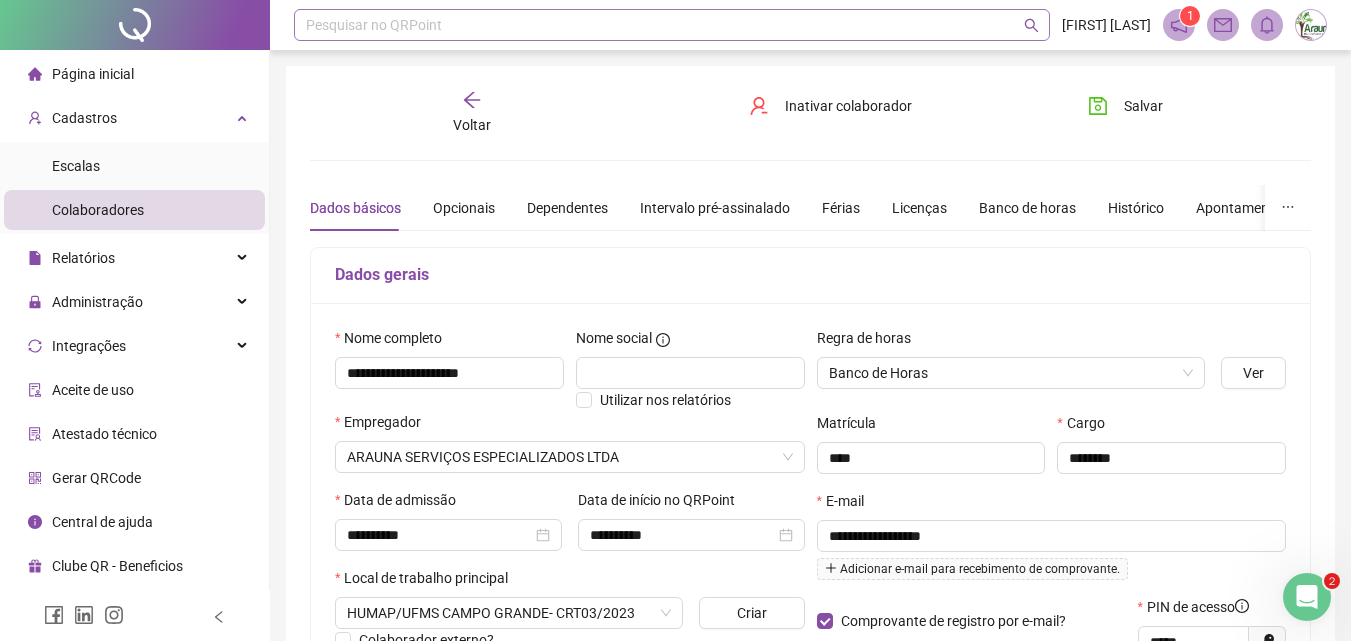 click 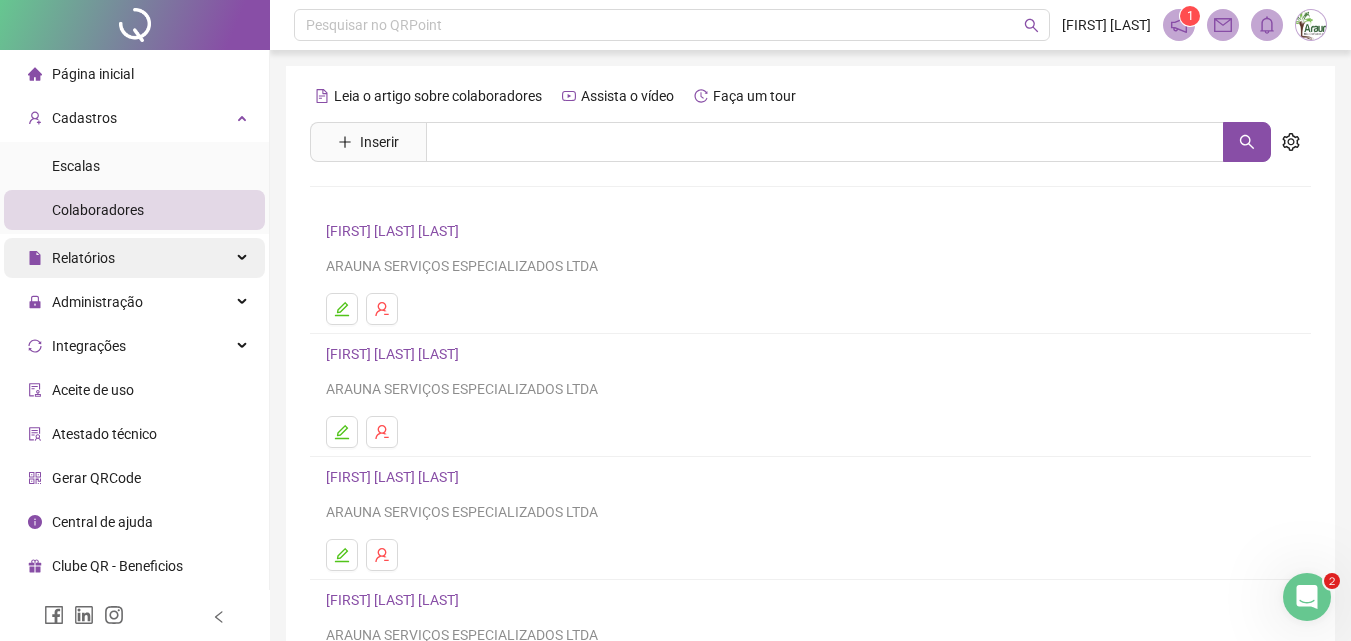 click on "Relatórios" at bounding box center [134, 258] 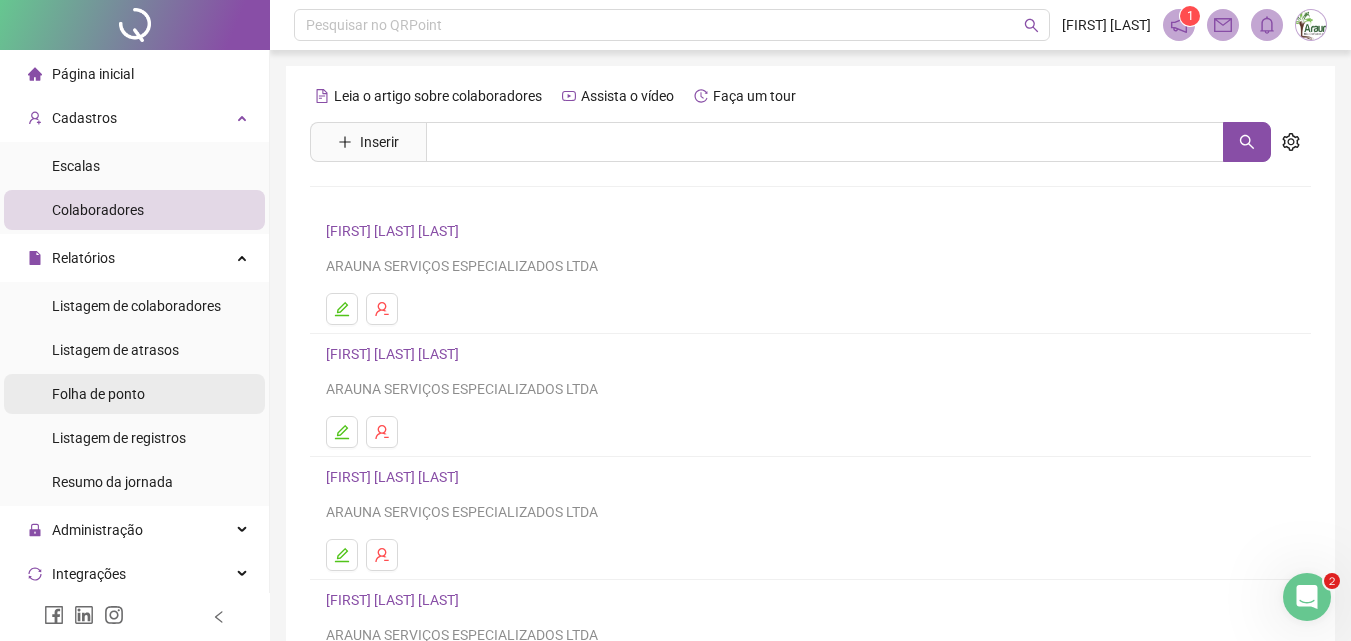 click on "Folha de ponto" at bounding box center (98, 394) 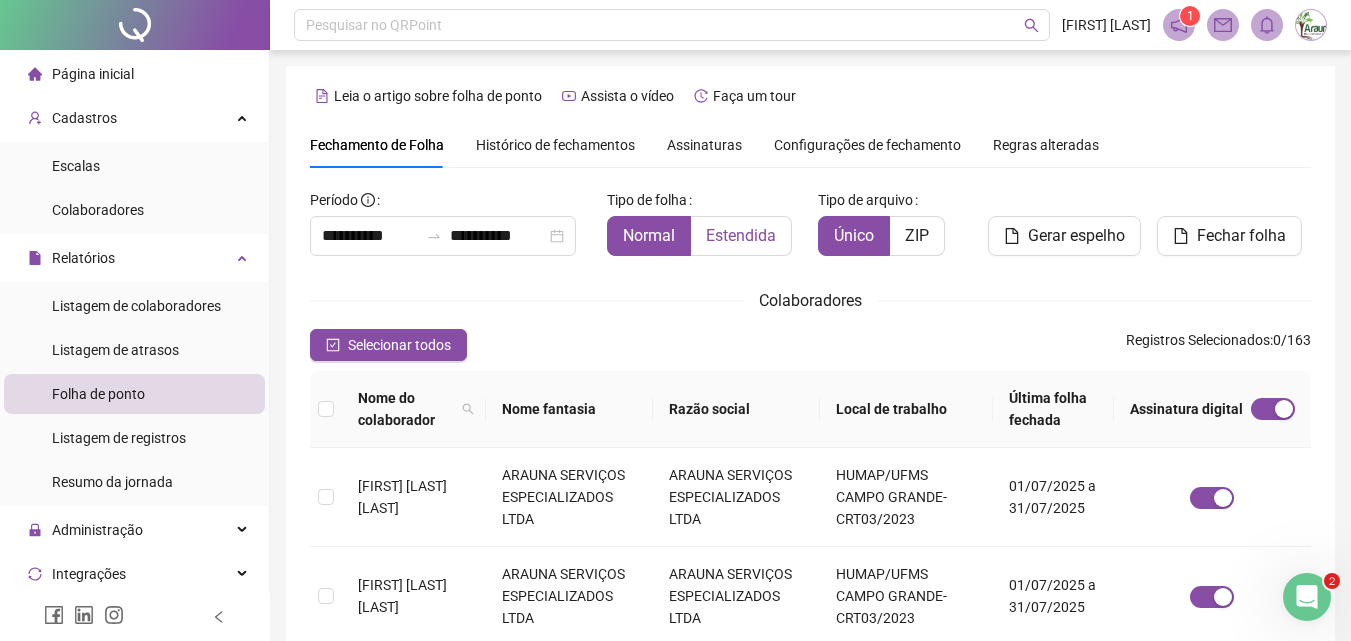 click on "Estendida" at bounding box center (741, 236) 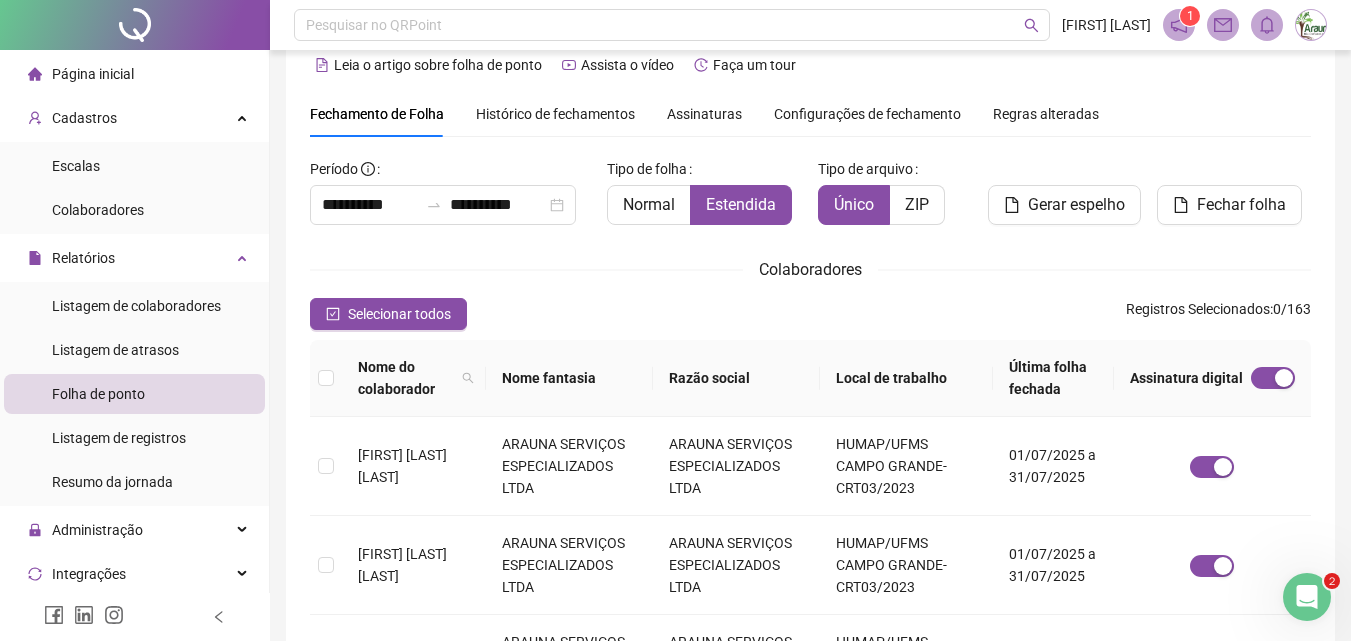 scroll, scrollTop: 0, scrollLeft: 0, axis: both 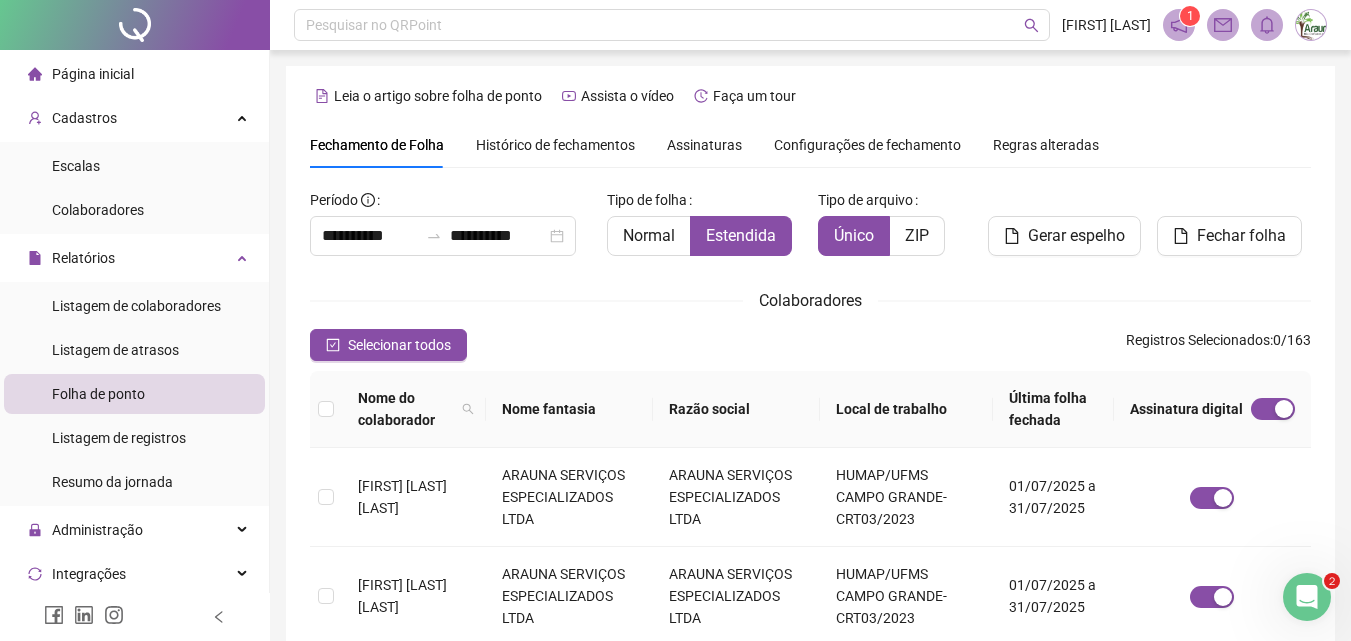 click on "Assinaturas" at bounding box center (704, 145) 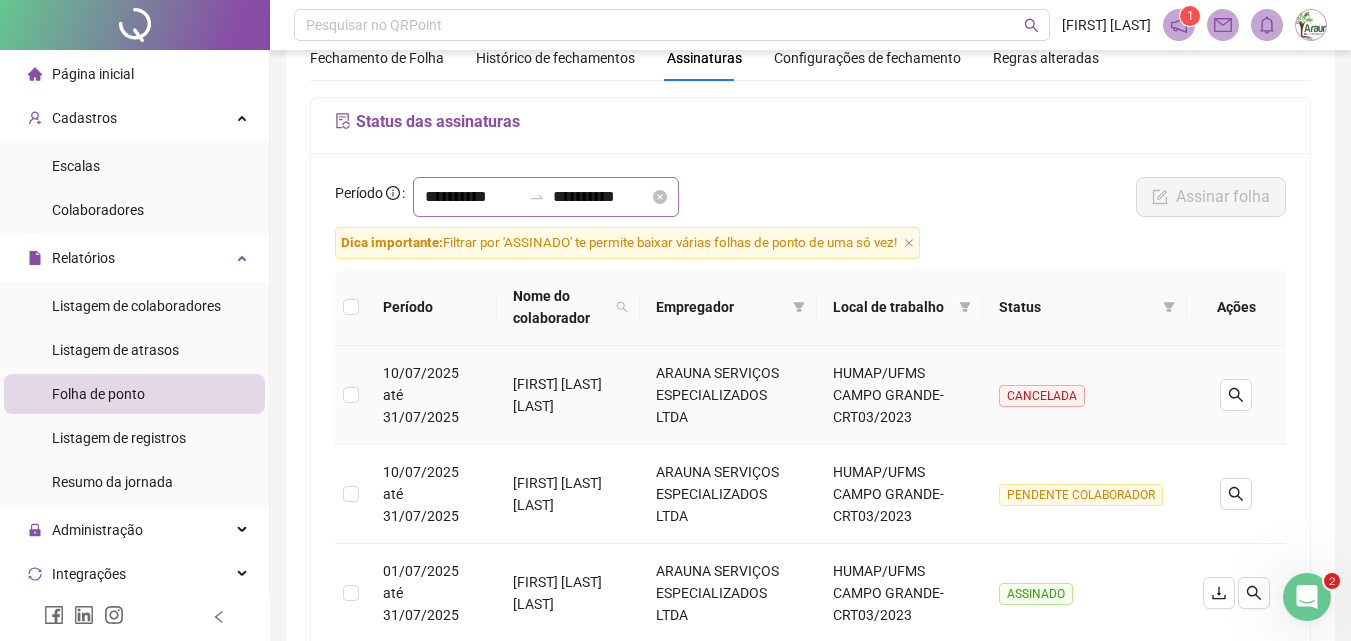 scroll, scrollTop: 0, scrollLeft: 0, axis: both 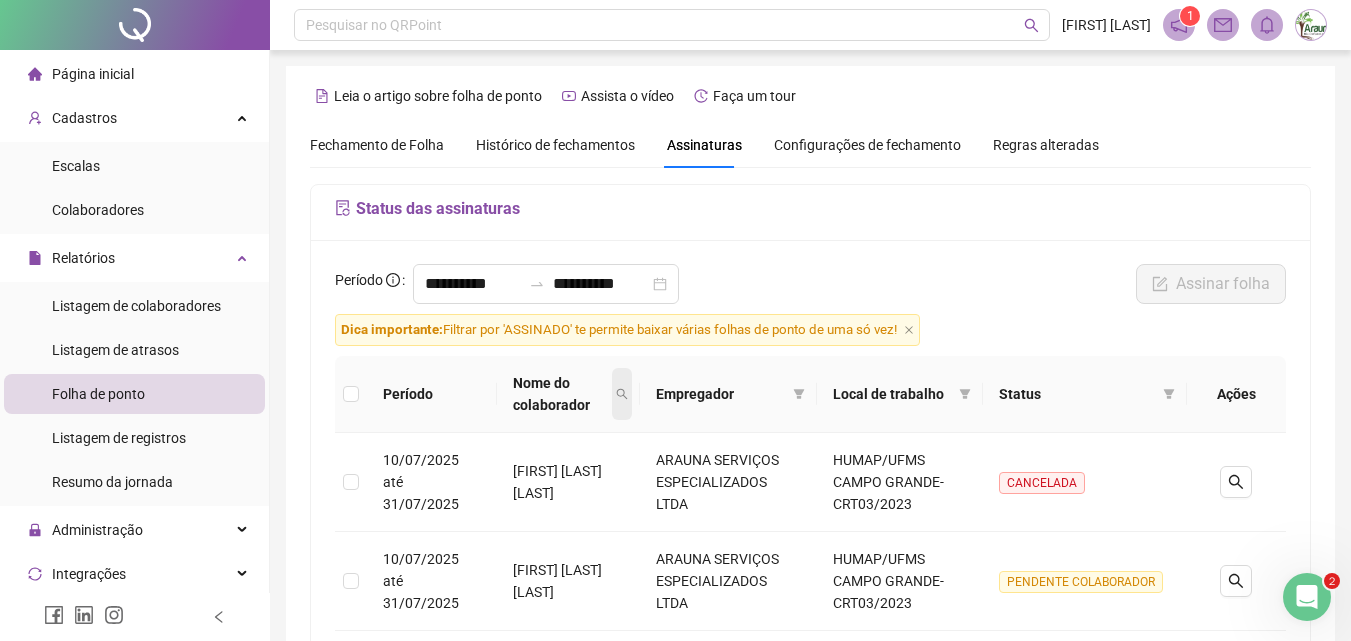 click 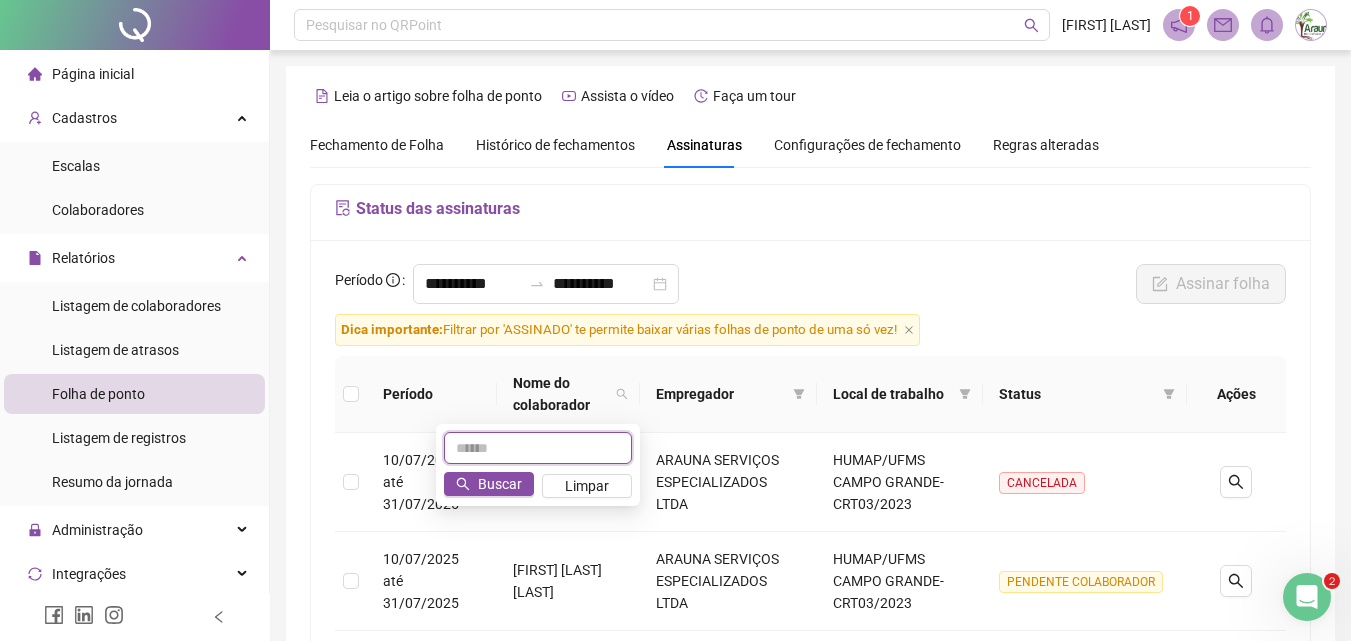 click at bounding box center [538, 448] 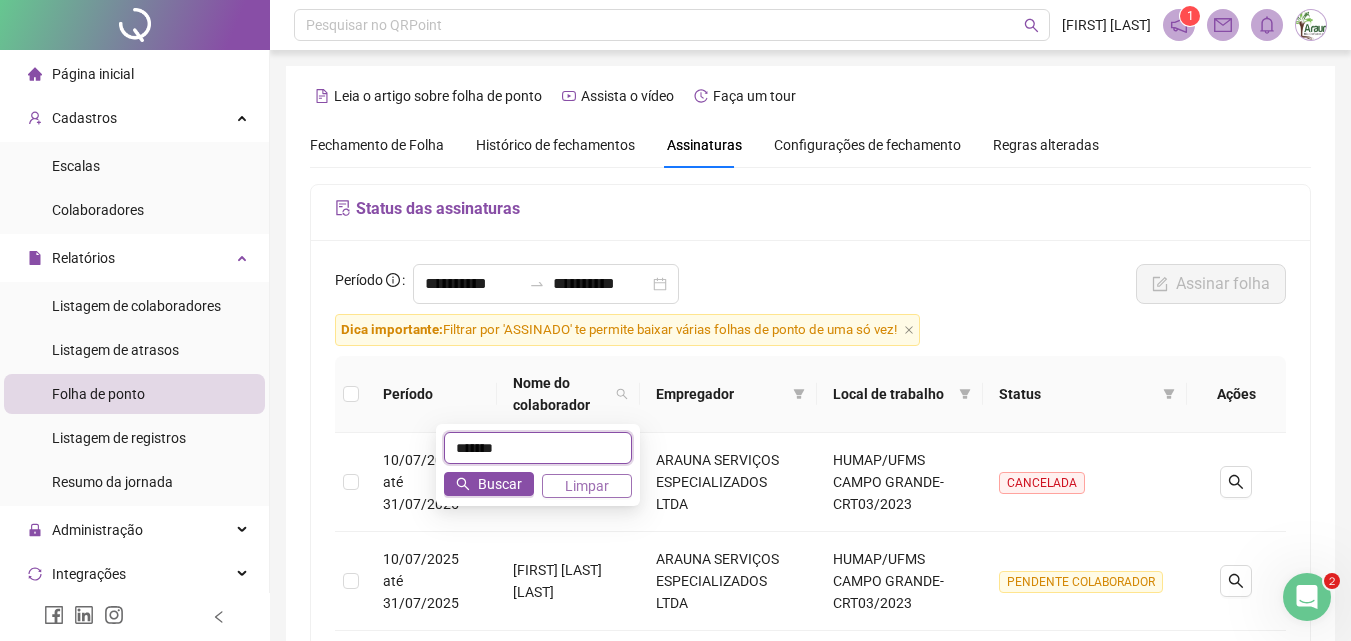 type on "*******" 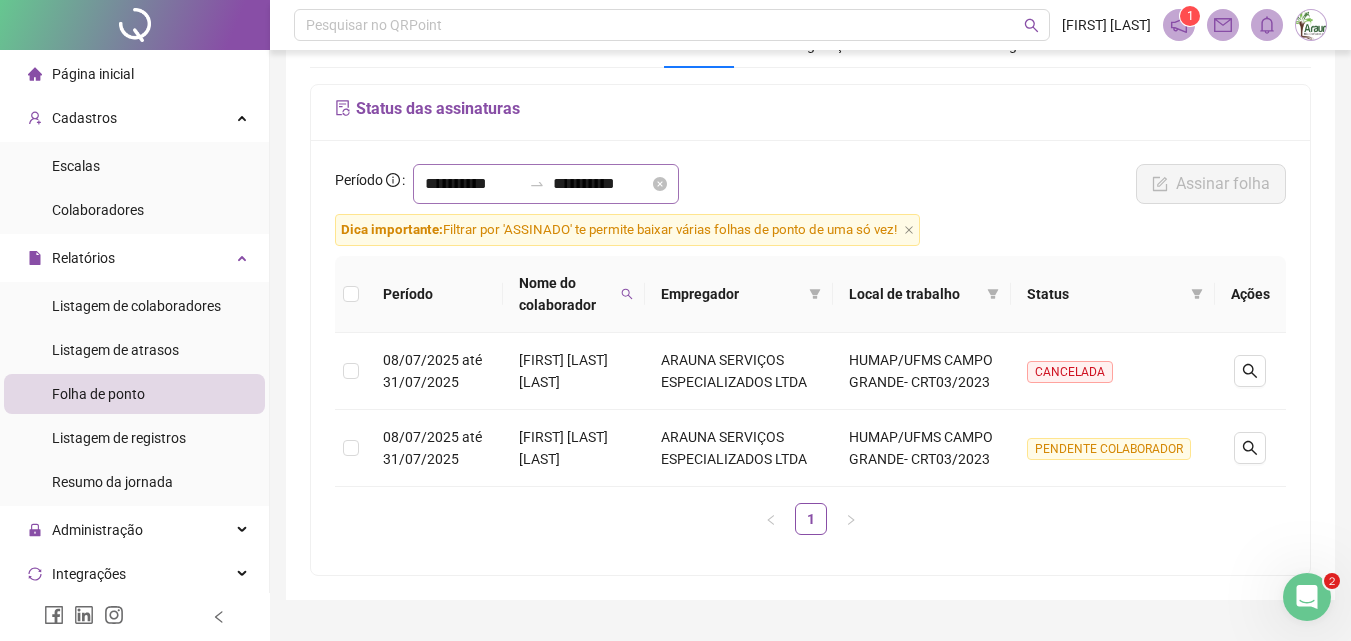 scroll, scrollTop: 0, scrollLeft: 0, axis: both 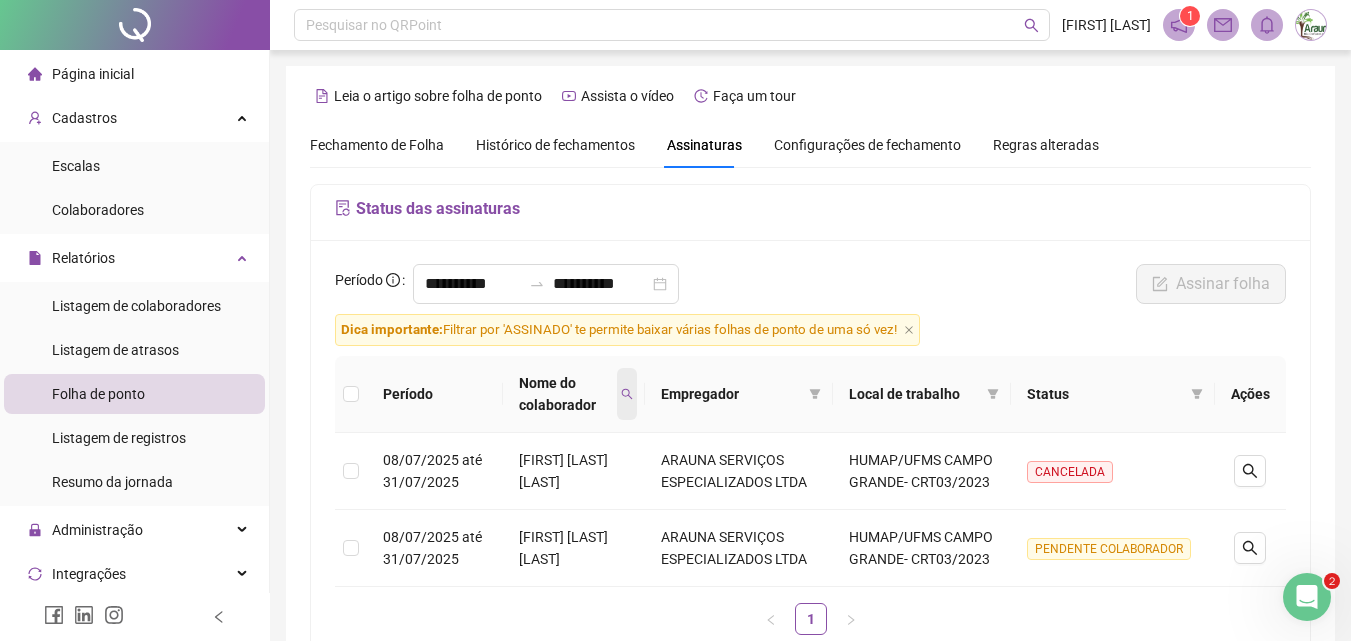 click 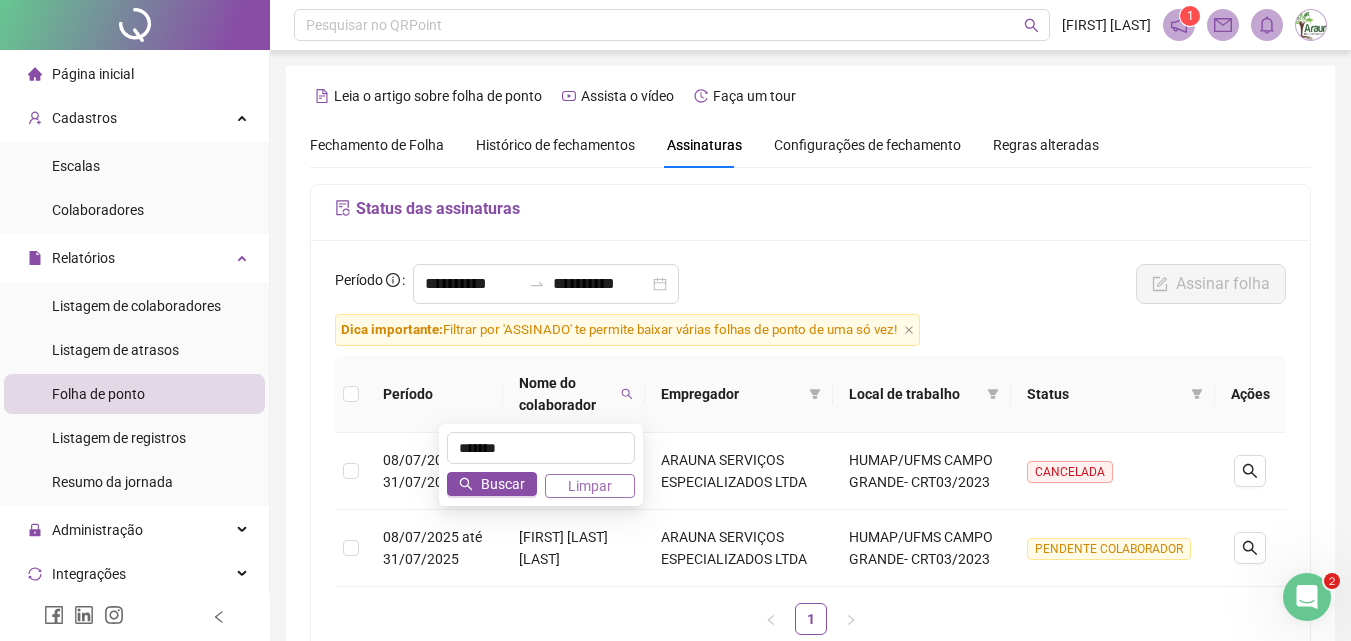 click on "Limpar" at bounding box center (590, 486) 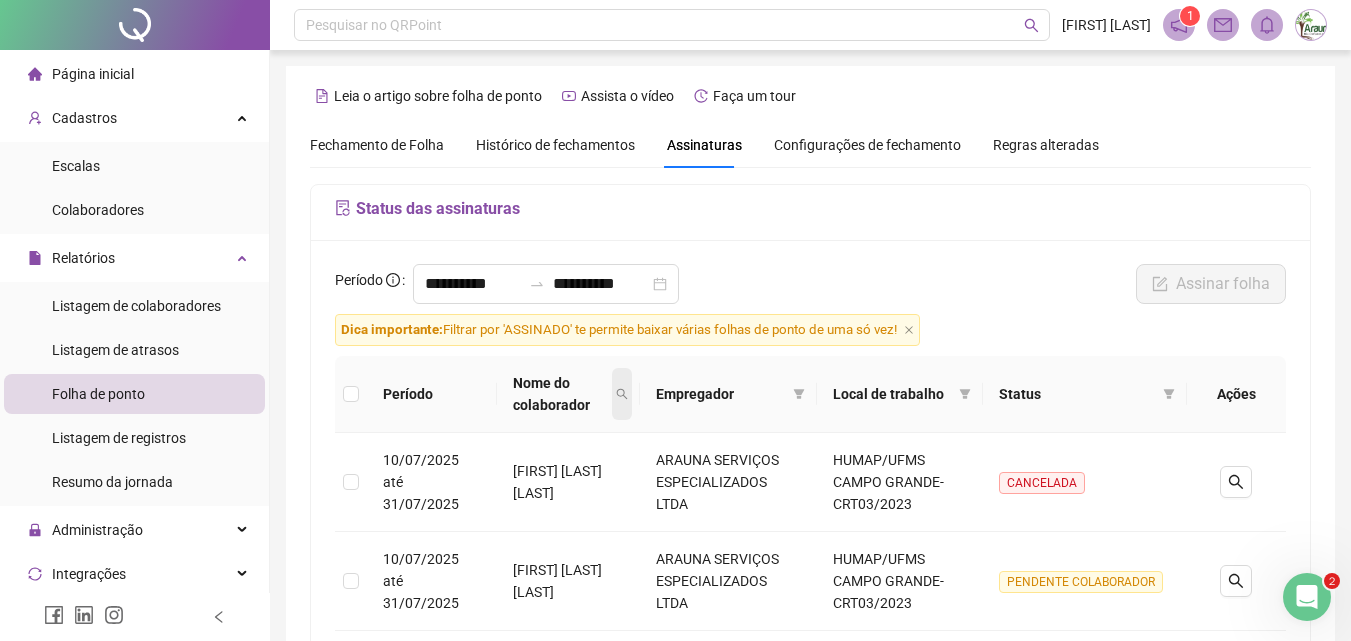click 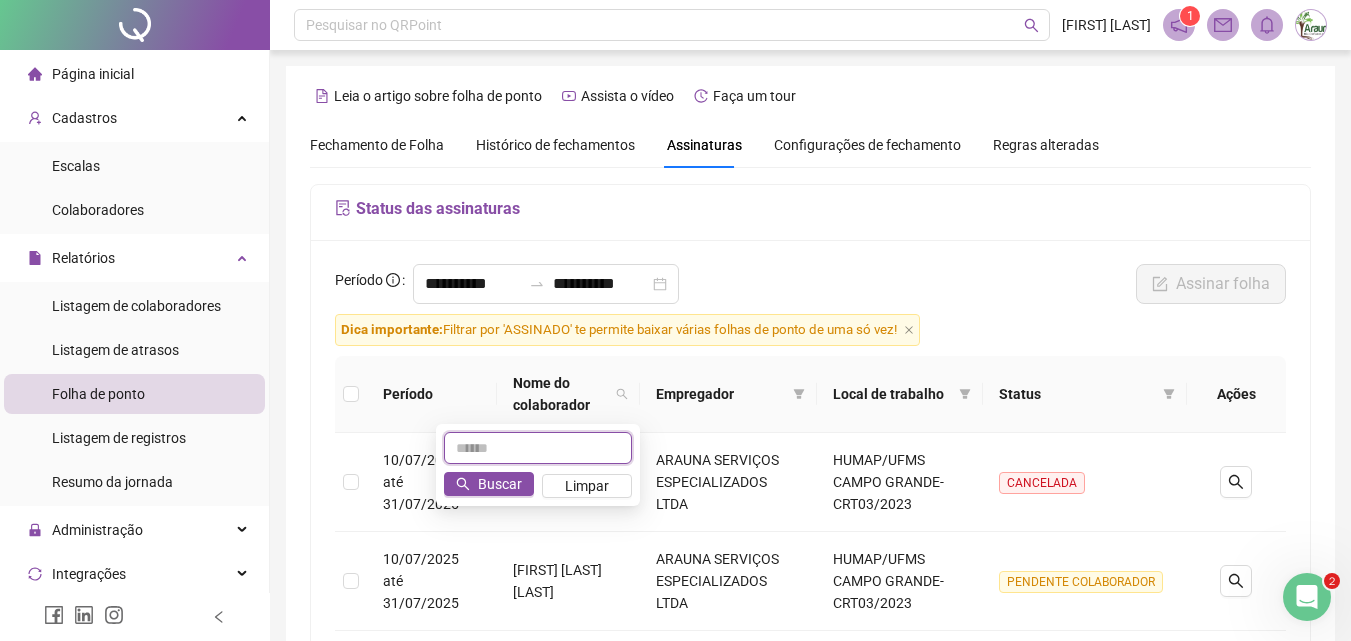 click at bounding box center [538, 448] 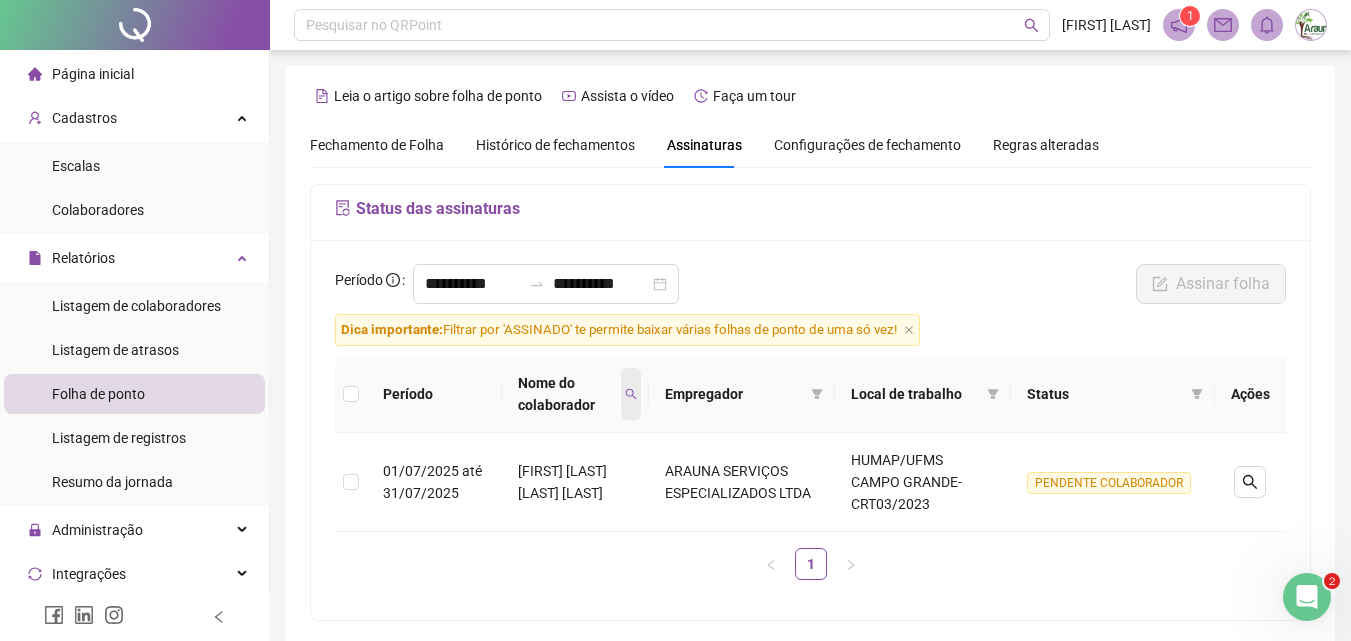 click 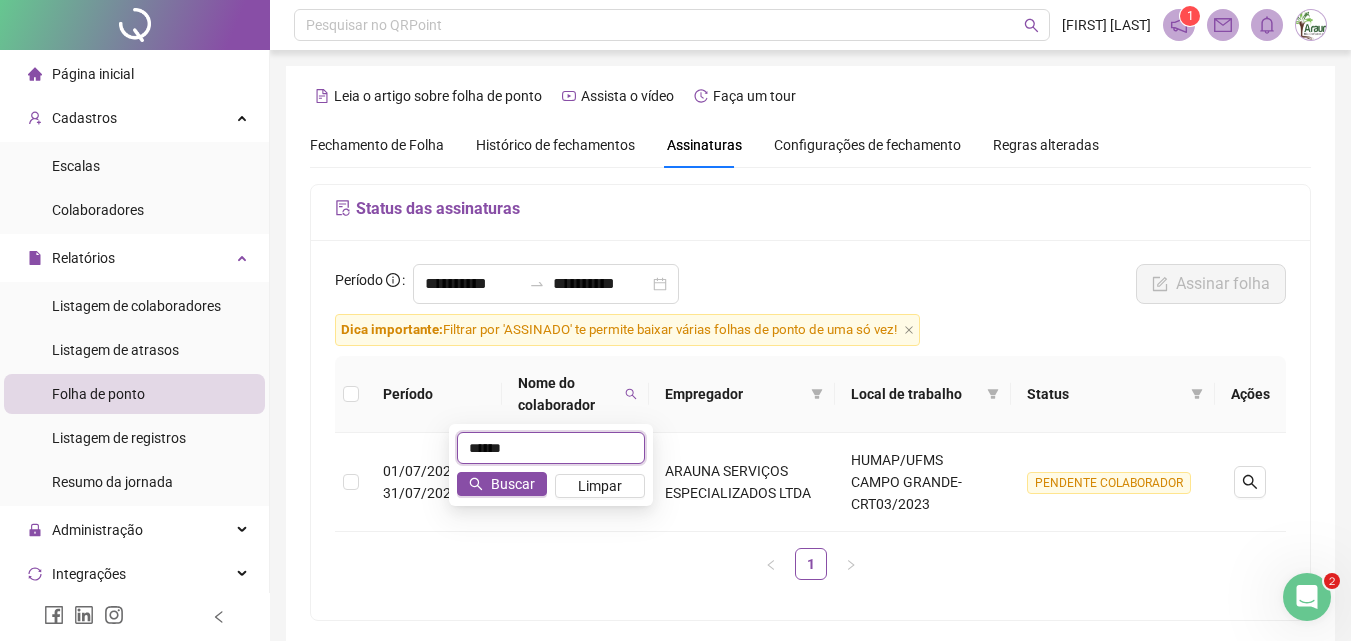 drag, startPoint x: 555, startPoint y: 460, endPoint x: 445, endPoint y: 461, distance: 110.00455 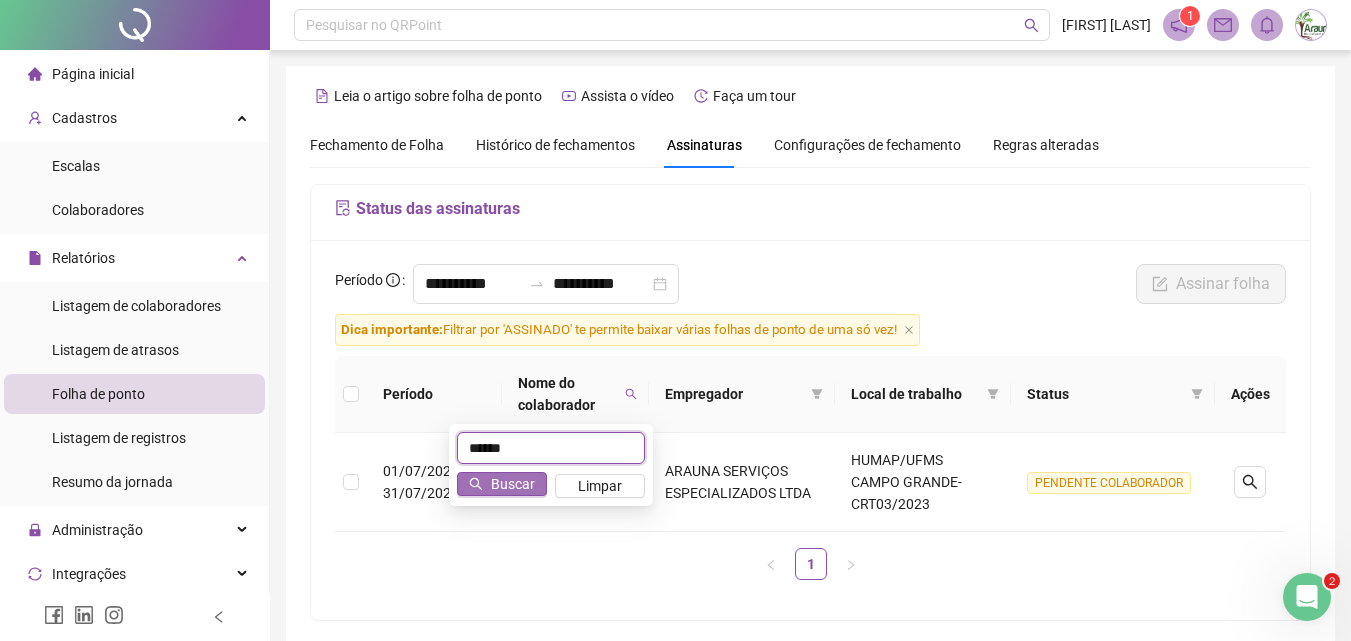 type on "******" 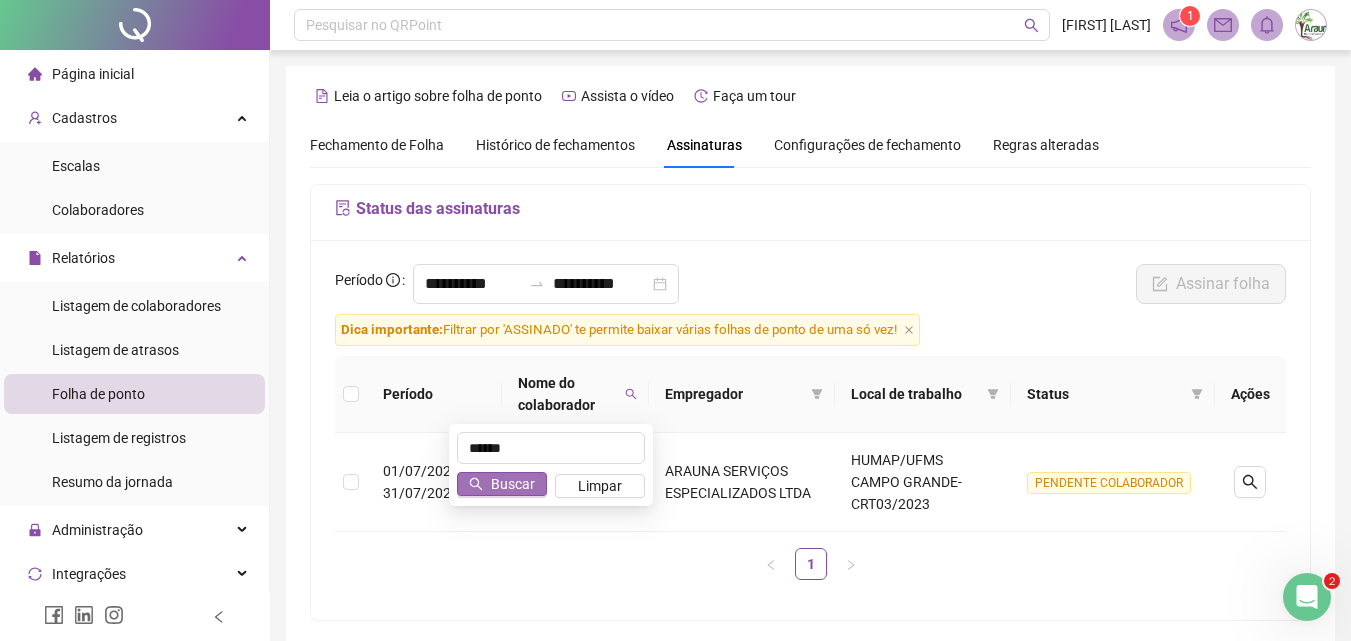 click on "Buscar" at bounding box center [513, 484] 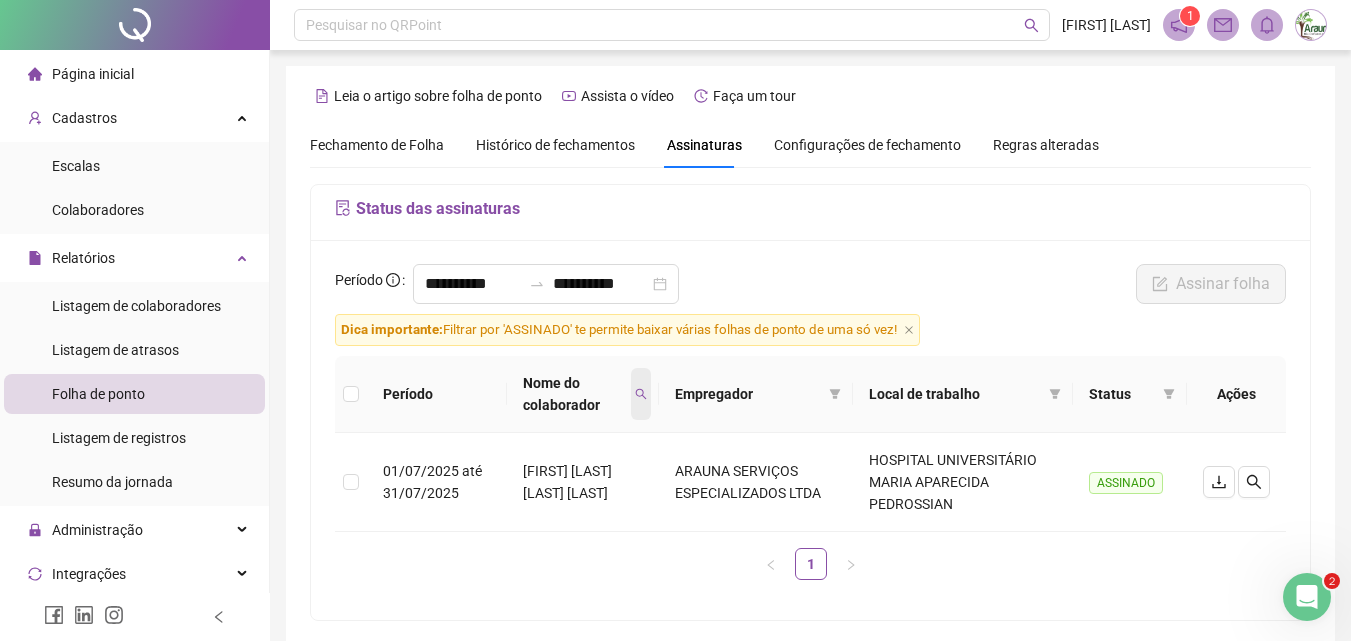 click 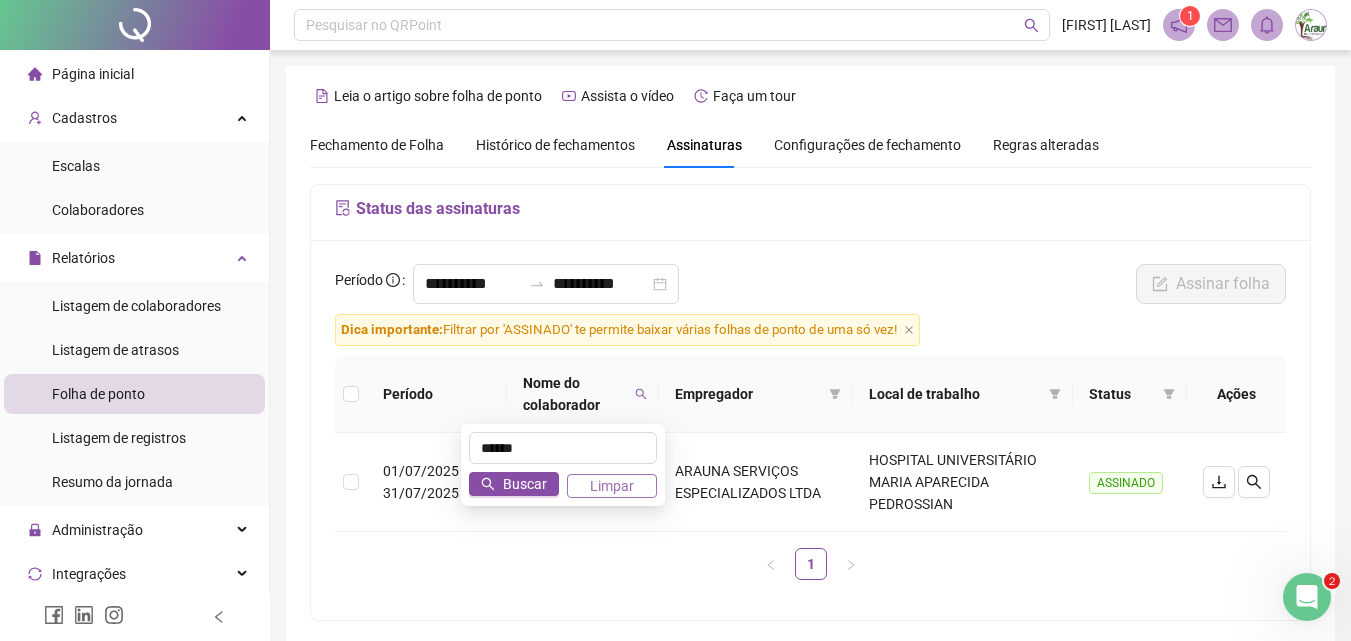 click on "Limpar" at bounding box center [612, 486] 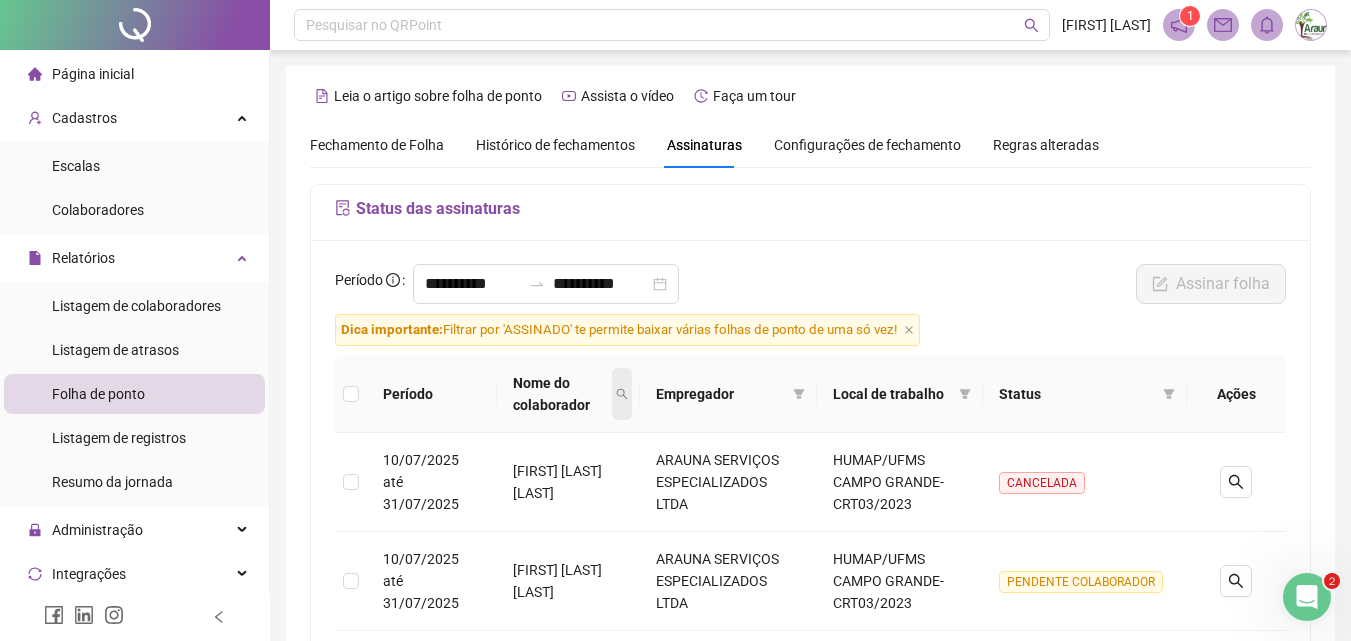 click at bounding box center (622, 394) 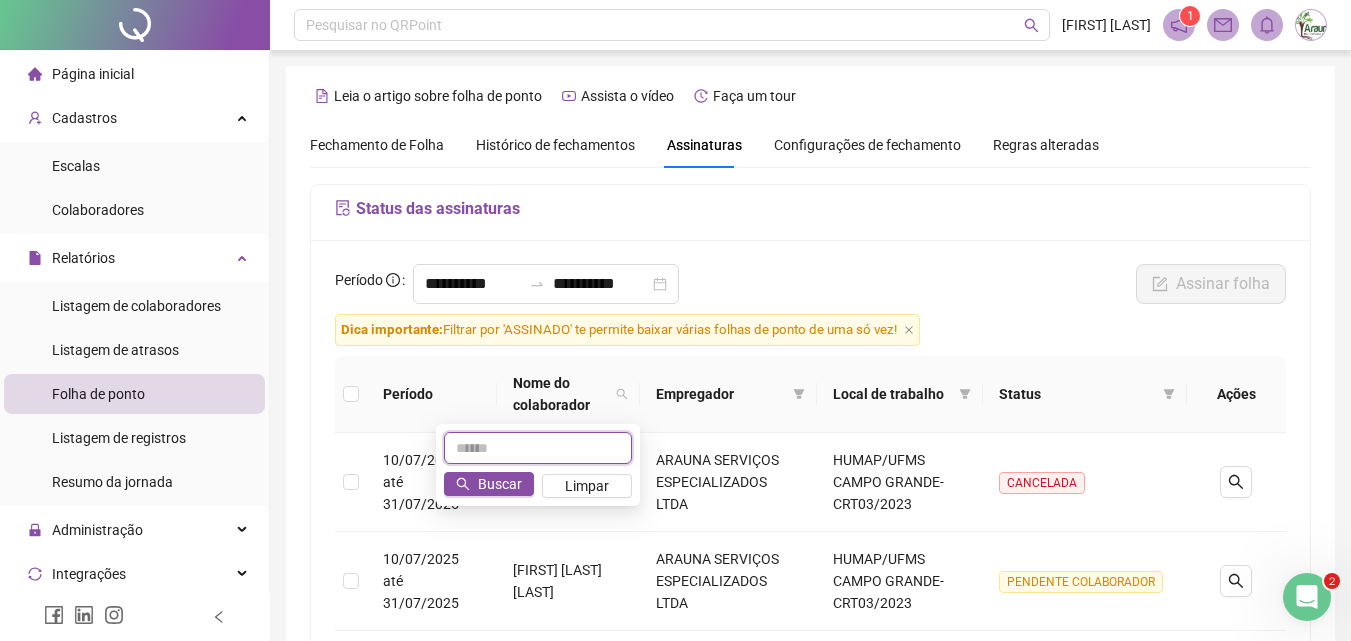 click at bounding box center (538, 448) 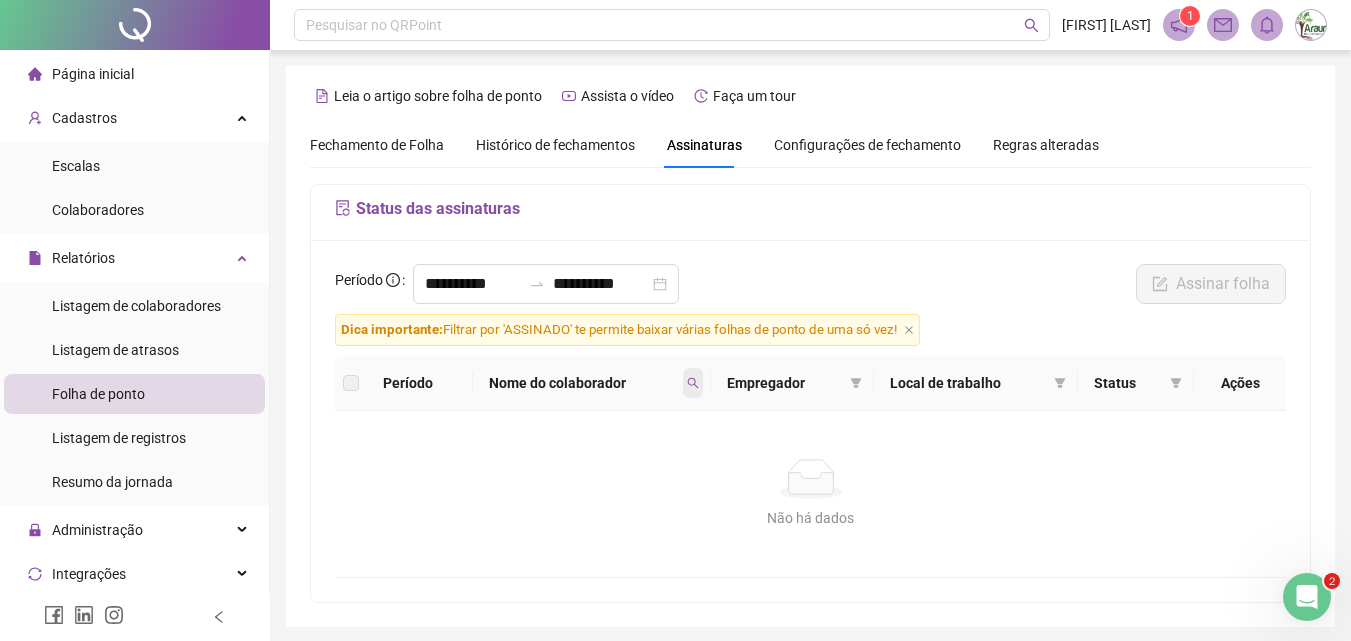 click at bounding box center [693, 383] 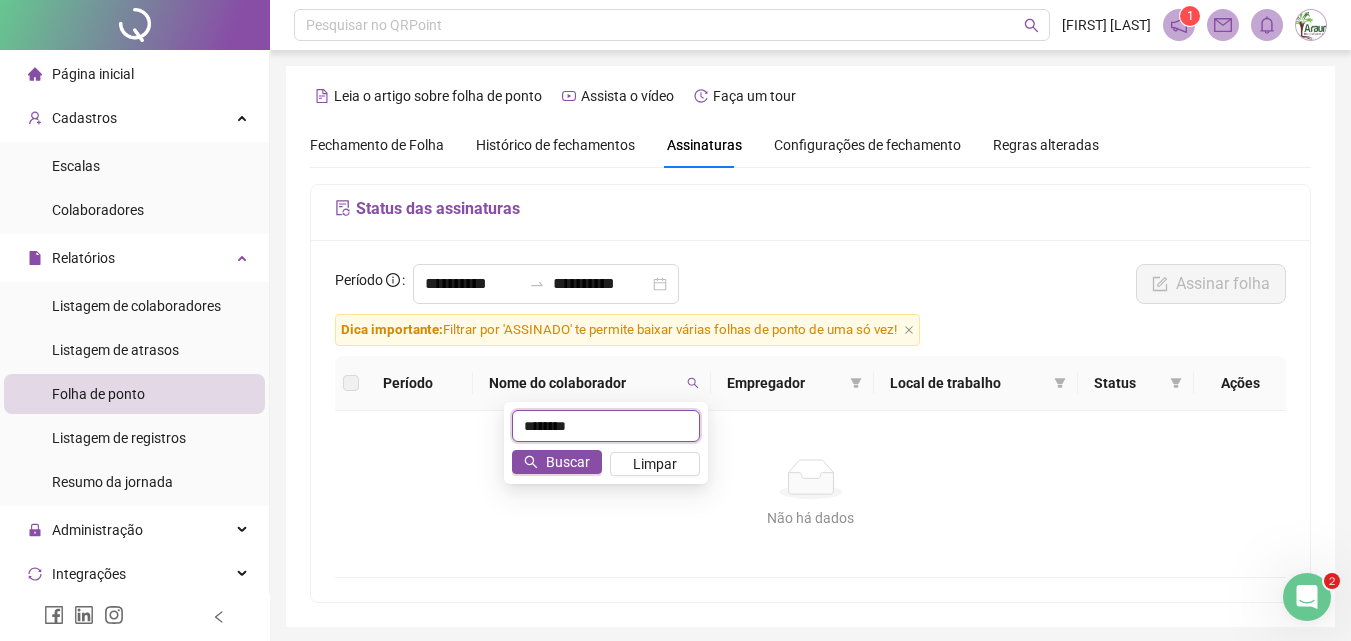 click on "********" at bounding box center (606, 426) 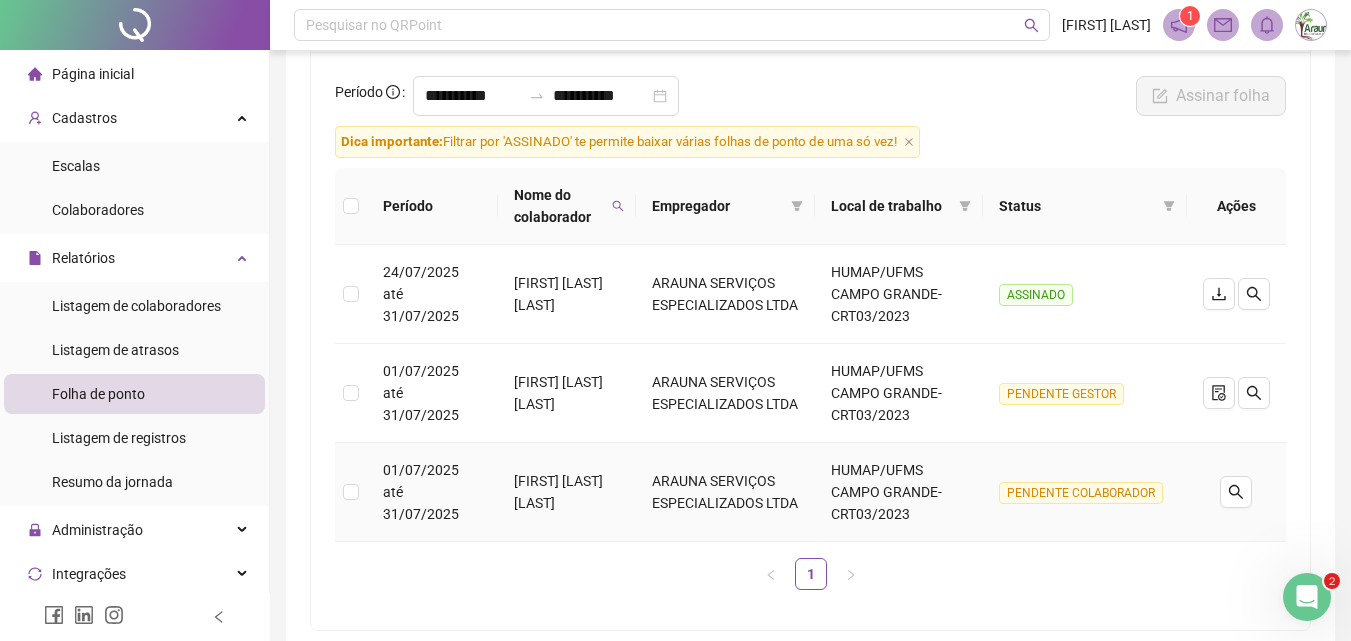 scroll, scrollTop: 0, scrollLeft: 0, axis: both 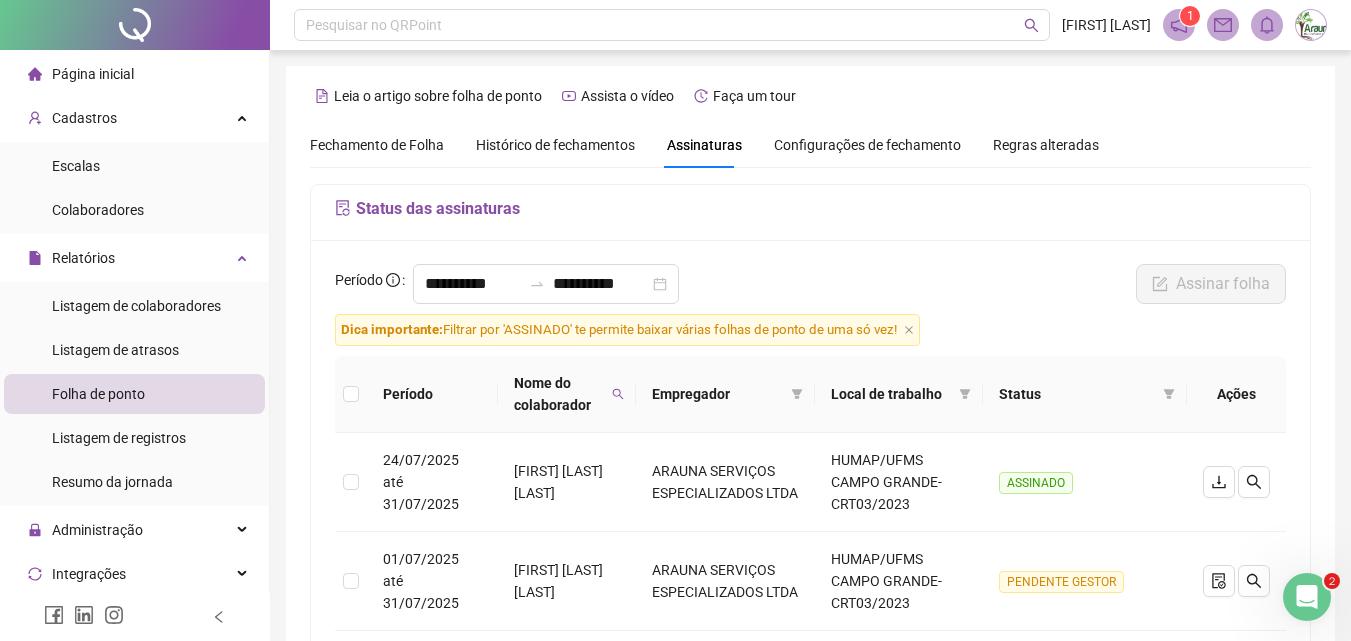 click on "Fechamento de Folha" at bounding box center (377, 145) 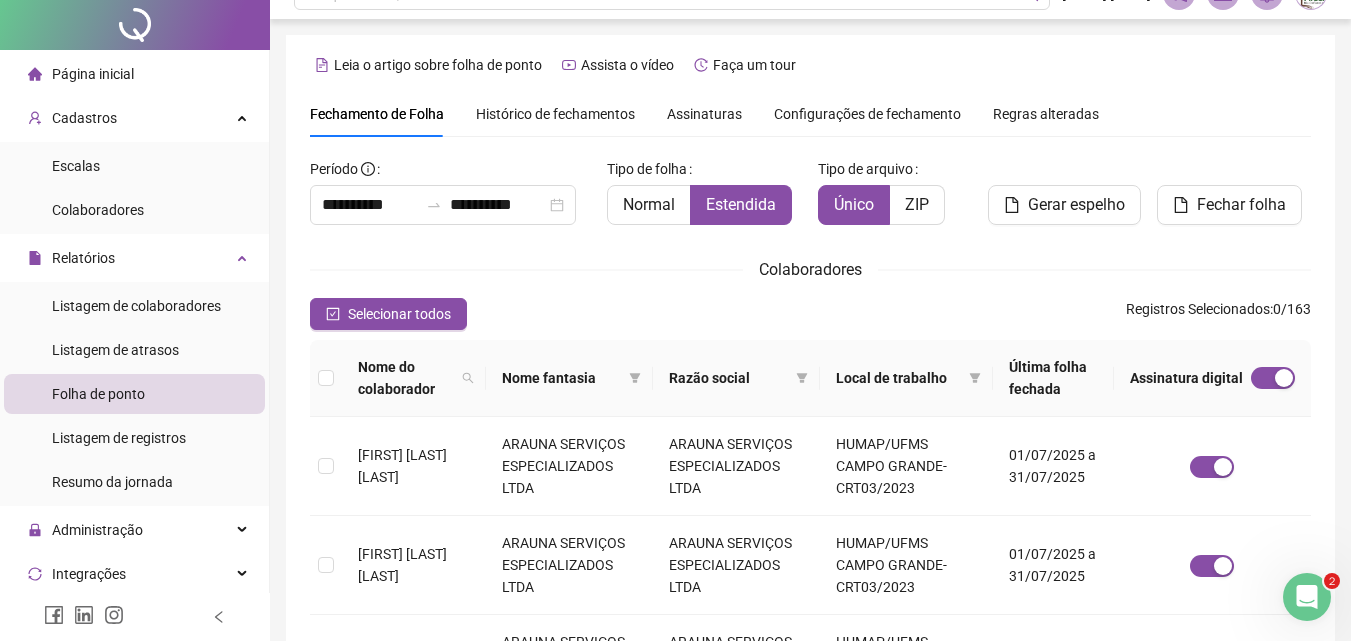 scroll, scrollTop: 0, scrollLeft: 0, axis: both 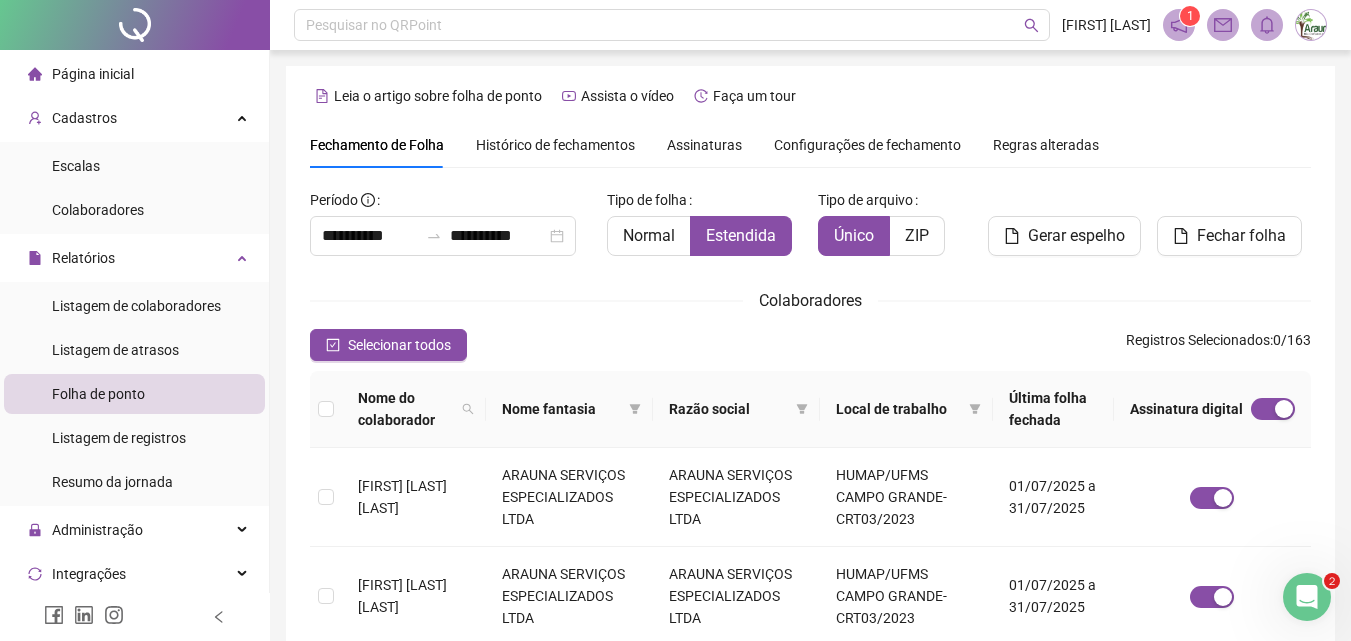 click on "Assinaturas" at bounding box center [704, 145] 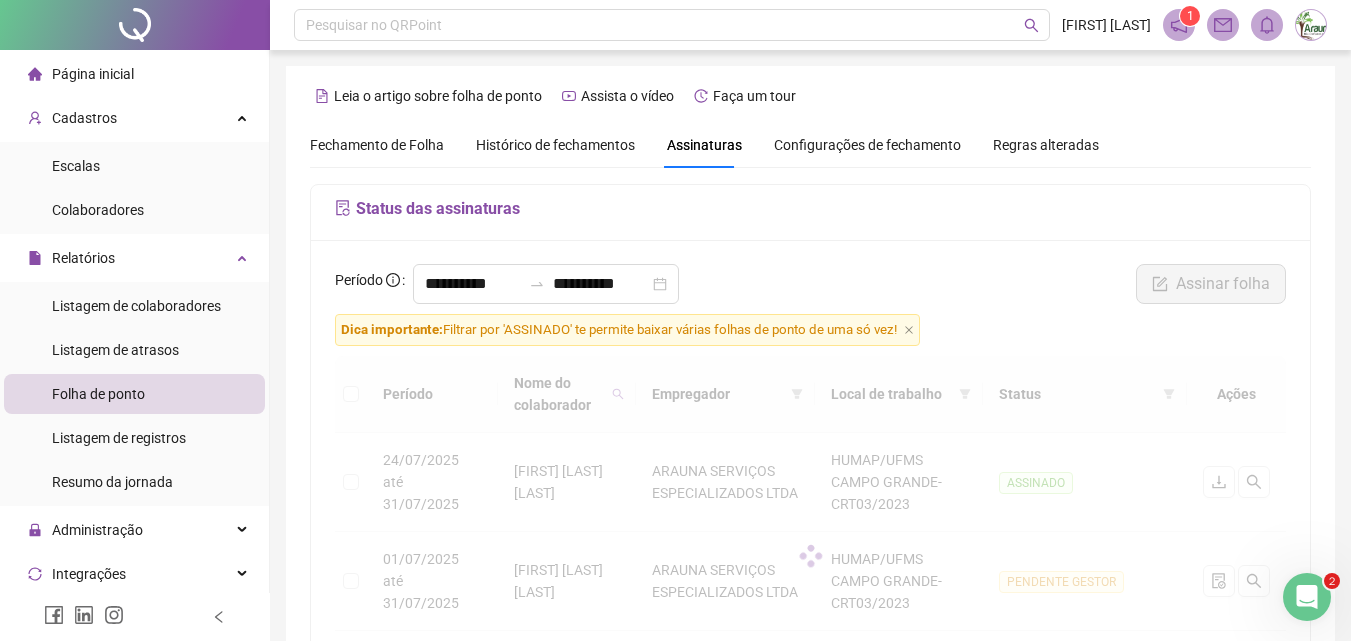 scroll, scrollTop: 89, scrollLeft: 0, axis: vertical 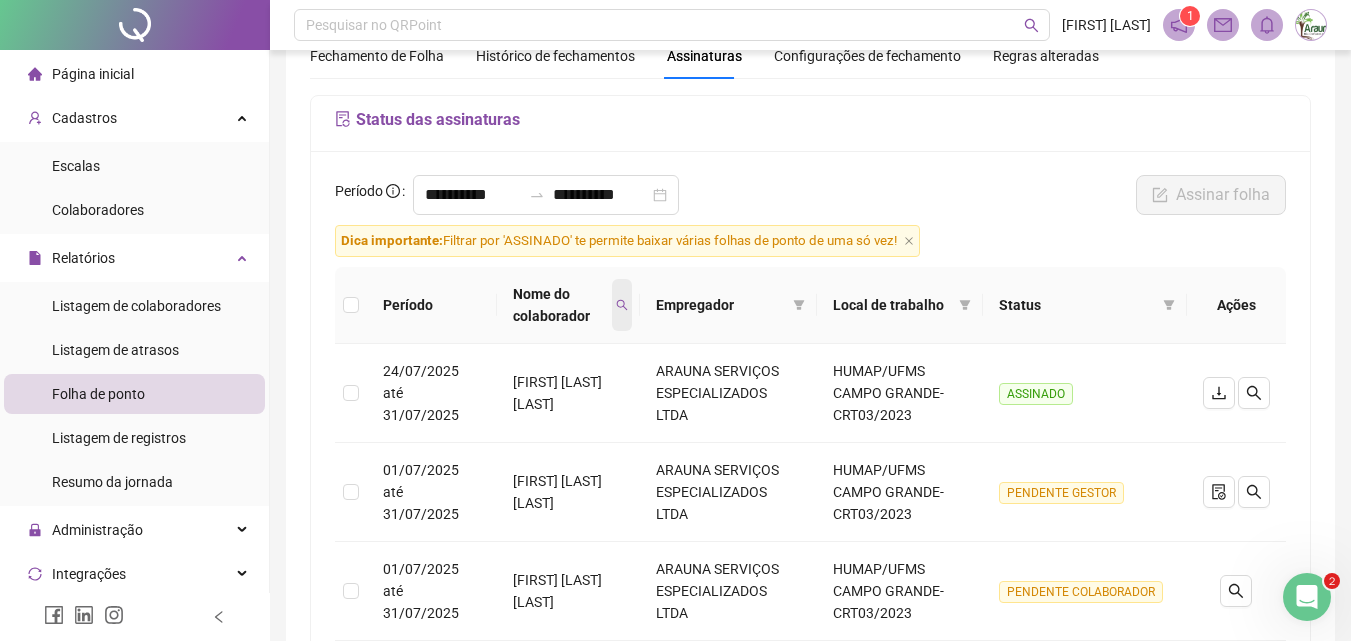 click 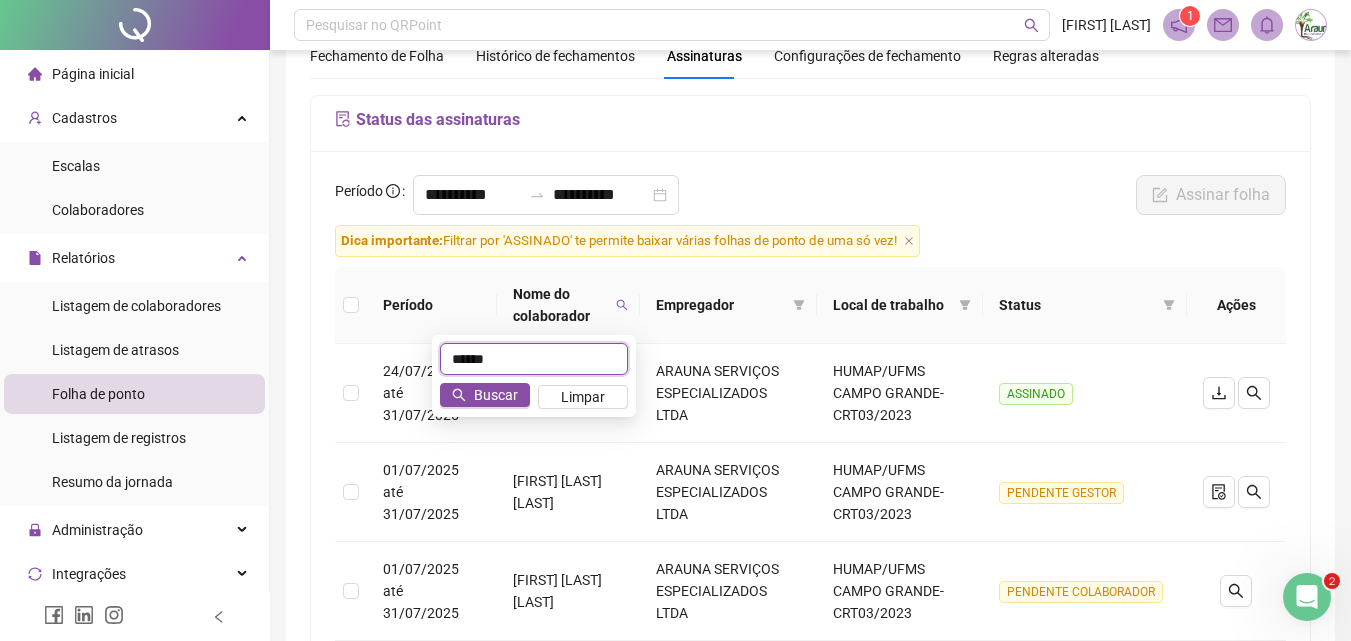 click on "******" at bounding box center [534, 359] 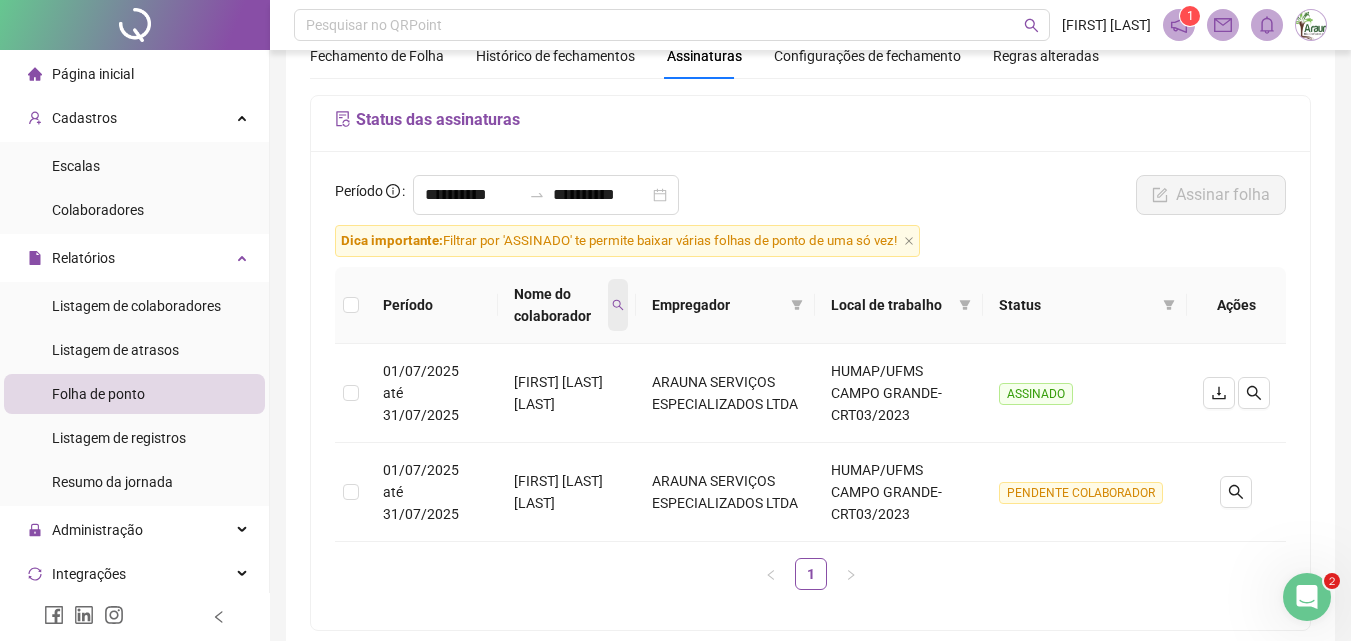 click at bounding box center [618, 305] 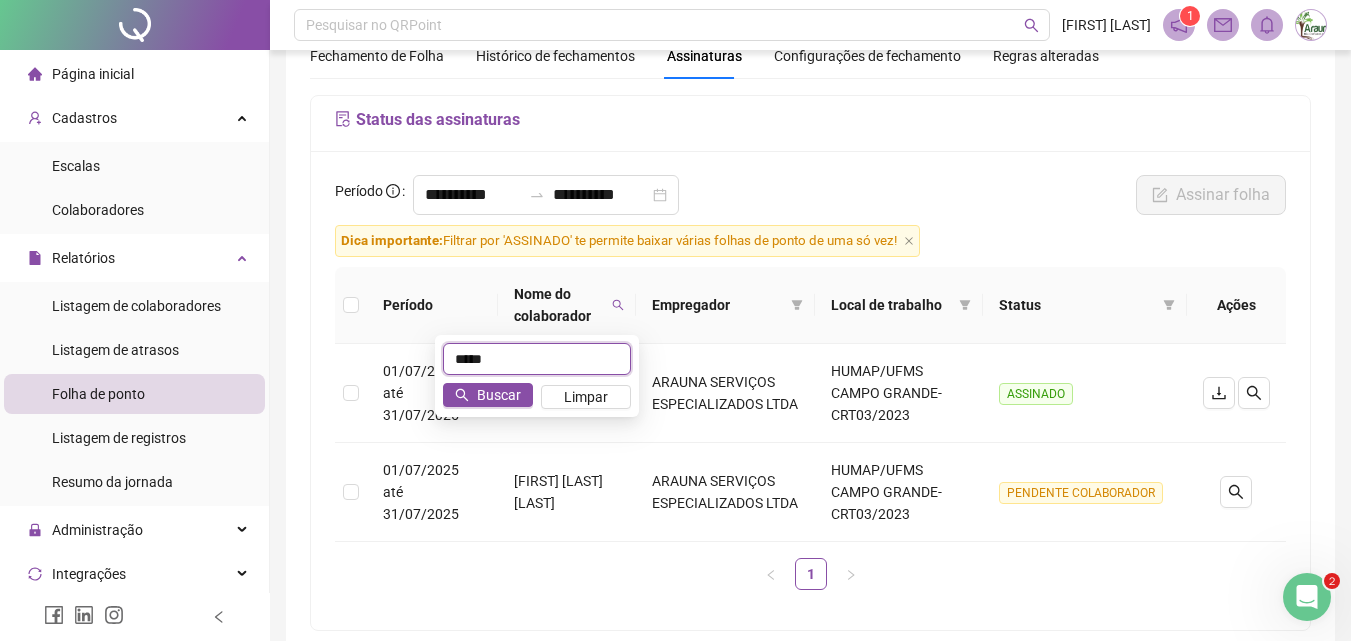 click on "*****" at bounding box center [537, 359] 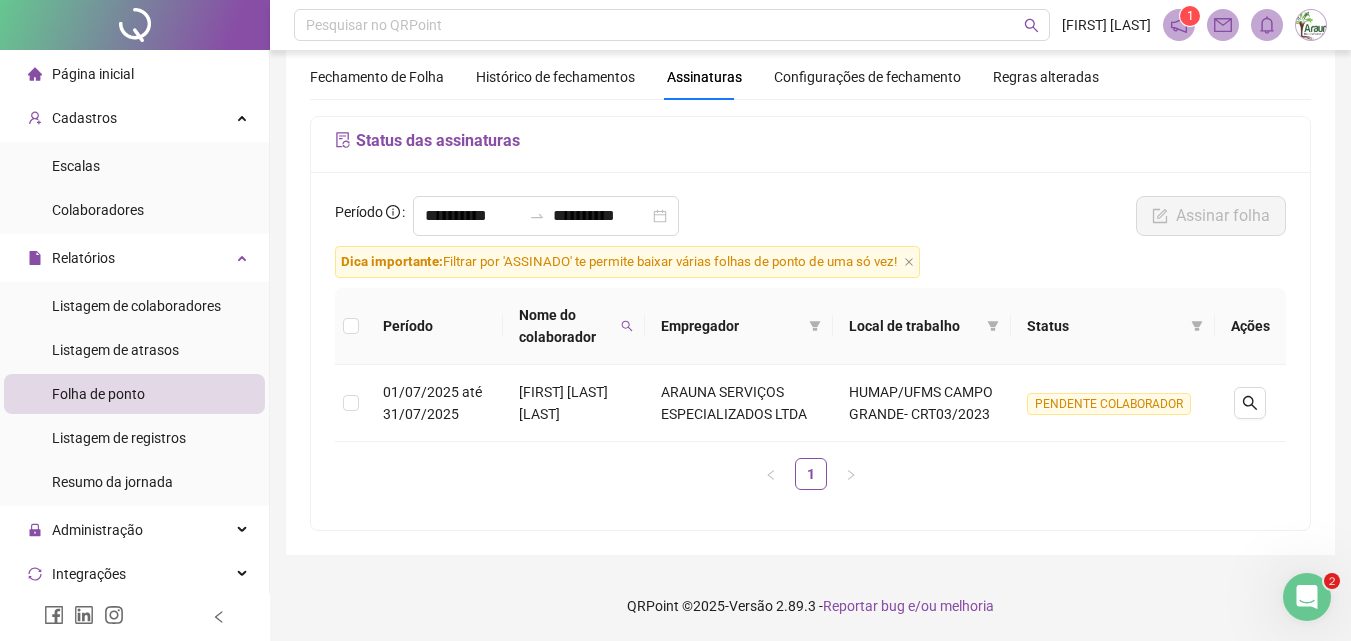 scroll, scrollTop: 68, scrollLeft: 0, axis: vertical 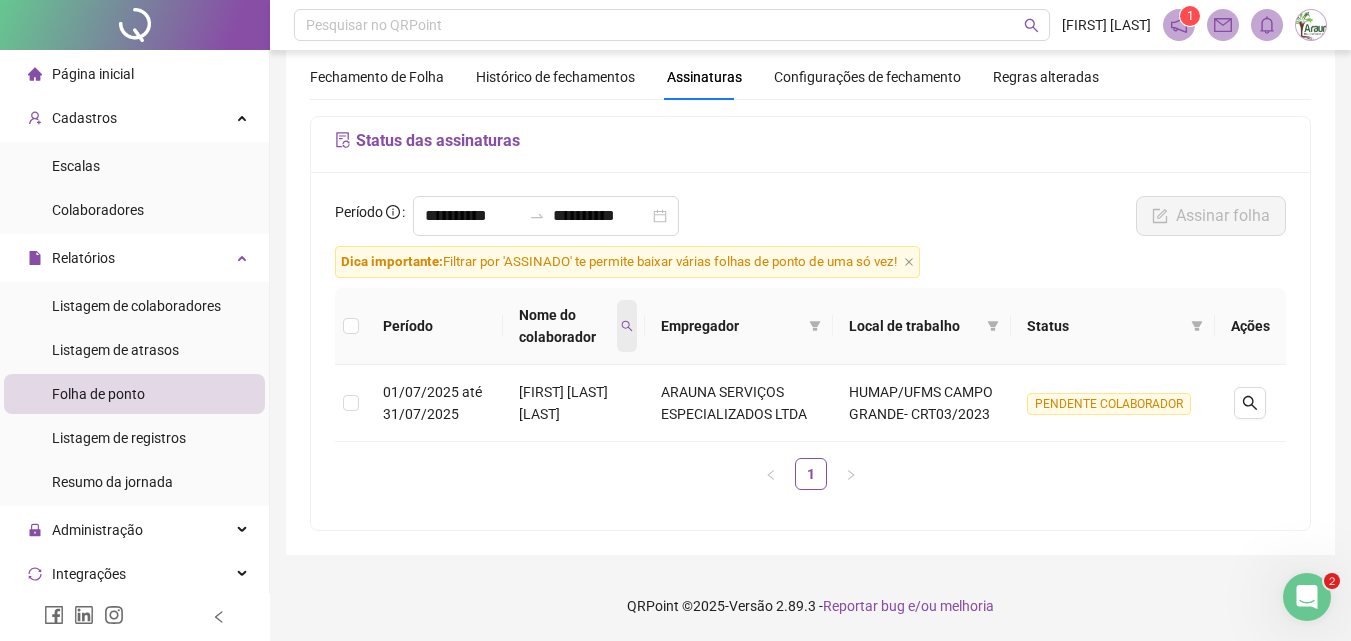 click 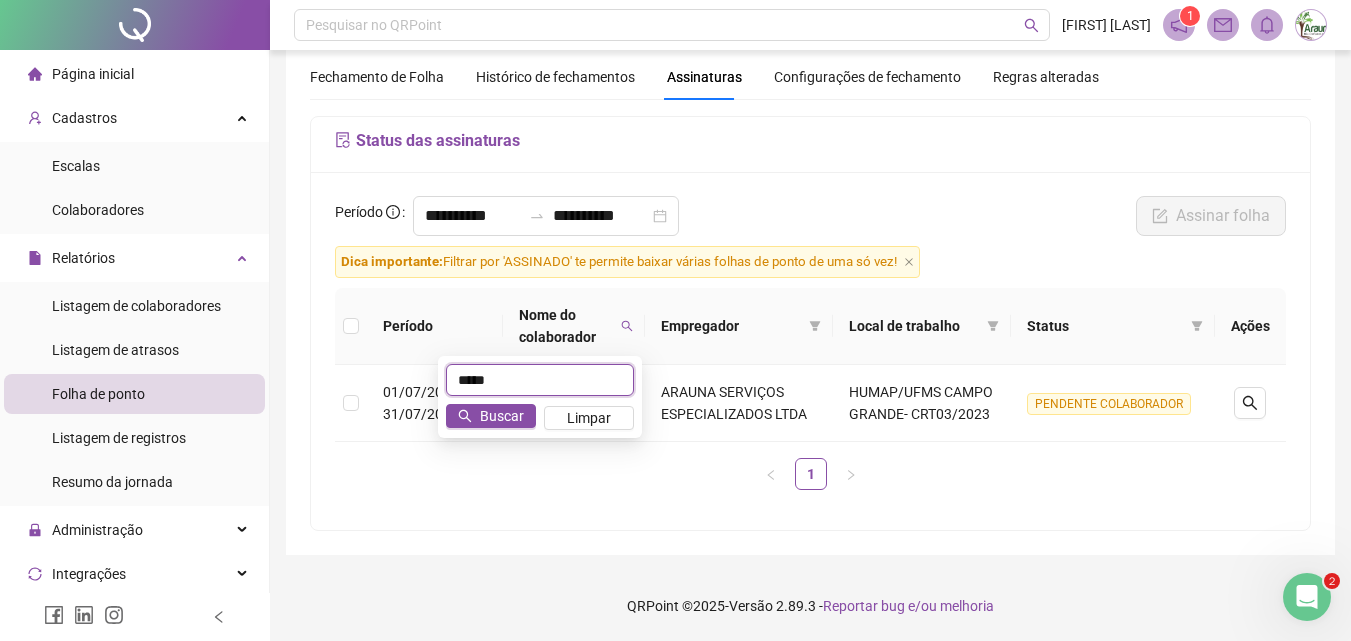 click on "*****" at bounding box center [540, 380] 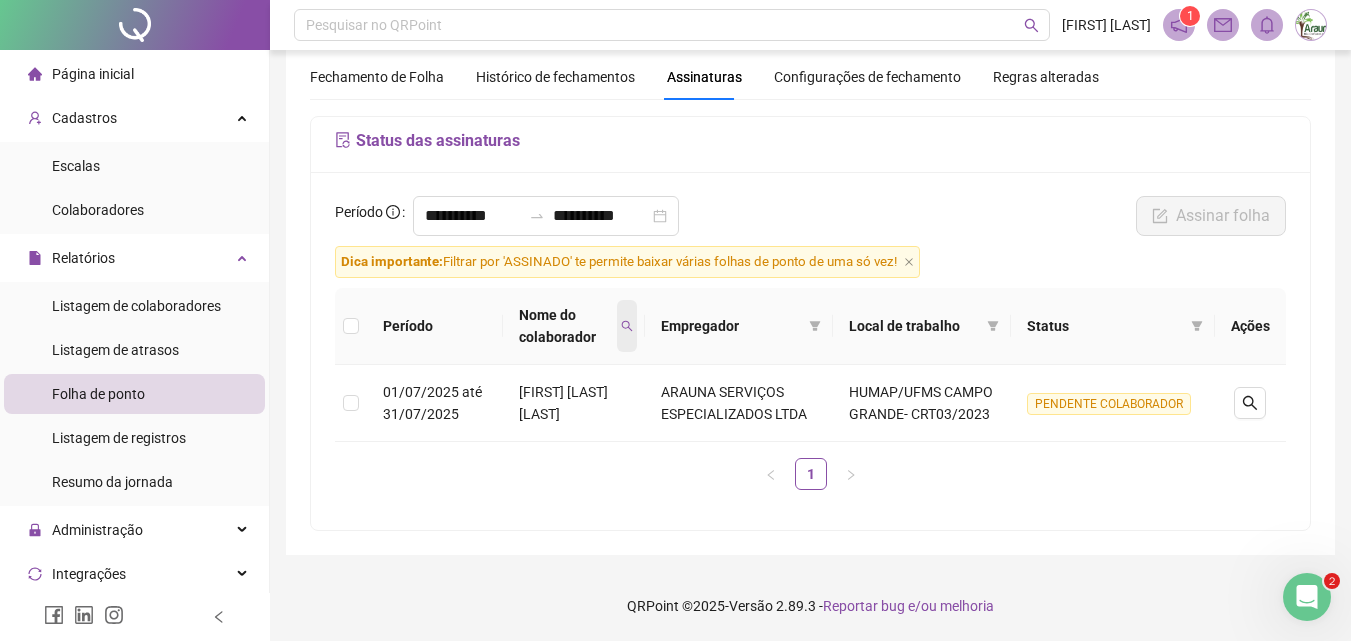 click 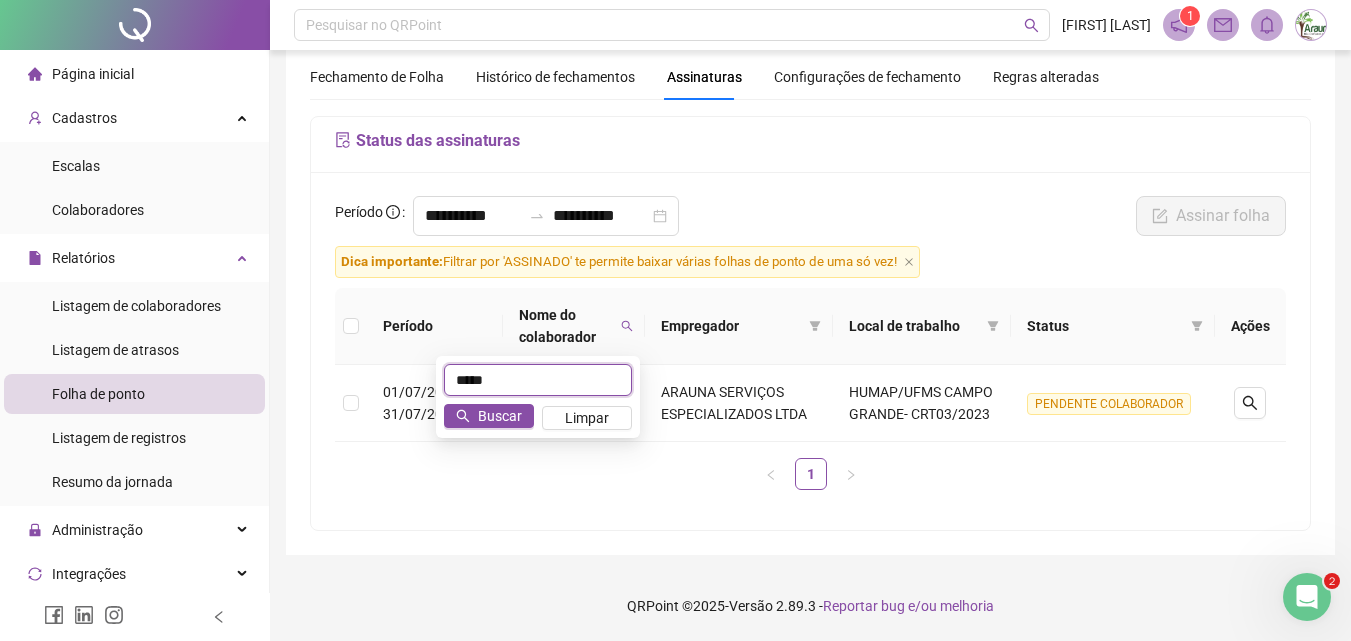click on "*****" at bounding box center [538, 380] 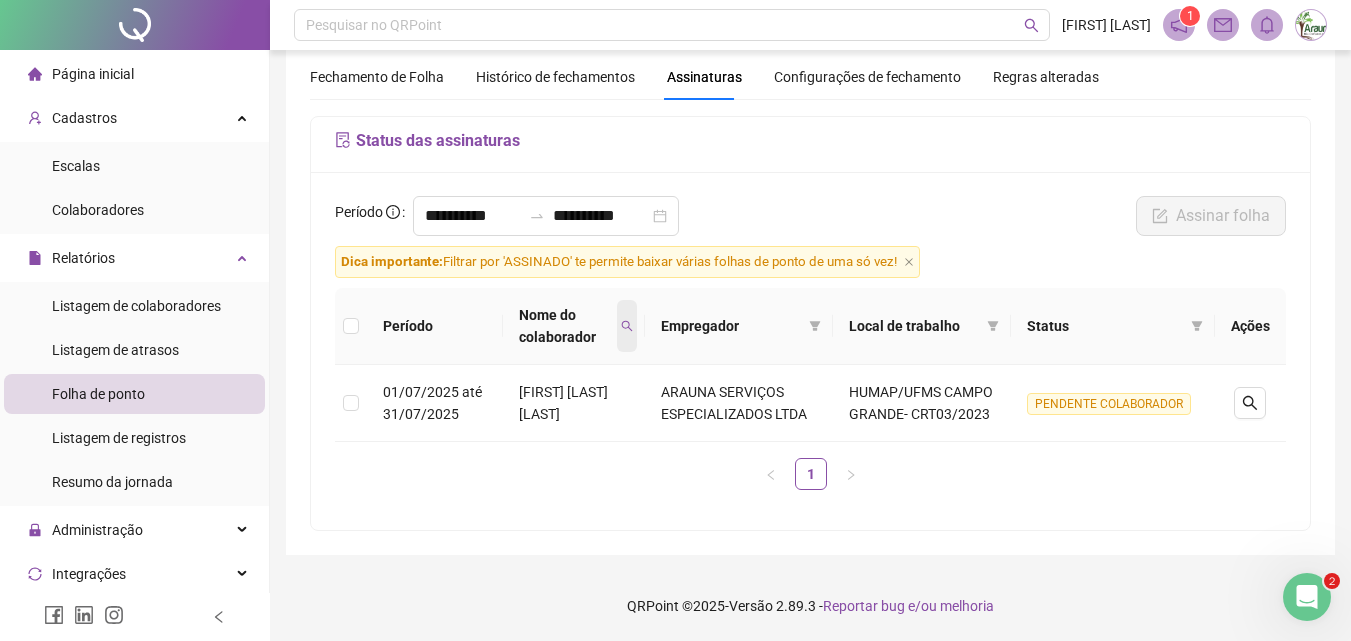 click at bounding box center (627, 326) 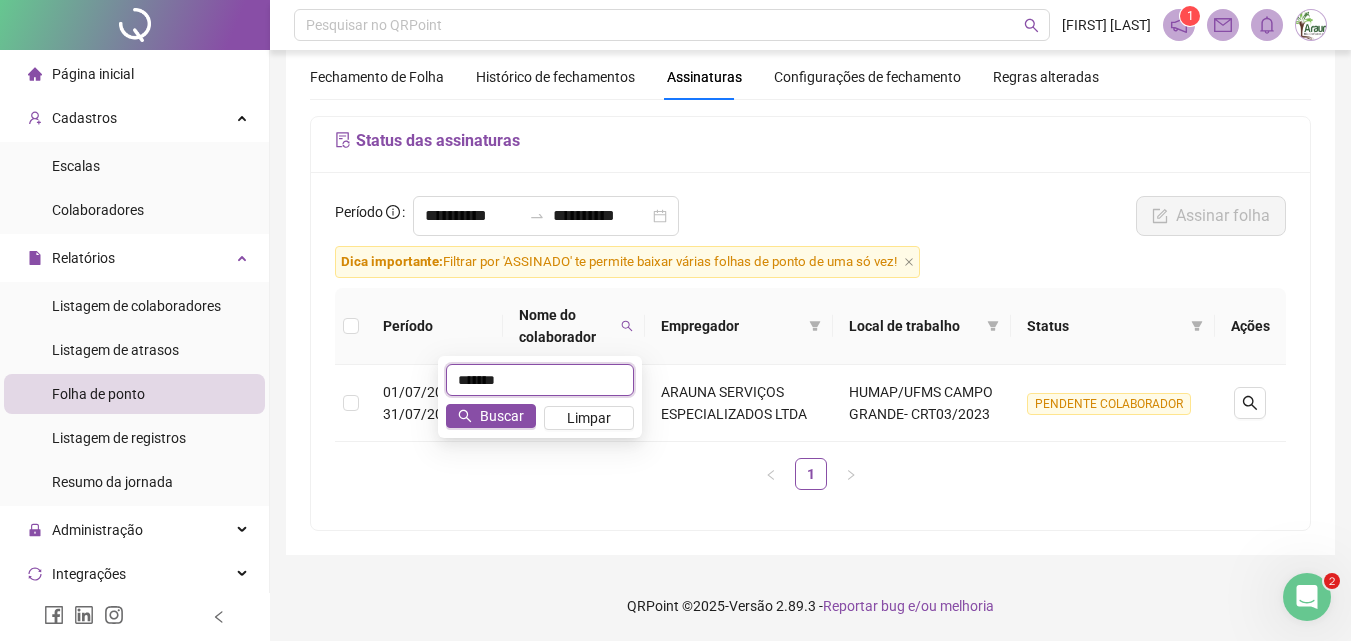 click on "*******" at bounding box center (540, 380) 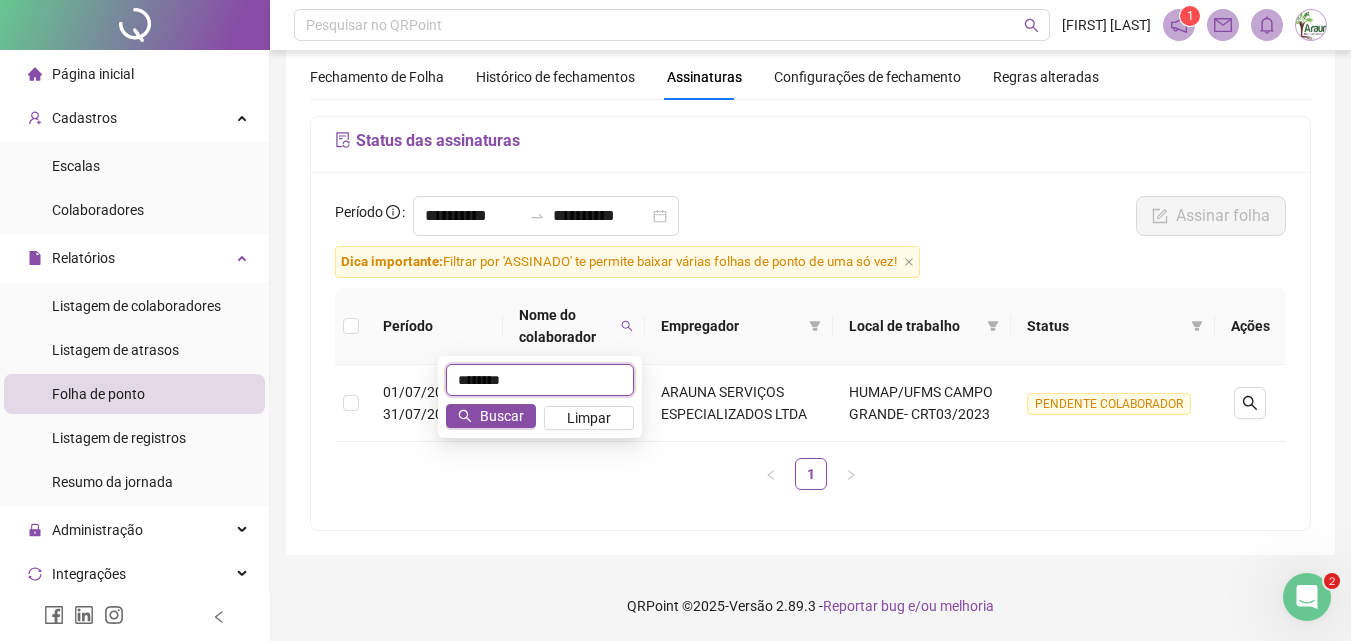 type on "********" 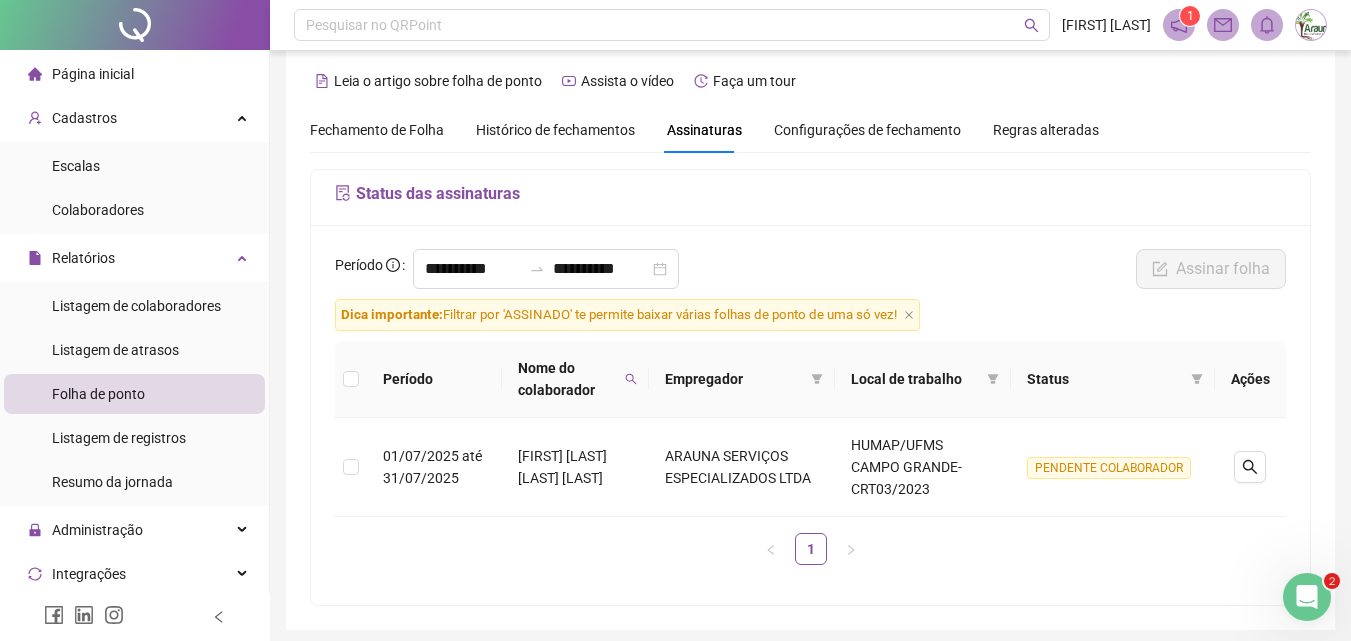 scroll, scrollTop: 0, scrollLeft: 0, axis: both 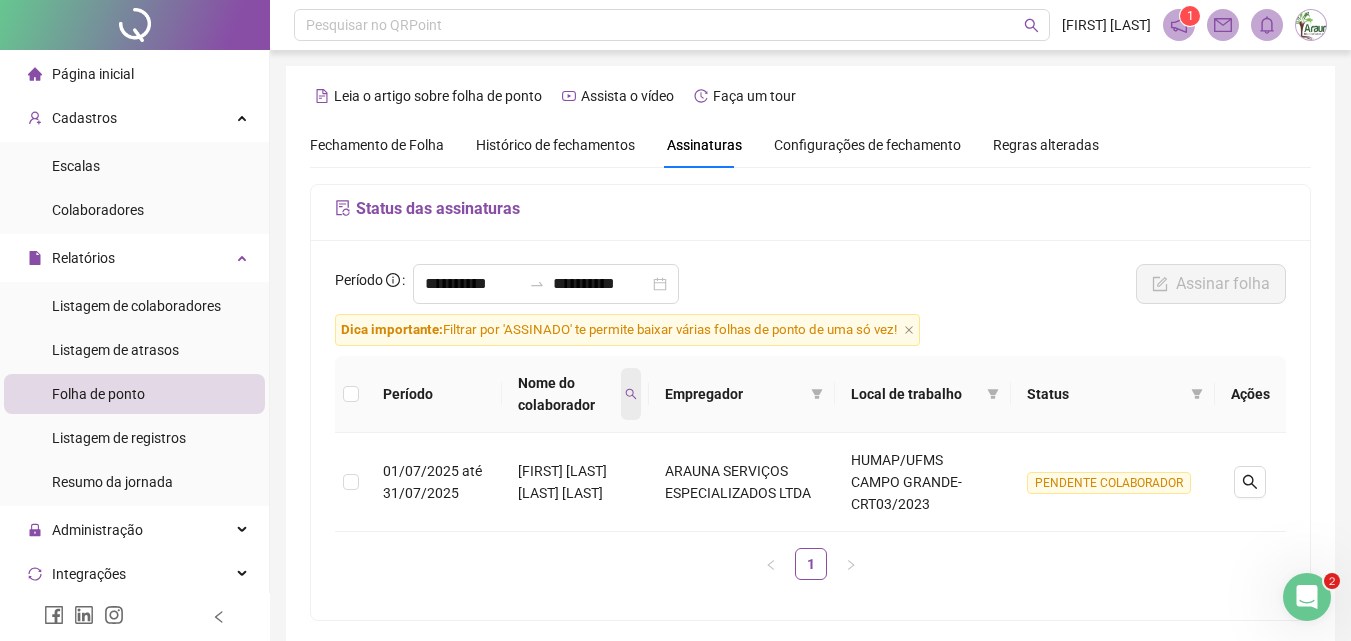click at bounding box center (631, 394) 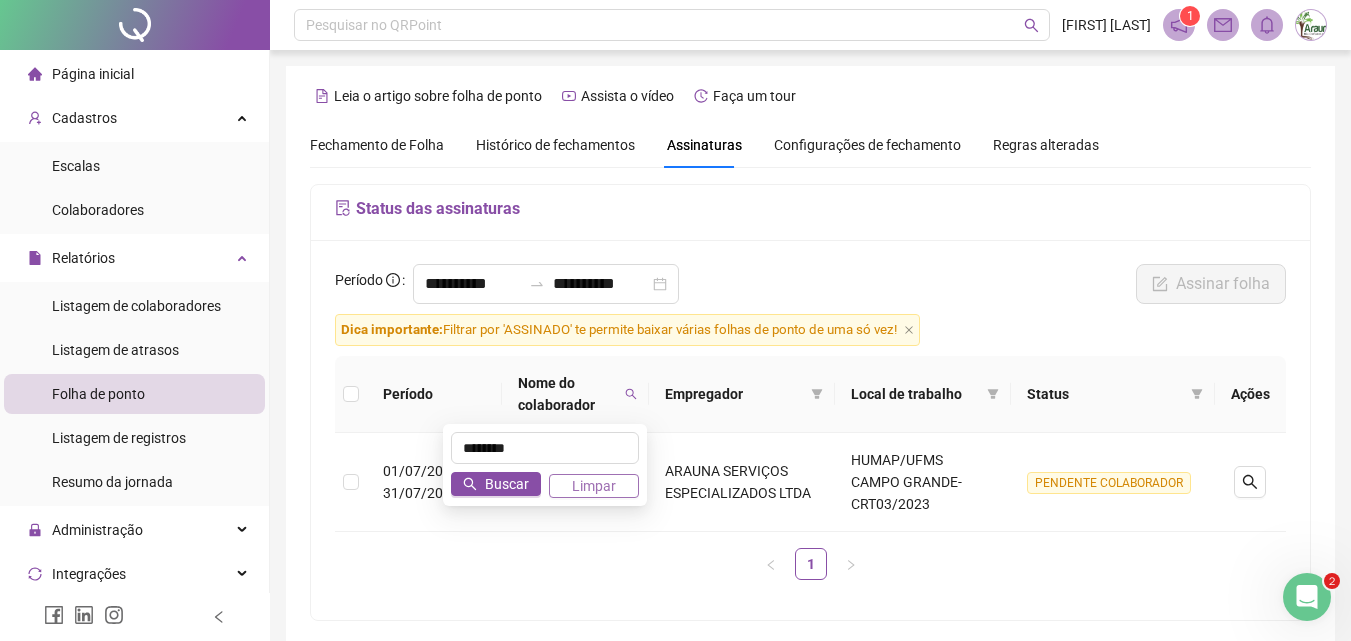 click on "Limpar" at bounding box center [594, 486] 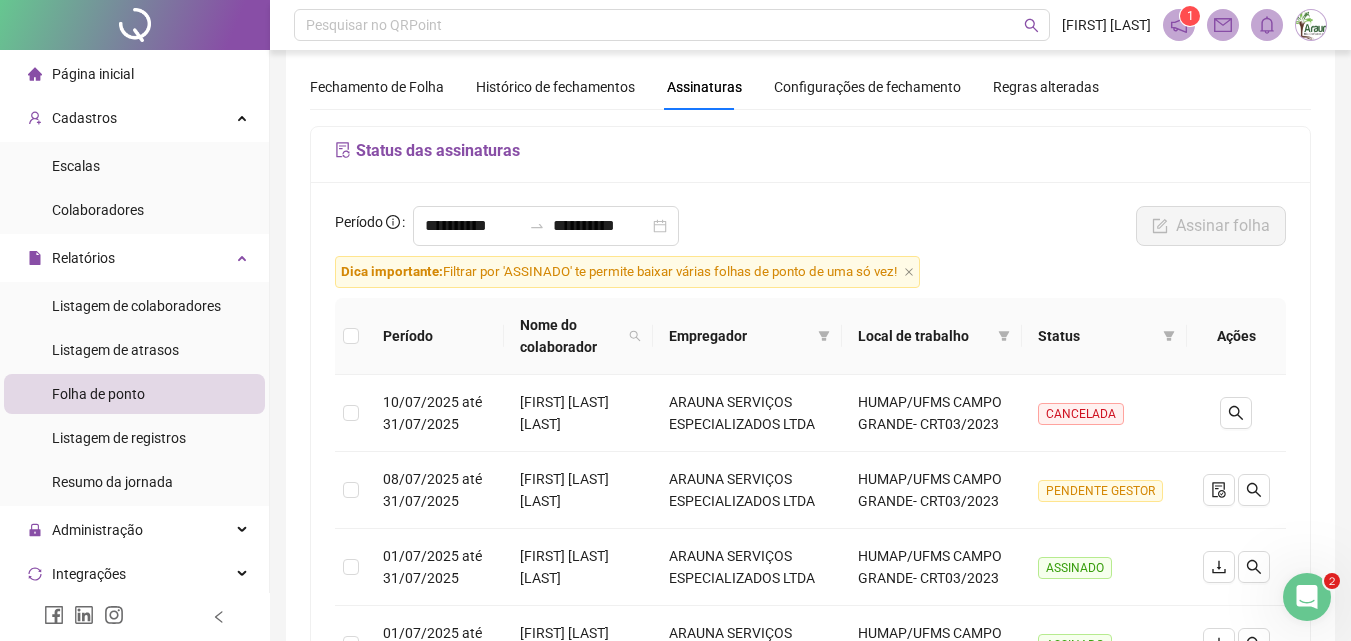 scroll, scrollTop: 0, scrollLeft: 0, axis: both 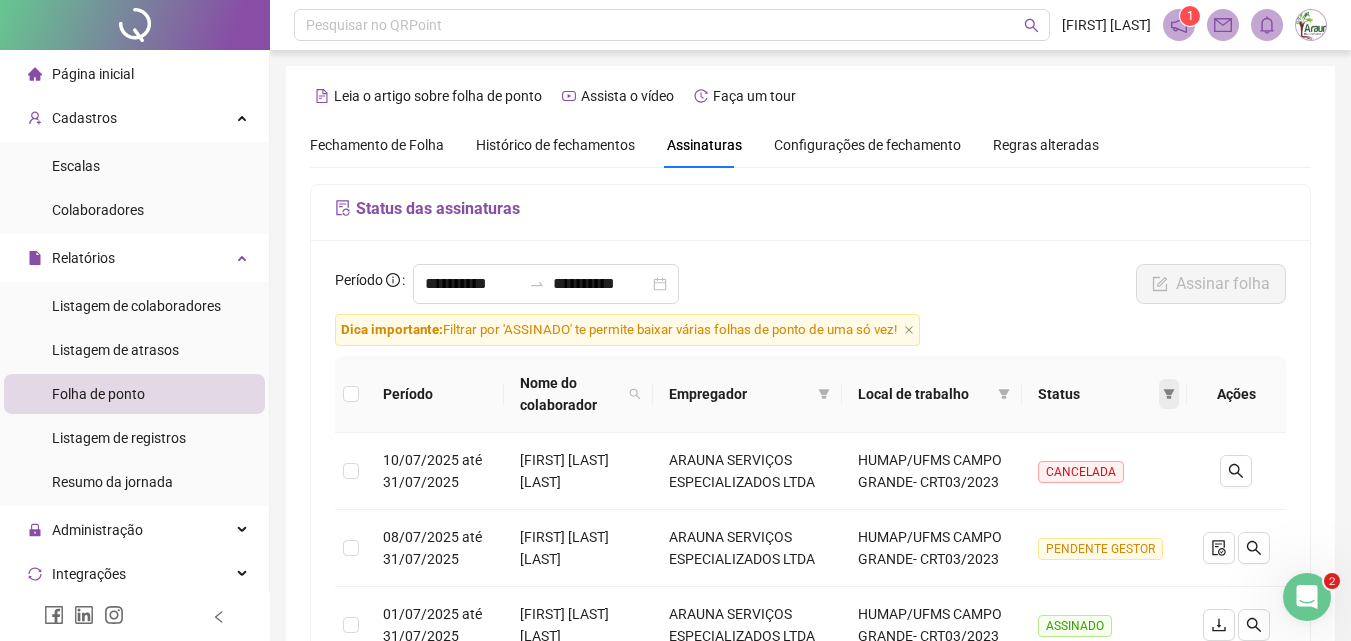 click 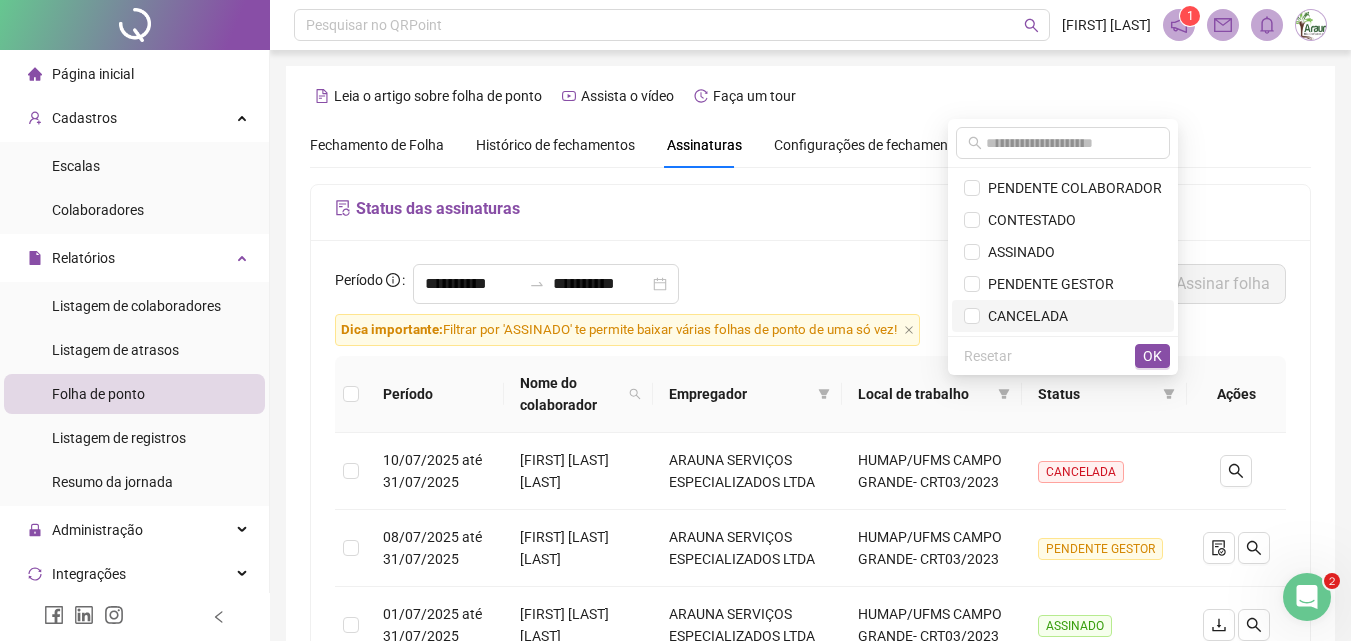 click on "CANCELADA" at bounding box center [1024, 316] 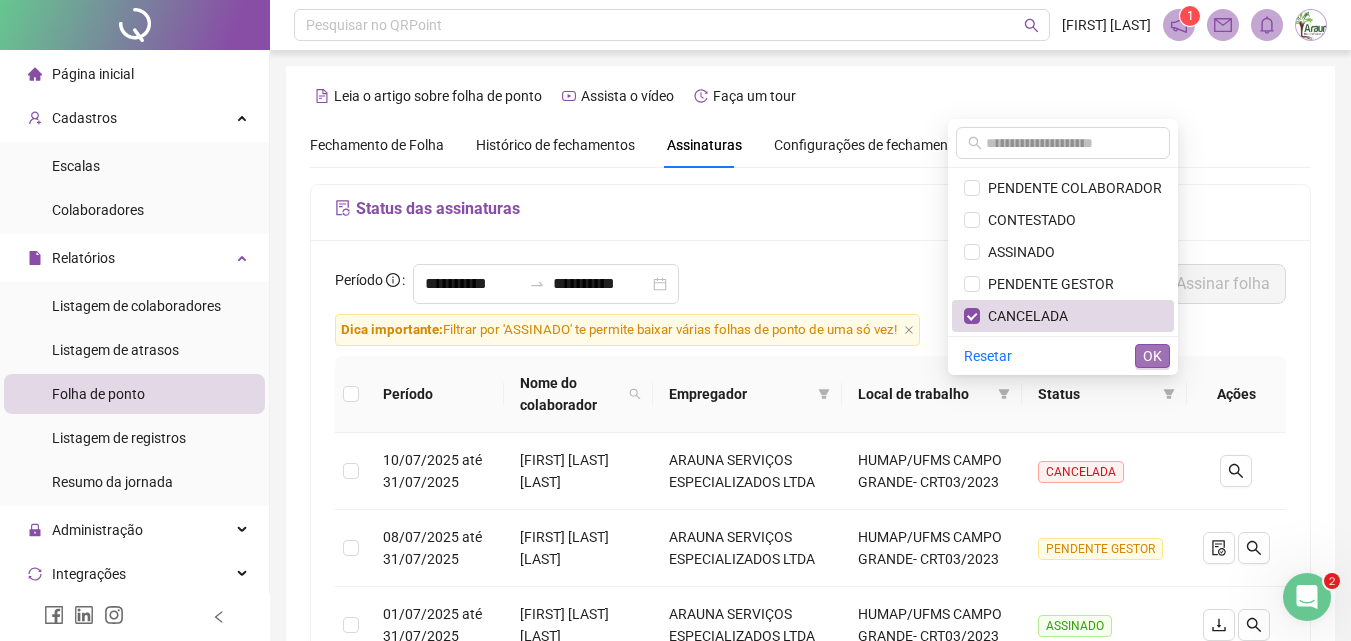click on "OK" at bounding box center [1152, 356] 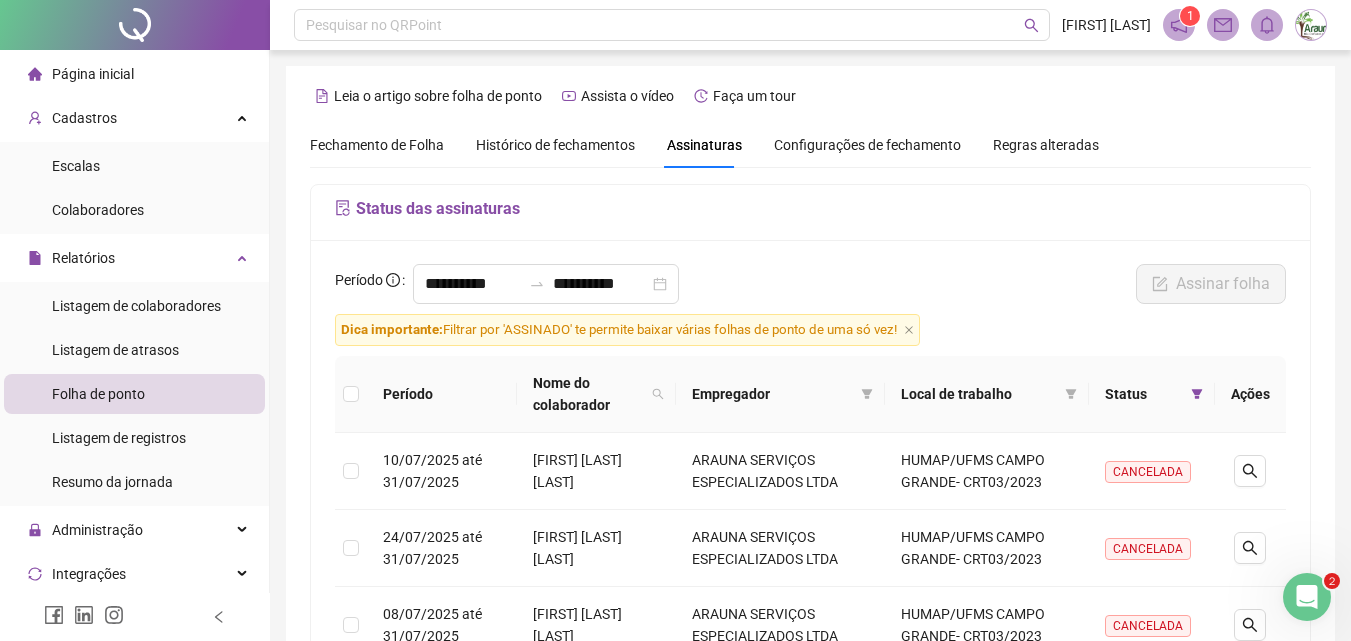 scroll, scrollTop: 200, scrollLeft: 0, axis: vertical 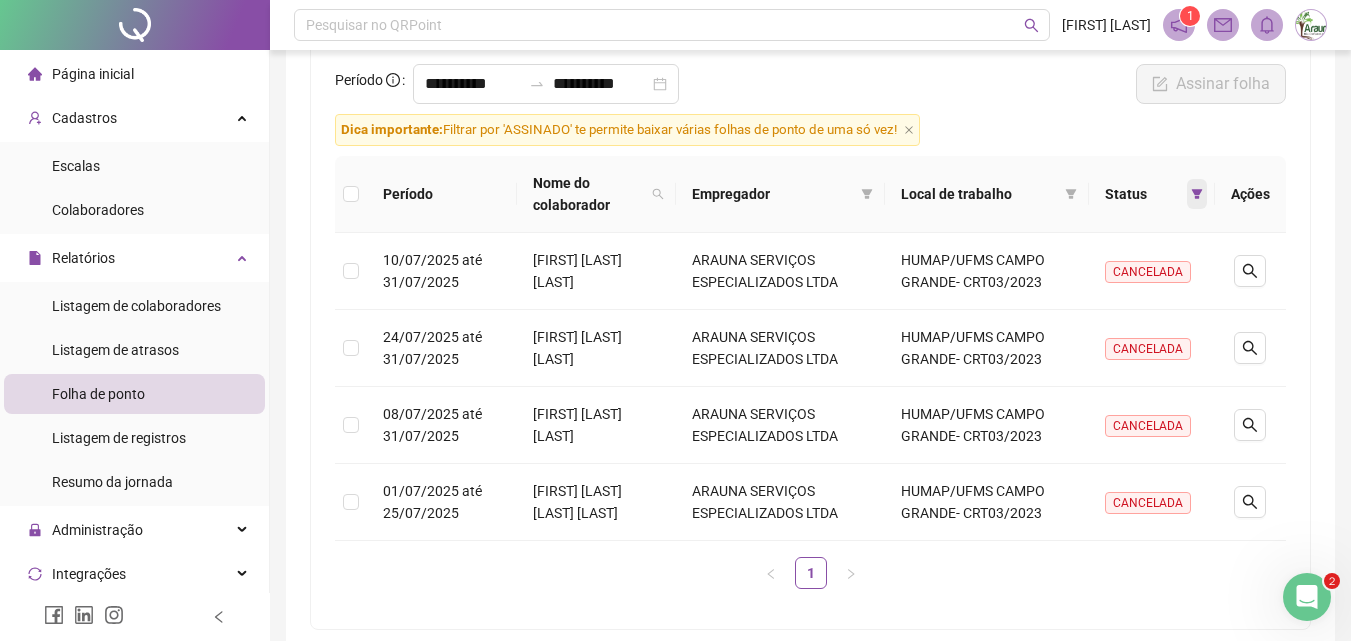 click 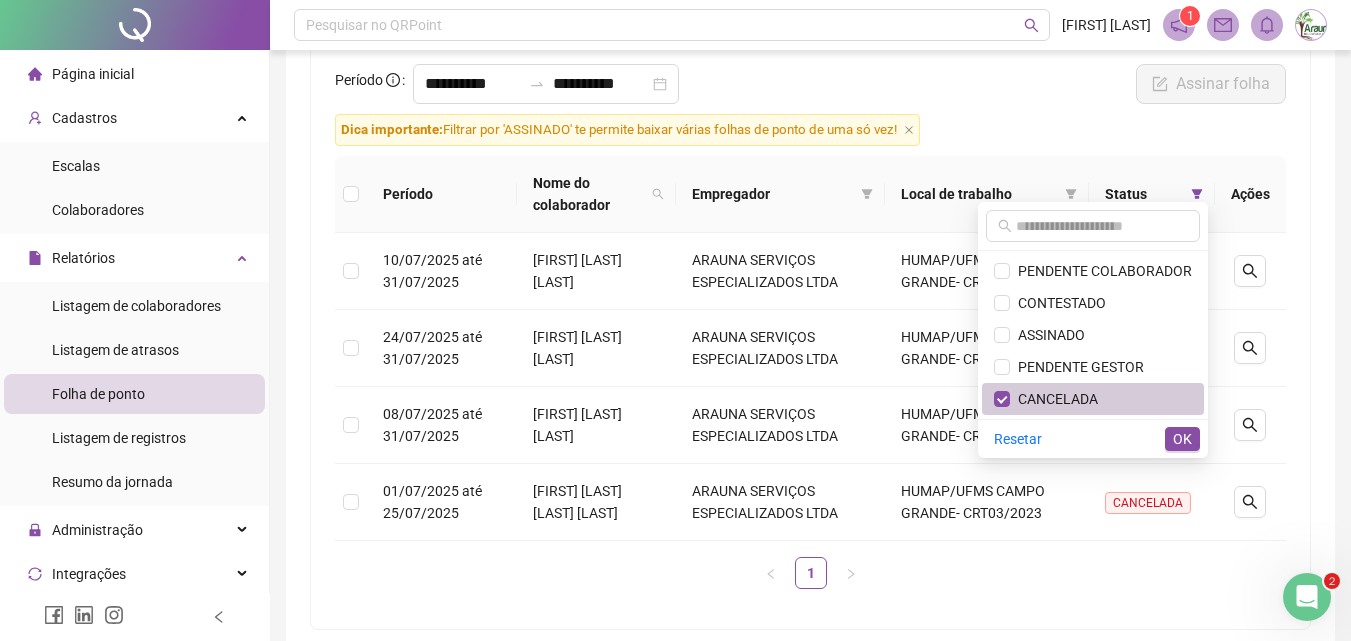 click on "CANCELADA" at bounding box center [1054, 399] 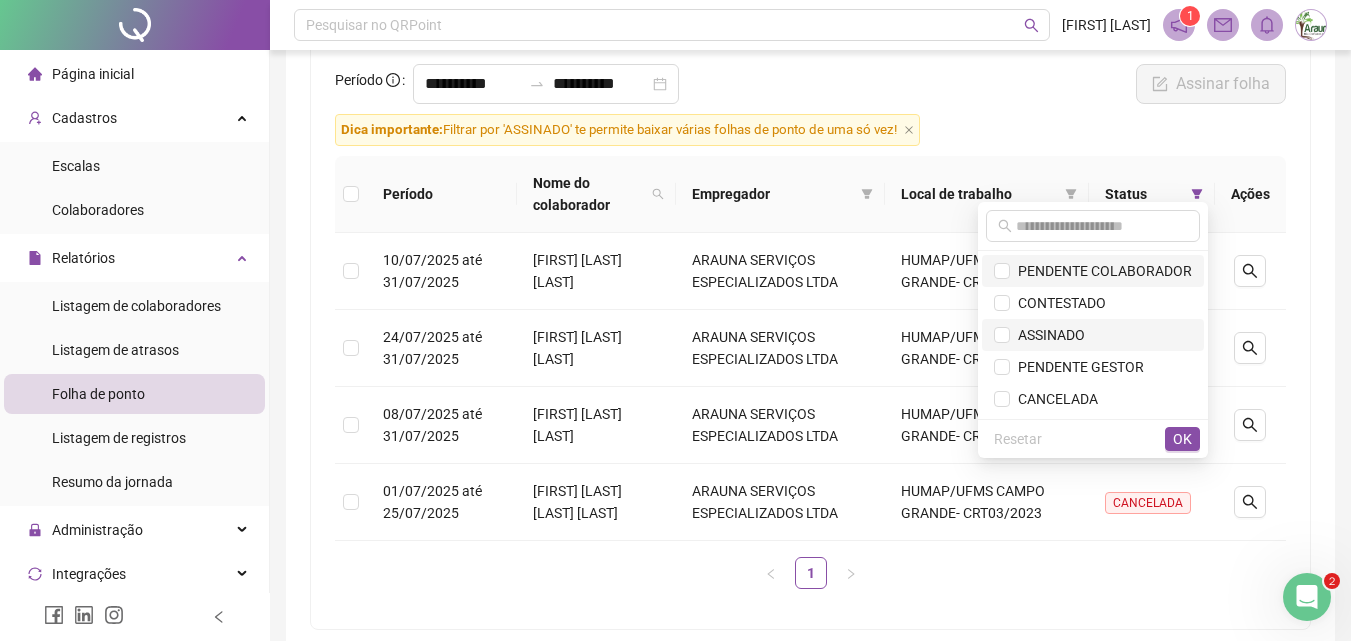 drag, startPoint x: 1089, startPoint y: 268, endPoint x: 1121, endPoint y: 325, distance: 65.36819 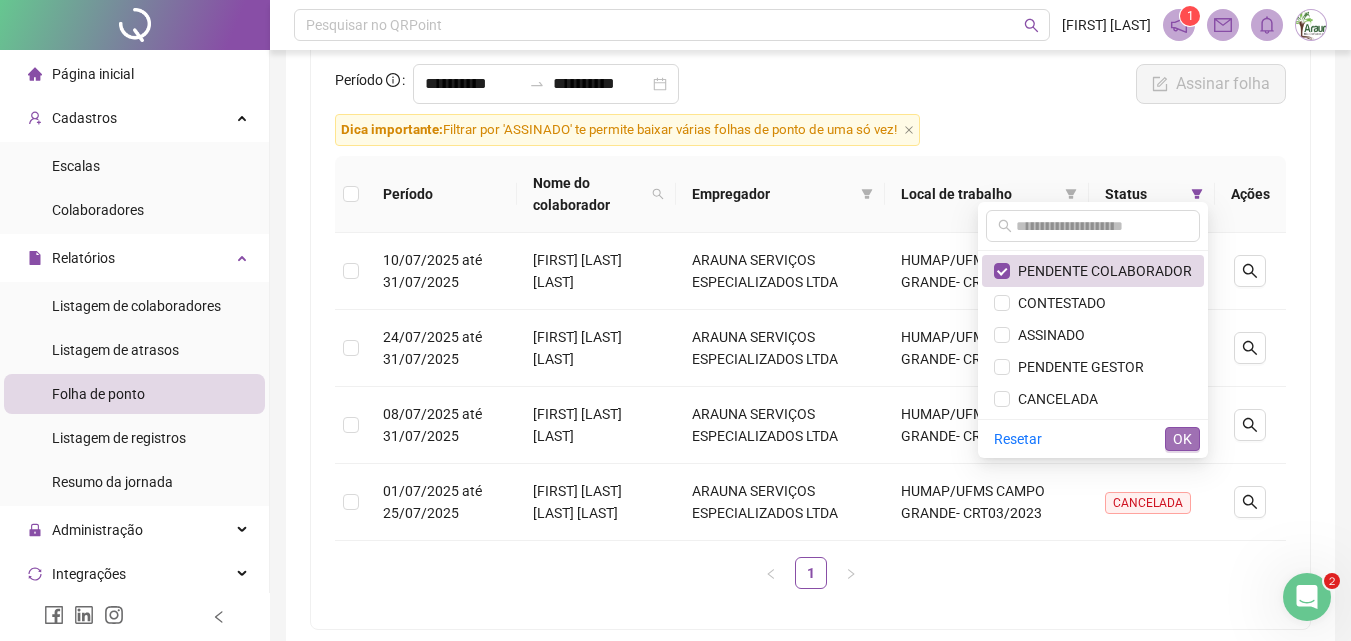 click on "OK" at bounding box center [1182, 439] 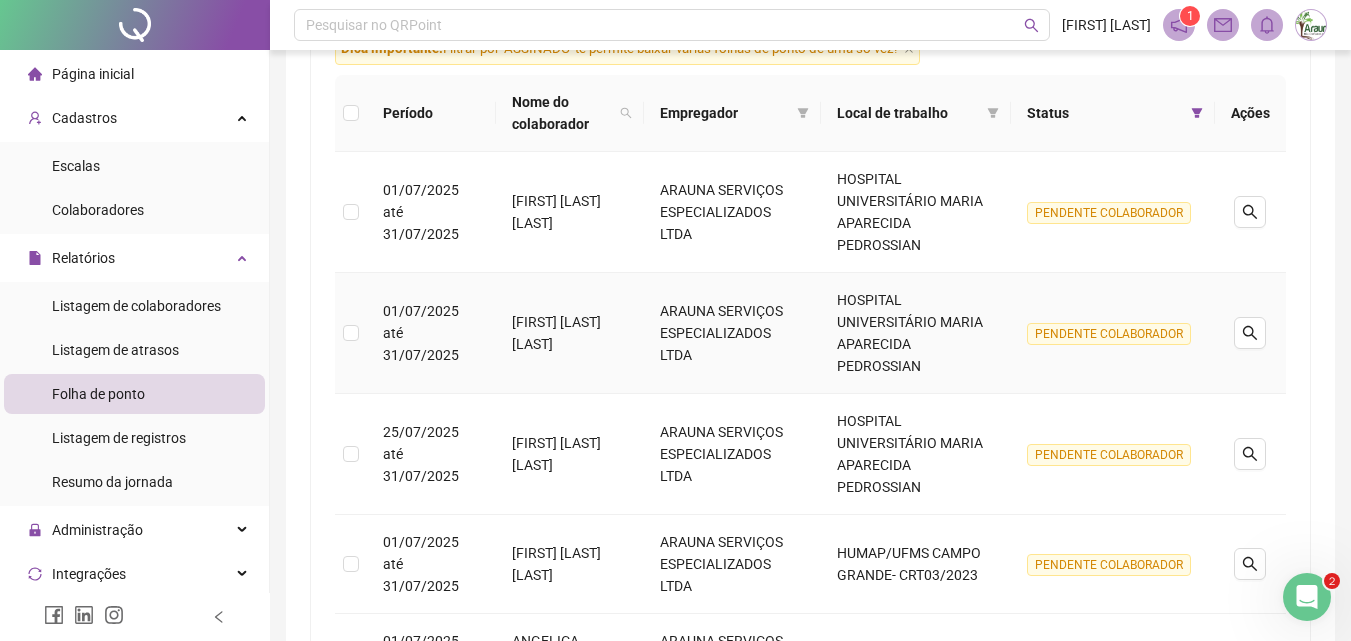 scroll, scrollTop: 0, scrollLeft: 0, axis: both 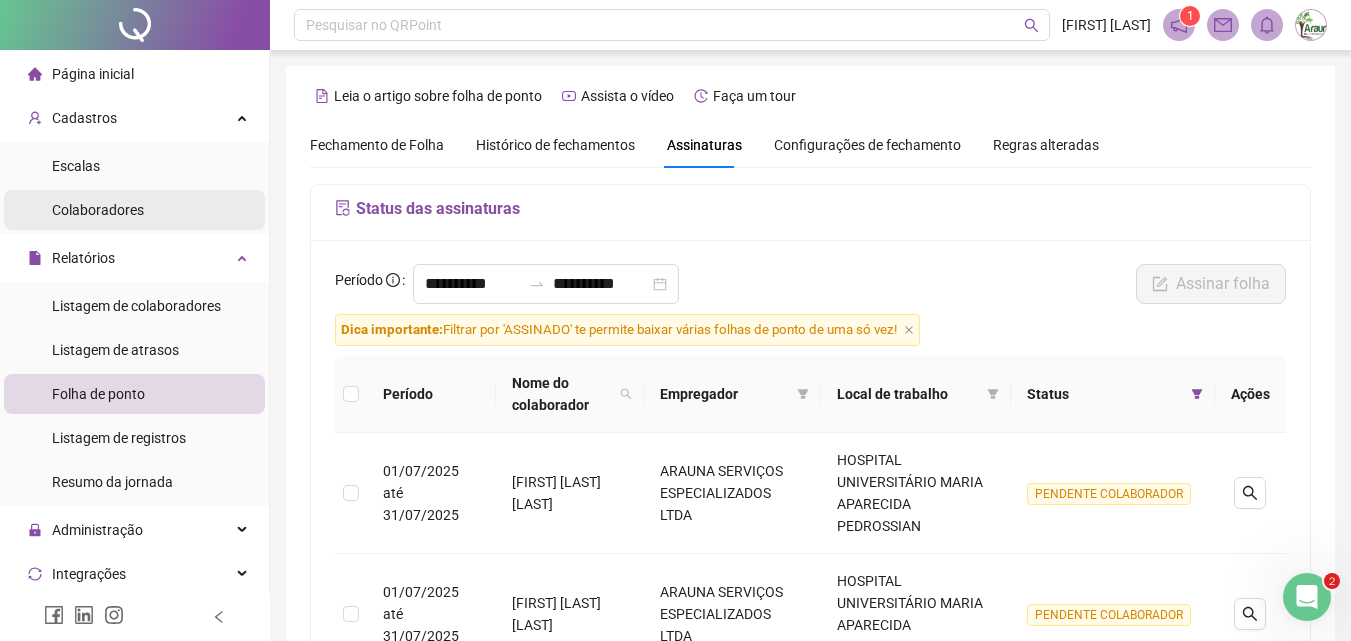 click on "Colaboradores" at bounding box center (98, 210) 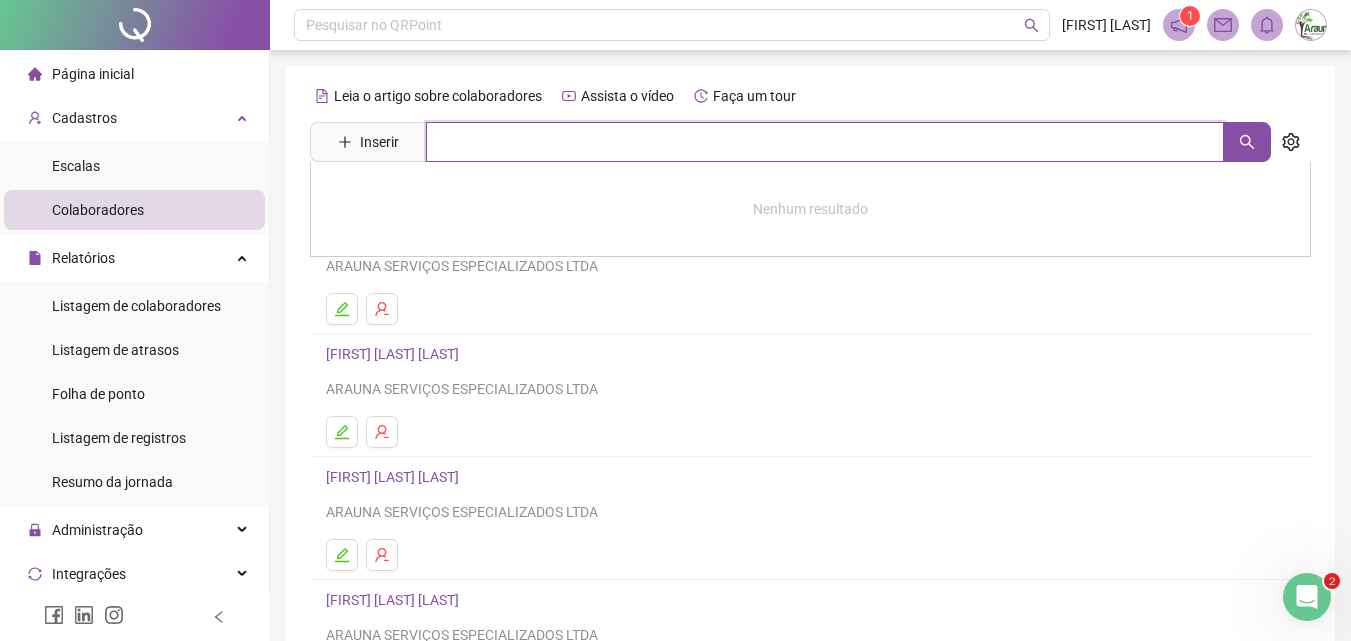 click at bounding box center (825, 142) 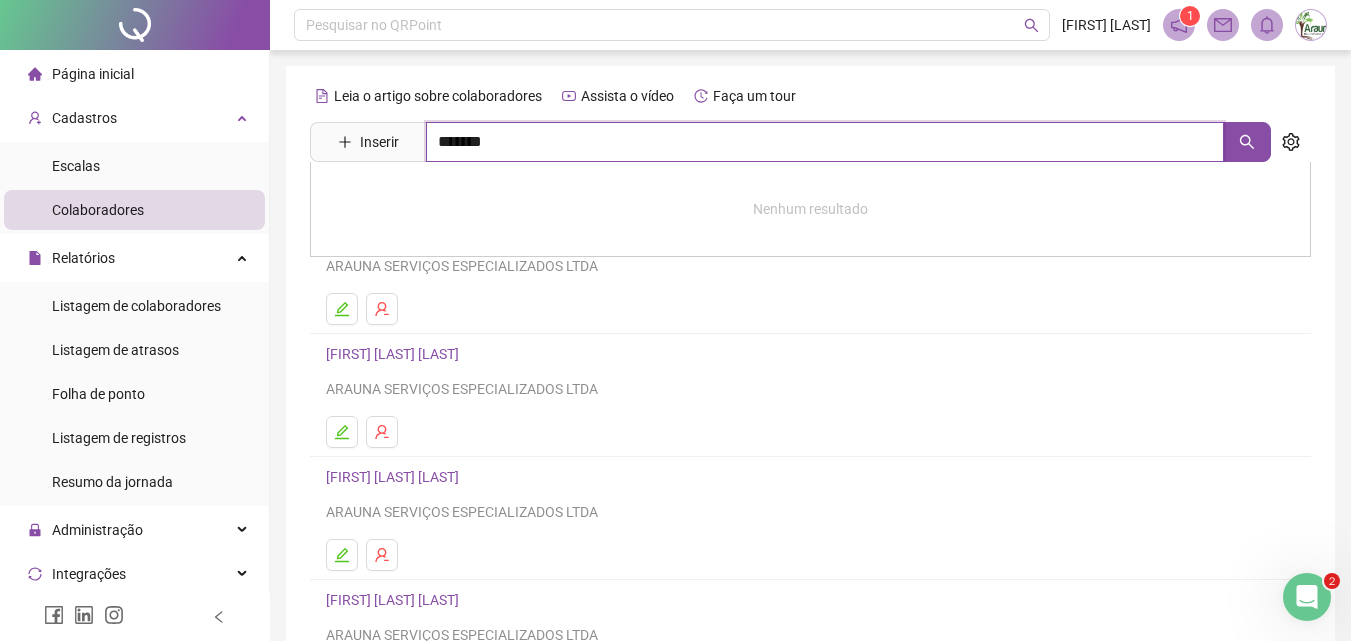 type on "*******" 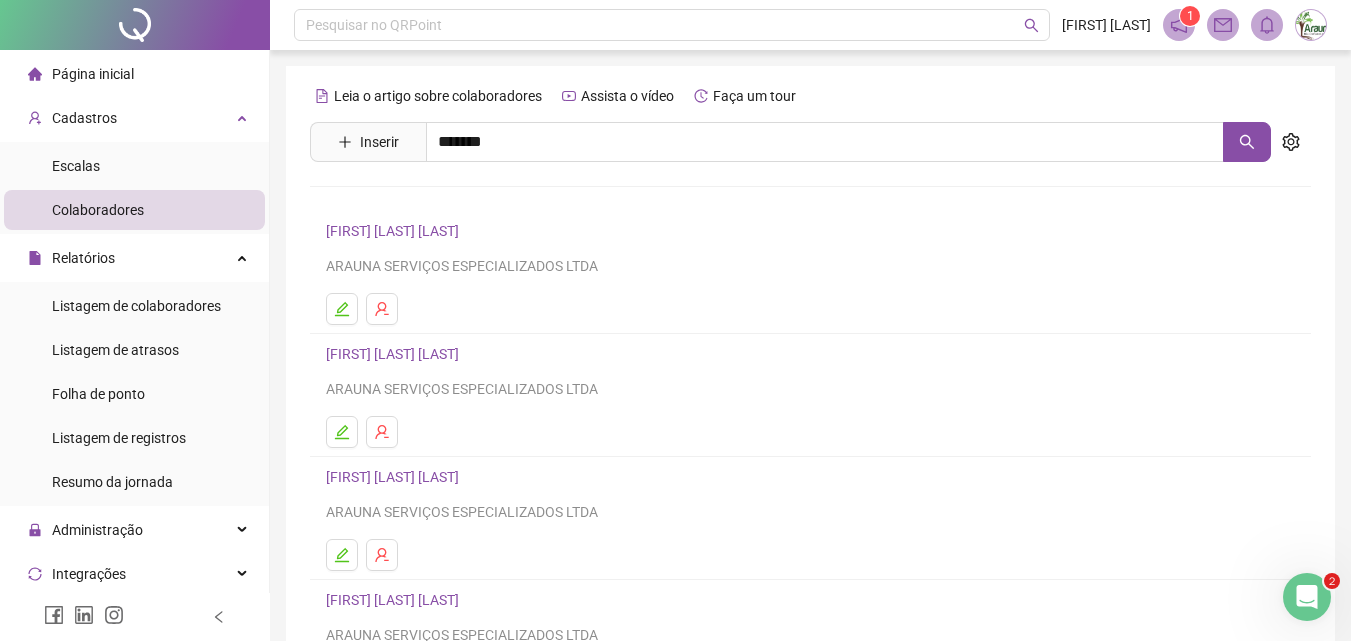 click on "[FIRST] [LAST]" at bounding box center [413, 201] 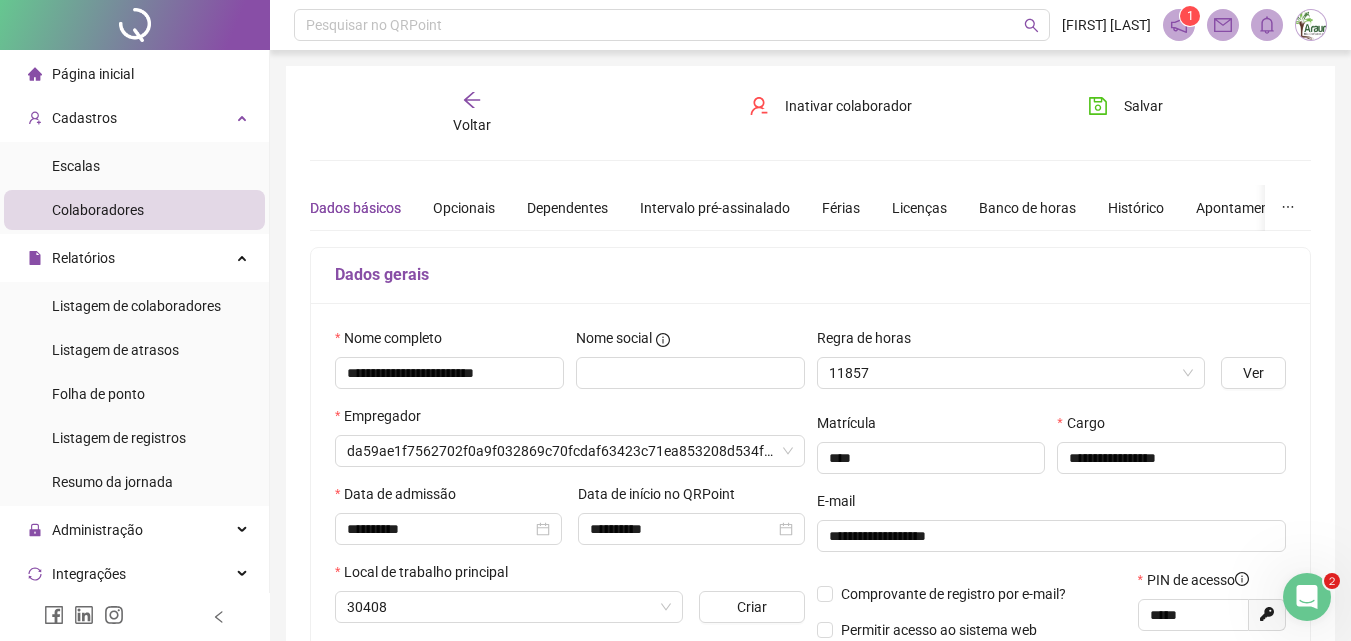 type on "**********" 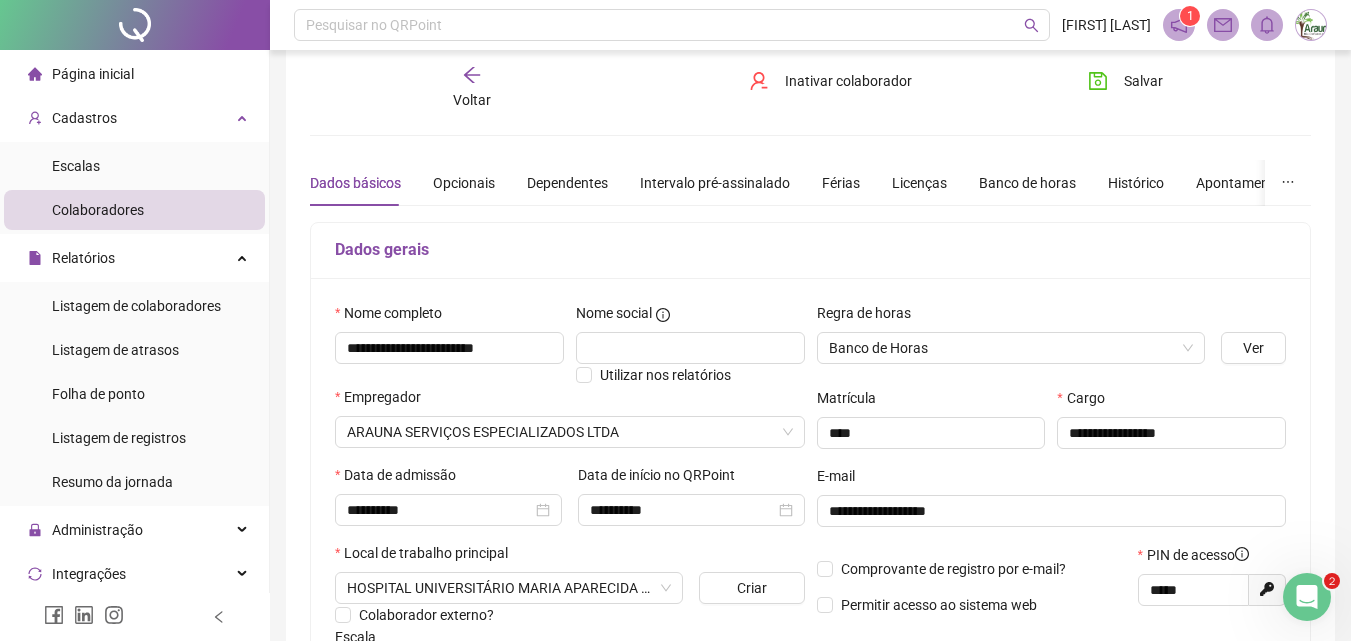 scroll, scrollTop: 200, scrollLeft: 0, axis: vertical 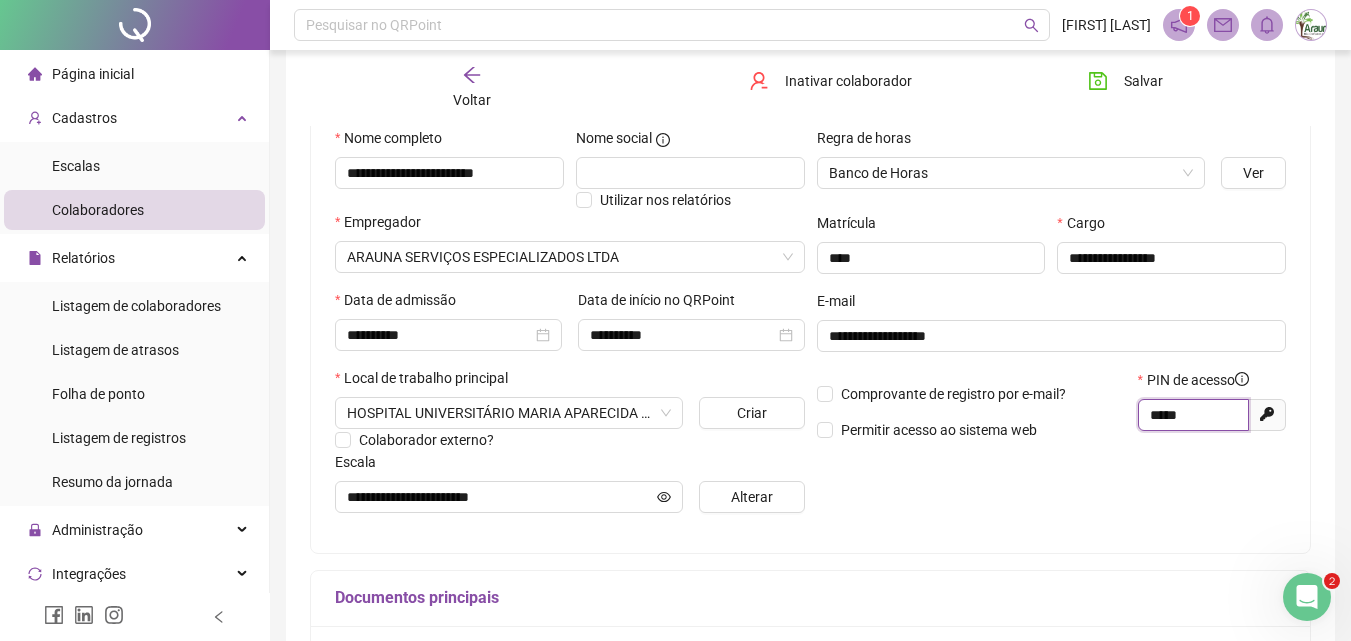 drag, startPoint x: 1150, startPoint y: 413, endPoint x: 1203, endPoint y: 380, distance: 62.433964 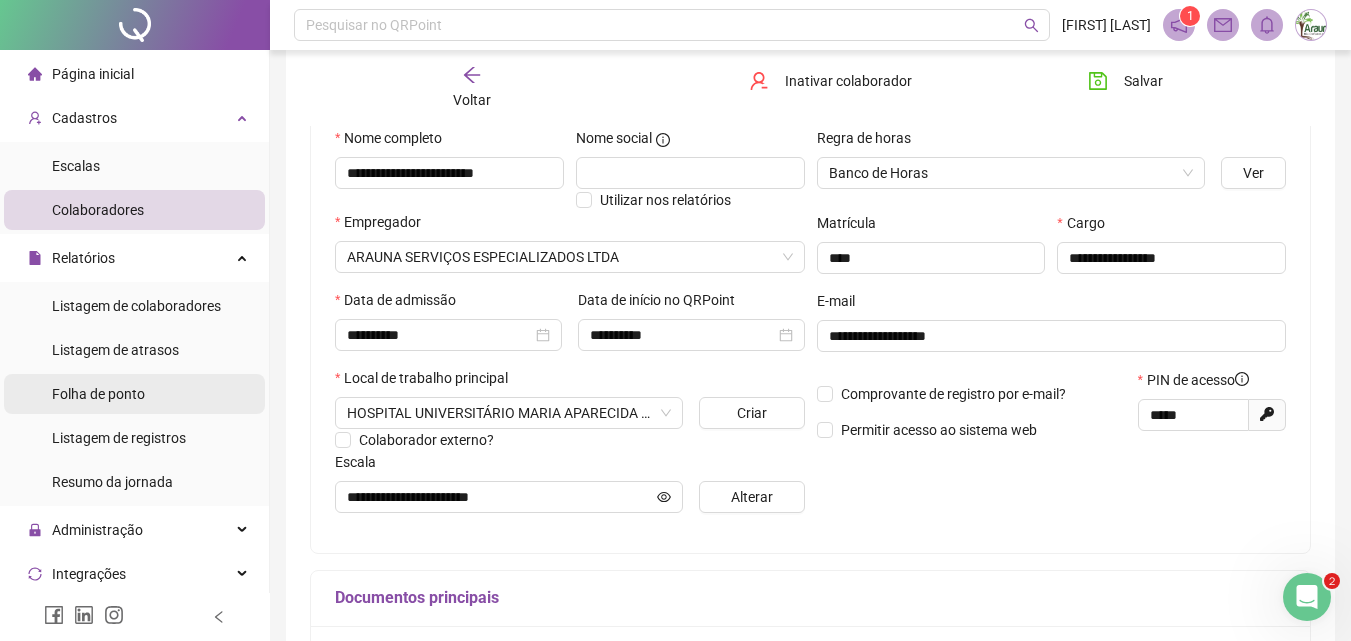 click on "Folha de ponto" at bounding box center (98, 394) 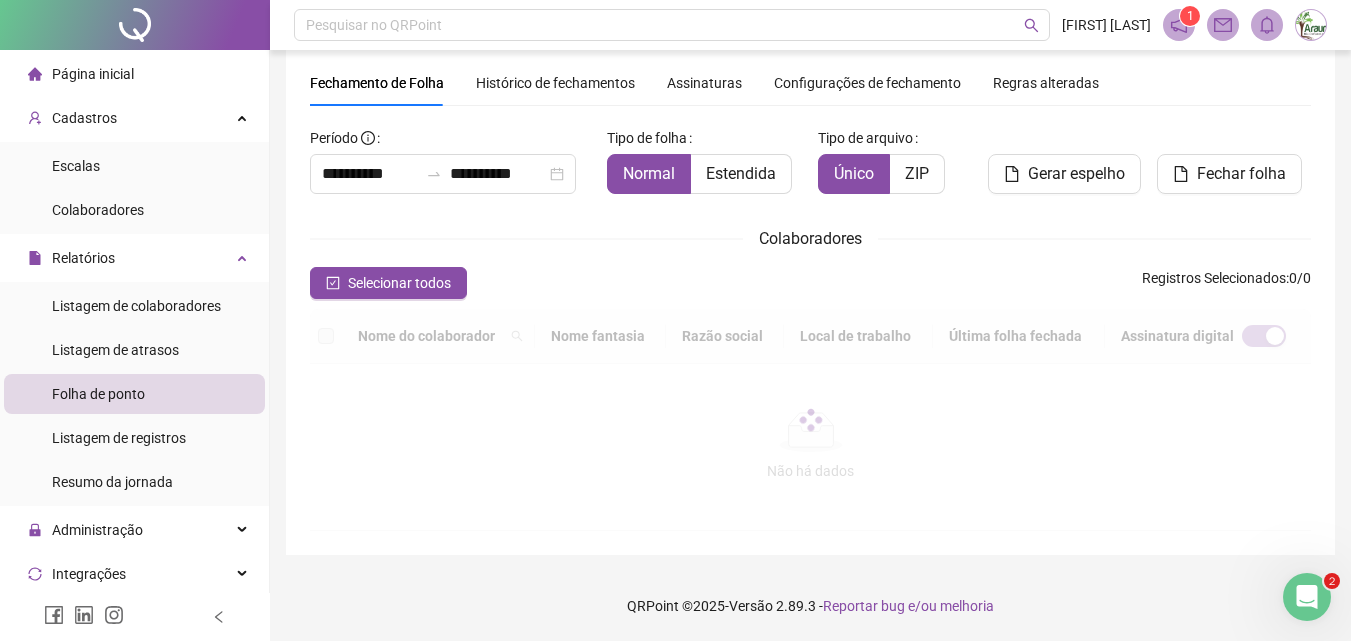 scroll, scrollTop: 0, scrollLeft: 0, axis: both 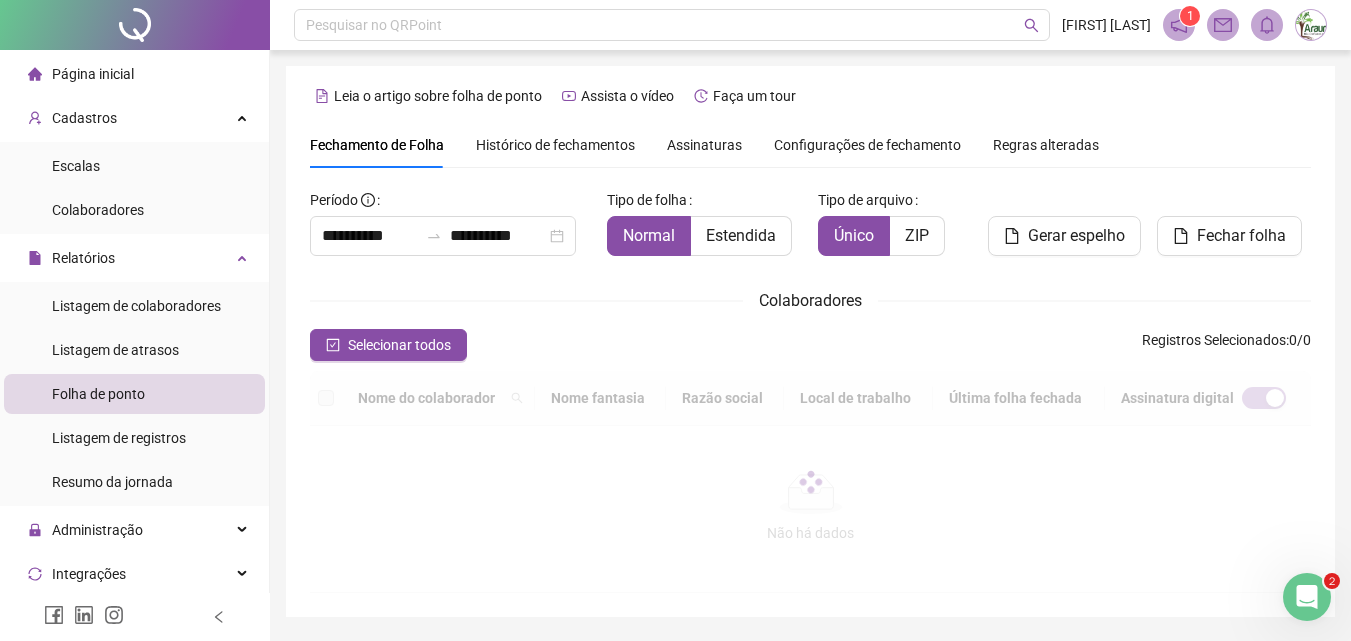 click on "Assinaturas" at bounding box center (704, 145) 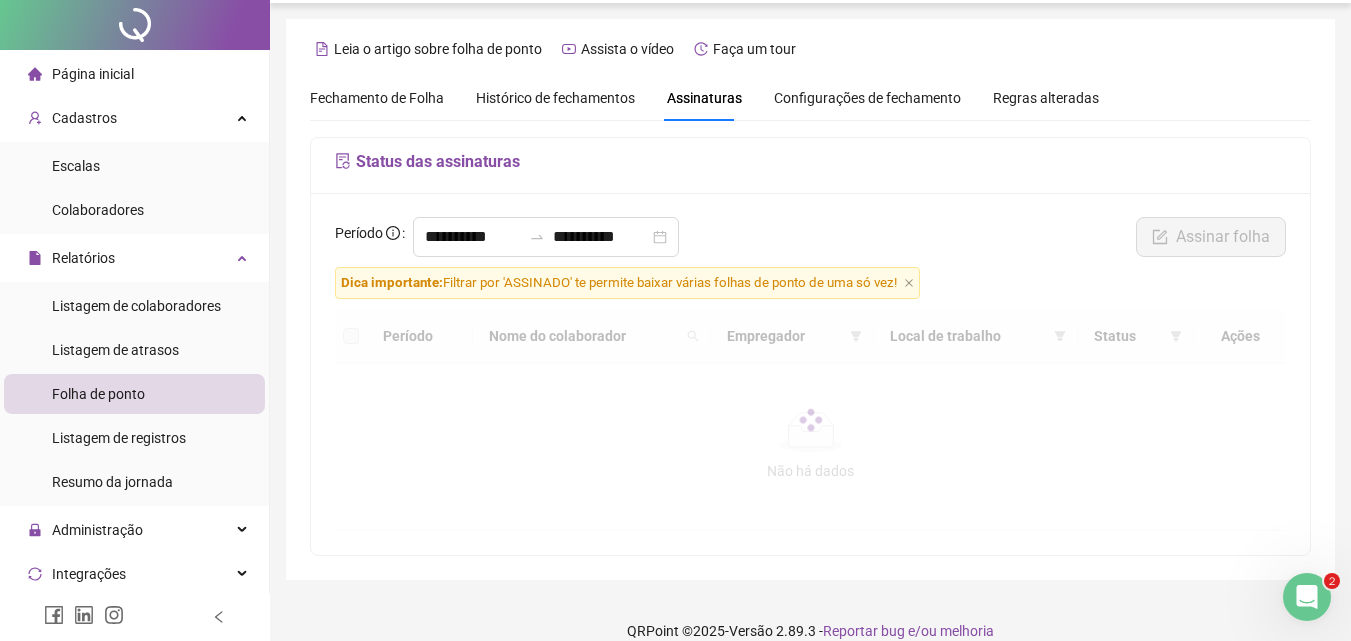 scroll, scrollTop: 72, scrollLeft: 0, axis: vertical 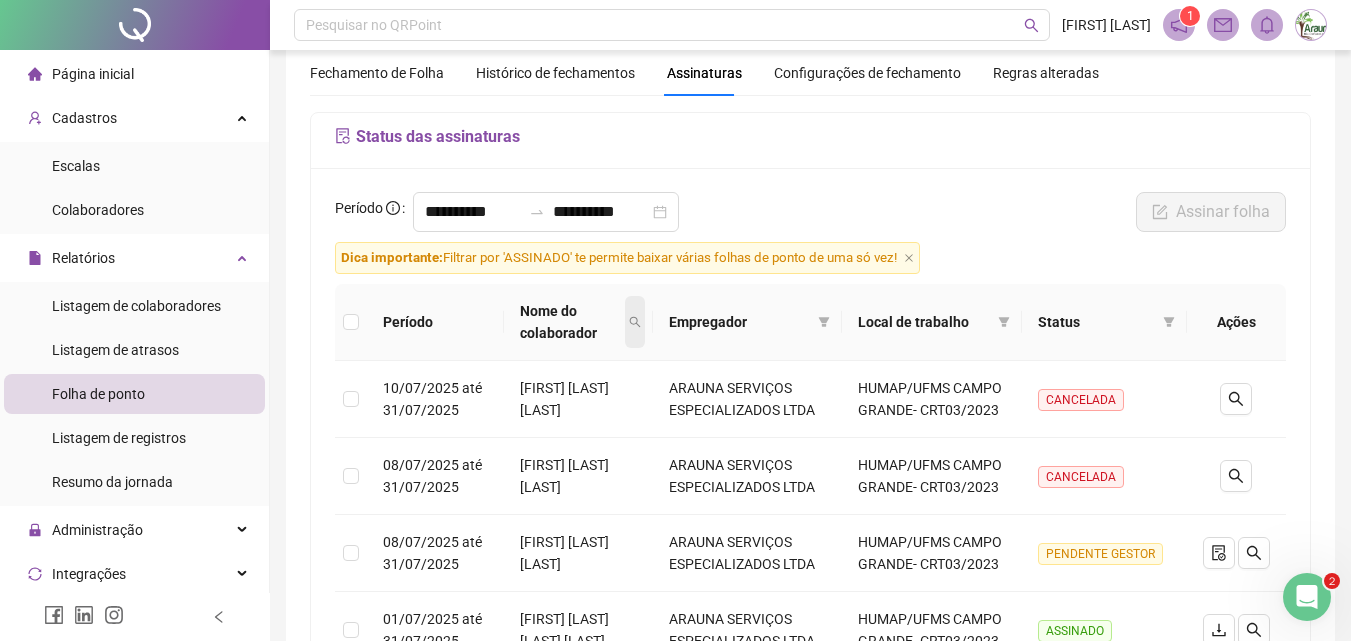 click 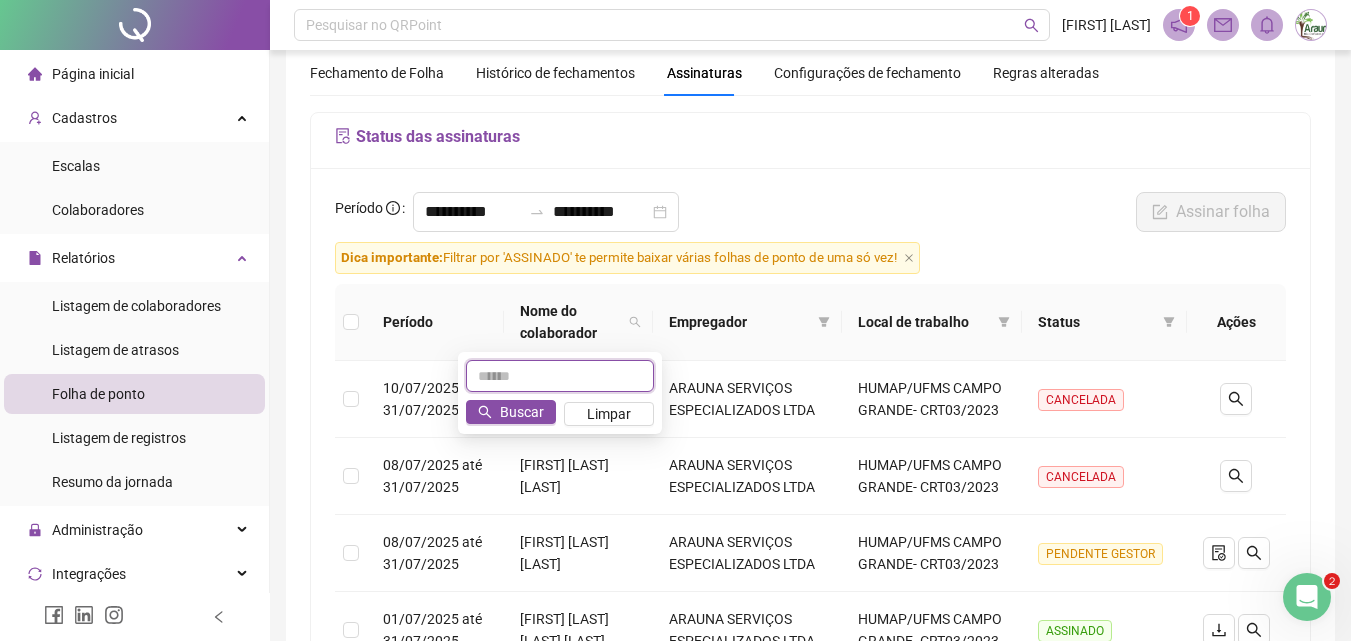 click at bounding box center [560, 376] 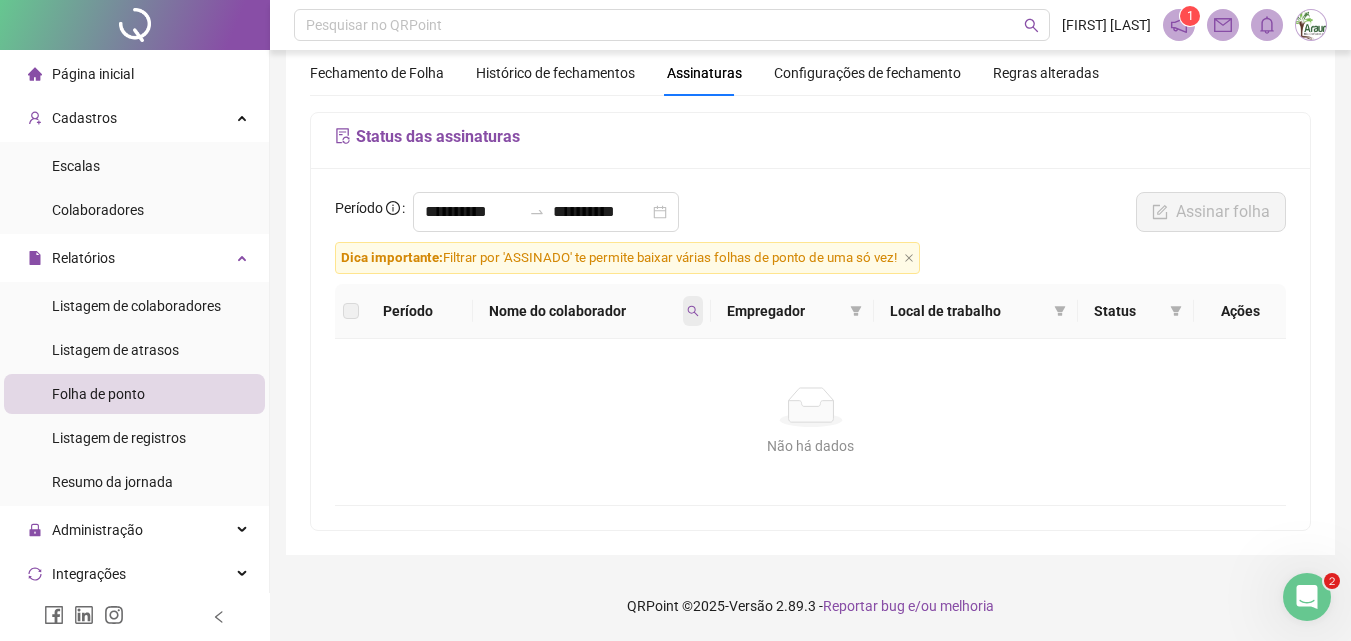 click 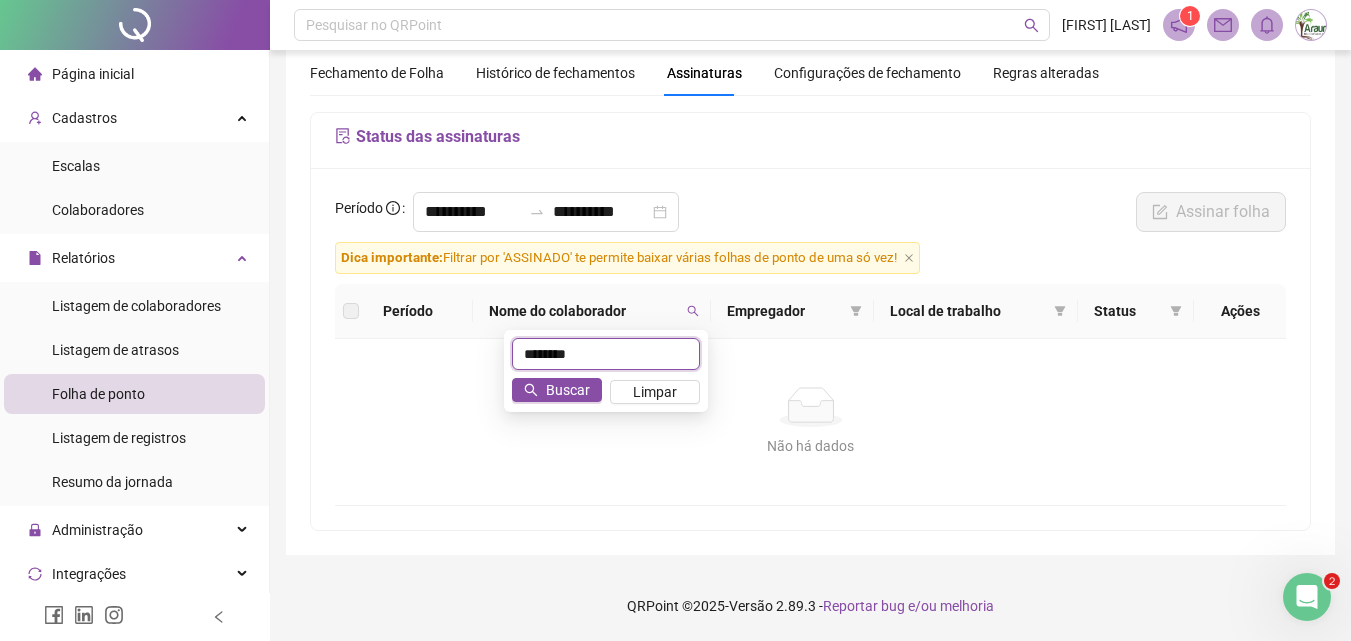 click on "********" at bounding box center [606, 354] 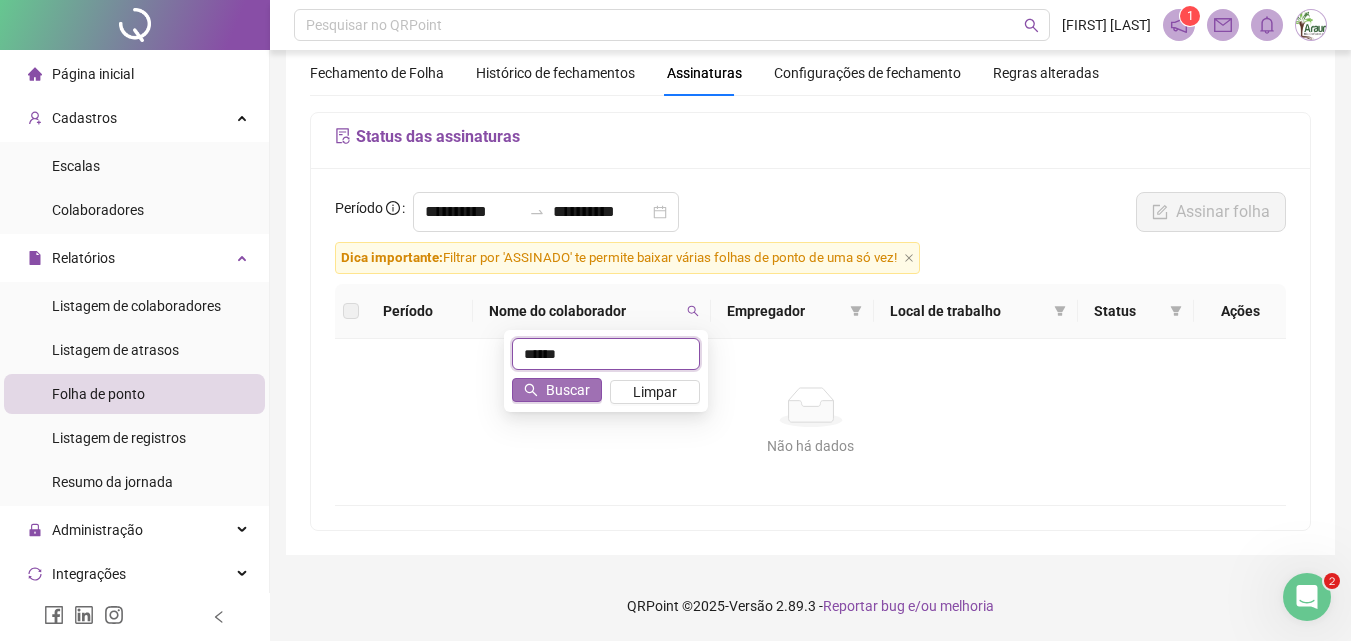 type on "*****" 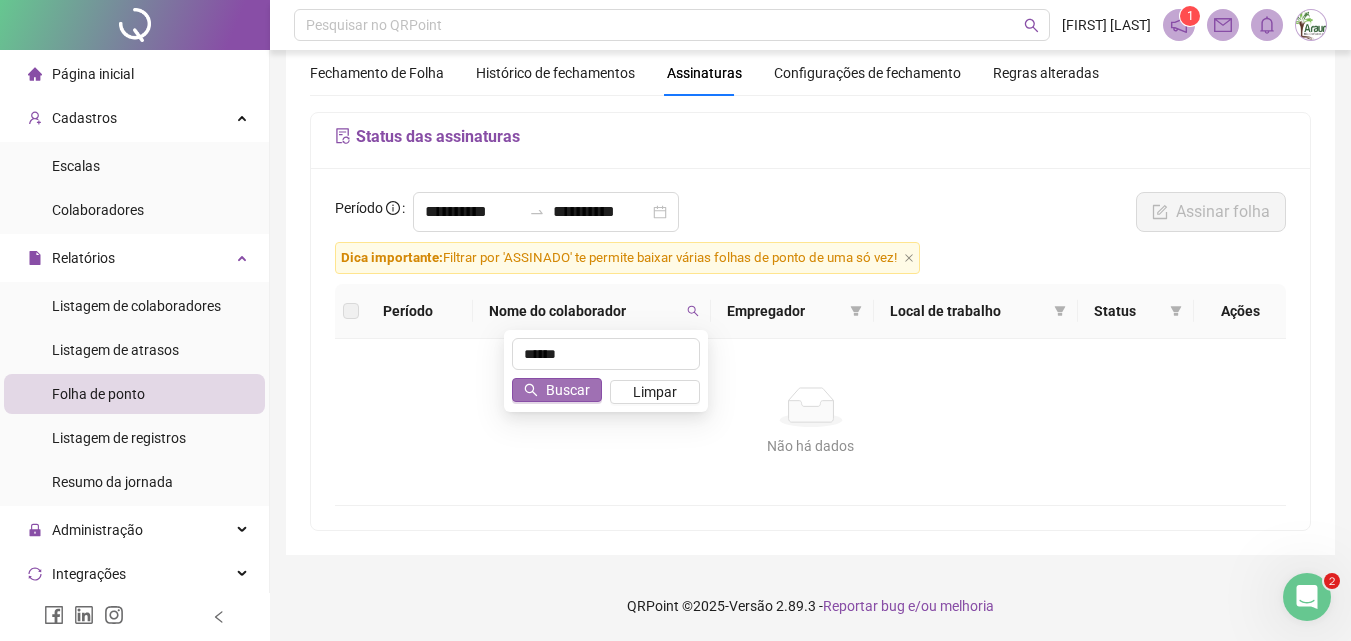click on "Buscar" at bounding box center [568, 390] 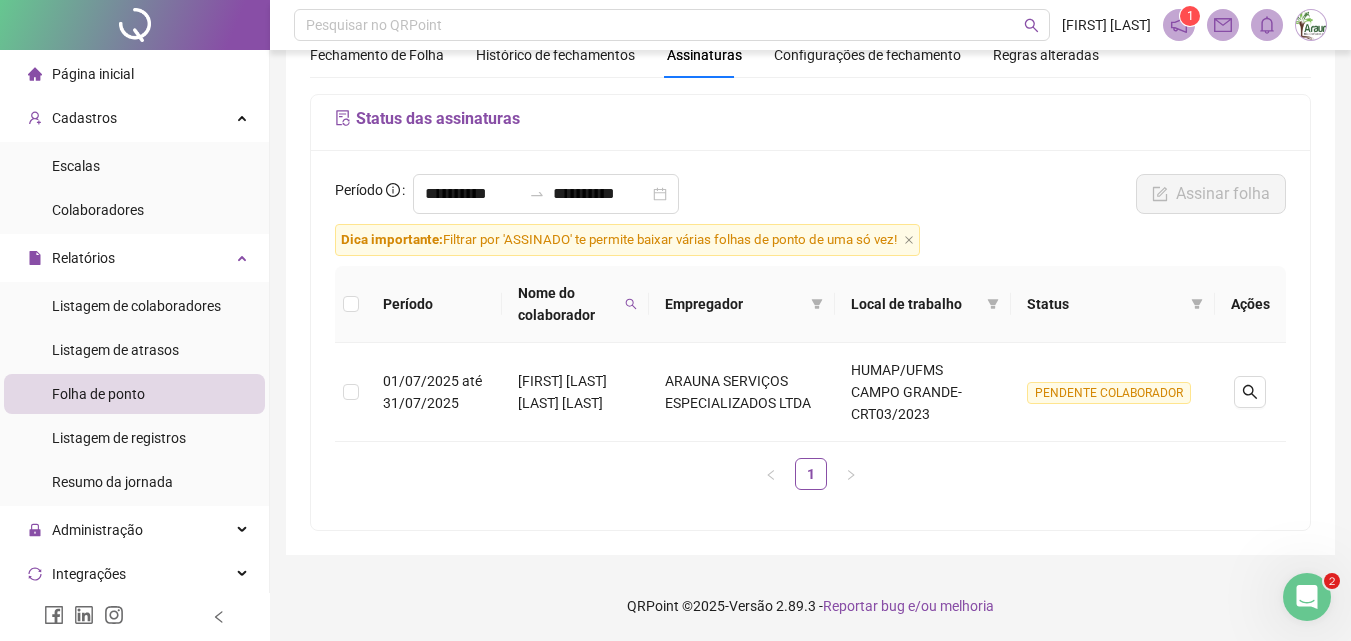 scroll, scrollTop: 0, scrollLeft: 0, axis: both 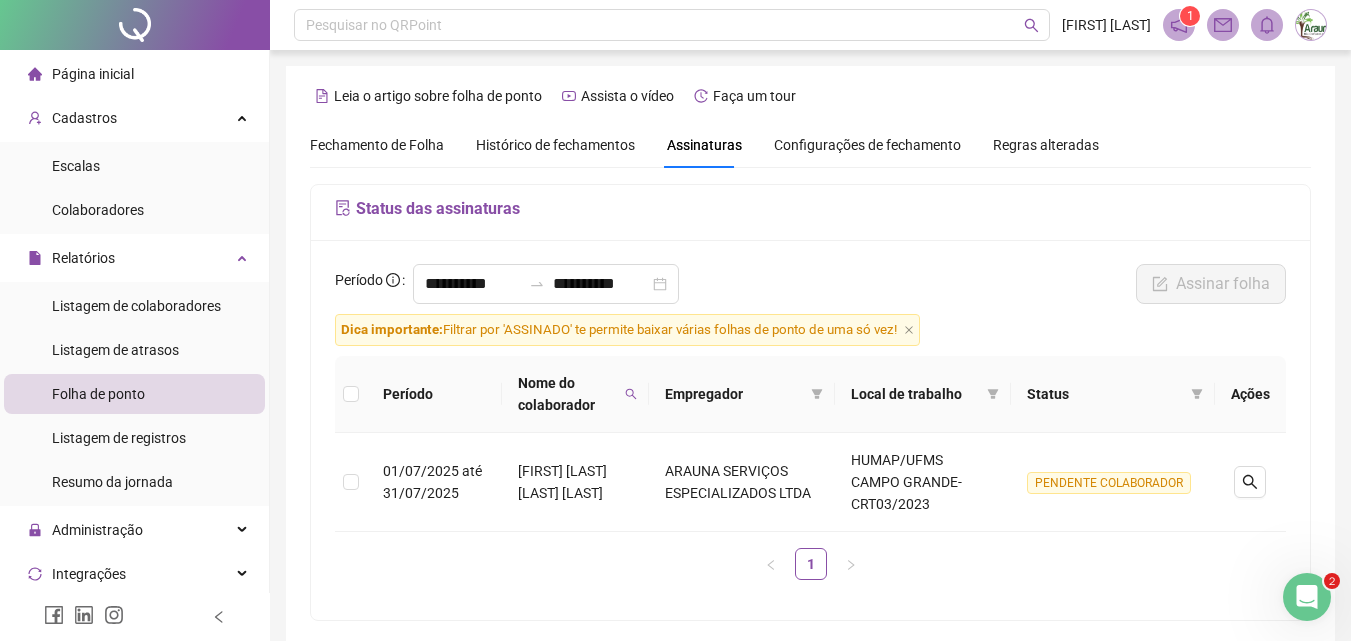 click on "Fechamento de Folha" at bounding box center [377, 145] 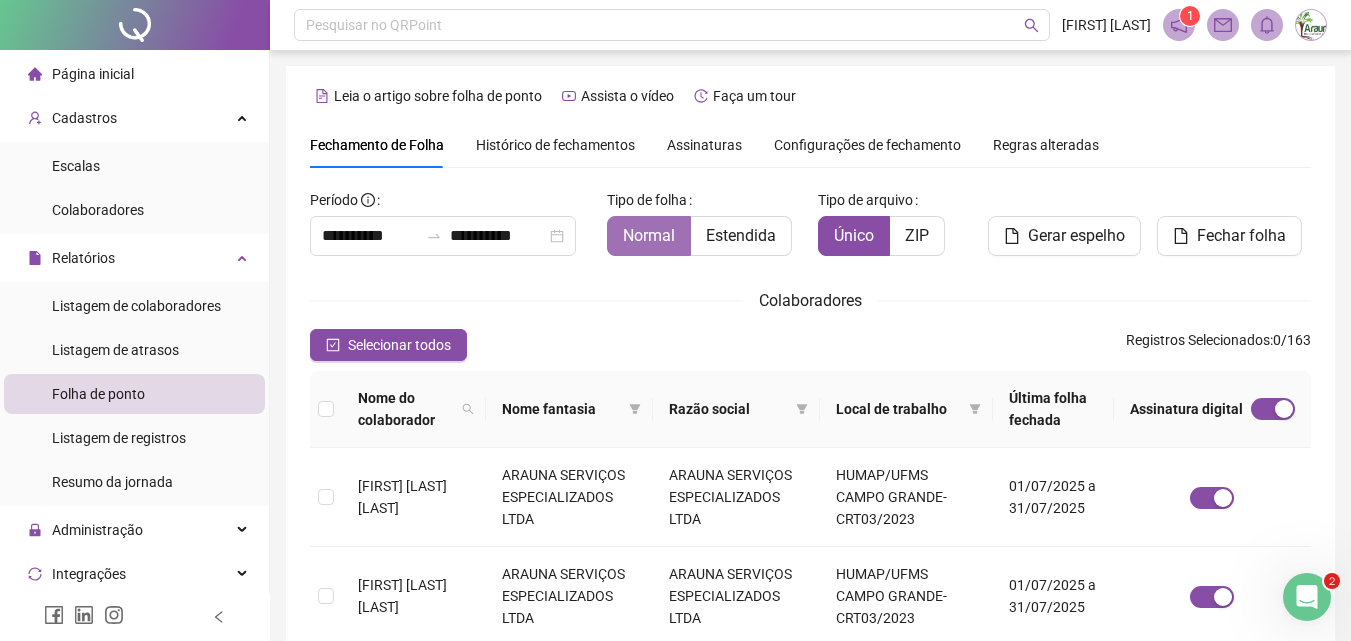 scroll, scrollTop: 89, scrollLeft: 0, axis: vertical 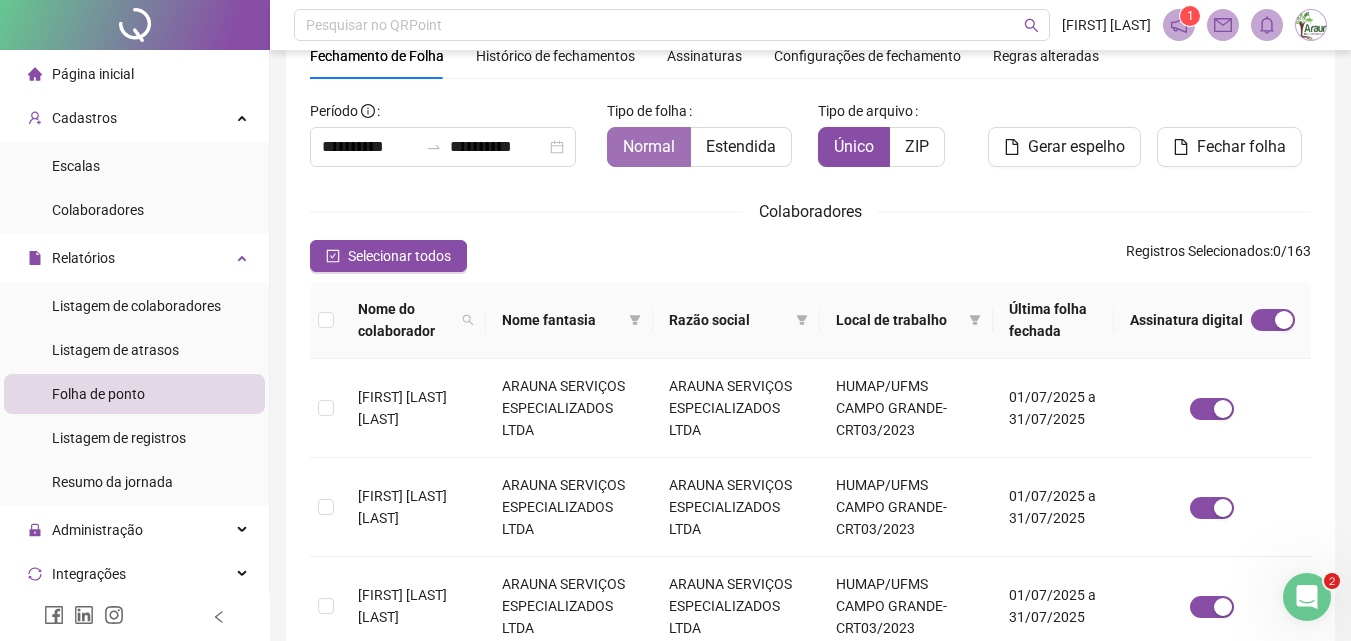 click at bounding box center (649, 147) 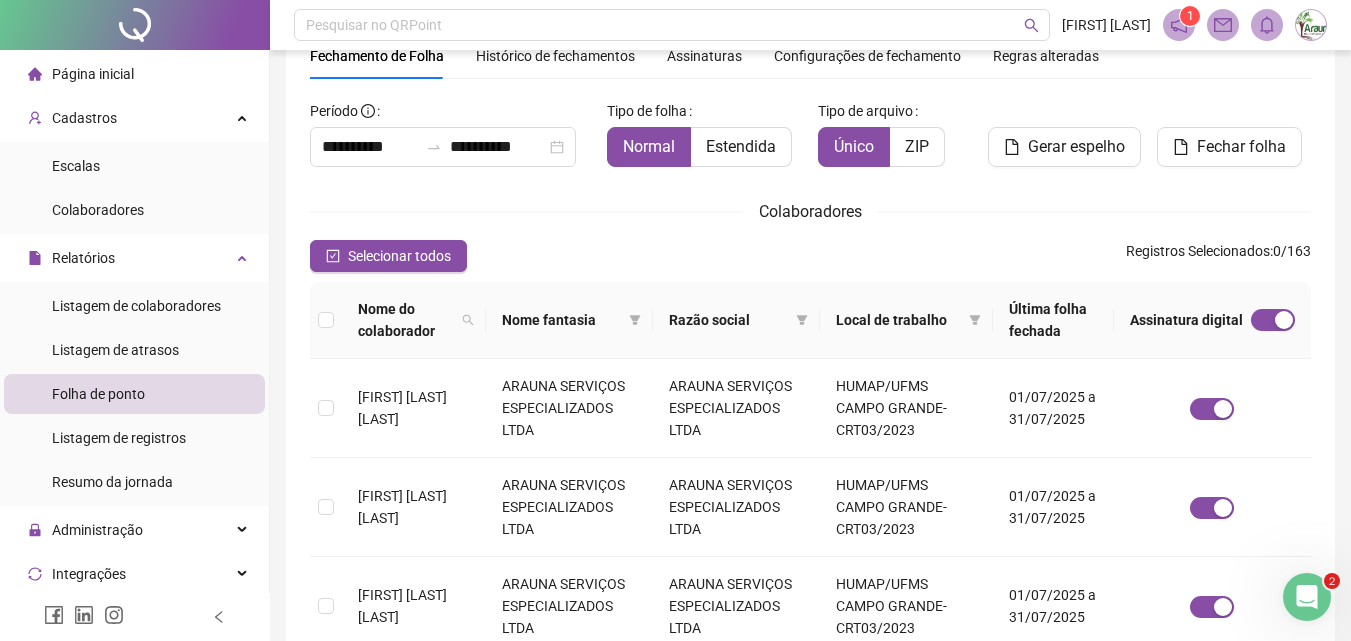 scroll, scrollTop: 0, scrollLeft: 0, axis: both 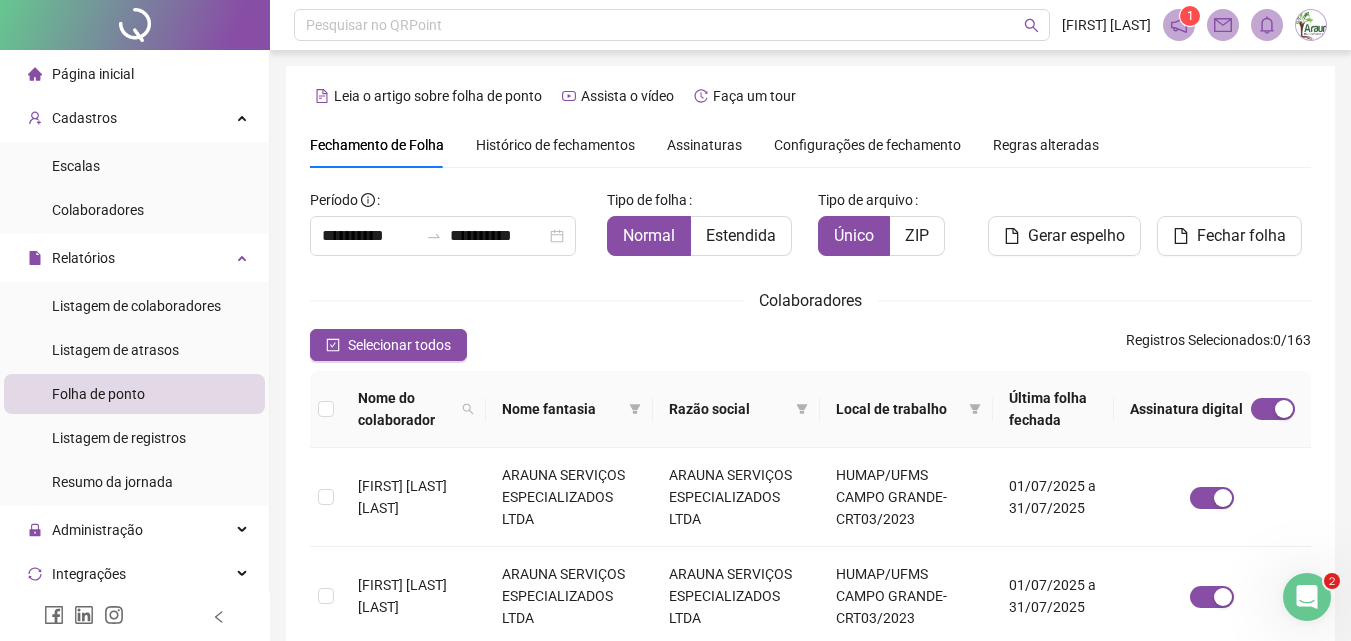 click on "Assinaturas" at bounding box center (704, 145) 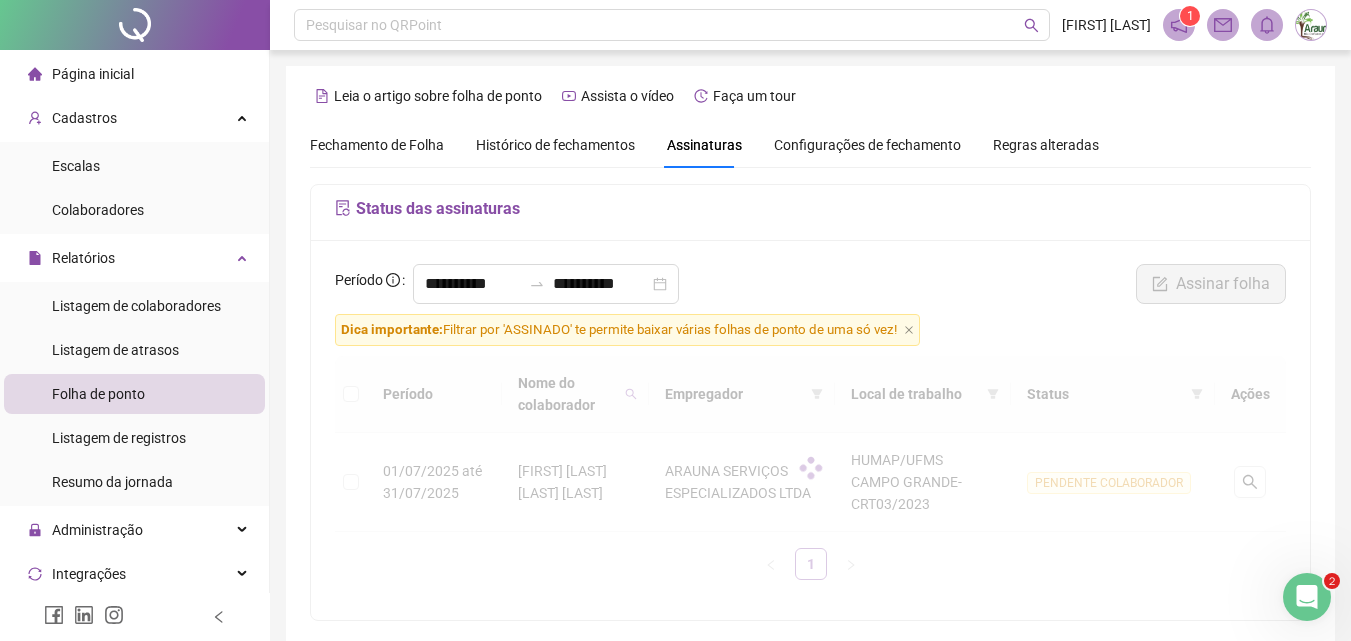 scroll, scrollTop: 89, scrollLeft: 0, axis: vertical 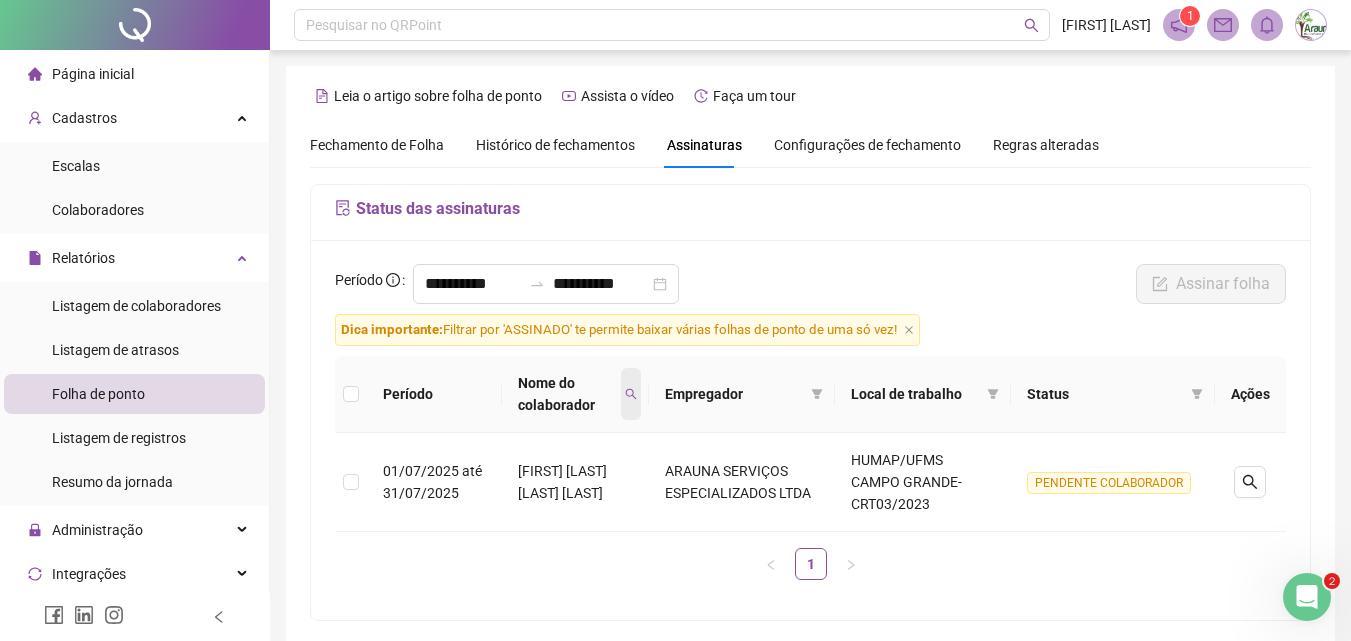 click 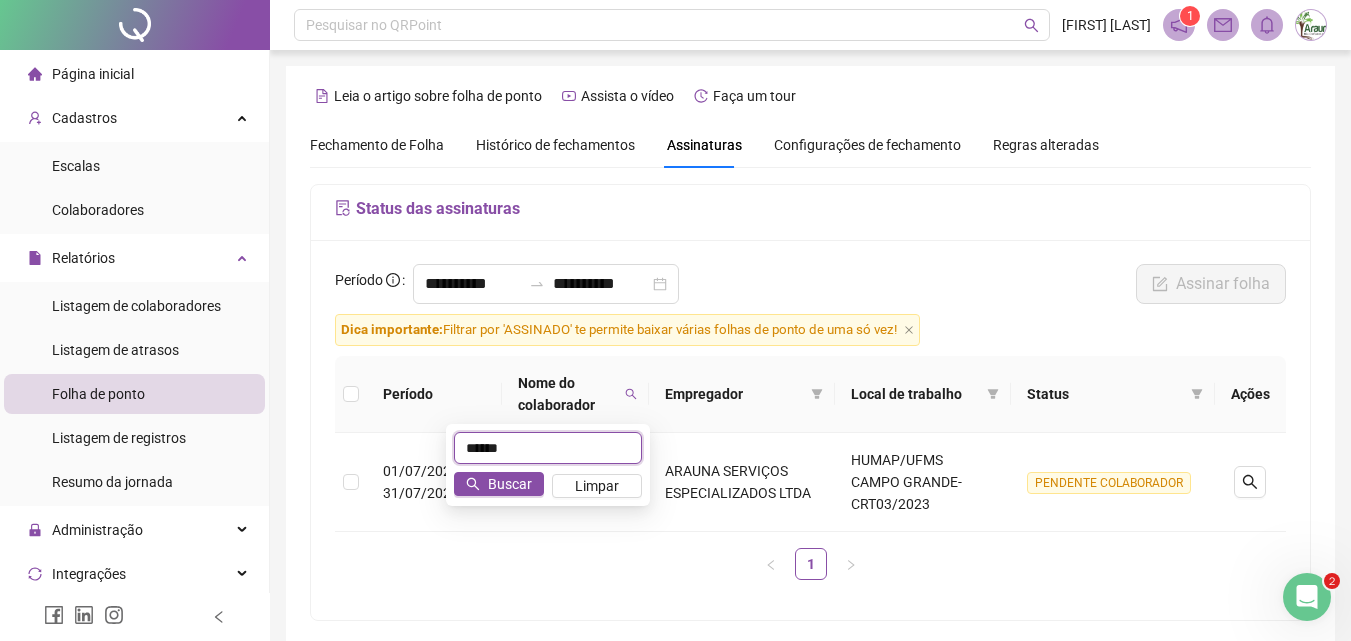 click on "*****" at bounding box center [548, 448] 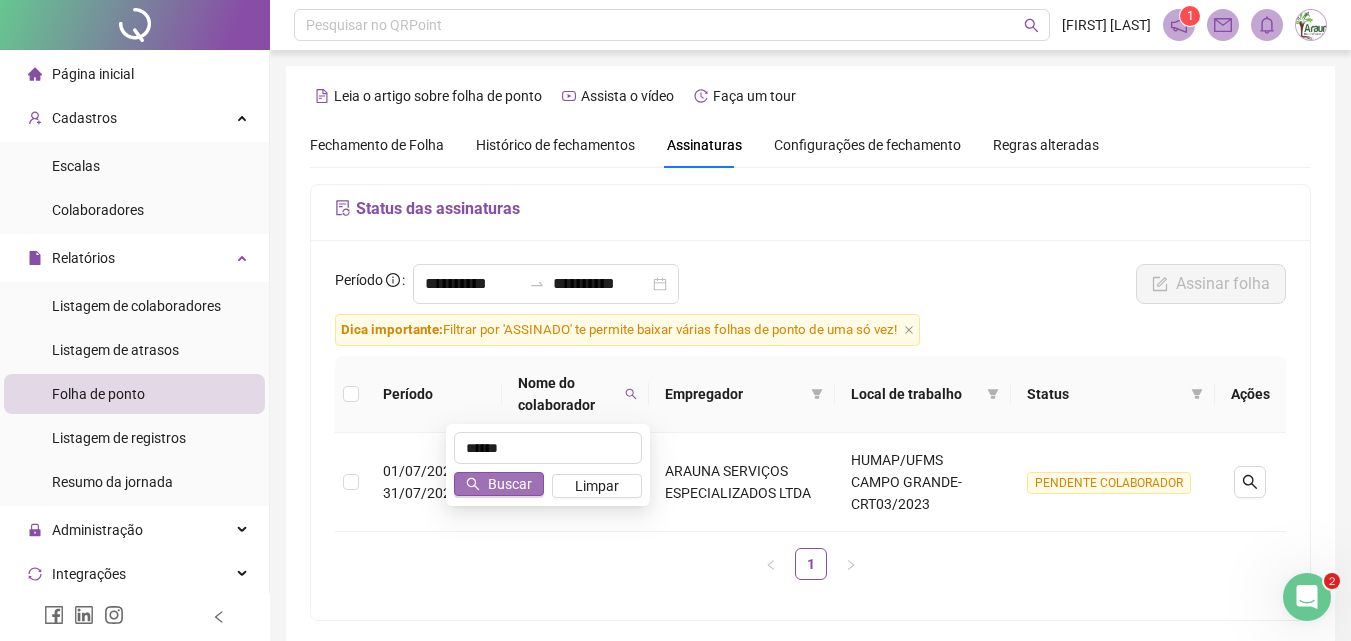 click on "Buscar" at bounding box center (510, 484) 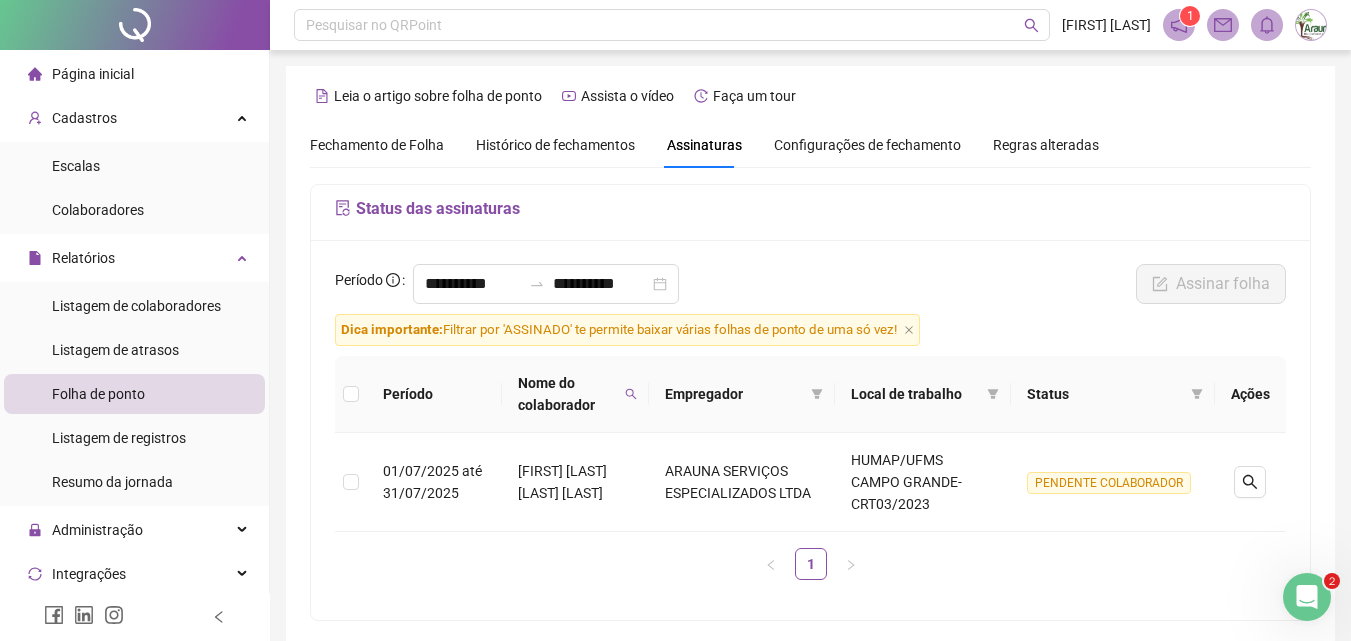 scroll, scrollTop: 90, scrollLeft: 0, axis: vertical 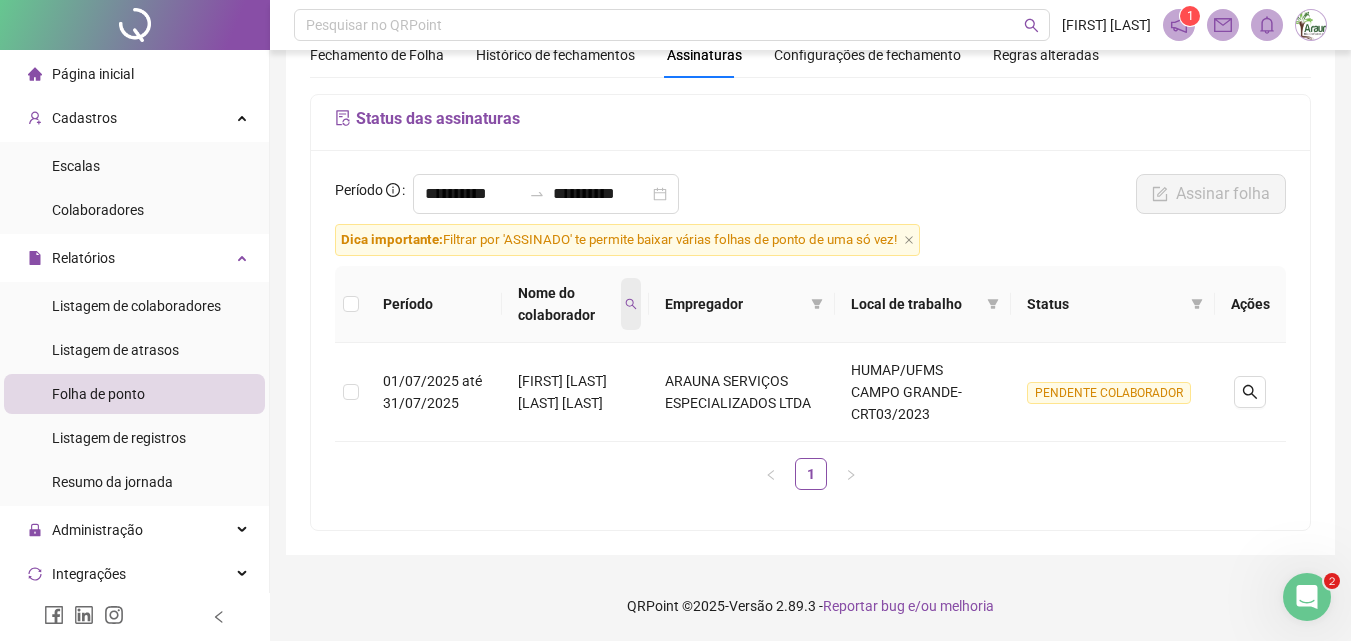 click at bounding box center (631, 304) 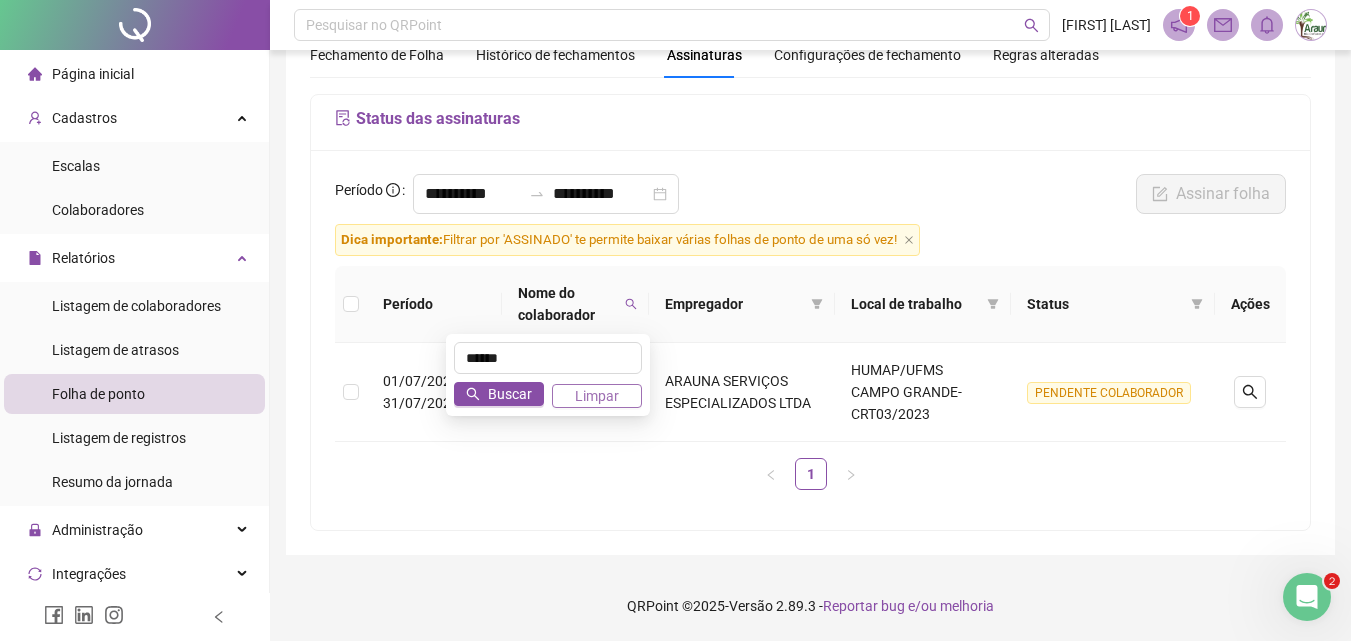 click on "Limpar" at bounding box center [597, 396] 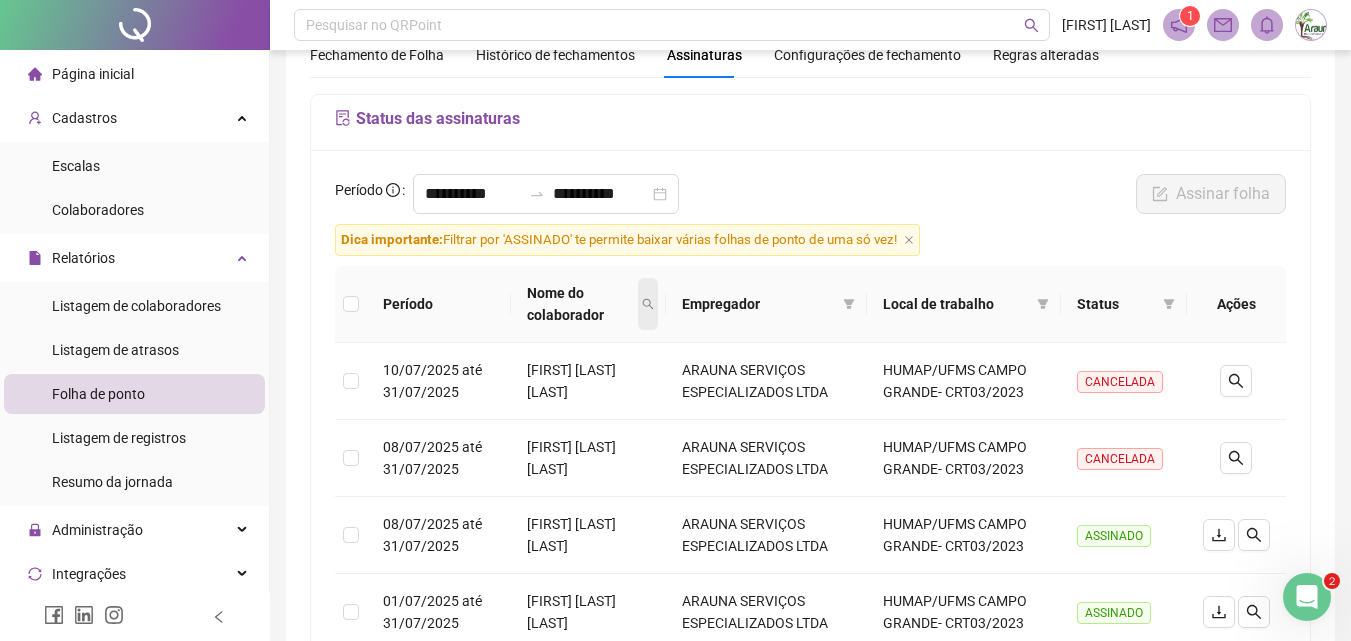 click 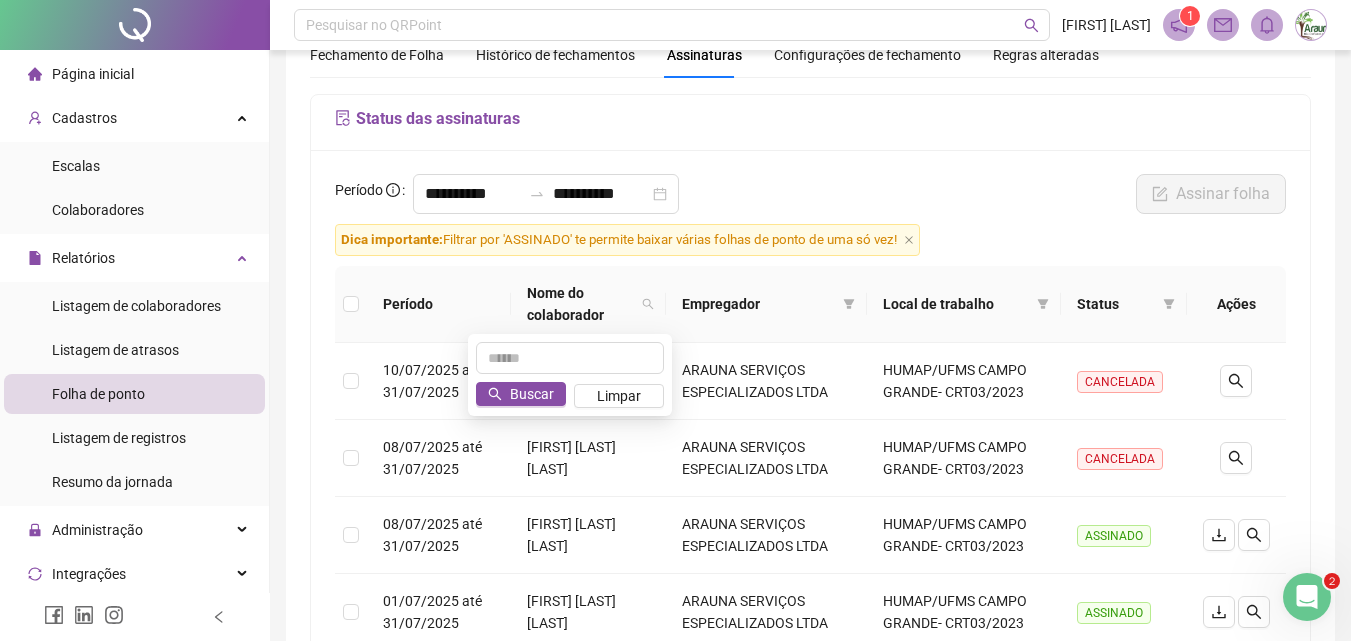 click on "Buscar Limpar" at bounding box center [570, 375] 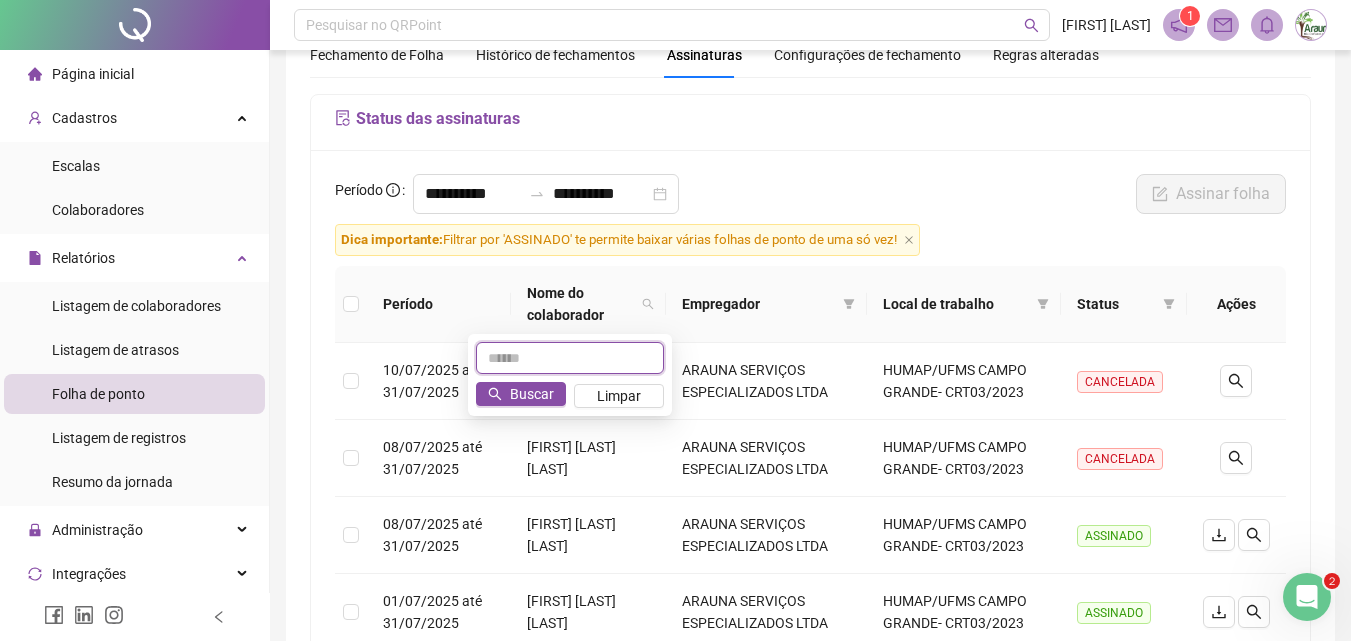 click at bounding box center [570, 358] 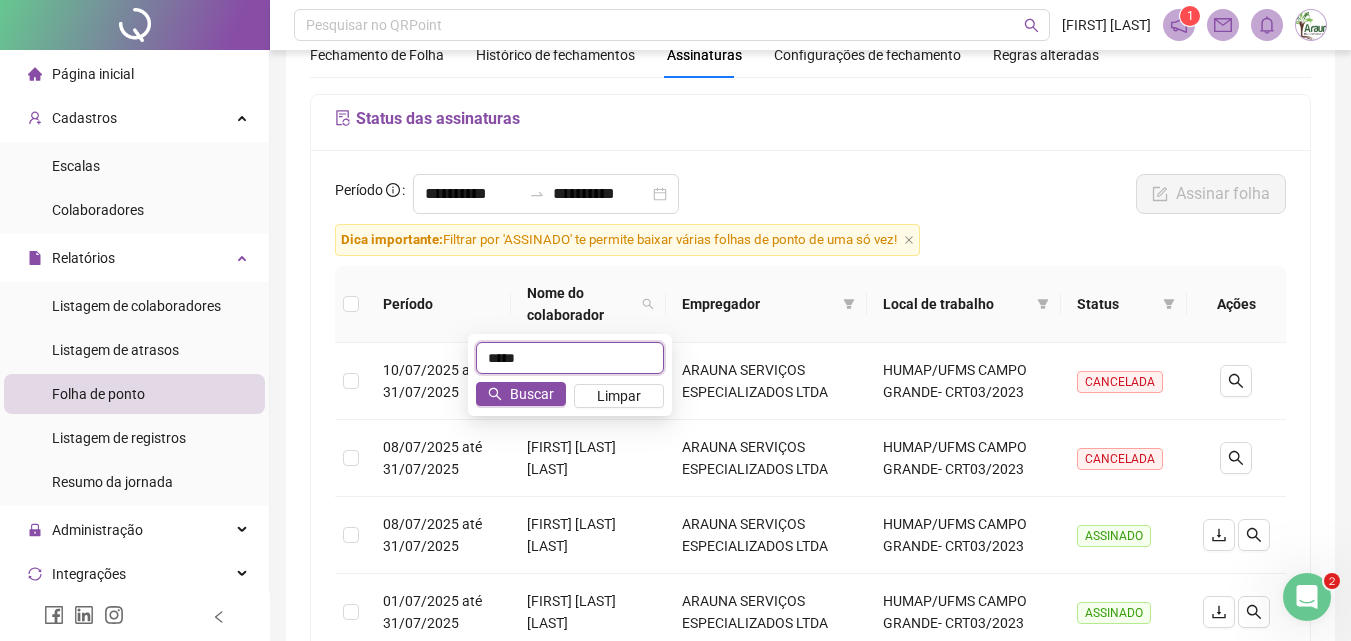 type on "*****" 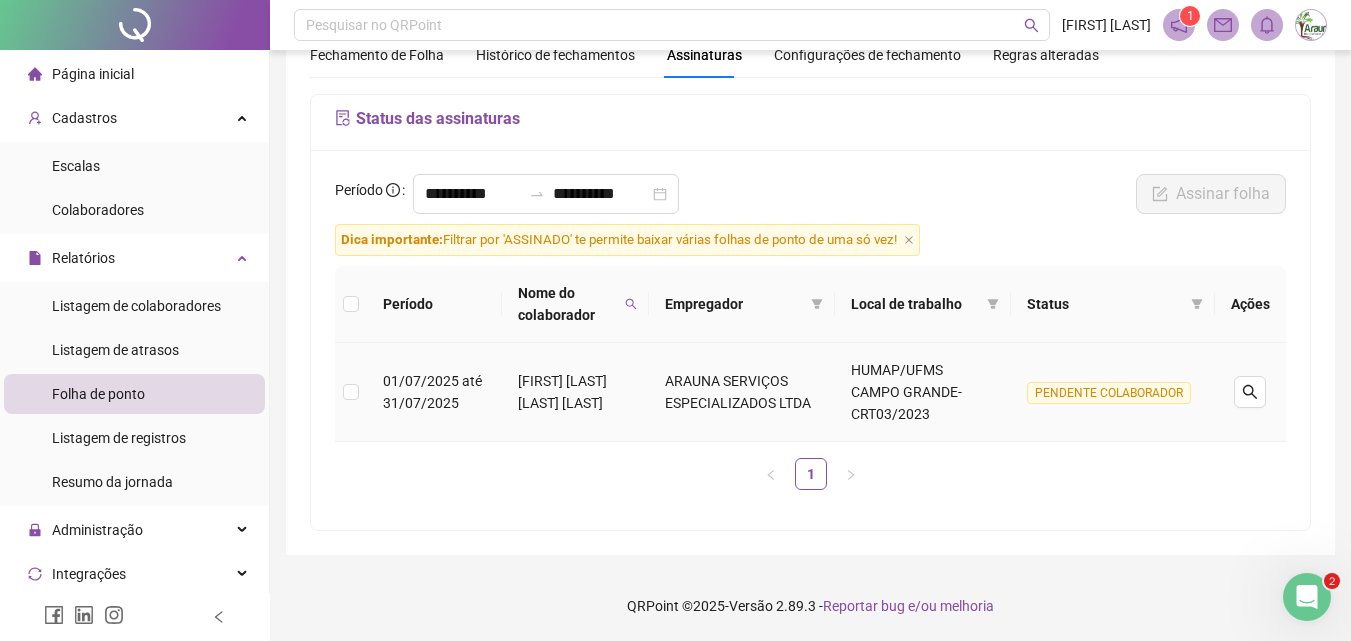 scroll, scrollTop: 0, scrollLeft: 0, axis: both 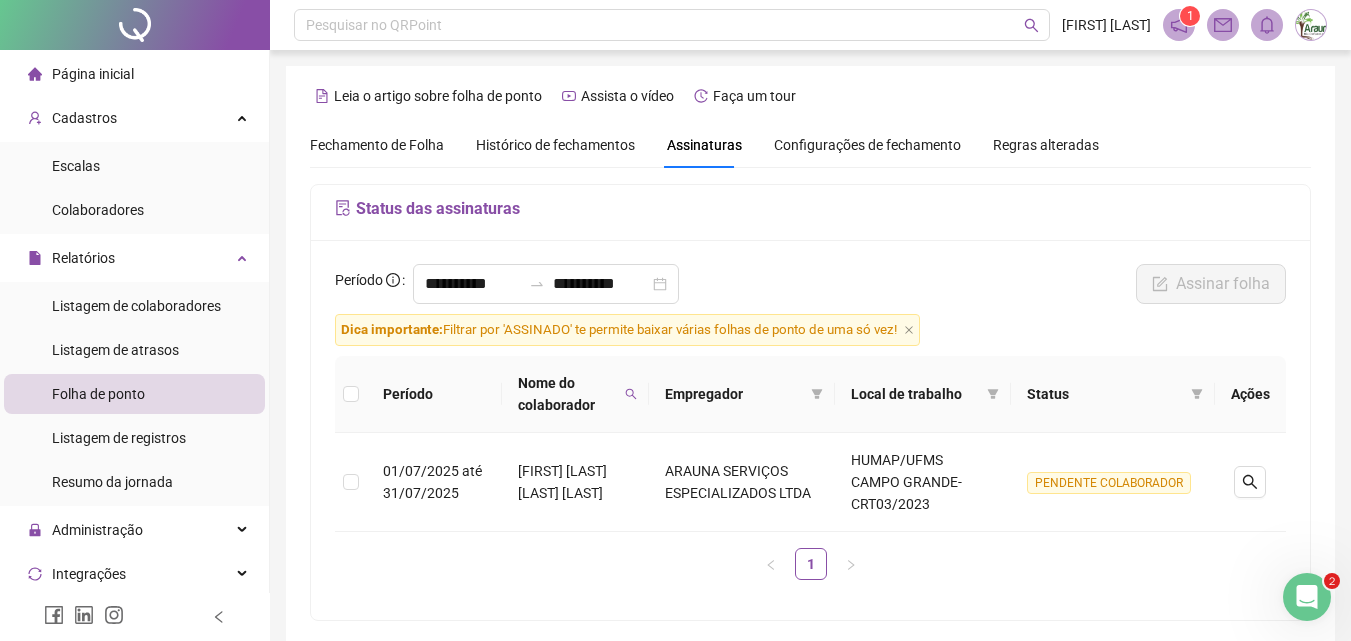 click at bounding box center [631, 394] 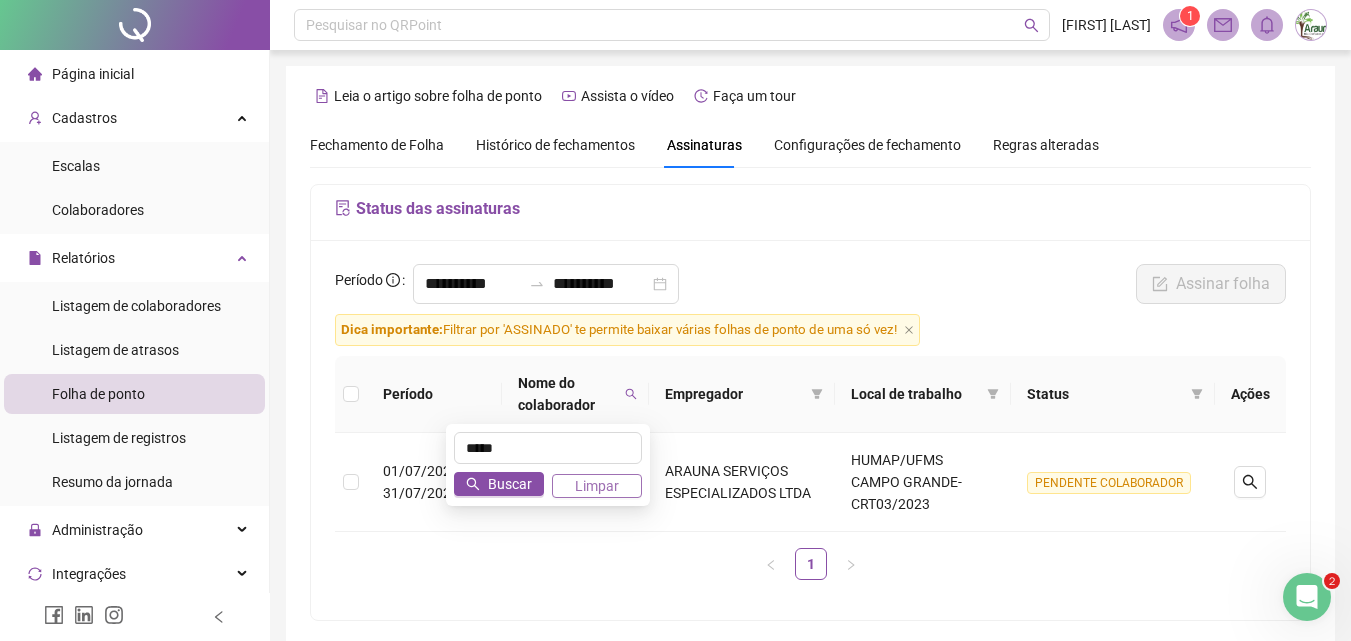 click on "Limpar" at bounding box center [597, 486] 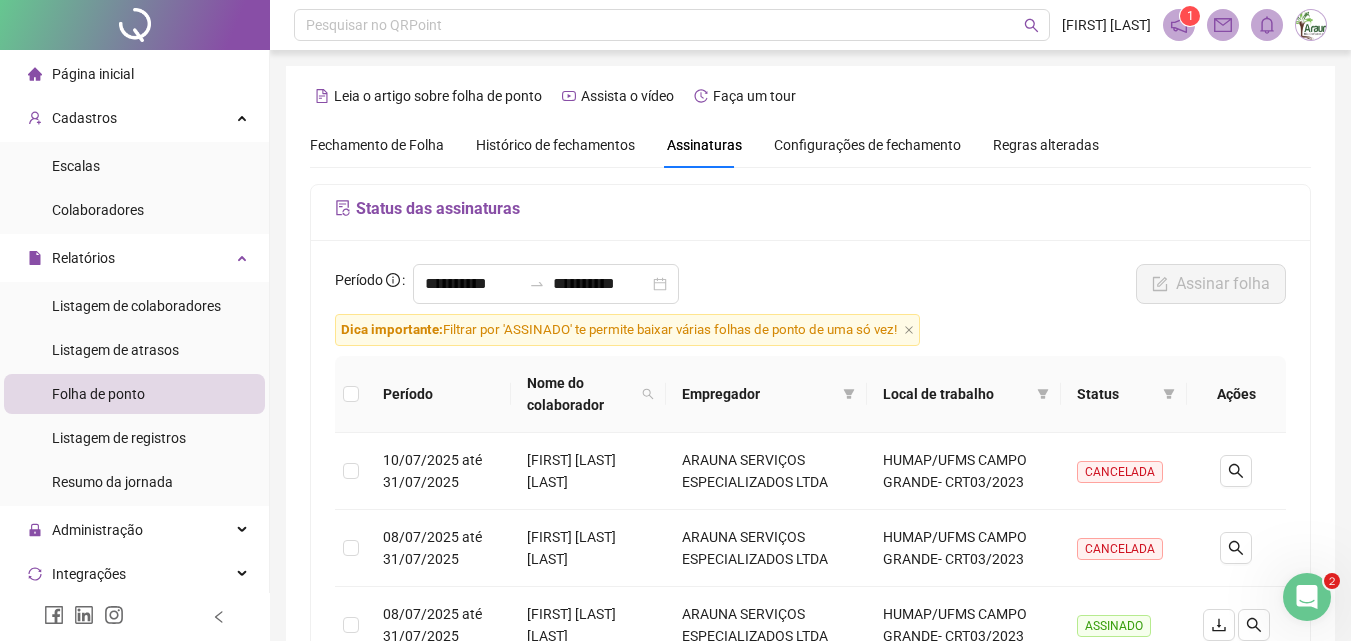 click on "Fechamento de Folha" at bounding box center [377, 145] 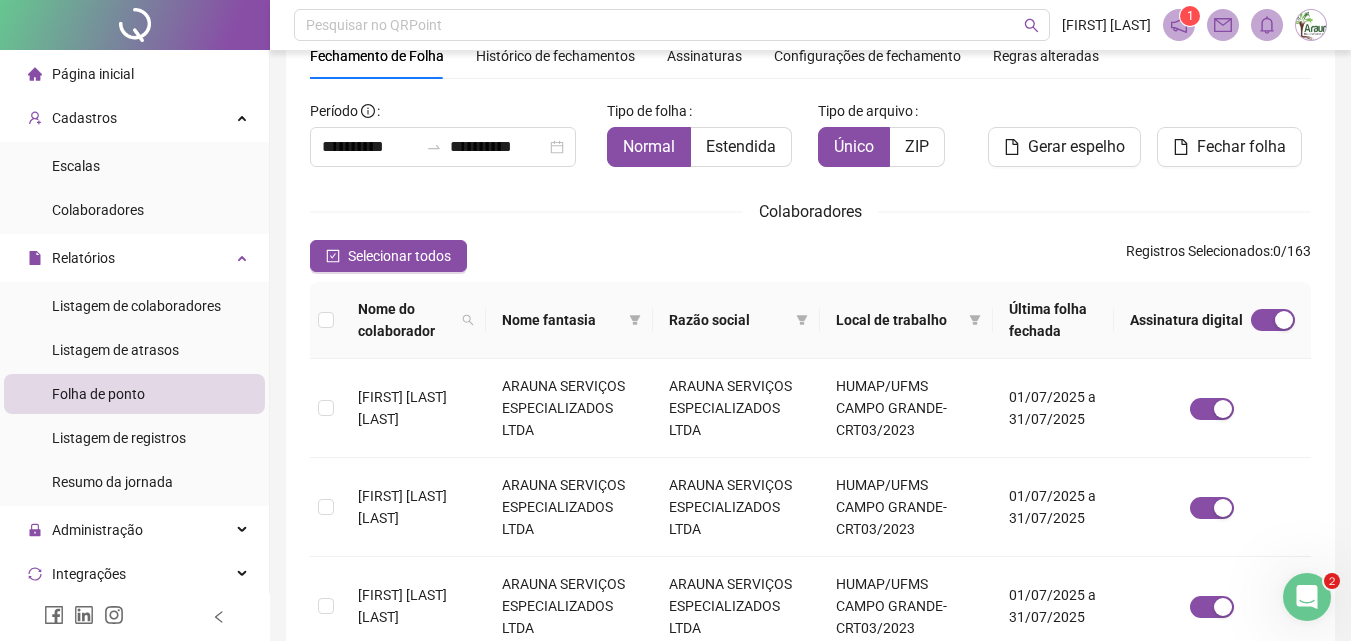 scroll, scrollTop: 0, scrollLeft: 0, axis: both 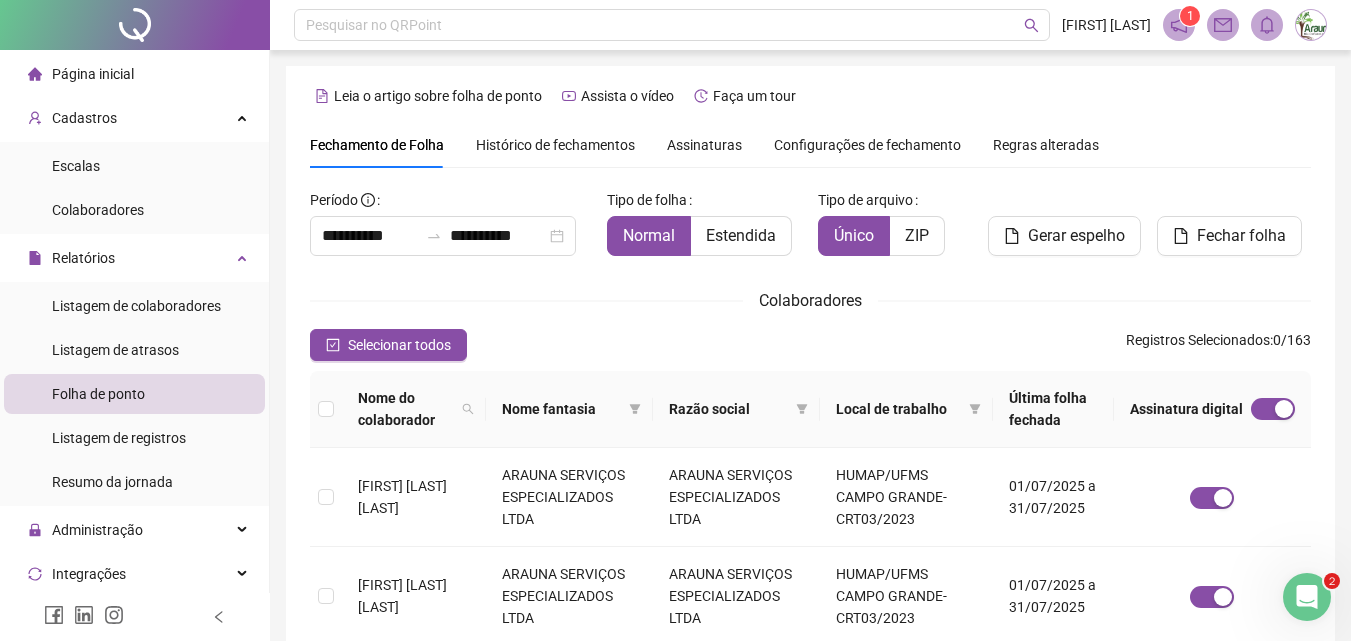 click on "Assinaturas" at bounding box center [704, 145] 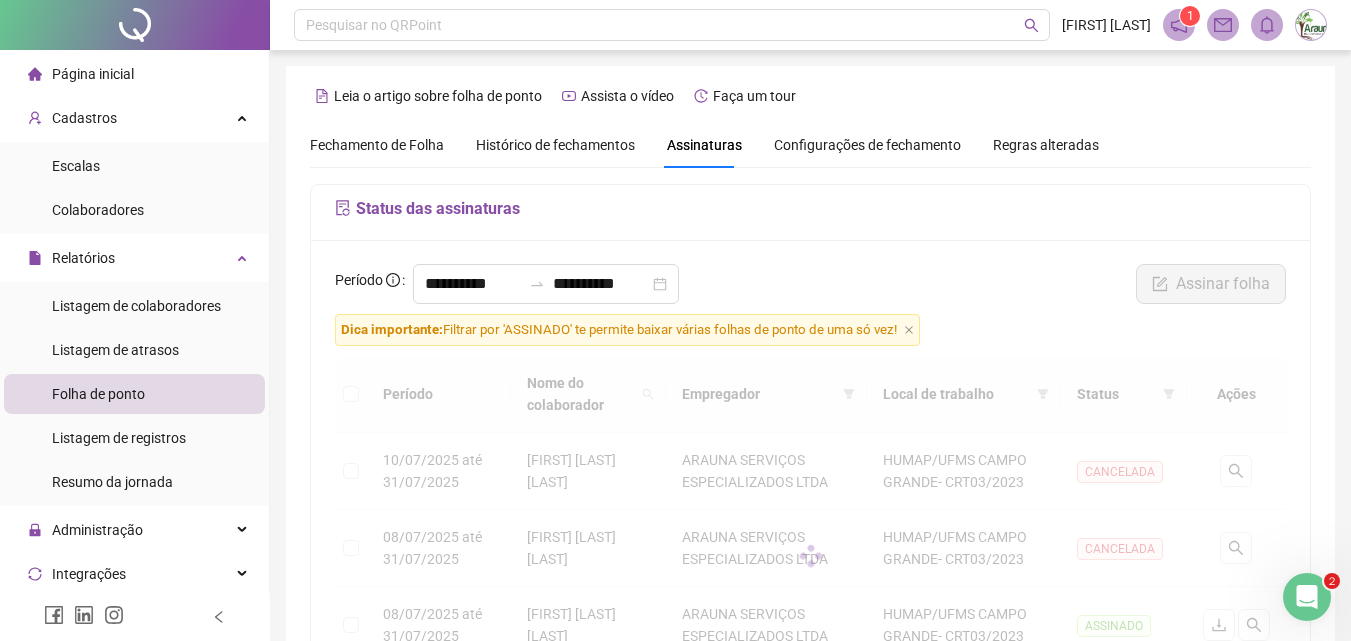 scroll, scrollTop: 89, scrollLeft: 0, axis: vertical 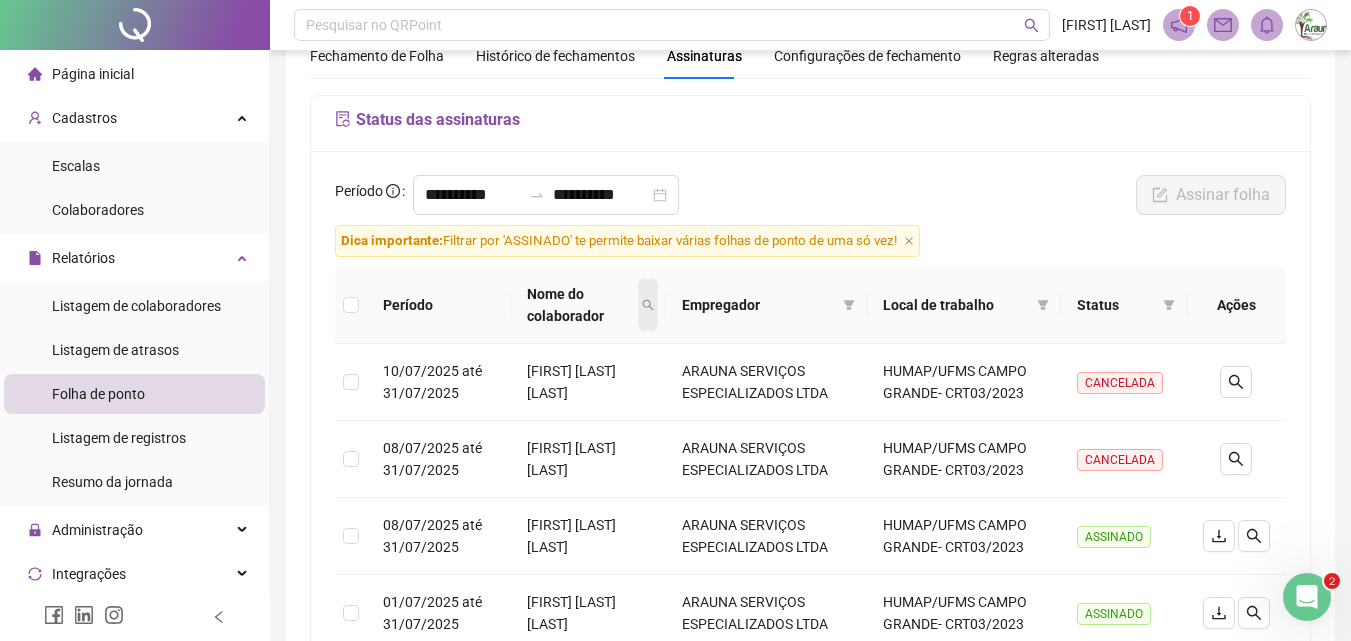 click 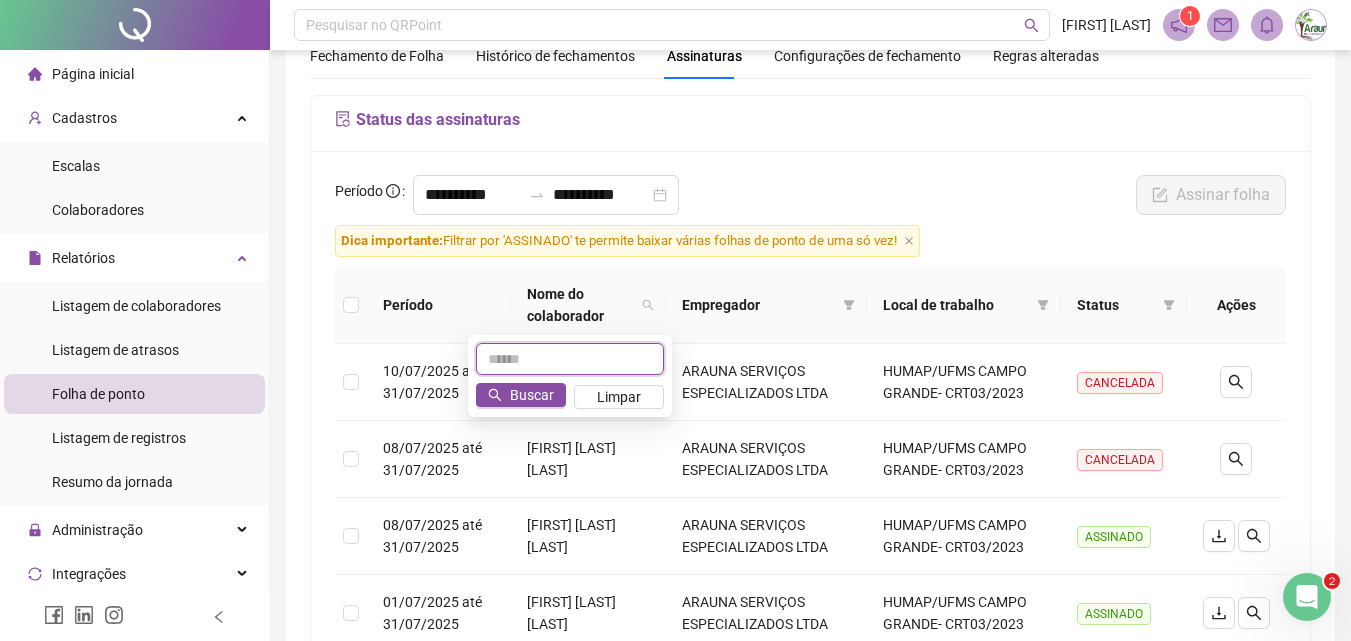click at bounding box center [570, 359] 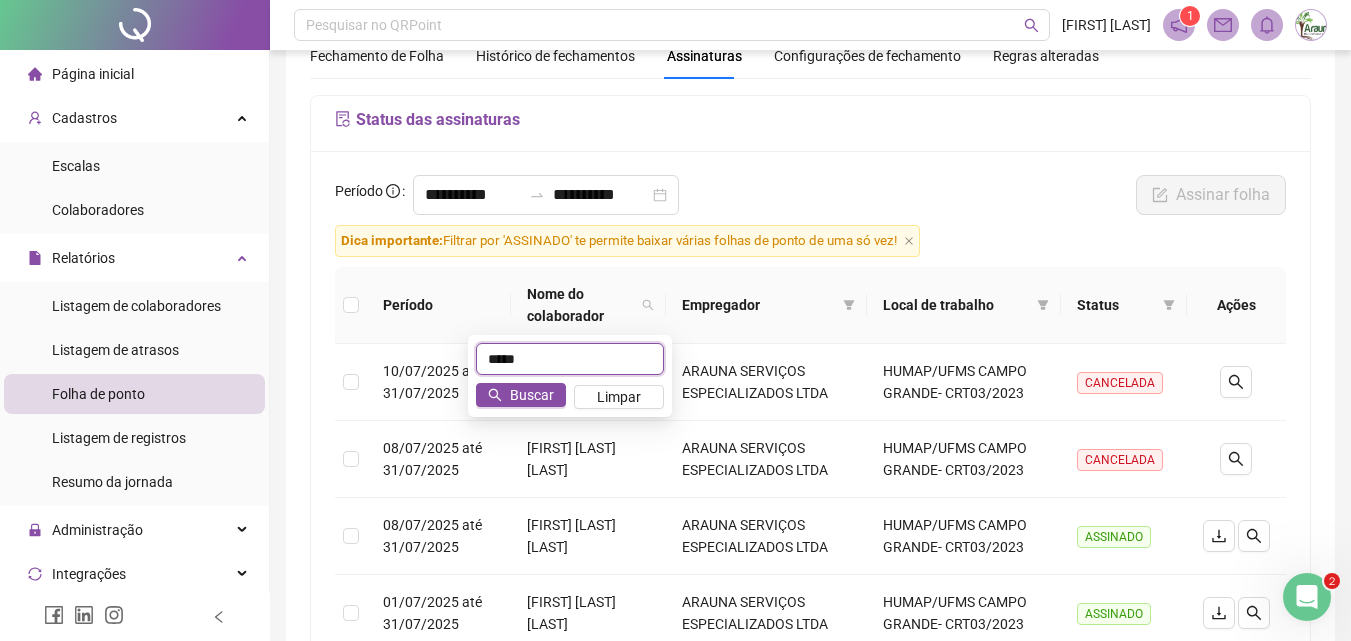 type on "*****" 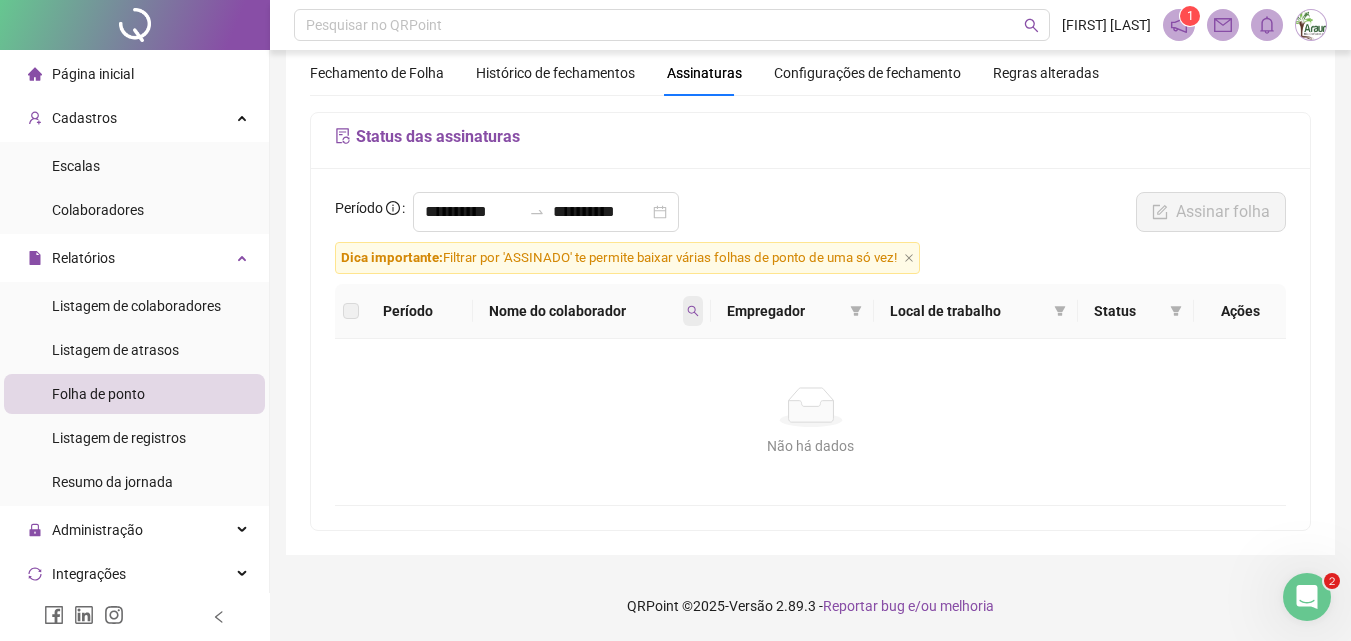 click 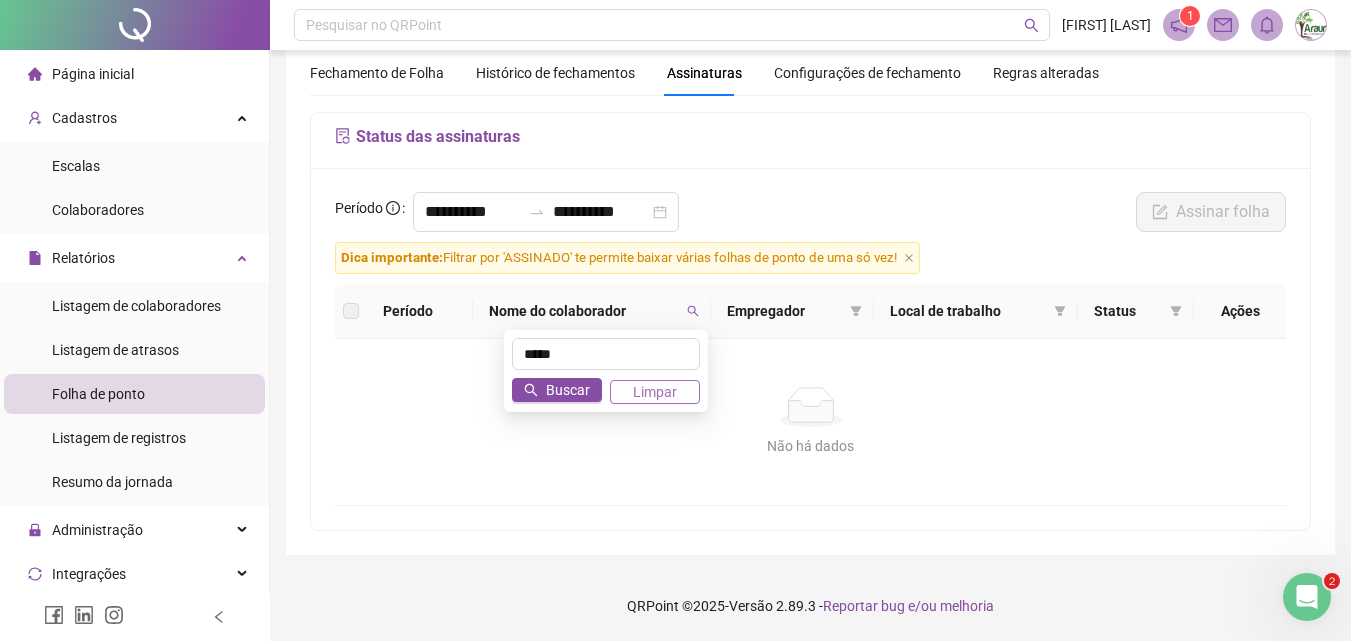 click on "Limpar" at bounding box center [655, 392] 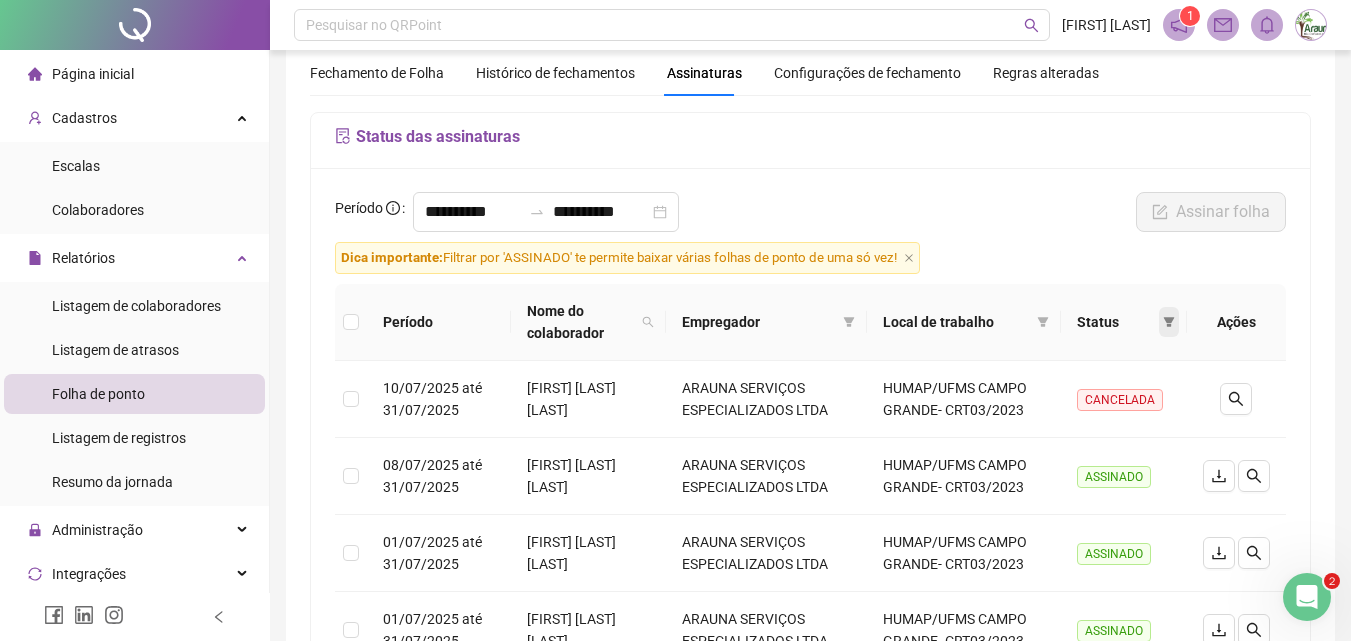 click at bounding box center [1169, 322] 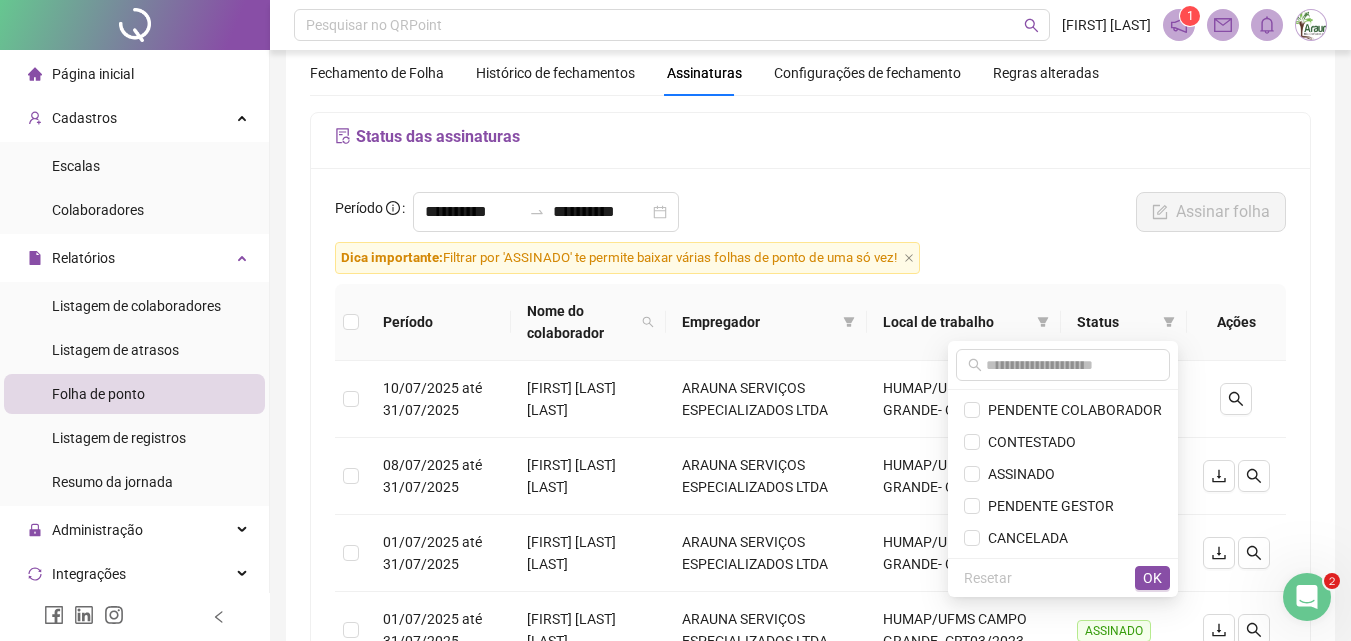 drag, startPoint x: 1167, startPoint y: 330, endPoint x: 1012, endPoint y: 310, distance: 156.285 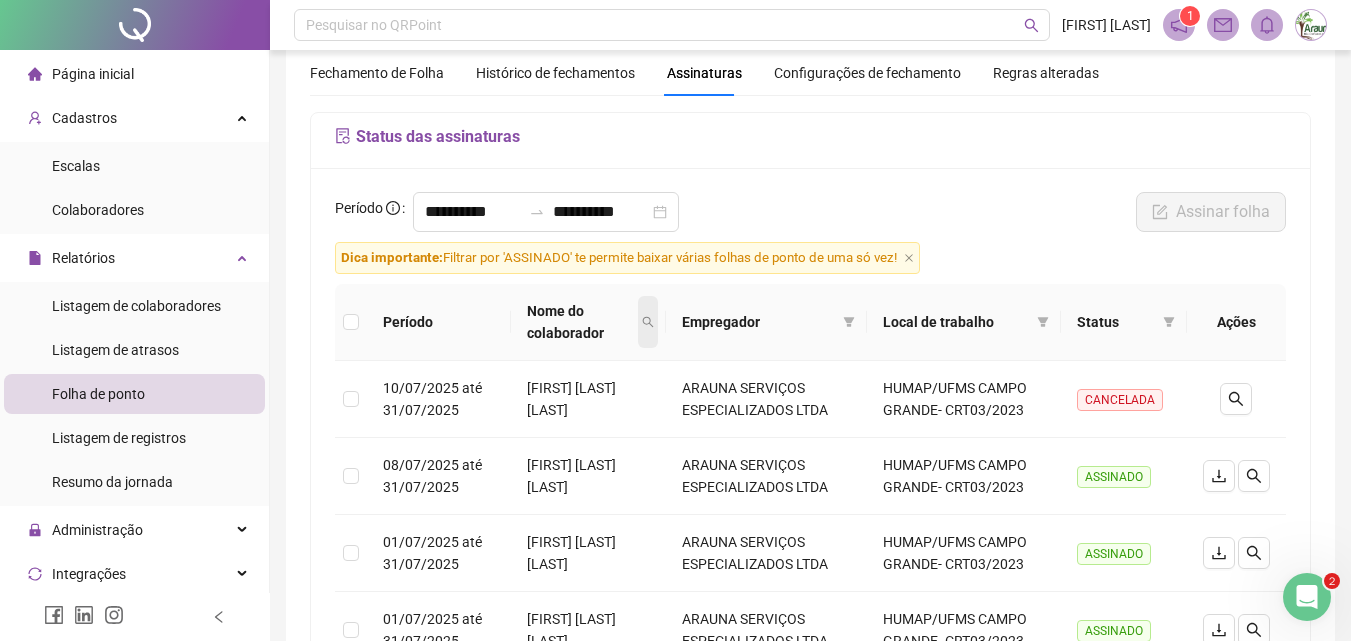 click 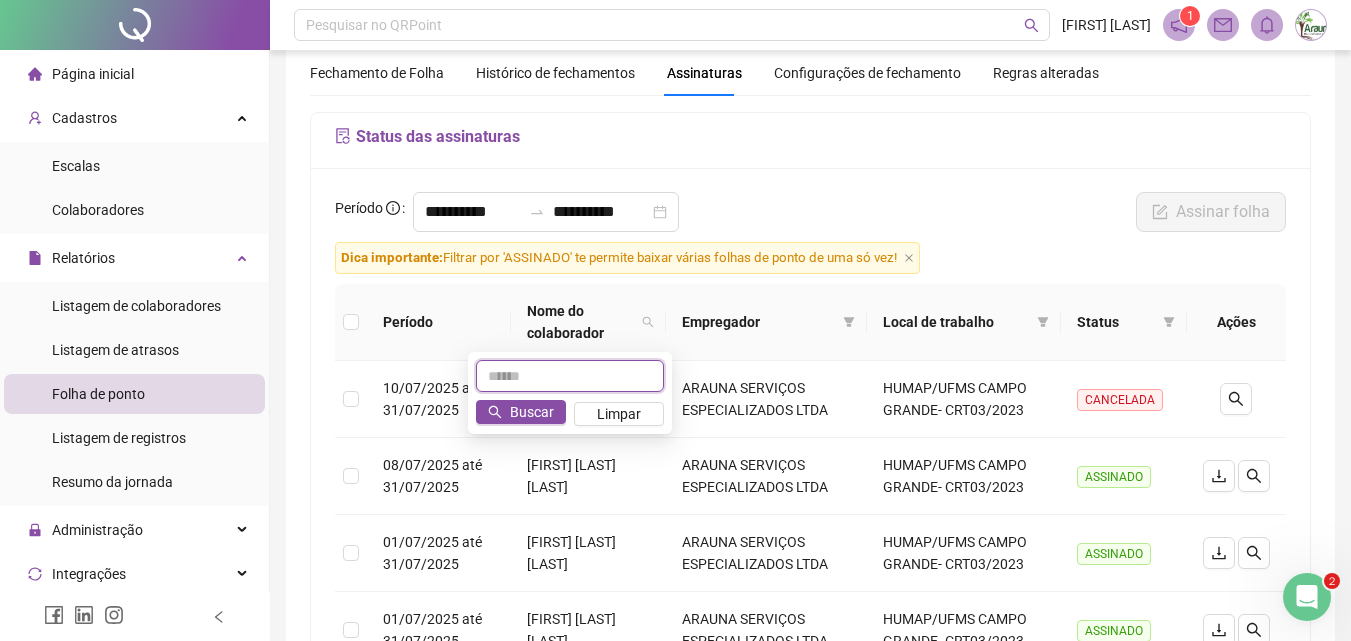click at bounding box center [570, 376] 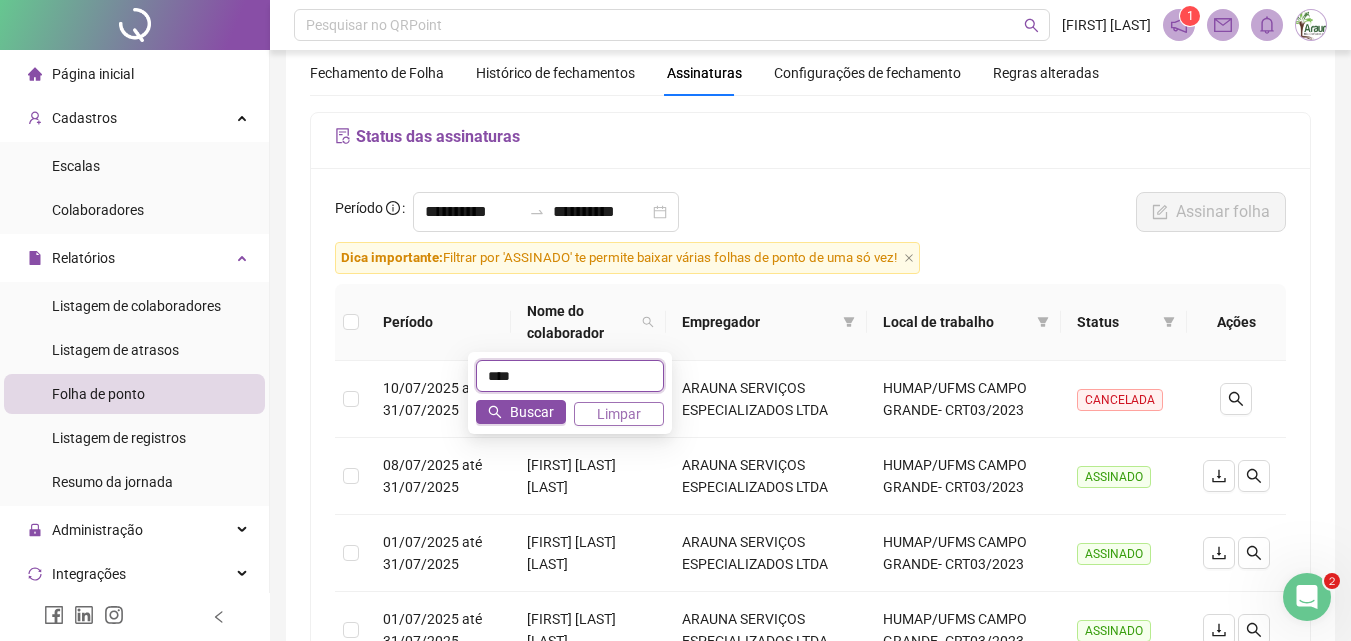 scroll, scrollTop: 68, scrollLeft: 0, axis: vertical 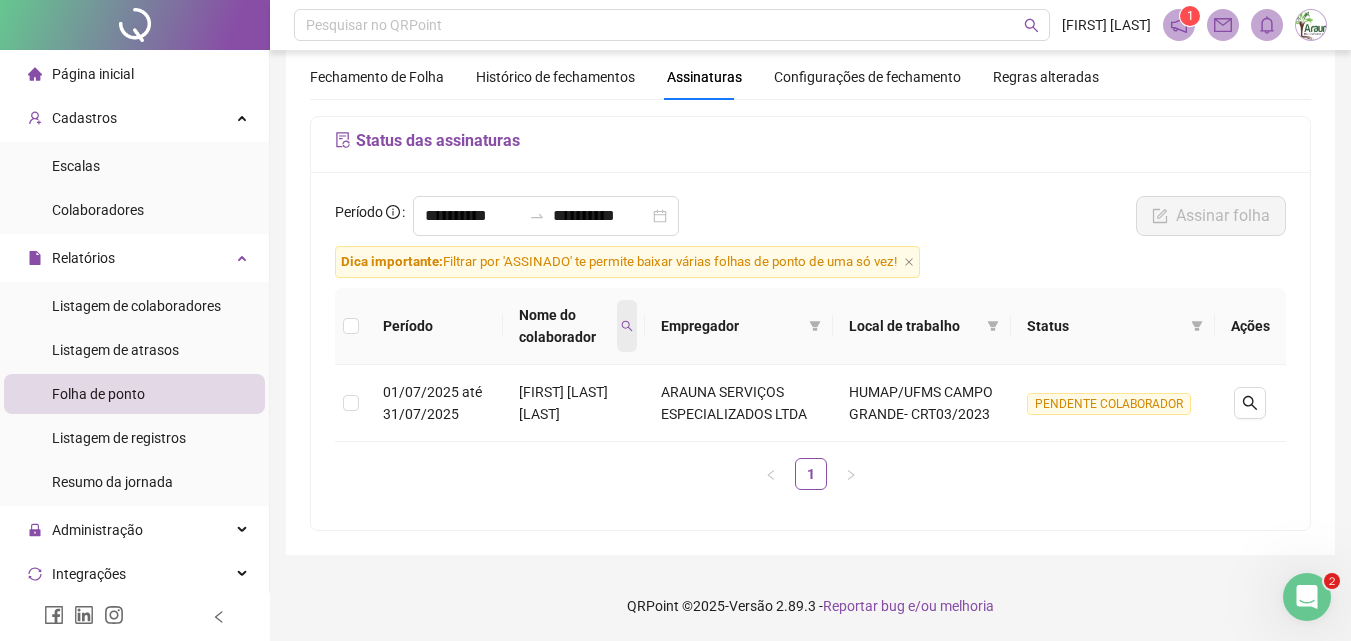 click at bounding box center [627, 326] 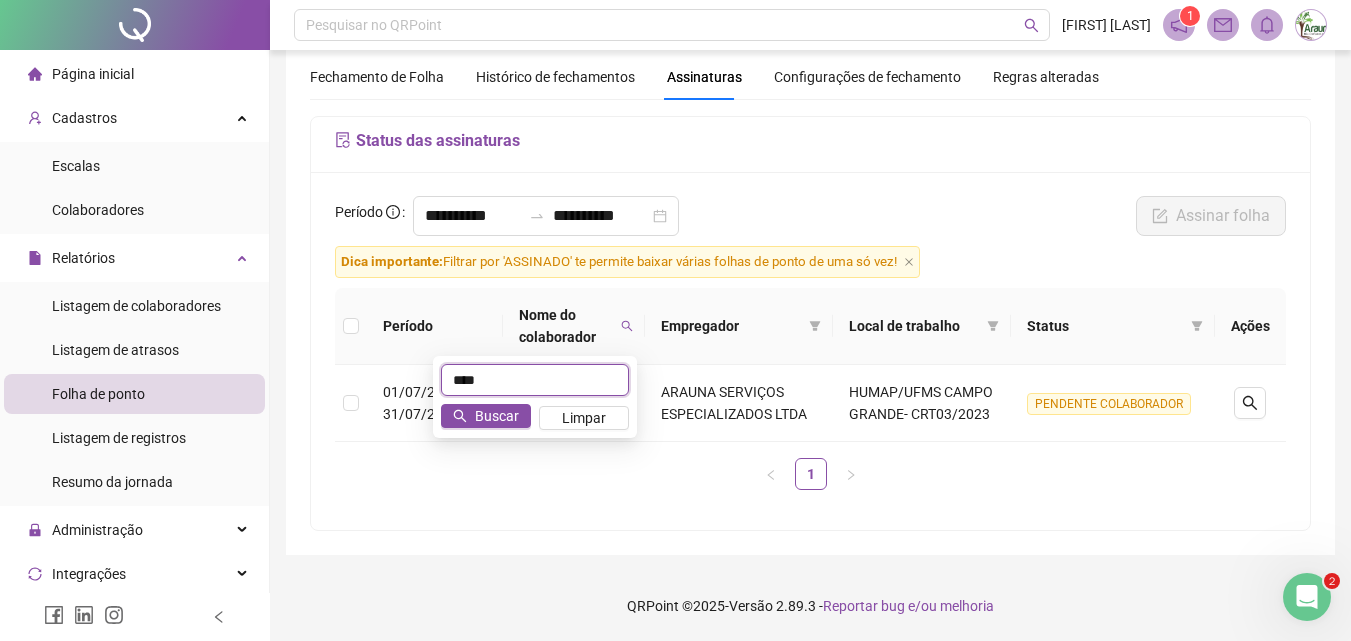 click on "****" at bounding box center (535, 380) 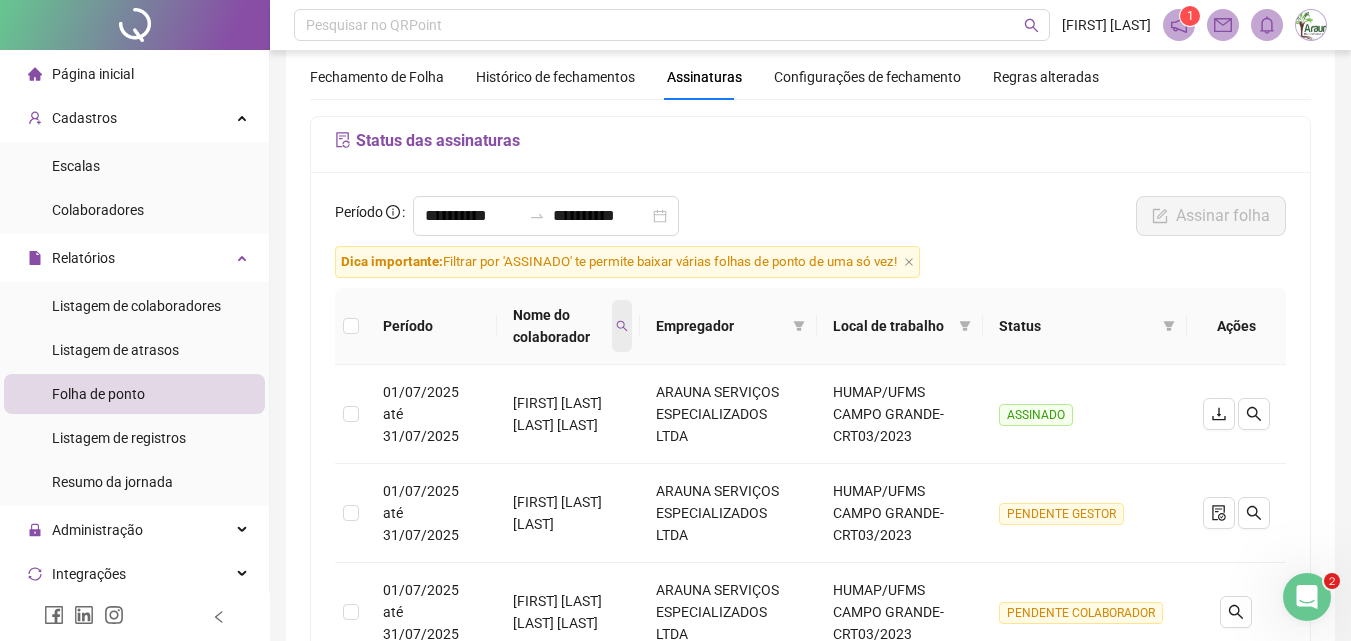 click at bounding box center [622, 326] 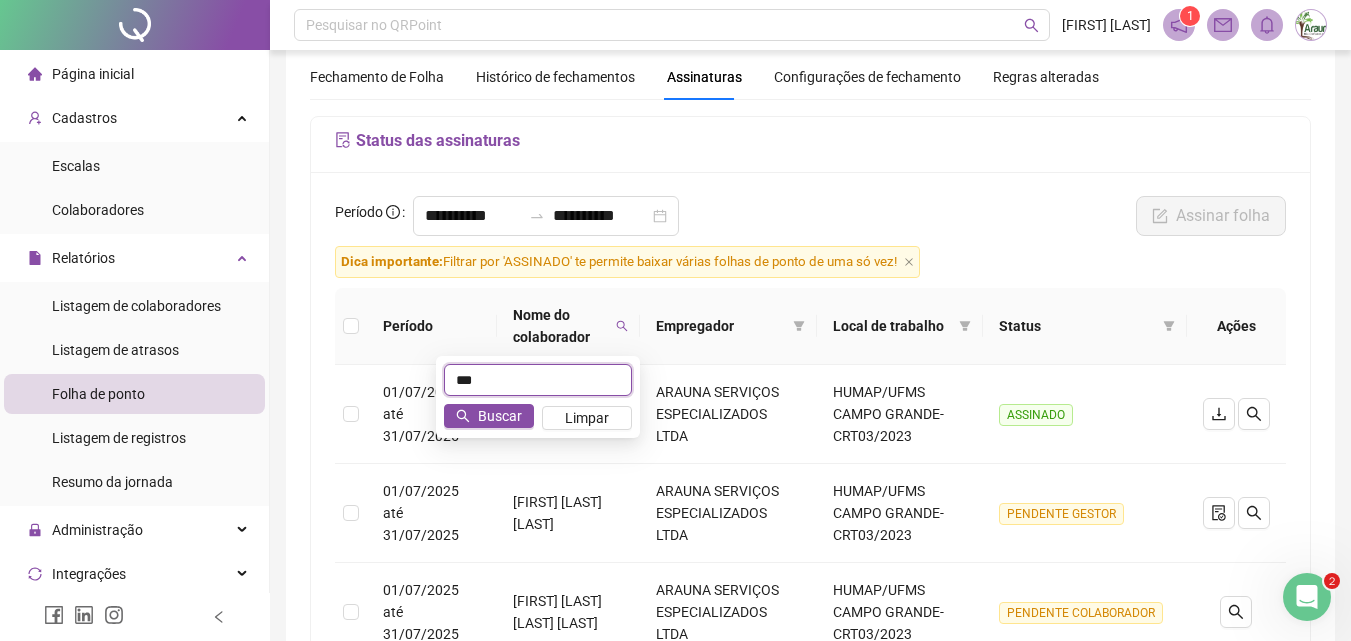 click on "***" at bounding box center [538, 380] 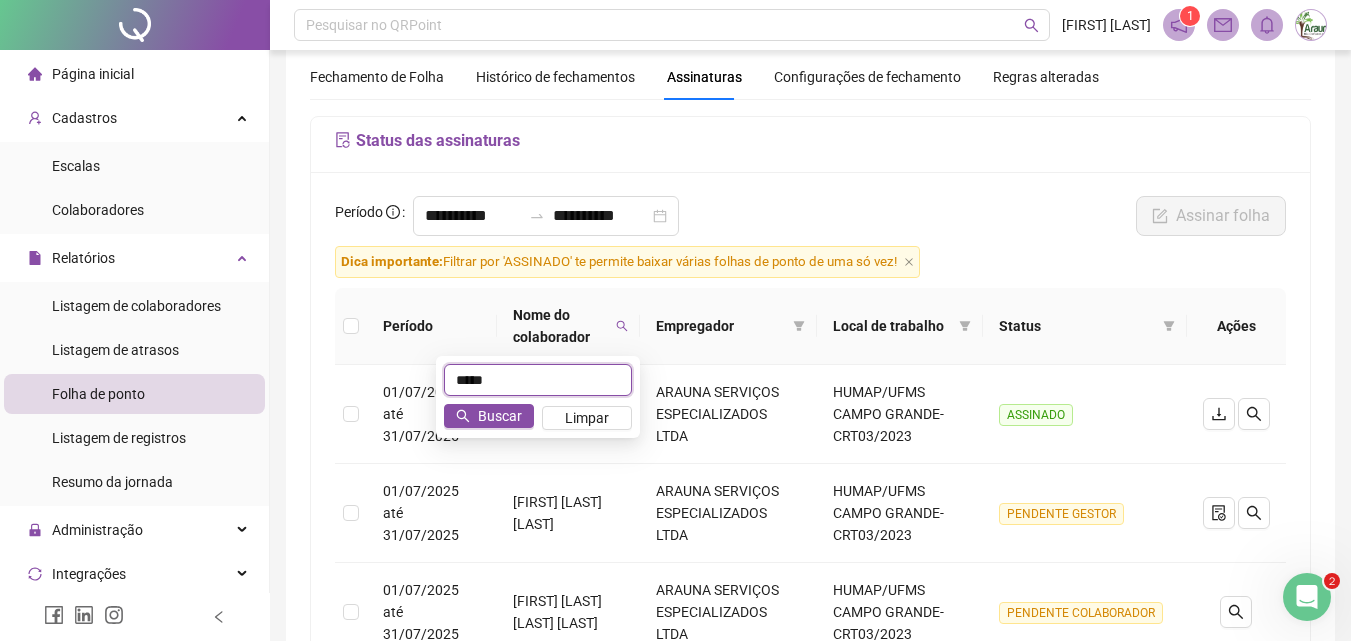 type on "*****" 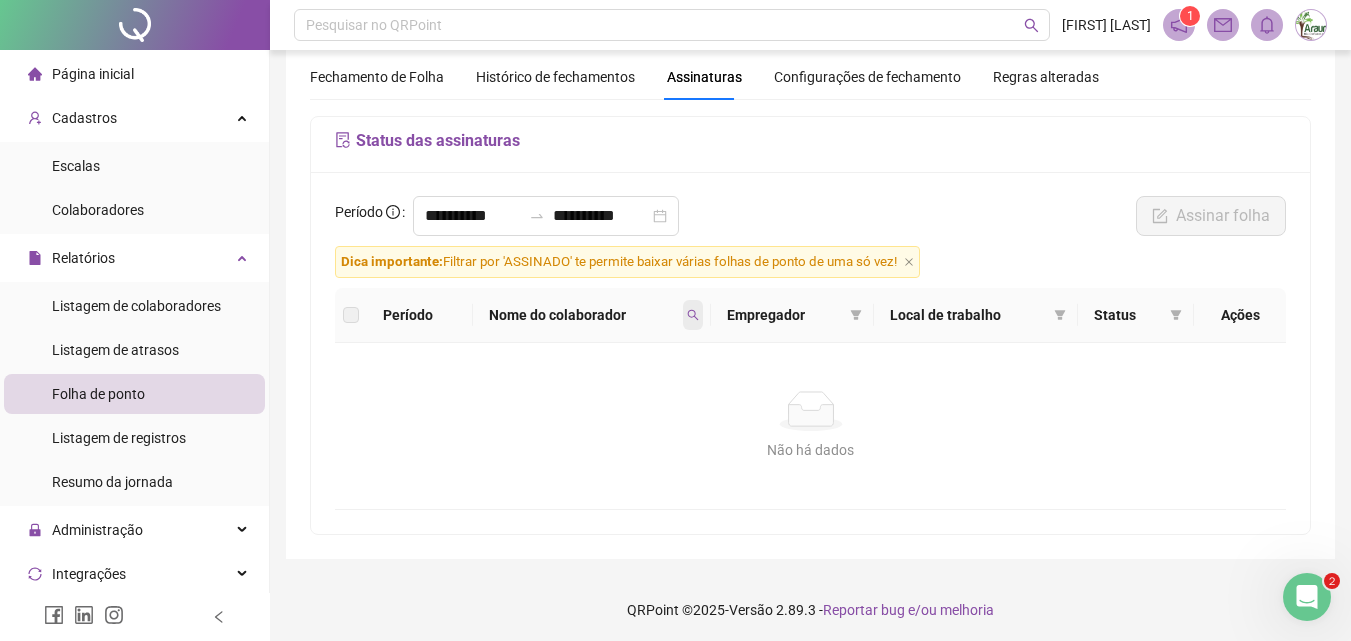click 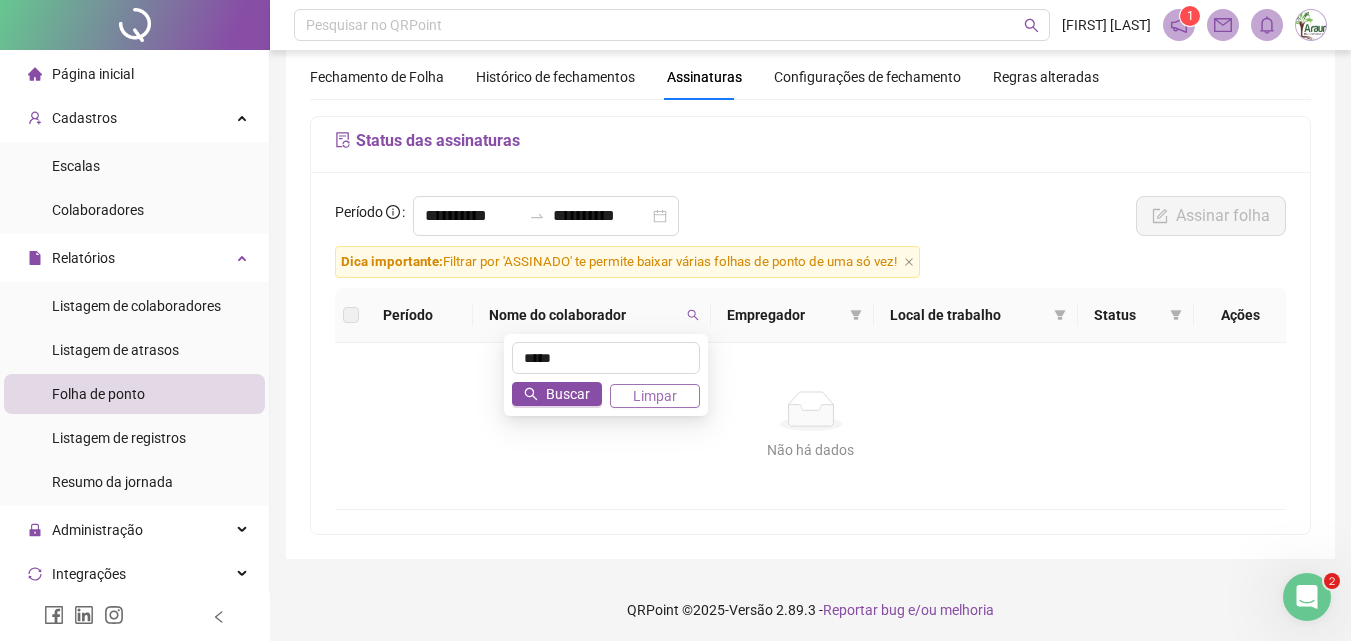 click on "Limpar" at bounding box center (655, 396) 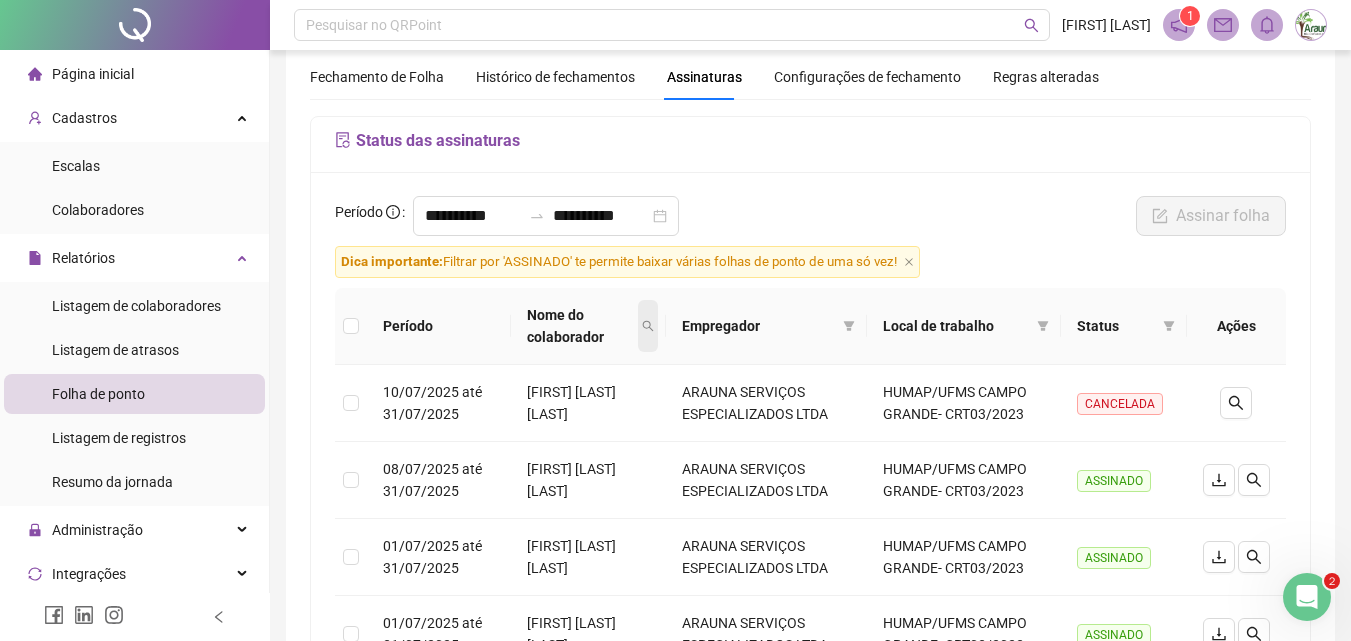 click at bounding box center (648, 326) 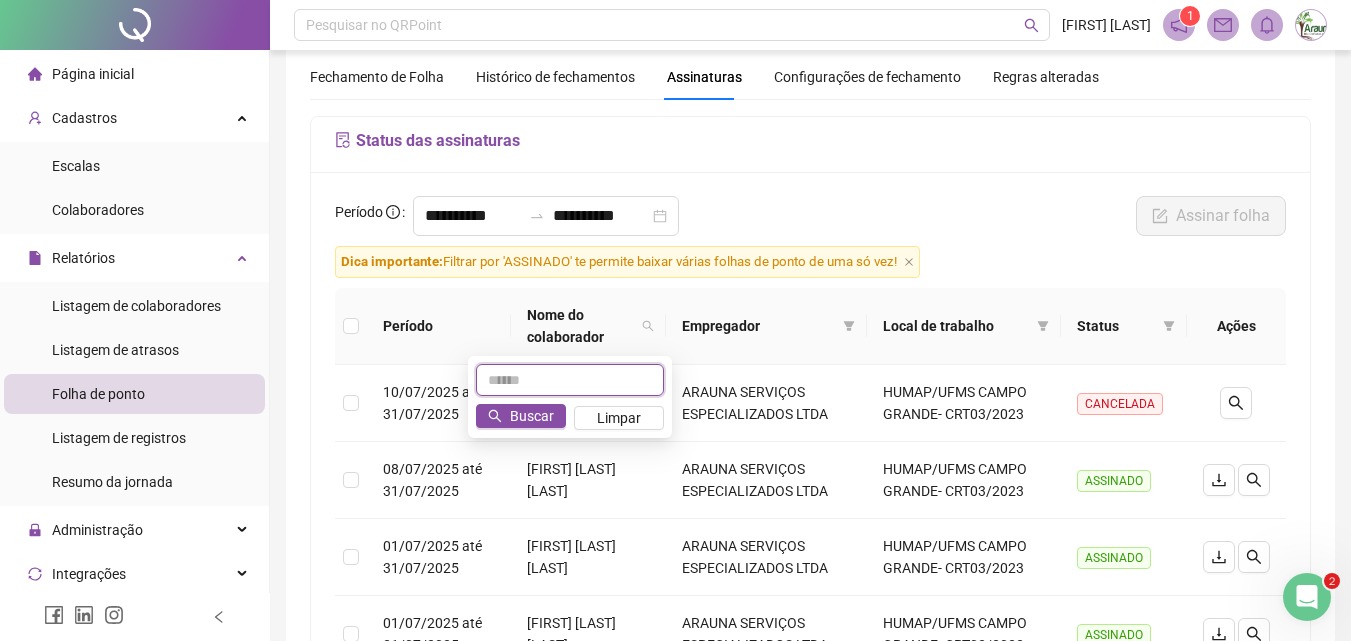 click at bounding box center [570, 380] 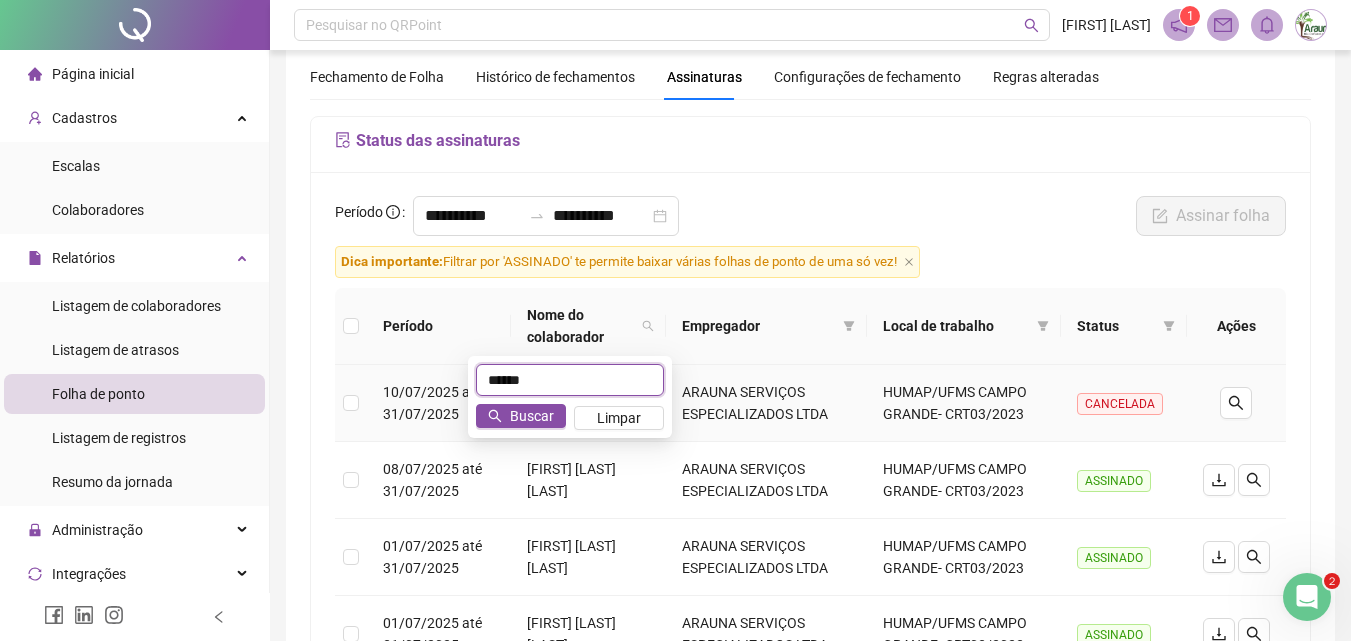 type on "******" 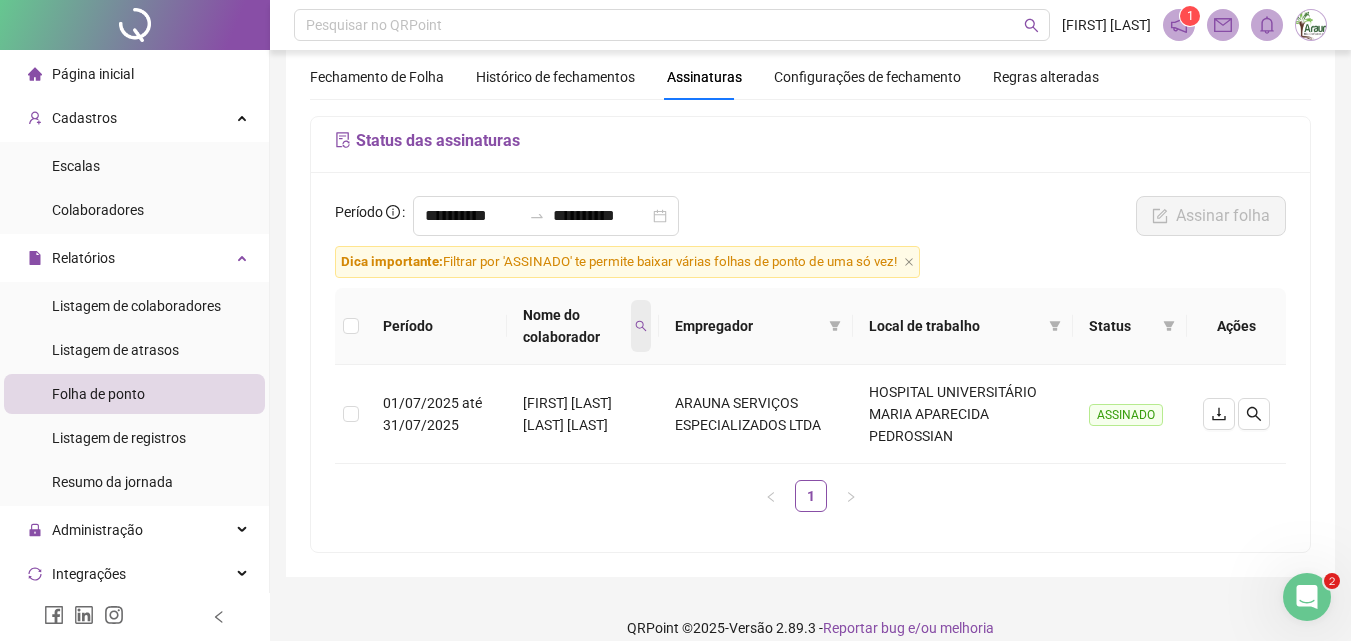 click at bounding box center (641, 326) 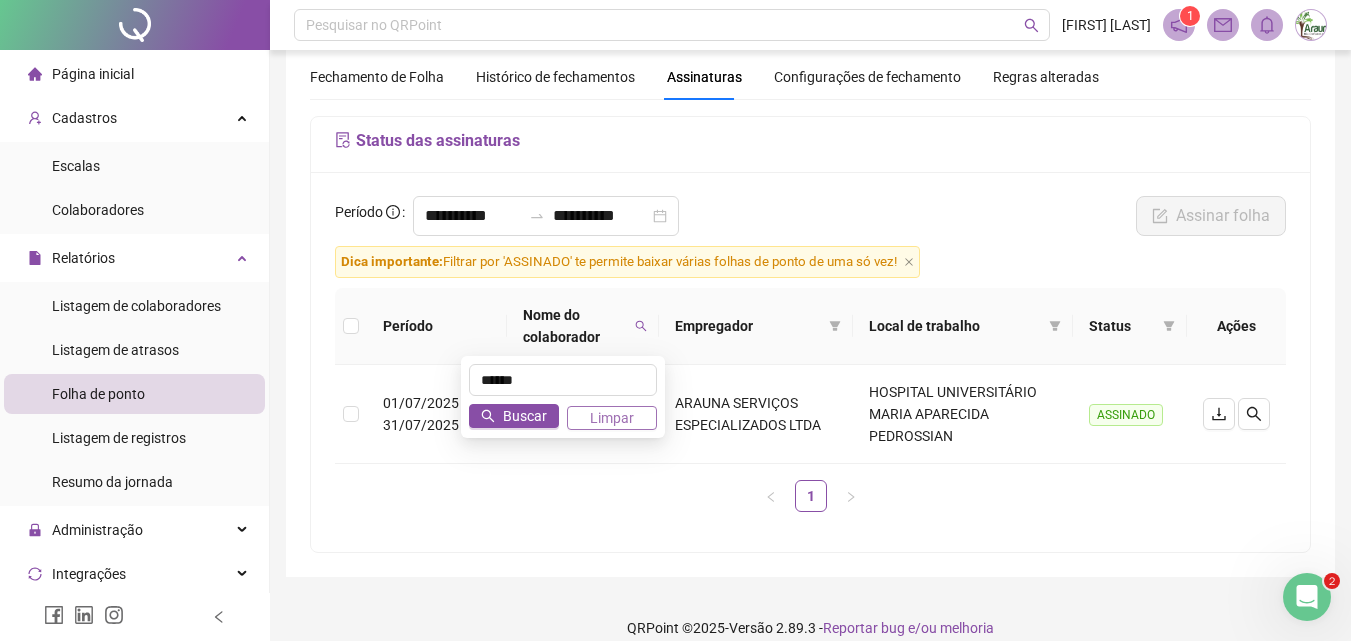 click on "Limpar" at bounding box center [612, 418] 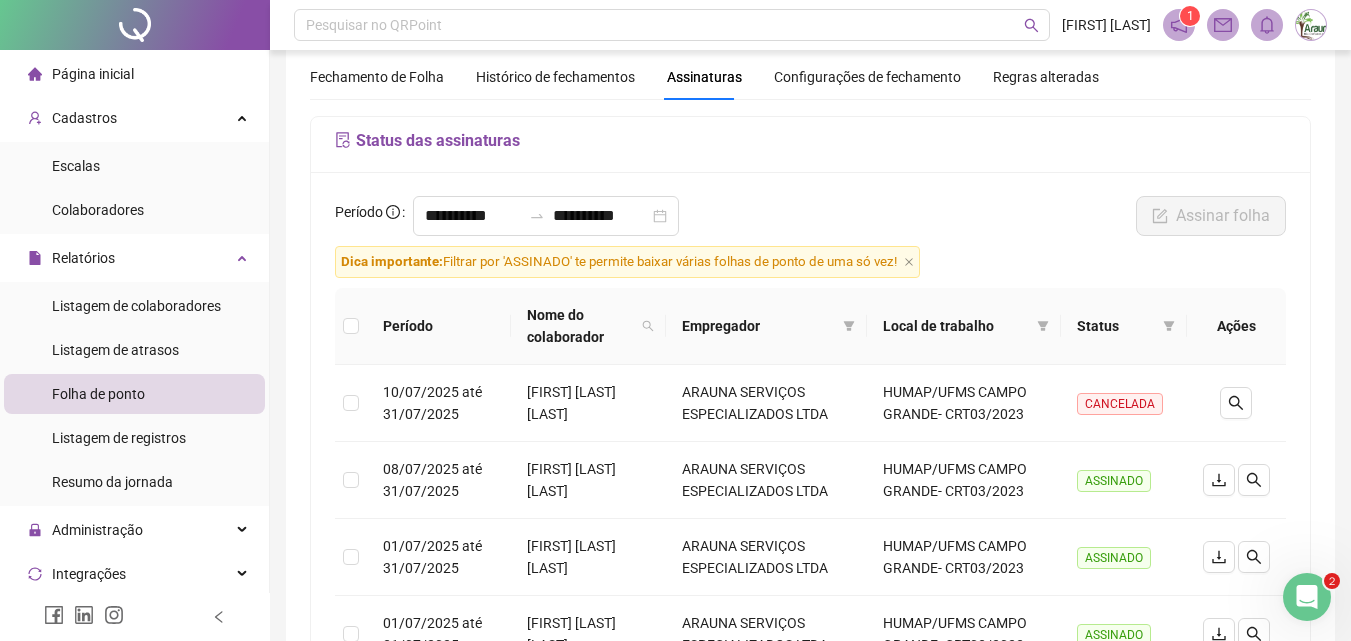 scroll, scrollTop: 0, scrollLeft: 0, axis: both 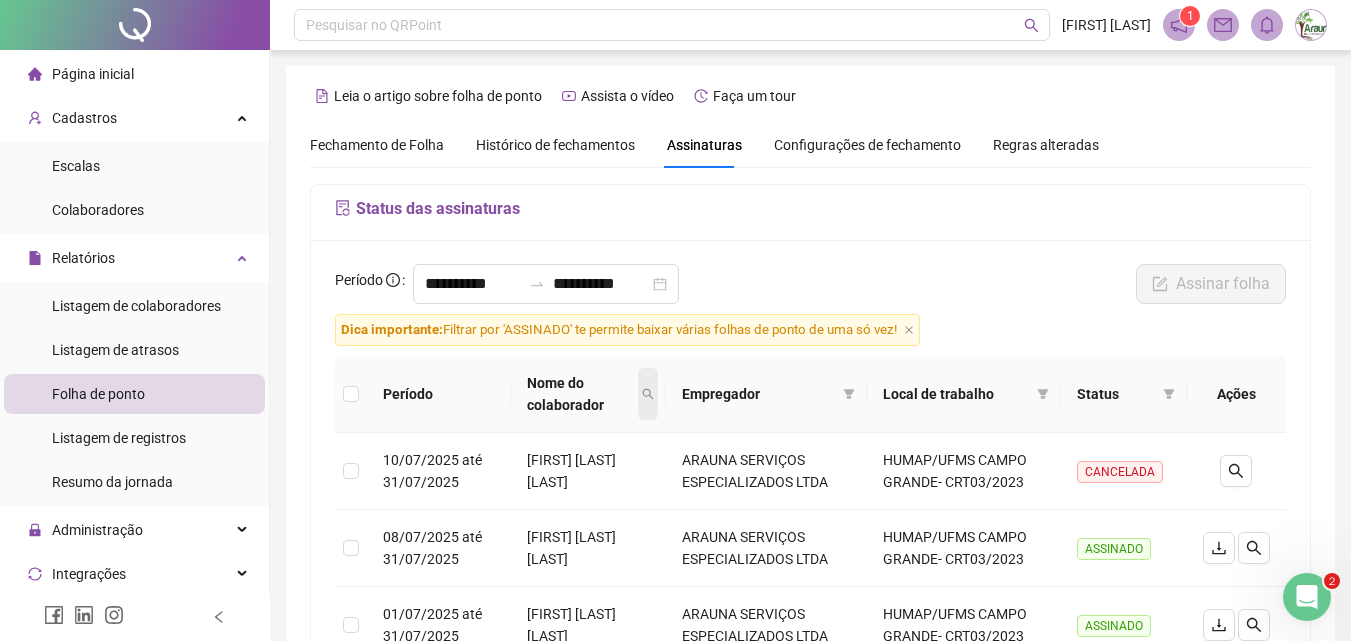 click 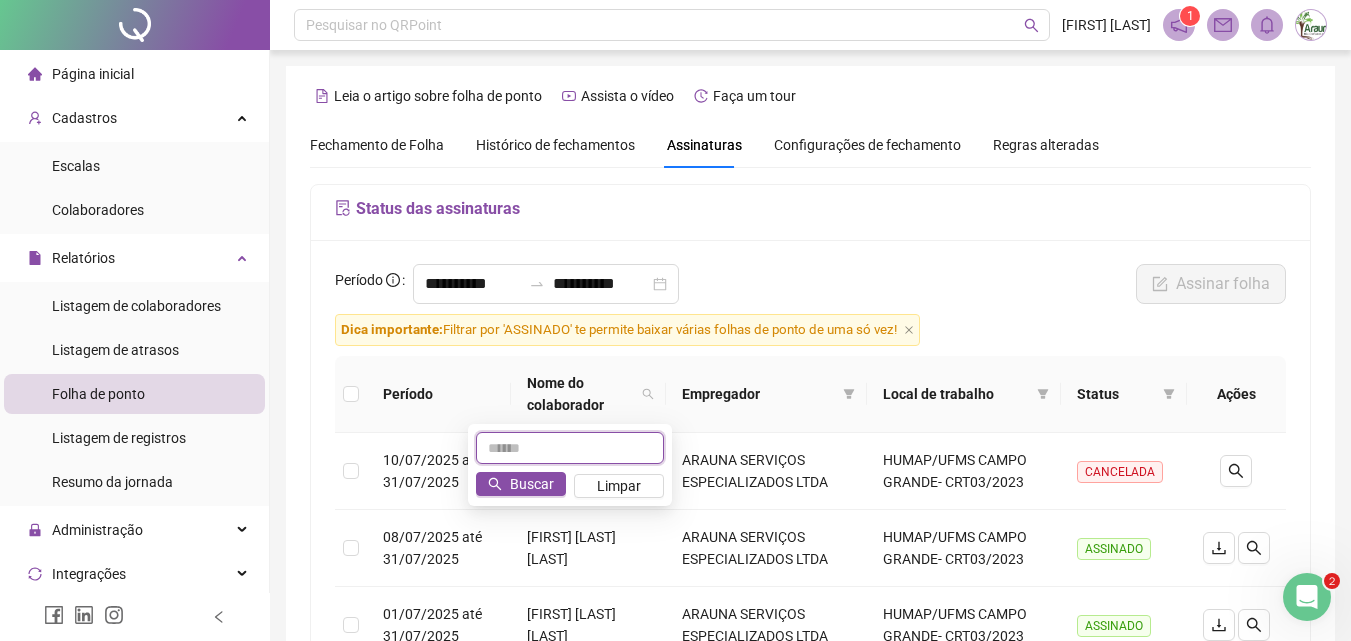 click at bounding box center (570, 448) 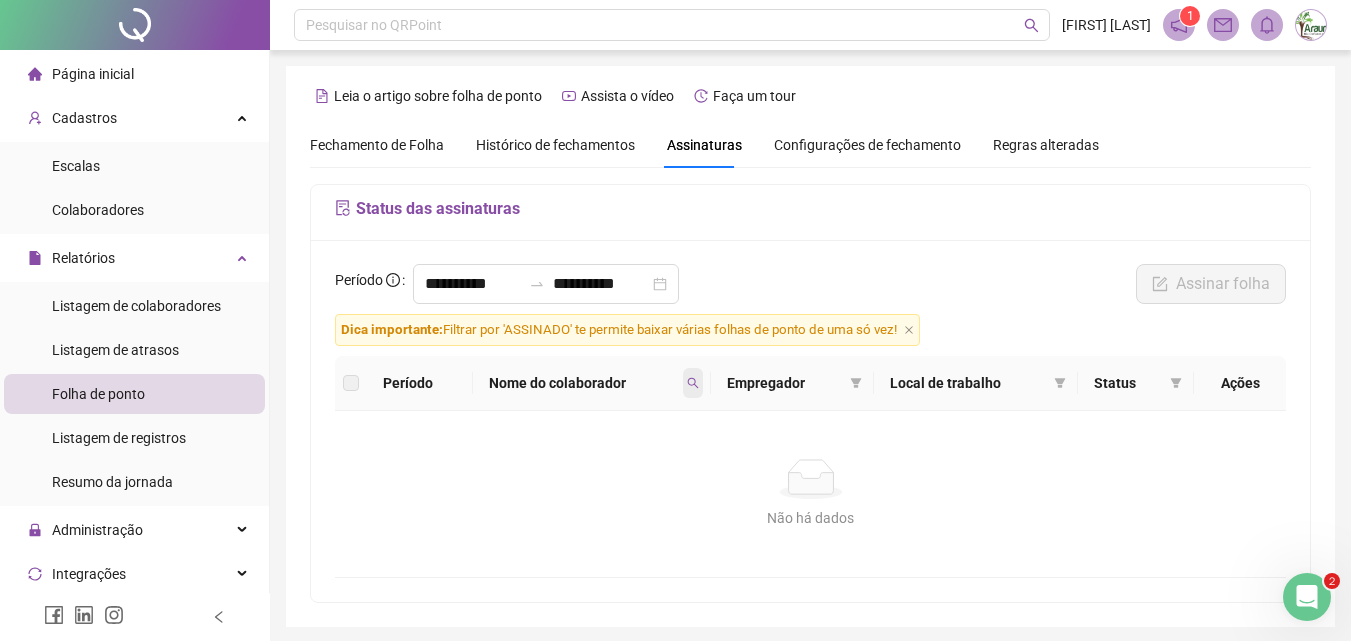 click at bounding box center [693, 383] 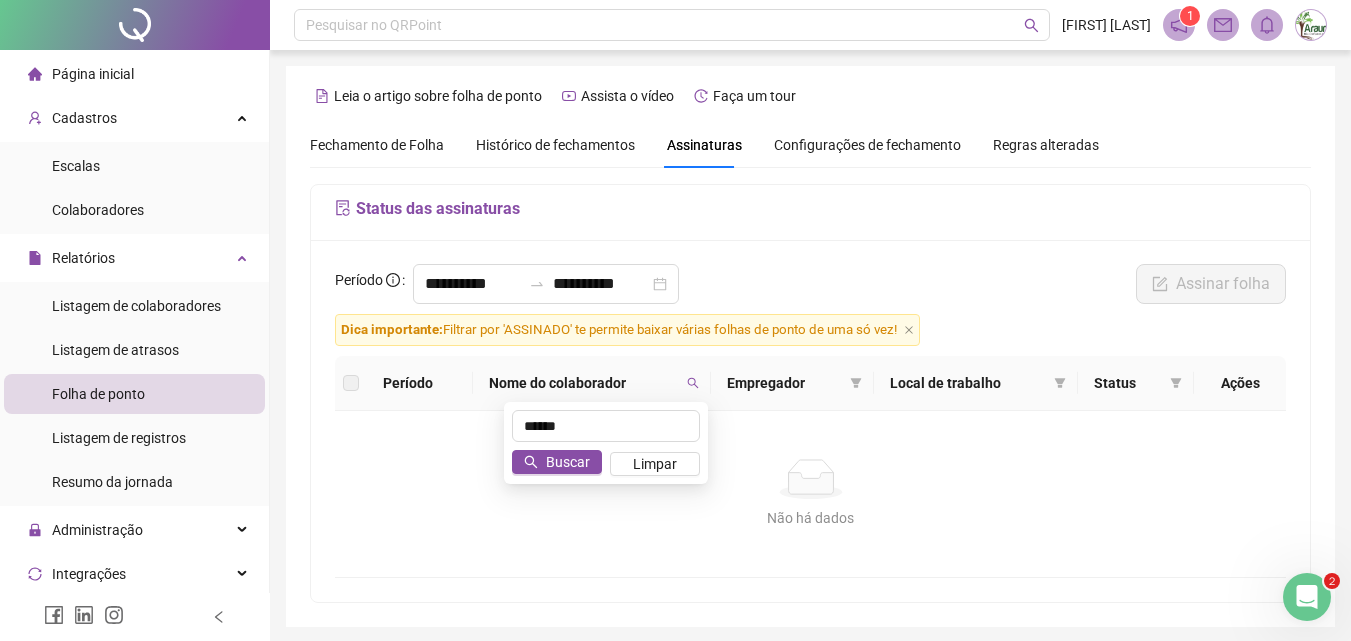 click on "Fechamento de Folha" at bounding box center [377, 145] 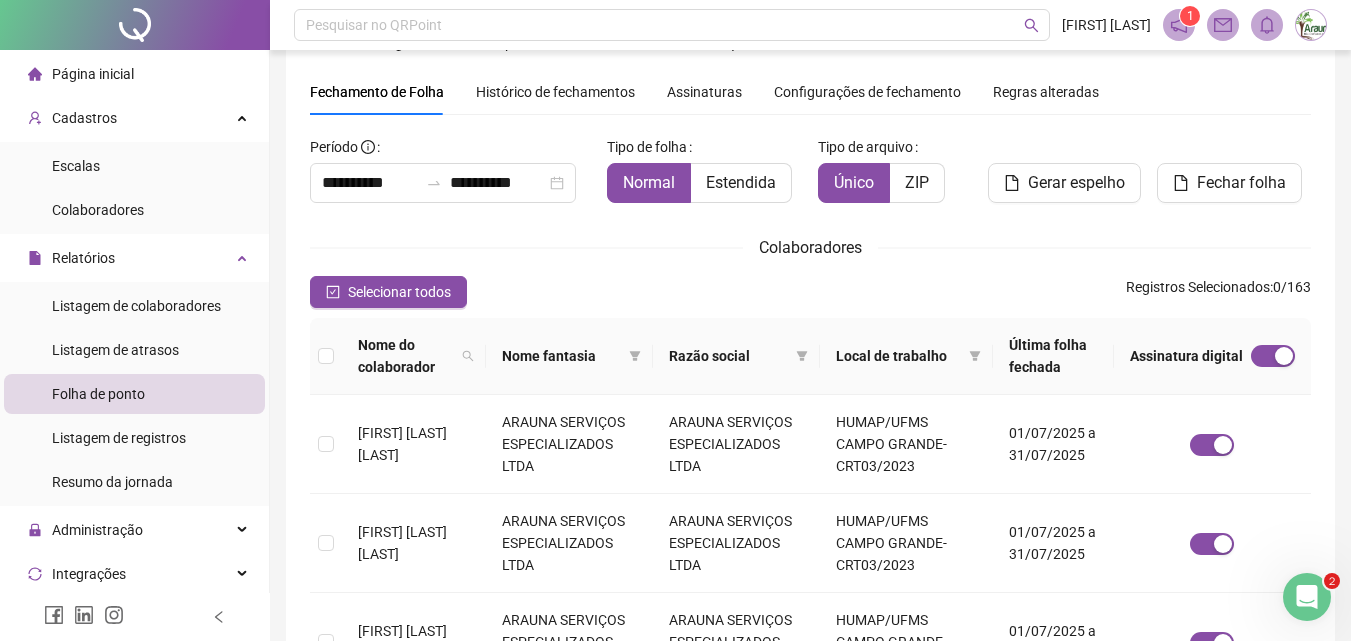 scroll, scrollTop: 0, scrollLeft: 0, axis: both 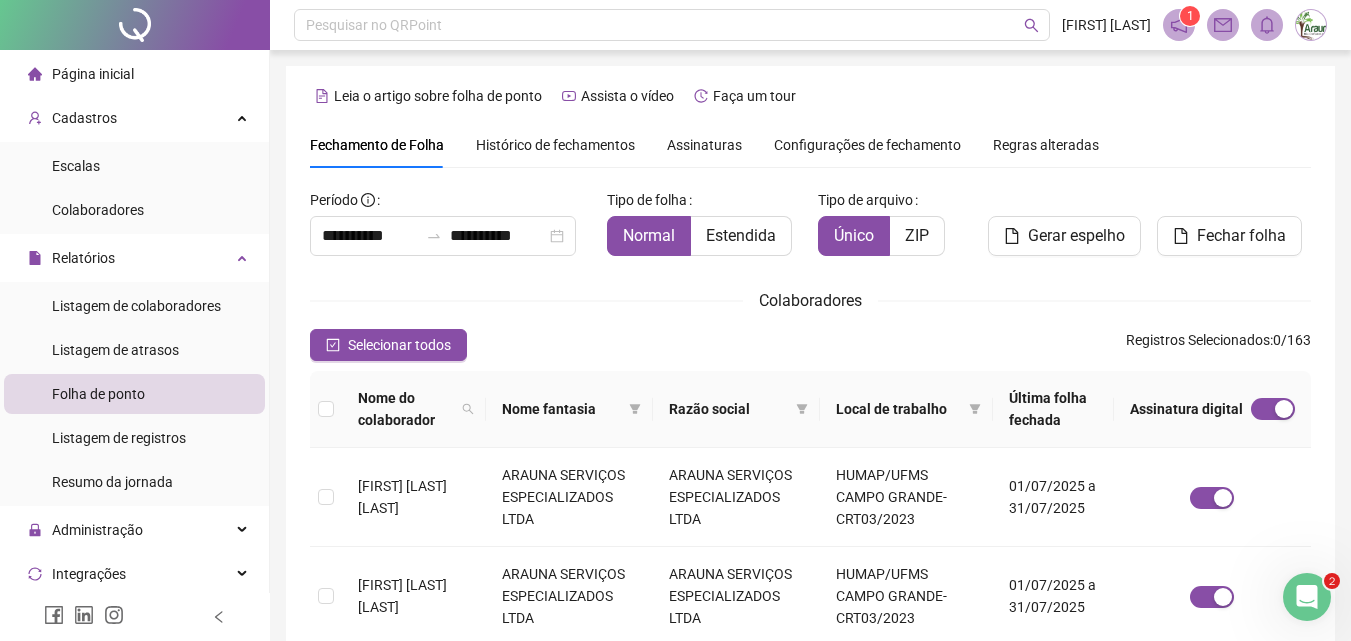 drag, startPoint x: 688, startPoint y: 145, endPoint x: 595, endPoint y: 222, distance: 120.73939 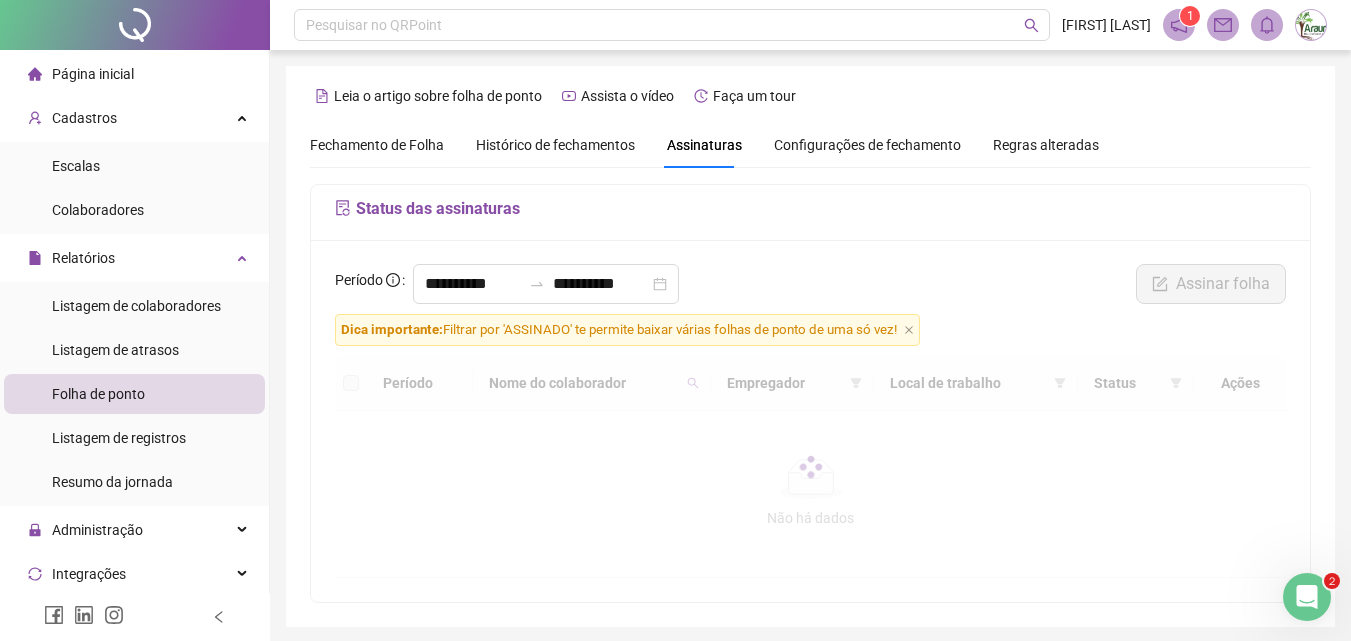 scroll, scrollTop: 72, scrollLeft: 0, axis: vertical 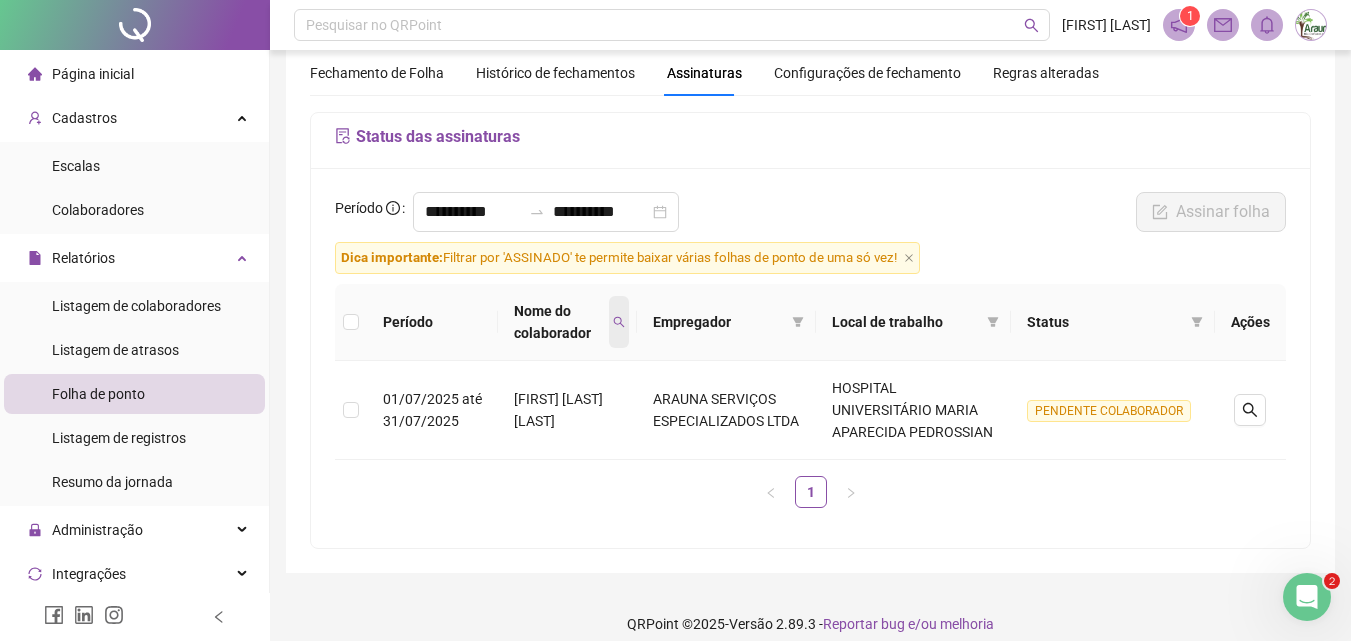 drag, startPoint x: 619, startPoint y: 322, endPoint x: 579, endPoint y: 350, distance: 48.82622 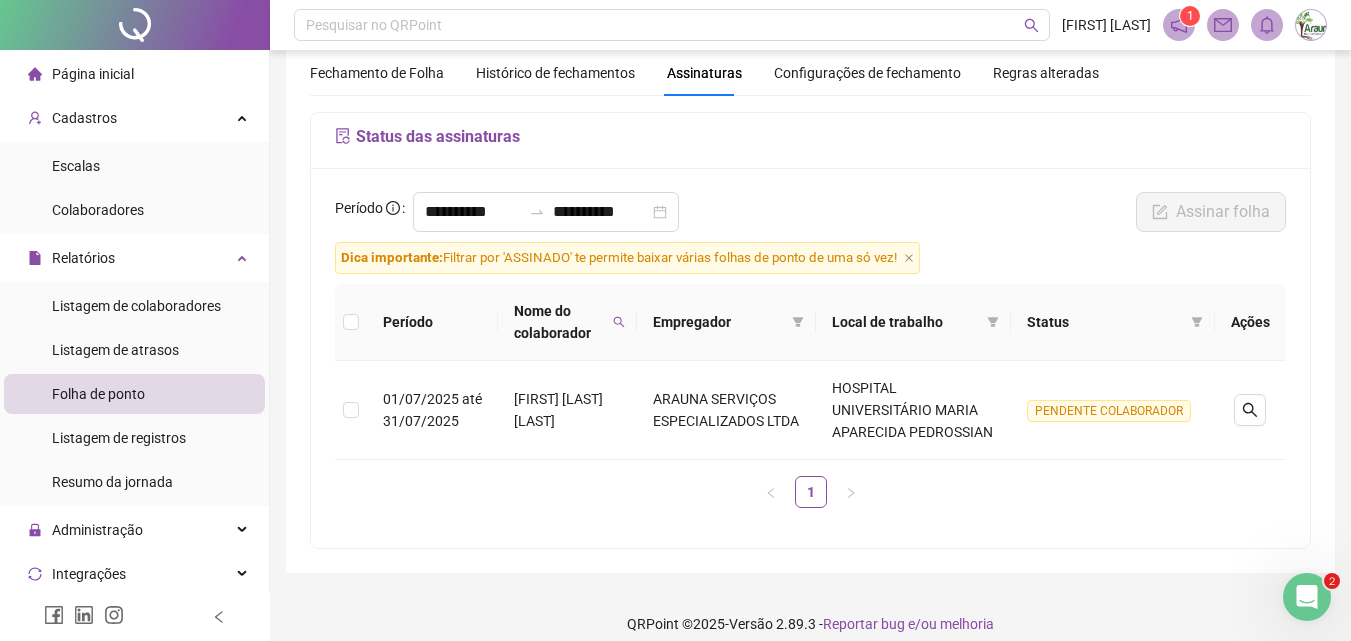 click 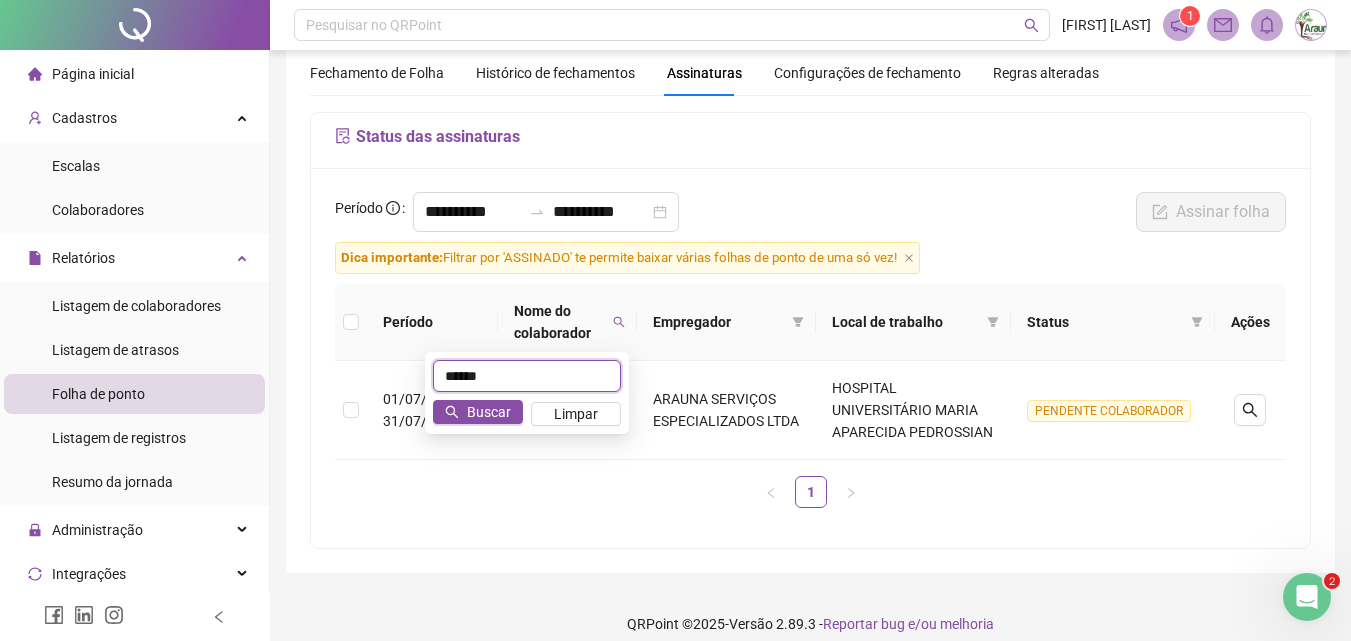 click on "******" at bounding box center (527, 376) 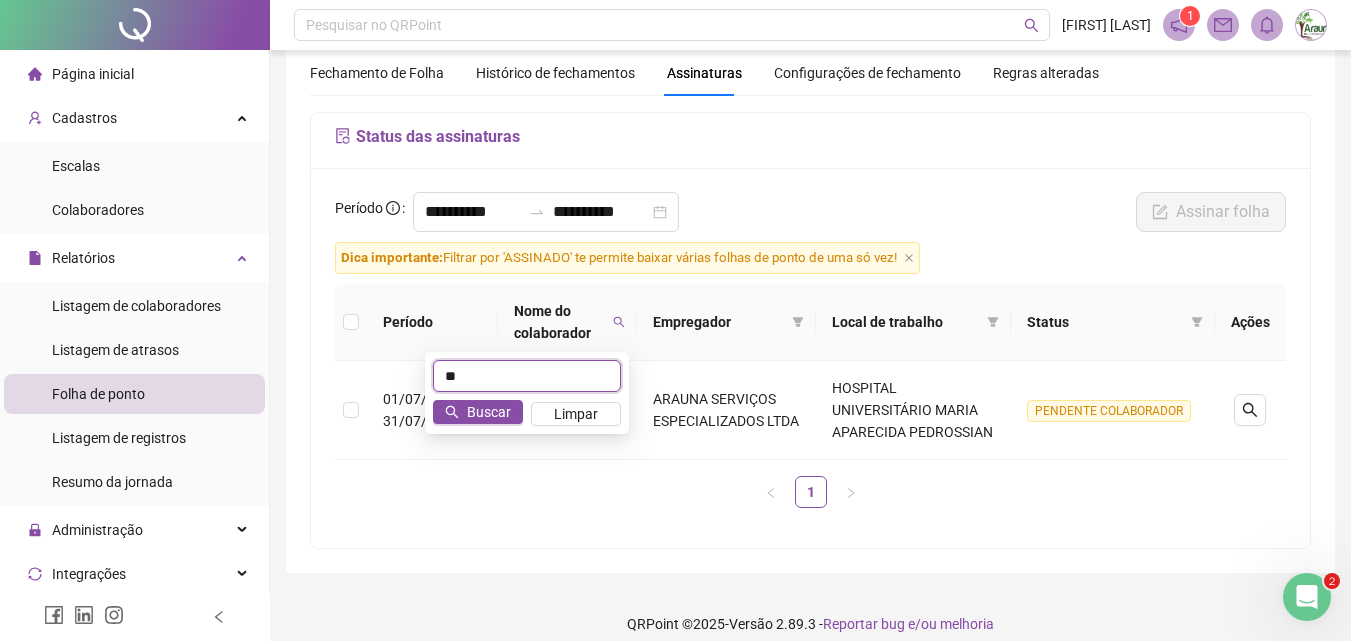 type on "*" 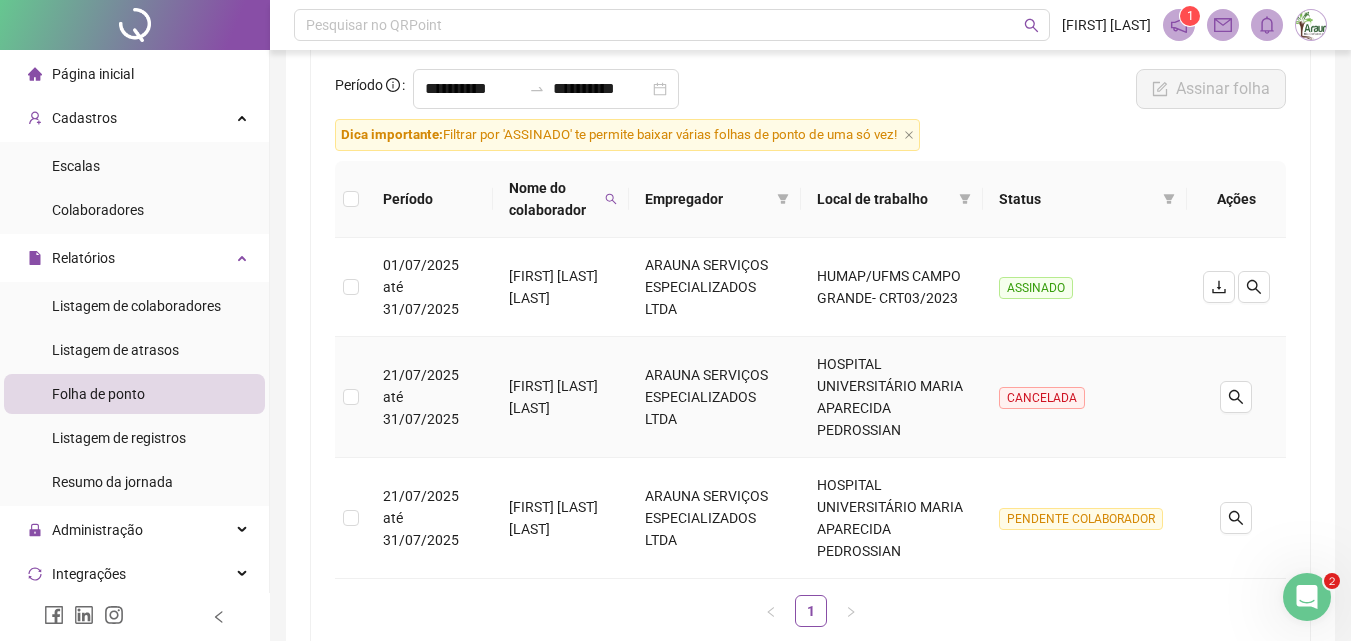 scroll, scrollTop: 0, scrollLeft: 0, axis: both 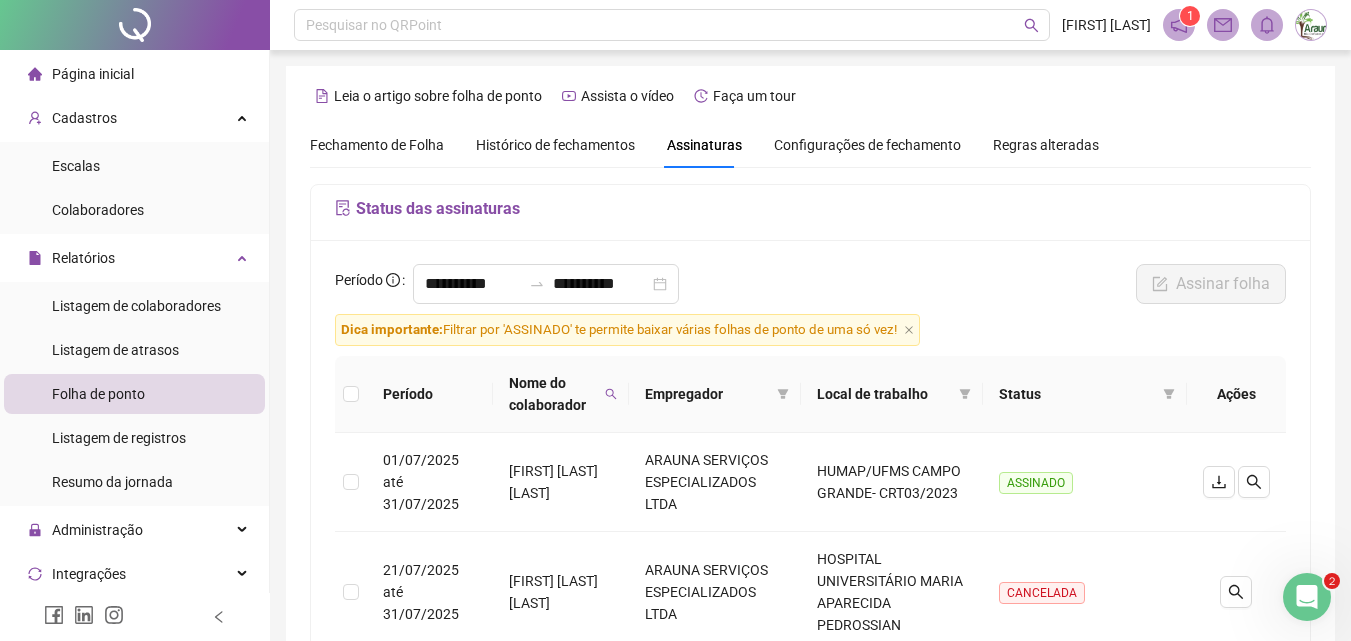 click on "Fechamento de Folha" at bounding box center (377, 145) 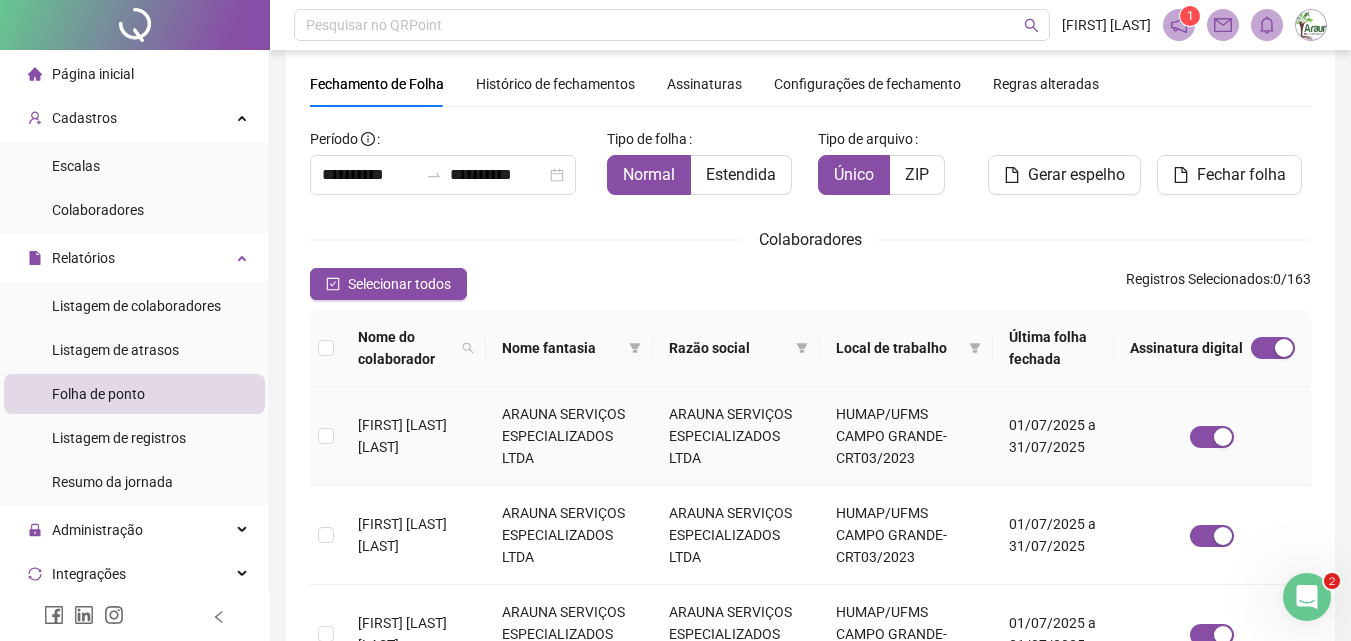 scroll, scrollTop: 0, scrollLeft: 0, axis: both 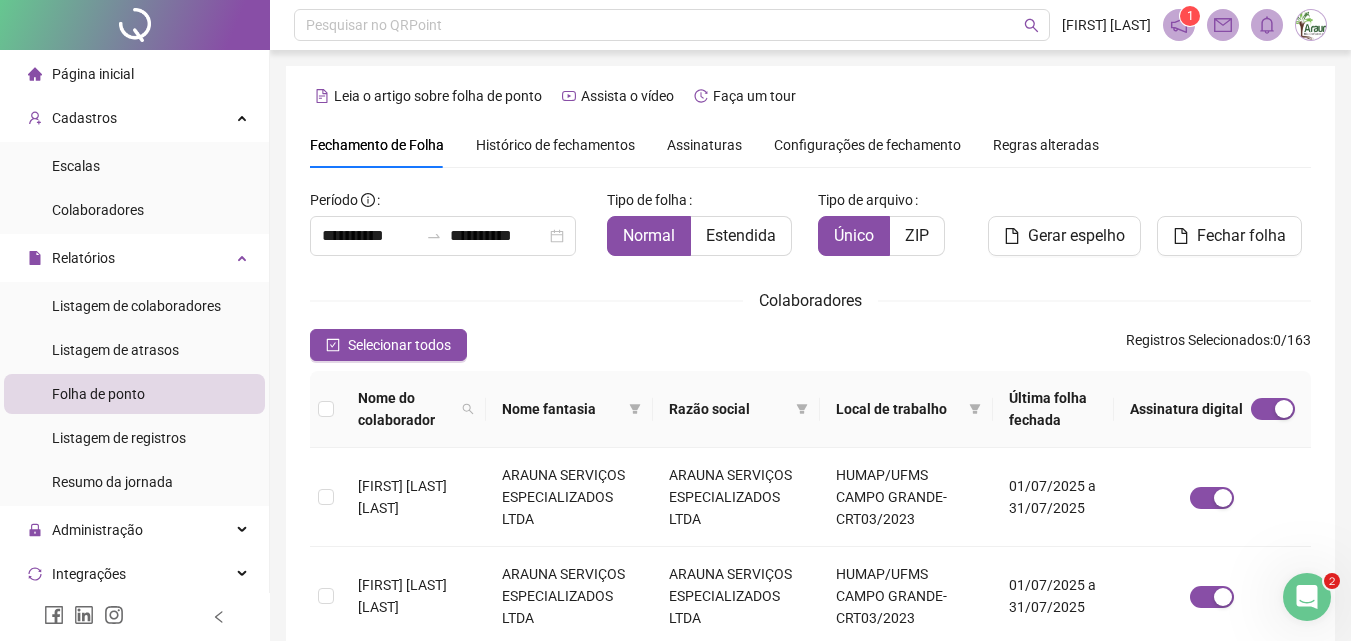 click on "Fechamento de Folha Histórico de fechamentos Assinaturas Configurações de fechamento Regras alteradas" at bounding box center [704, 145] 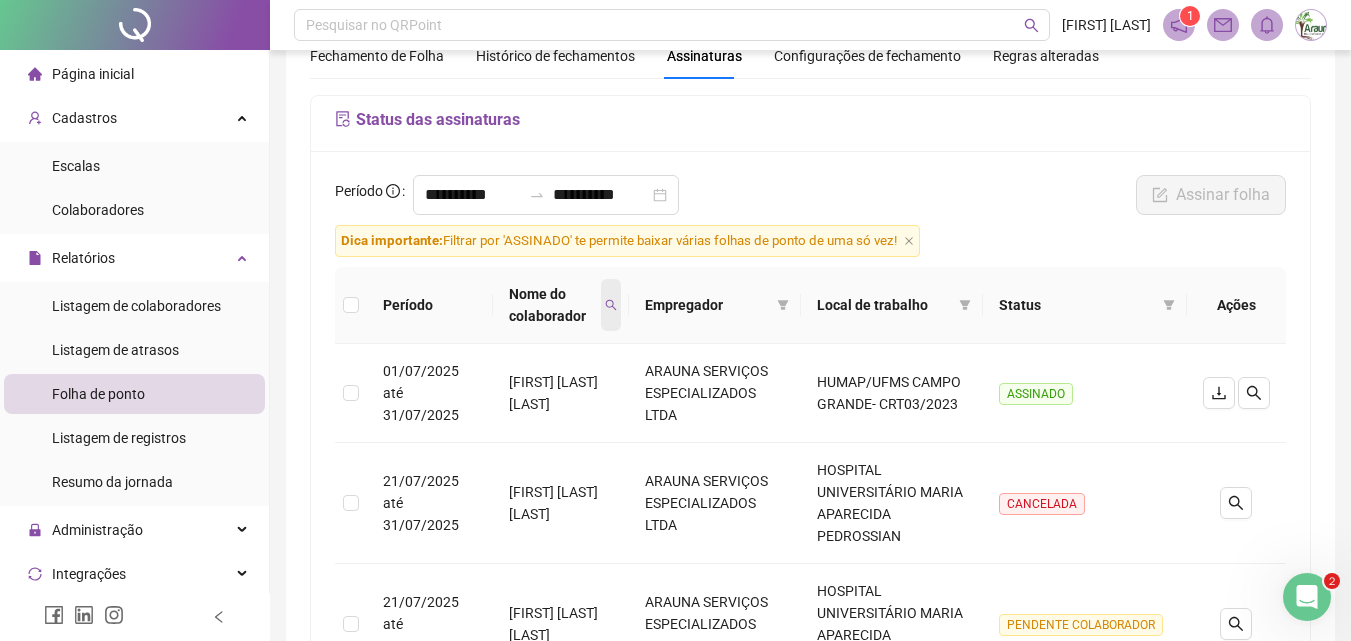 click 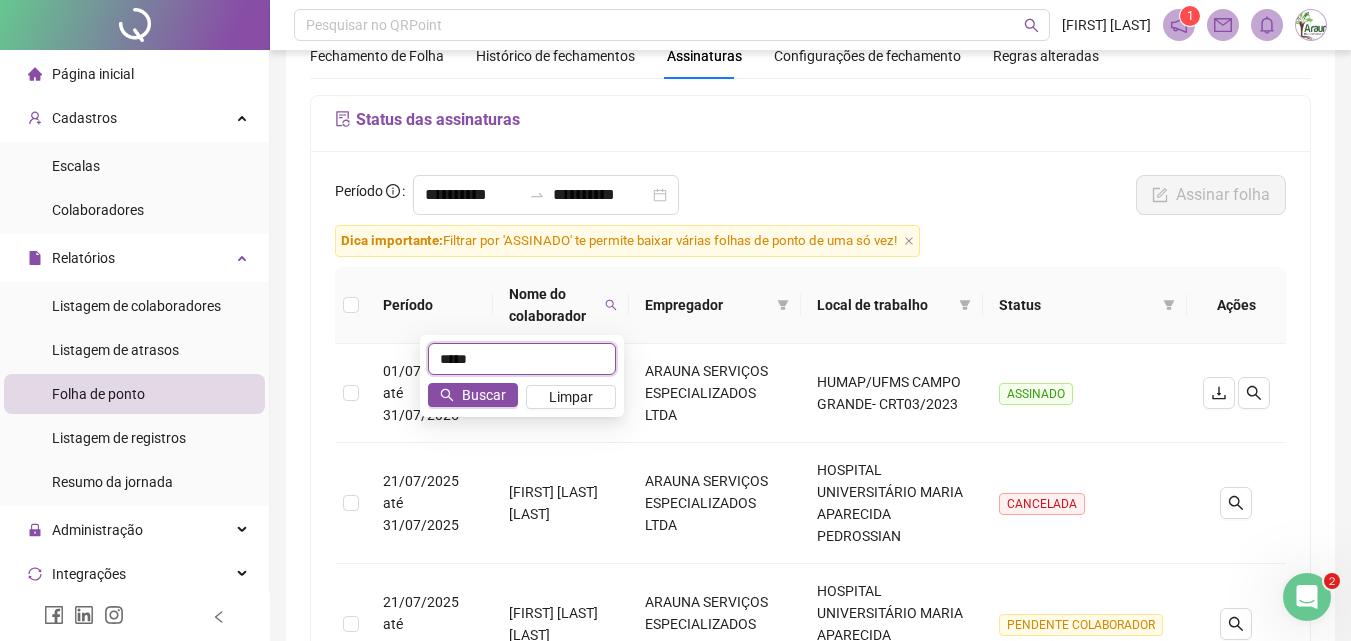 click on "*****" at bounding box center (522, 359) 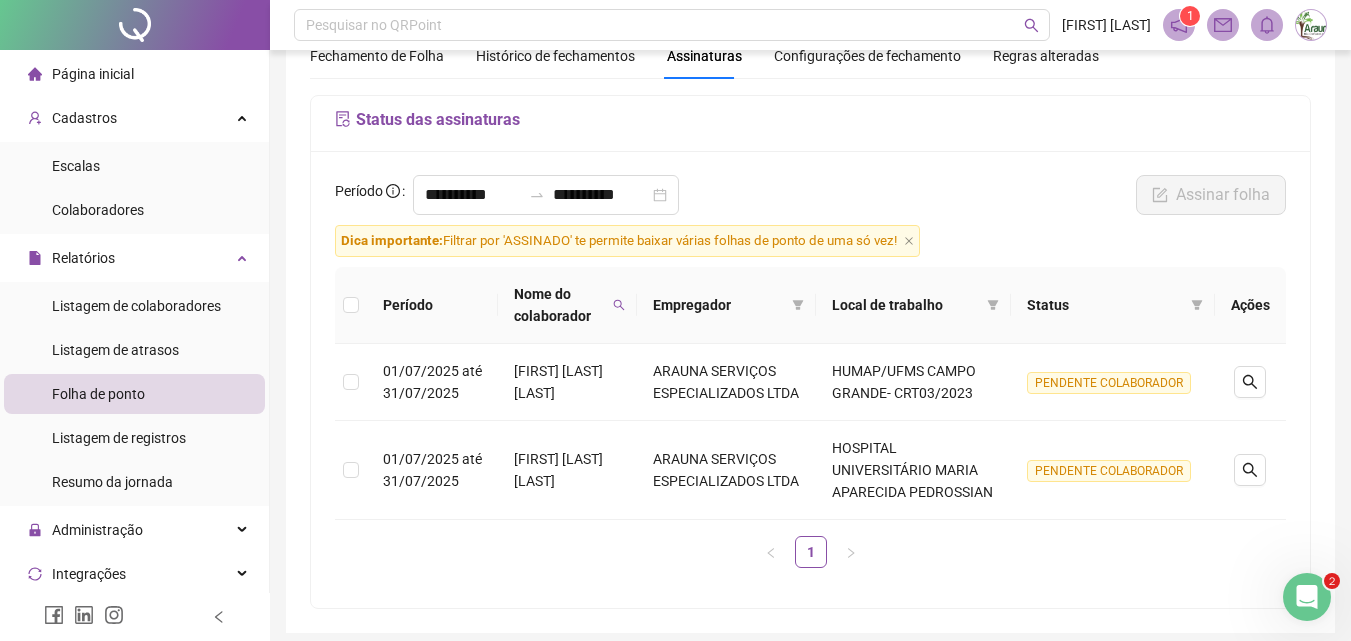 click on "Nome do colaborador" at bounding box center (567, 305) 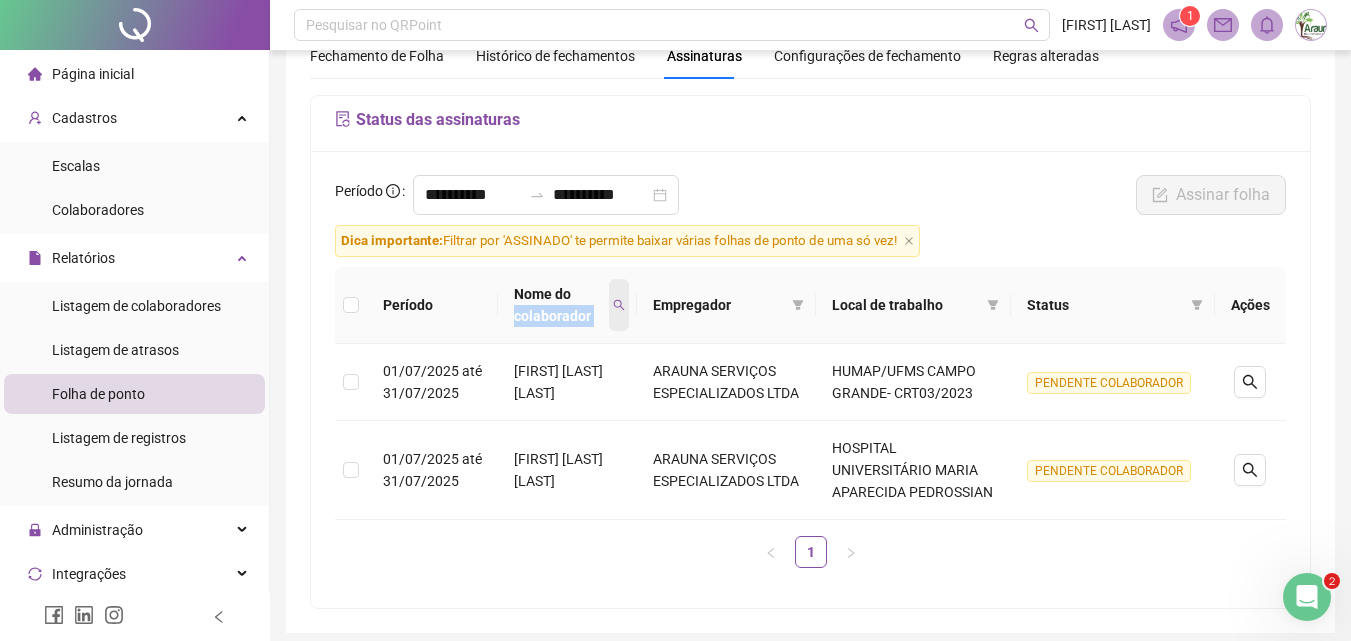 click 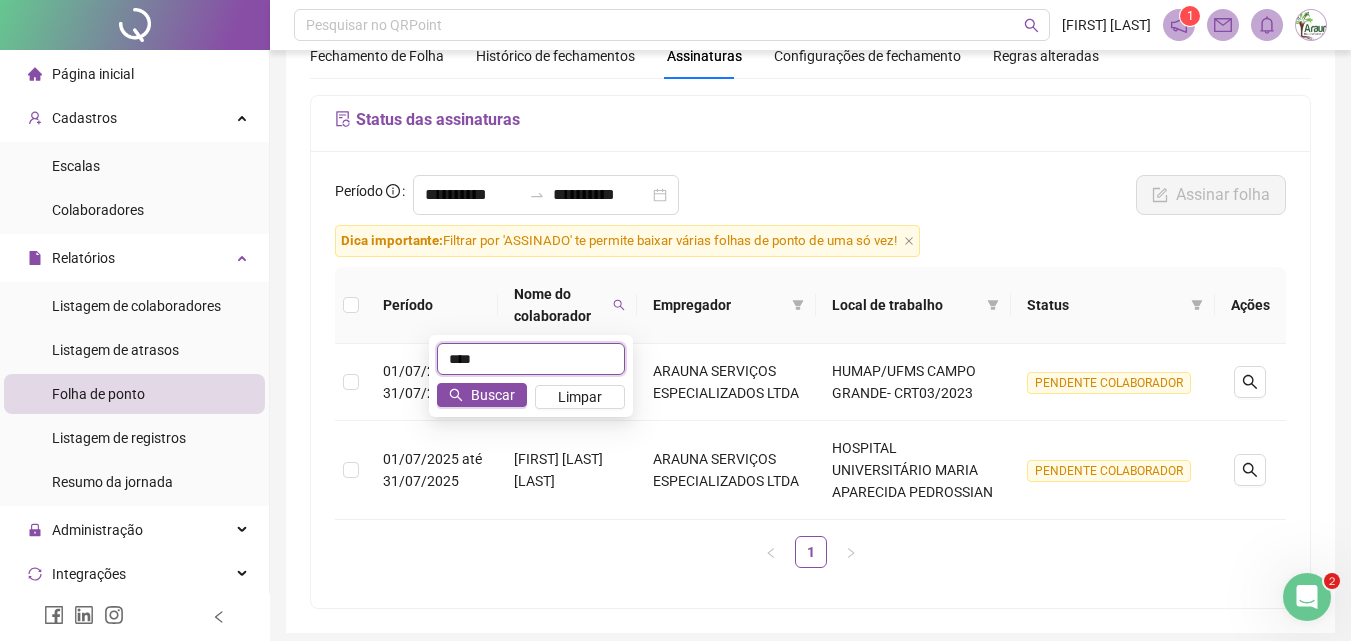 click on "****" at bounding box center (531, 359) 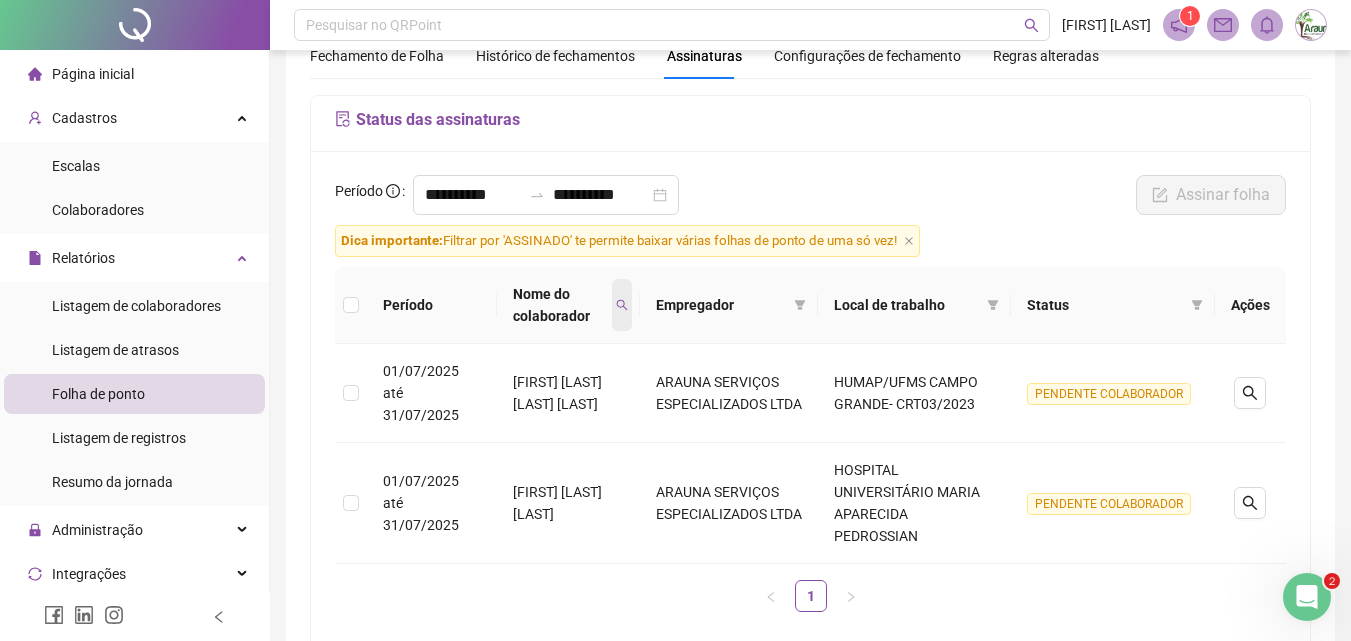 click at bounding box center (622, 305) 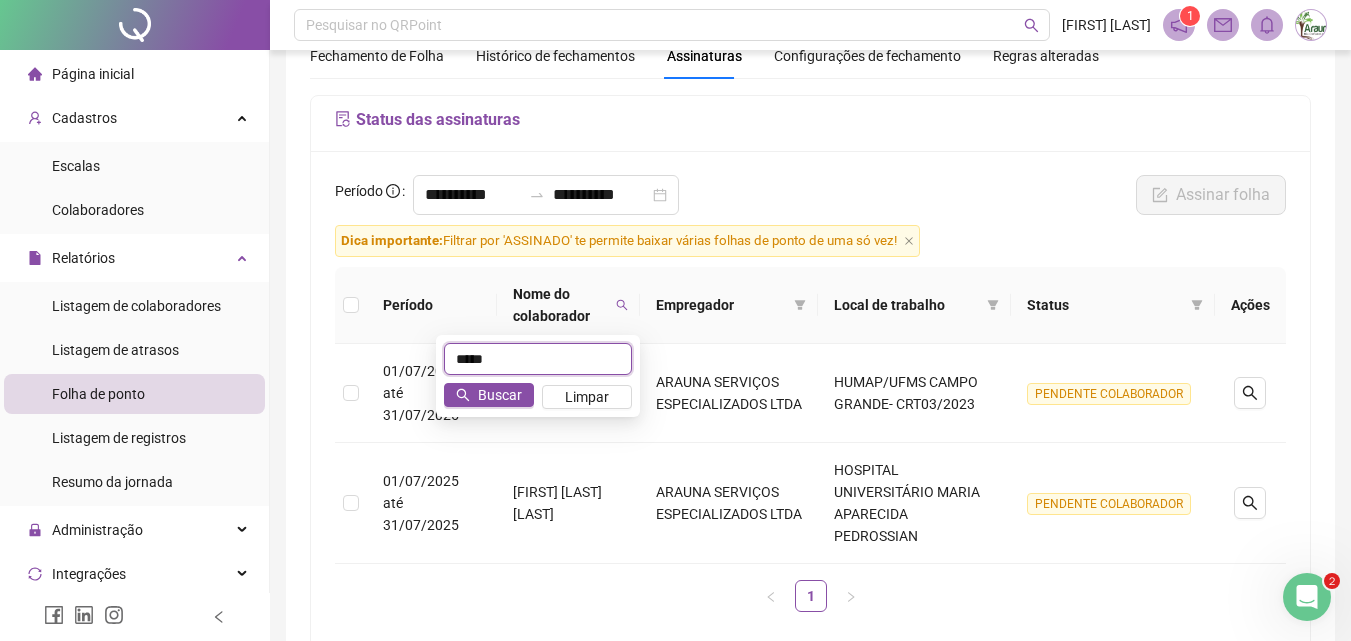 click on "*****" at bounding box center [538, 359] 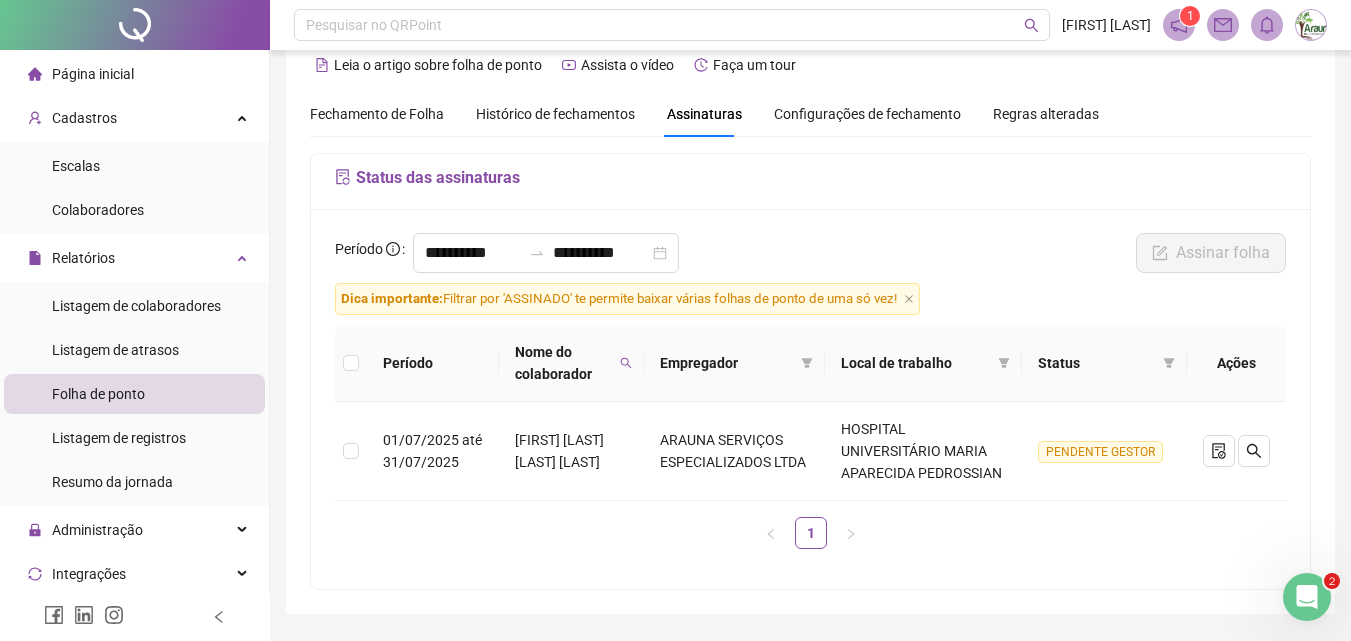 scroll, scrollTop: 0, scrollLeft: 0, axis: both 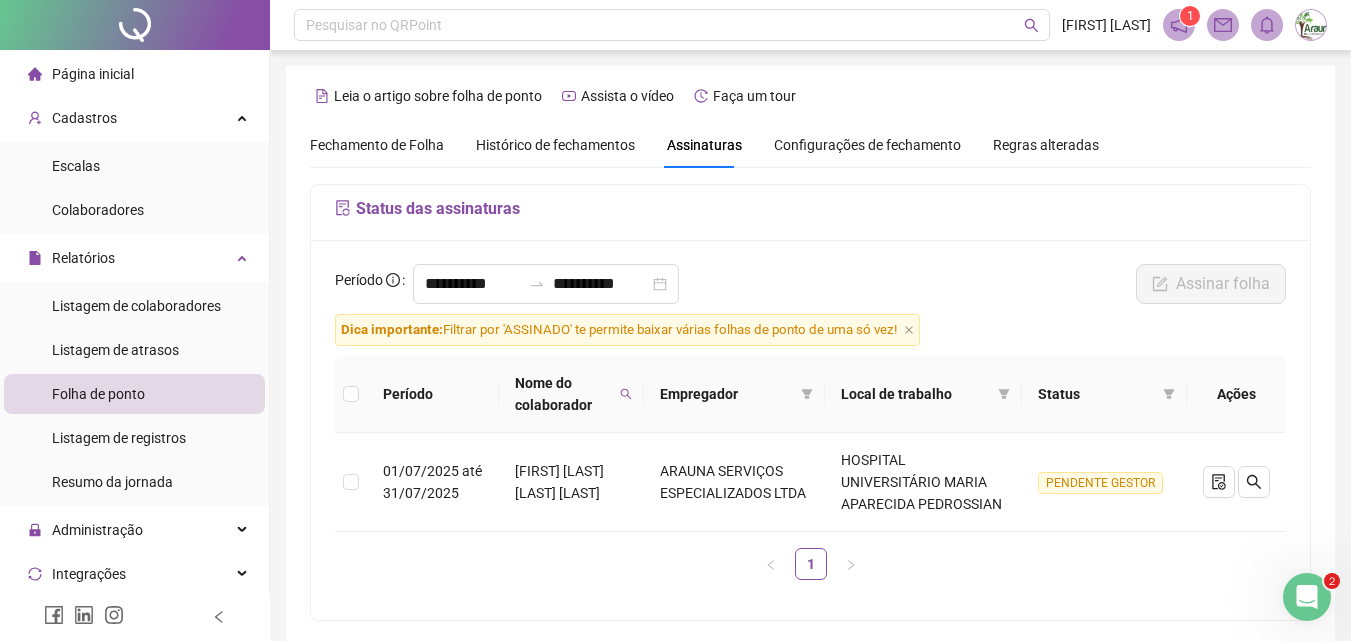 click on "Fechamento de Folha" at bounding box center (377, 145) 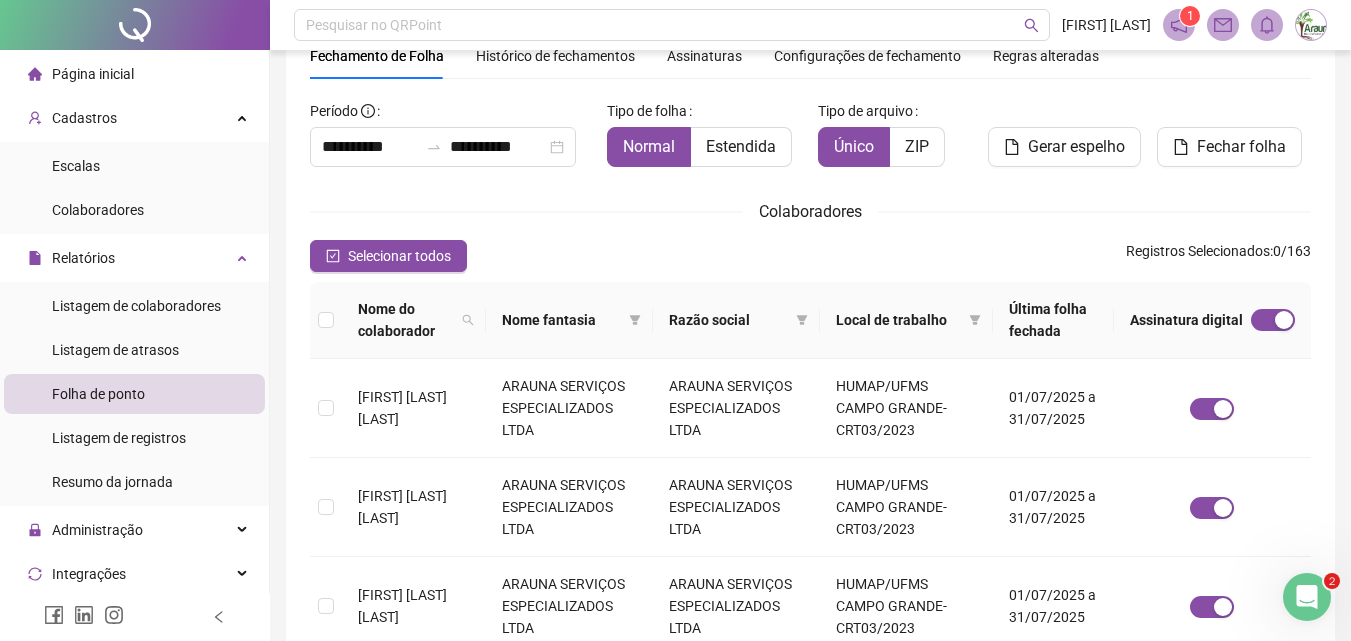 scroll, scrollTop: 0, scrollLeft: 0, axis: both 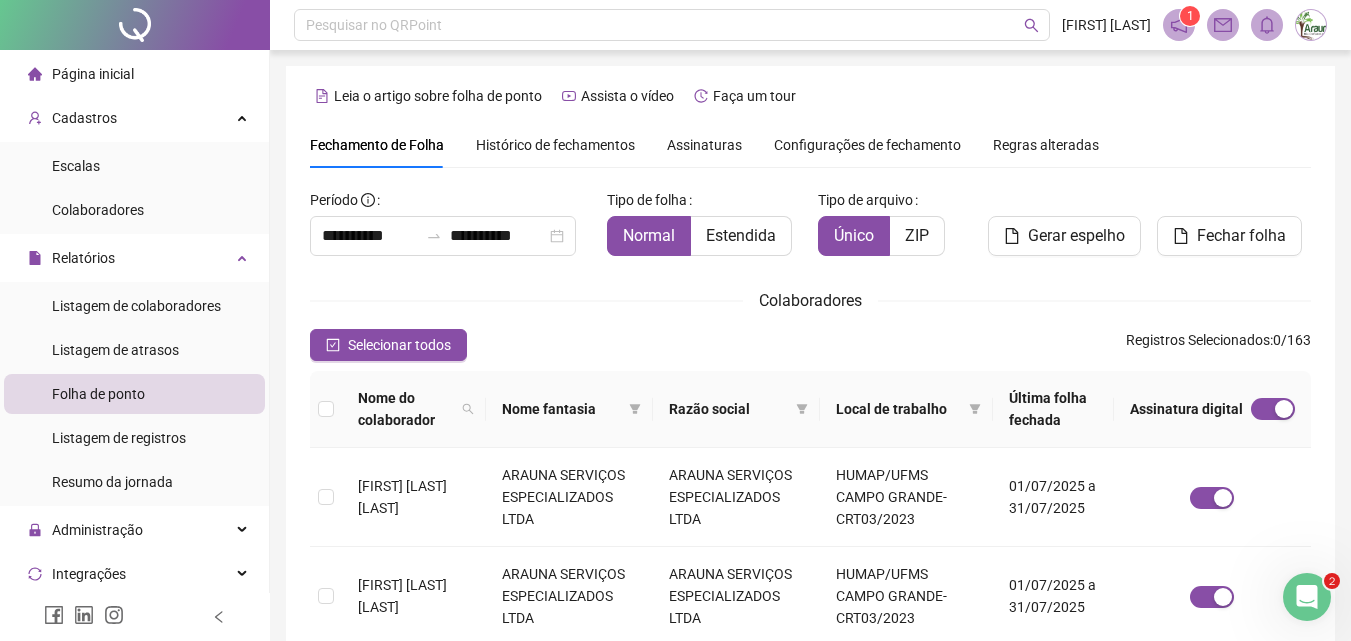 click on "Assinaturas" at bounding box center [704, 145] 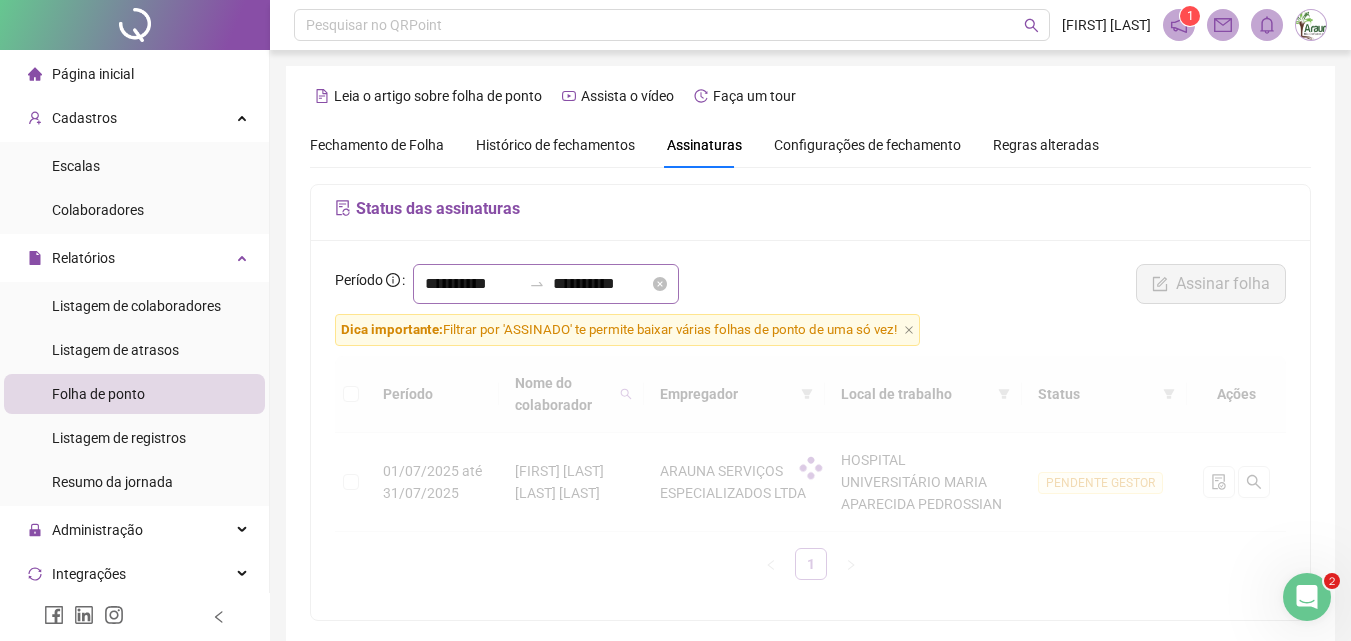scroll, scrollTop: 89, scrollLeft: 0, axis: vertical 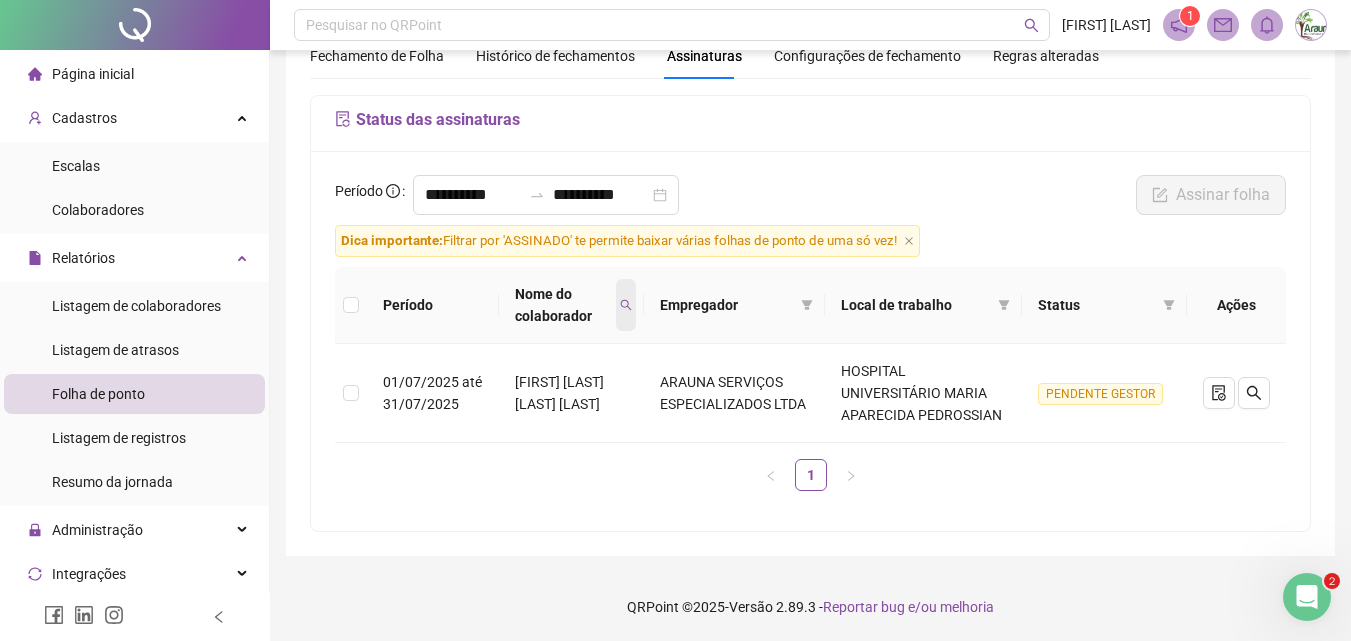 click at bounding box center (626, 305) 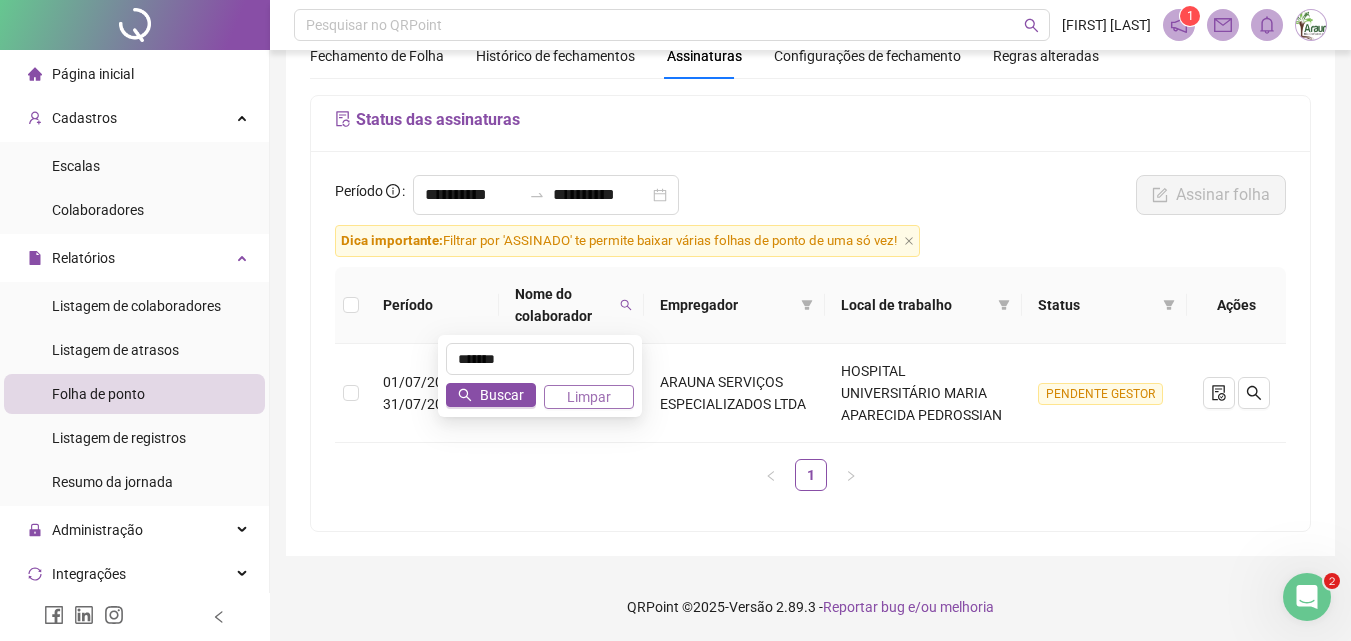 click on "Limpar" at bounding box center (589, 397) 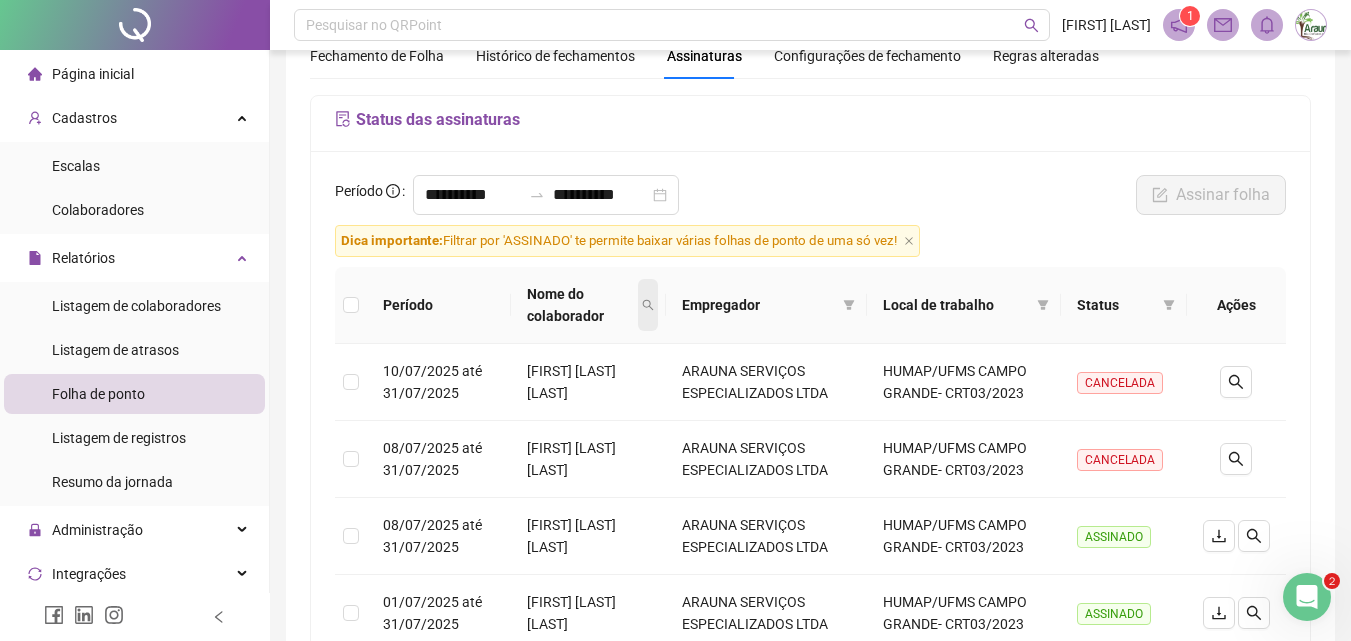 click 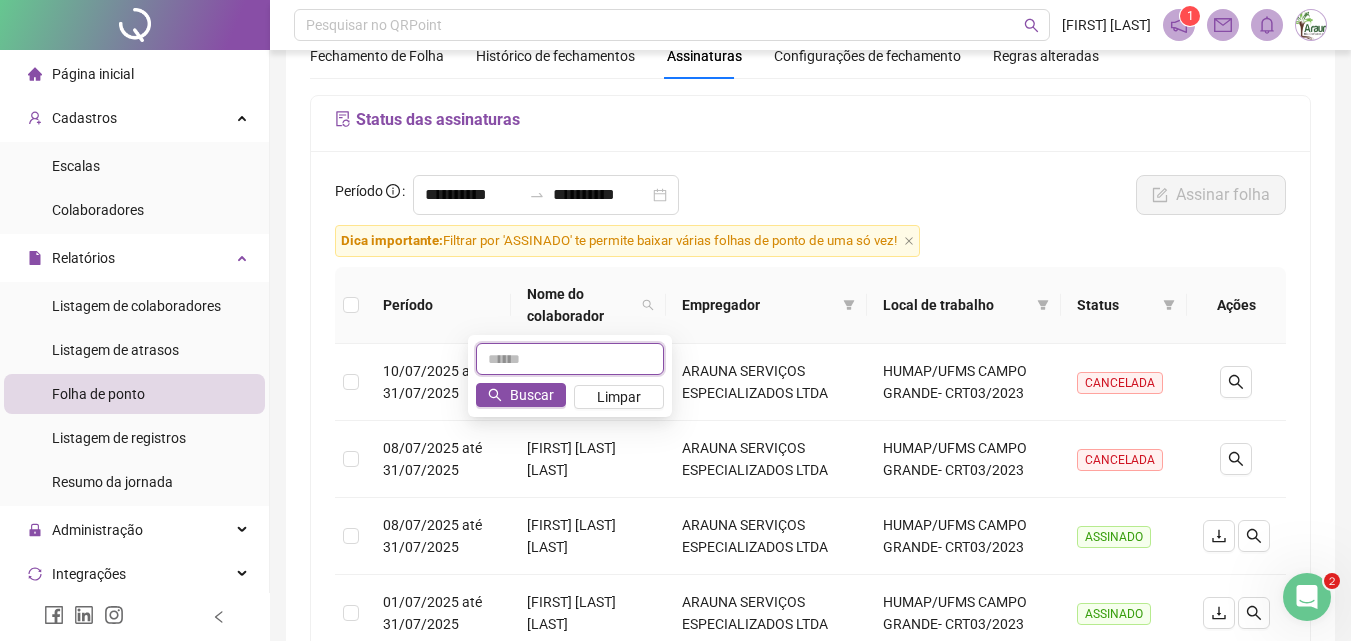 click at bounding box center (570, 359) 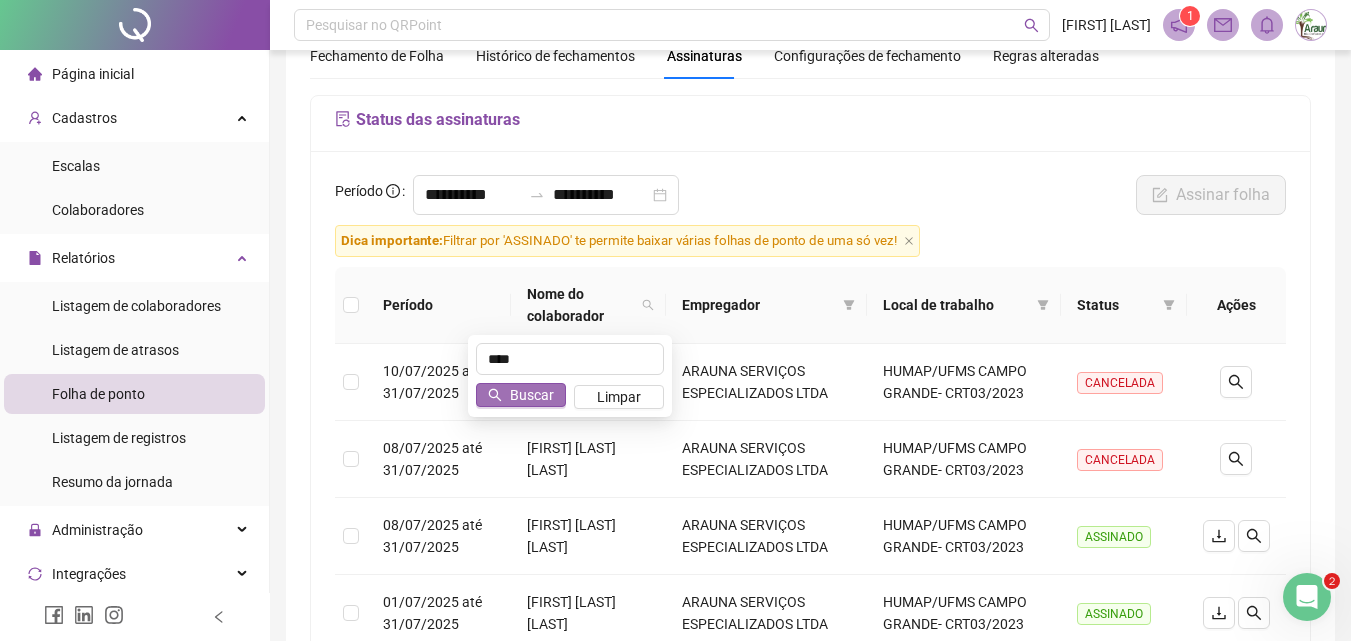 click on "Buscar" at bounding box center [532, 395] 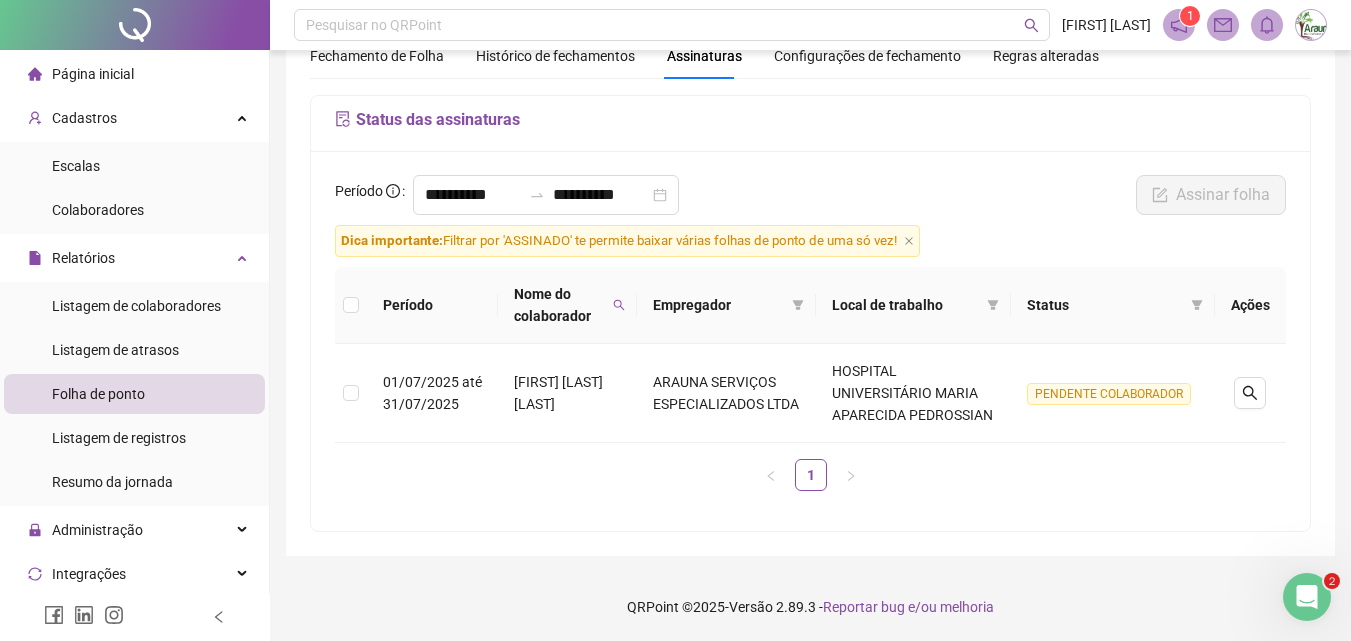 scroll, scrollTop: 0, scrollLeft: 0, axis: both 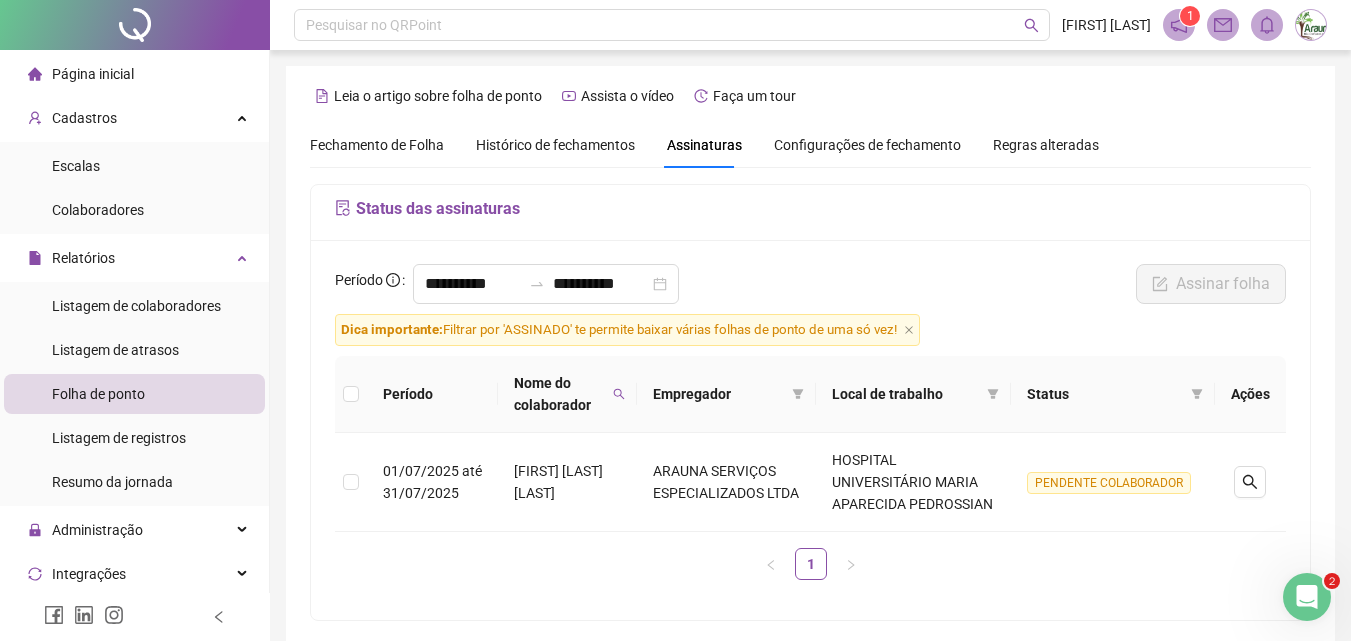 click on "Fechamento de Folha" at bounding box center (377, 145) 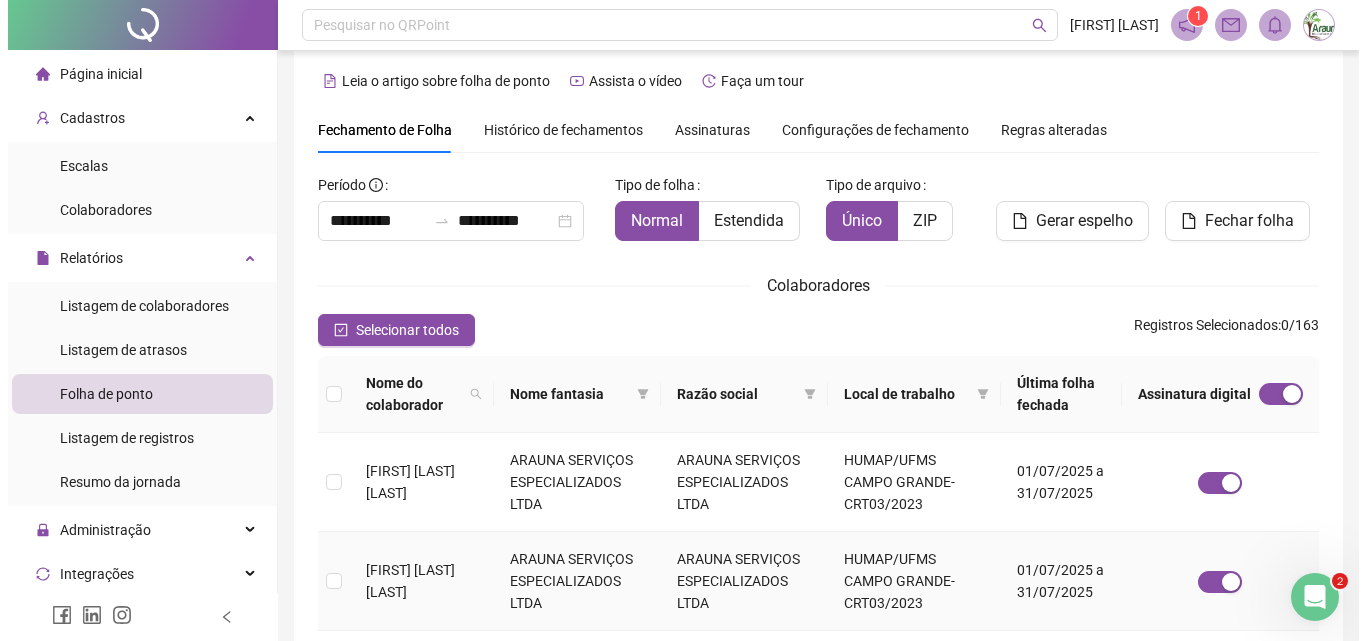 scroll, scrollTop: 0, scrollLeft: 0, axis: both 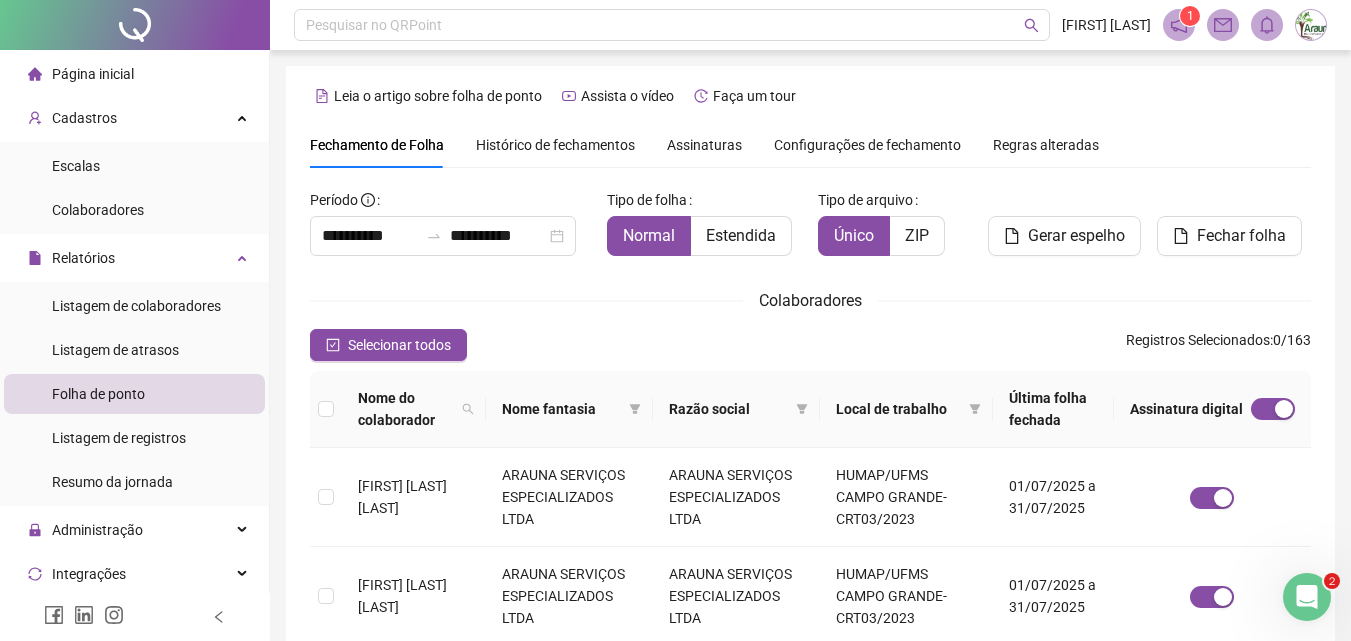 click on "Histórico de fechamentos" at bounding box center [555, 145] 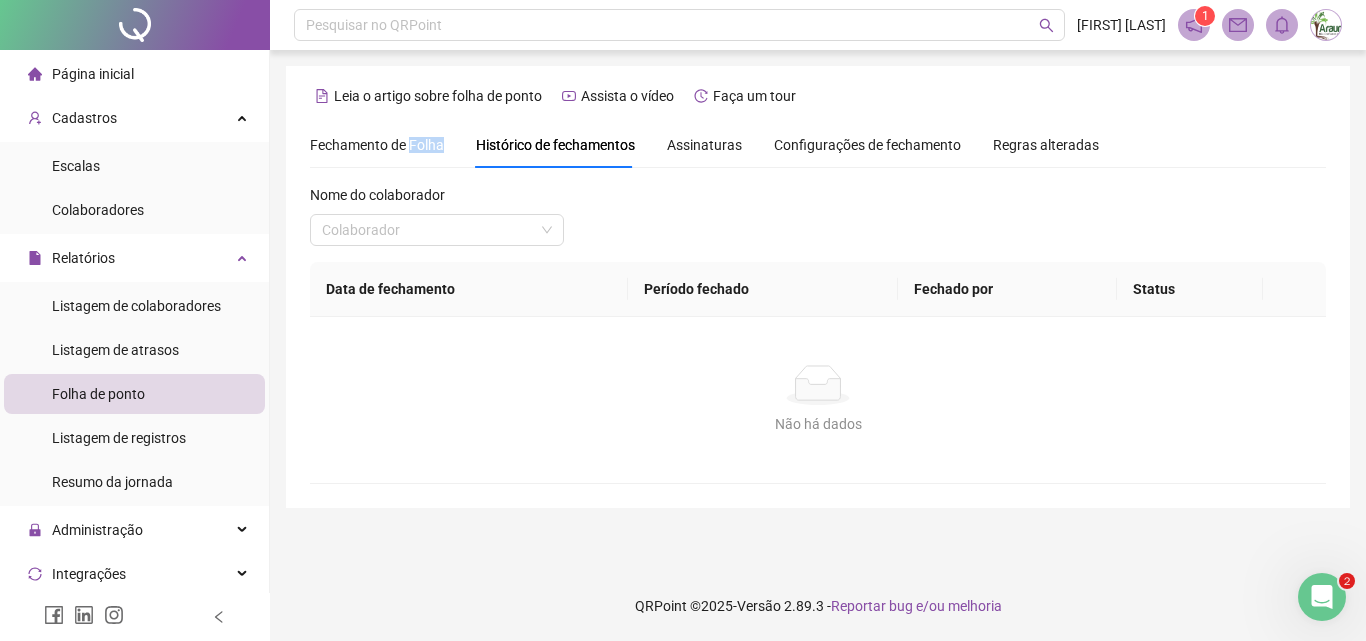 click on "Fechamento de Folha" at bounding box center [377, 145] 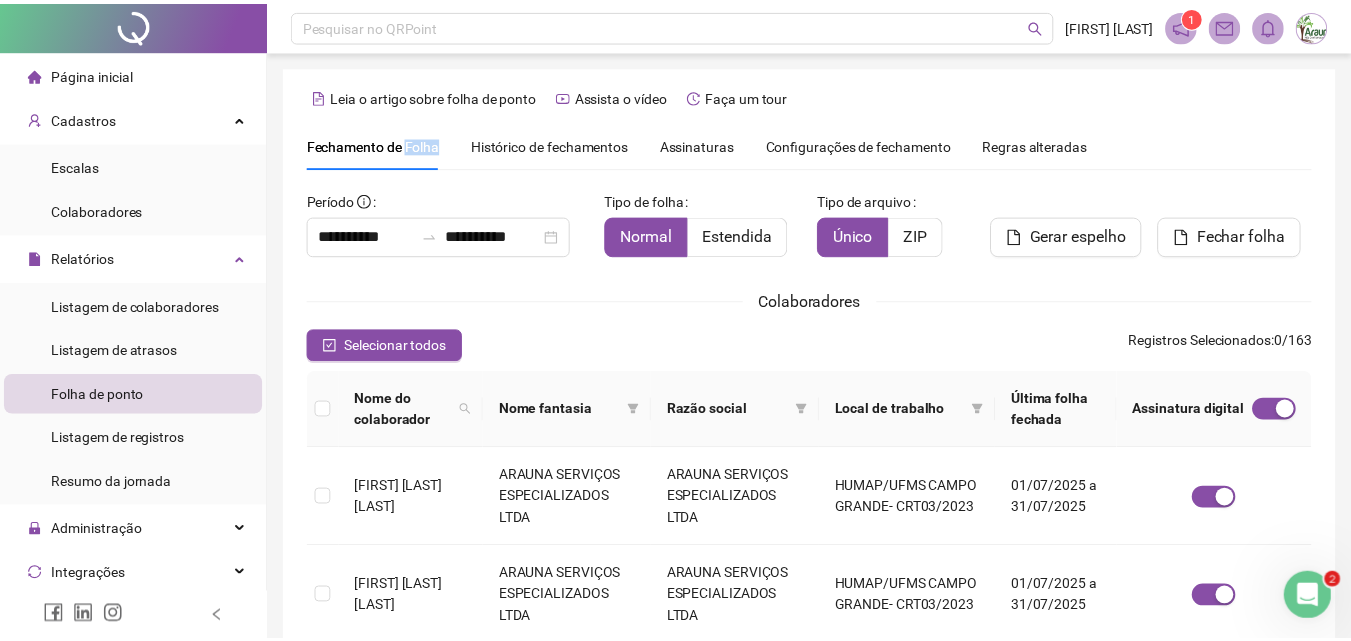scroll, scrollTop: 89, scrollLeft: 0, axis: vertical 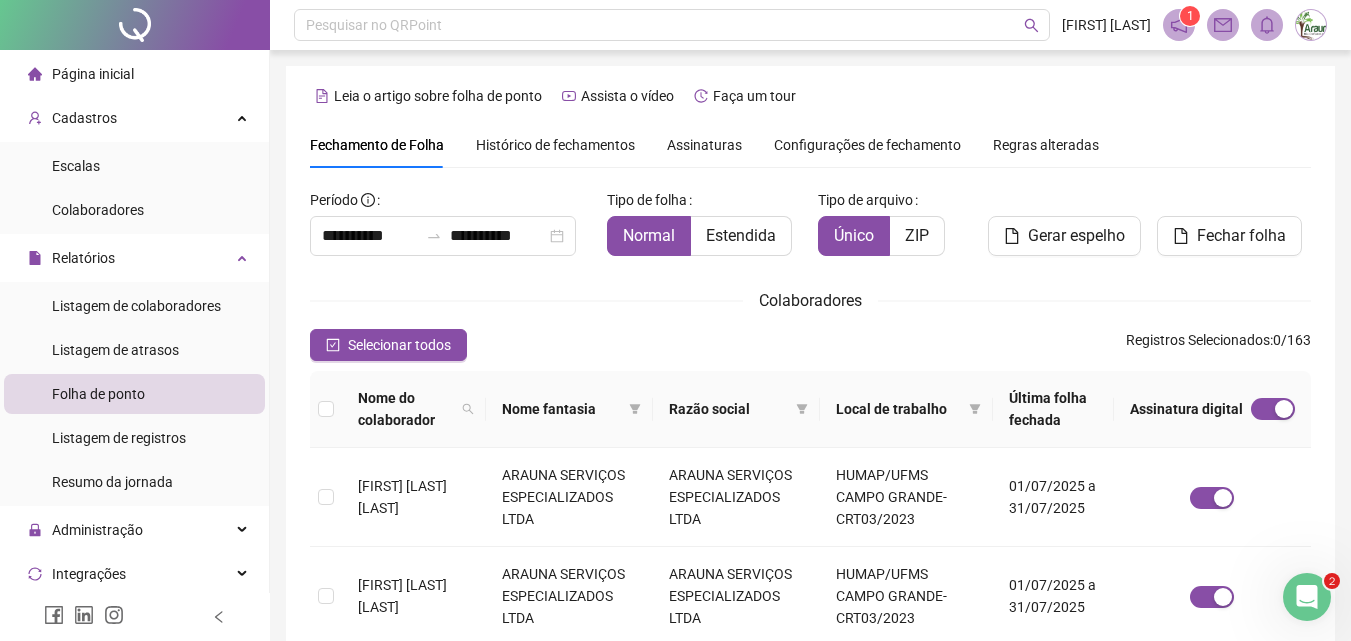 click on "Fechamento de Folha" at bounding box center [377, 145] 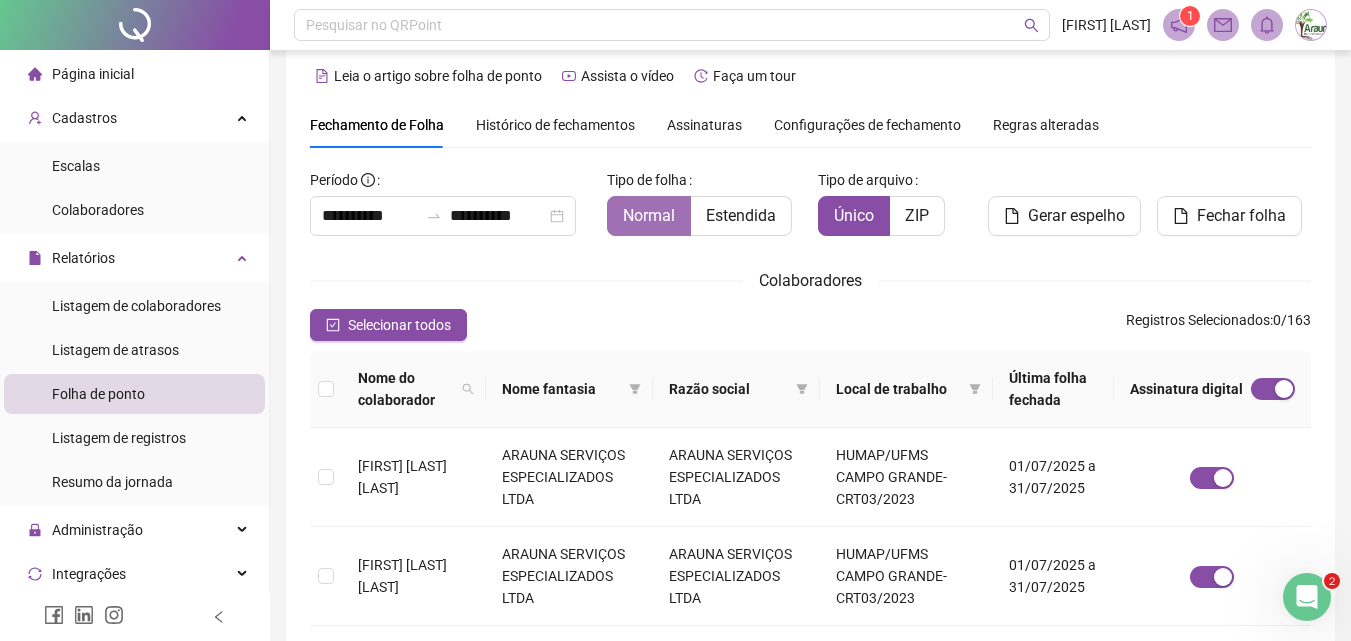scroll, scrollTop: 0, scrollLeft: 0, axis: both 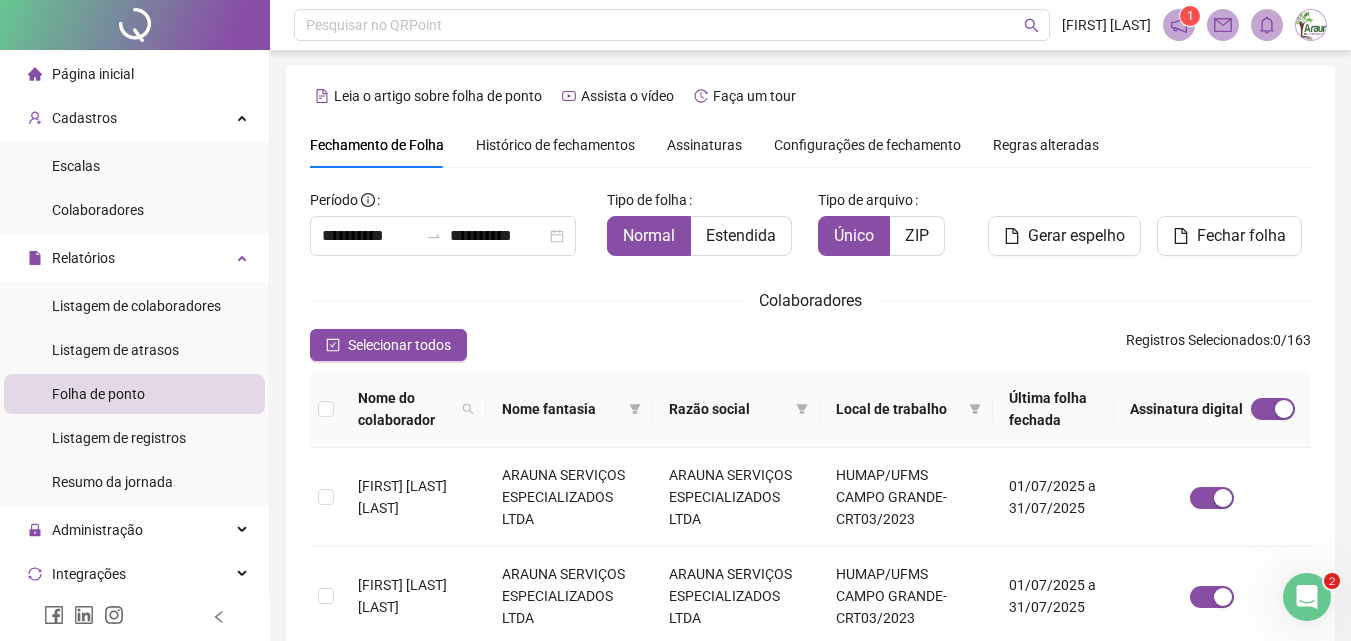 click on "Assinaturas" at bounding box center [704, 145] 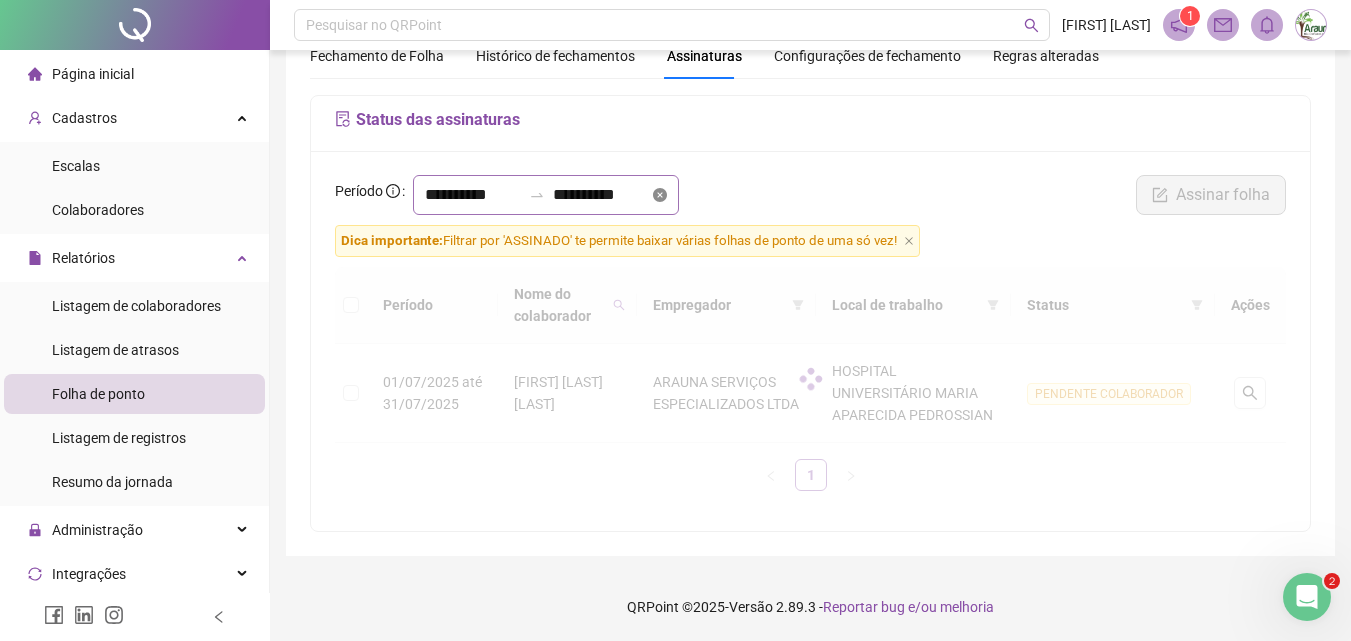 scroll, scrollTop: 0, scrollLeft: 0, axis: both 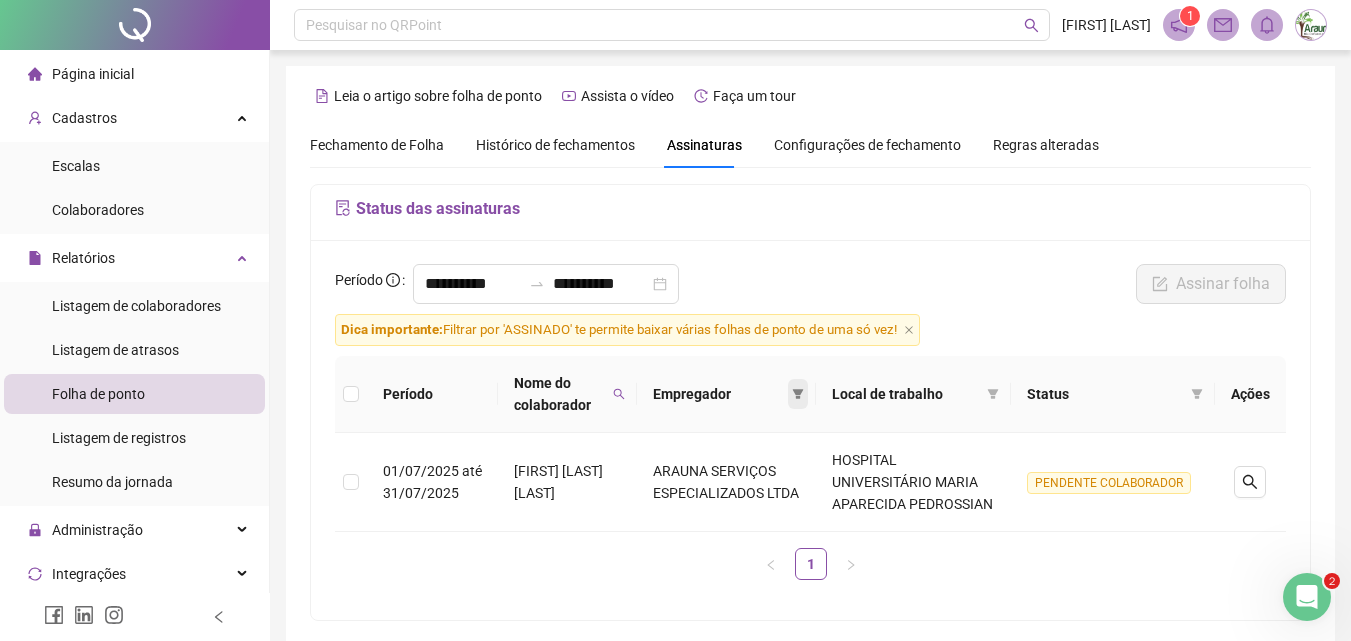 click at bounding box center (798, 394) 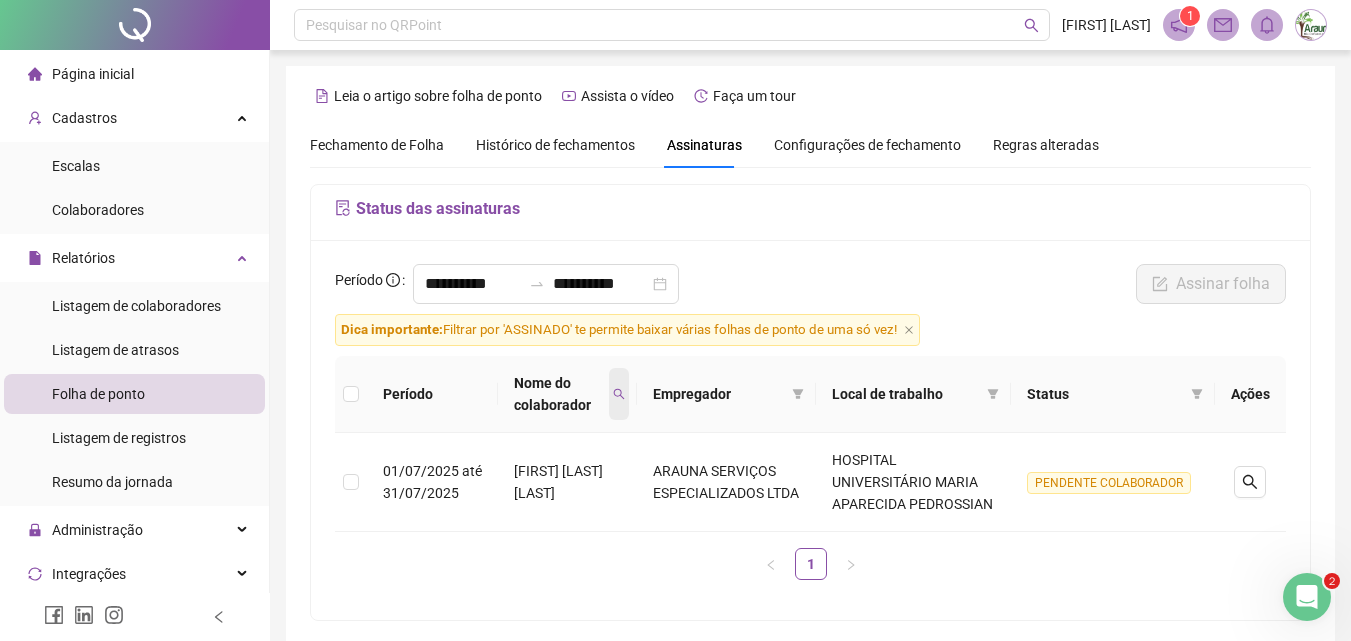 click at bounding box center [619, 394] 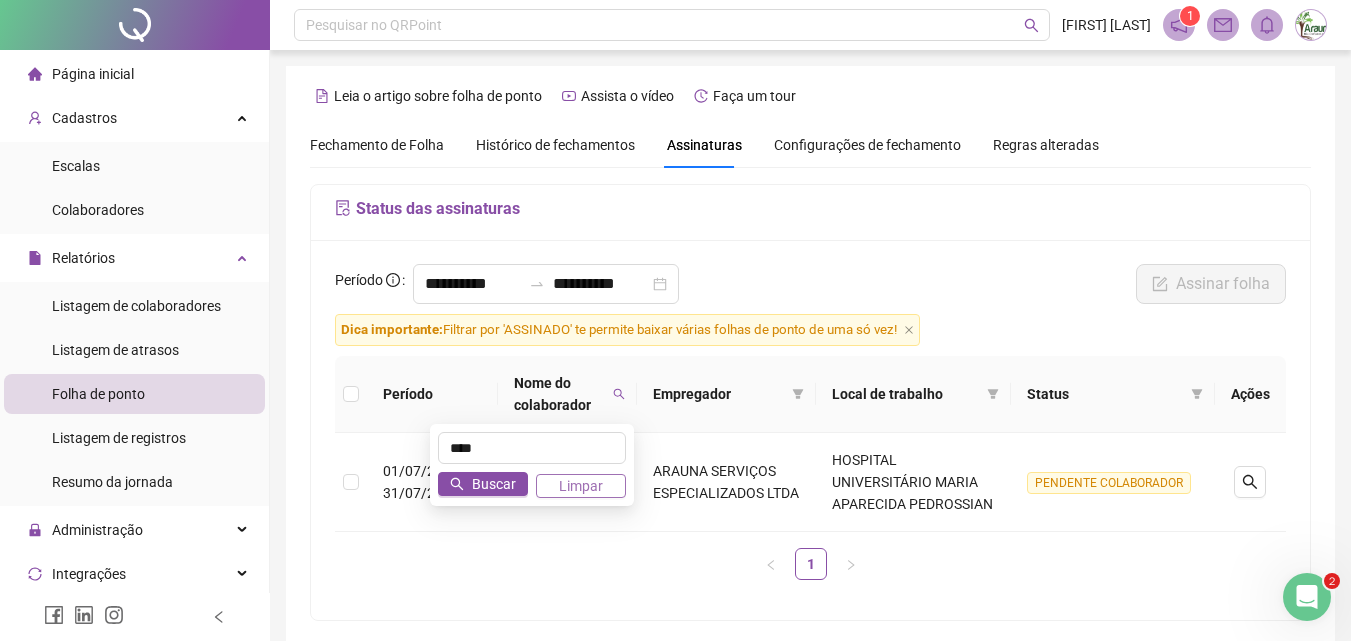 click on "Limpar" at bounding box center [581, 486] 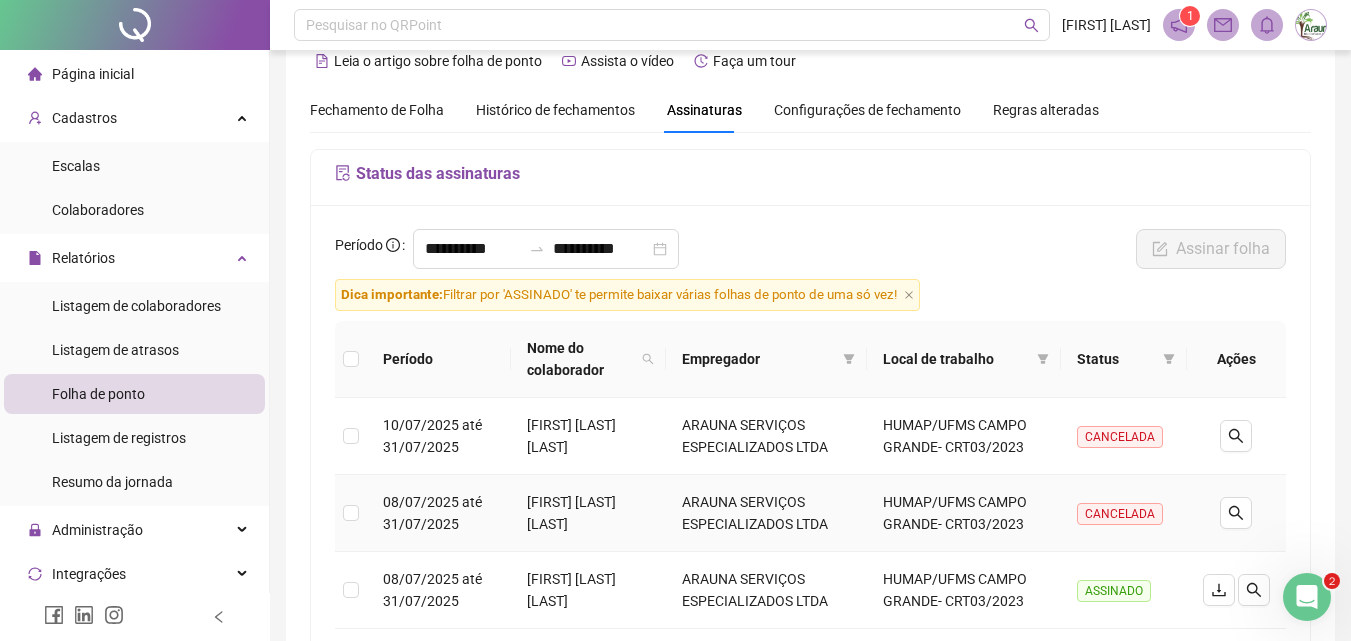 scroll, scrollTop: 0, scrollLeft: 0, axis: both 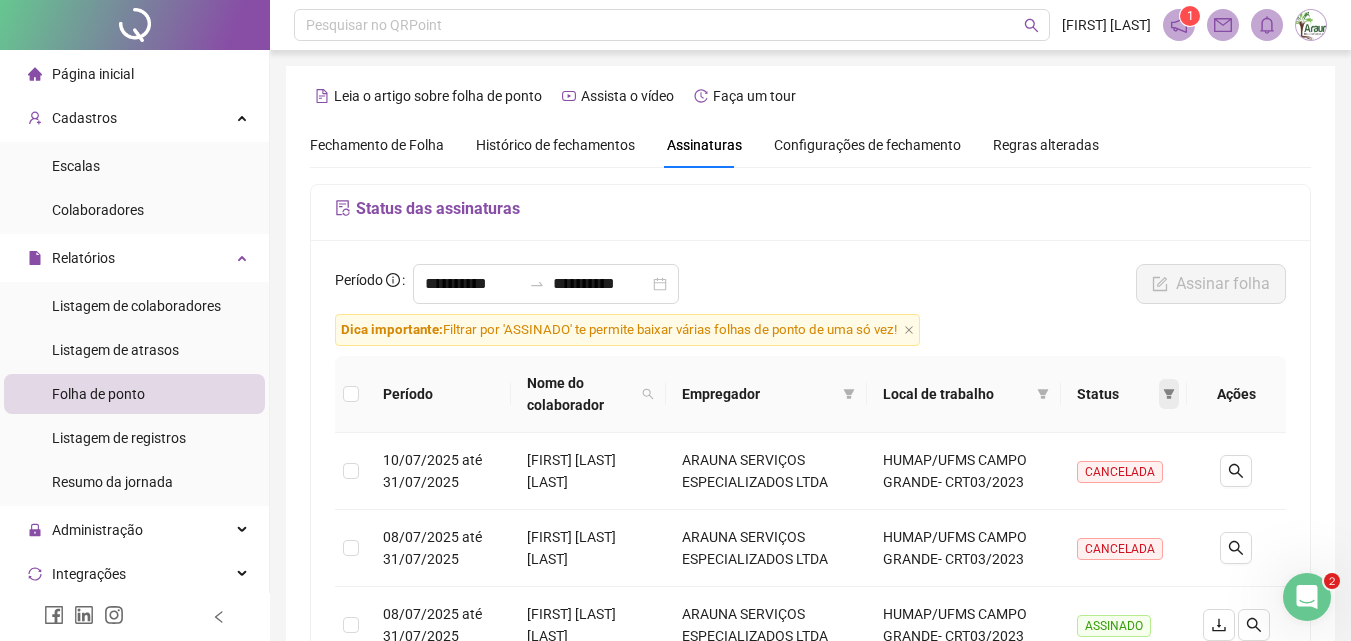 click at bounding box center [1169, 394] 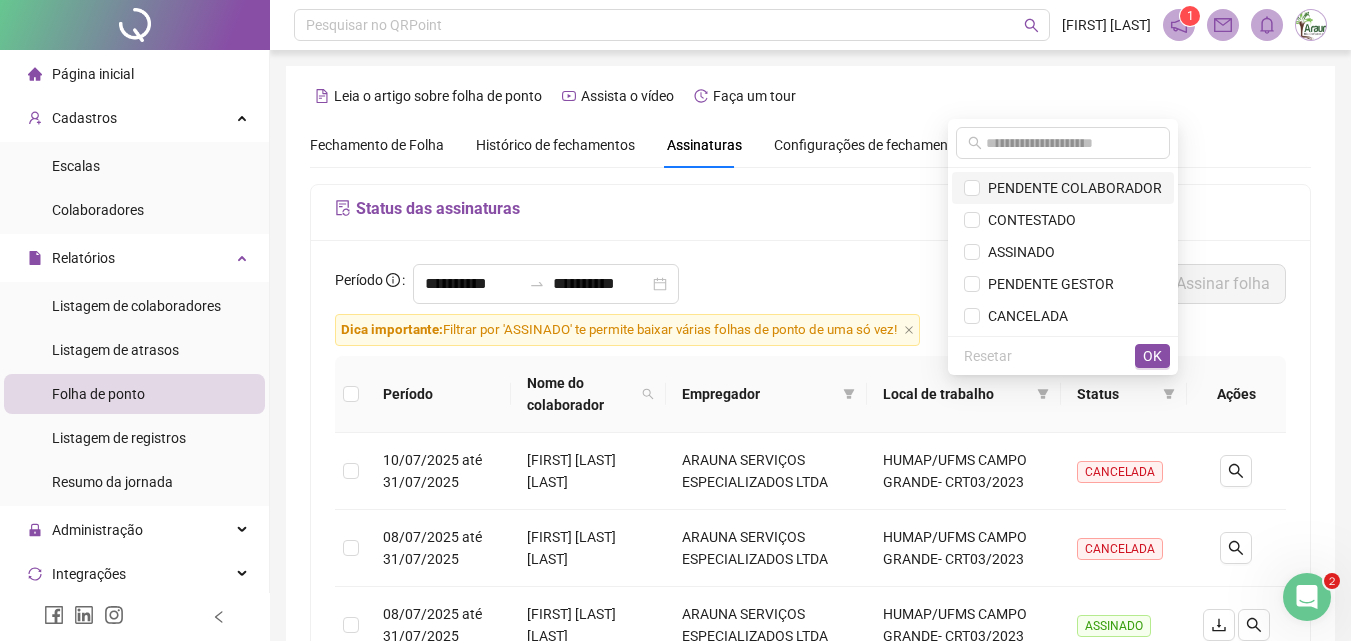 click on "PENDENTE COLABORADOR" at bounding box center (1063, 188) 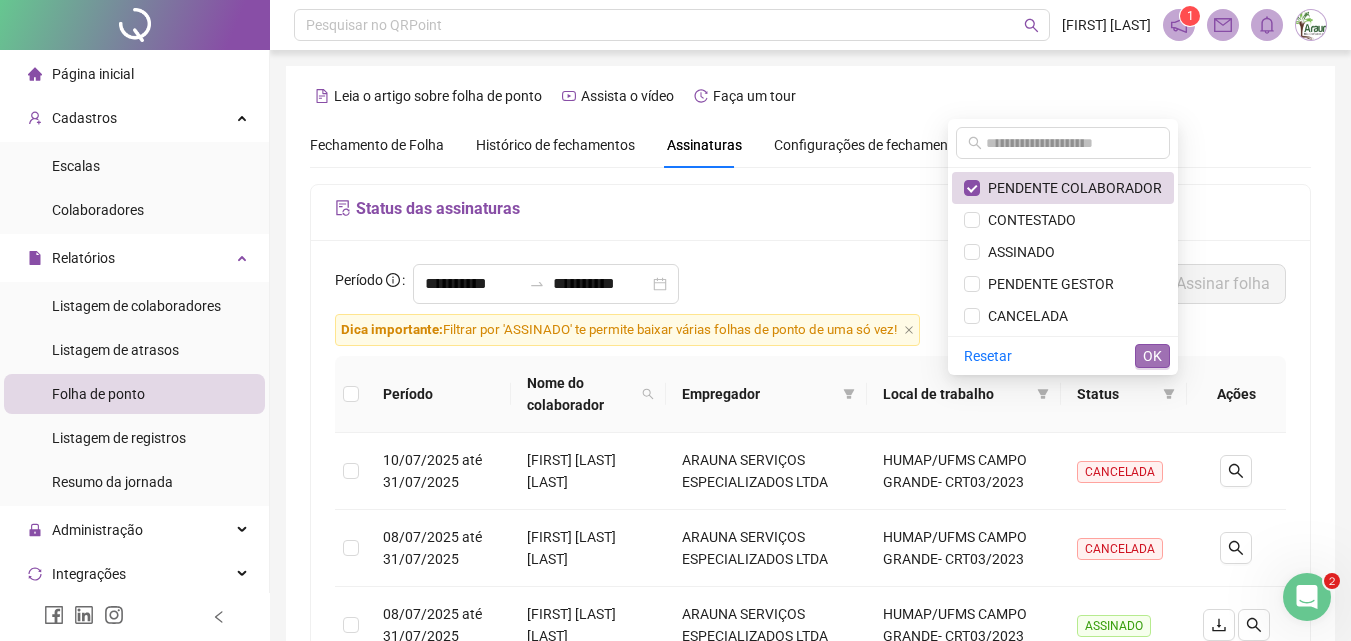 click on "OK" at bounding box center (1152, 356) 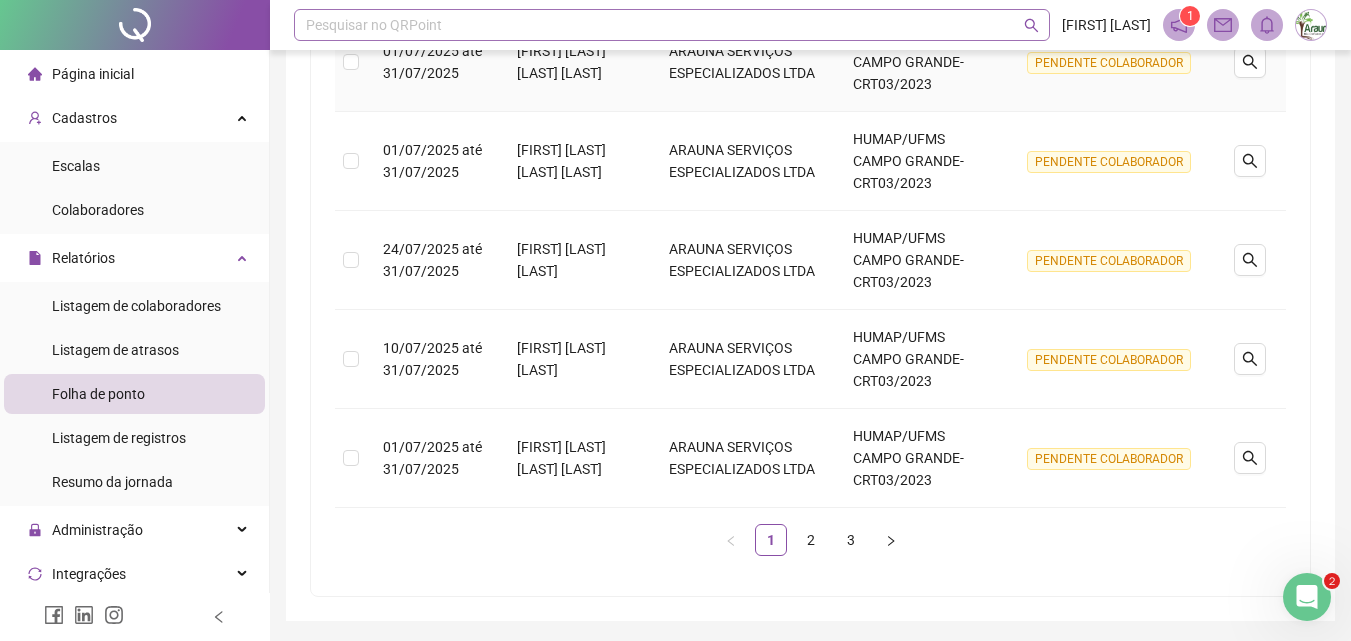 scroll, scrollTop: 881, scrollLeft: 0, axis: vertical 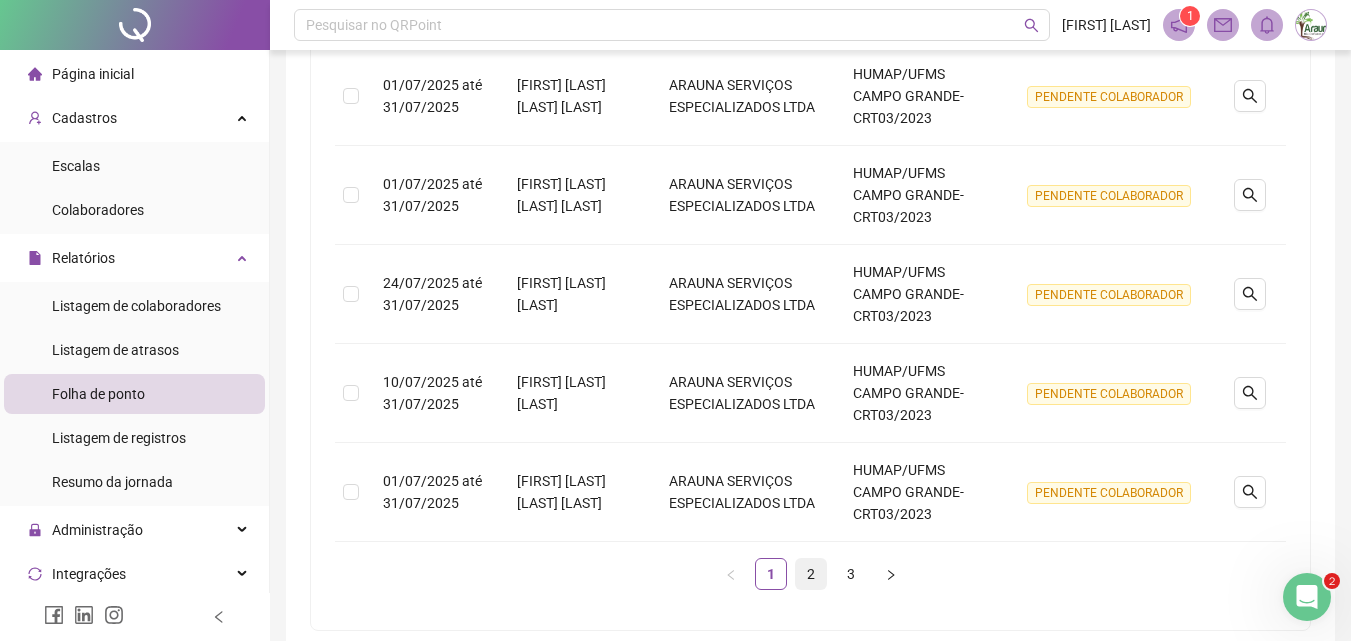 click on "2" at bounding box center [811, 574] 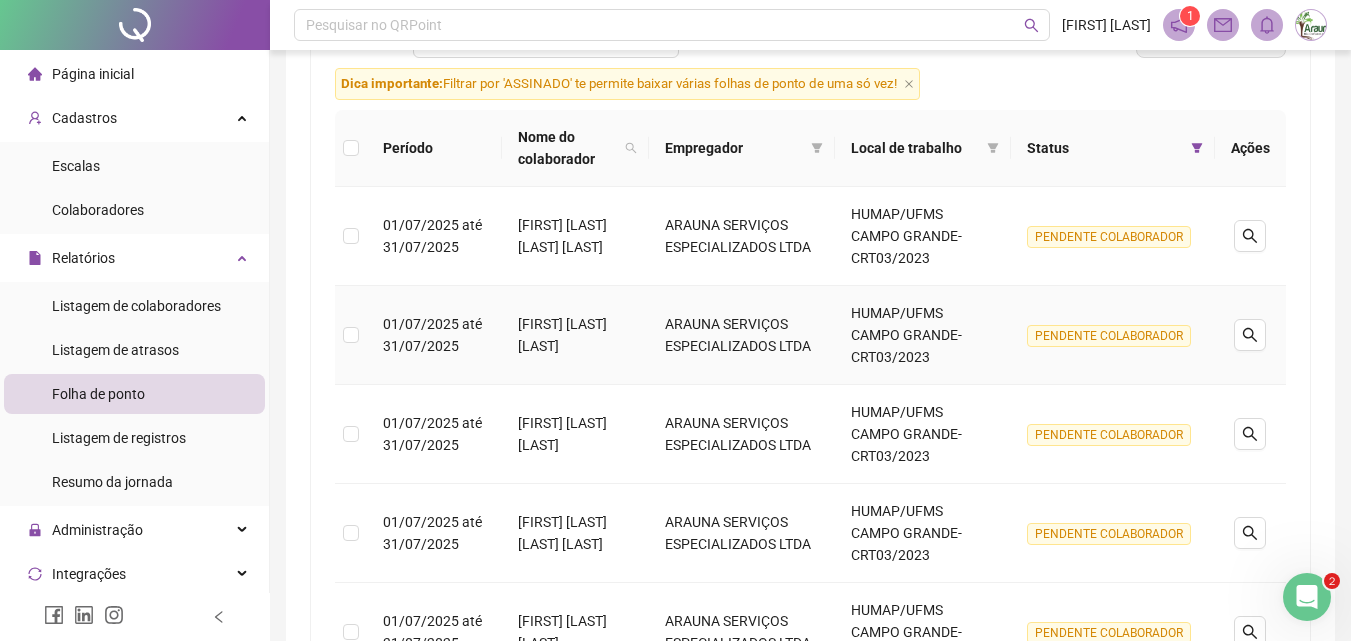 scroll, scrollTop: 281, scrollLeft: 0, axis: vertical 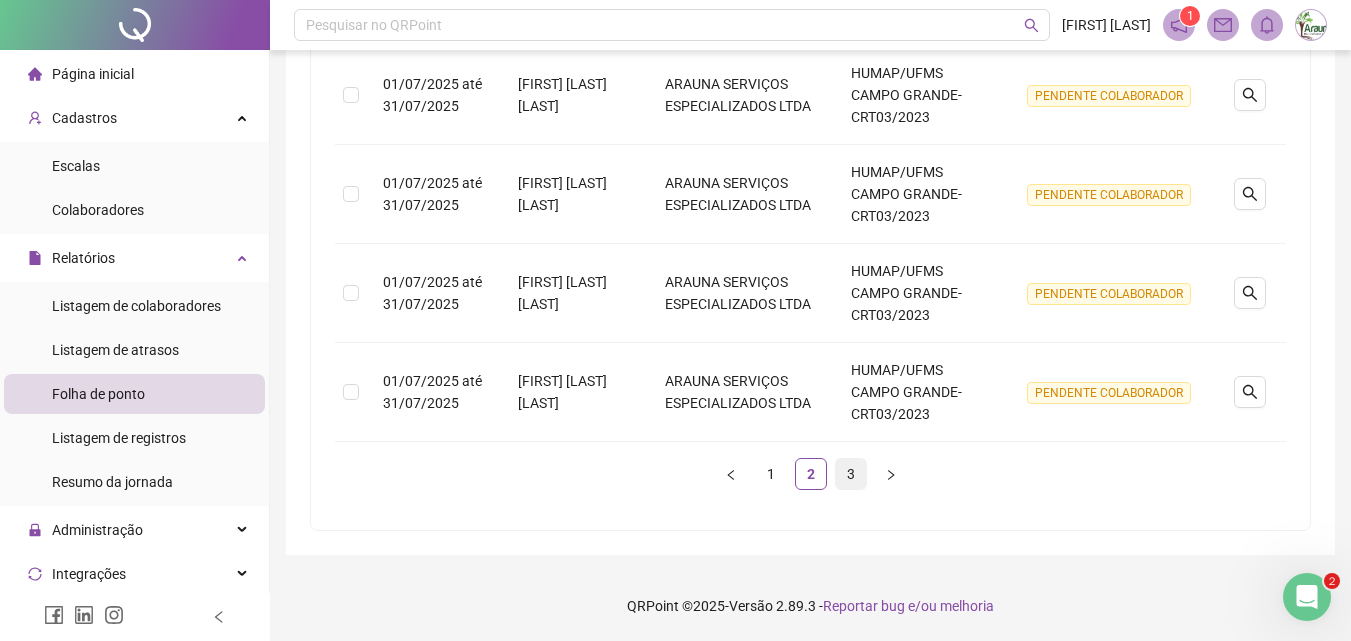 click on "3" at bounding box center (851, 474) 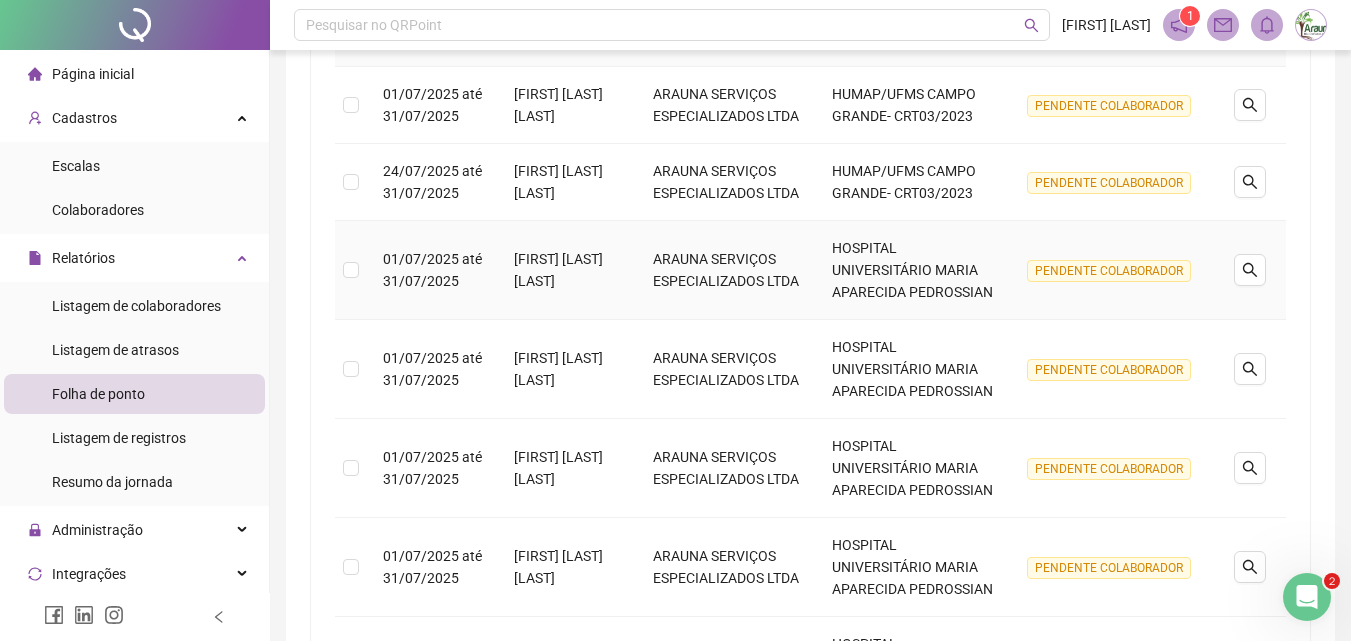 scroll, scrollTop: 382, scrollLeft: 0, axis: vertical 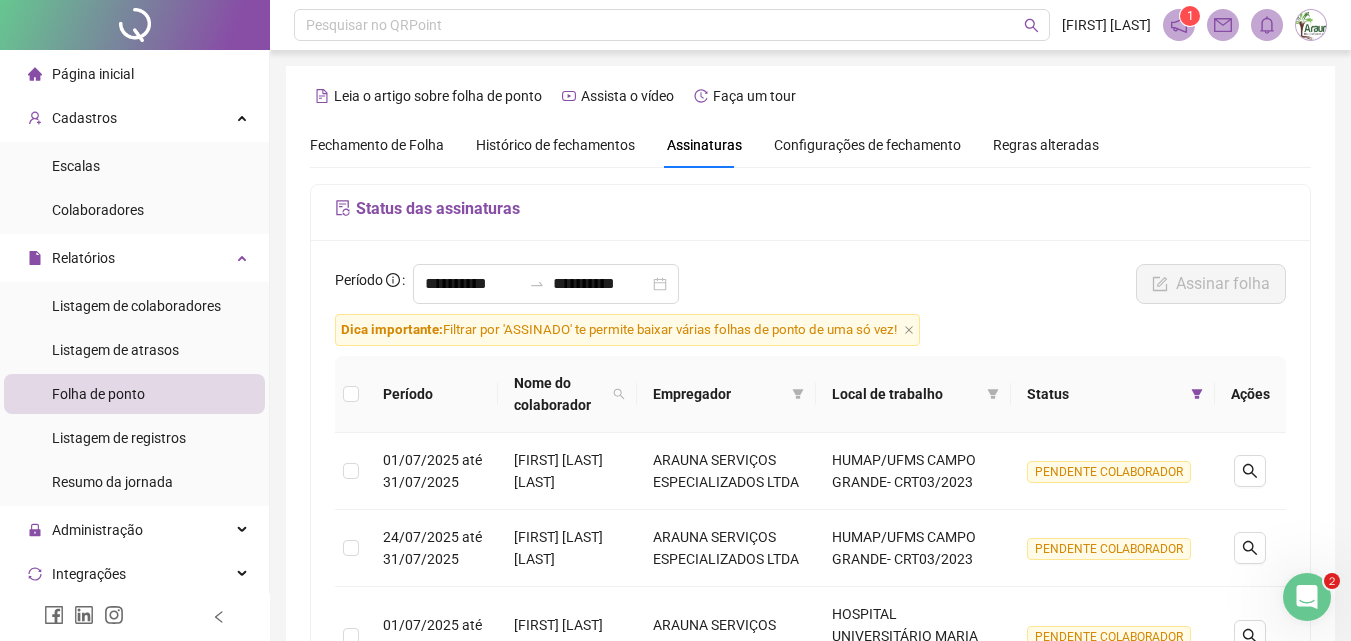 click on "Fechamento de Folha" at bounding box center [377, 145] 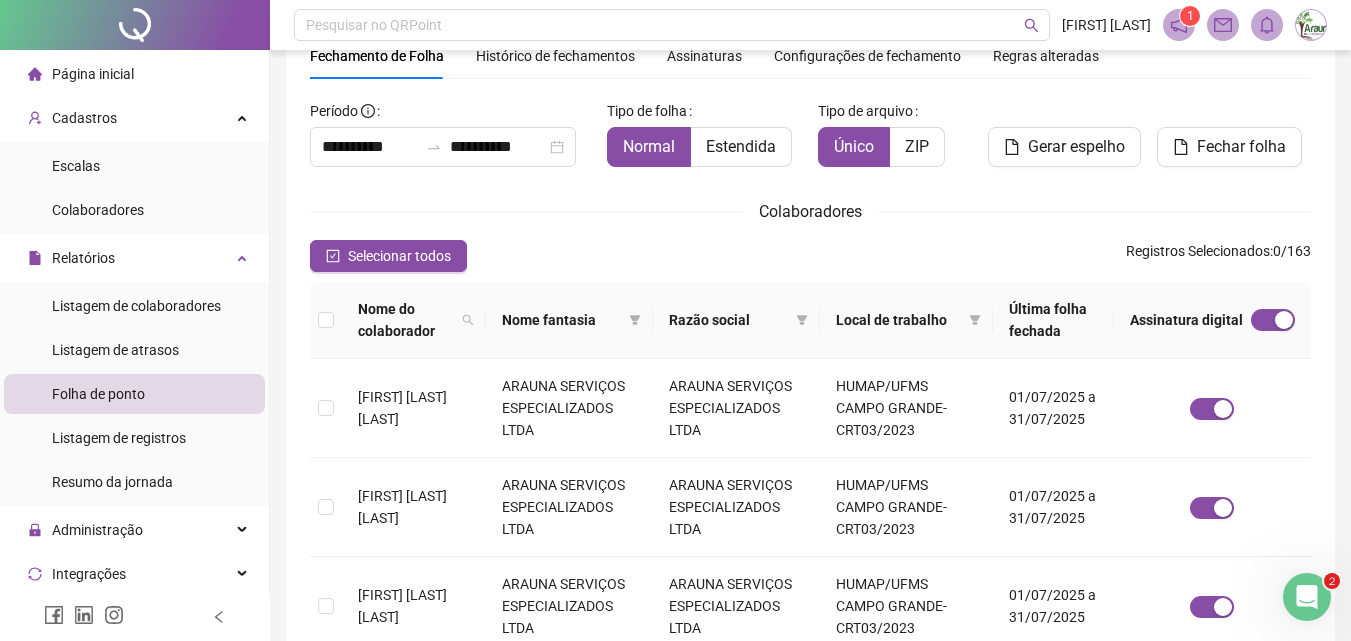 scroll, scrollTop: 0, scrollLeft: 0, axis: both 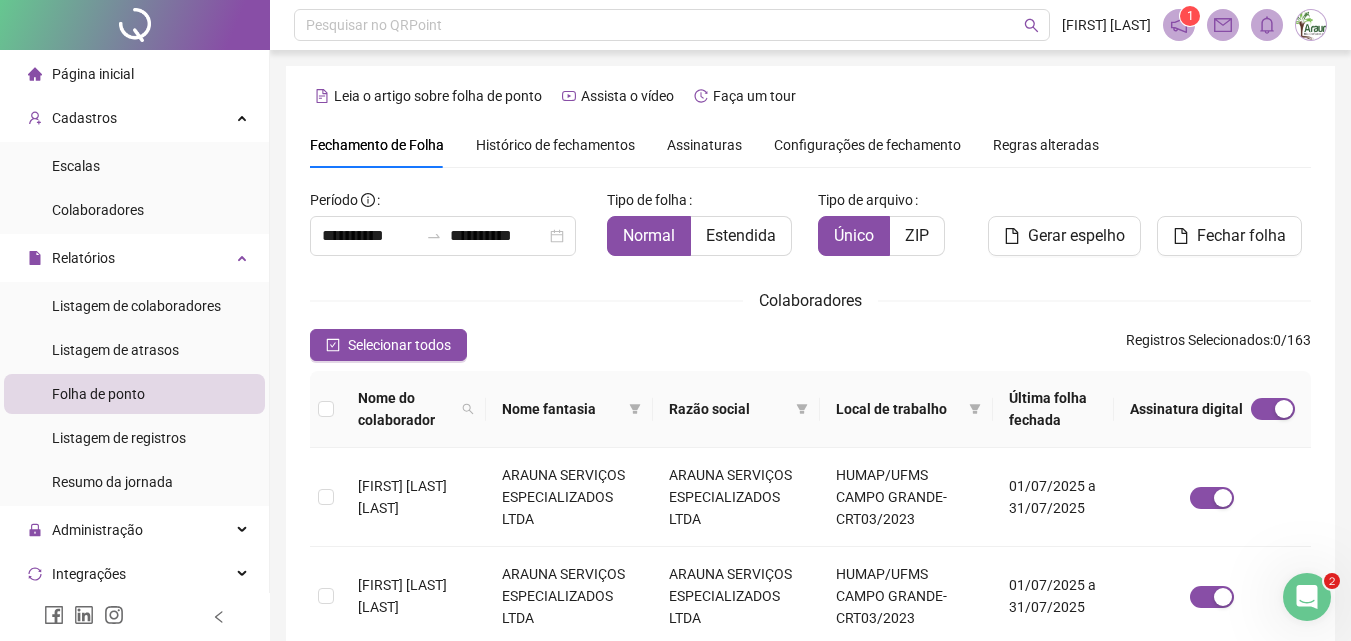 click on "Assinaturas" at bounding box center [704, 145] 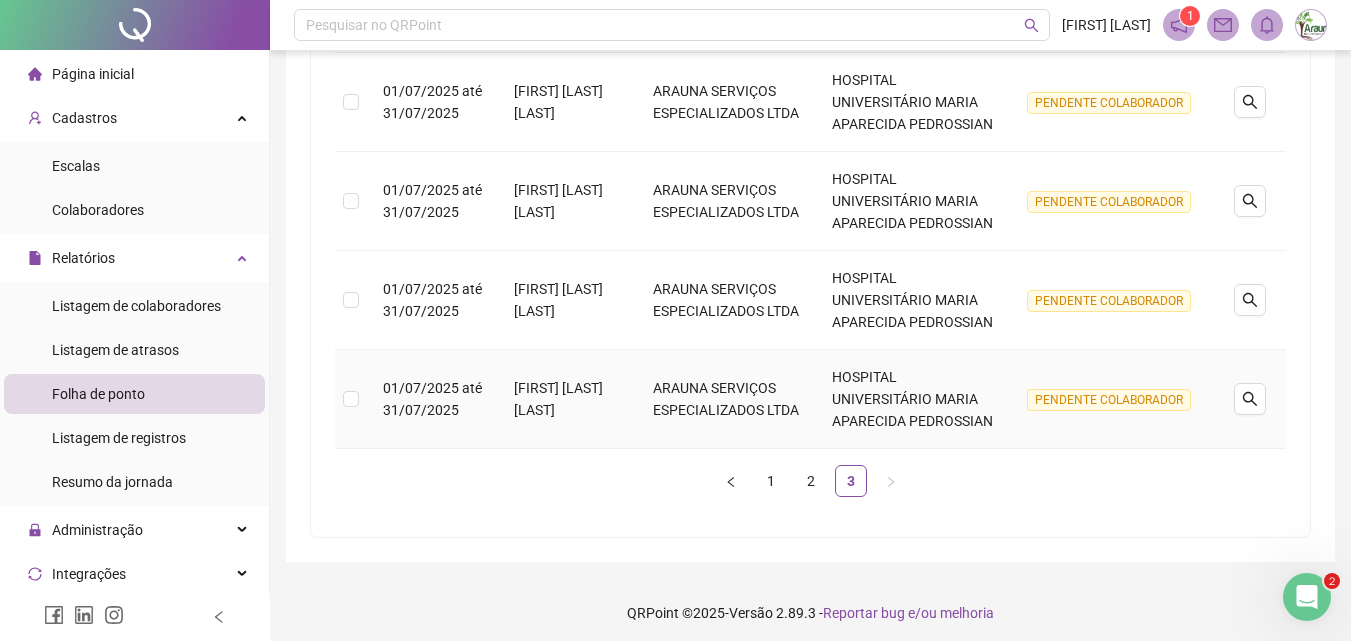 scroll, scrollTop: 618, scrollLeft: 0, axis: vertical 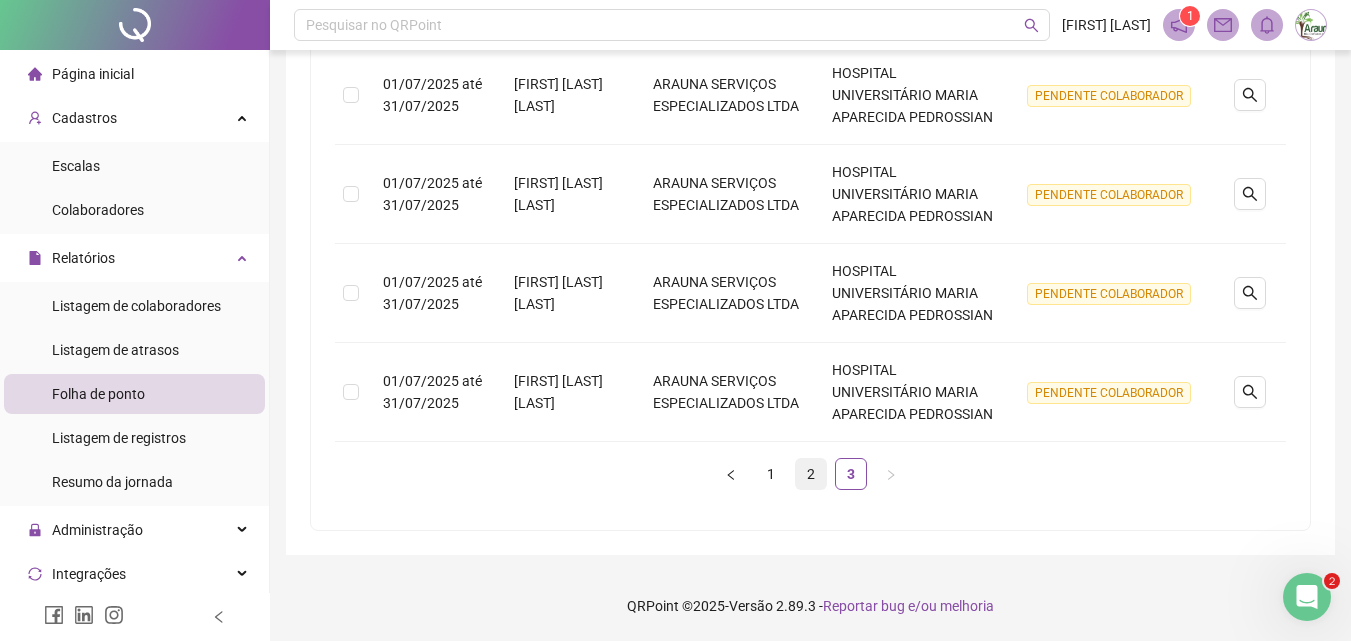 click on "2" at bounding box center (811, 474) 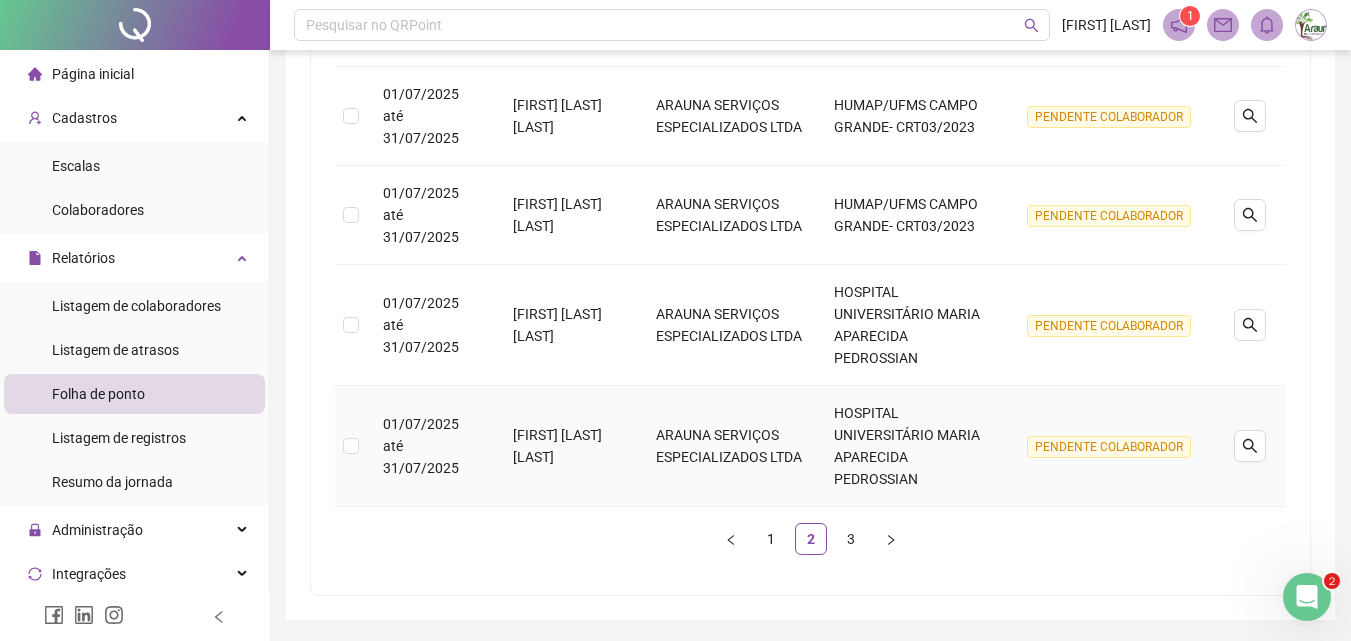 scroll, scrollTop: 981, scrollLeft: 0, axis: vertical 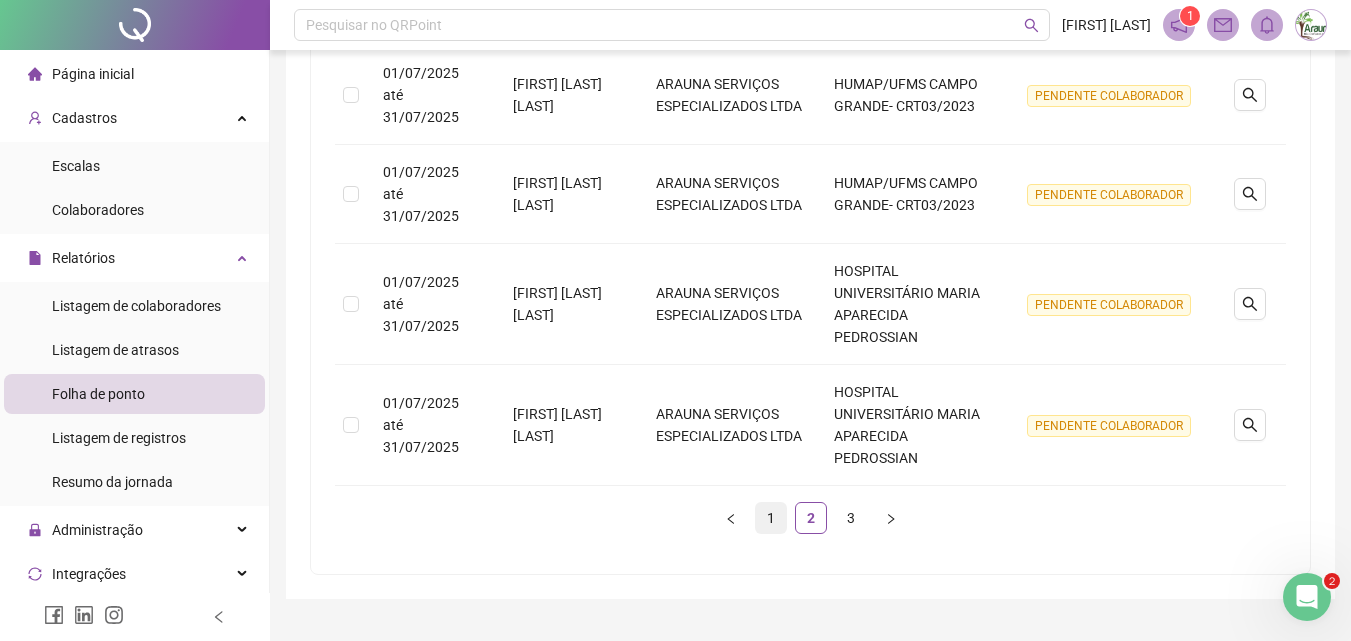click on "1" at bounding box center [771, 518] 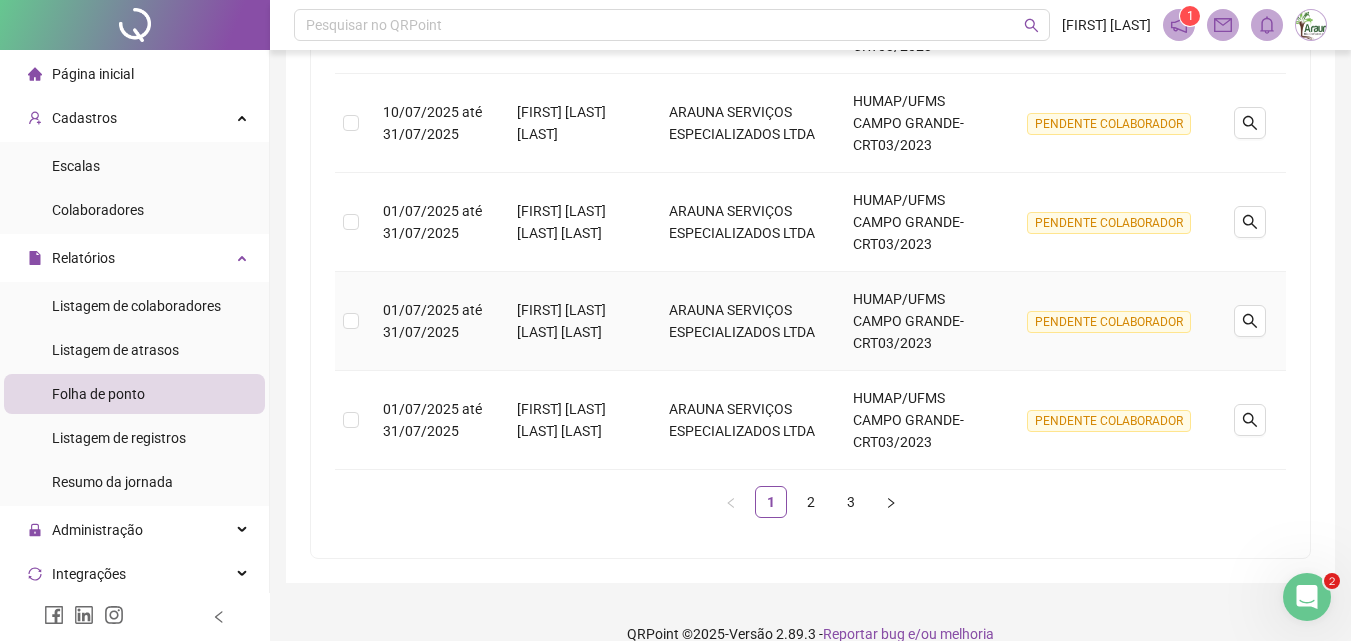 scroll, scrollTop: 981, scrollLeft: 0, axis: vertical 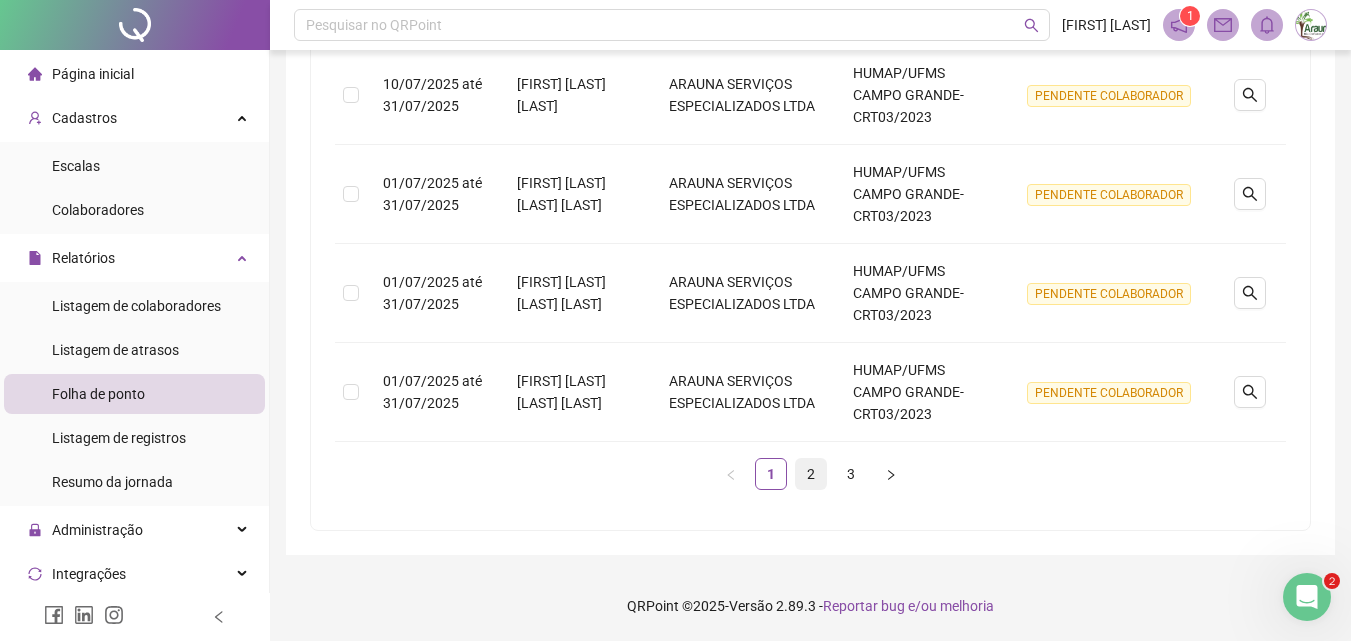 click on "2" at bounding box center (811, 474) 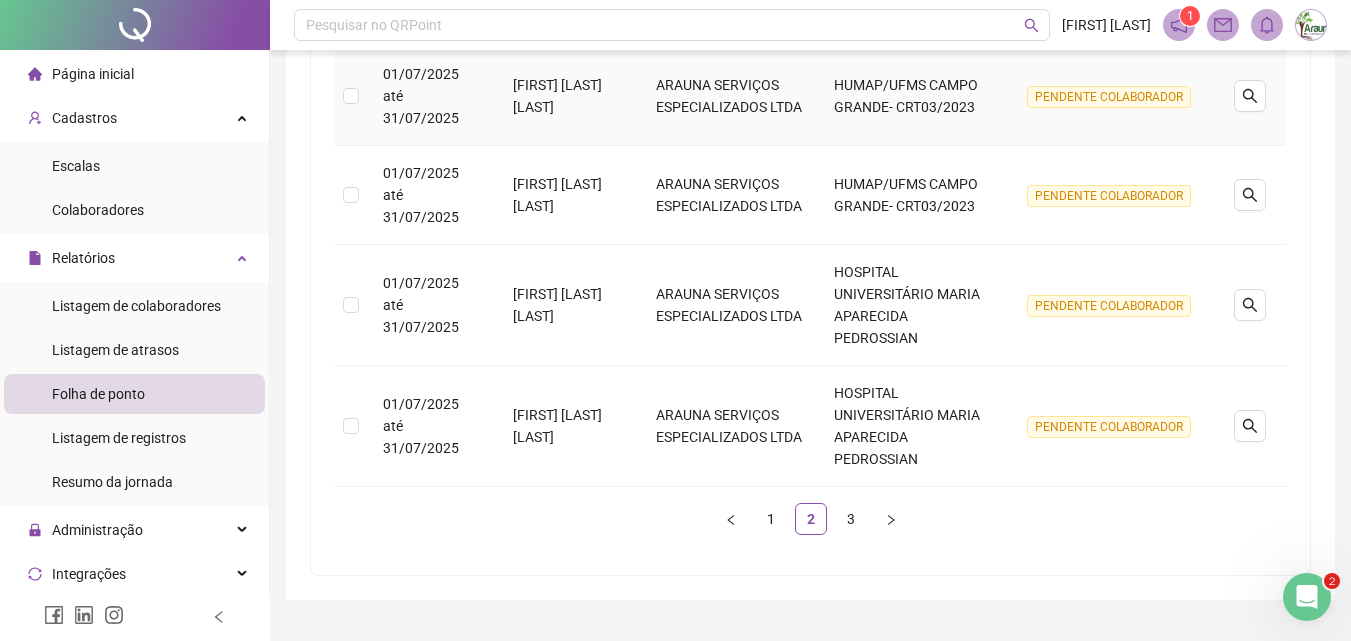 scroll, scrollTop: 981, scrollLeft: 0, axis: vertical 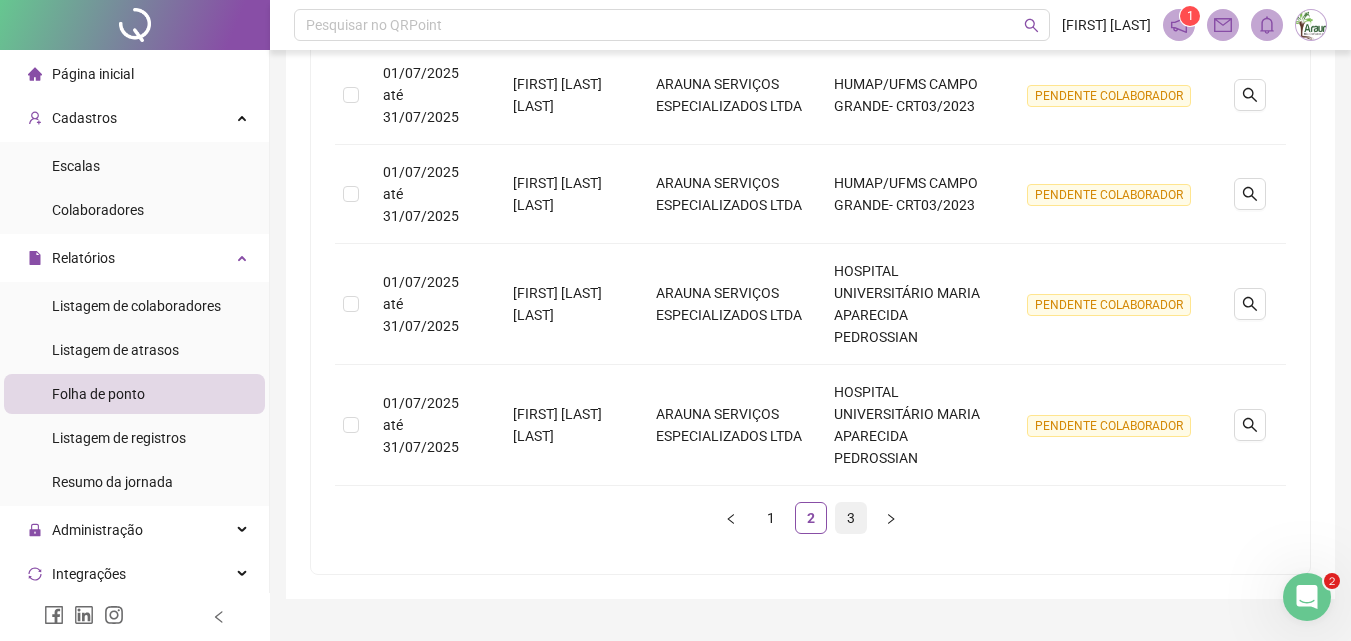 click on "3" at bounding box center (851, 518) 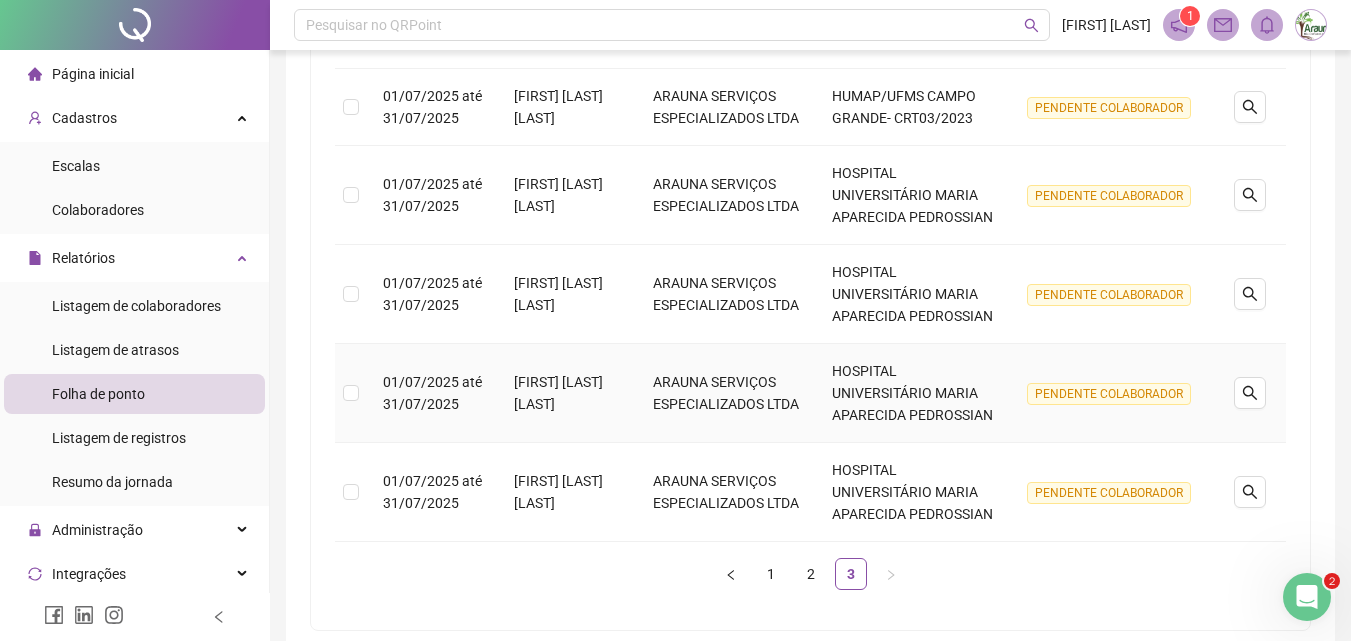 scroll, scrollTop: 618, scrollLeft: 0, axis: vertical 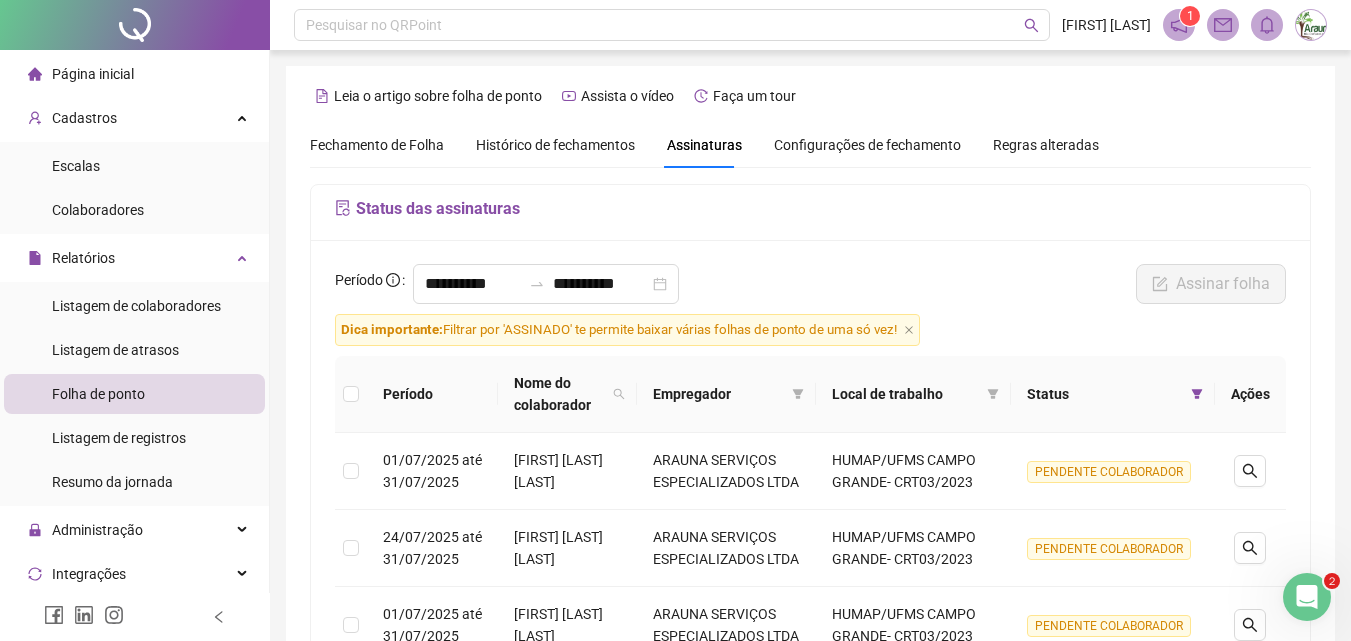 click on "Fechamento de Folha" at bounding box center (377, 145) 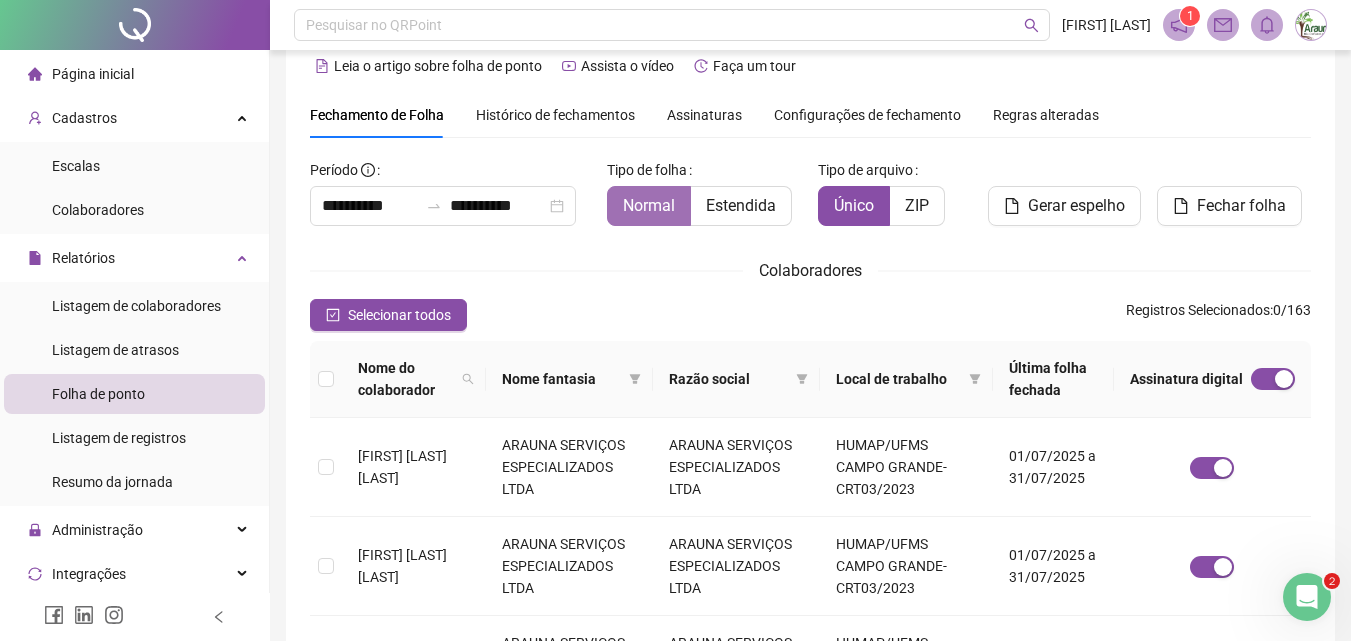 scroll, scrollTop: 0, scrollLeft: 0, axis: both 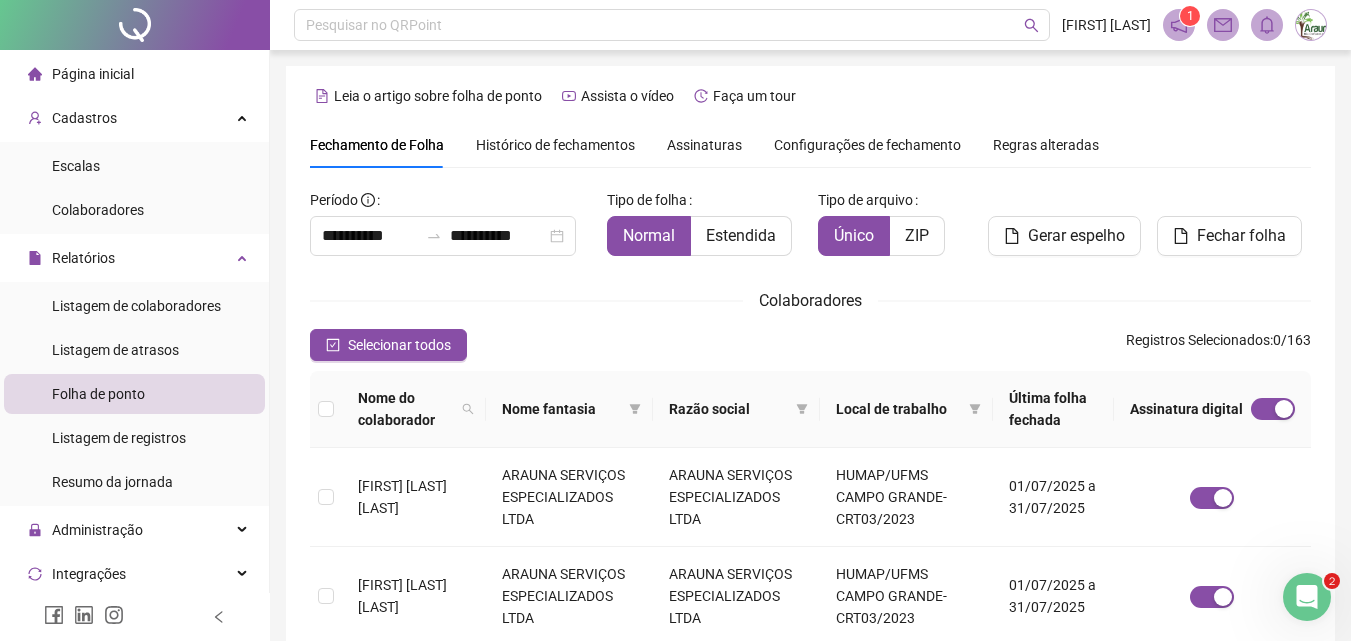 drag, startPoint x: 684, startPoint y: 149, endPoint x: 490, endPoint y: 316, distance: 255.97852 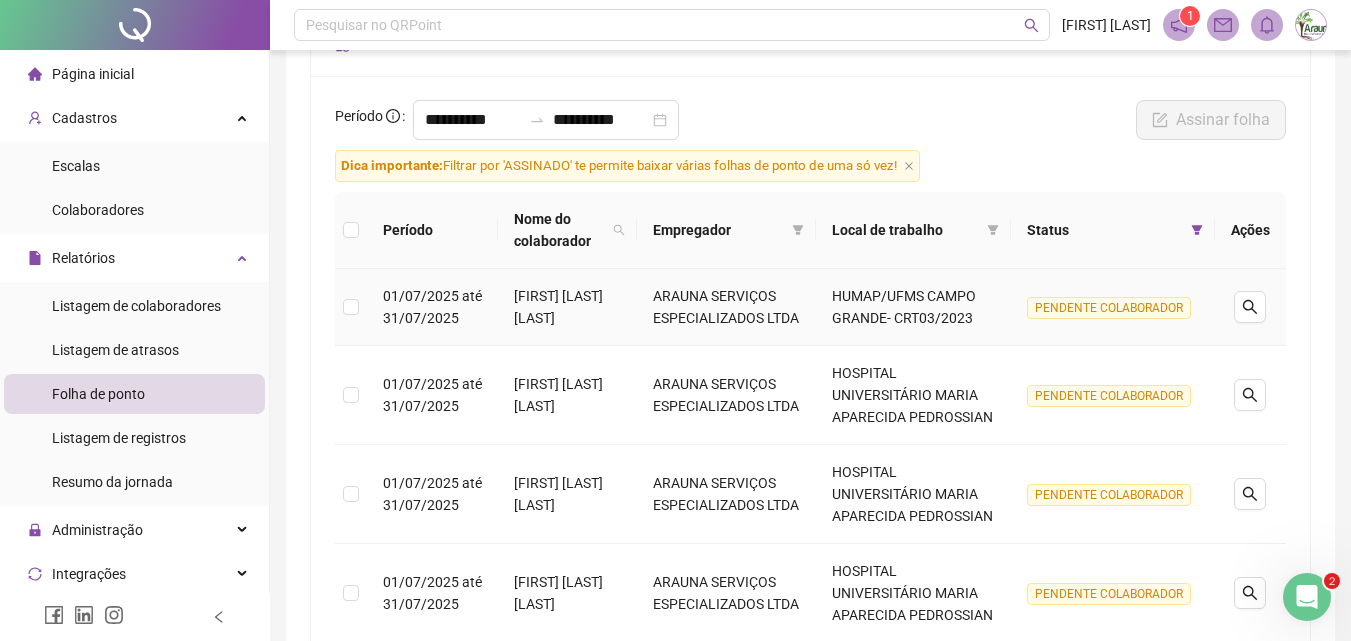 scroll, scrollTop: 464, scrollLeft: 0, axis: vertical 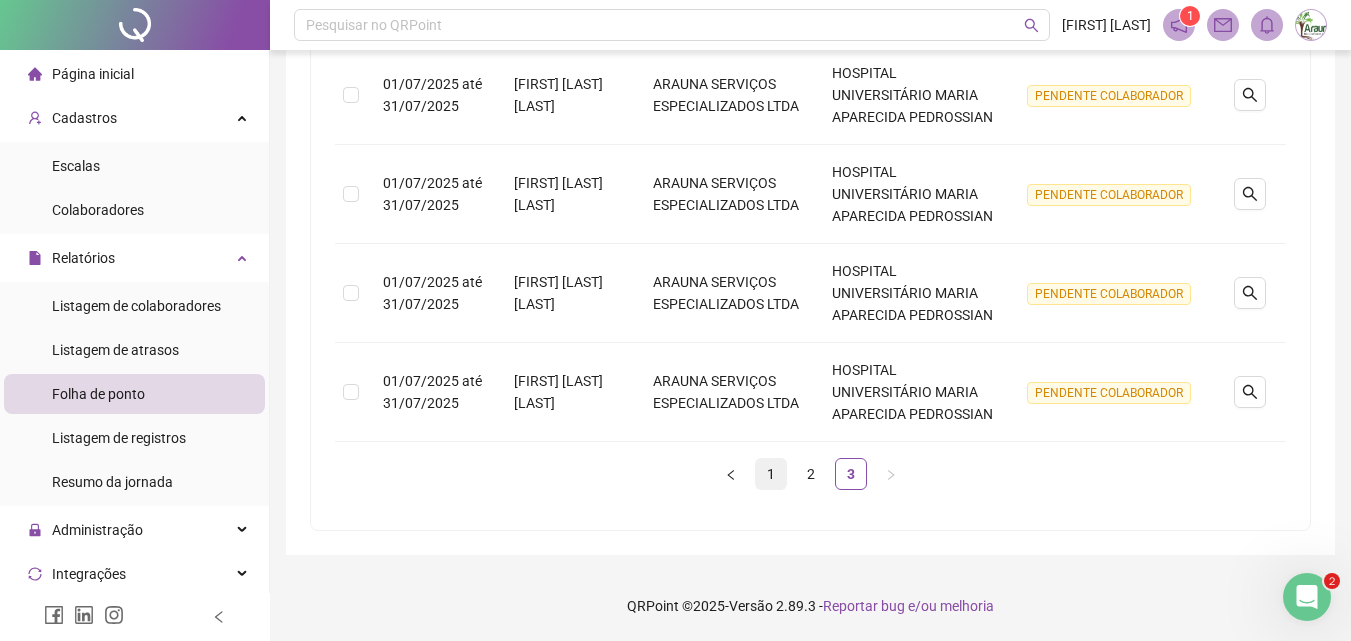 click on "1" at bounding box center [771, 474] 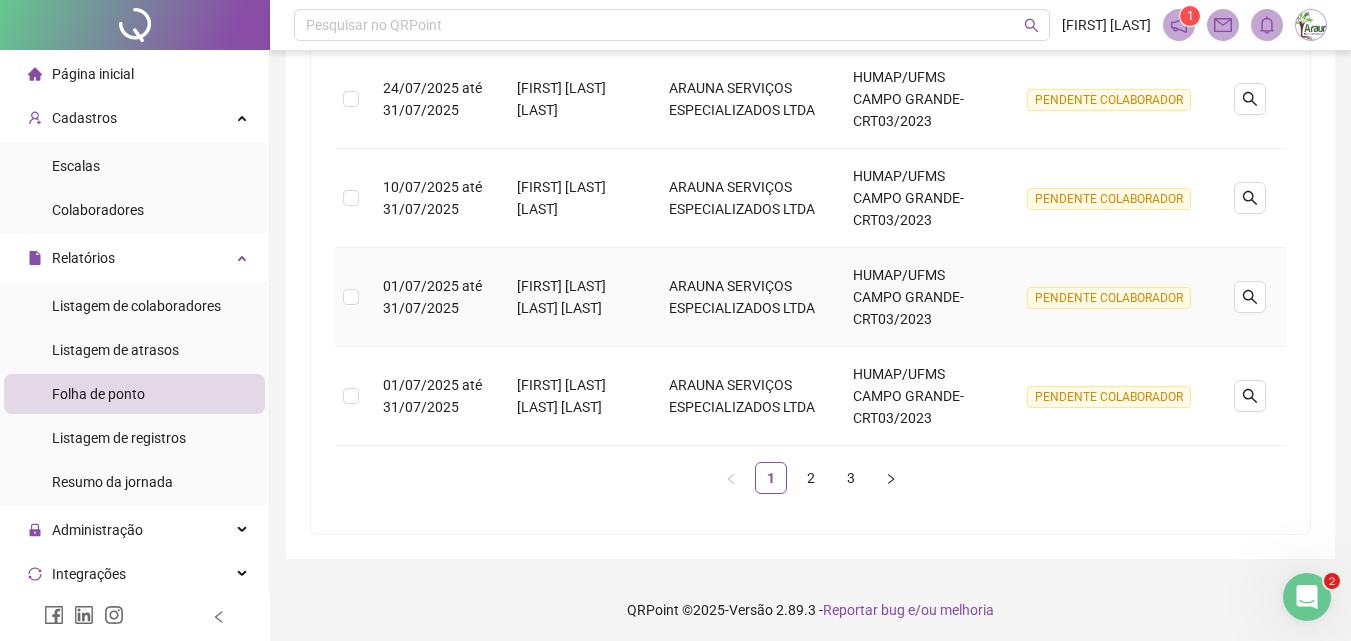 scroll, scrollTop: 981, scrollLeft: 0, axis: vertical 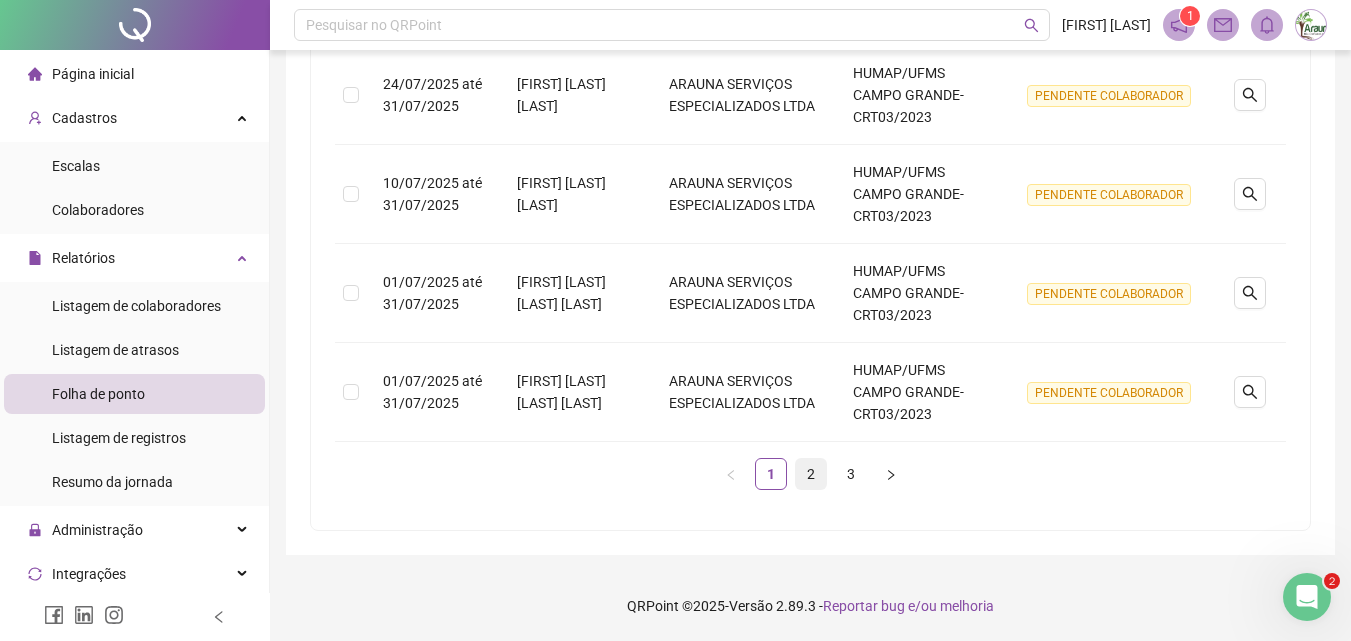 click on "2" at bounding box center (811, 474) 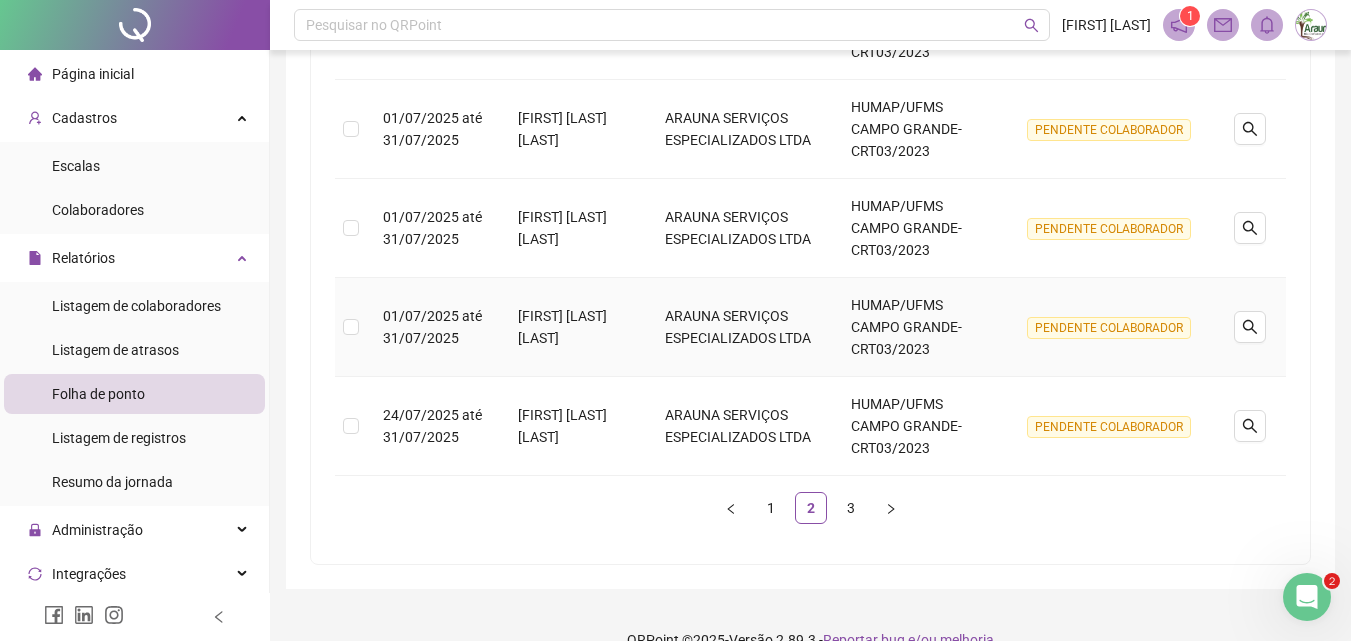 scroll, scrollTop: 981, scrollLeft: 0, axis: vertical 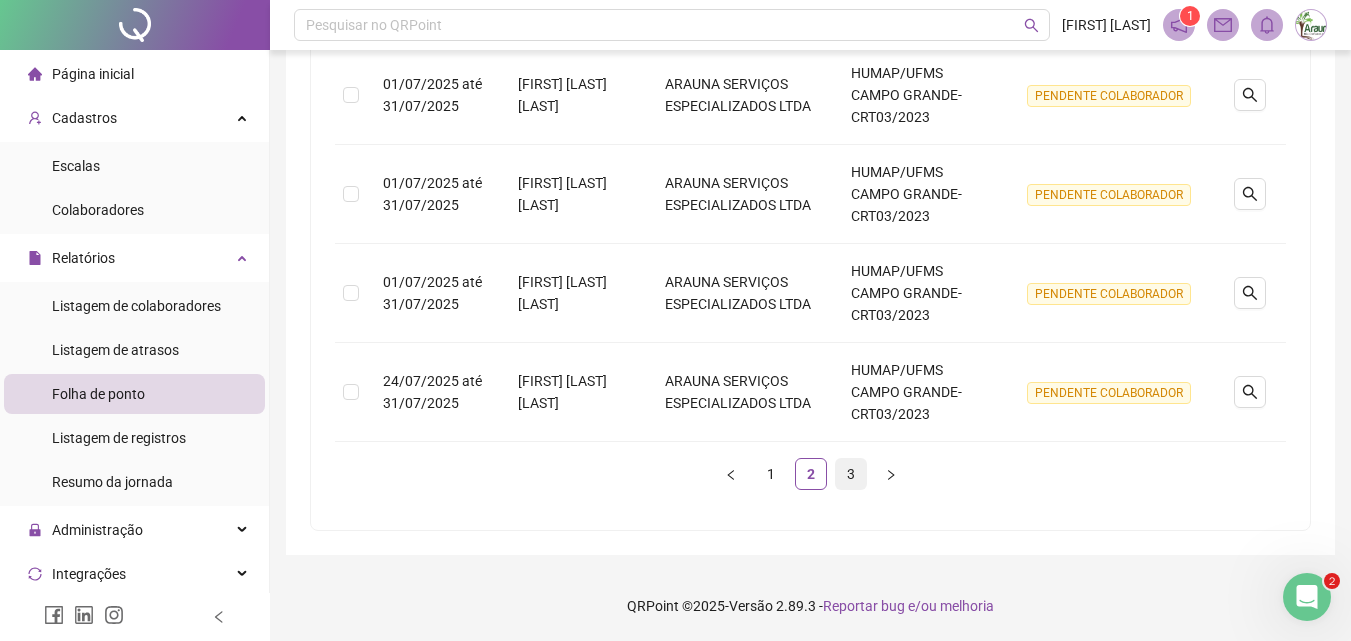 click on "3" at bounding box center [851, 474] 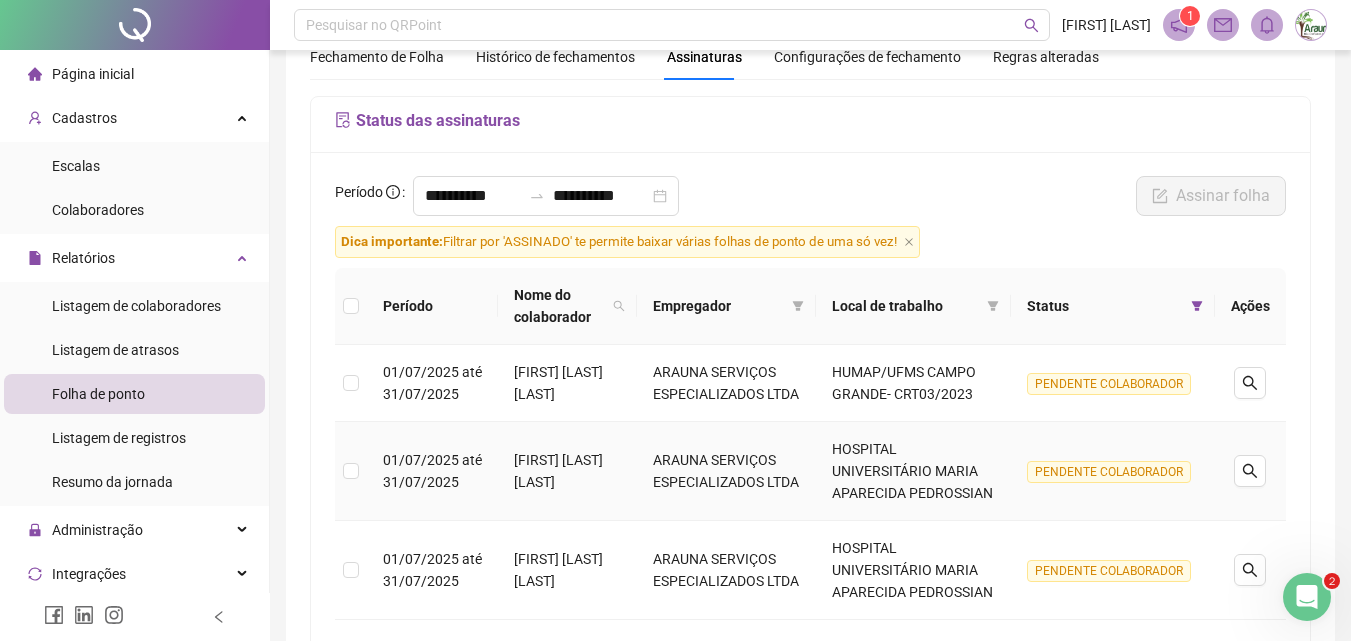 scroll, scrollTop: 0, scrollLeft: 0, axis: both 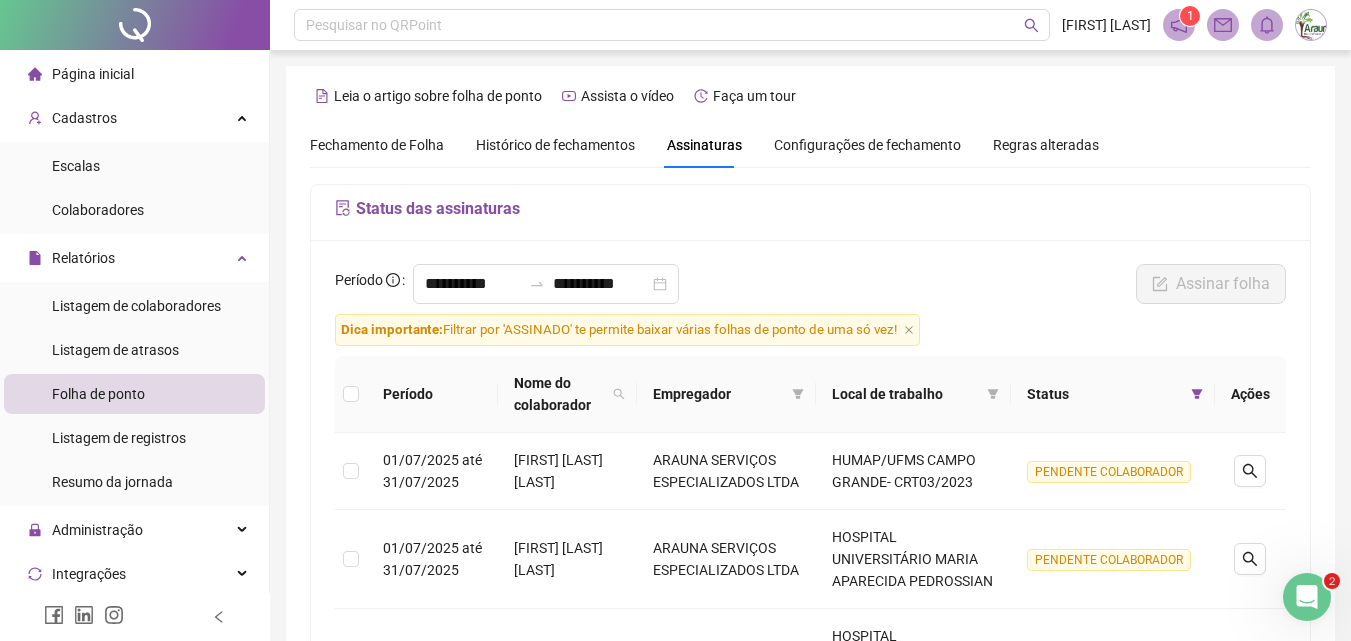 click on "Fechamento de Folha" at bounding box center (377, 145) 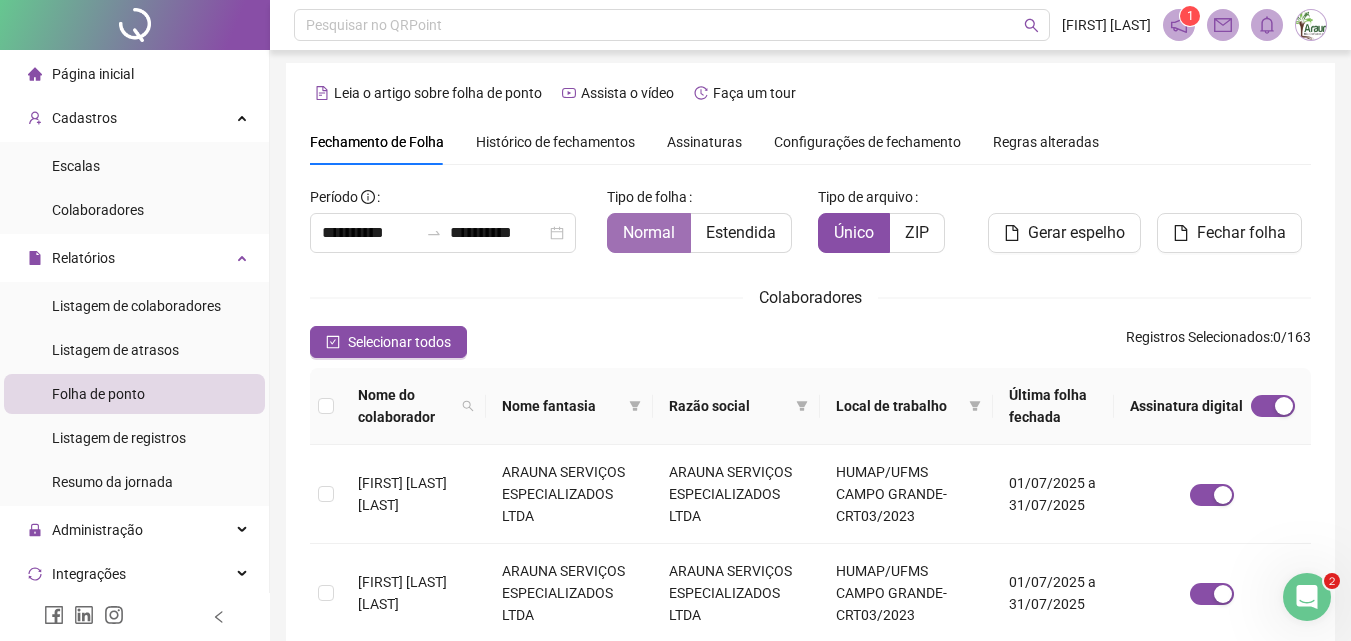 scroll, scrollTop: 0, scrollLeft: 0, axis: both 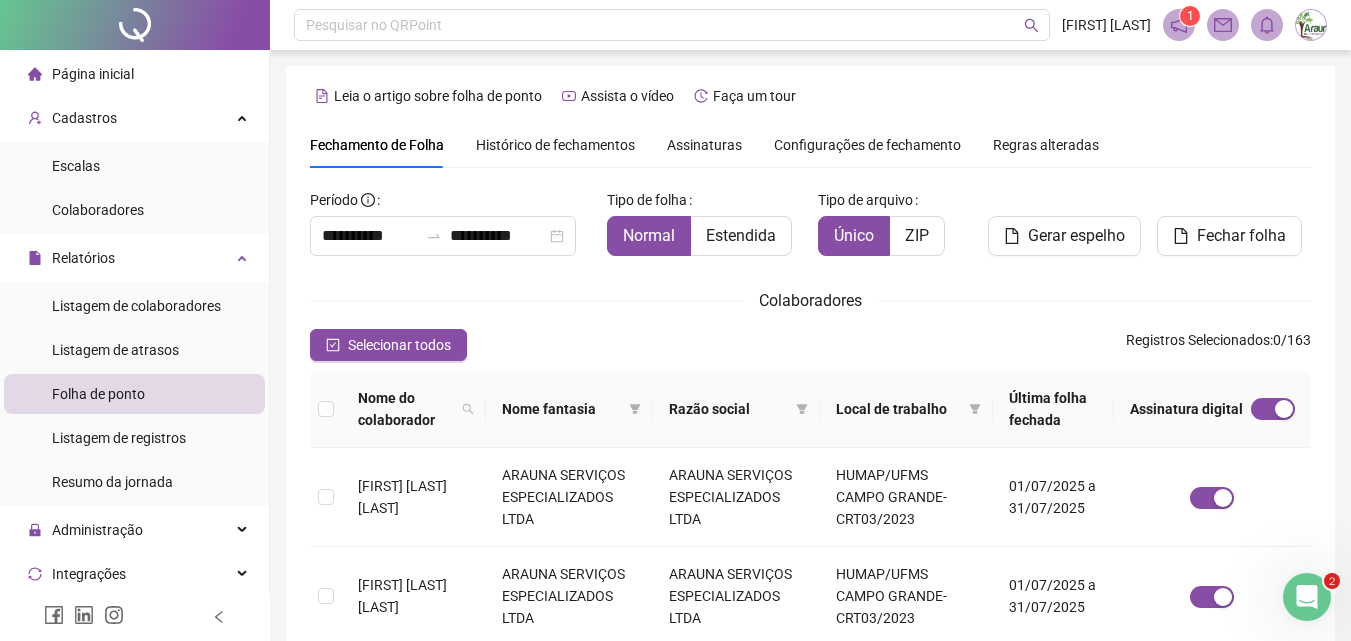 click on "Assinaturas" at bounding box center [704, 145] 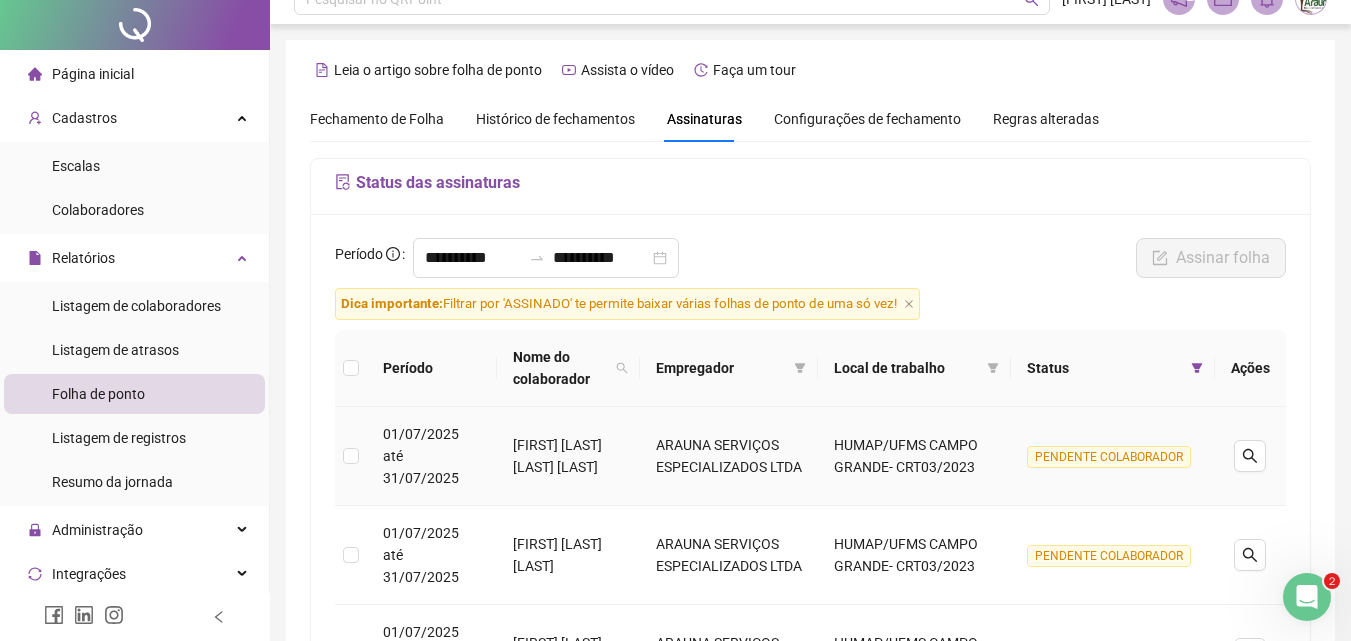 scroll, scrollTop: 0, scrollLeft: 0, axis: both 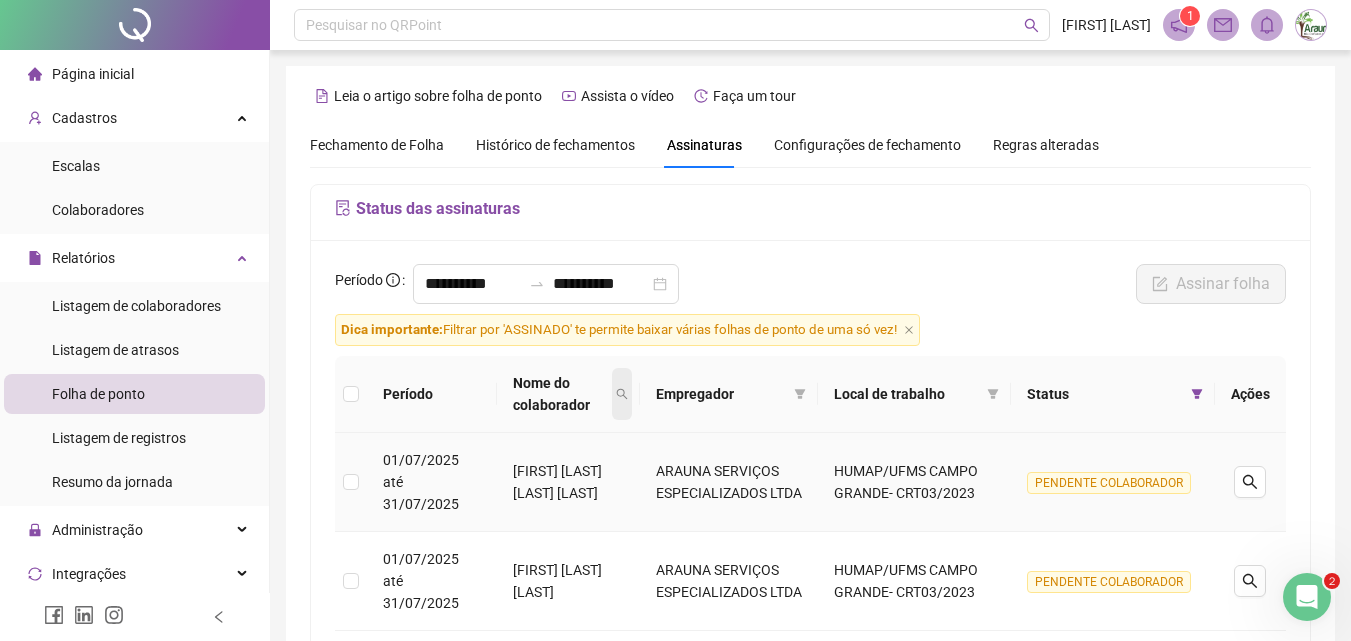 click 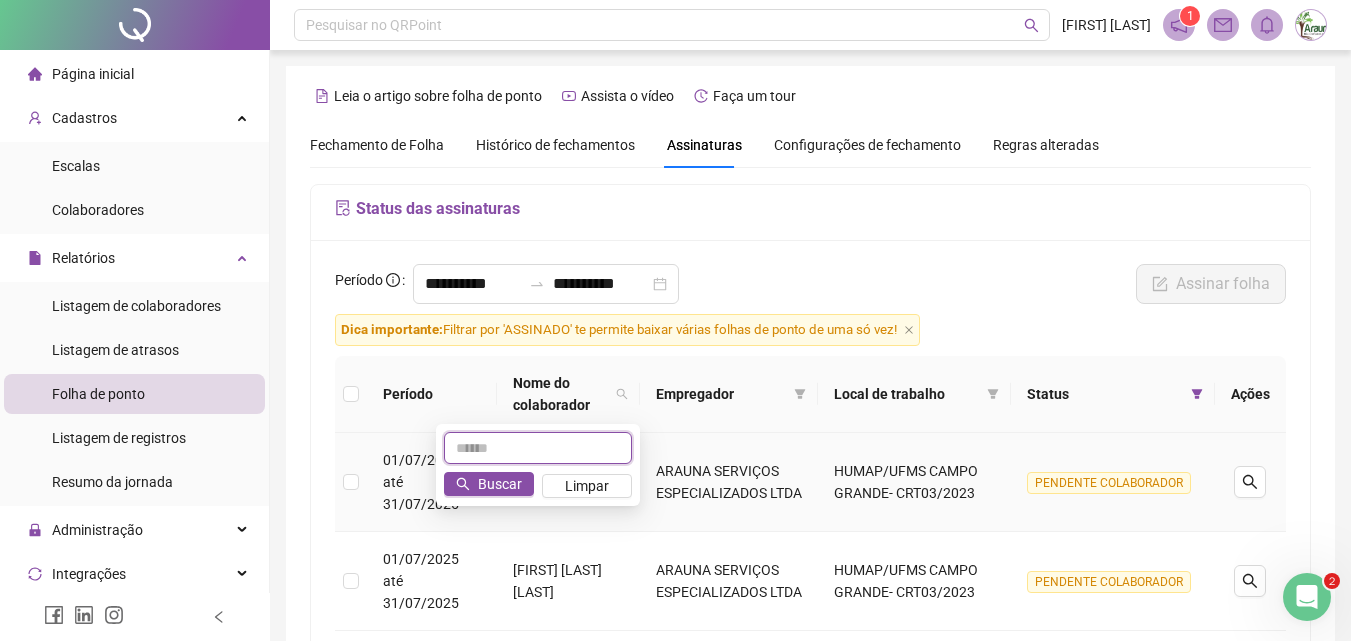 click at bounding box center [538, 448] 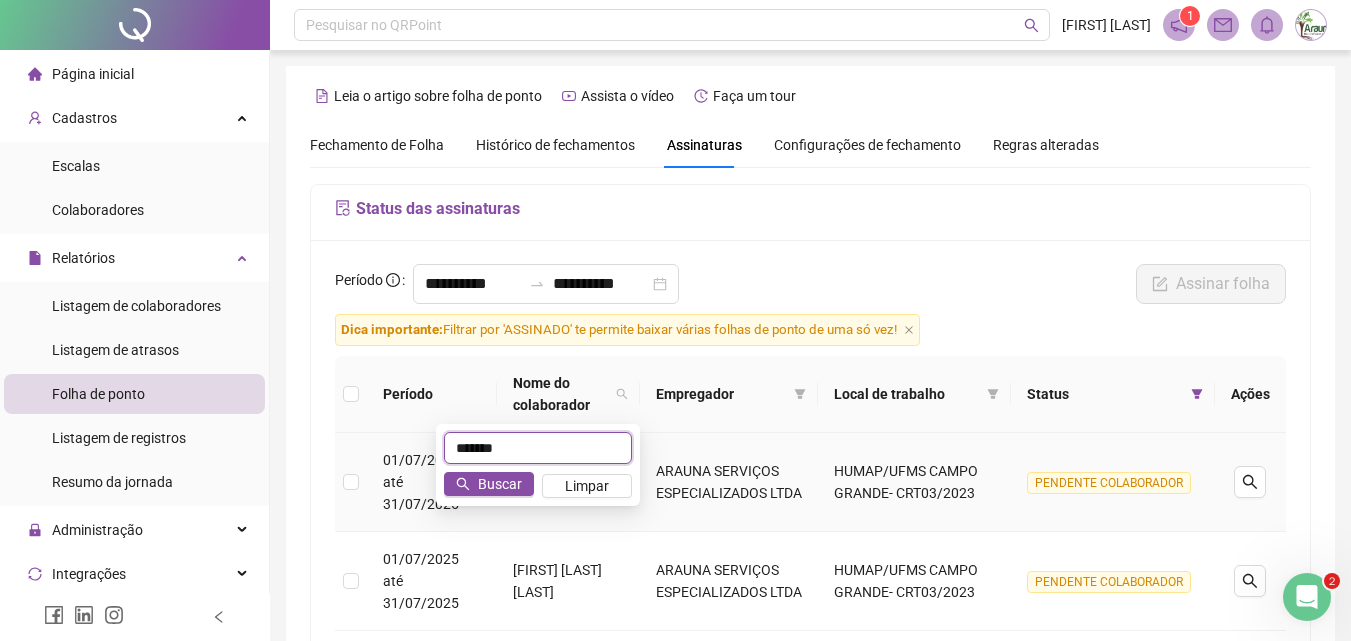 type on "*******" 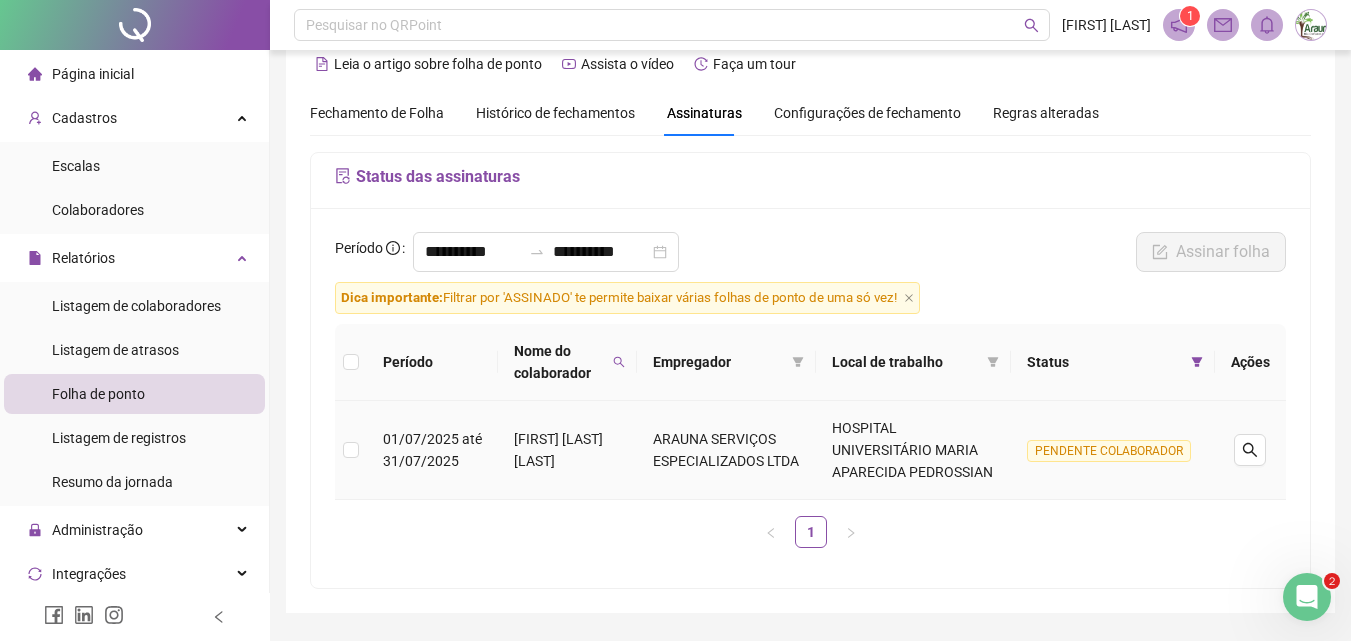 scroll, scrollTop: 0, scrollLeft: 0, axis: both 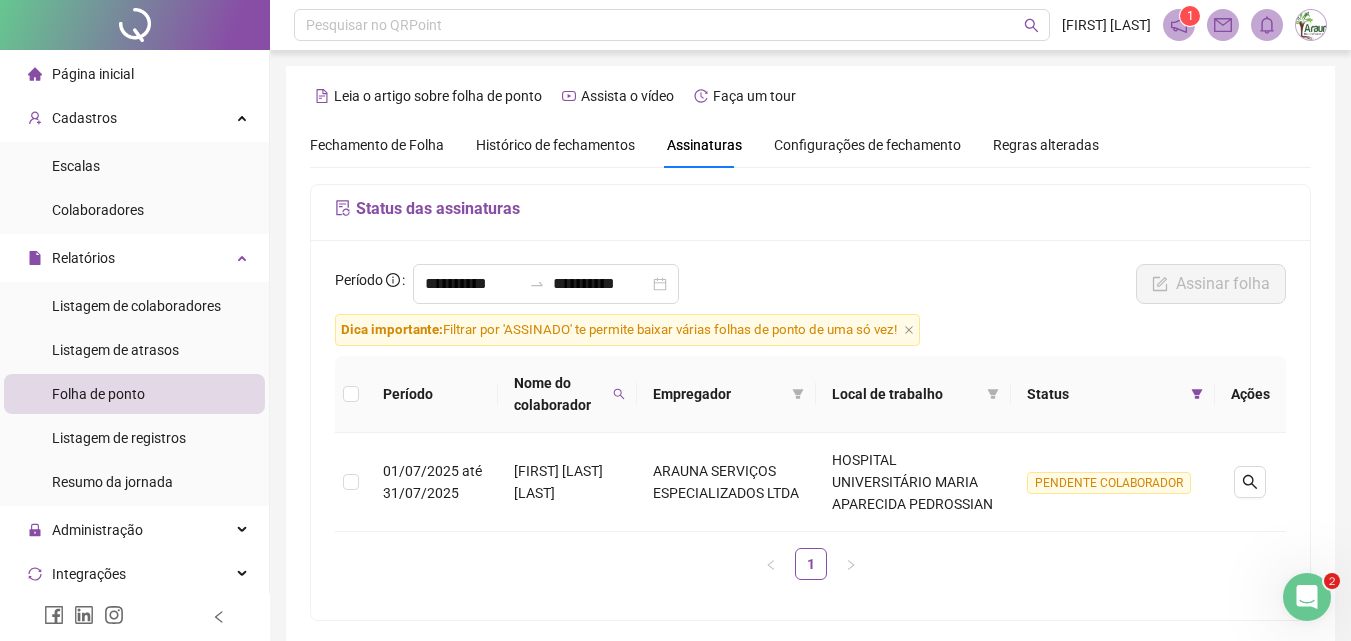 click on "Fechamento de Folha" at bounding box center [377, 145] 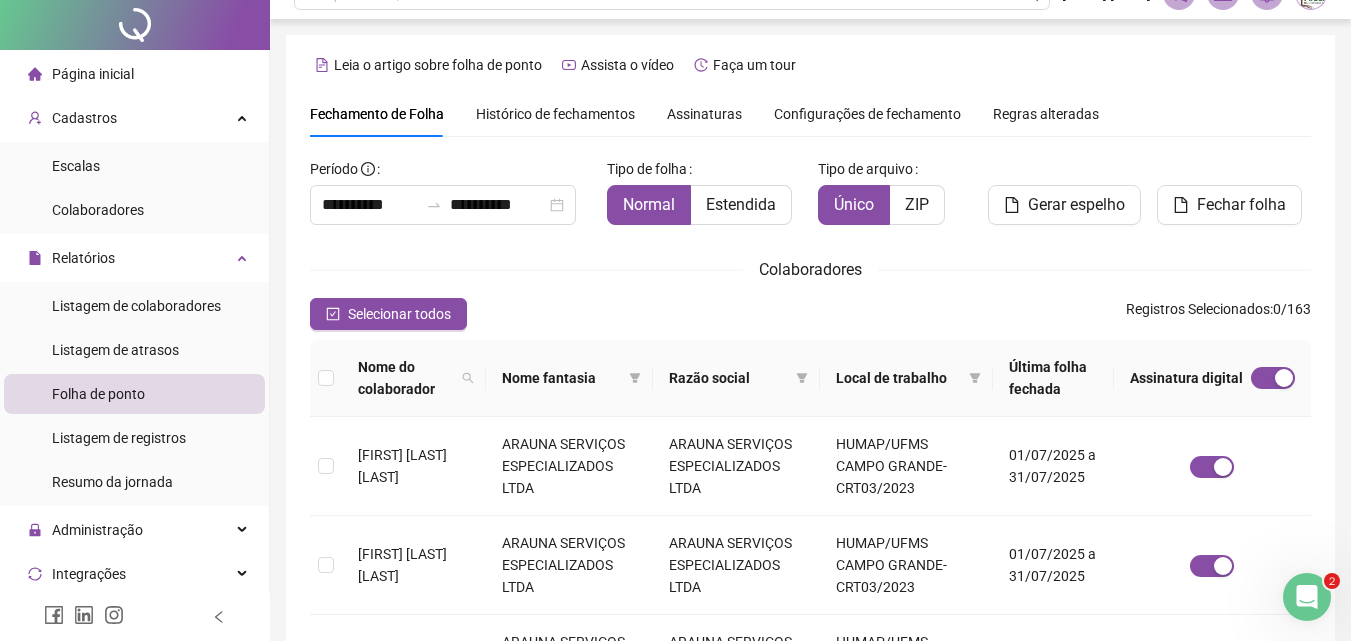 scroll, scrollTop: 0, scrollLeft: 0, axis: both 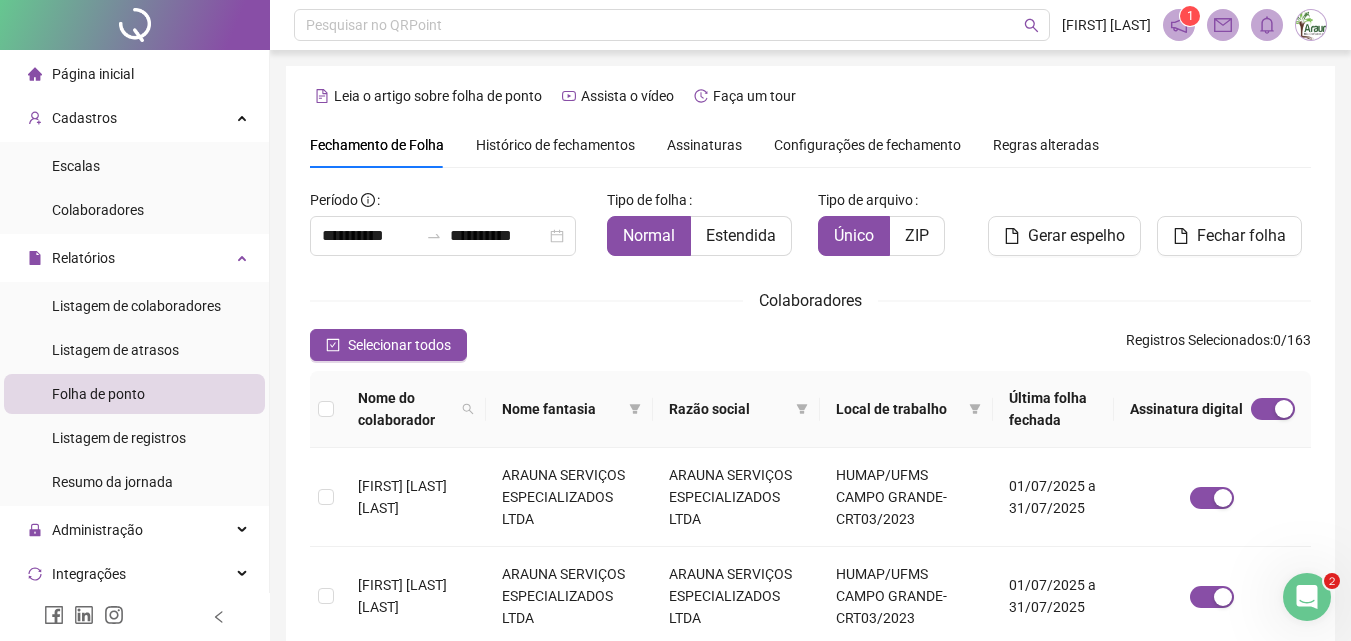 drag, startPoint x: 689, startPoint y: 143, endPoint x: 754, endPoint y: 3, distance: 154.35349 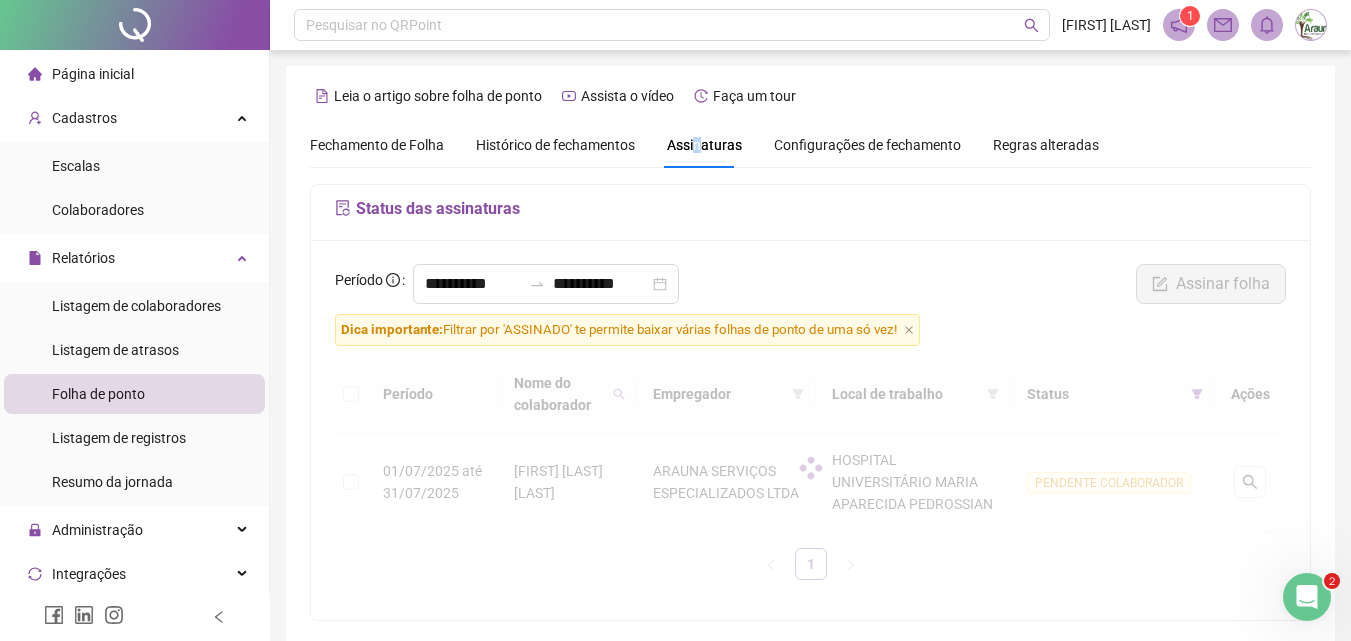 scroll, scrollTop: 89, scrollLeft: 0, axis: vertical 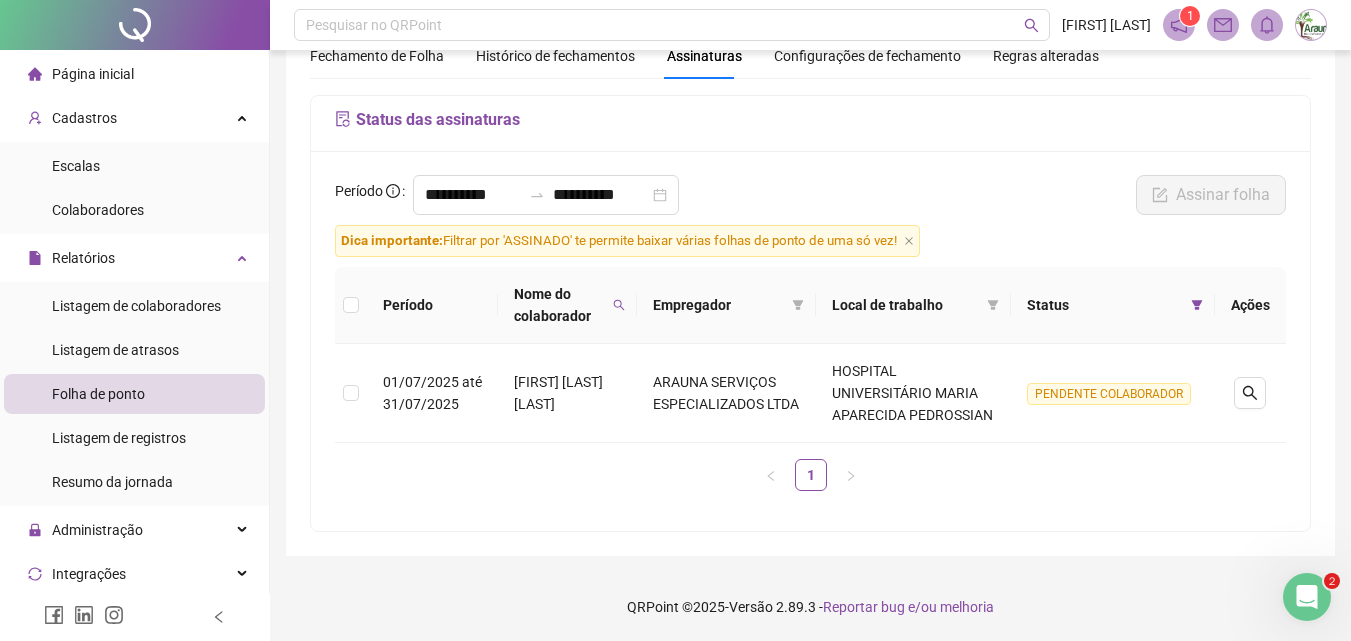 click on "Fechamento de Folha" at bounding box center [377, 56] 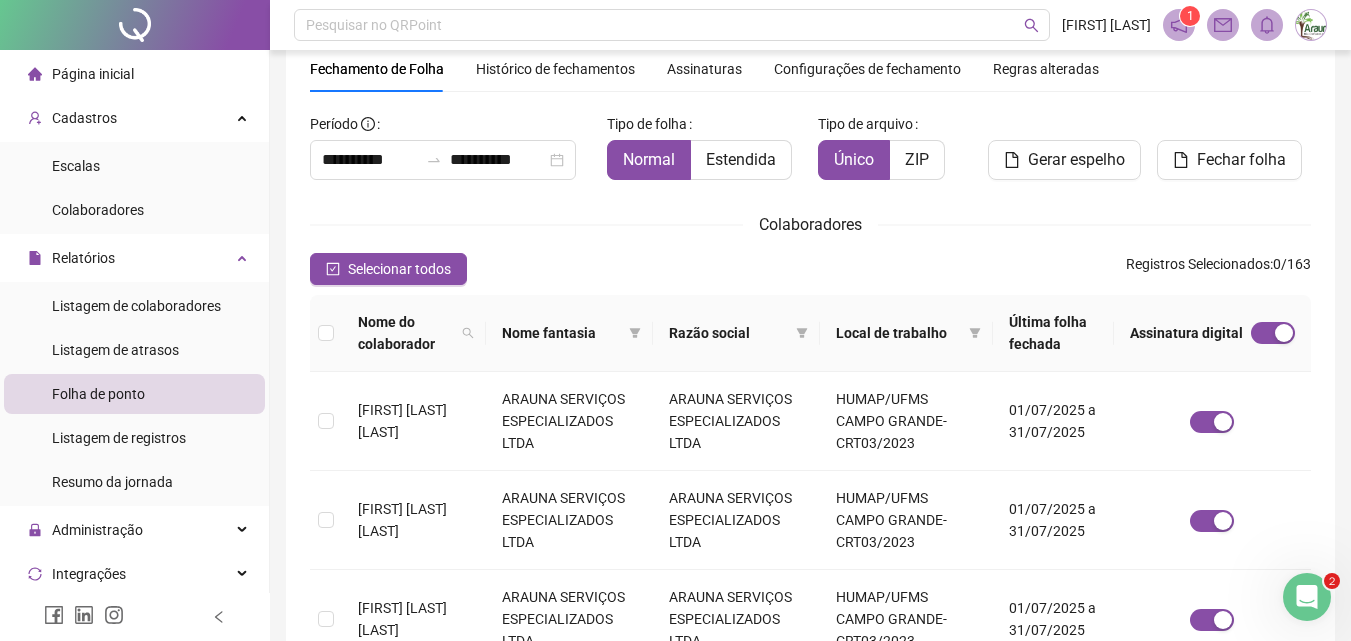 scroll, scrollTop: 13, scrollLeft: 0, axis: vertical 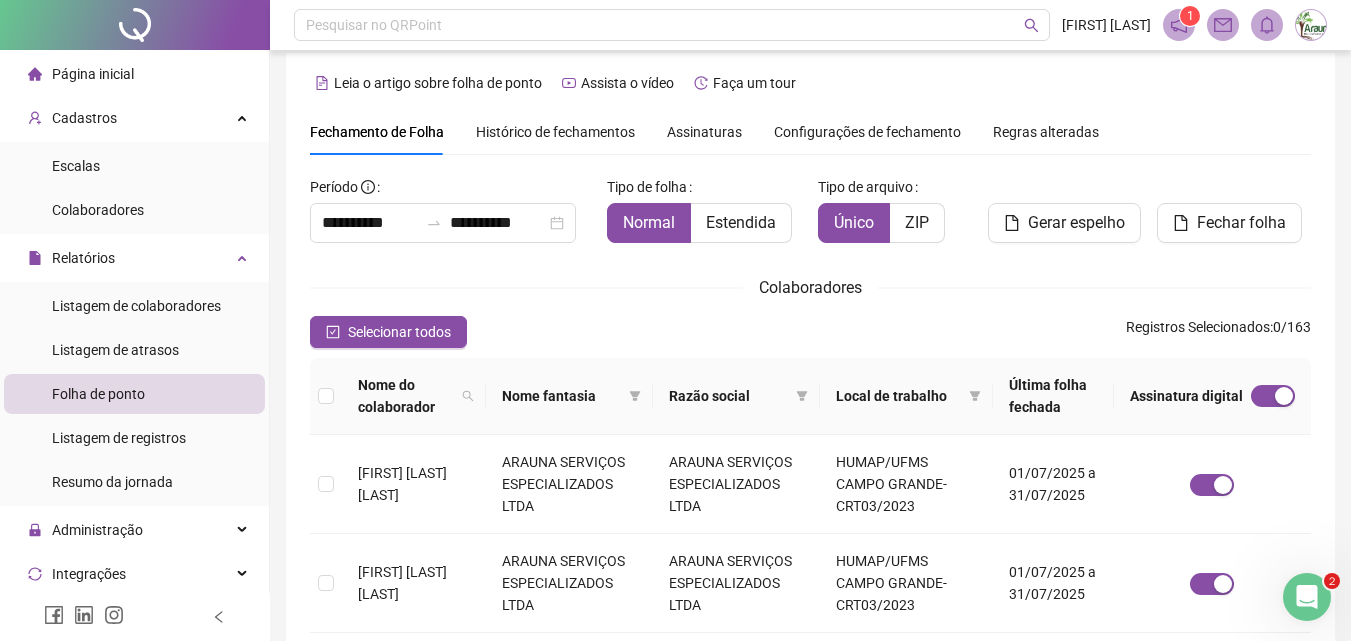 click on "Assinaturas" at bounding box center (704, 132) 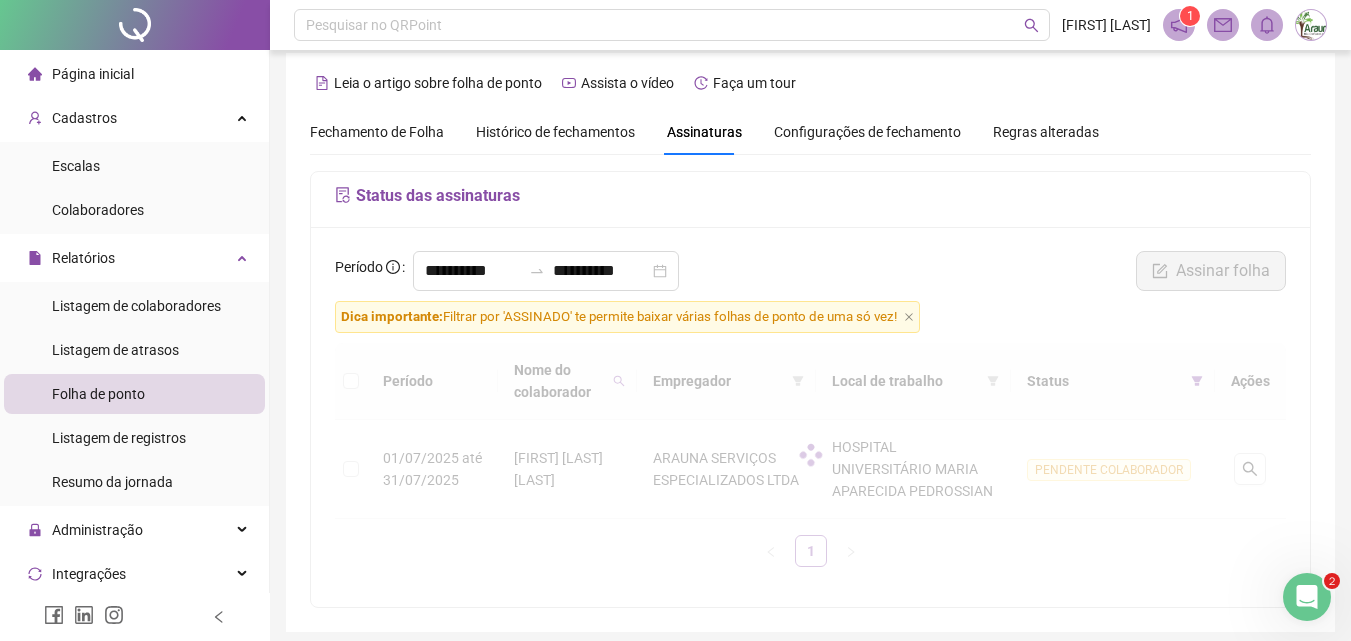scroll, scrollTop: 89, scrollLeft: 0, axis: vertical 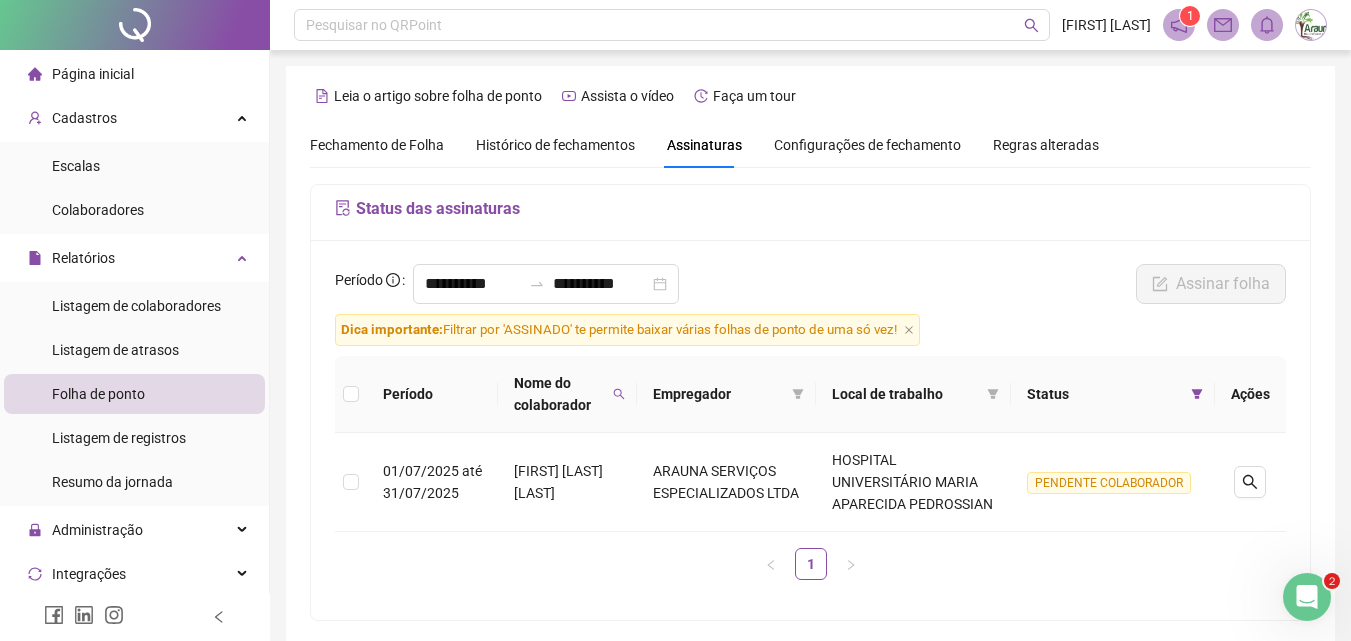 click on "Fechamento de Folha" at bounding box center (377, 145) 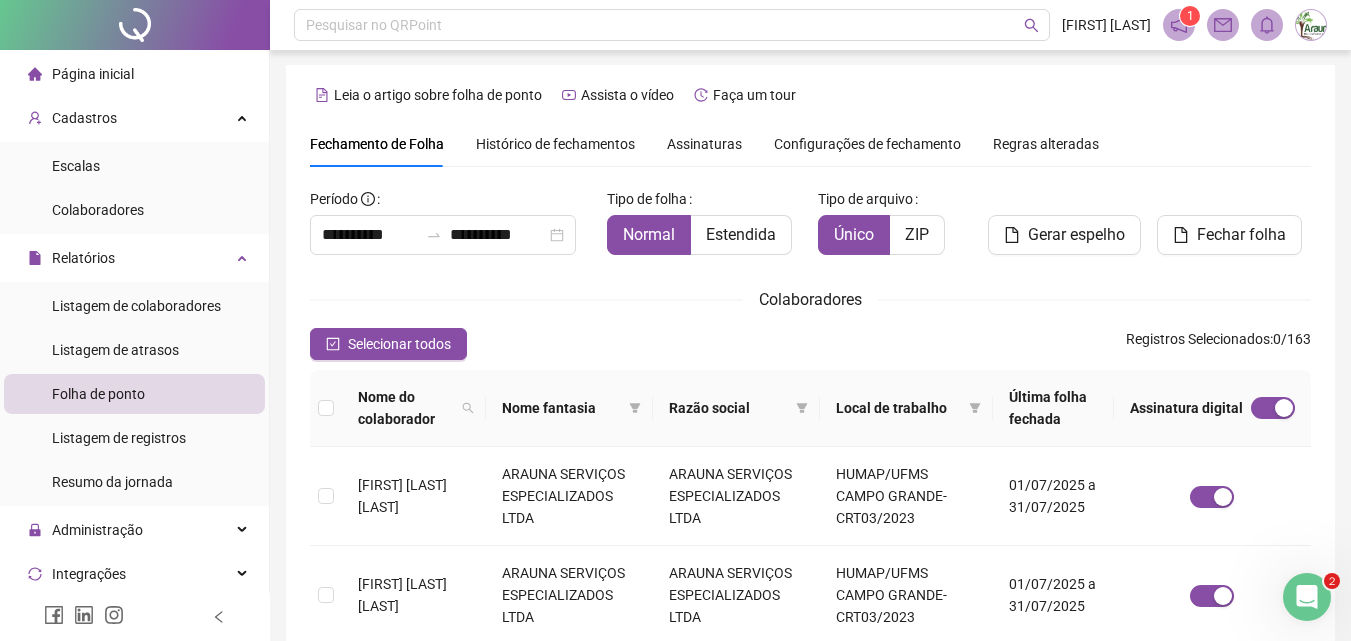 scroll, scrollTop: 0, scrollLeft: 0, axis: both 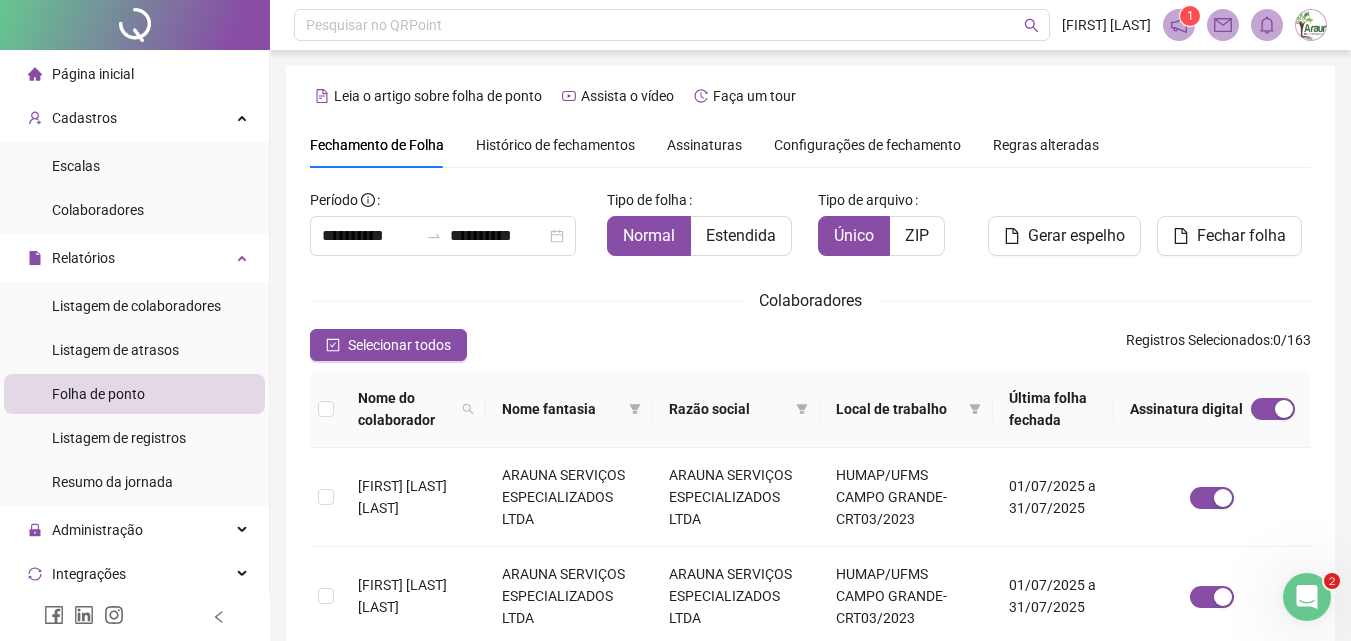 click on "Assinaturas" at bounding box center [704, 145] 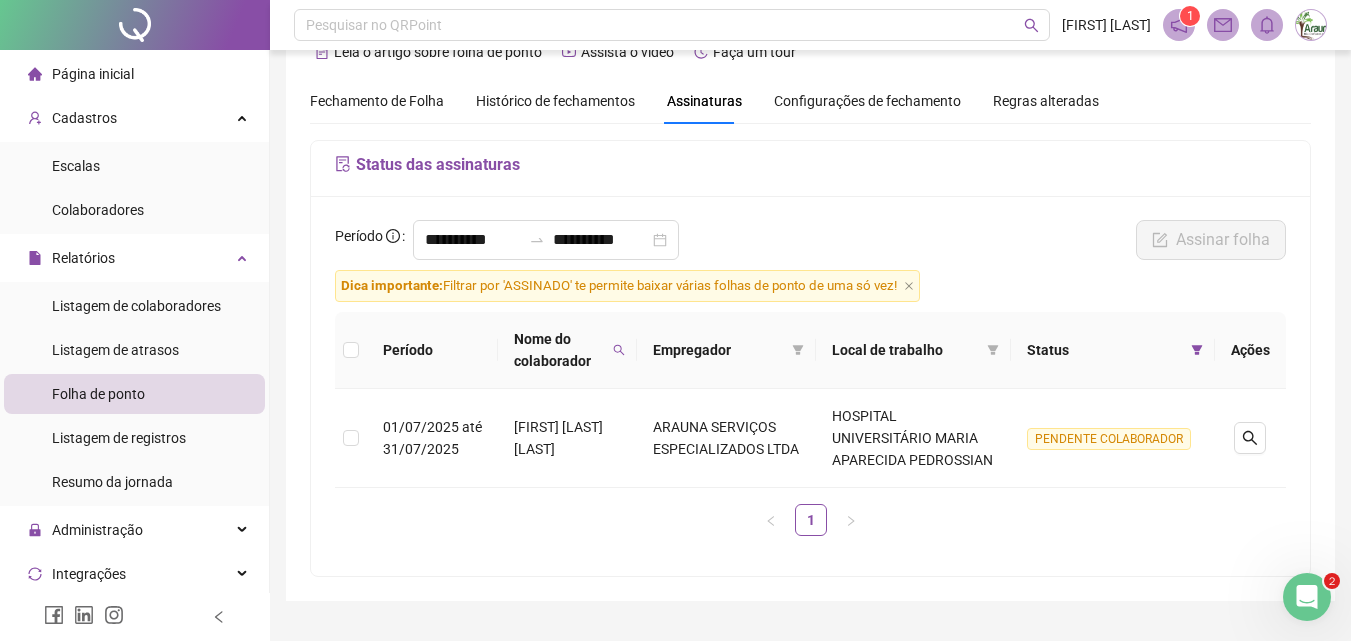 scroll, scrollTop: 0, scrollLeft: 0, axis: both 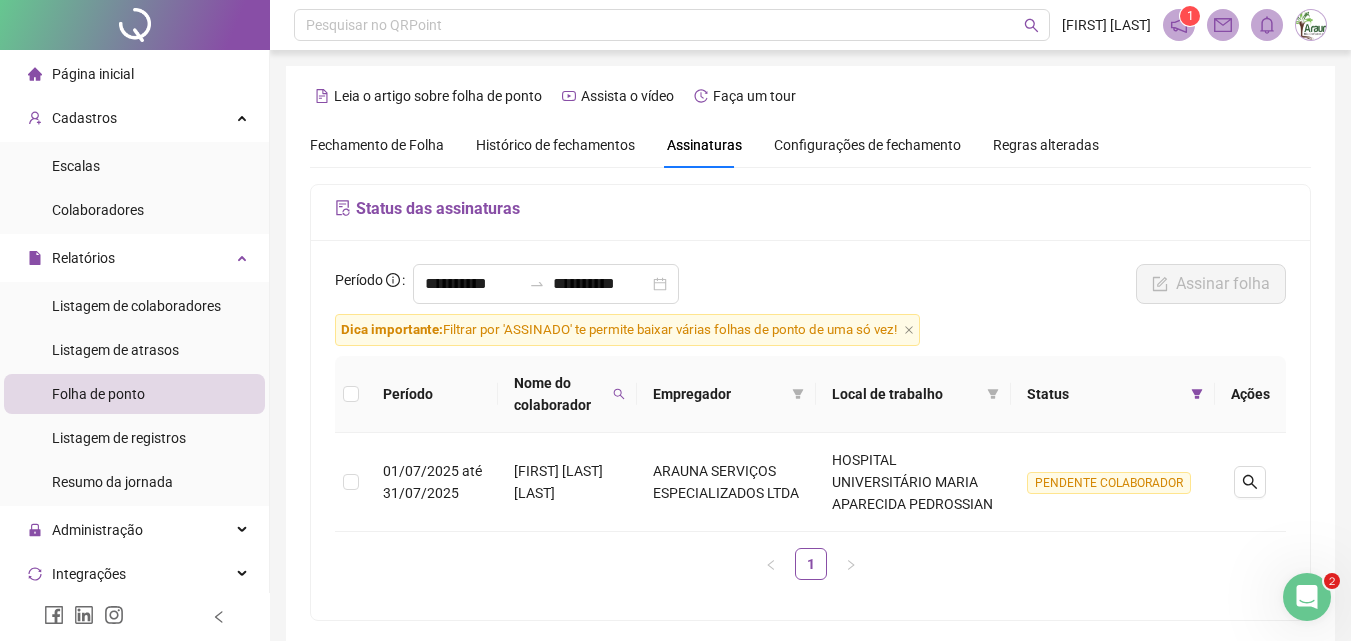 click on "Fechamento de Folha" at bounding box center (377, 145) 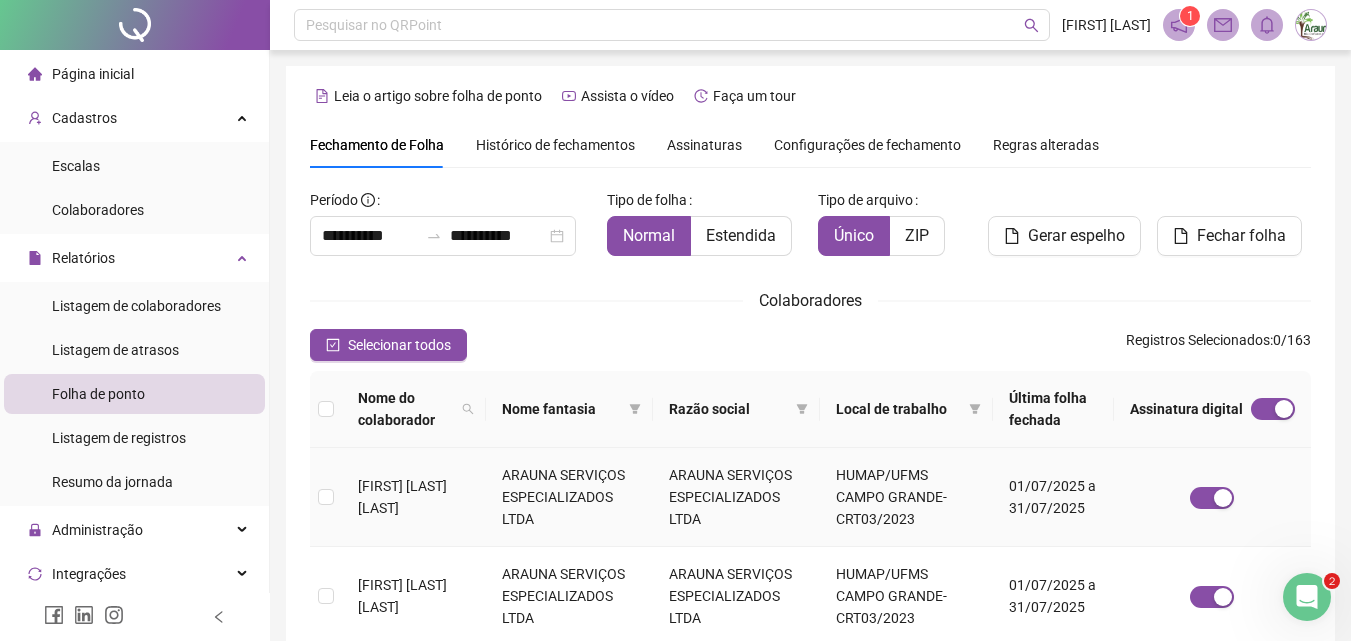 scroll, scrollTop: 89, scrollLeft: 0, axis: vertical 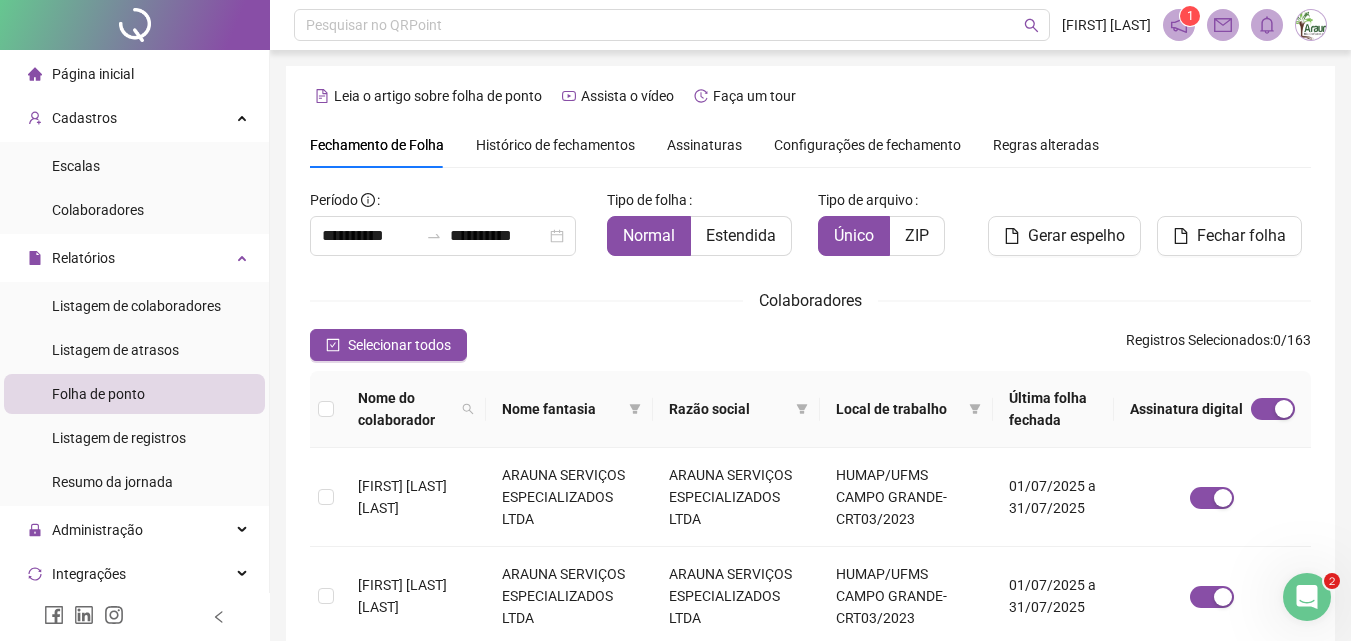 click on "Fechamento de Folha" at bounding box center (377, 145) 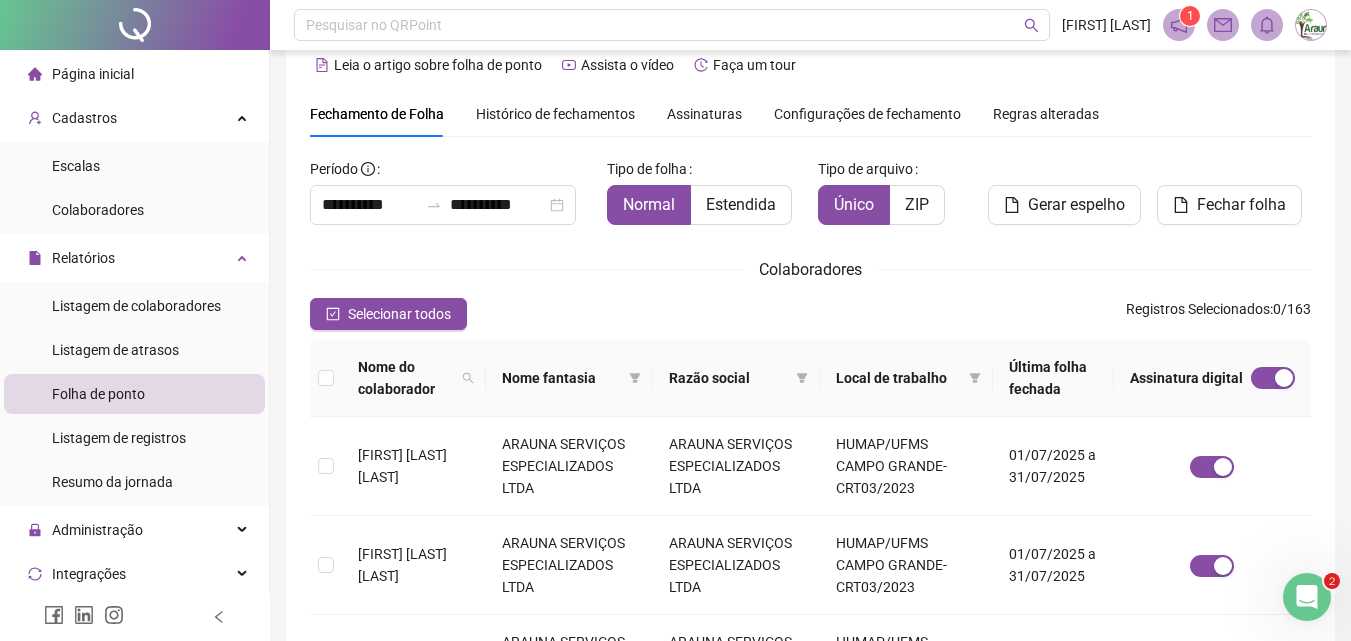scroll, scrollTop: 0, scrollLeft: 0, axis: both 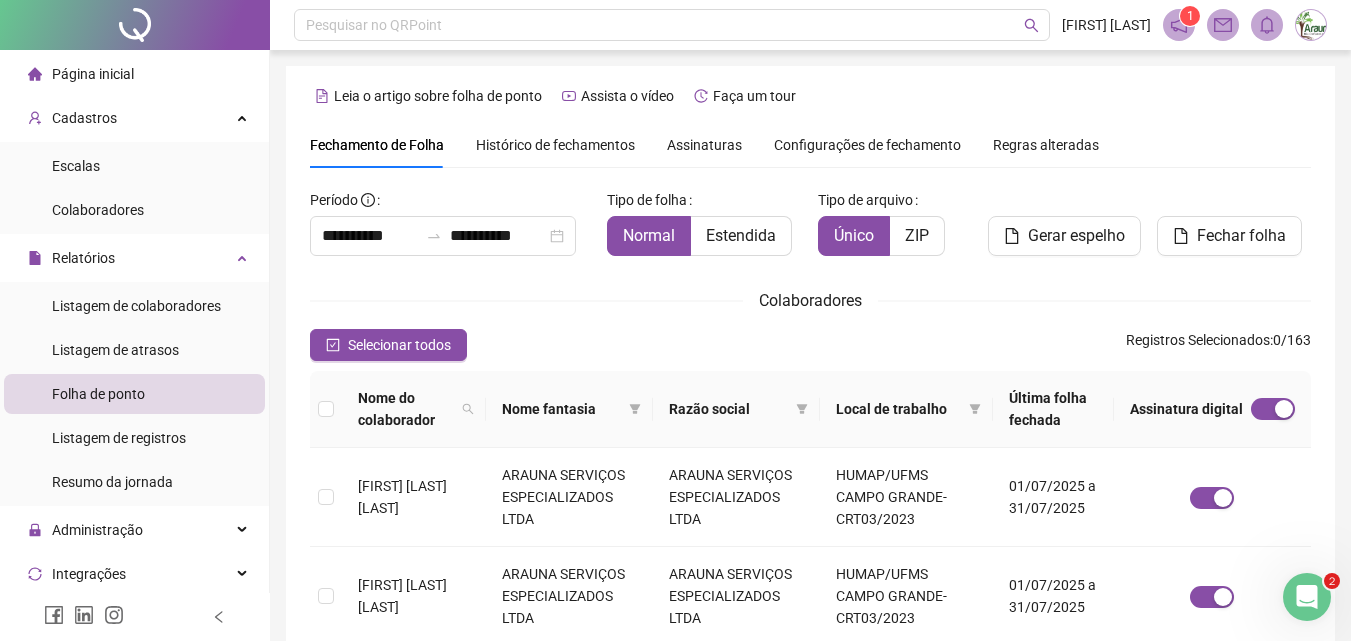 click on "Assinaturas" at bounding box center (704, 145) 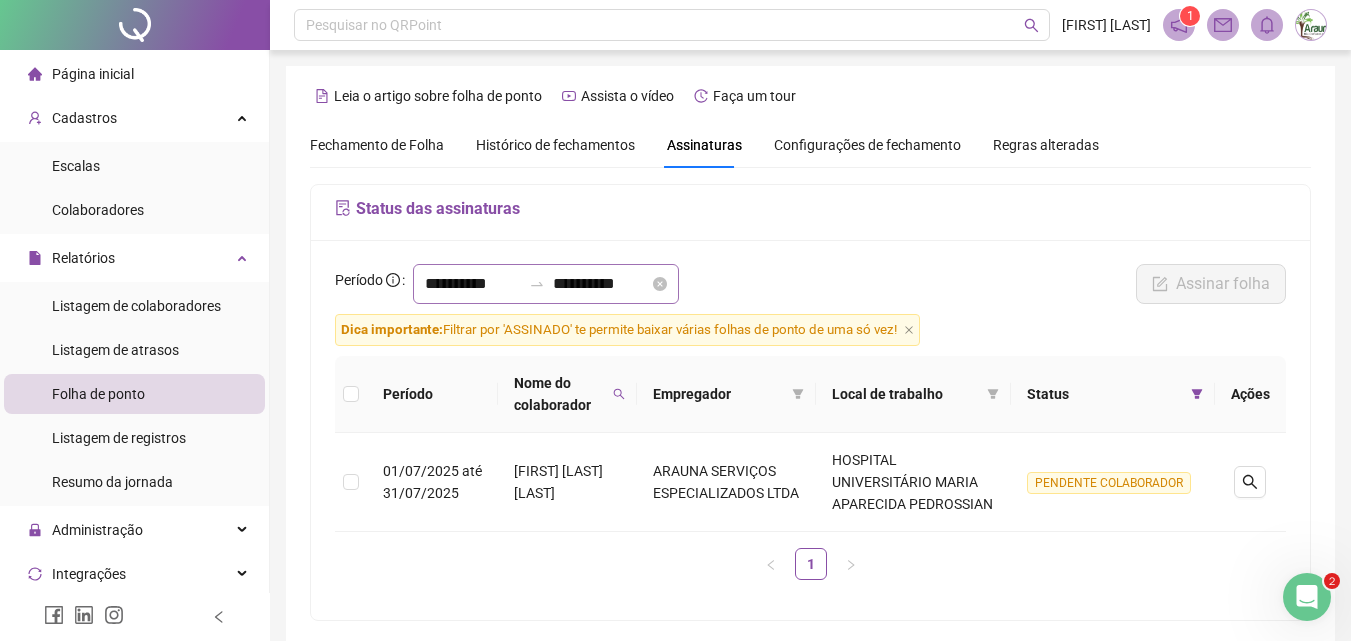 scroll, scrollTop: 89, scrollLeft: 0, axis: vertical 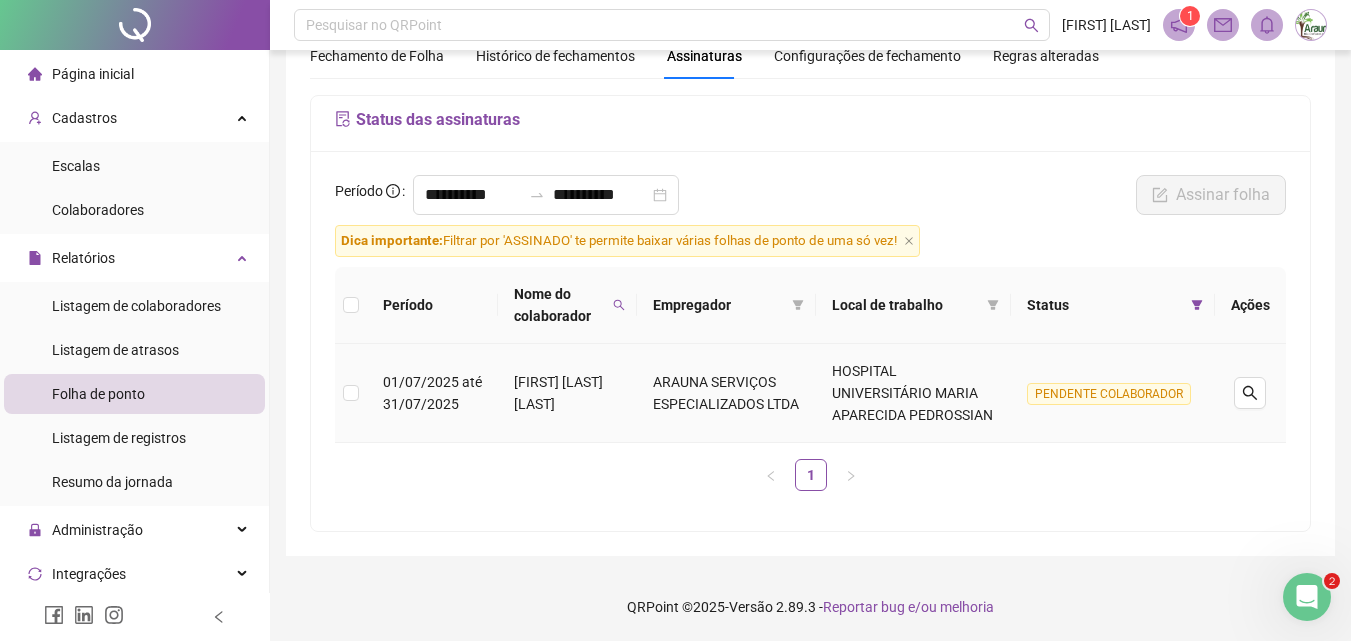 click on "PENDENTE COLABORADOR" at bounding box center [1109, 394] 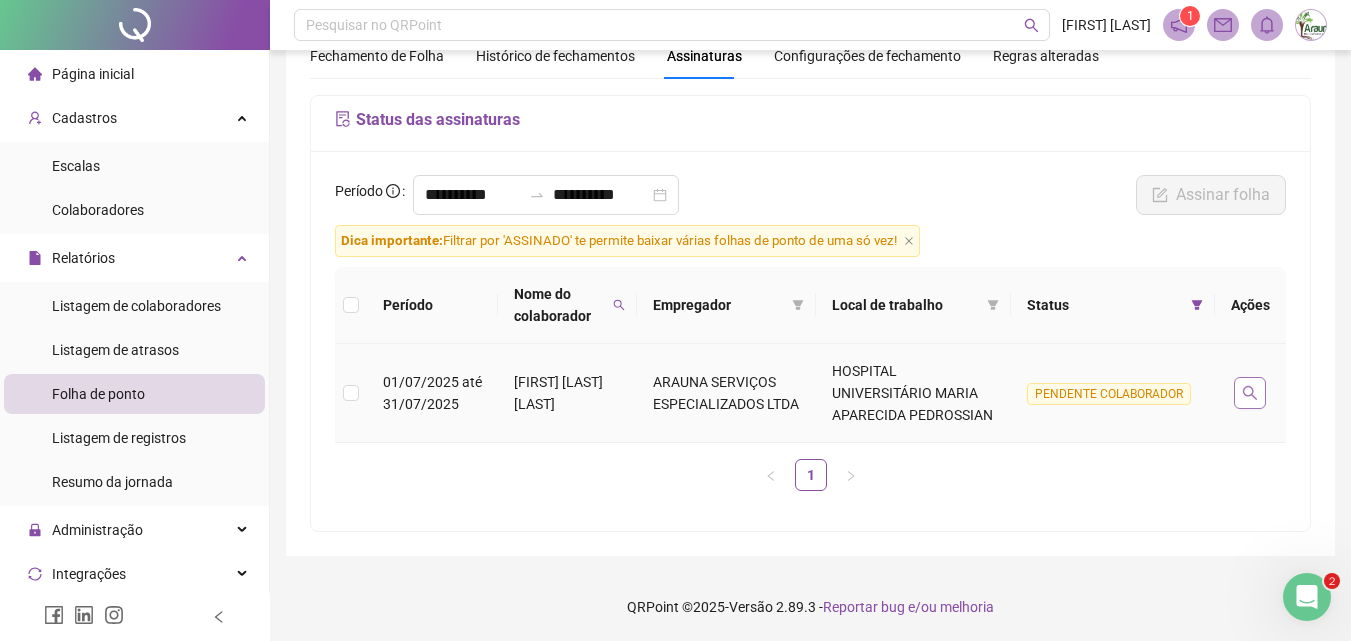 click 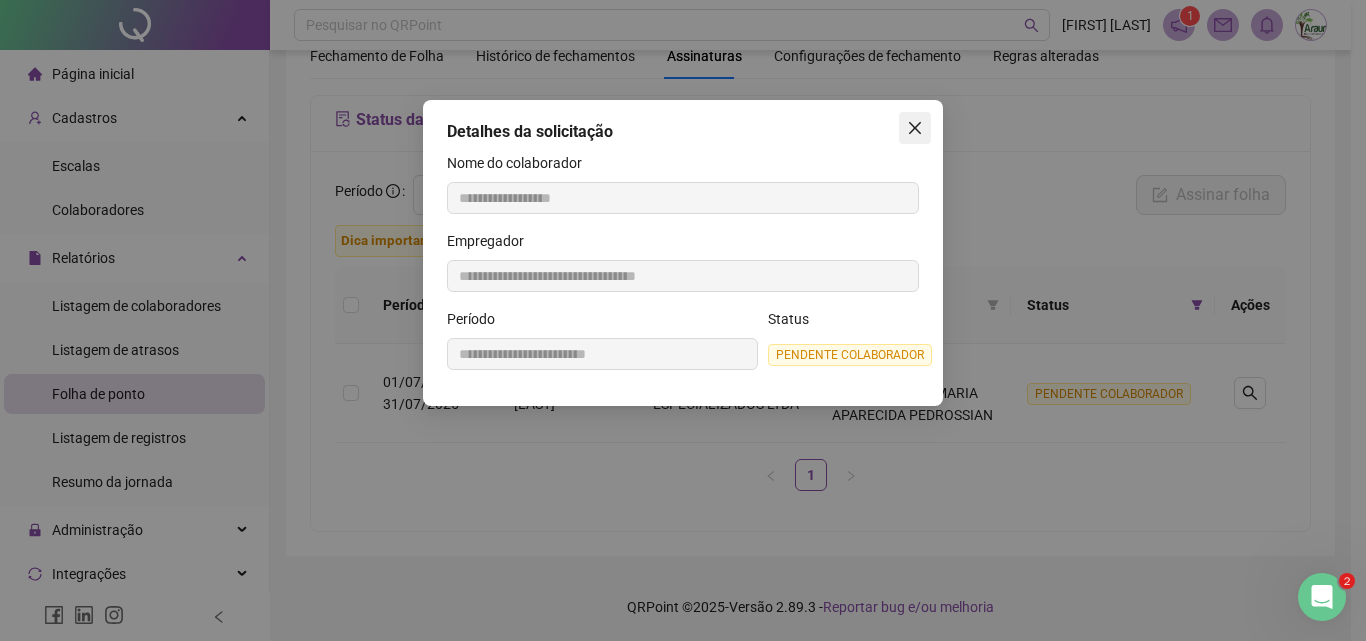 click 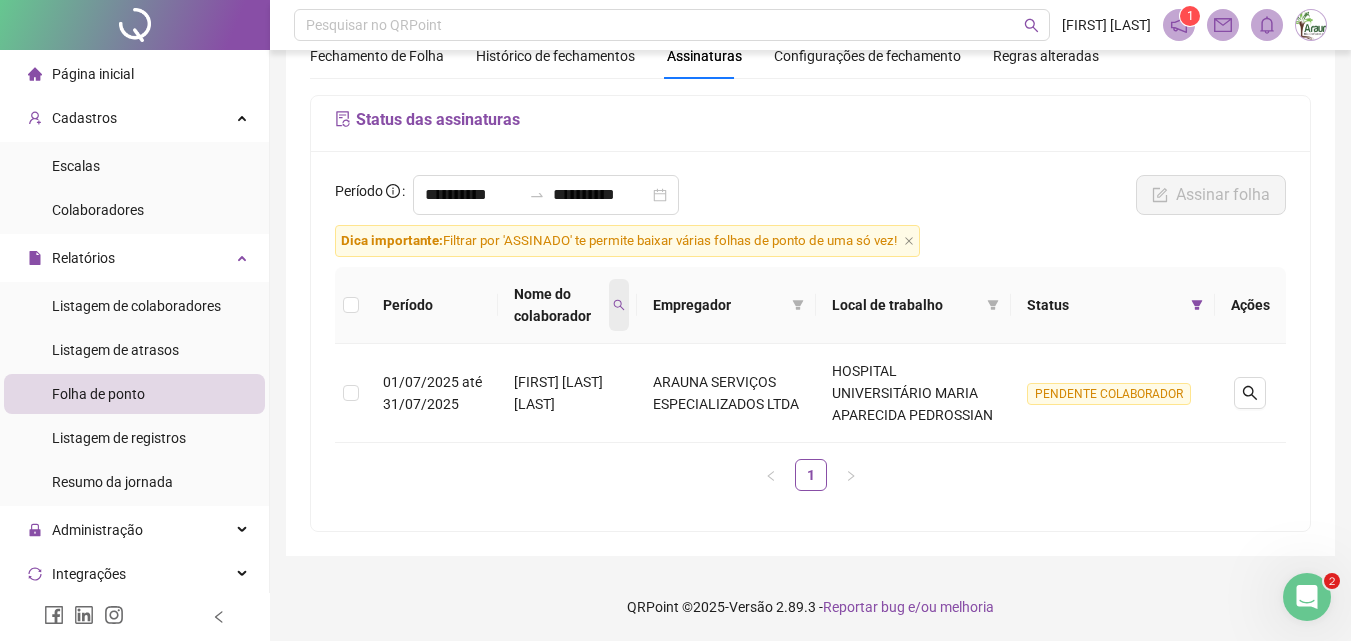 click 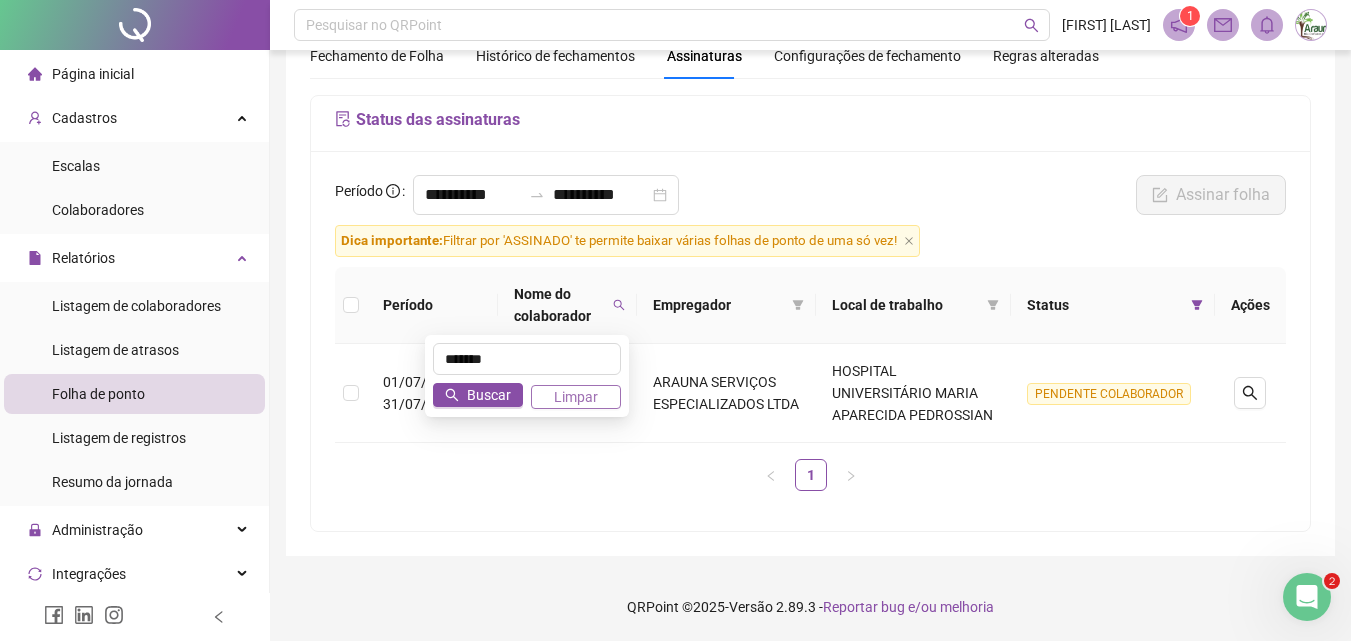 click on "Limpar" at bounding box center [576, 397] 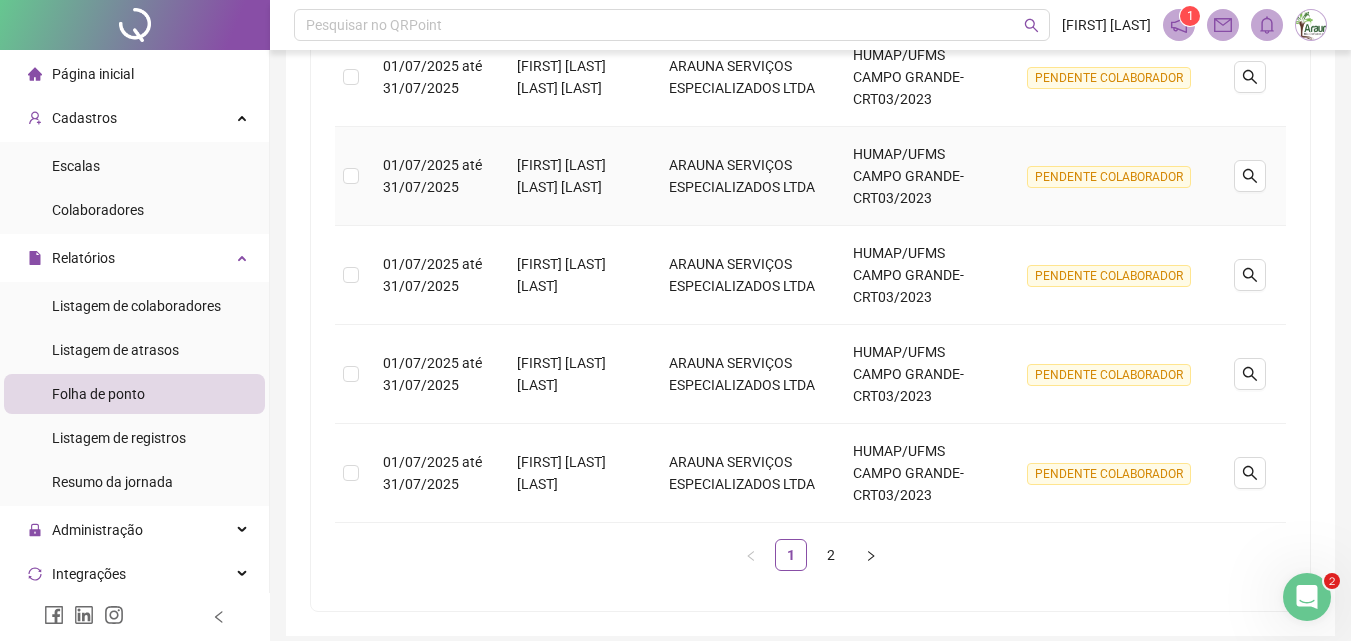 scroll, scrollTop: 981, scrollLeft: 0, axis: vertical 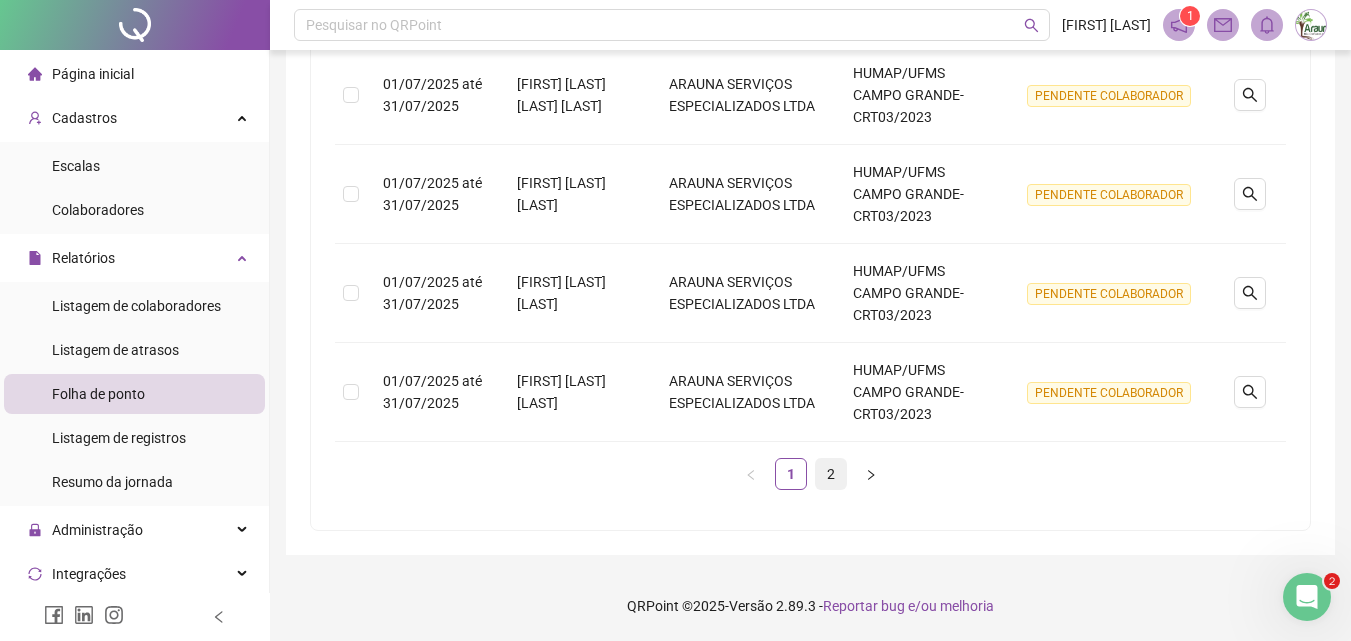 click on "2" at bounding box center (831, 474) 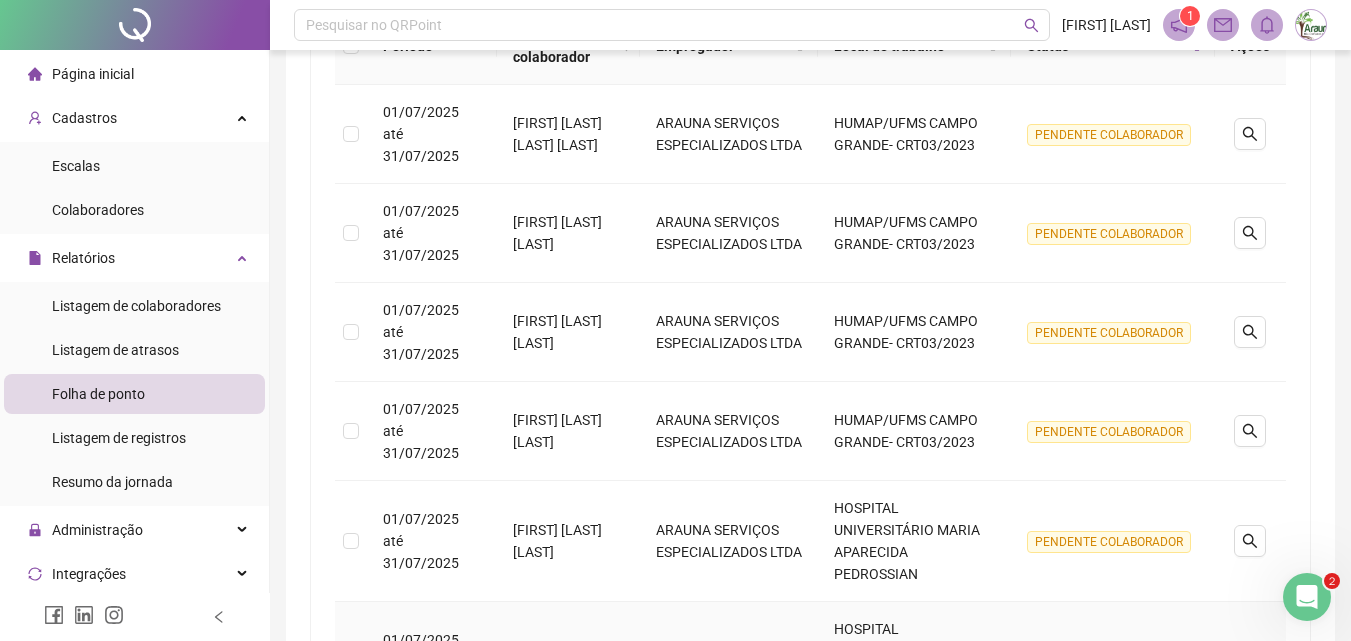 scroll, scrollTop: 0, scrollLeft: 0, axis: both 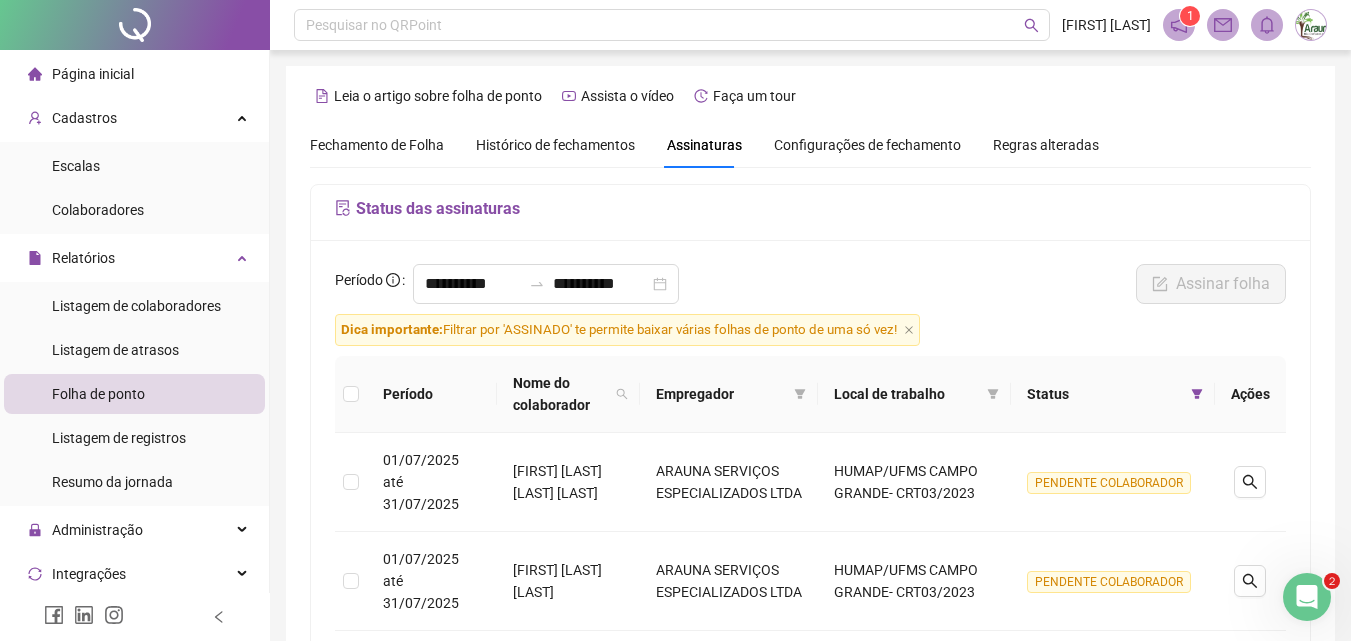 click on "Fechamento de Folha" at bounding box center [377, 145] 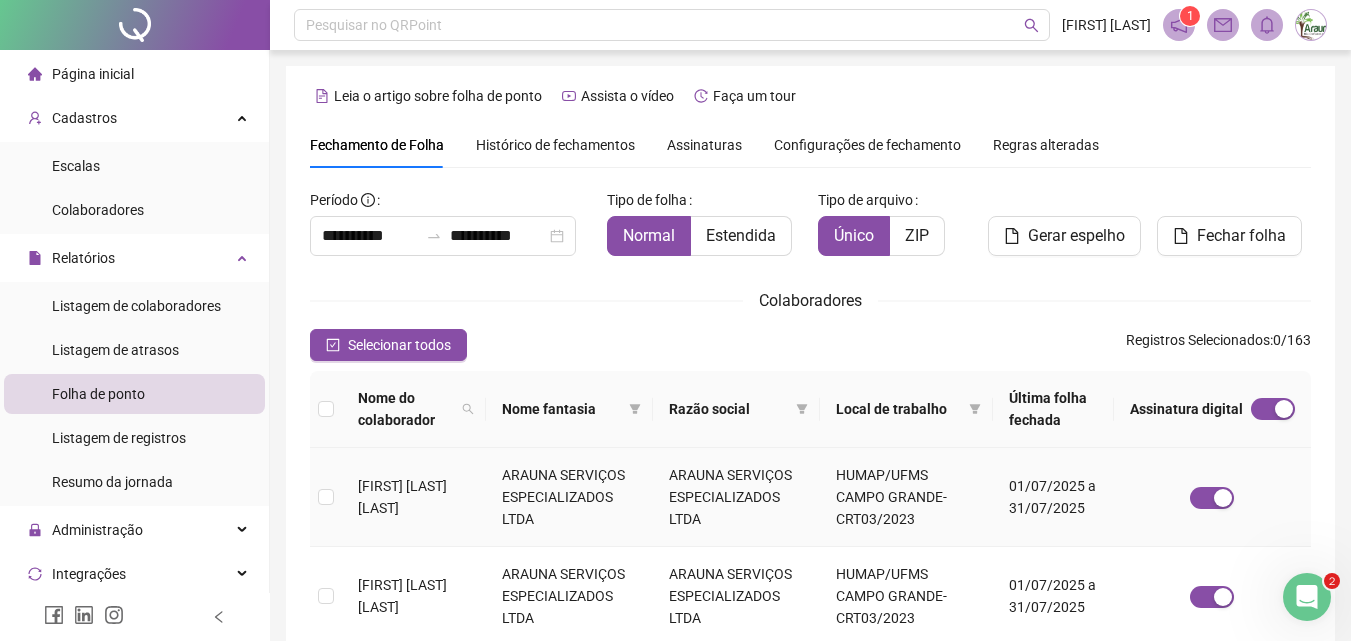 scroll, scrollTop: 89, scrollLeft: 0, axis: vertical 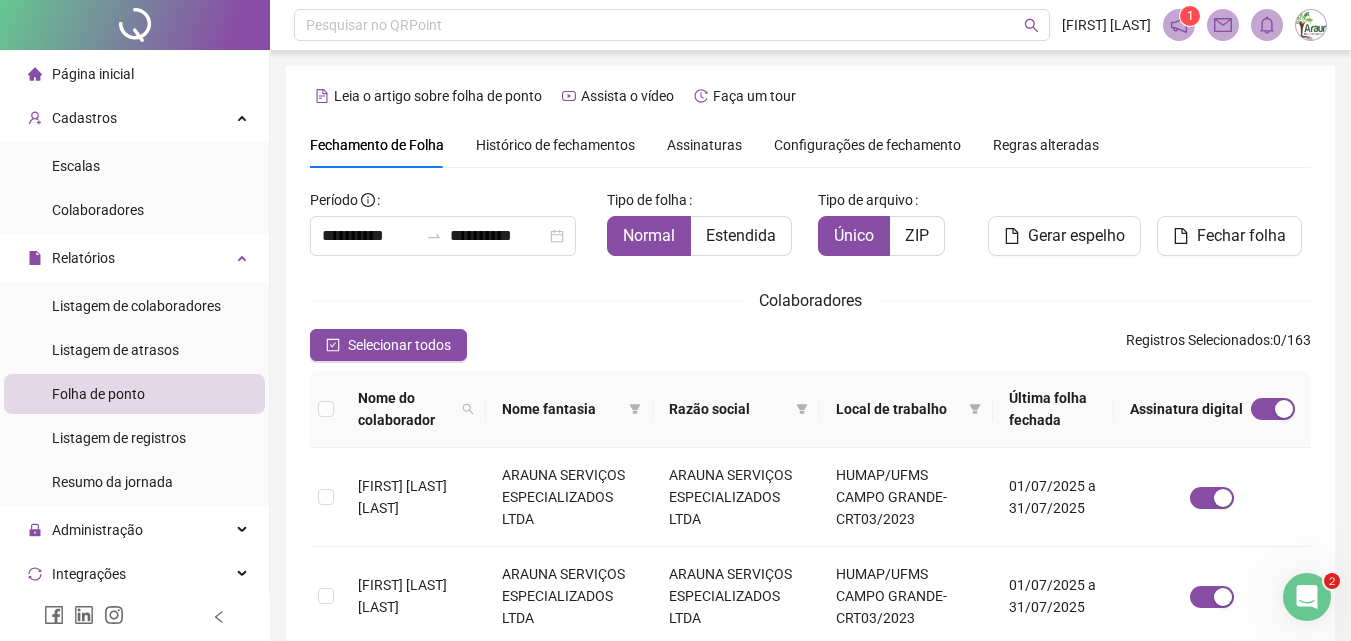 click on "Assinaturas" at bounding box center (704, 145) 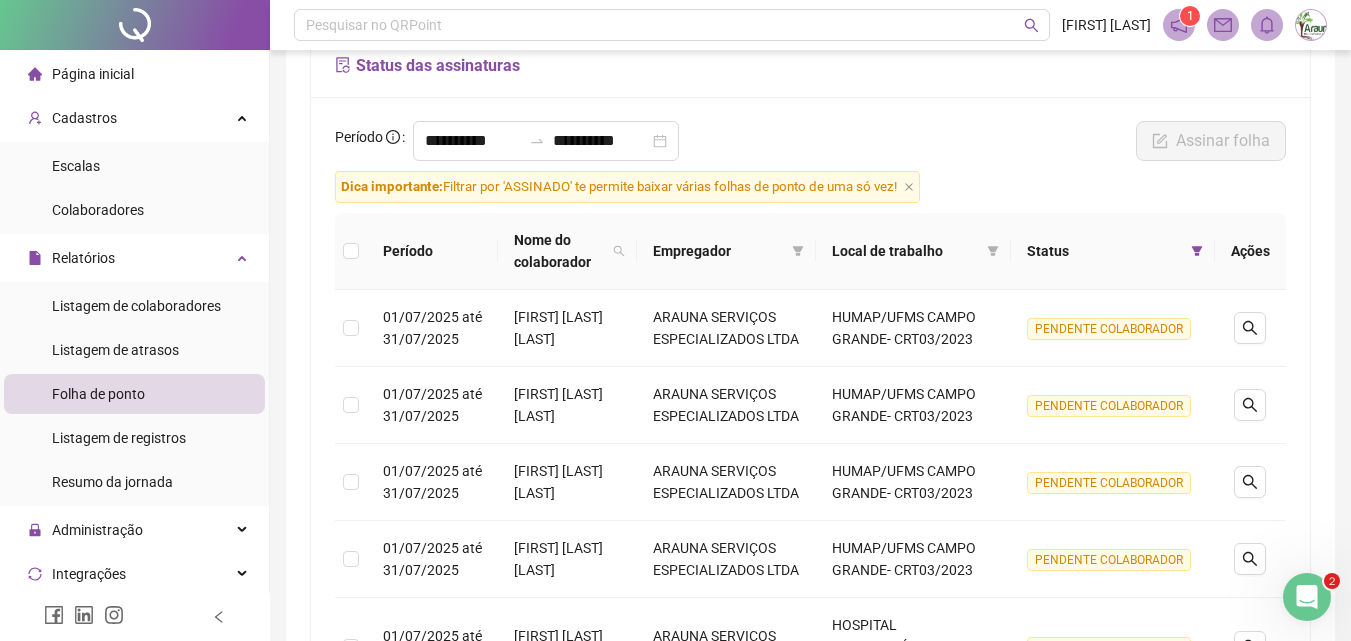 scroll, scrollTop: 442, scrollLeft: 0, axis: vertical 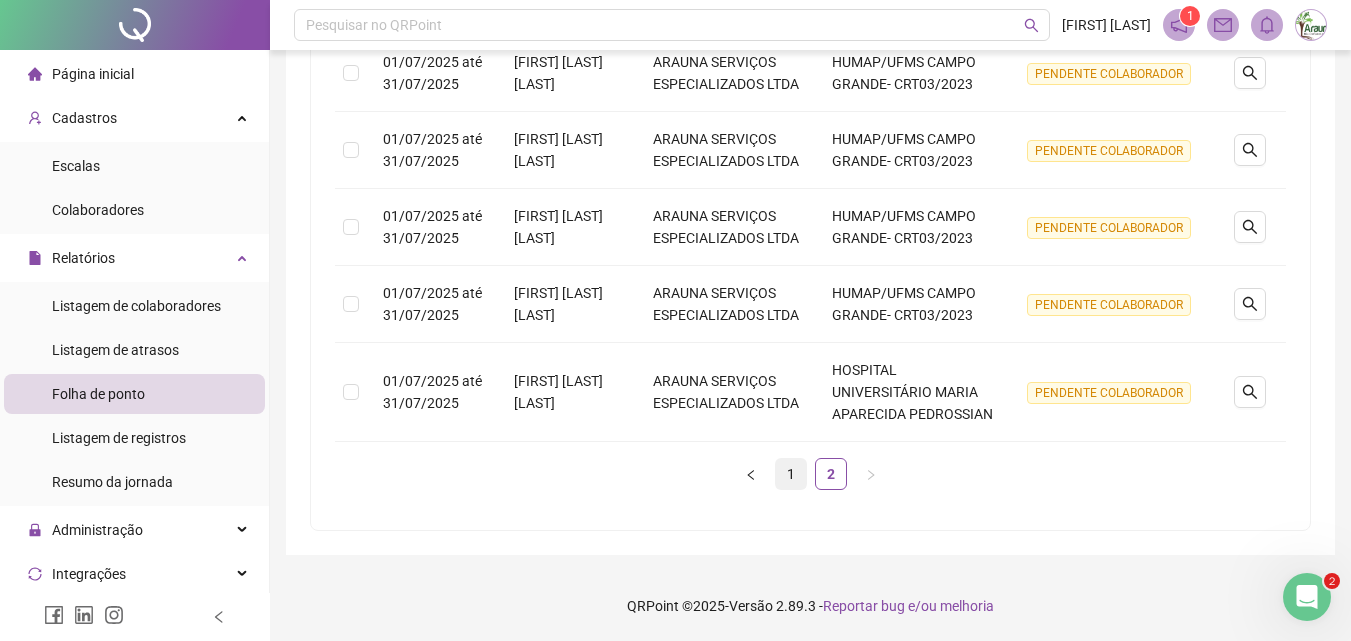 click on "1" at bounding box center (791, 474) 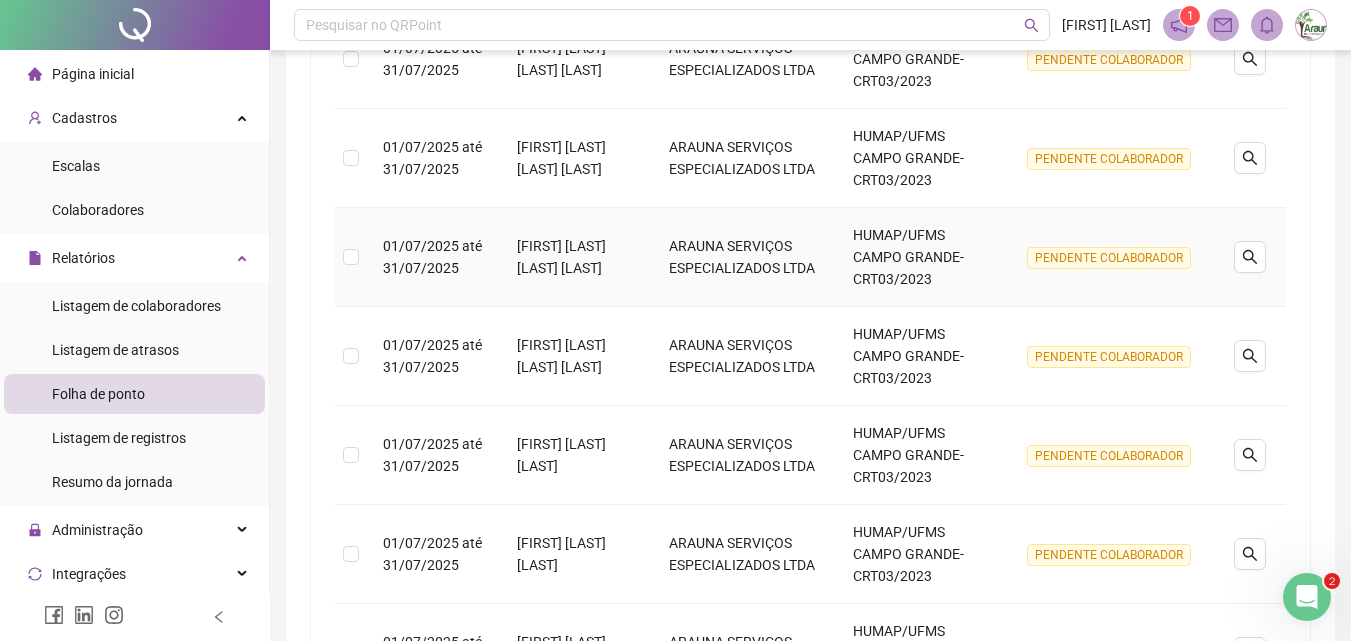 scroll, scrollTop: 981, scrollLeft: 0, axis: vertical 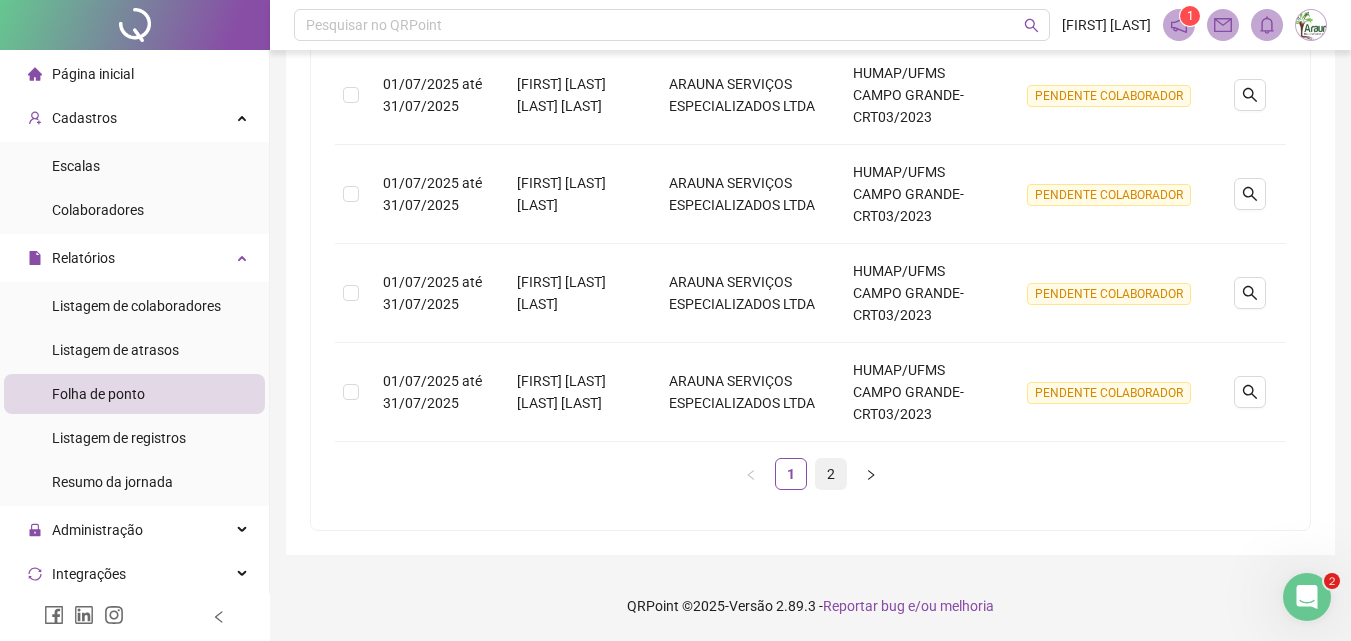 click on "2" at bounding box center [831, 474] 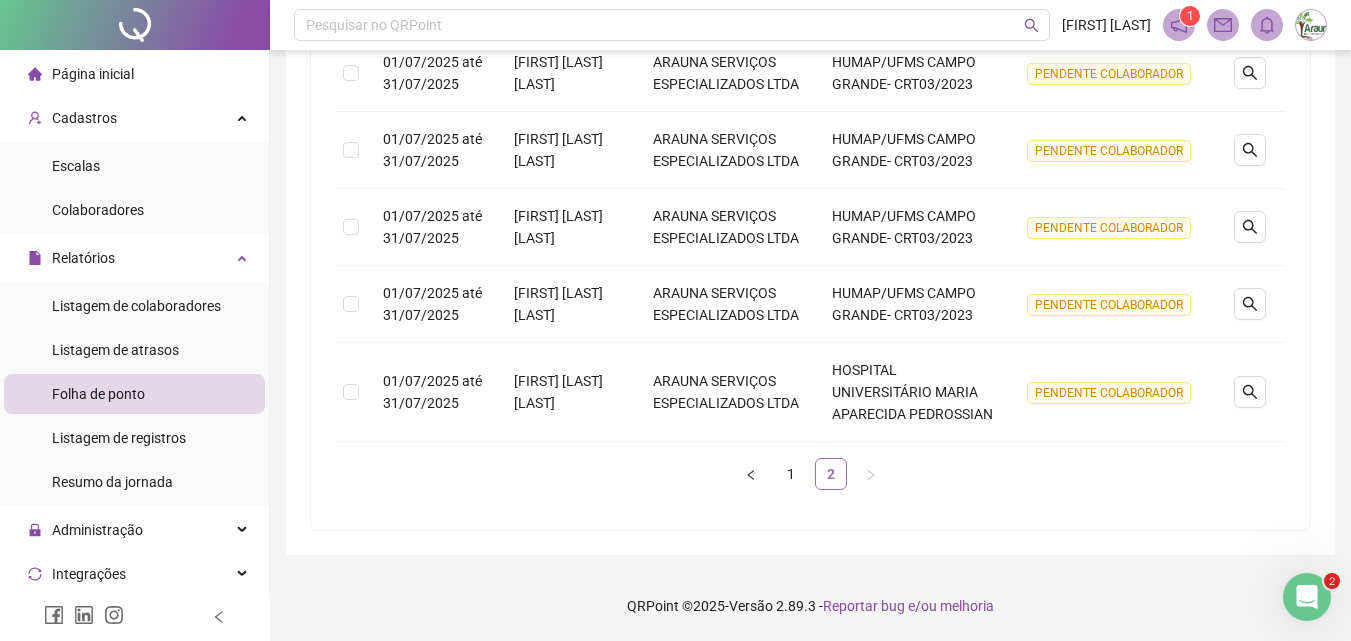 scroll, scrollTop: 442, scrollLeft: 0, axis: vertical 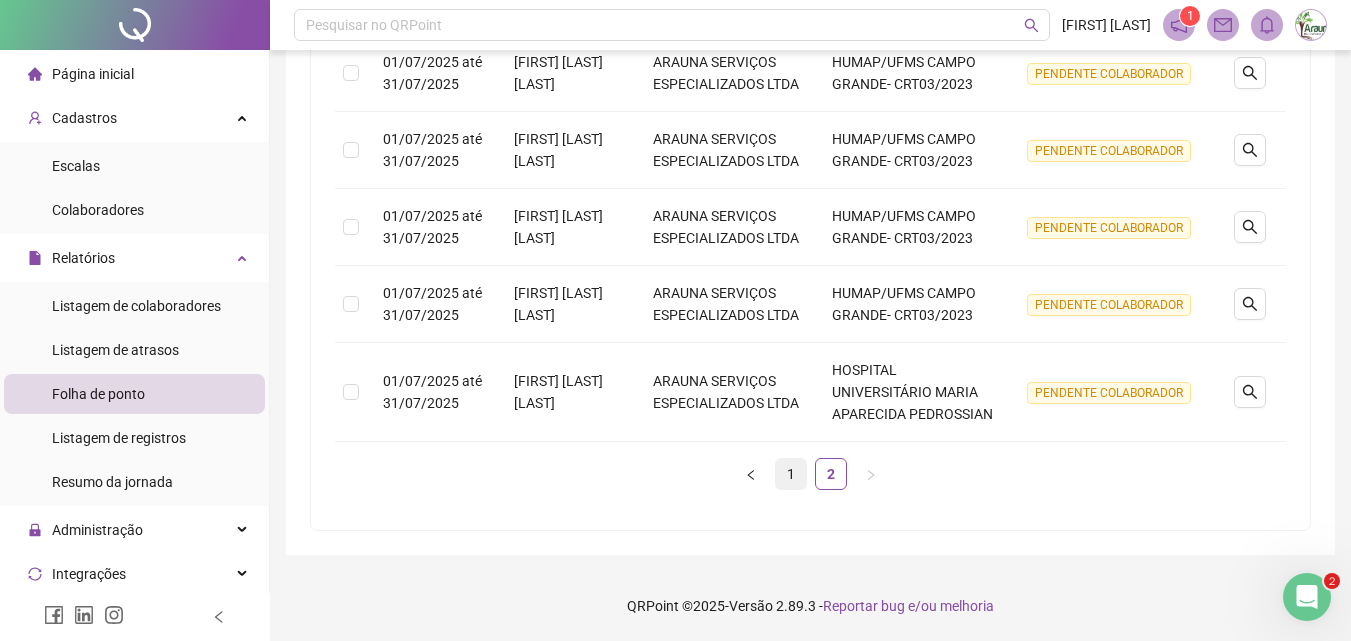 click on "1" at bounding box center (791, 474) 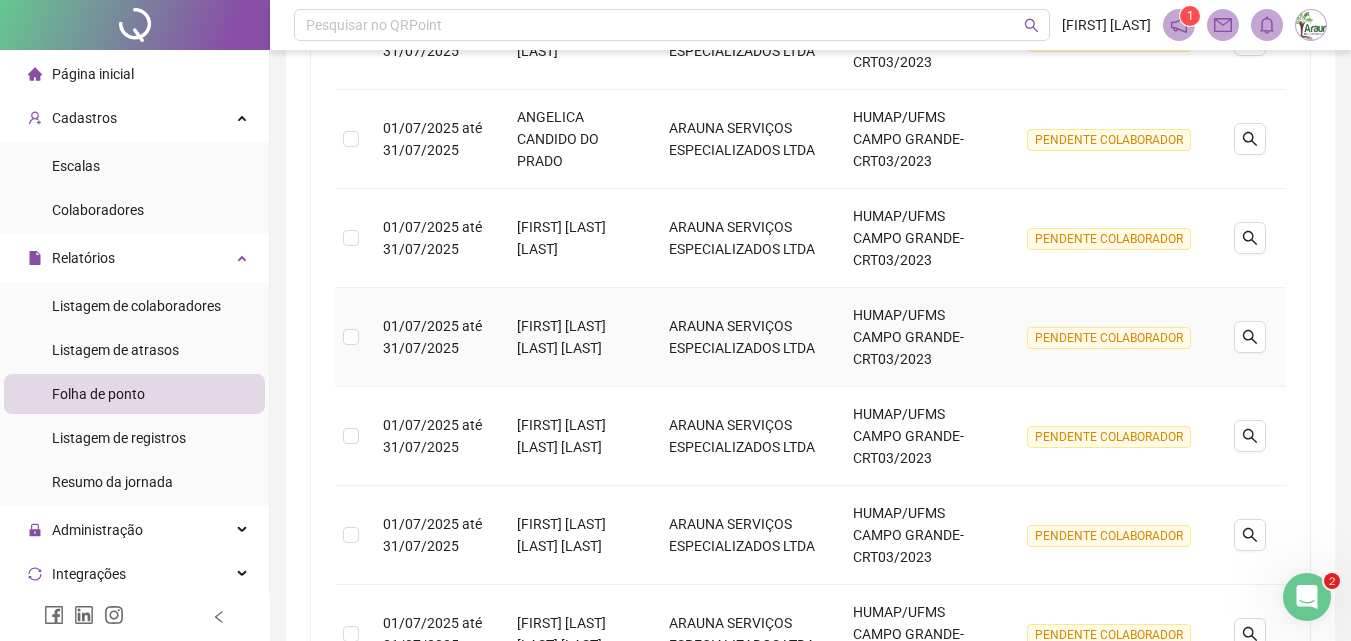 scroll, scrollTop: 0, scrollLeft: 0, axis: both 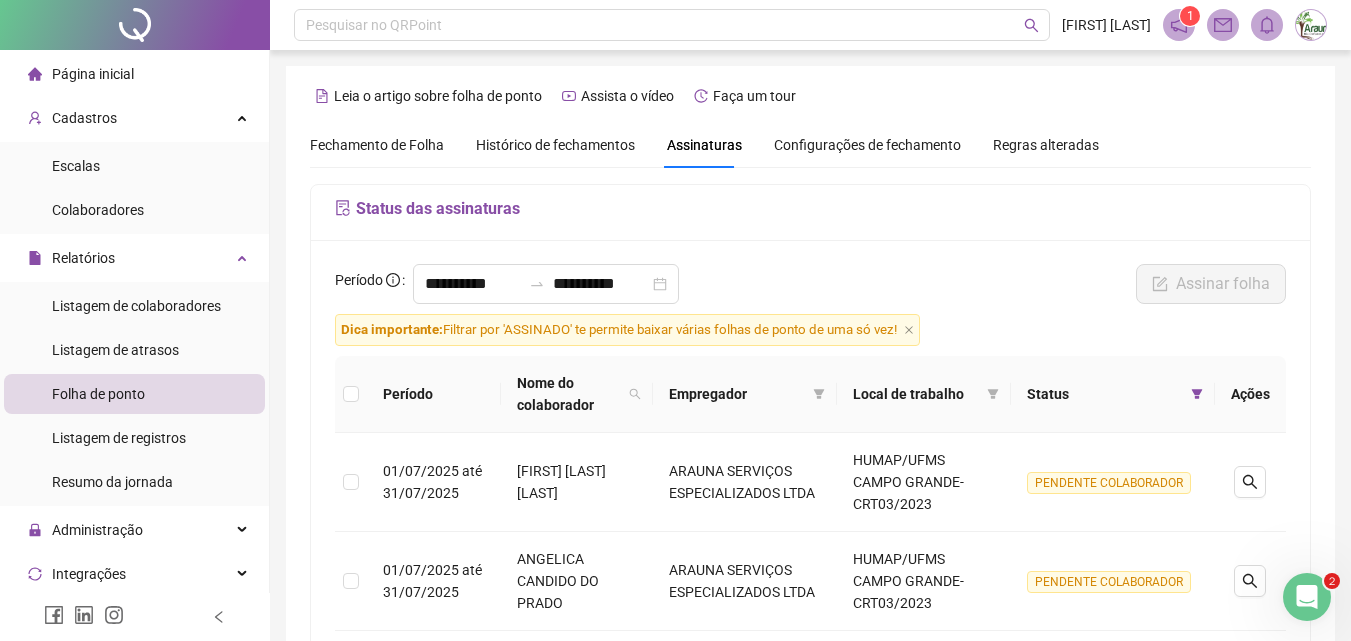 click on "Fechamento de Folha" at bounding box center (377, 145) 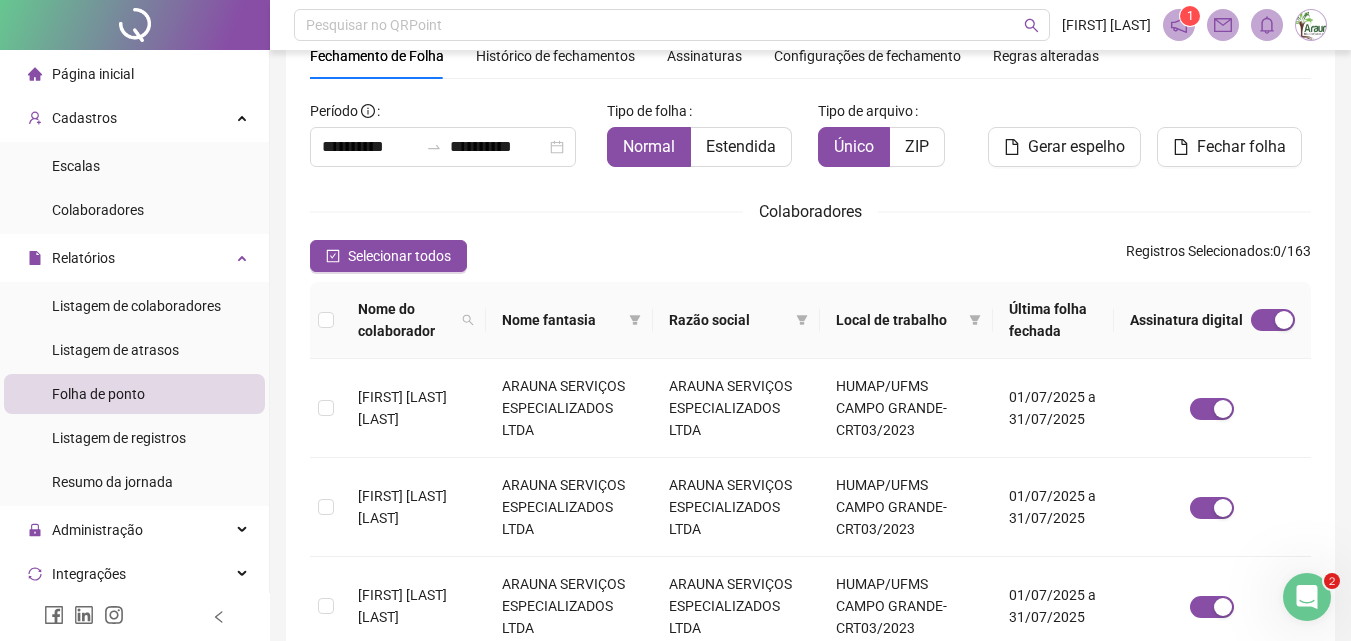 scroll, scrollTop: 0, scrollLeft: 0, axis: both 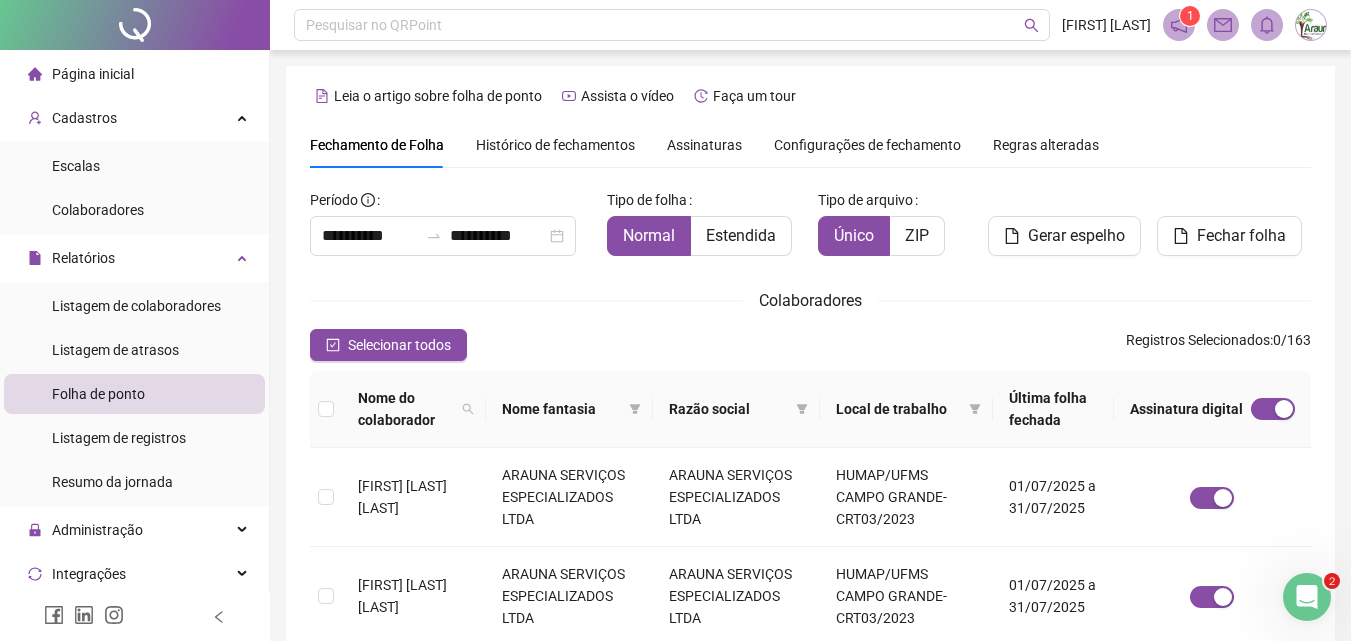 click on "Assinaturas" at bounding box center (704, 145) 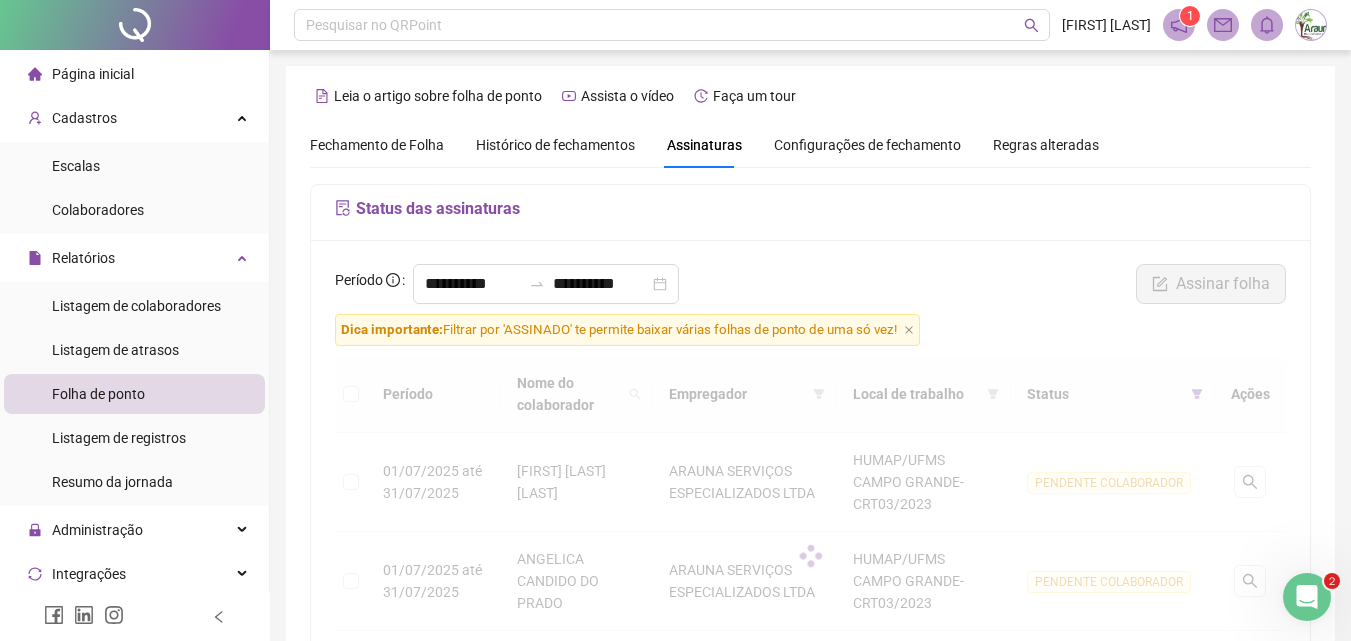 scroll, scrollTop: 89, scrollLeft: 0, axis: vertical 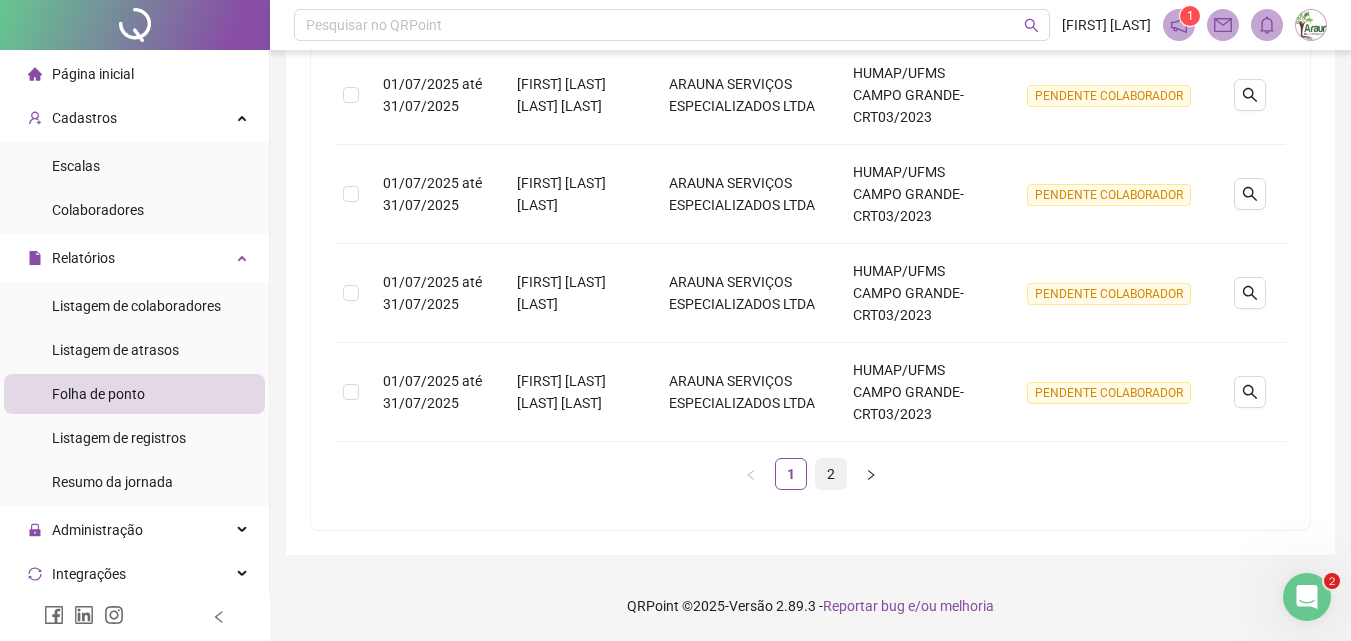 click on "2" at bounding box center [831, 474] 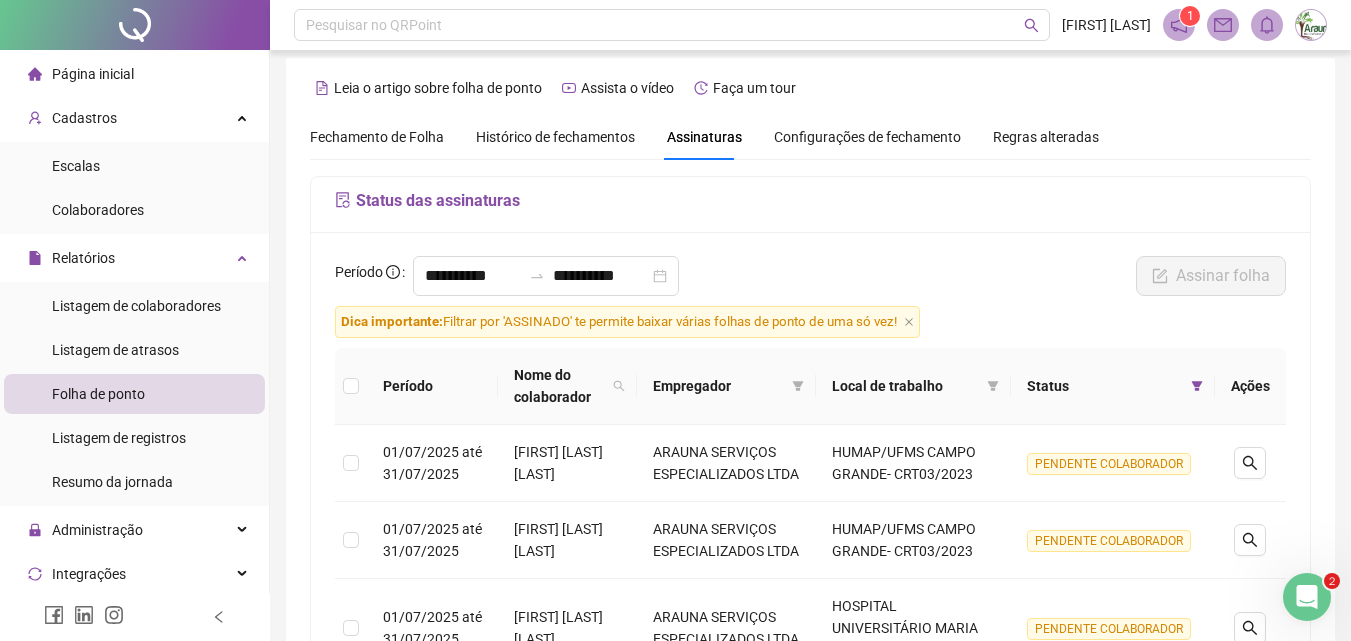 scroll, scrollTop: 0, scrollLeft: 0, axis: both 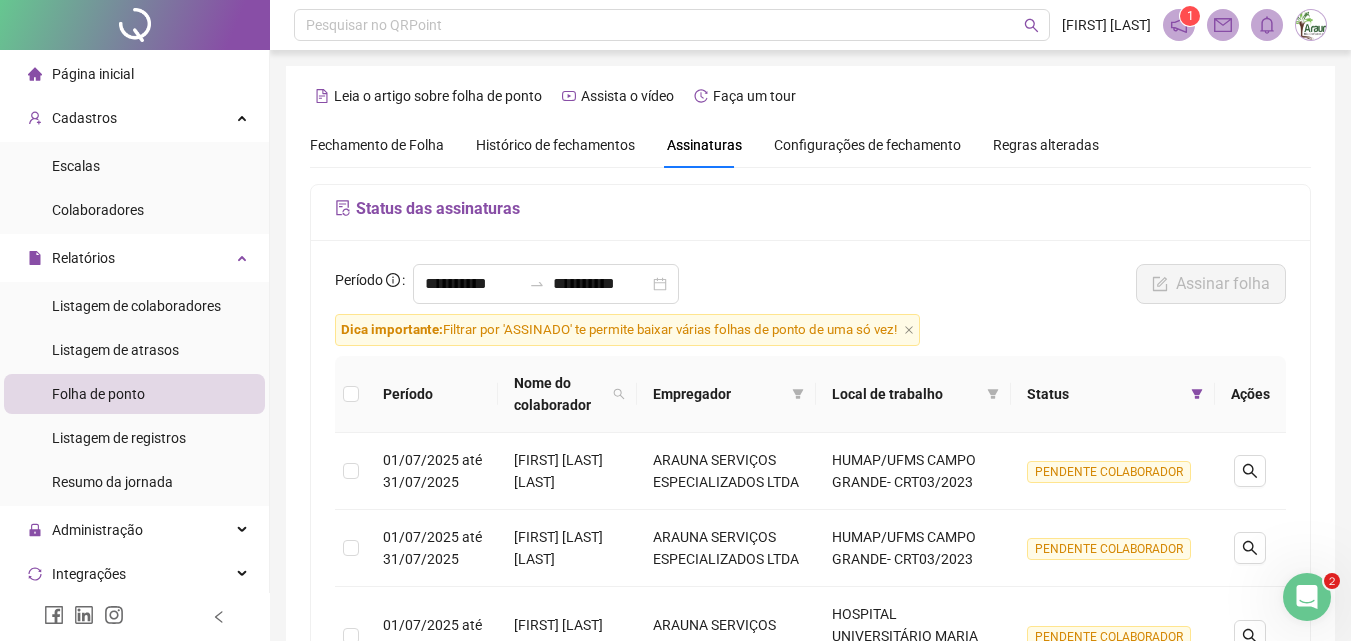click on "Fechamento de Folha" at bounding box center (377, 145) 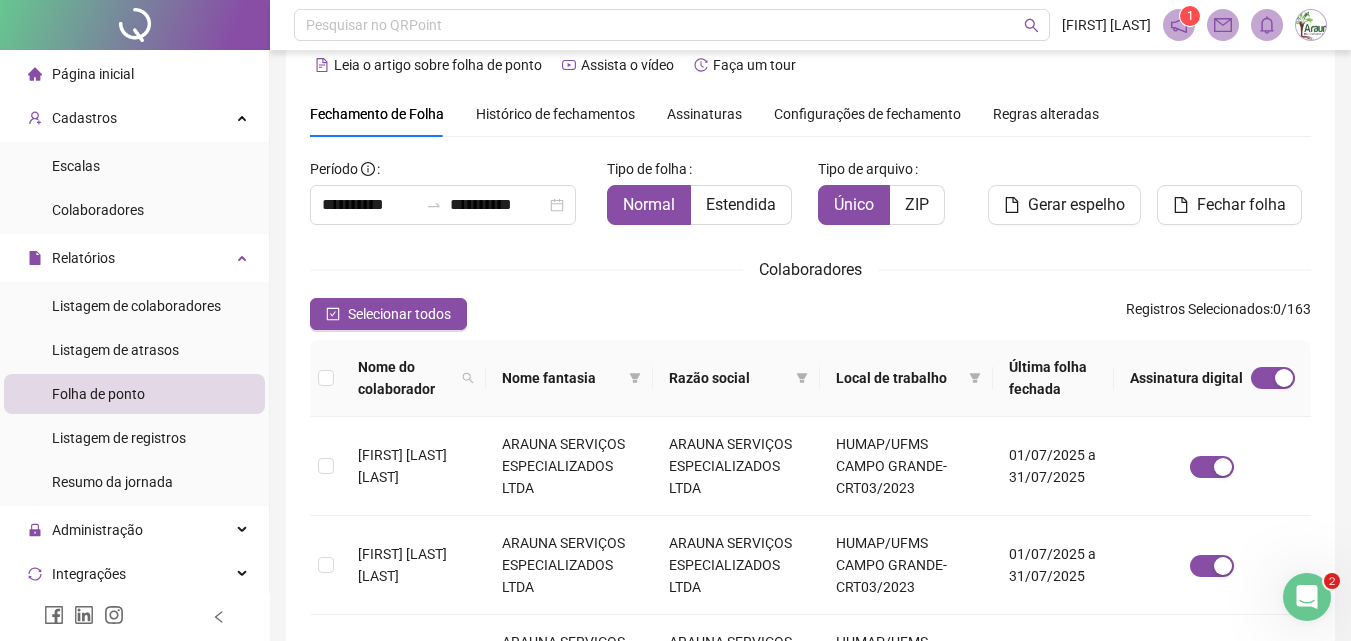 scroll, scrollTop: 0, scrollLeft: 0, axis: both 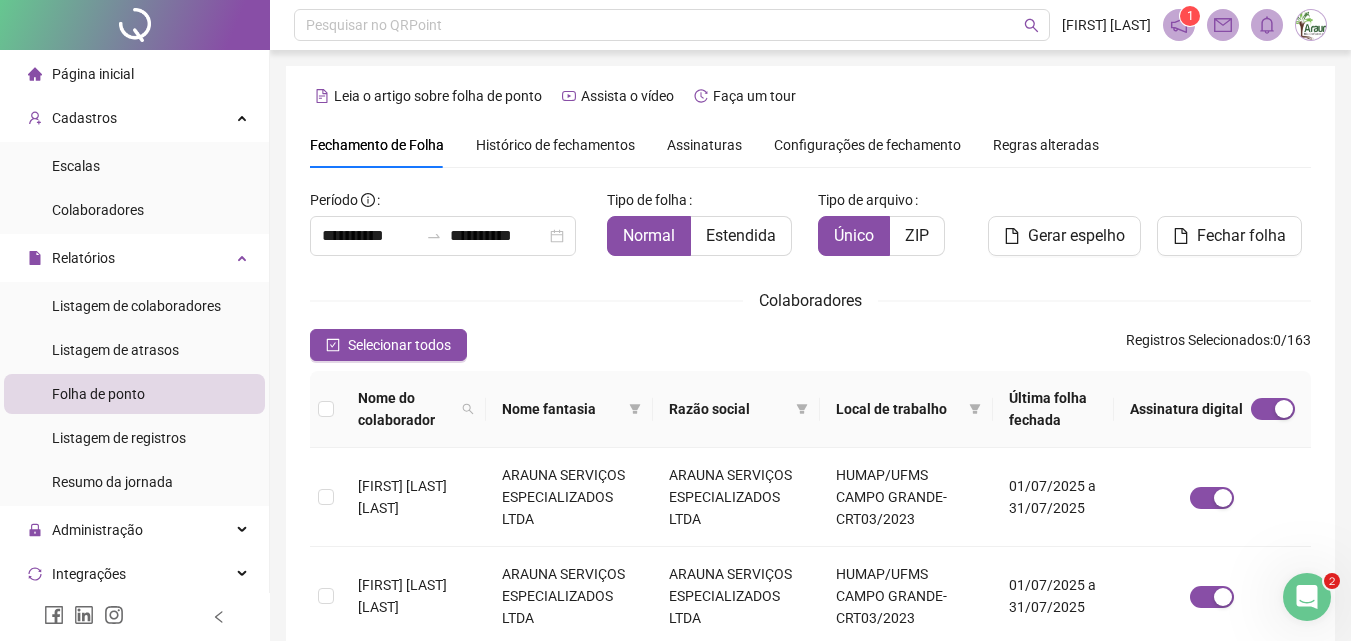 click on "Assinaturas" at bounding box center [704, 145] 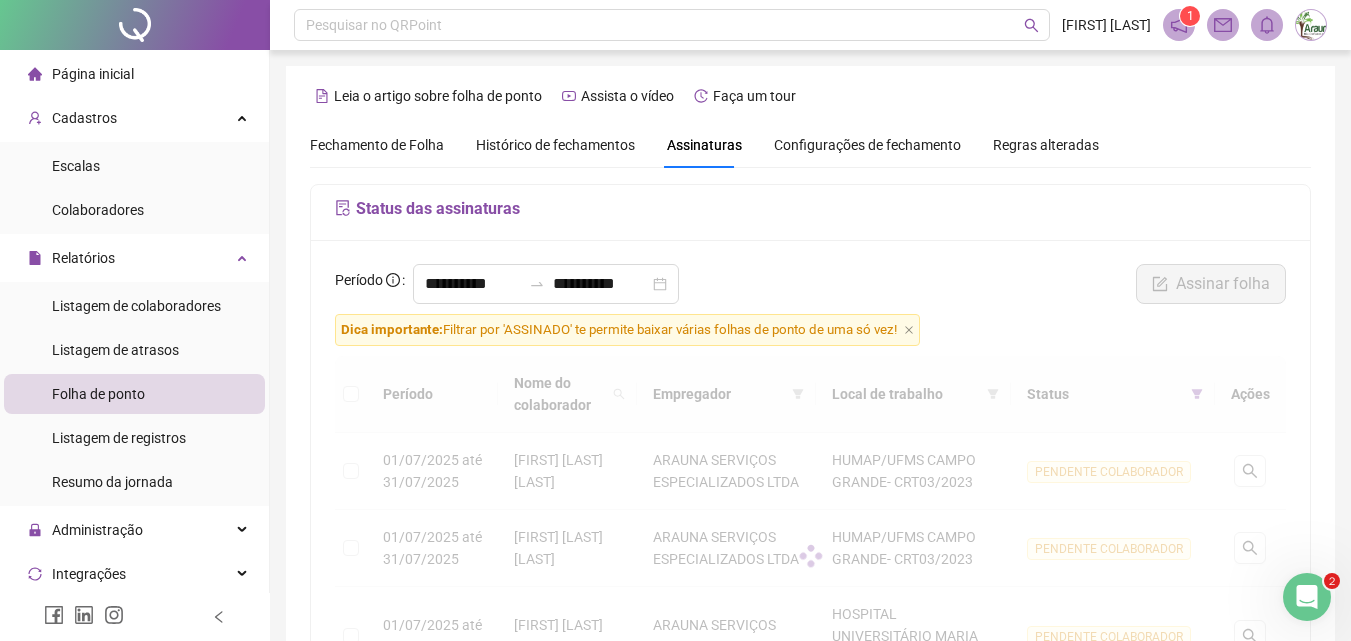 scroll, scrollTop: 89, scrollLeft: 0, axis: vertical 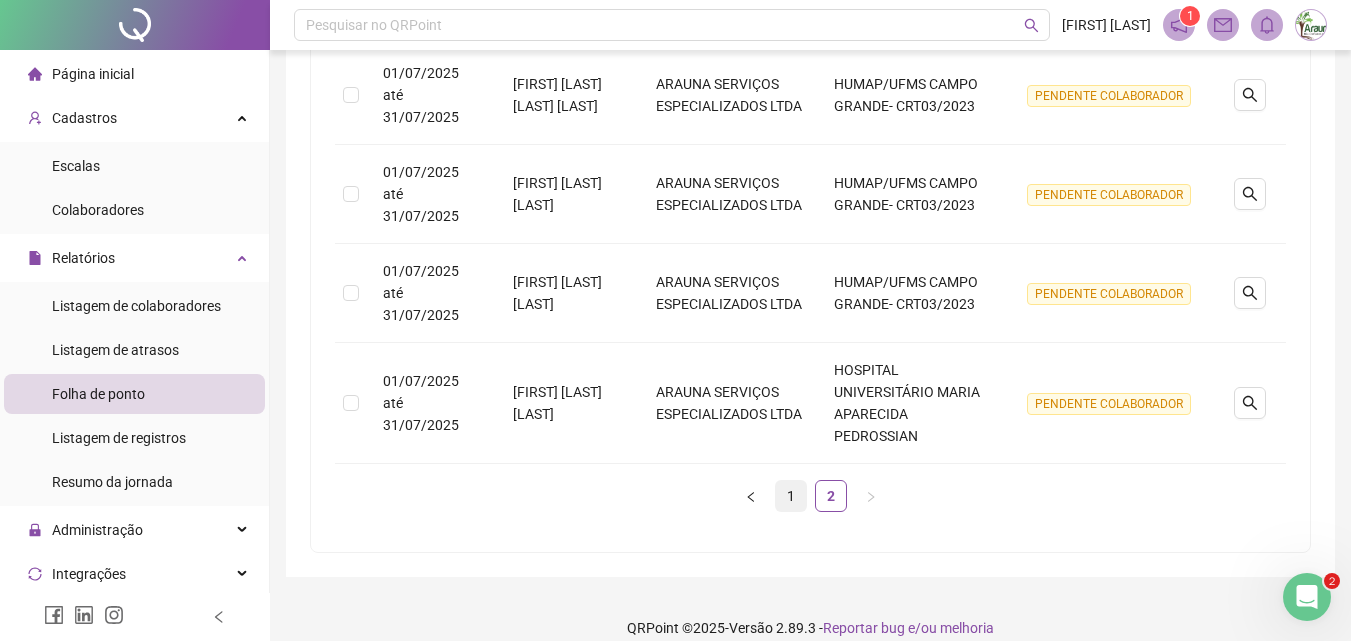 click on "1" at bounding box center (791, 496) 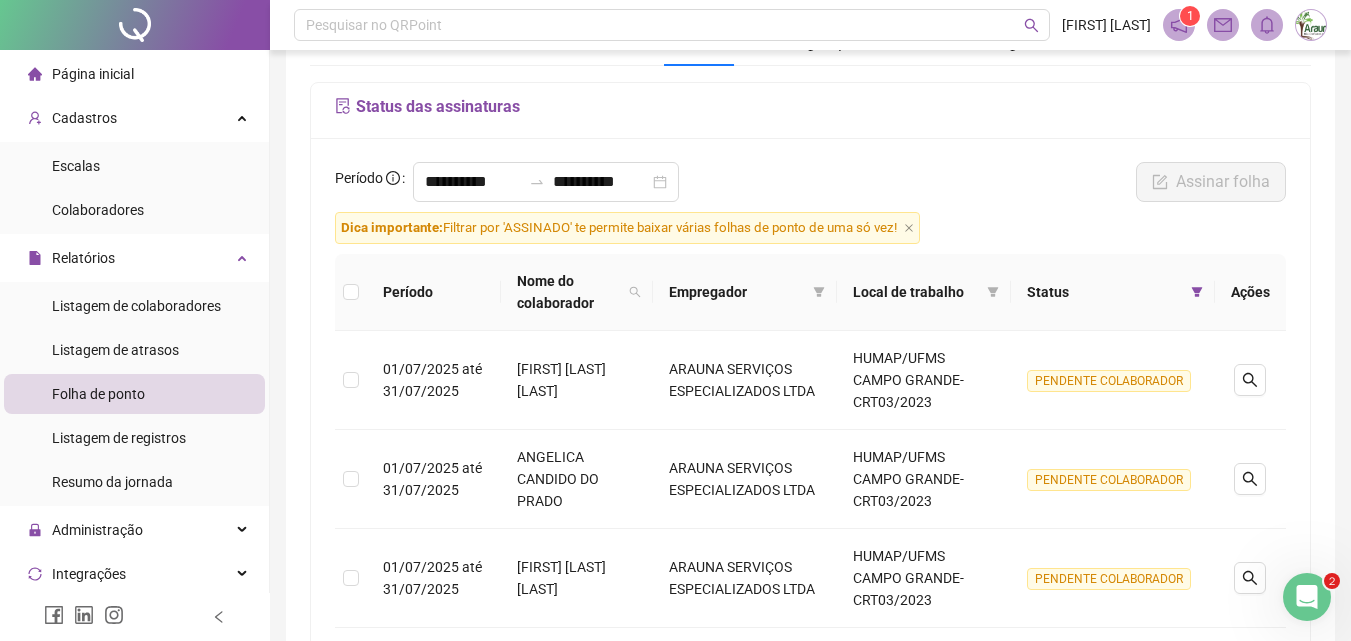 scroll, scrollTop: 0, scrollLeft: 0, axis: both 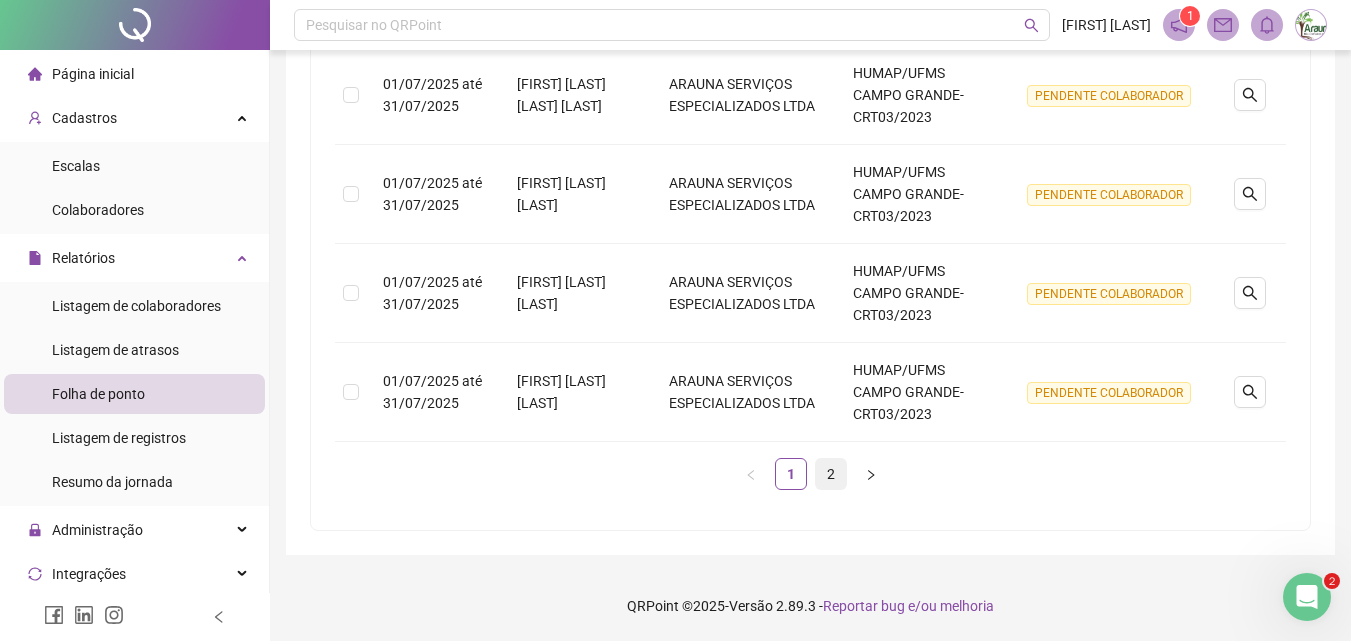 click on "2" at bounding box center [831, 474] 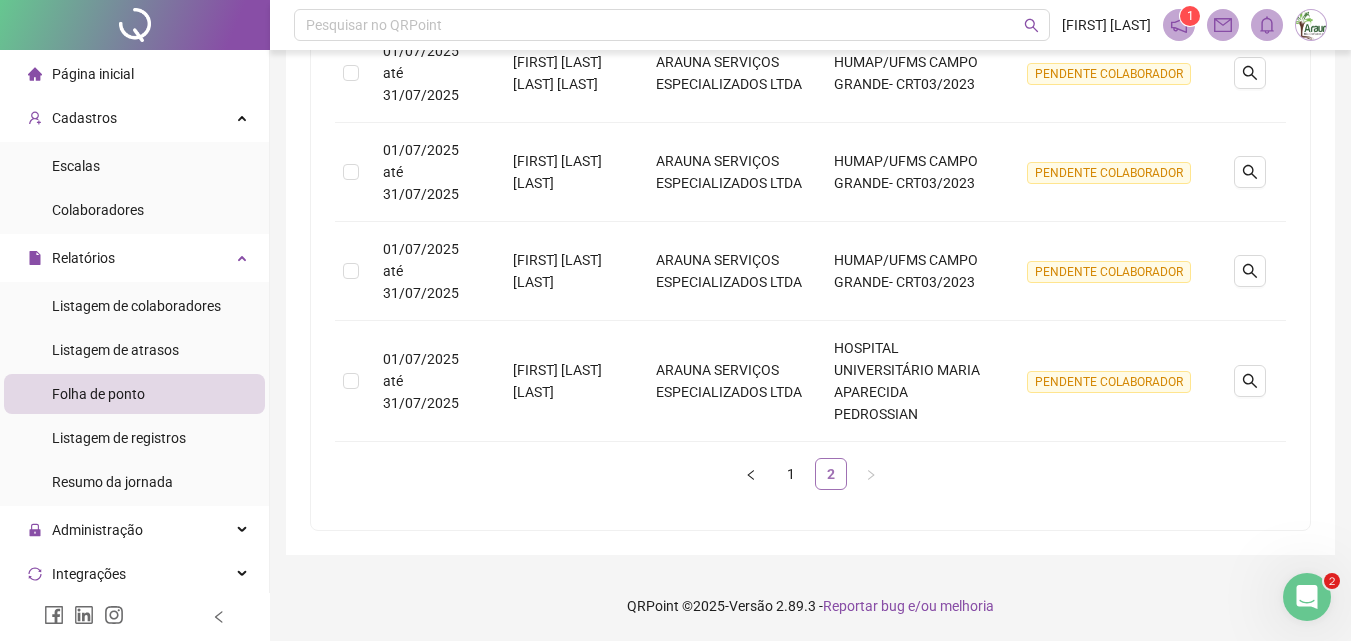scroll, scrollTop: 486, scrollLeft: 0, axis: vertical 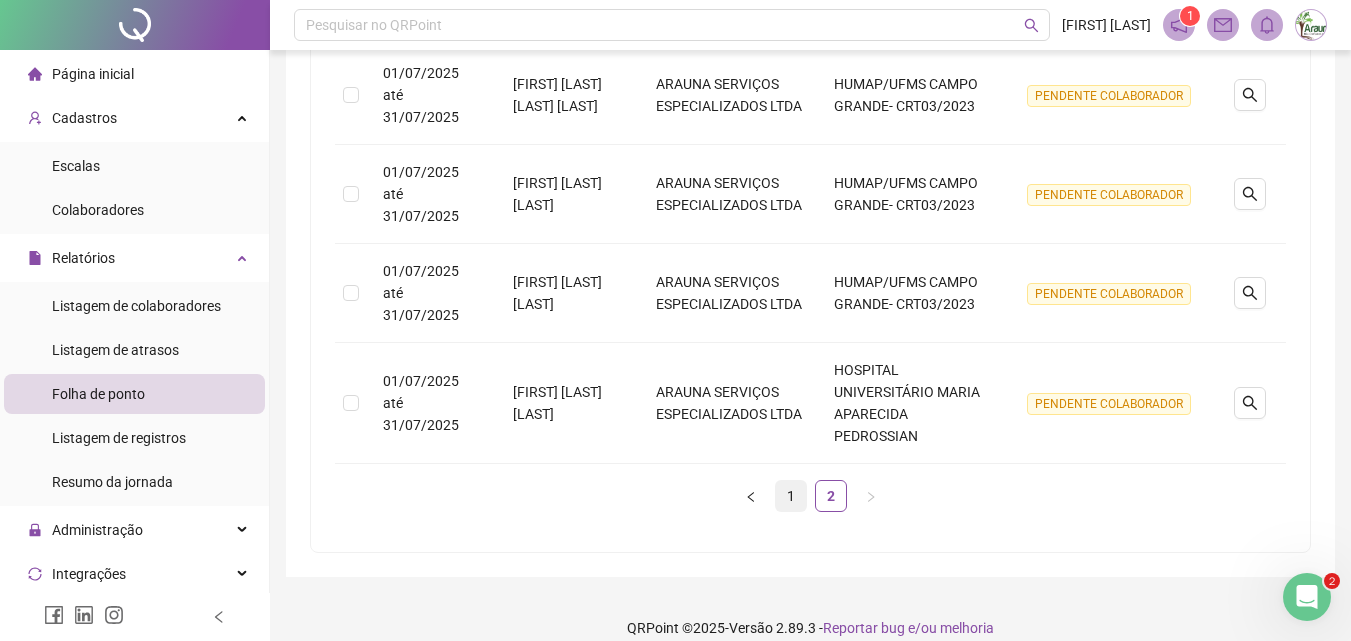 click on "1" at bounding box center (791, 496) 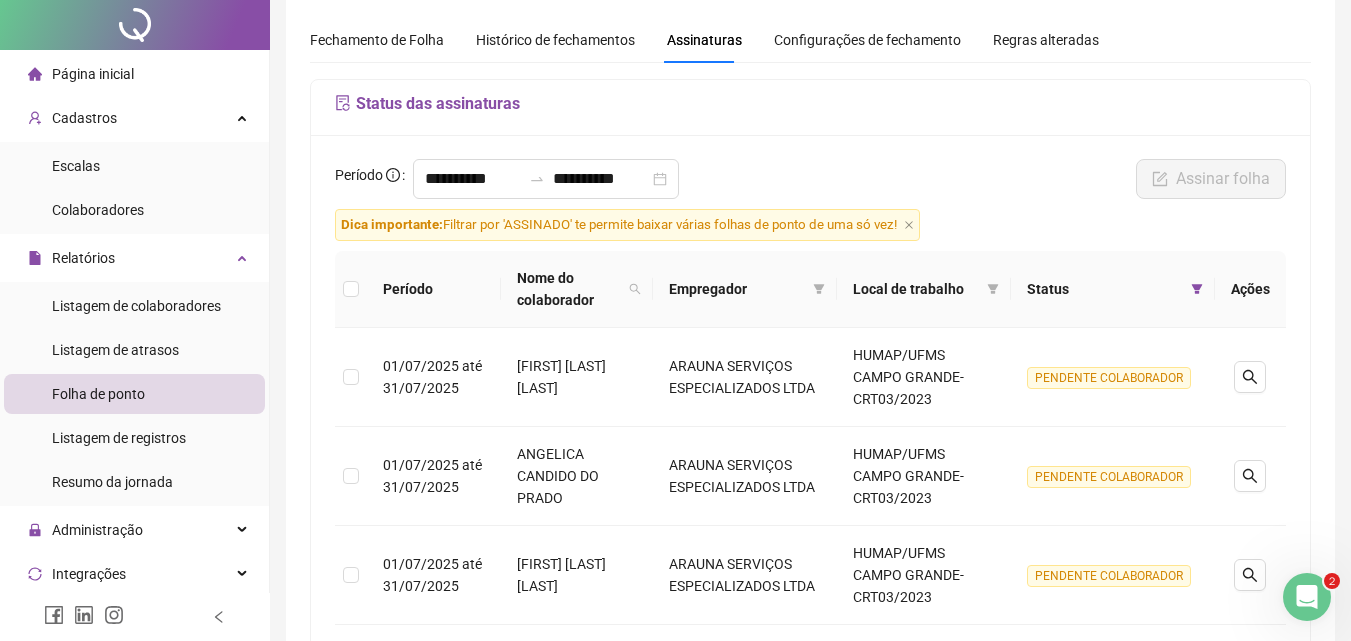 scroll, scrollTop: 0, scrollLeft: 0, axis: both 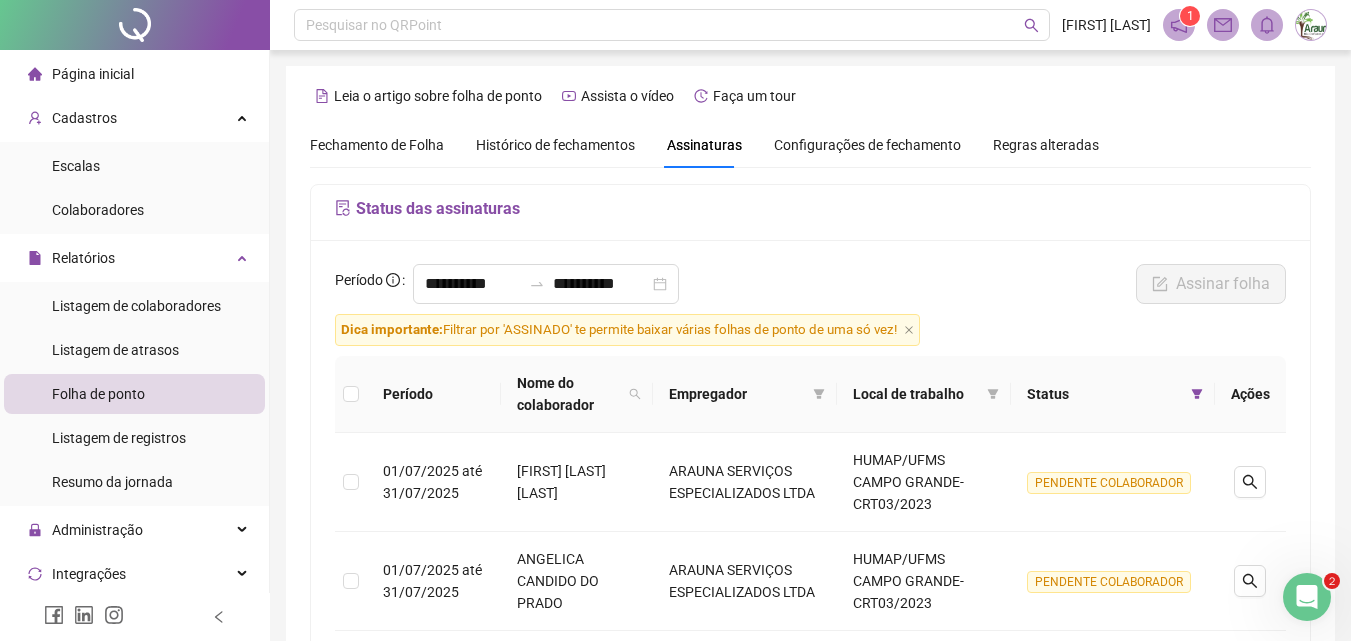 click on "Fechamento de Folha" at bounding box center (377, 145) 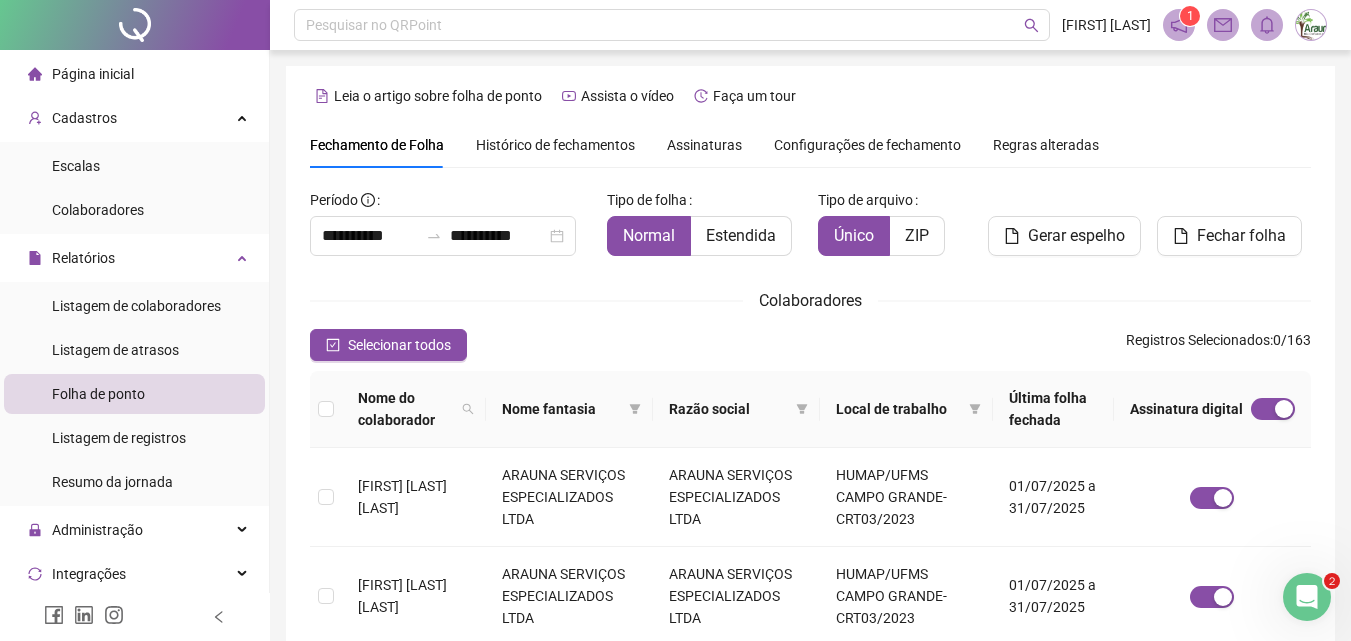 scroll, scrollTop: 89, scrollLeft: 0, axis: vertical 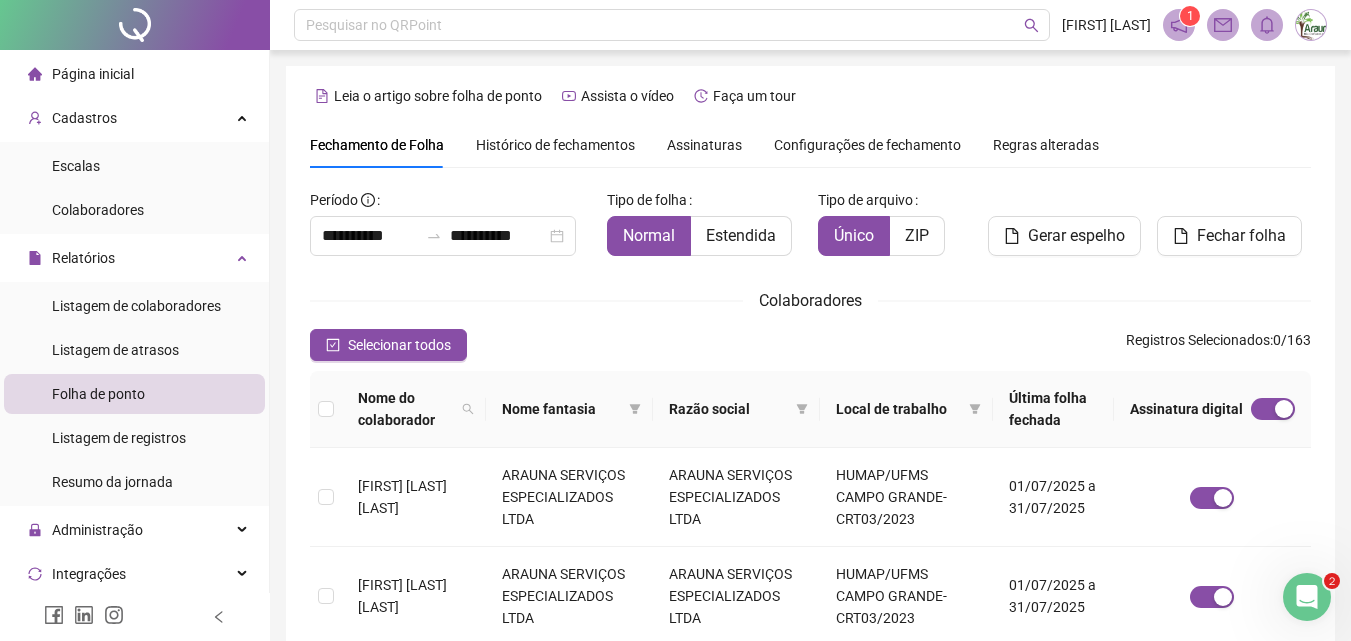 click on "Assinaturas" at bounding box center [704, 145] 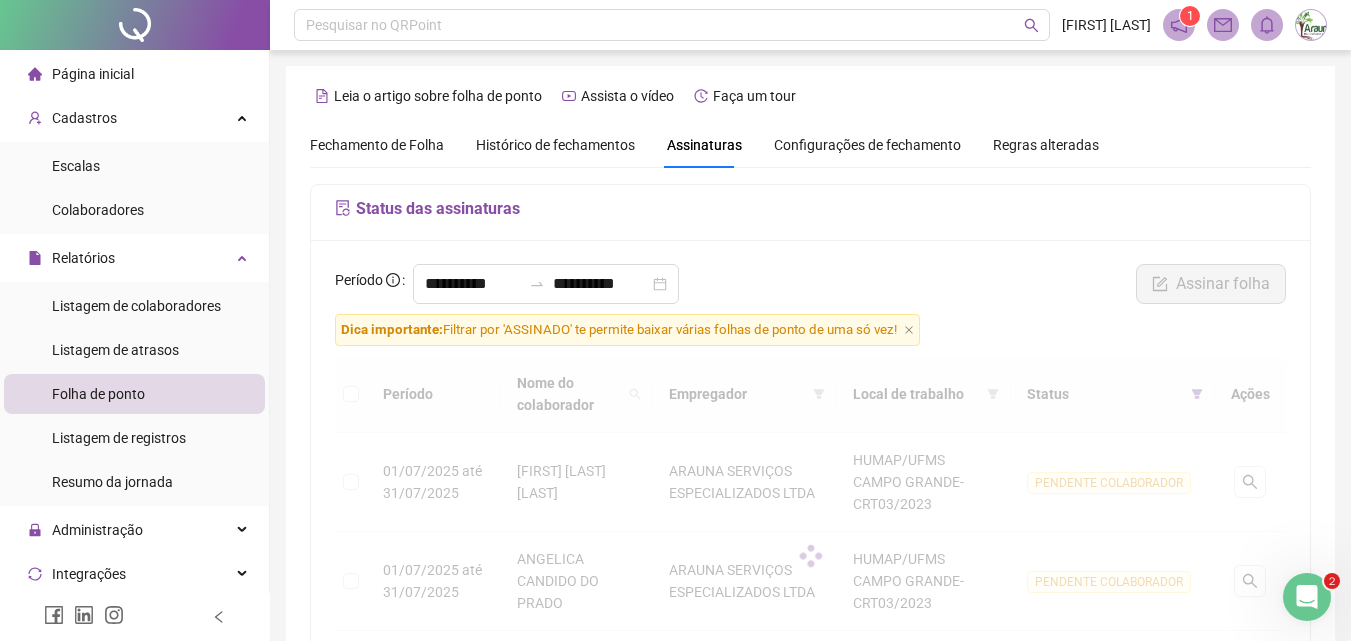 scroll, scrollTop: 89, scrollLeft: 0, axis: vertical 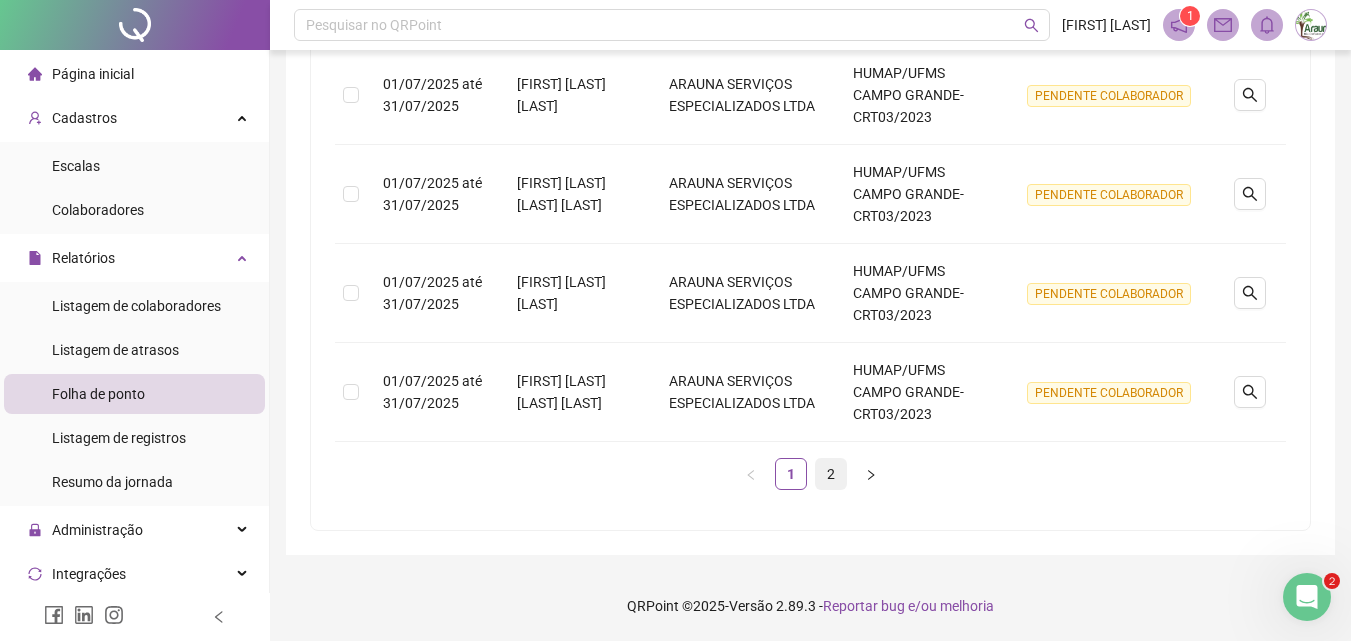 click on "2" at bounding box center (831, 474) 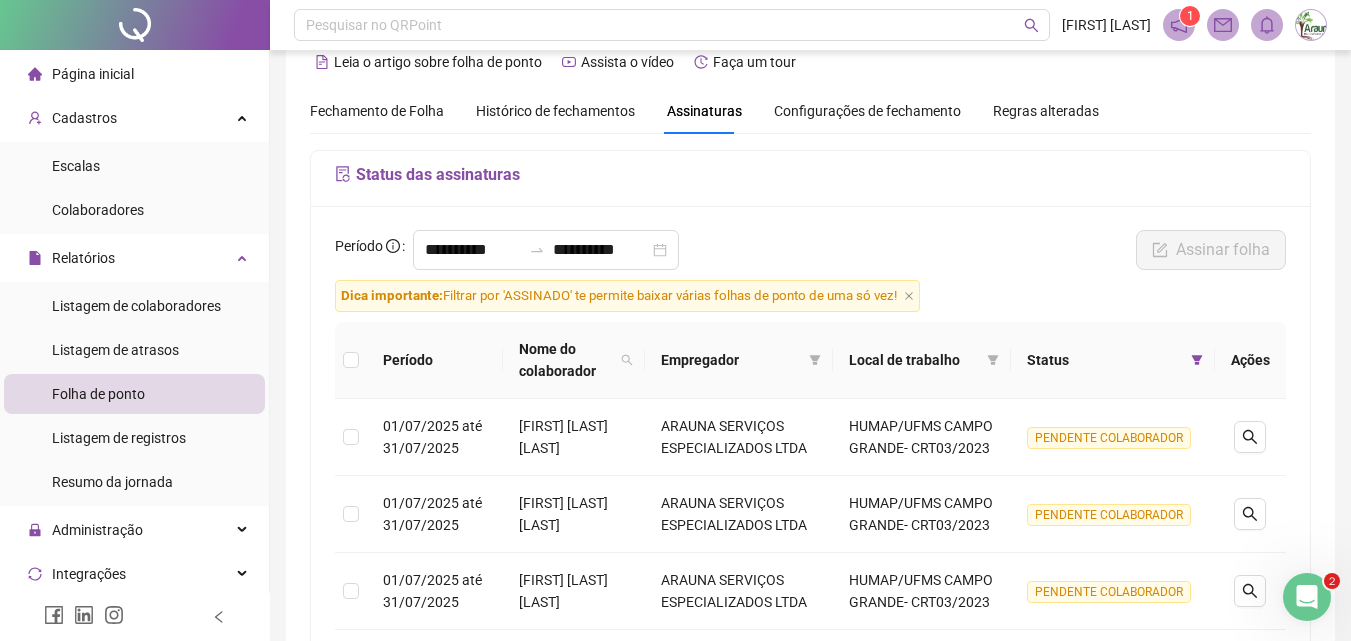 scroll, scrollTop: 0, scrollLeft: 0, axis: both 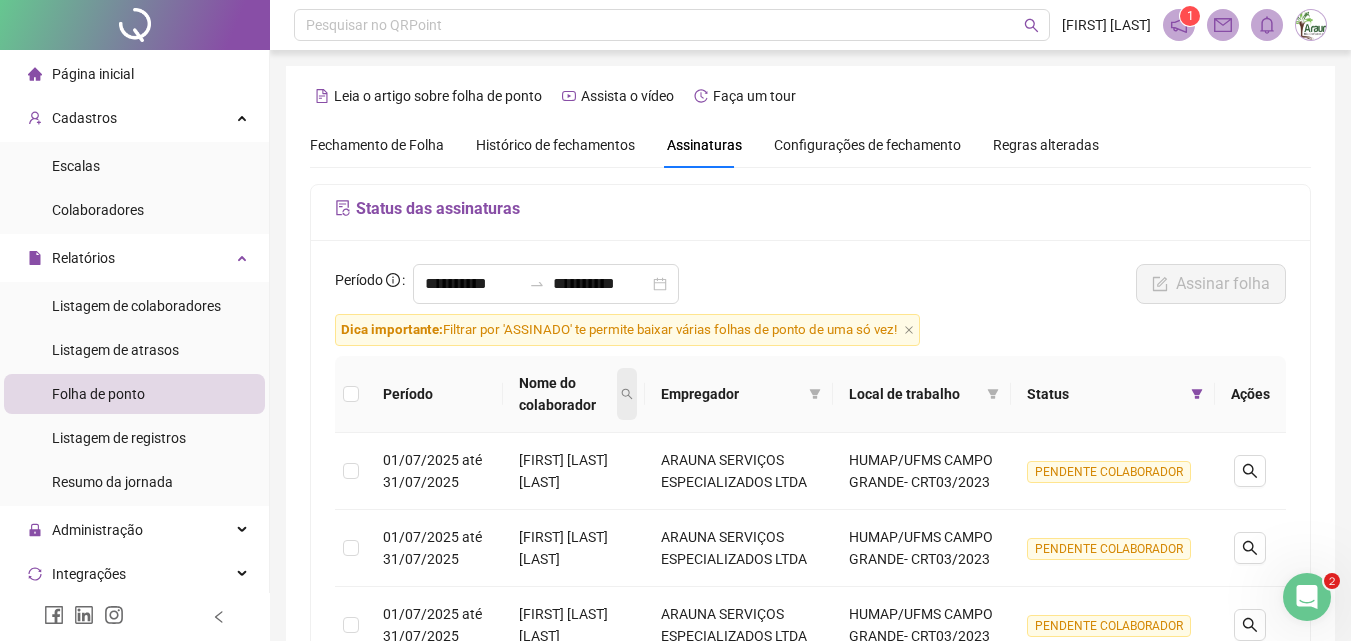 click at bounding box center [627, 394] 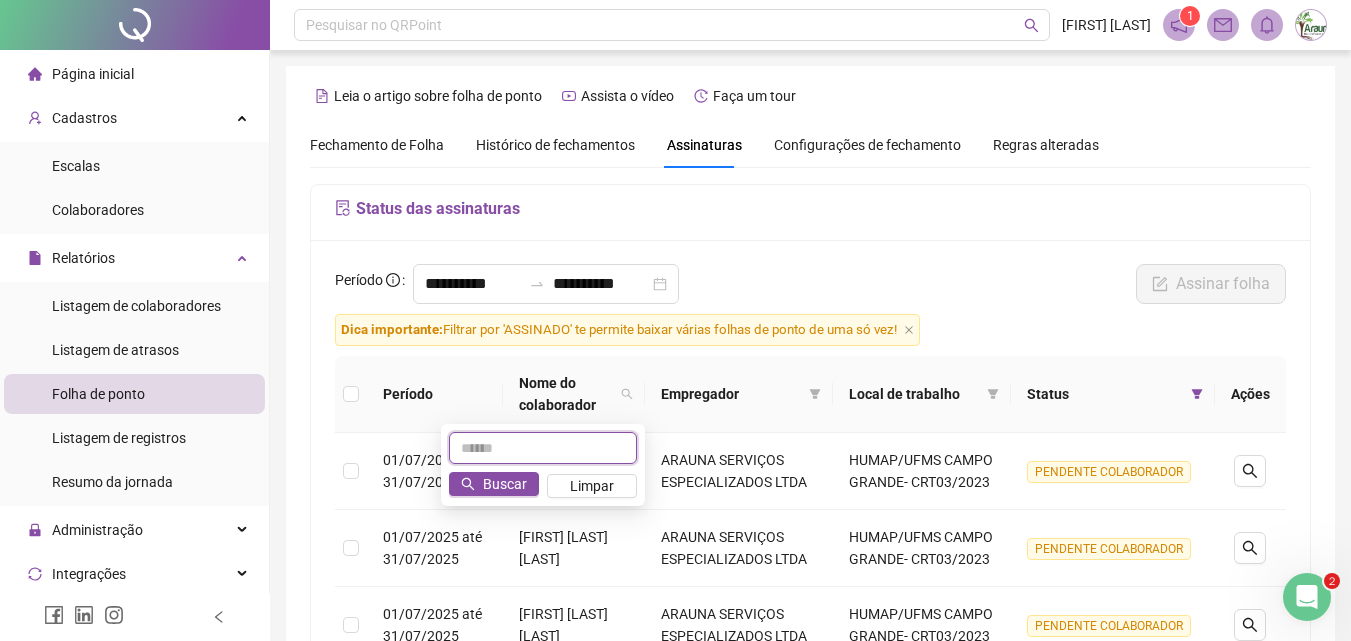 click at bounding box center [543, 448] 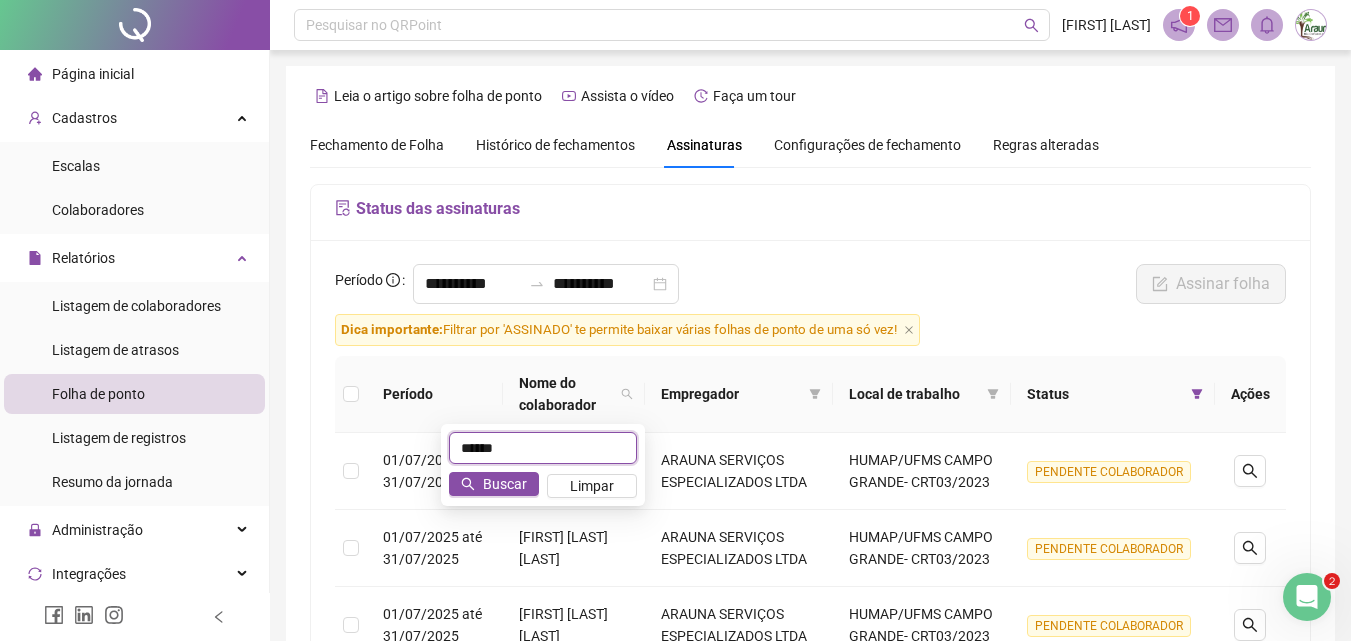 type on "******" 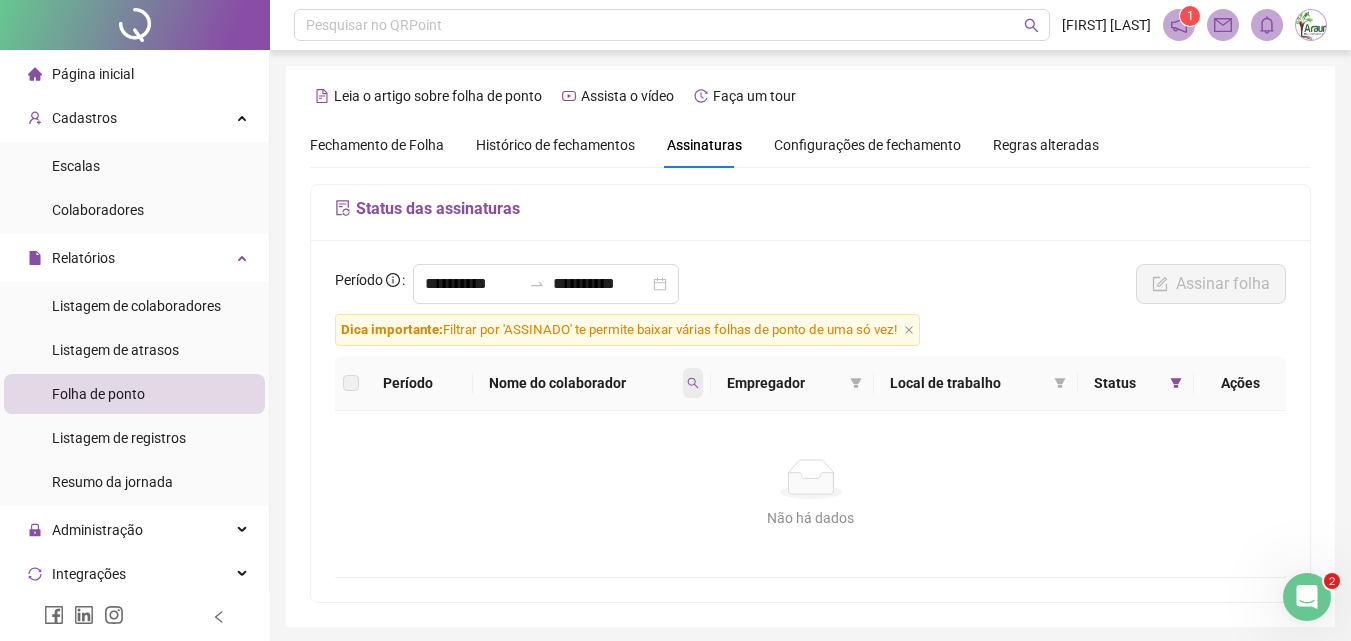 click 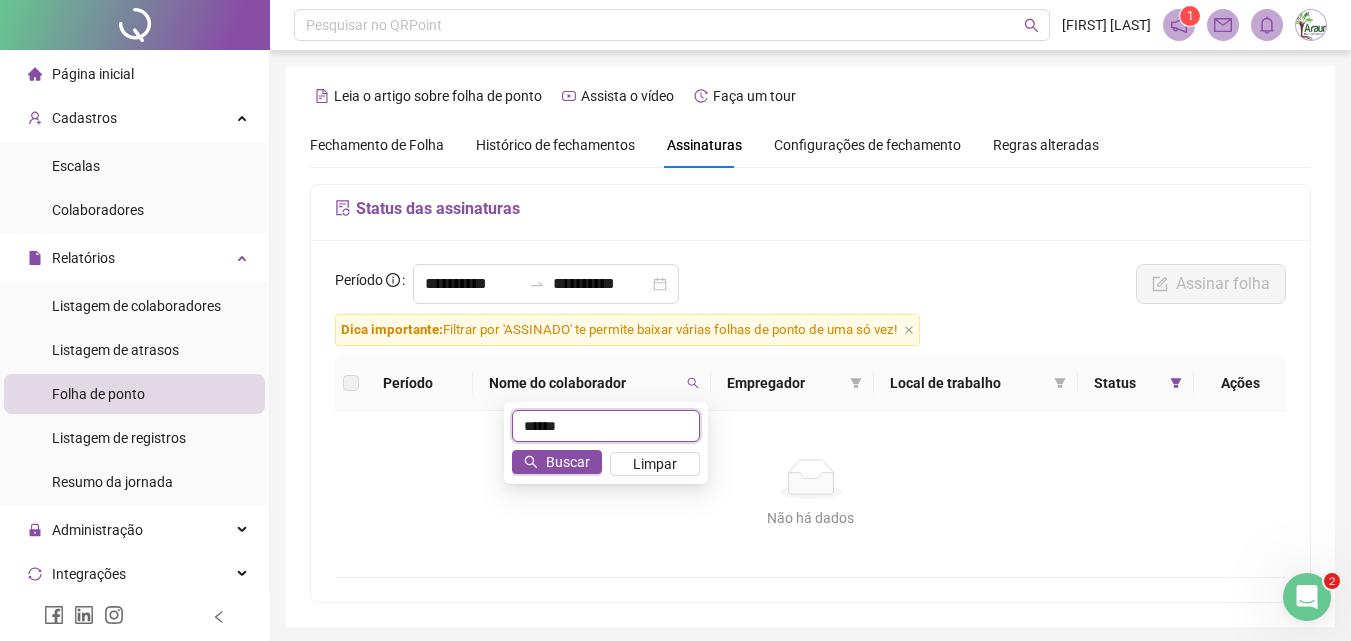 click on "******" at bounding box center [606, 426] 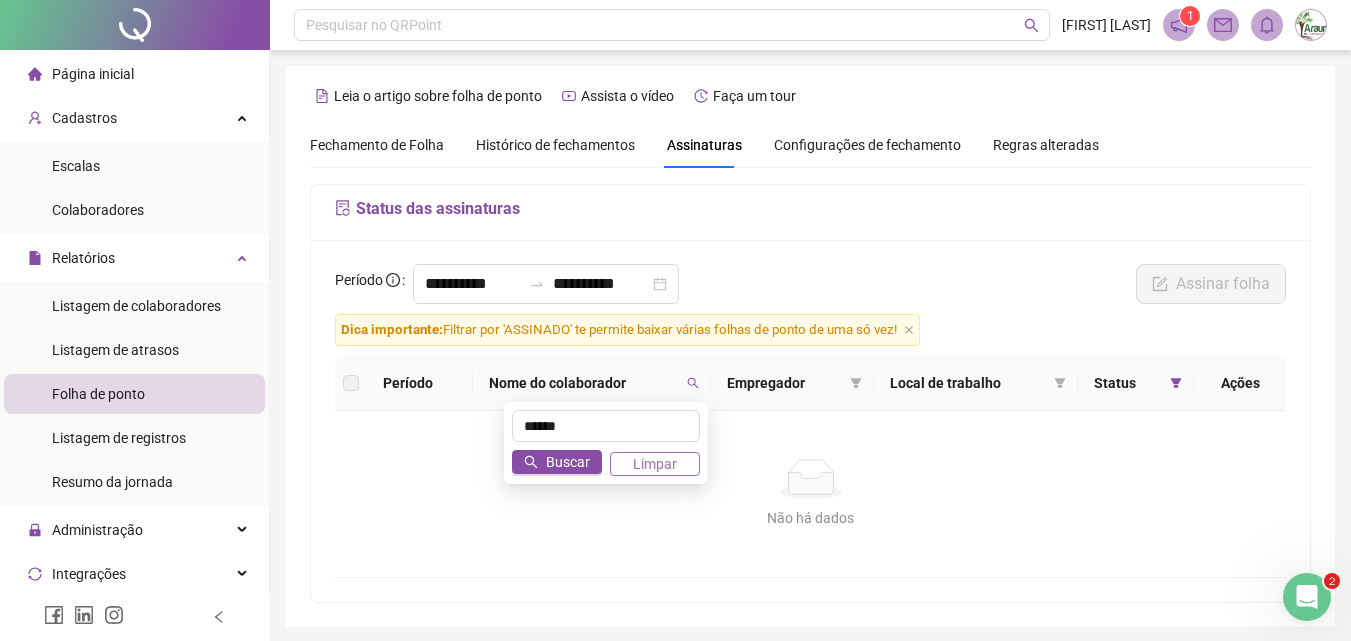 click on "Limpar" at bounding box center [655, 464] 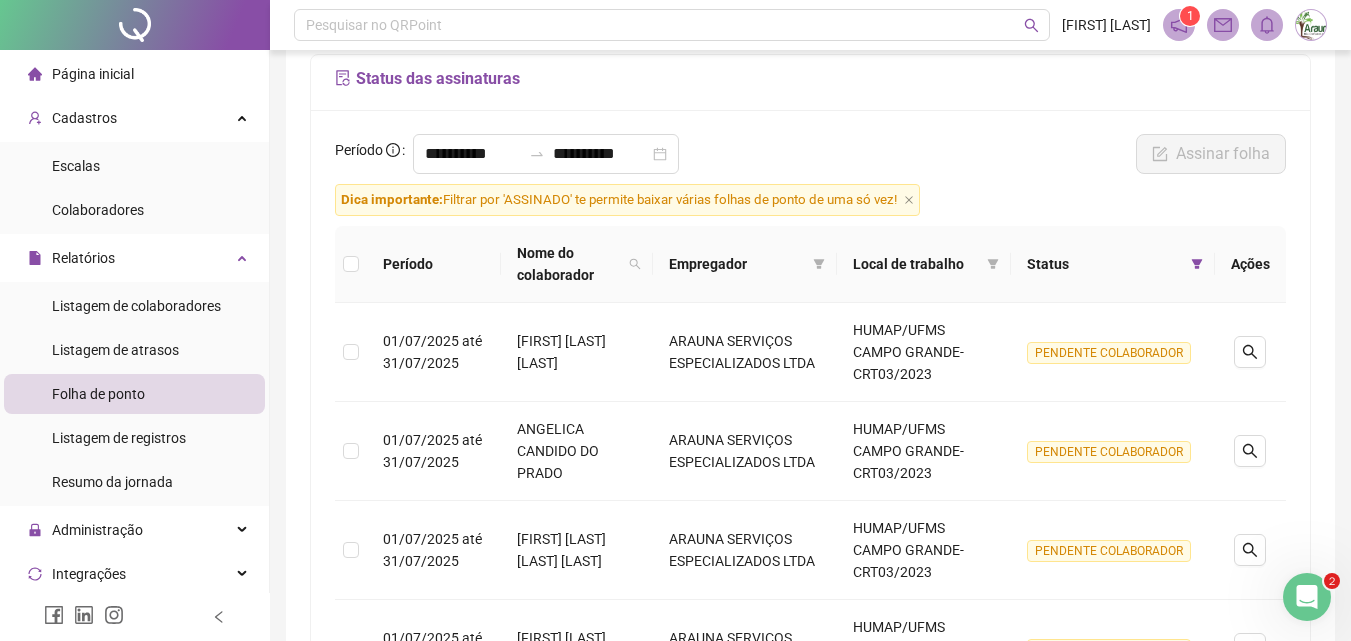 scroll, scrollTop: 200, scrollLeft: 0, axis: vertical 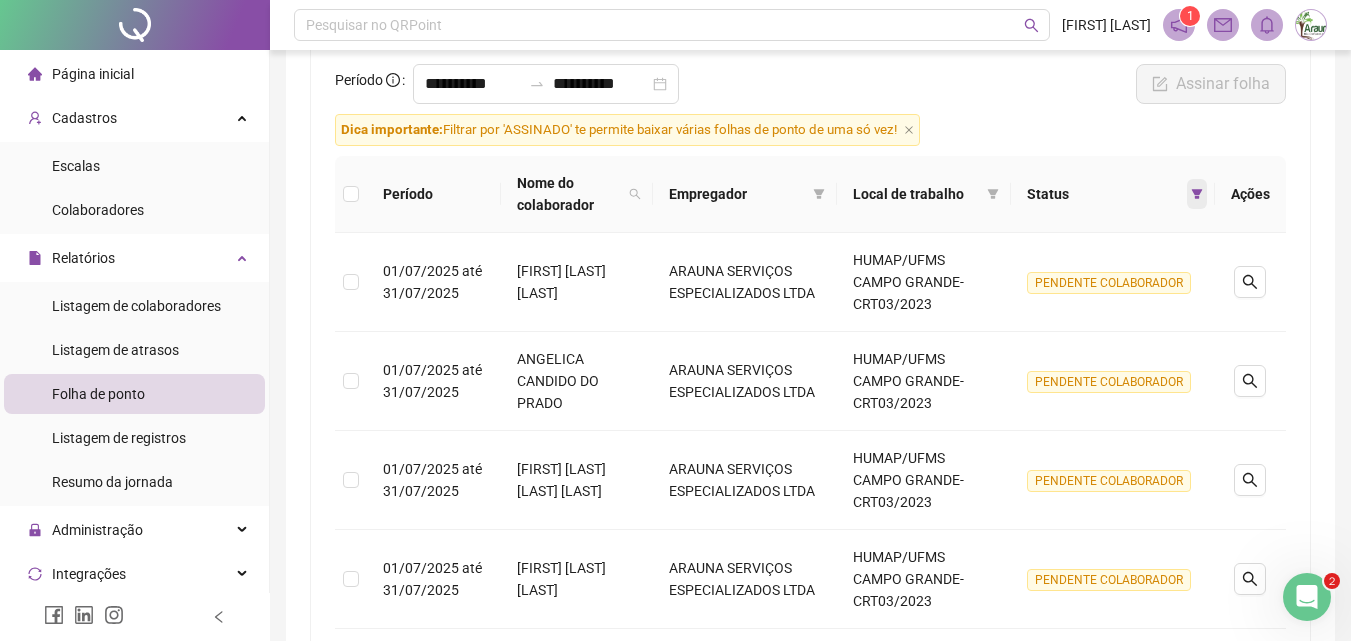 click at bounding box center (1197, 194) 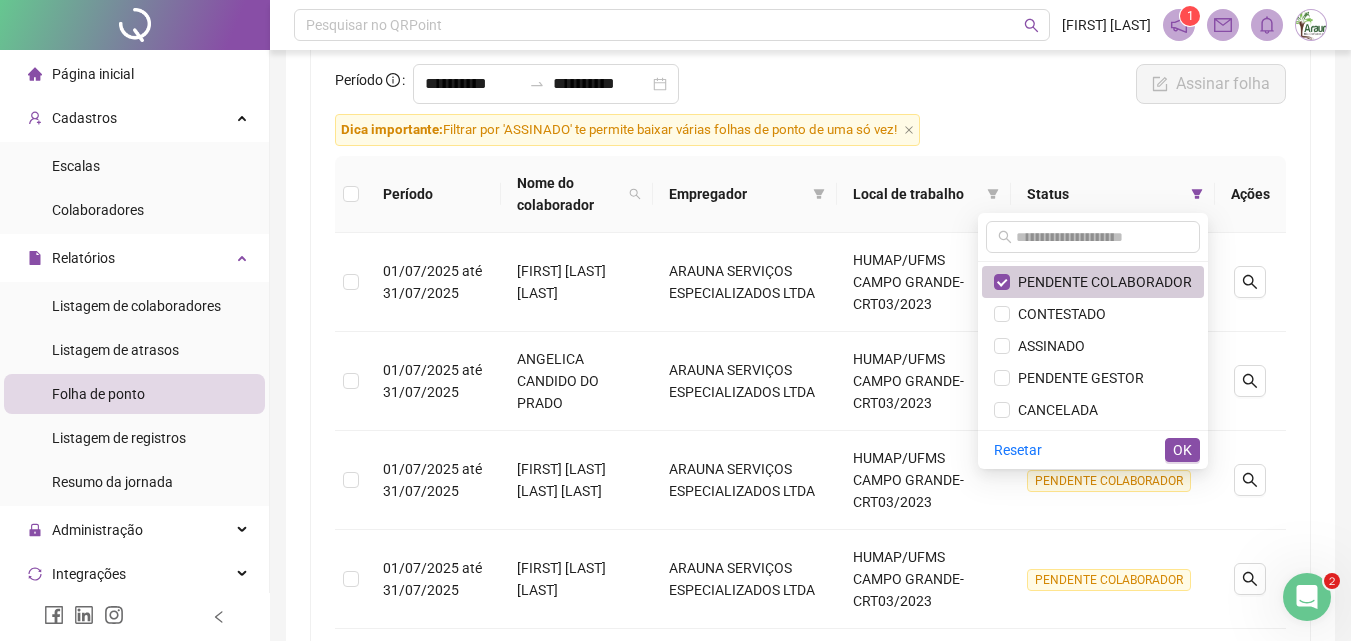 click on "PENDENTE COLABORADOR" at bounding box center (1093, 282) 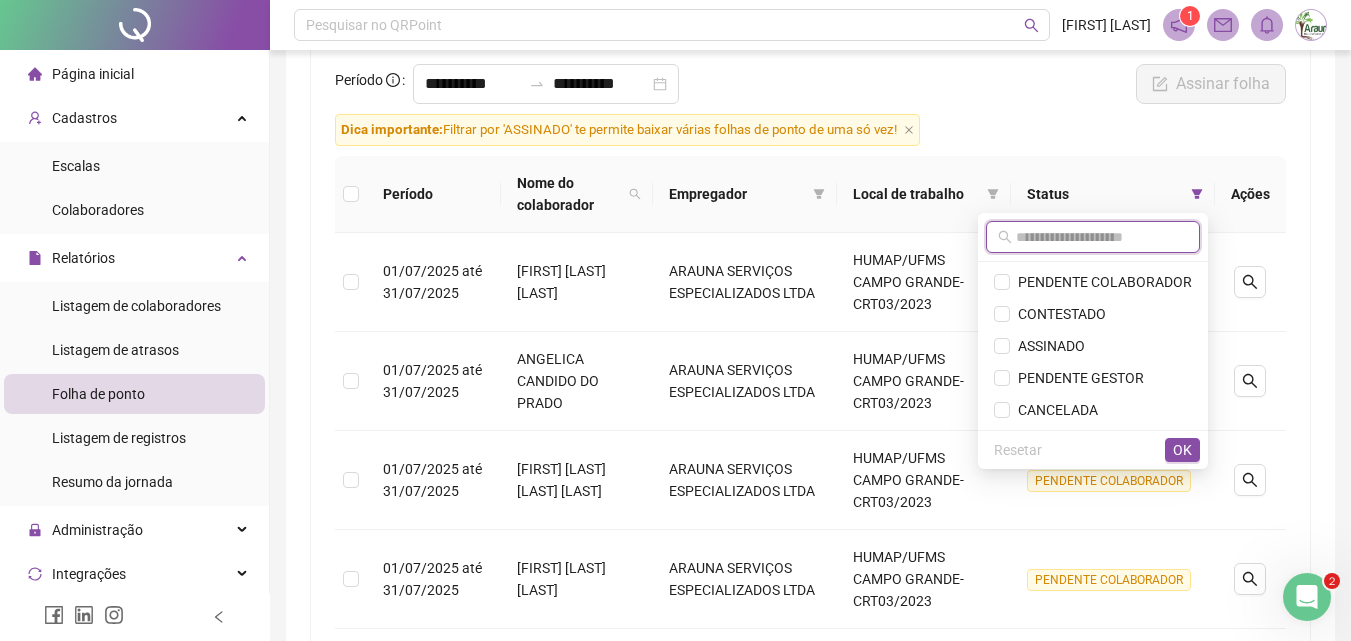 click at bounding box center [1102, 237] 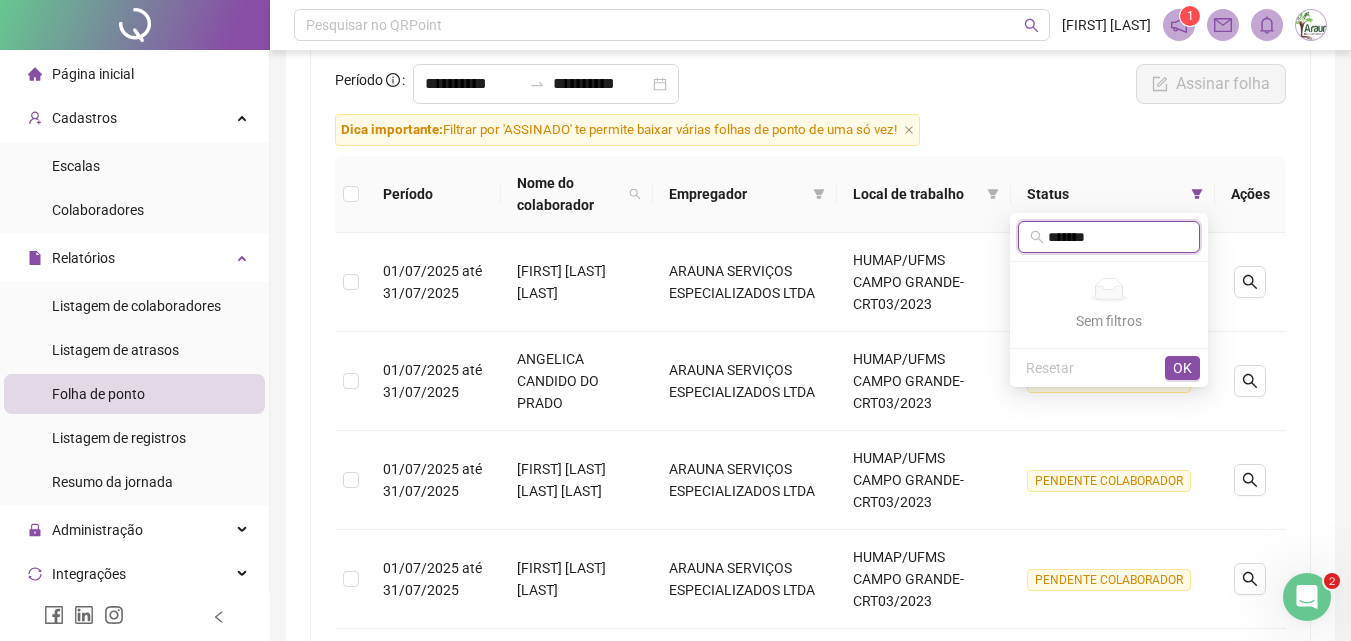 type on "*******" 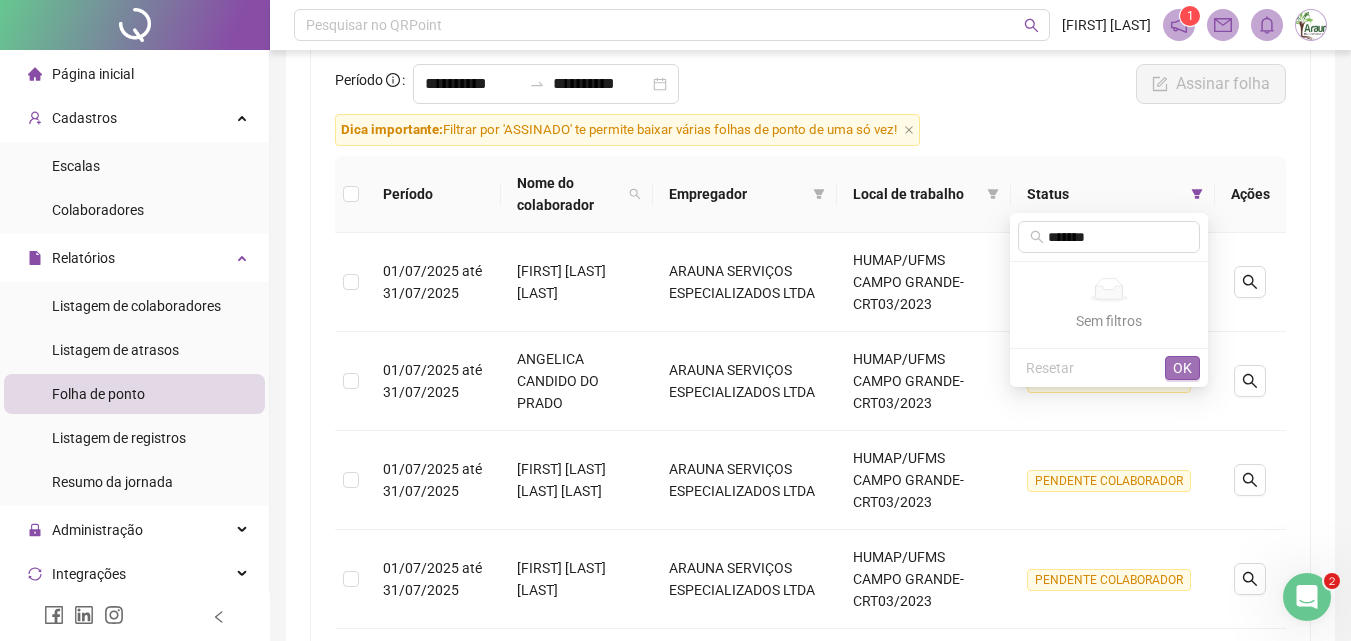 click on "OK" at bounding box center [1182, 368] 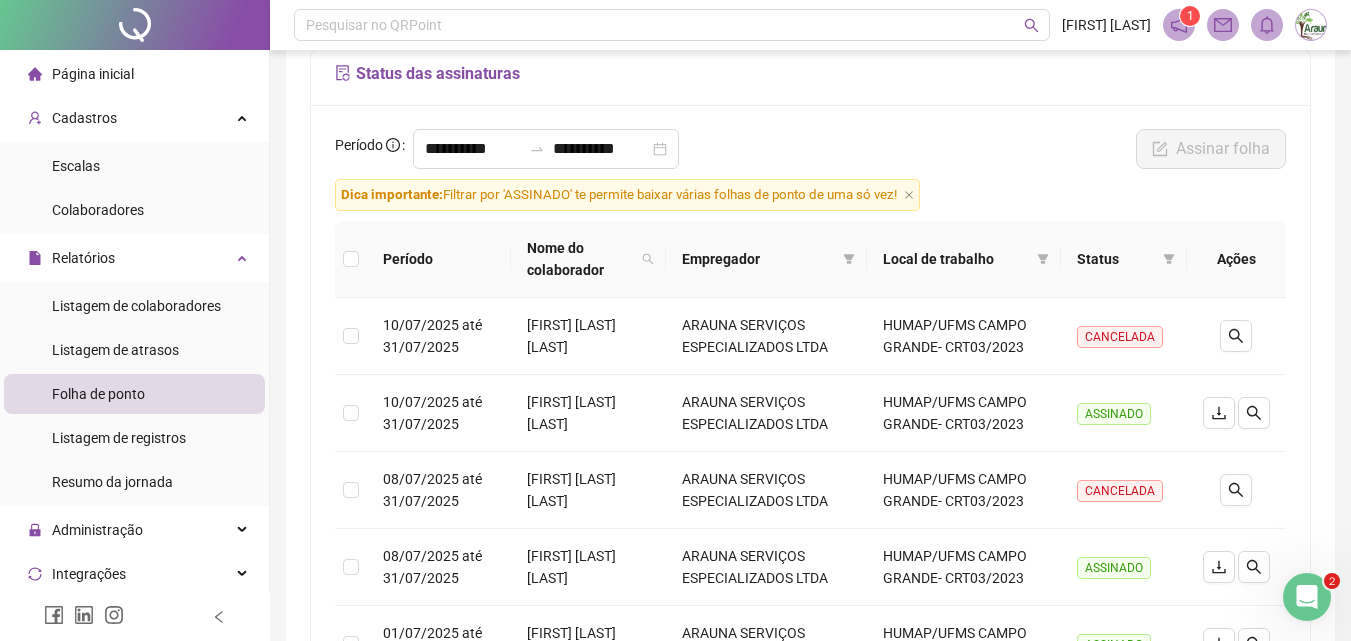 scroll, scrollTop: 100, scrollLeft: 0, axis: vertical 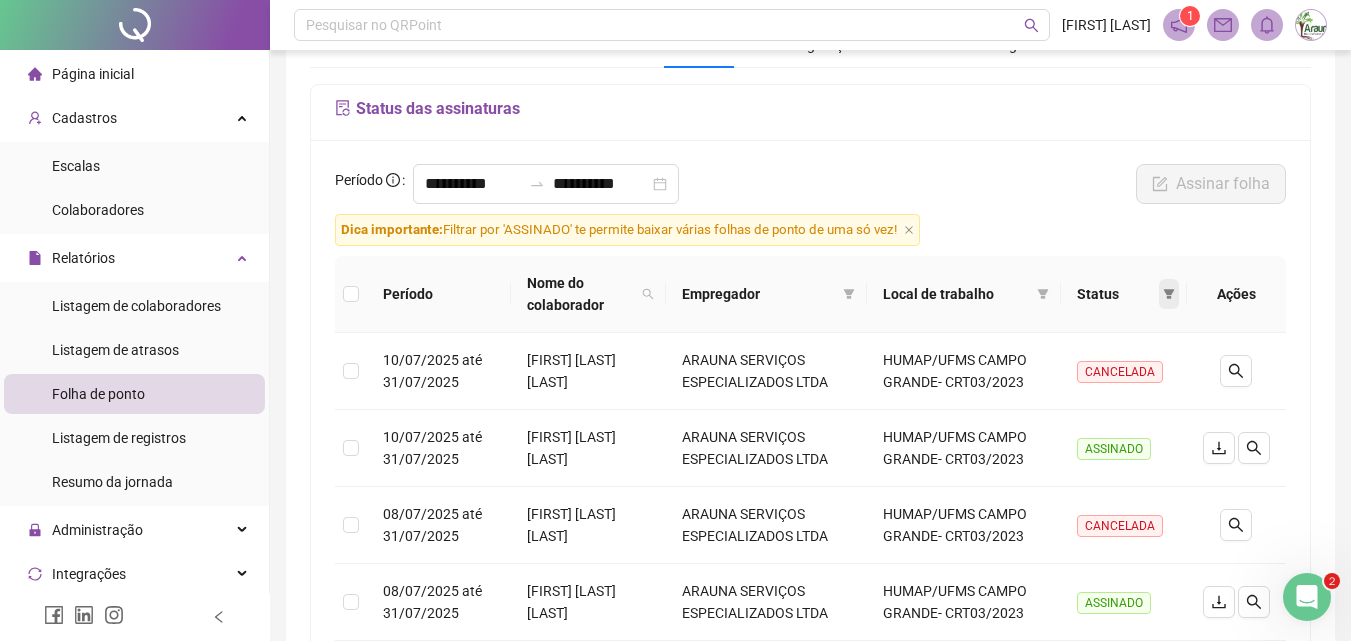 click 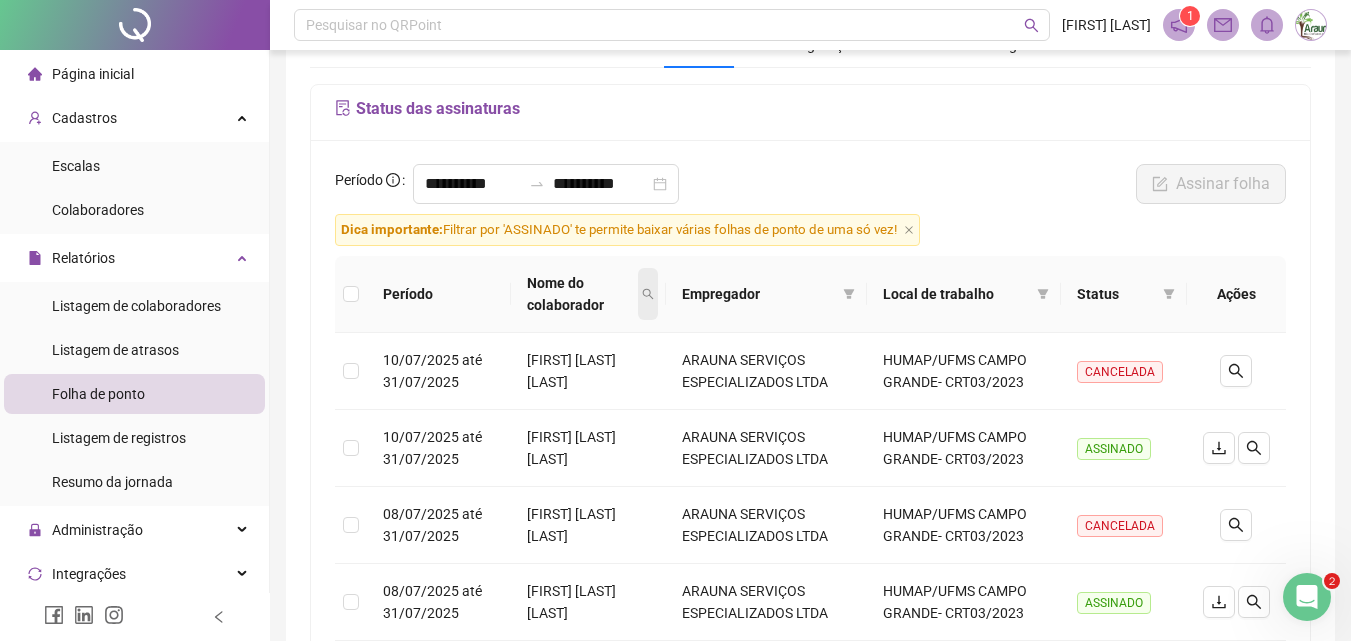 click at bounding box center [648, 294] 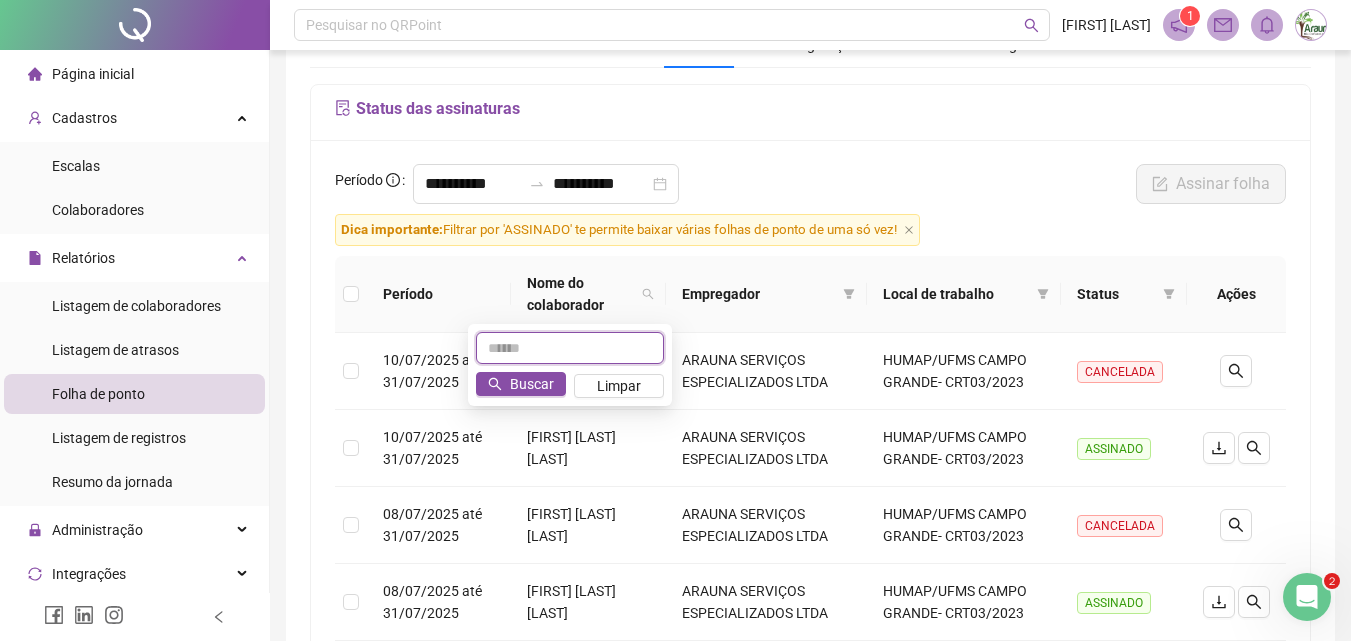 click at bounding box center [570, 348] 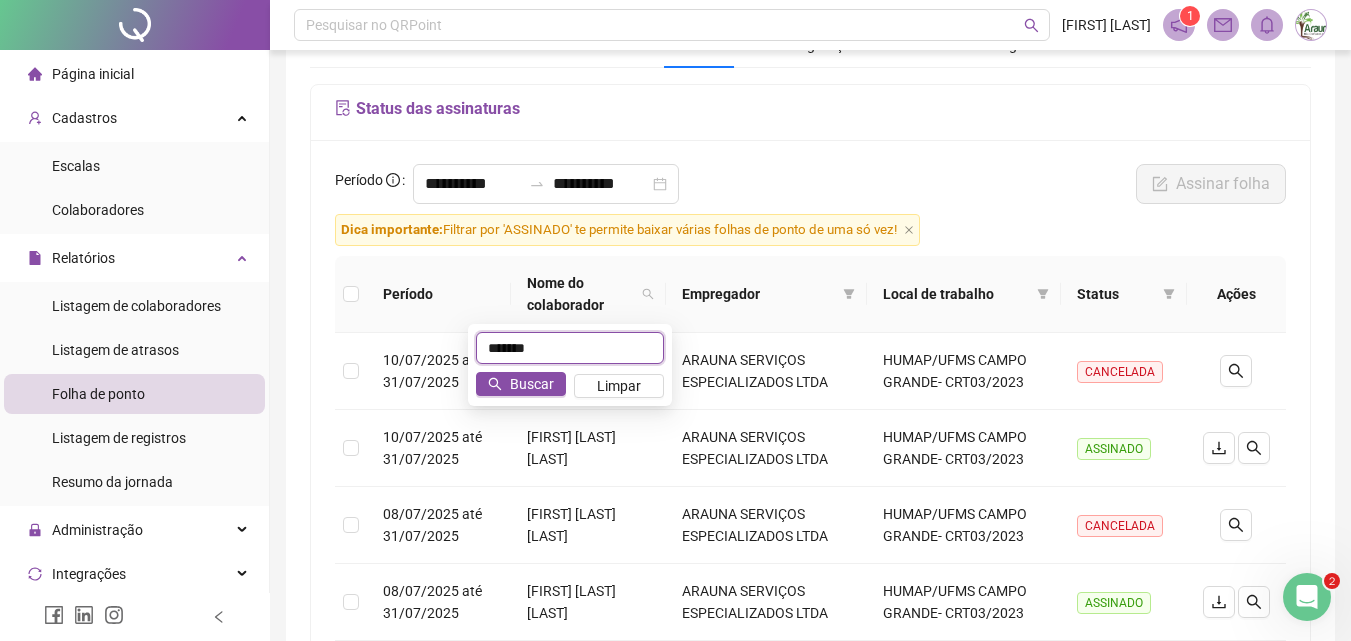 type on "*******" 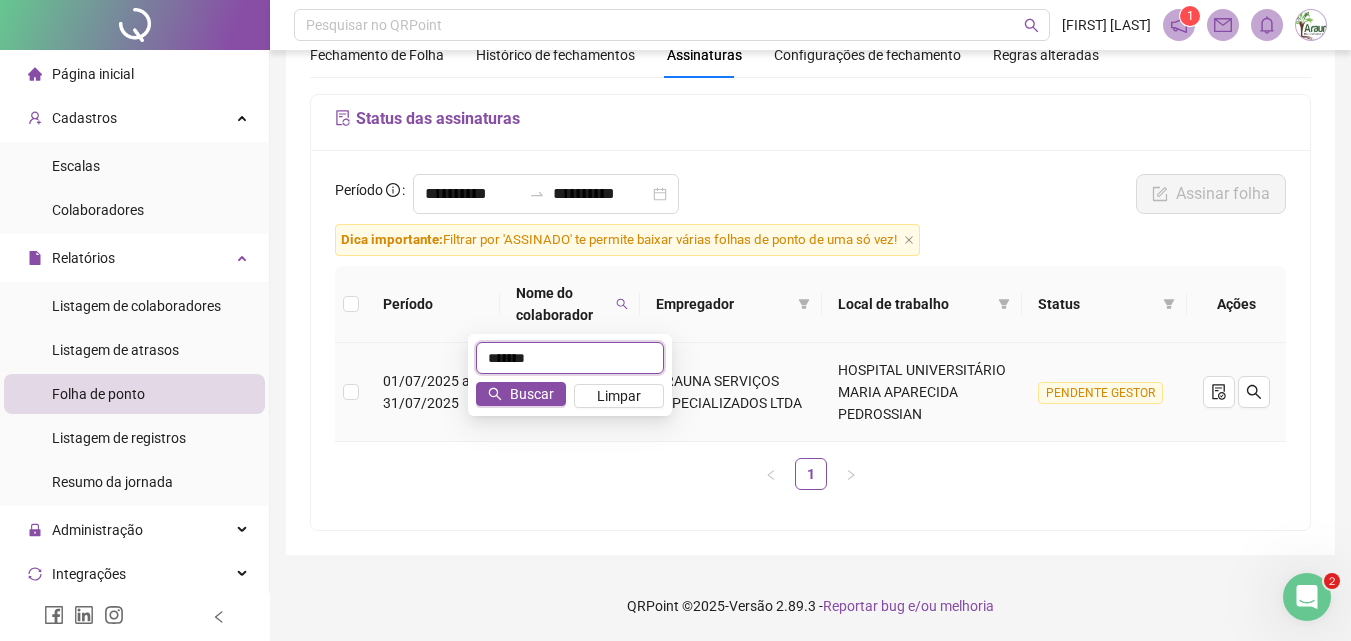 scroll, scrollTop: 90, scrollLeft: 0, axis: vertical 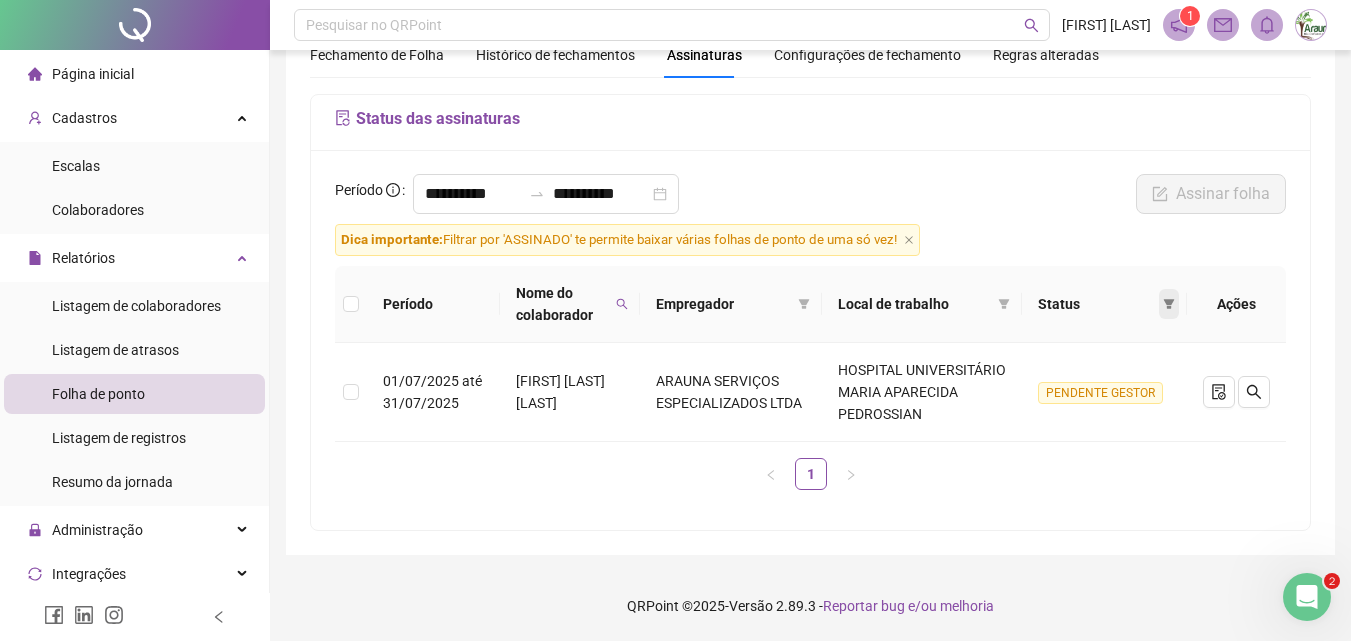 click 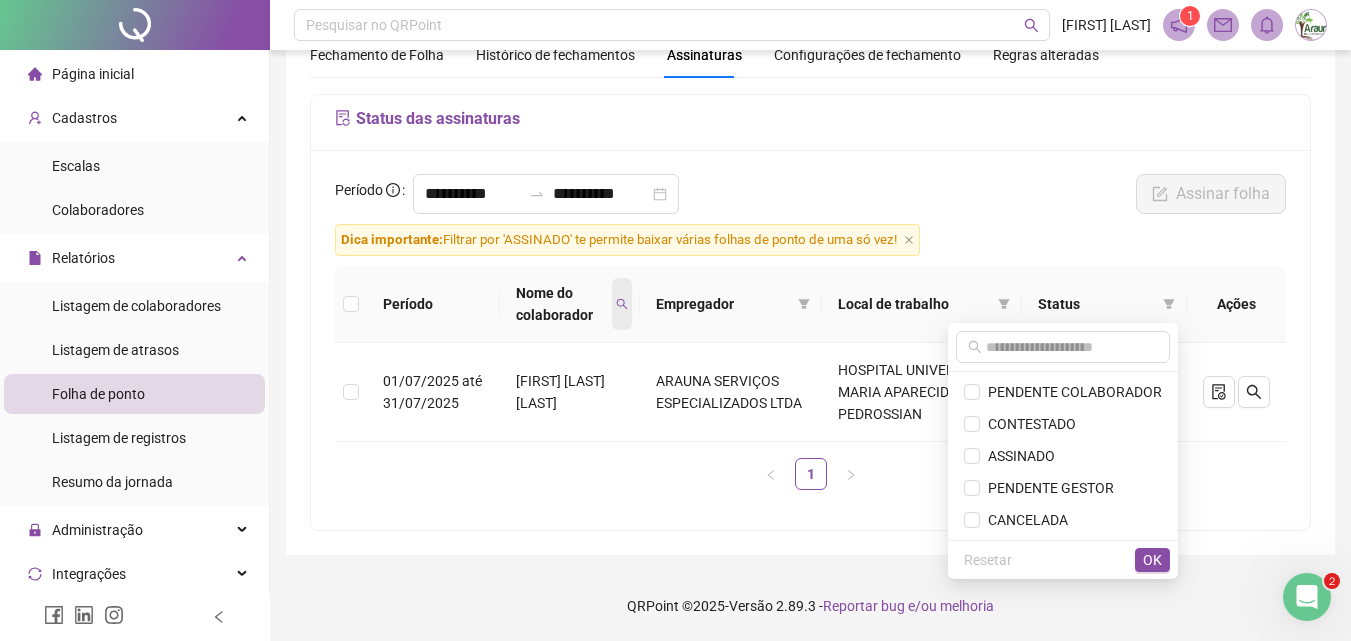 click 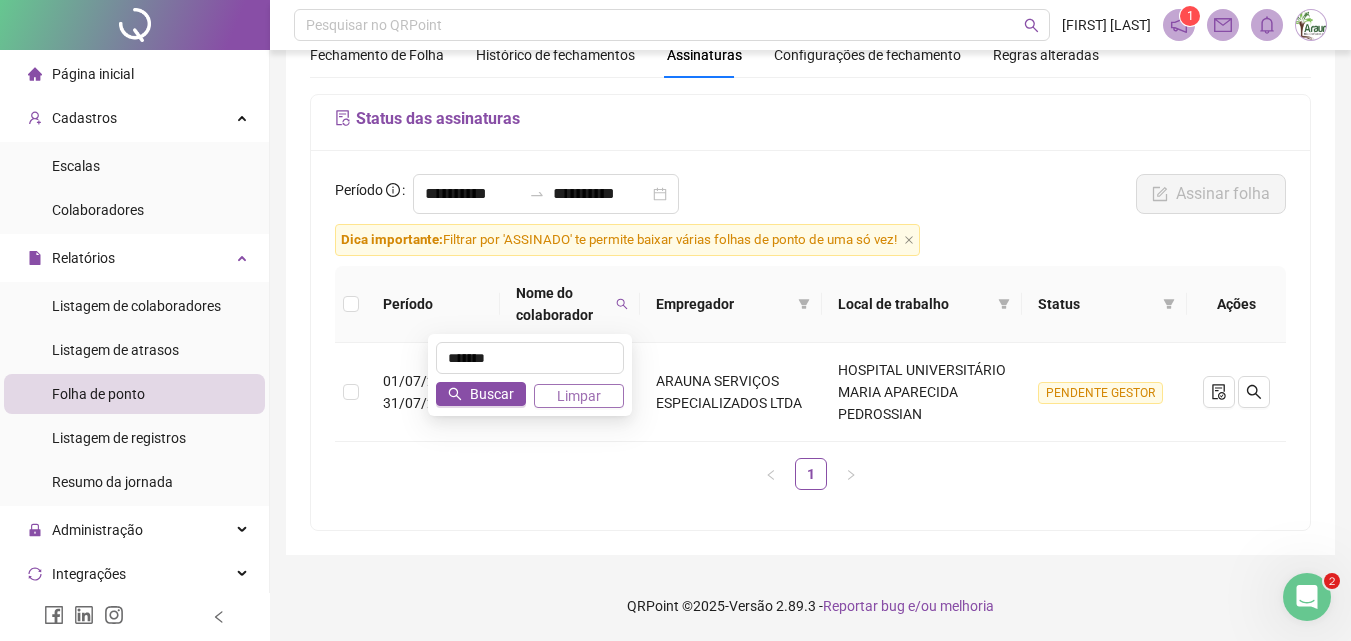 click on "Limpar" at bounding box center [579, 396] 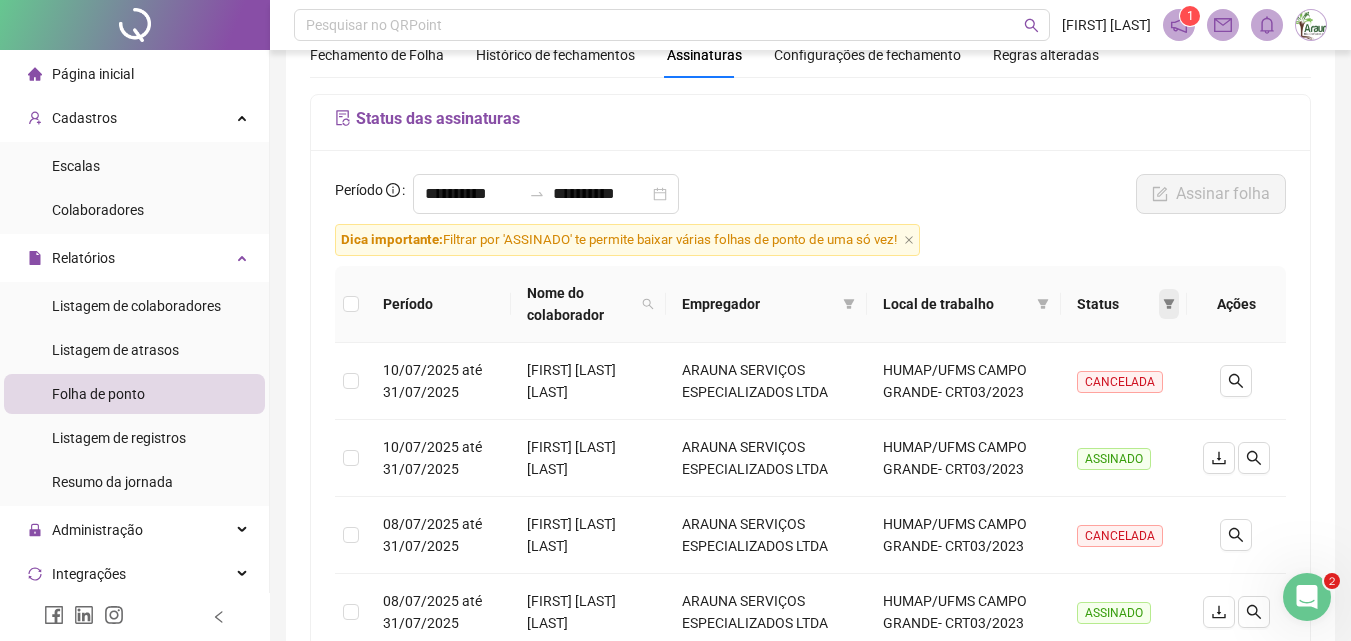click at bounding box center [1169, 304] 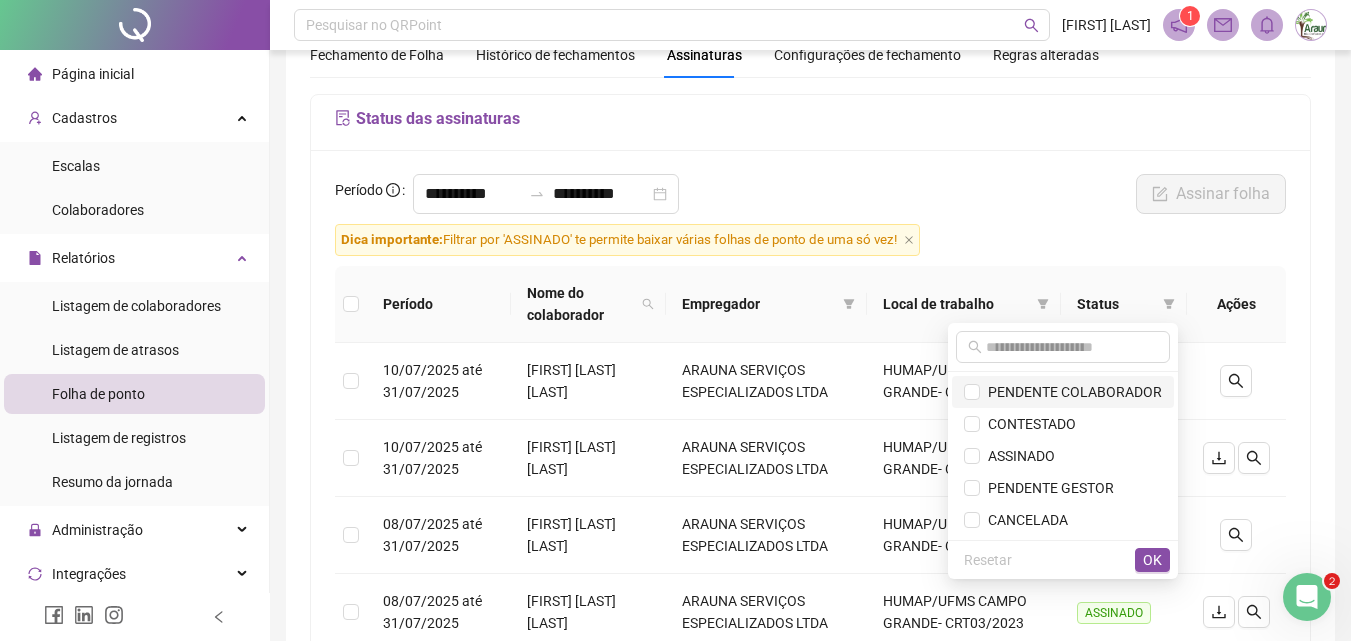 click on "PENDENTE COLABORADOR" at bounding box center [1071, 392] 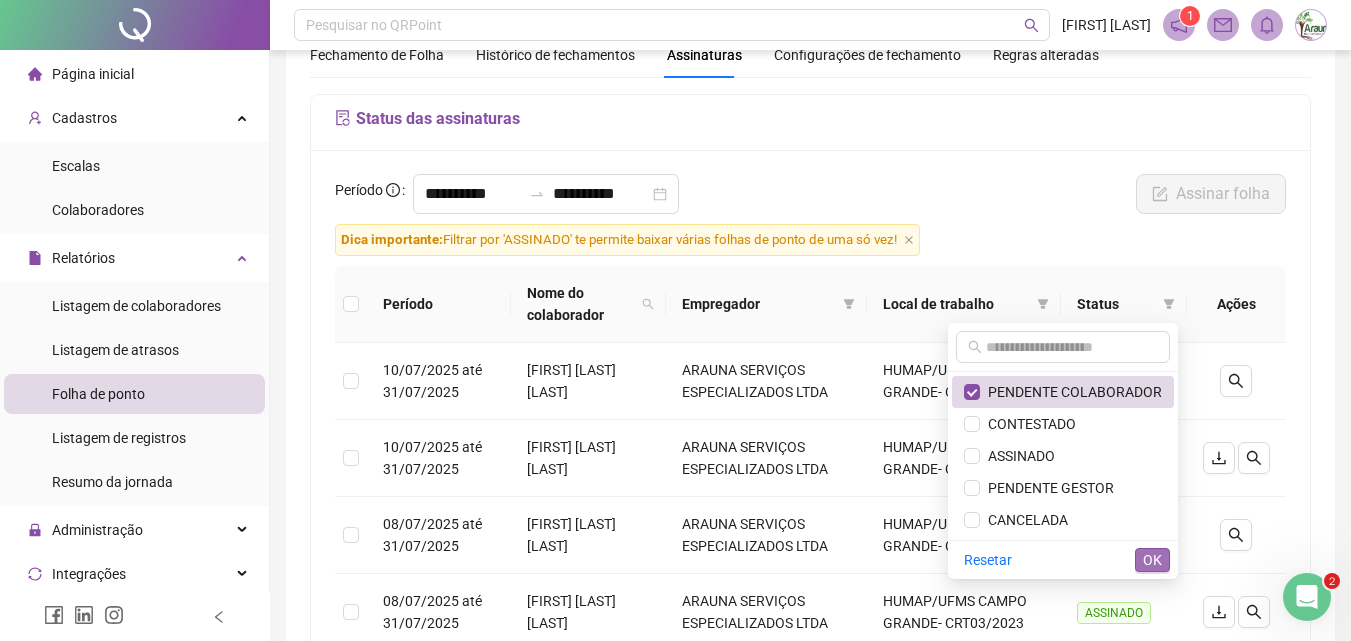 click on "OK" at bounding box center (1152, 560) 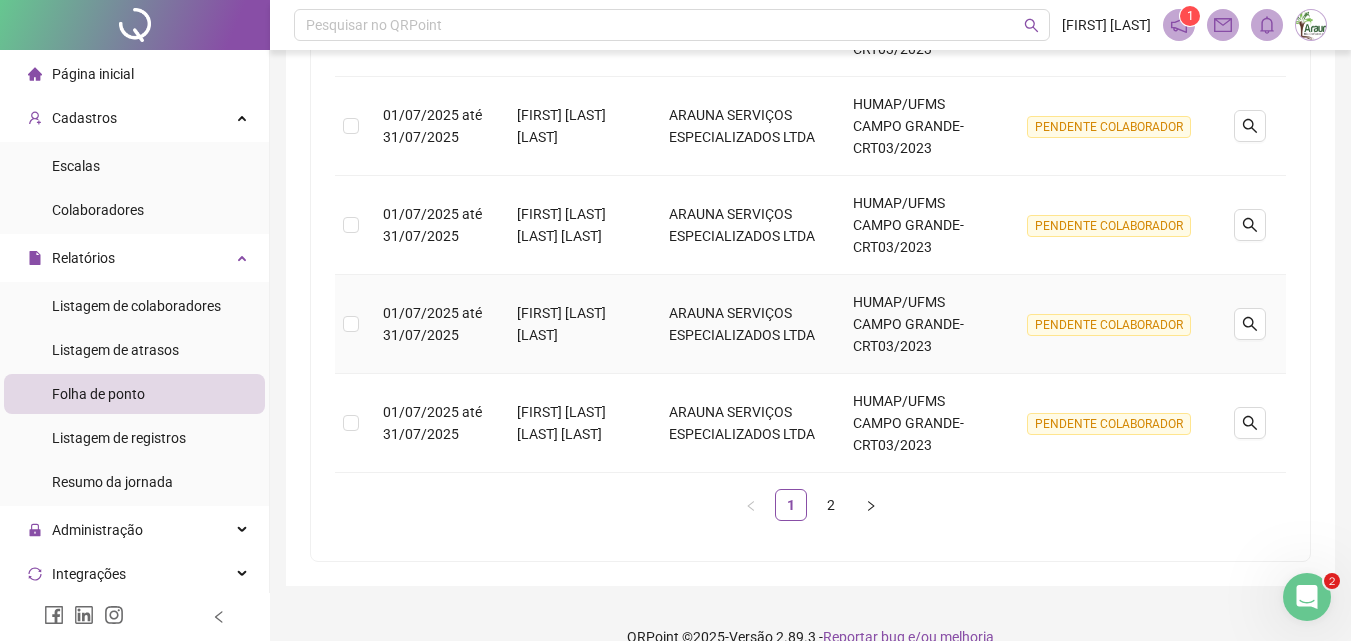scroll, scrollTop: 981, scrollLeft: 0, axis: vertical 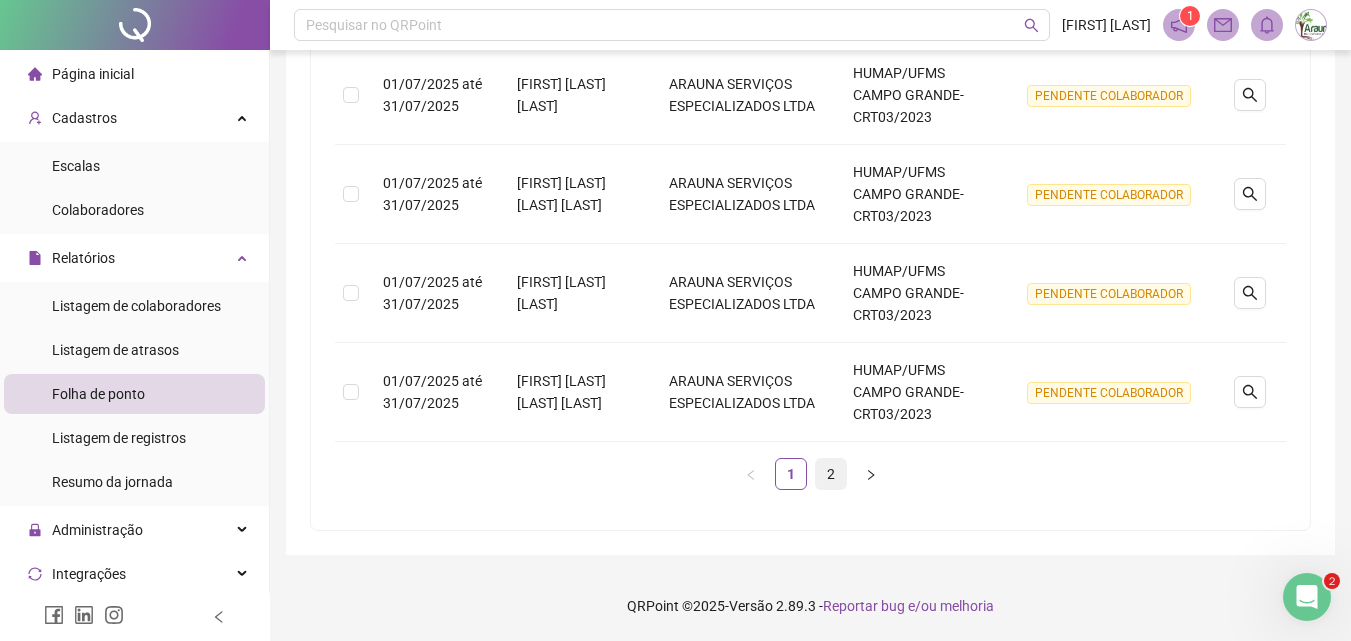click on "2" at bounding box center (831, 474) 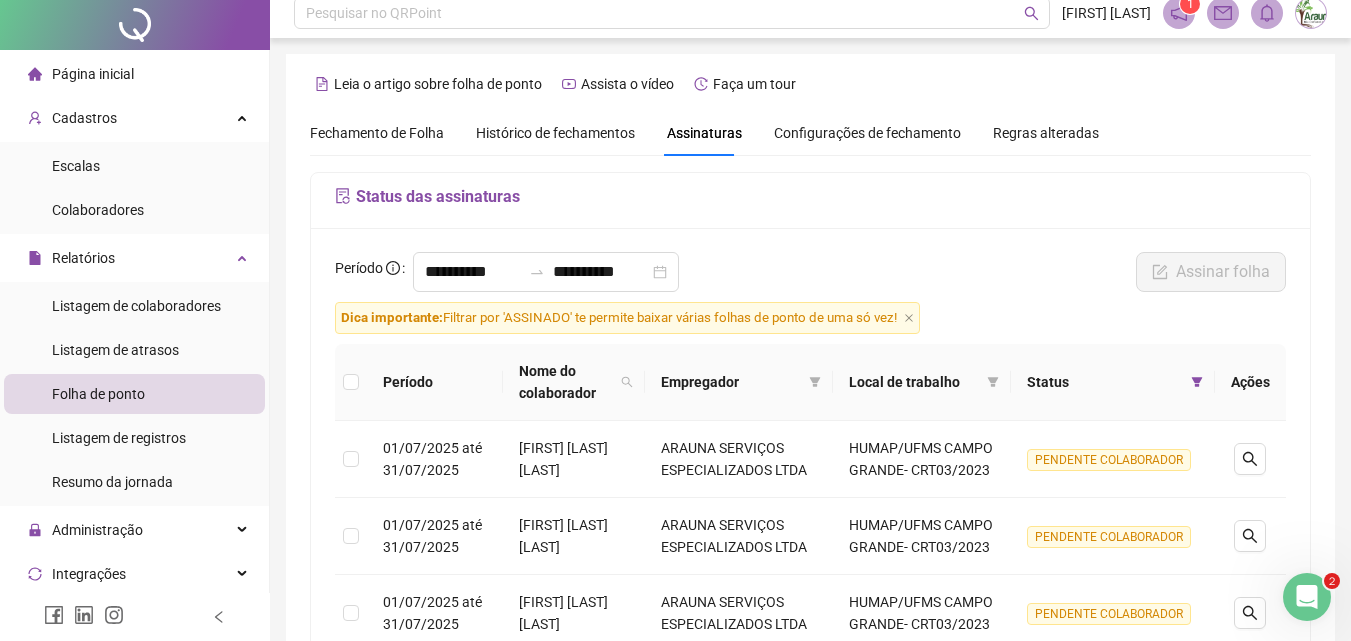 scroll, scrollTop: 0, scrollLeft: 0, axis: both 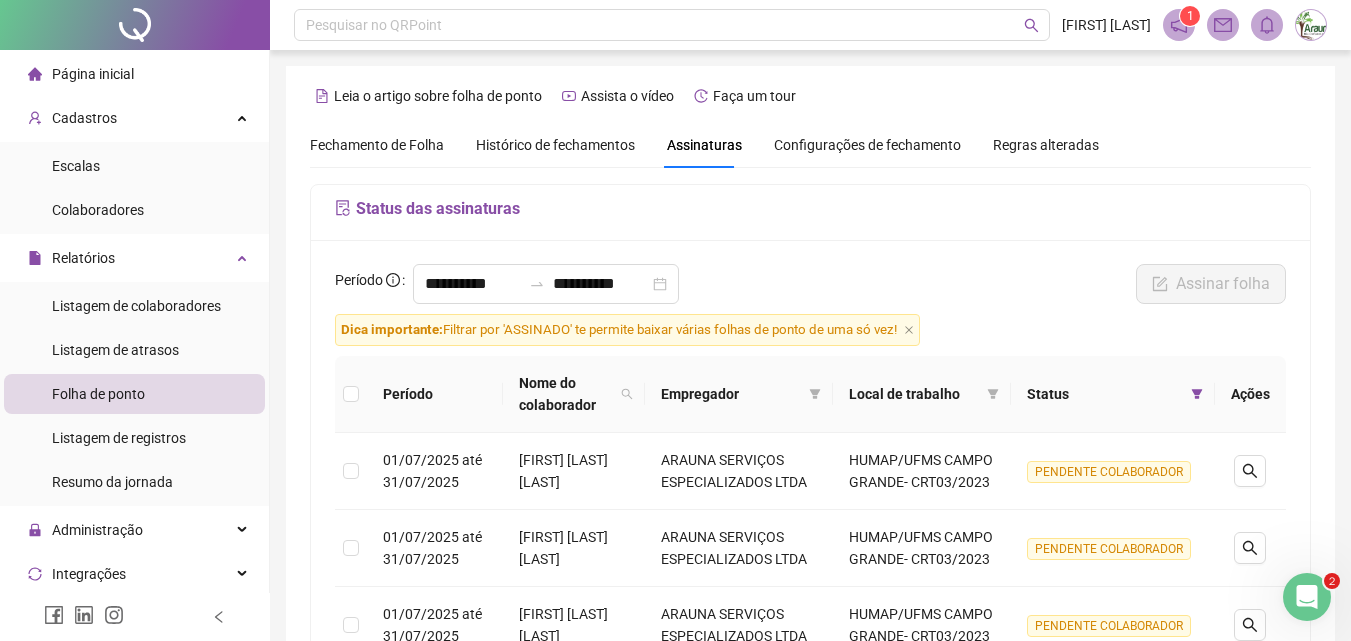 click on "Fechamento de Folha" at bounding box center [377, 145] 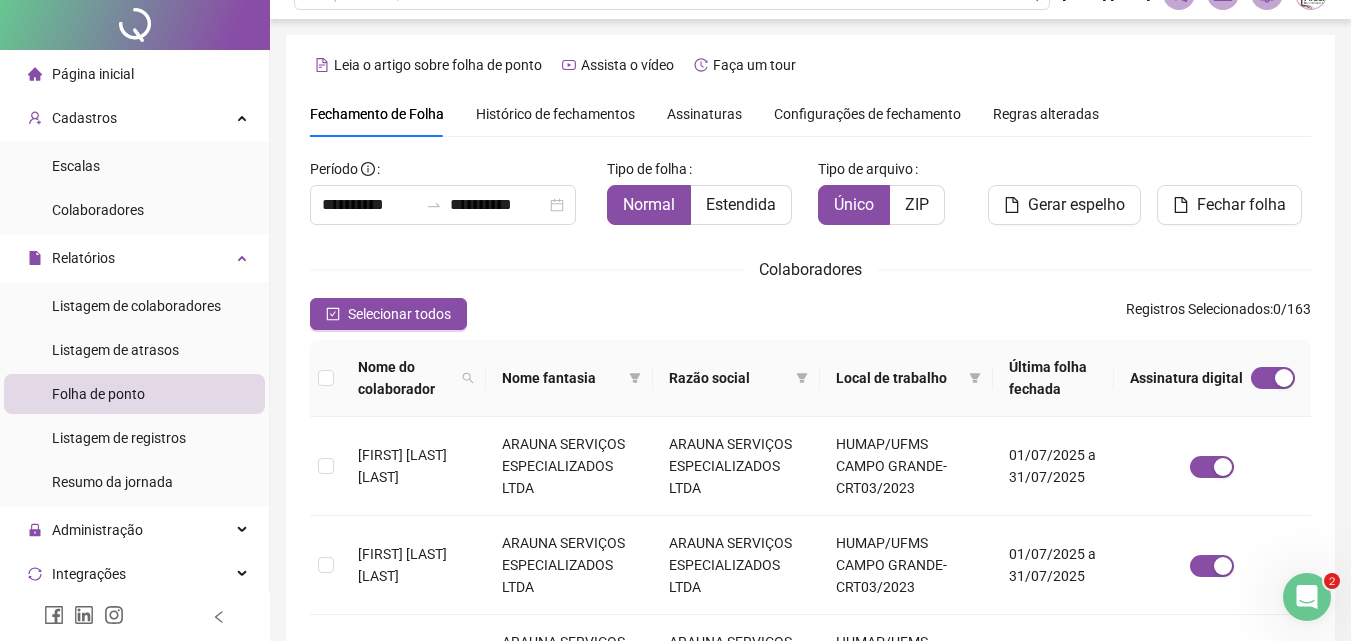scroll, scrollTop: 0, scrollLeft: 0, axis: both 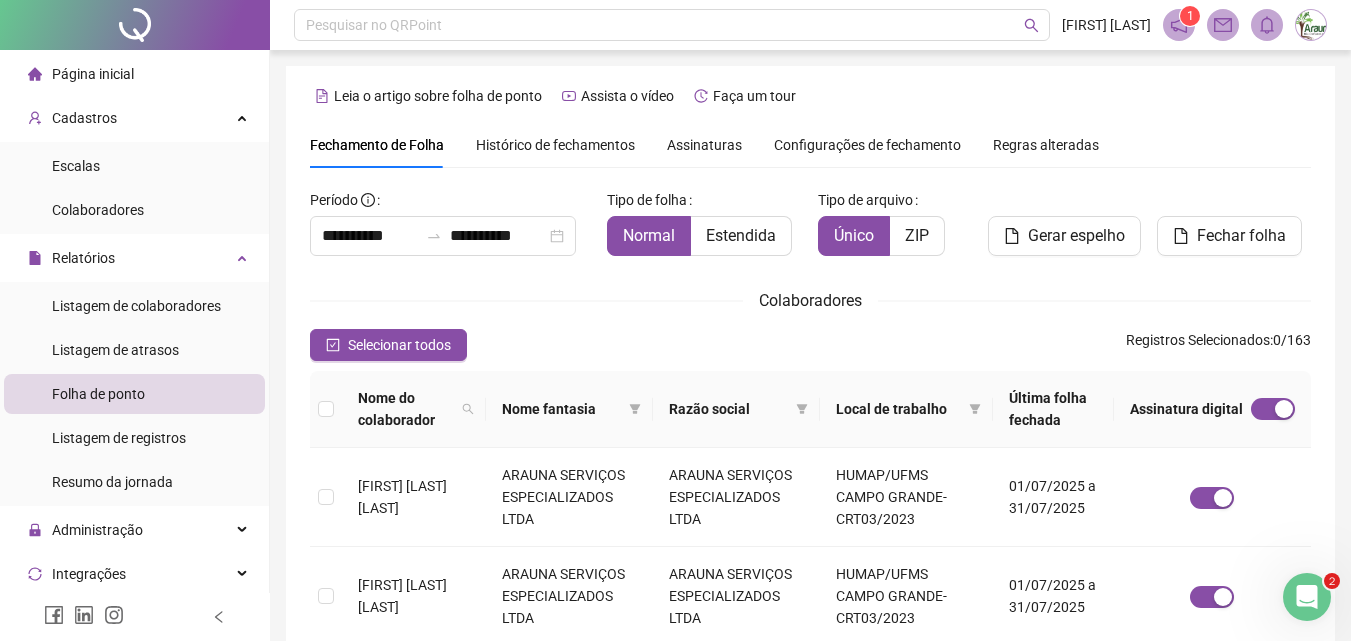 click on "Assinaturas" at bounding box center (704, 145) 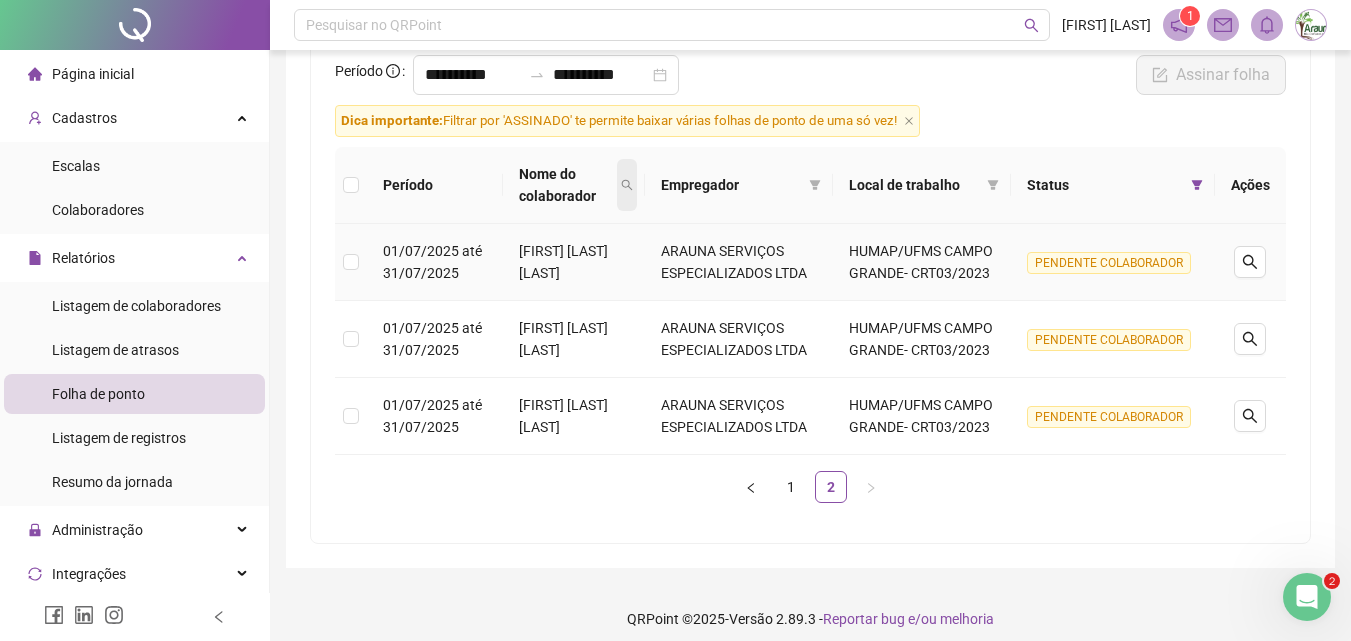 scroll, scrollTop: 244, scrollLeft: 0, axis: vertical 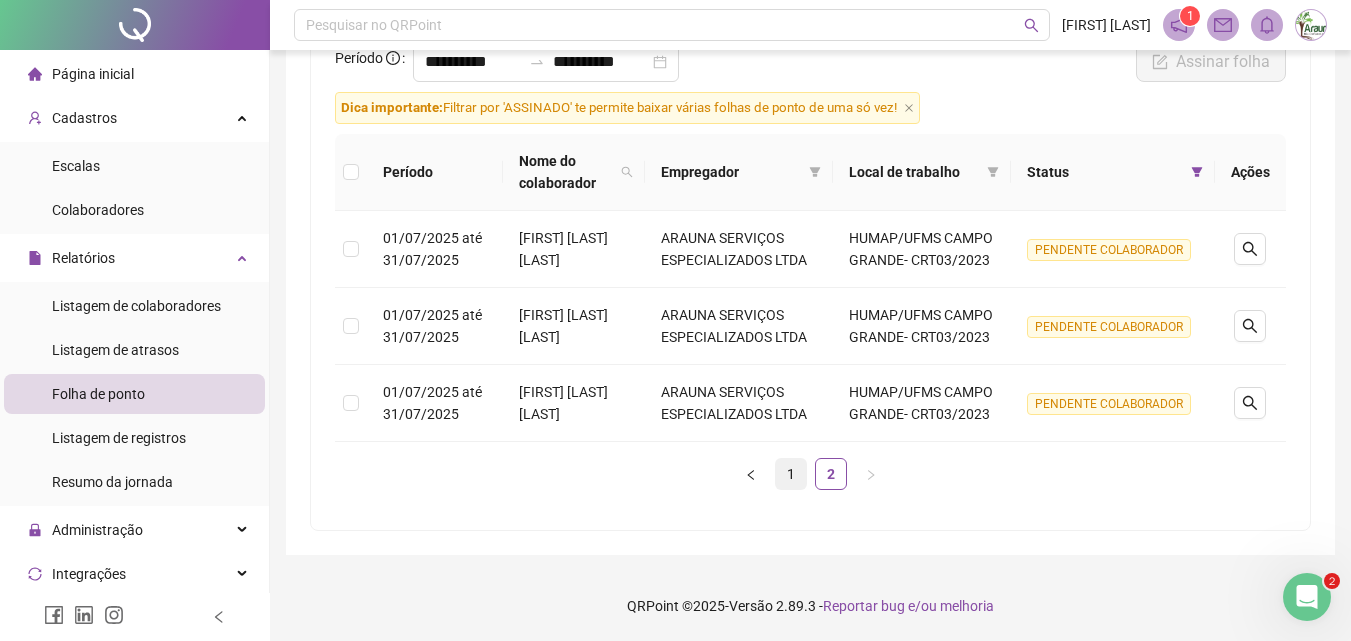 click on "1" at bounding box center [791, 474] 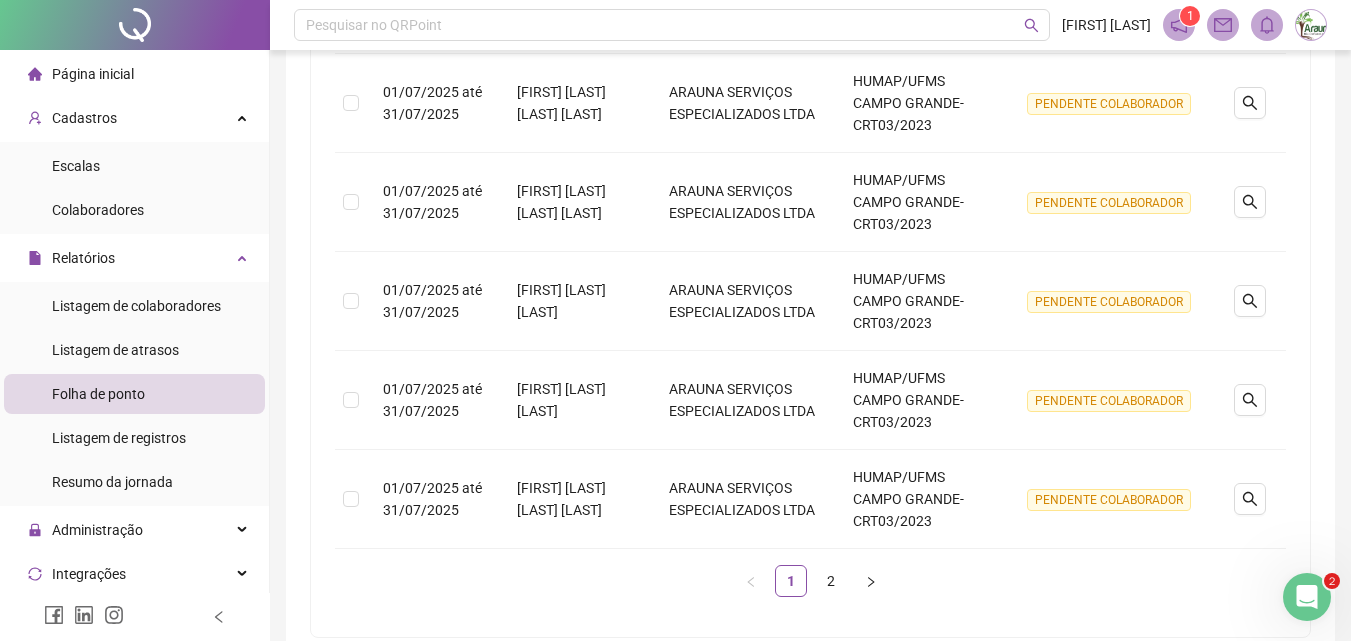 scroll, scrollTop: 981, scrollLeft: 0, axis: vertical 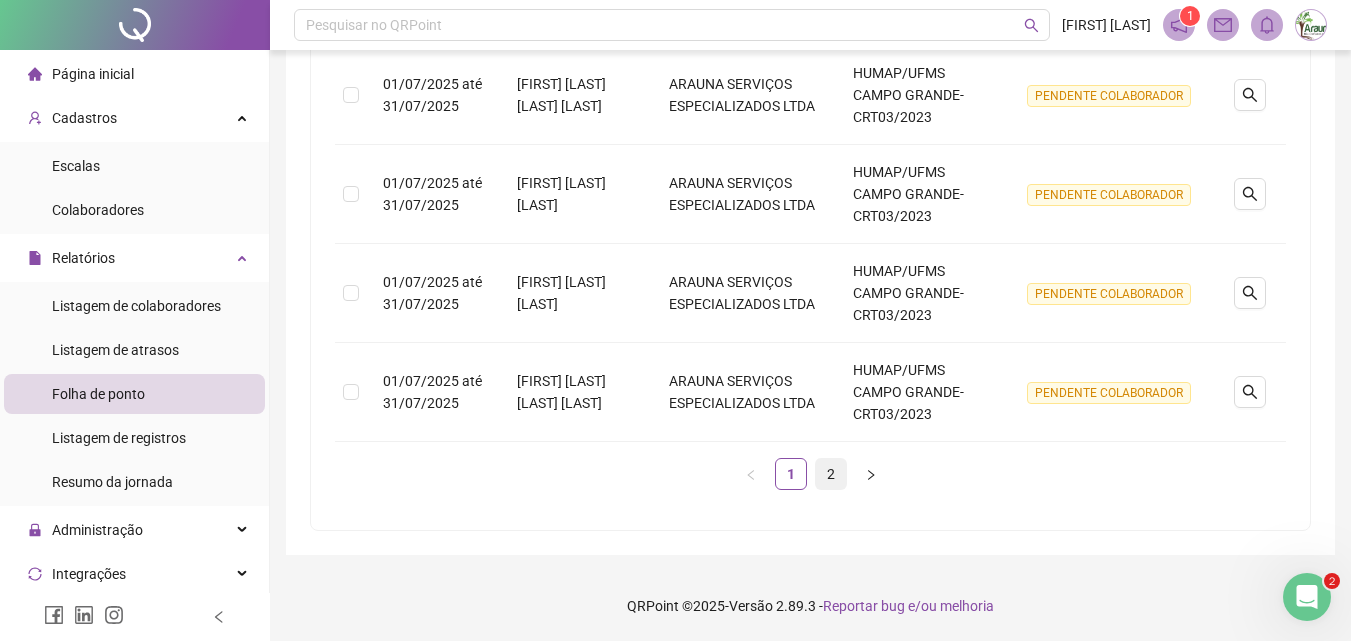 click on "2" at bounding box center (831, 474) 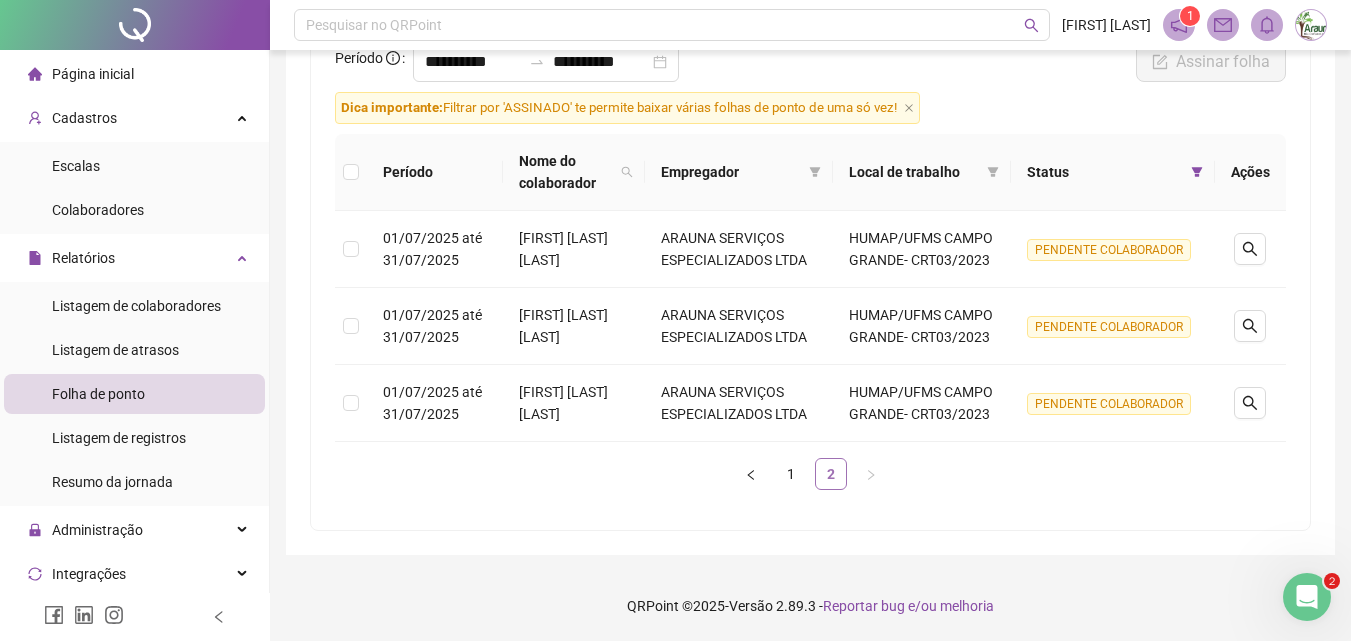 scroll, scrollTop: 244, scrollLeft: 0, axis: vertical 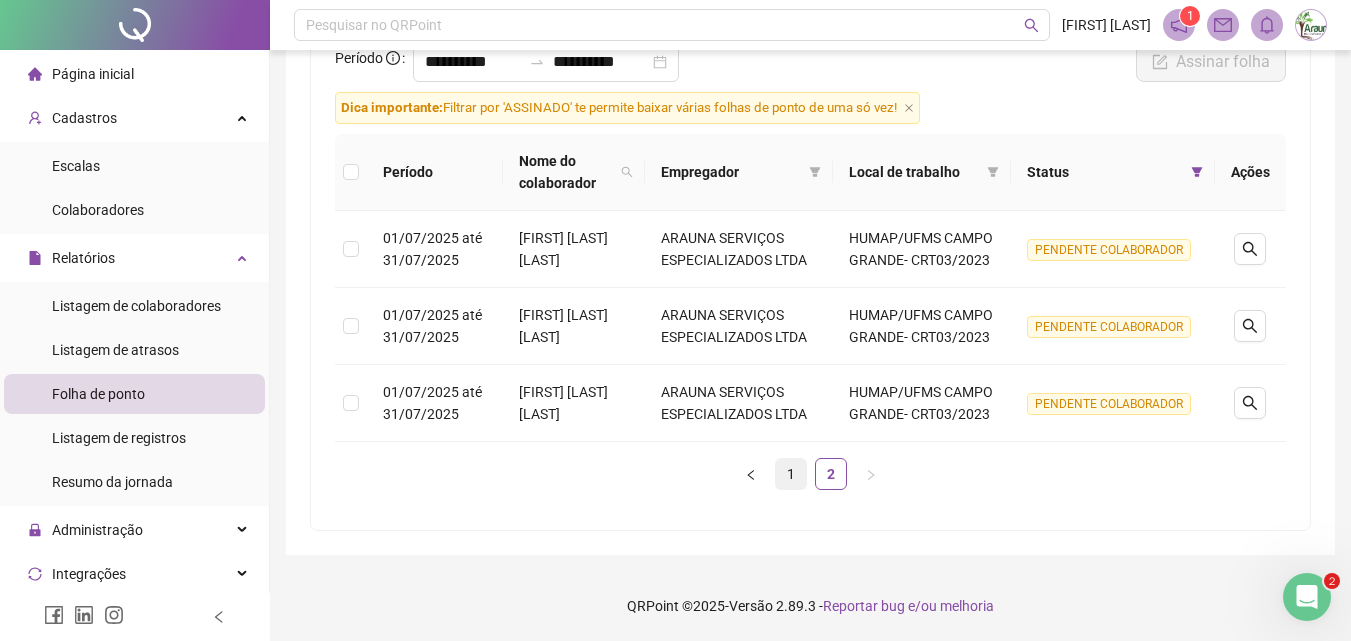 click on "1" at bounding box center (791, 474) 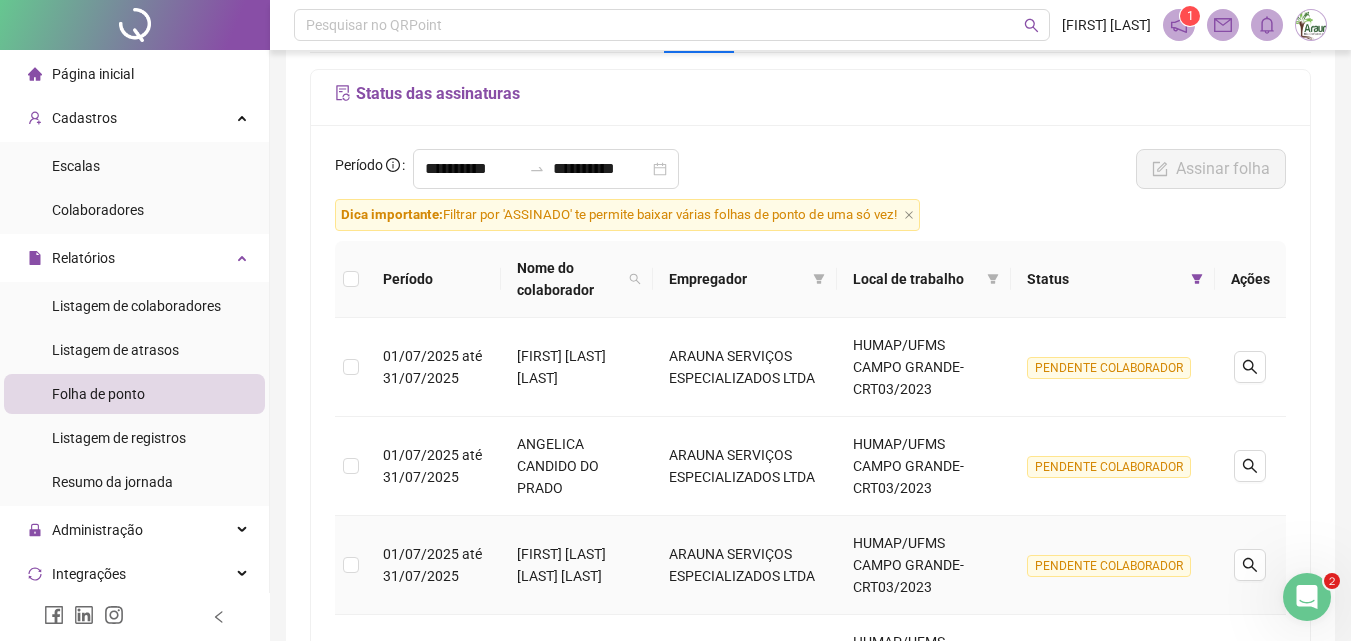 scroll, scrollTop: 0, scrollLeft: 0, axis: both 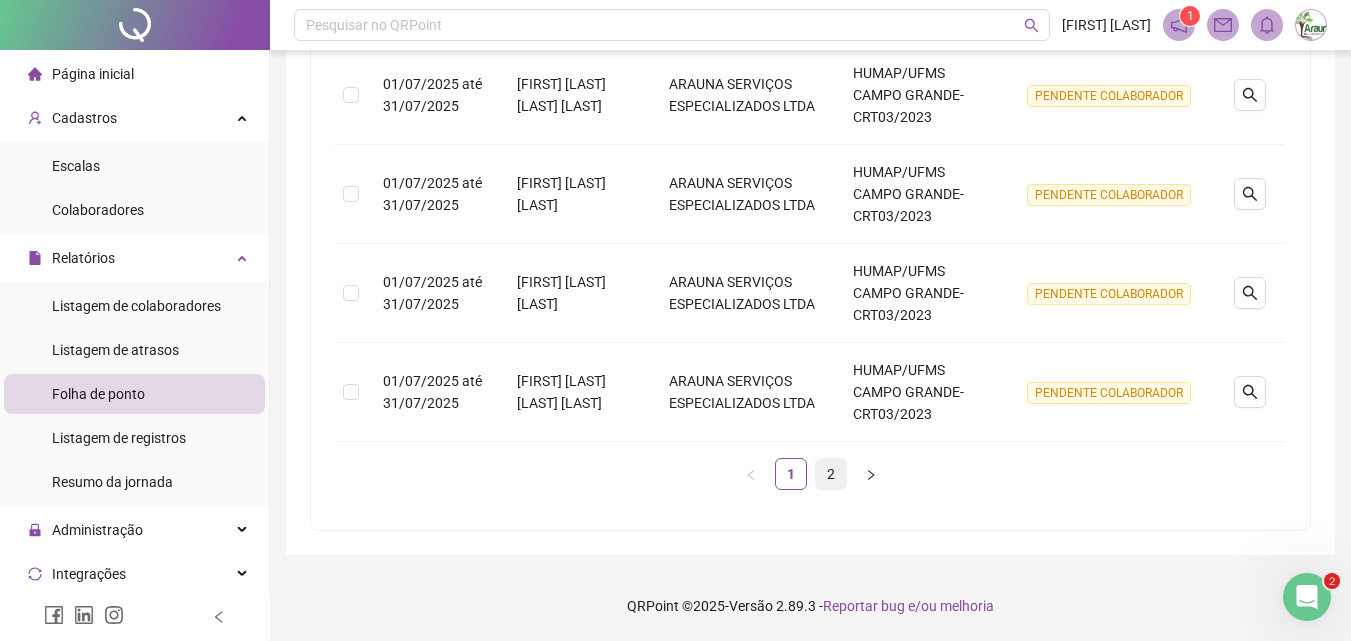 click on "2" at bounding box center [831, 474] 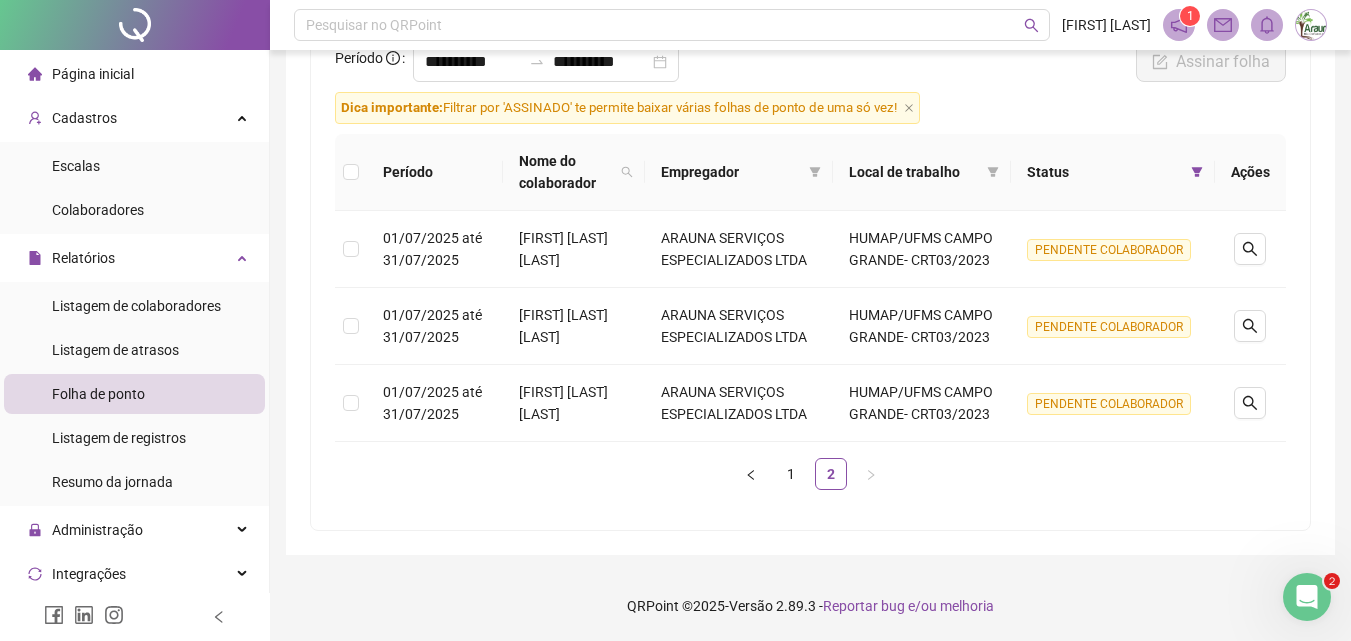 scroll, scrollTop: 244, scrollLeft: 0, axis: vertical 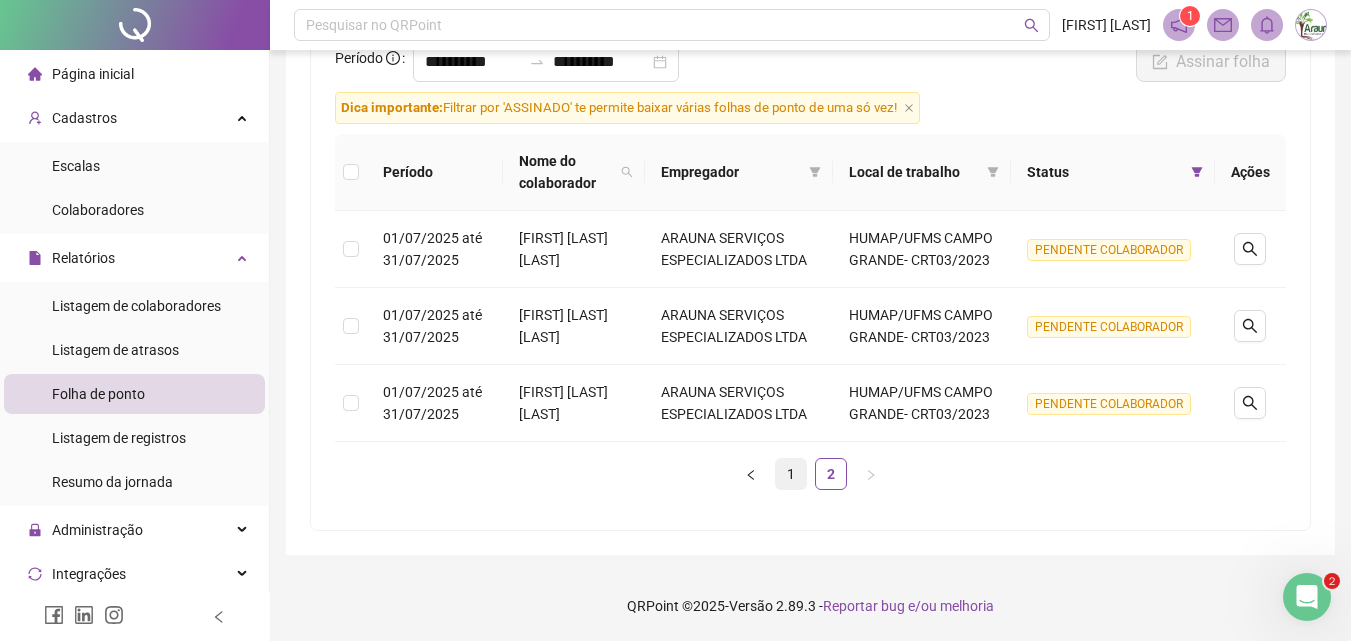 click on "1" at bounding box center [791, 474] 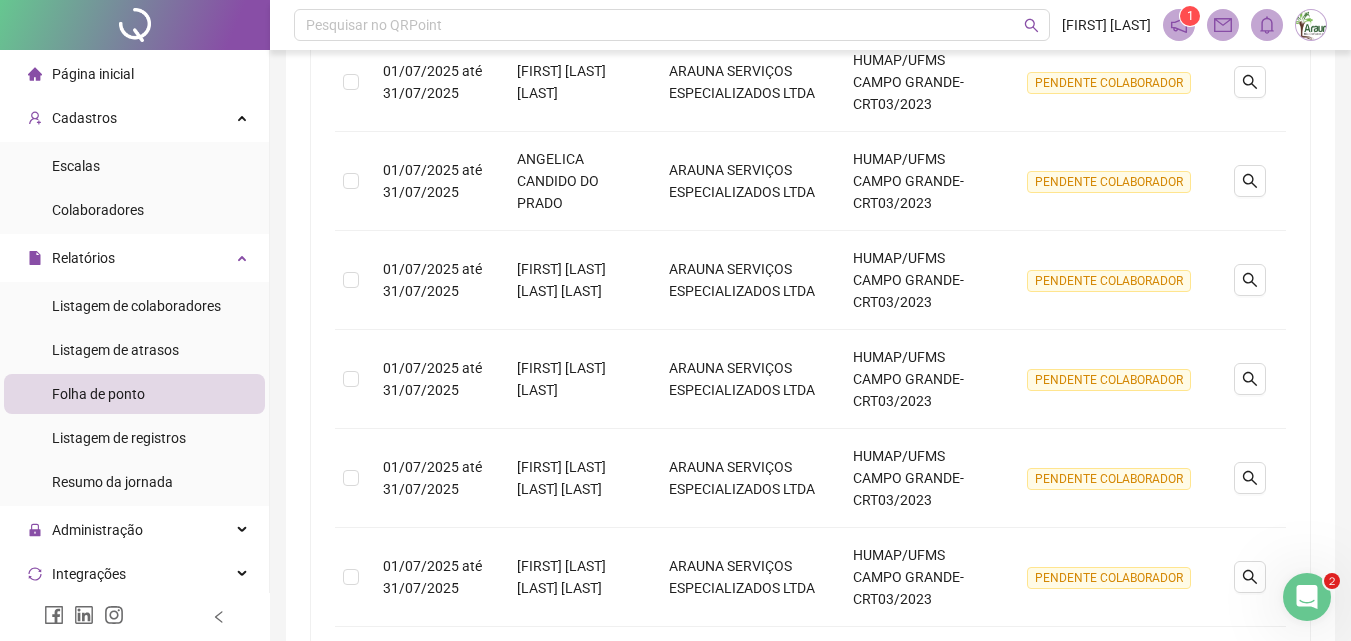 scroll, scrollTop: 0, scrollLeft: 0, axis: both 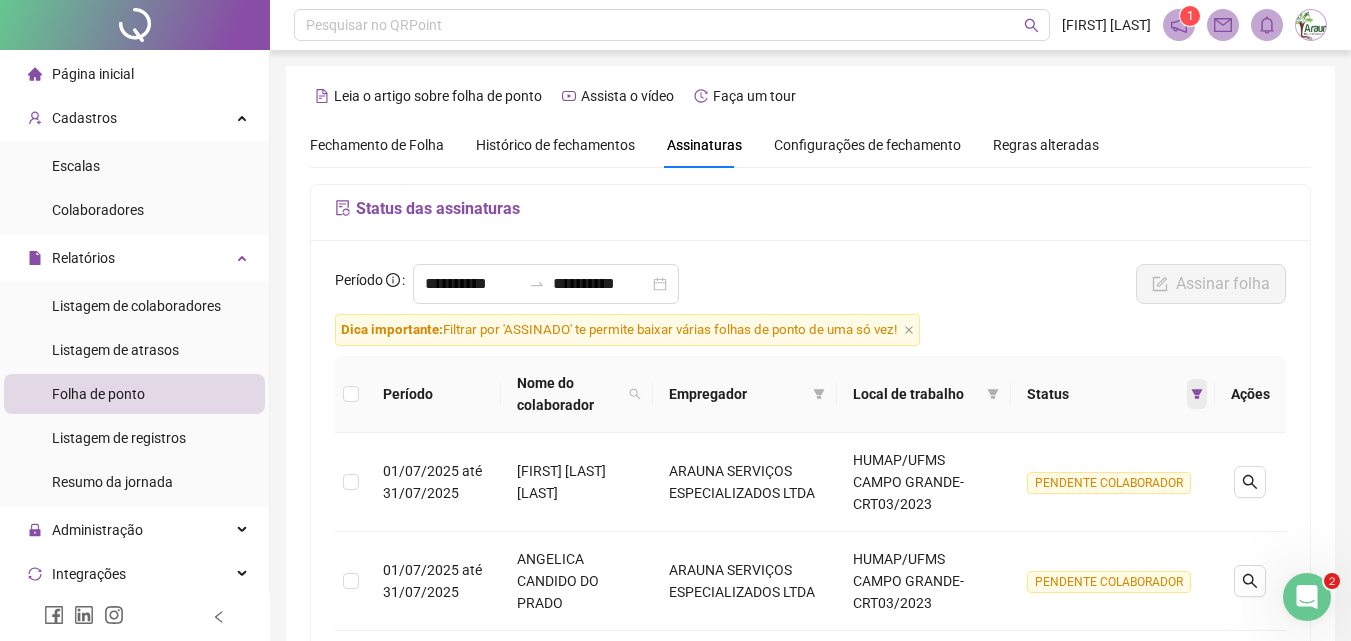 click 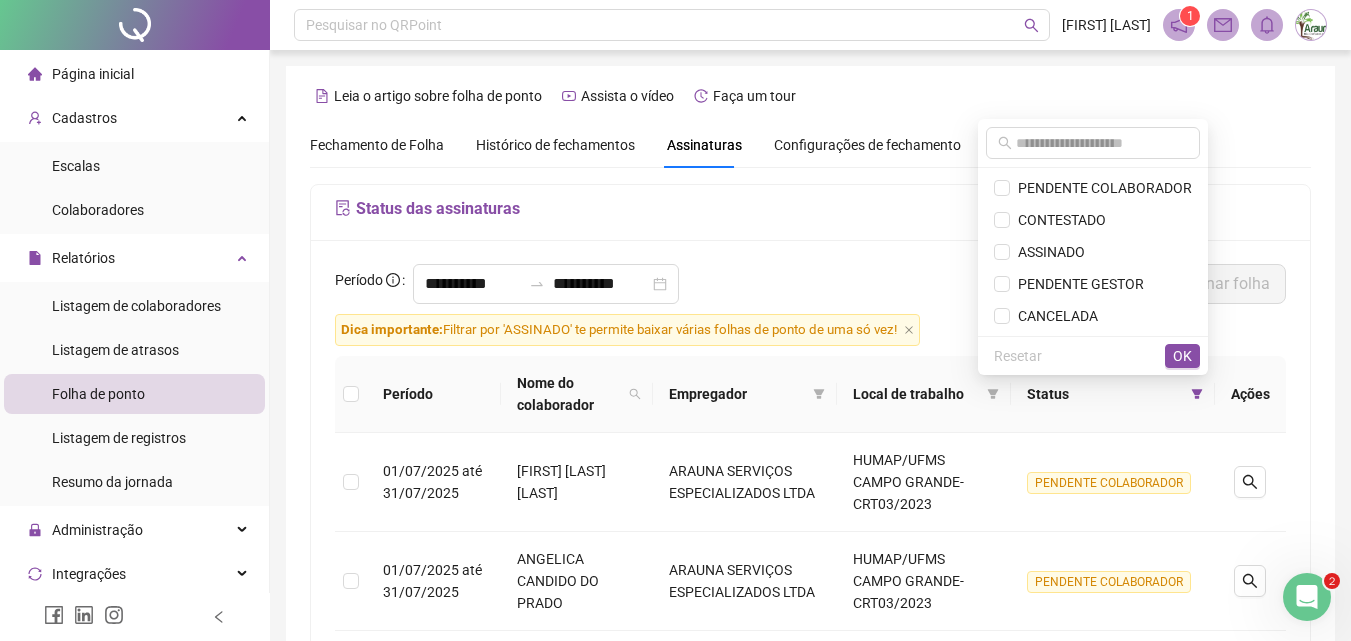 click on "Resetar OK" at bounding box center [1093, 355] 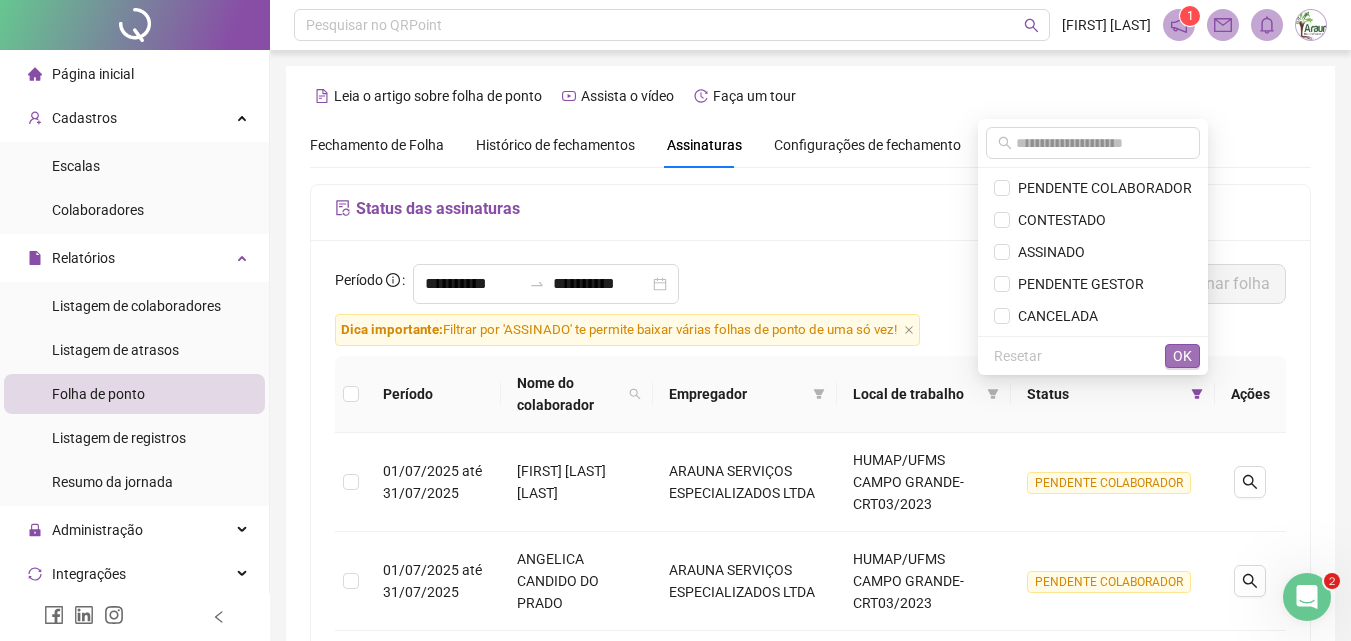 click on "OK" at bounding box center [1182, 356] 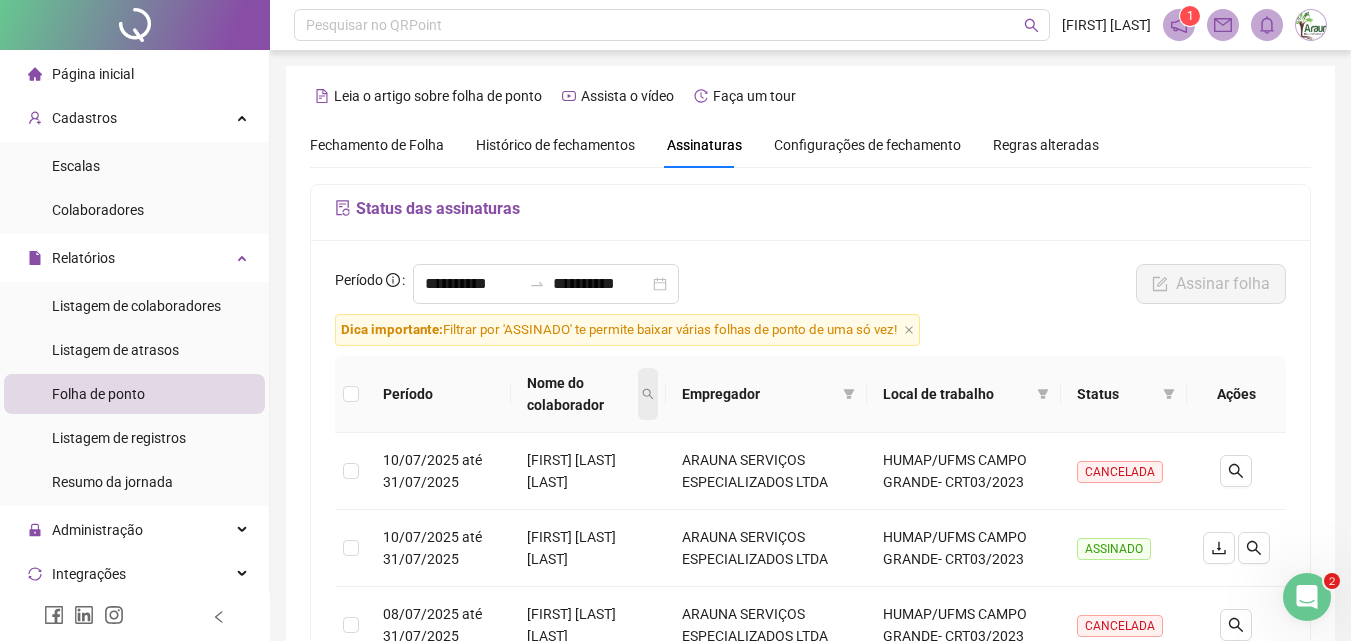 click 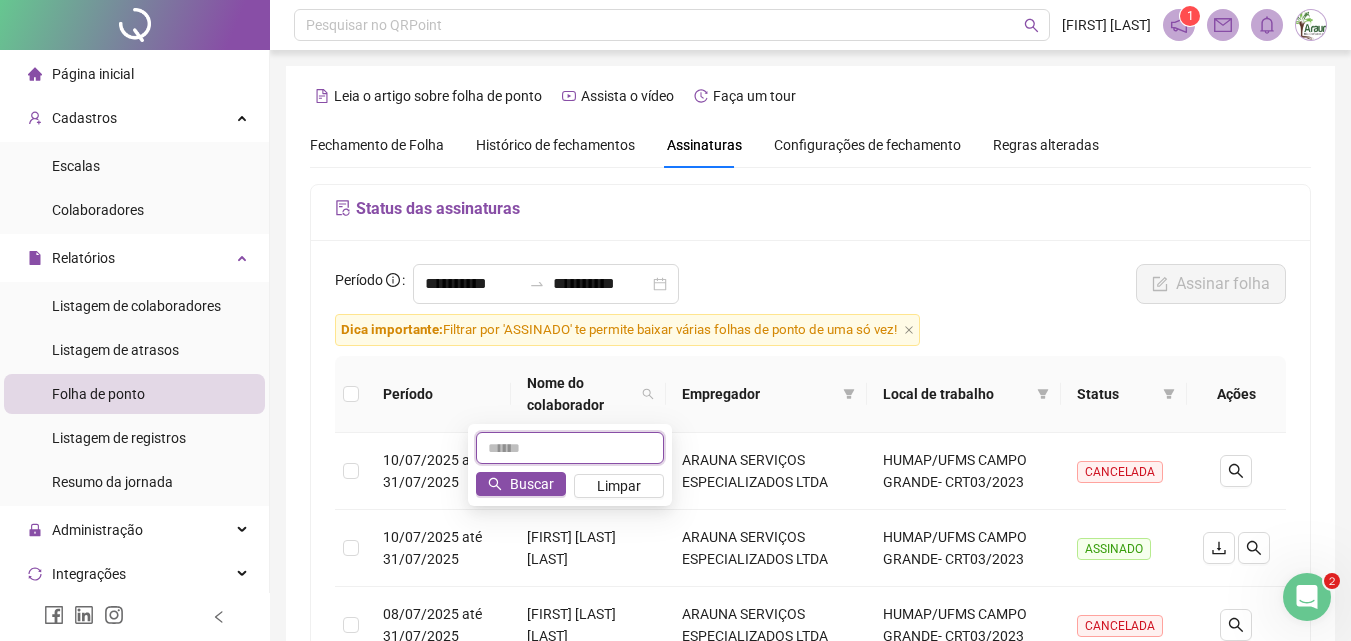 click at bounding box center (570, 448) 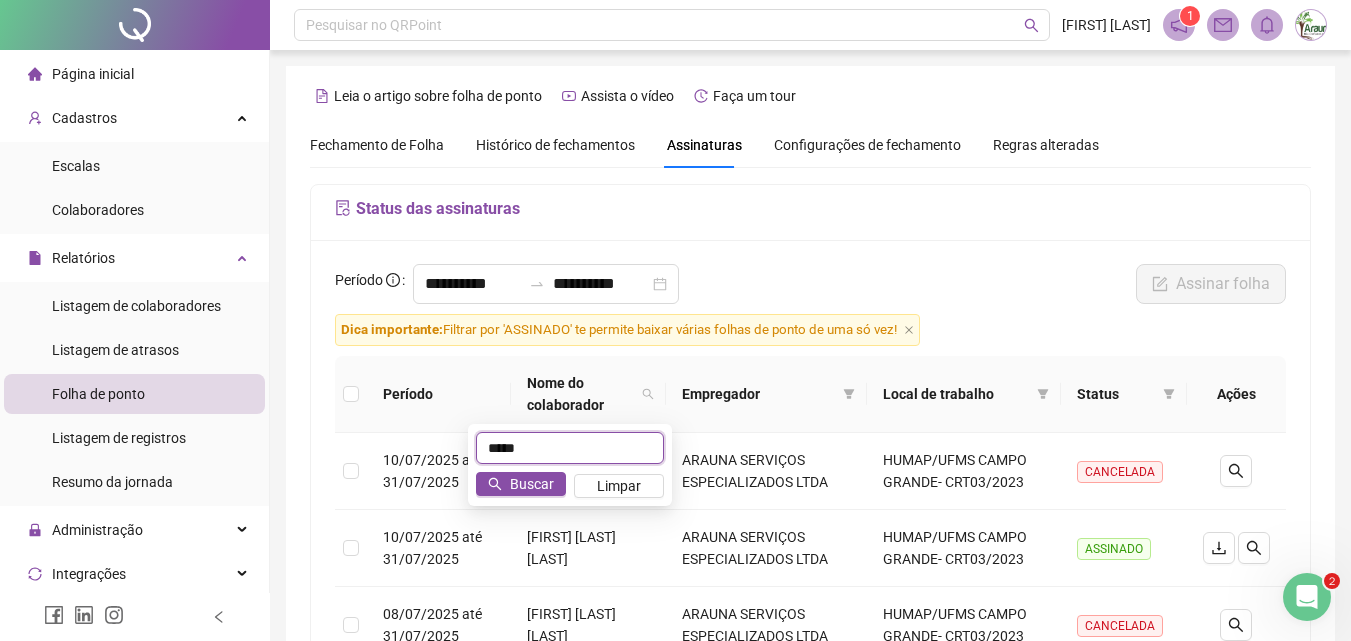 type on "*****" 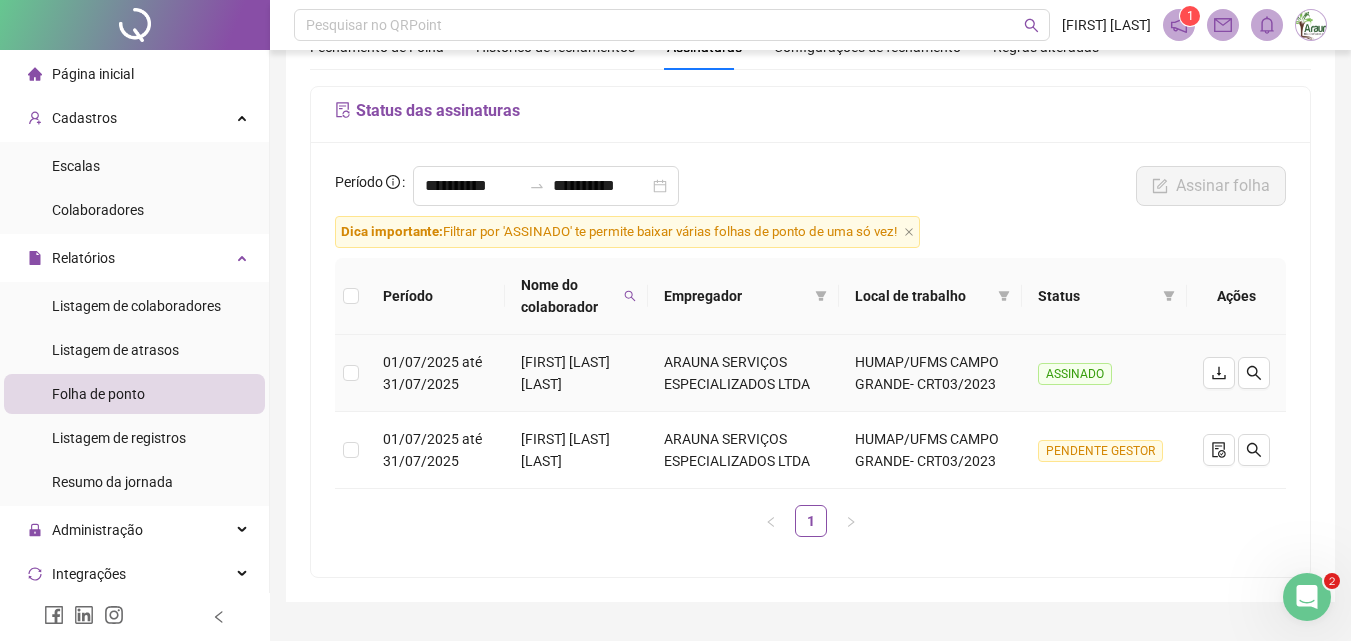 scroll, scrollTop: 0, scrollLeft: 0, axis: both 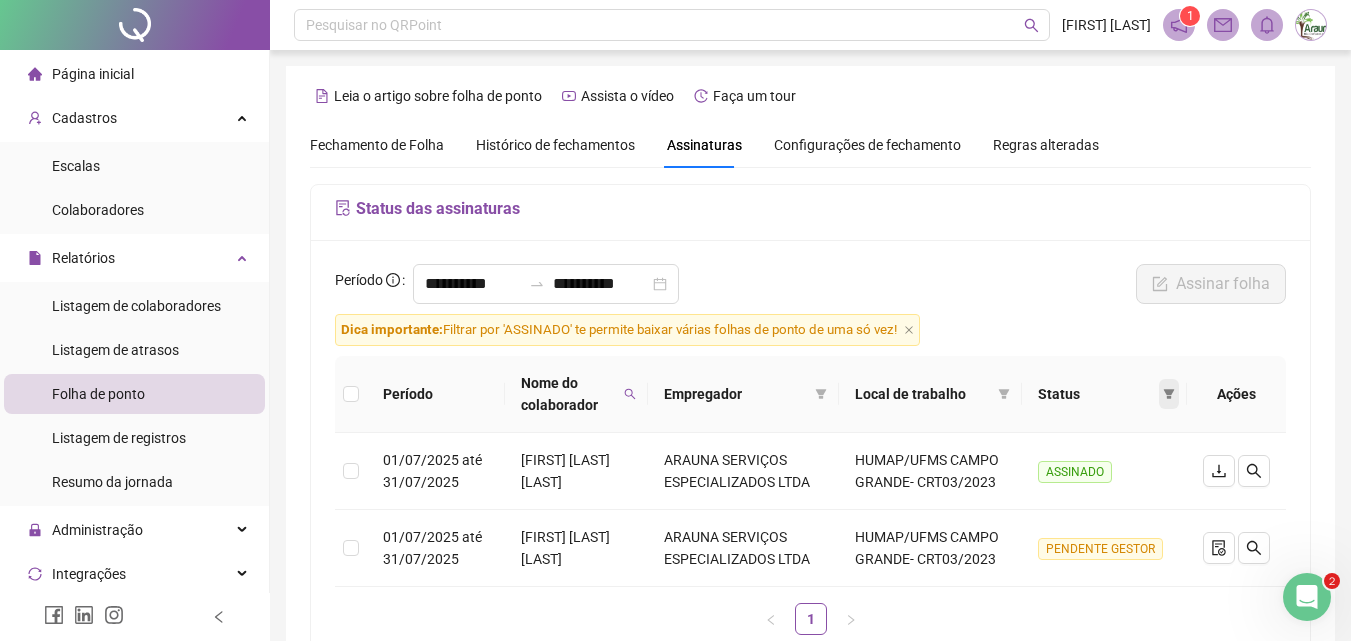 click 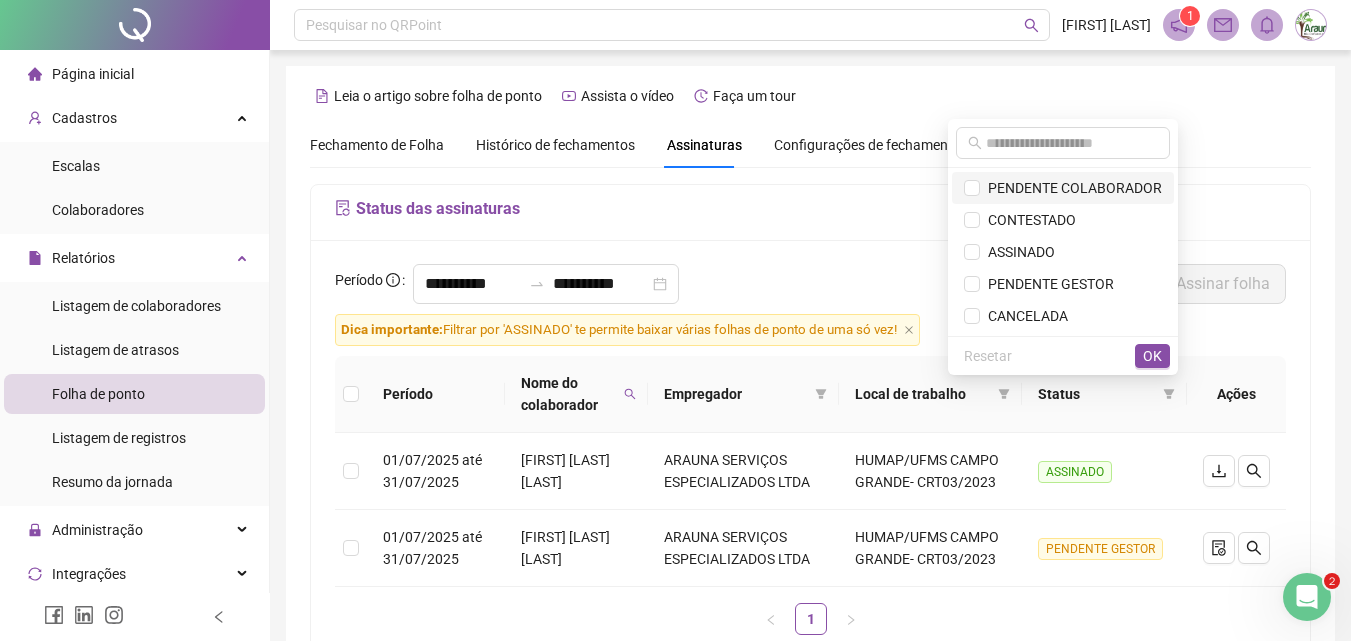 click on "PENDENTE COLABORADOR" at bounding box center (1071, 188) 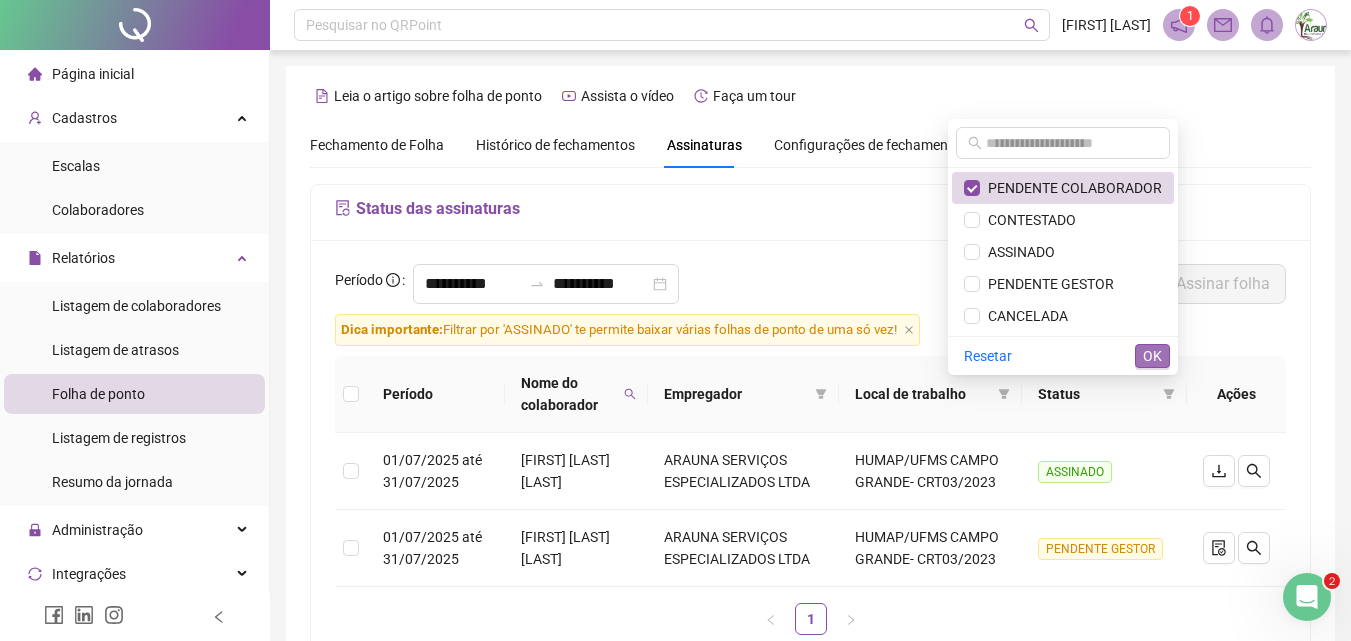 click on "OK" at bounding box center [1152, 356] 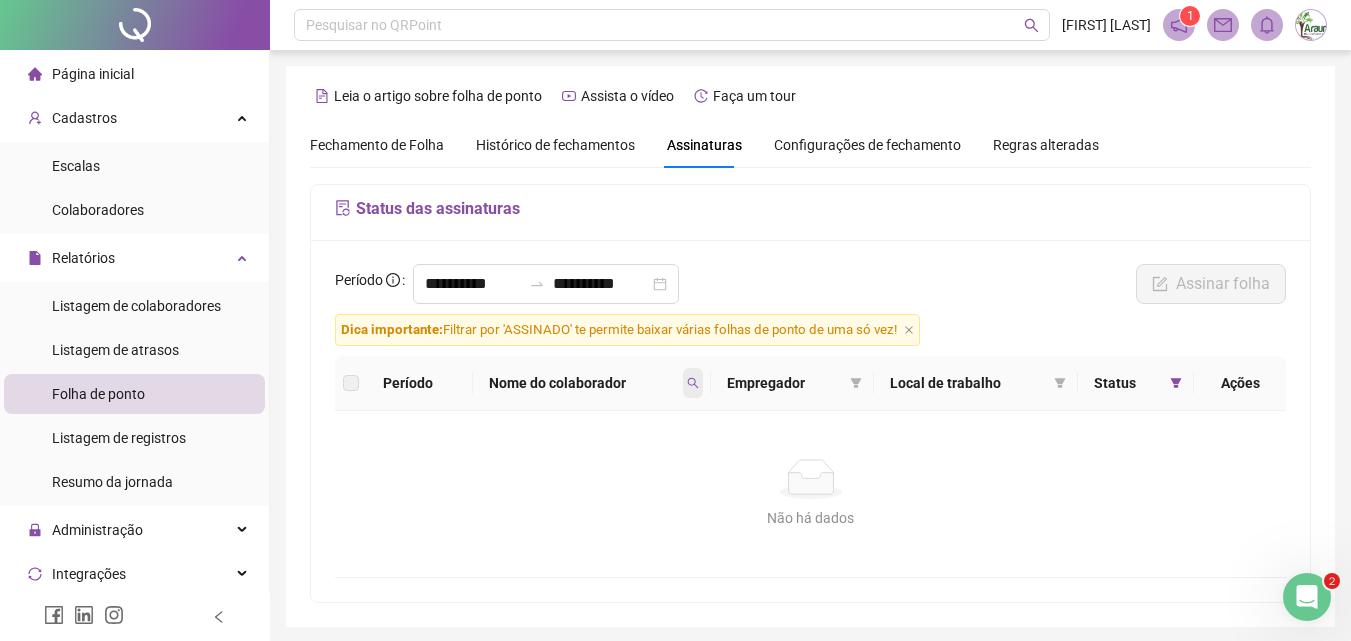 click at bounding box center [693, 383] 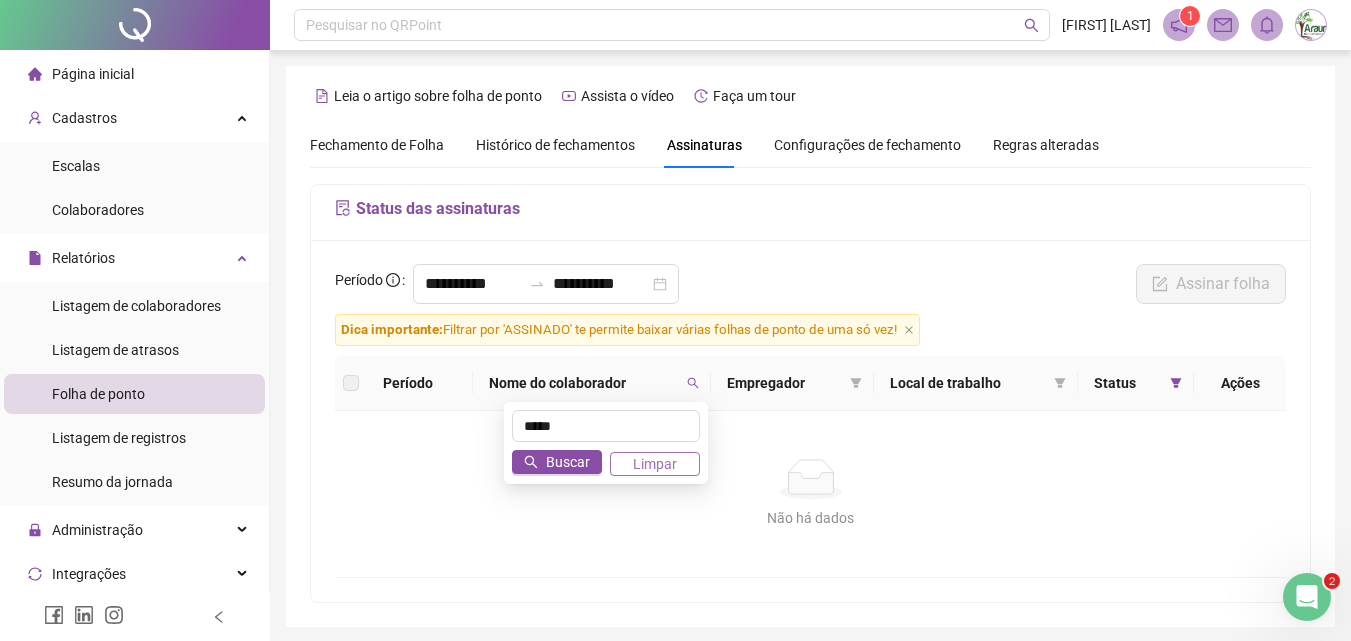 click on "Limpar" at bounding box center (655, 464) 